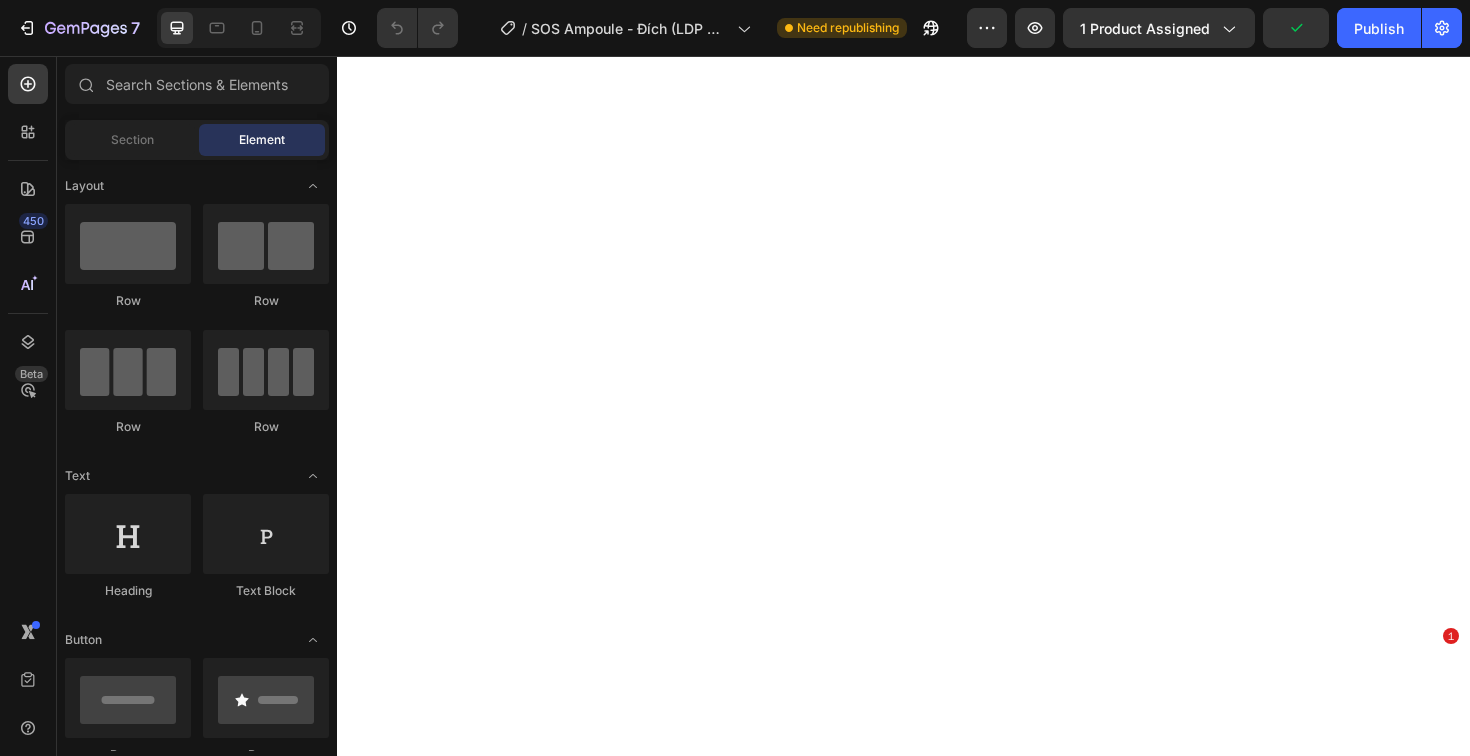 scroll, scrollTop: 0, scrollLeft: 0, axis: both 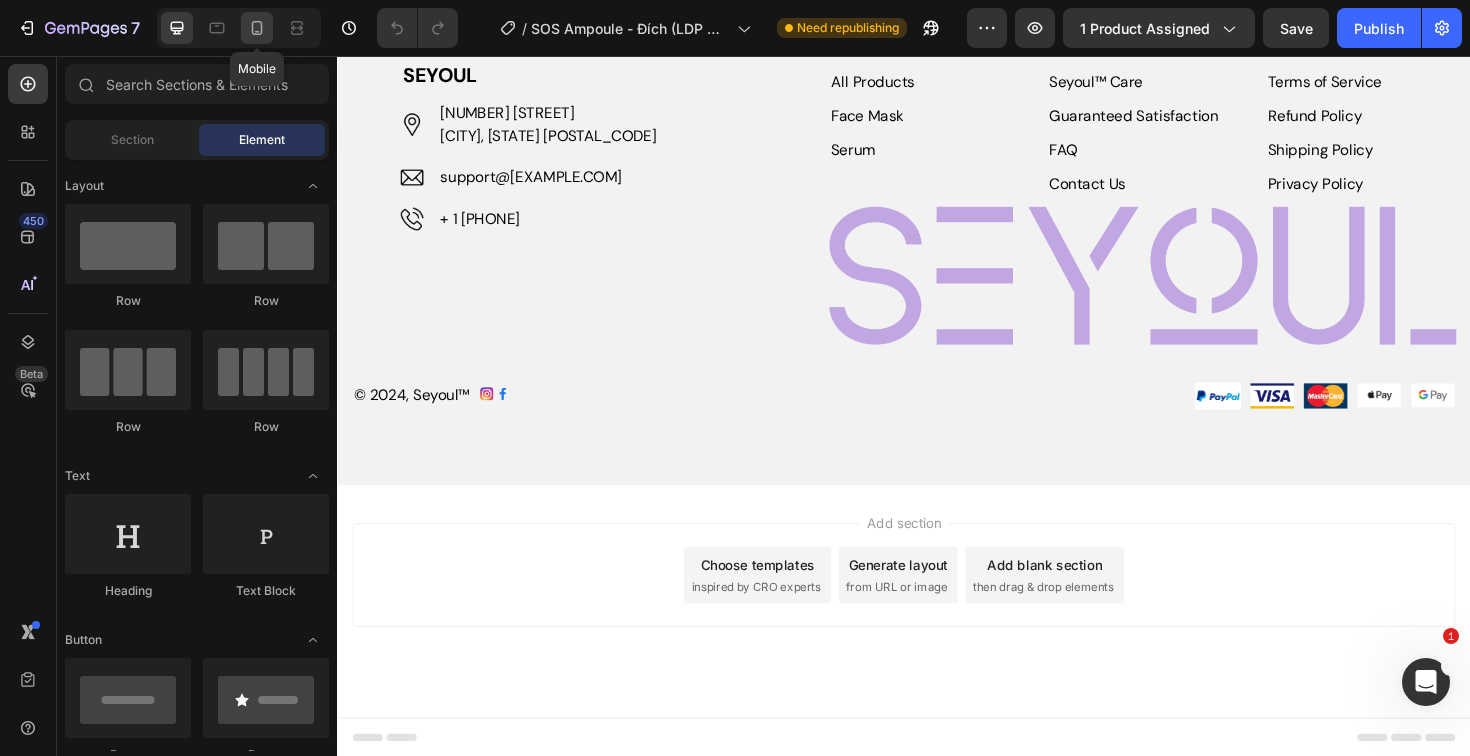 click 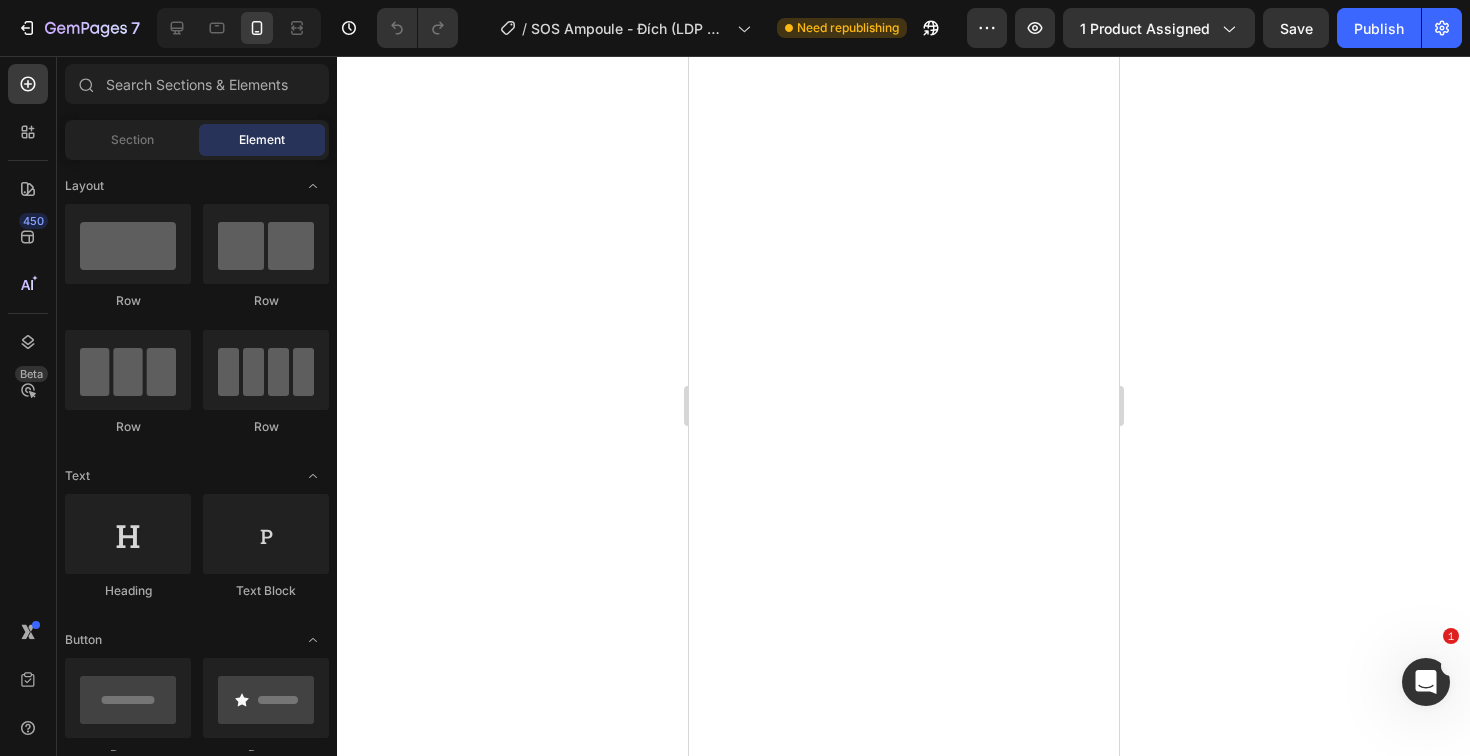 scroll, scrollTop: 0, scrollLeft: 0, axis: both 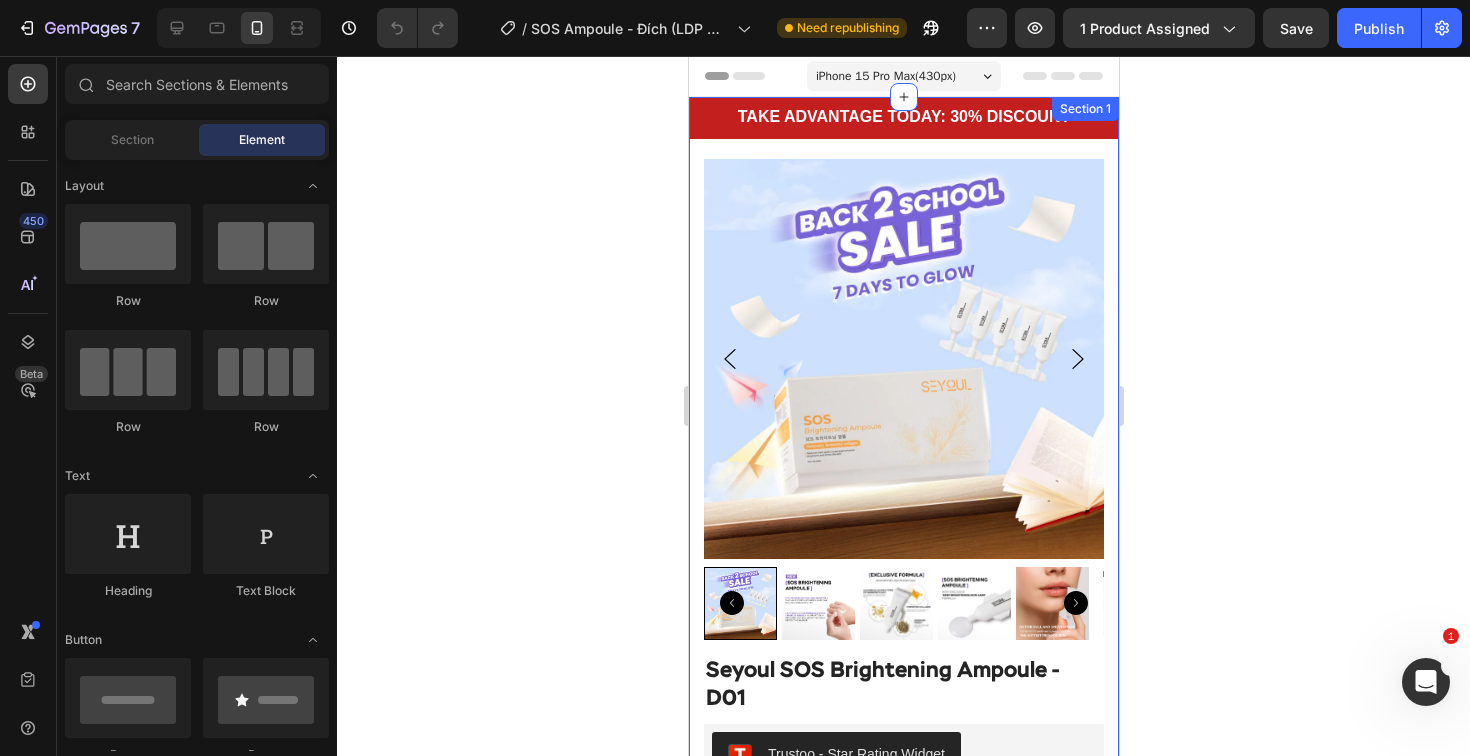 click on "TAKE ADVANTAGE TODAY: 30% DISCOUNT Text Block Row
Product Images Seyoul SOS Brightening Ampoule - D01 Product Title Trustoo - Star Rating Widget Trustoo
Custom Code
Publish the page to see the content.
Custom Code $33.00 Product Price Product Price $23.00 Product Price Product Price Row 🎁 BUY MORE, SAVE MORE 🎁 Text Block Koala Bundle Quantity Discount Koala Bundle Quantity Discount
ADD TO CART Add to Cart
SUMMARY
benefits
Ingredients
How to use
FAQ  Accordion Row Product" at bounding box center [903, 755] 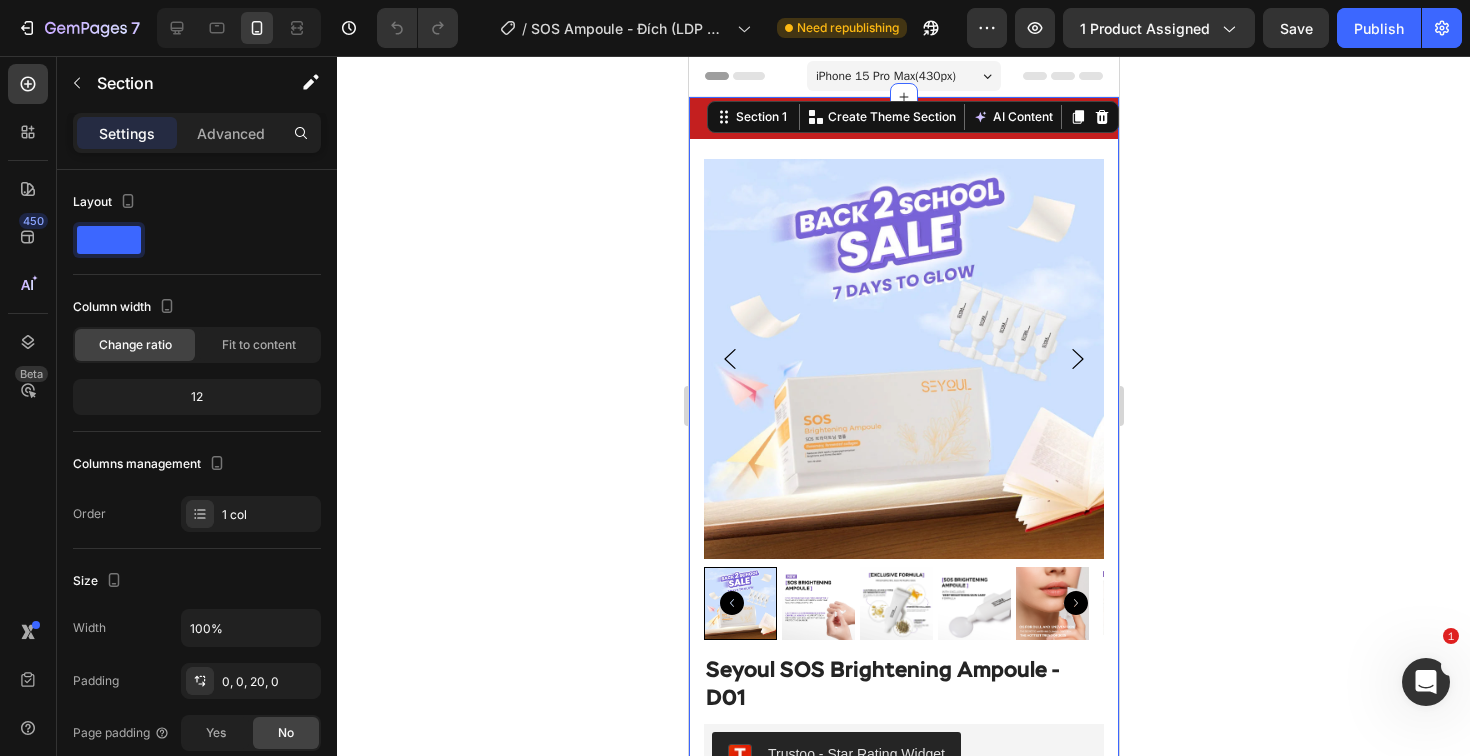 click on "TAKE ADVANTAGE TODAY: 30% DISCOUNT Text Block Row
Product Images Seyoul SOS Brightening Ampoule - D01 Product Title Trustoo - Star Rating Widget Trustoo
Custom Code
Publish the page to see the content.
Custom Code $33.00 Product Price Product Price $23.00 Product Price Product Price Row 🎁 BUY MORE, SAVE MORE 🎁 Text Block Koala Bundle Quantity Discount Koala Bundle Quantity Discount
ADD TO CART Add to Cart
SUMMARY
benefits
Ingredients
How to use
FAQ  Accordion Row Product" at bounding box center (903, 755) 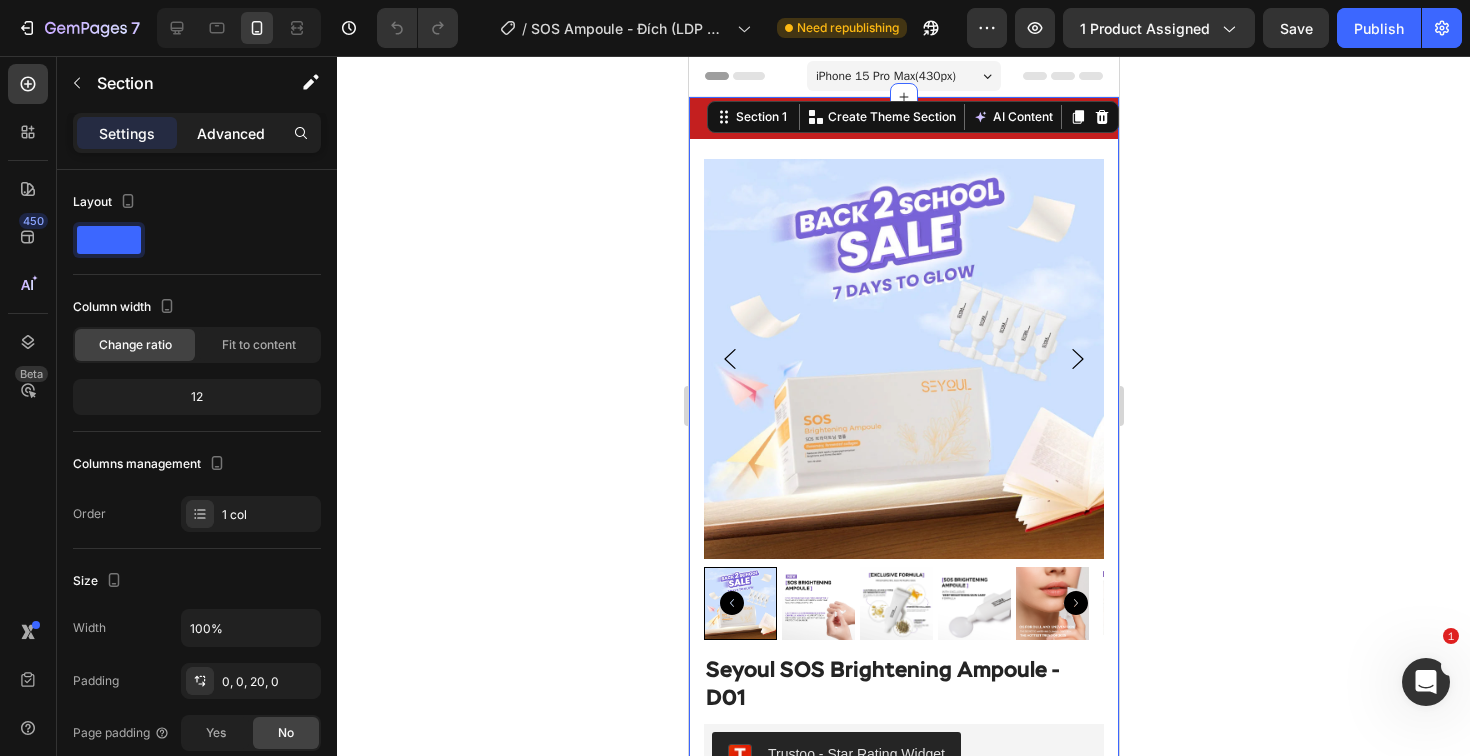 click on "Advanced" at bounding box center (231, 133) 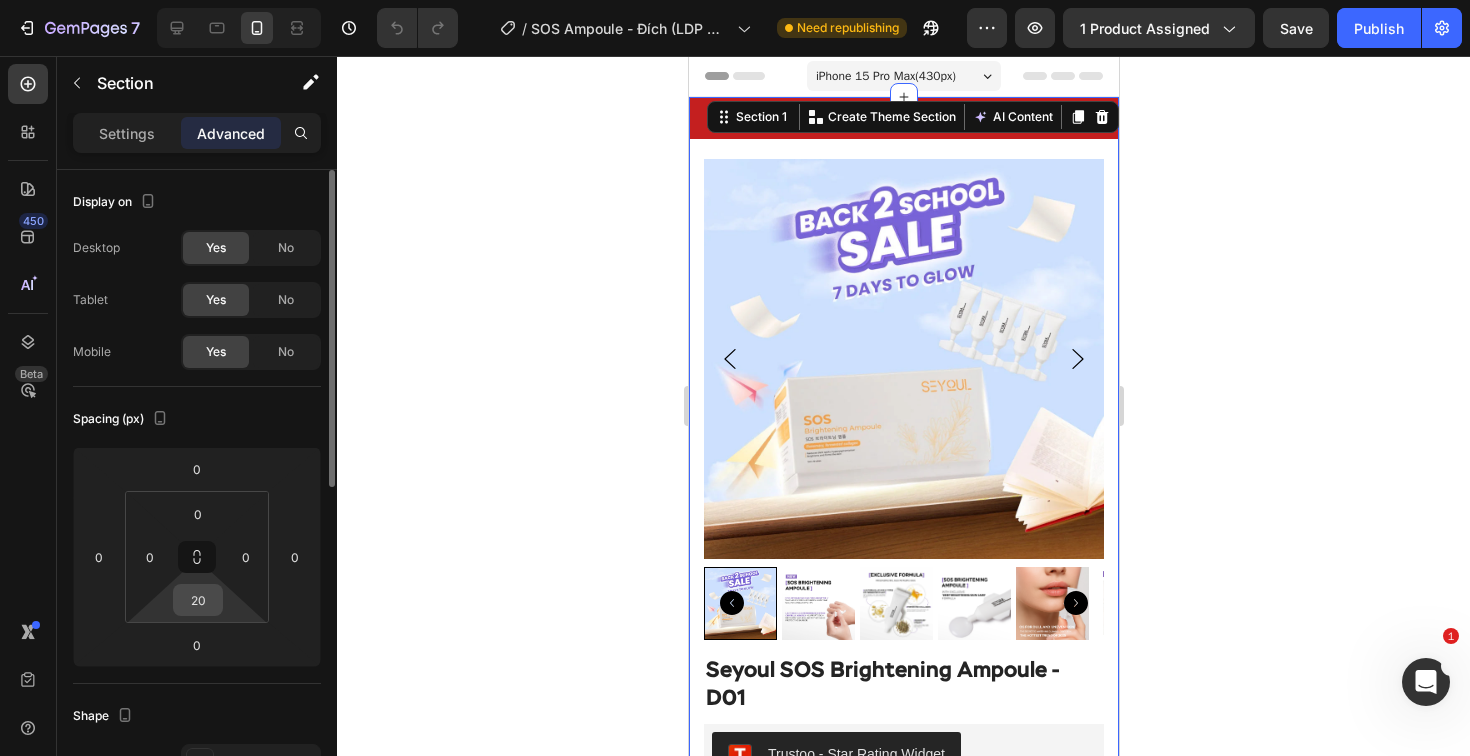 click on "20" at bounding box center [198, 600] 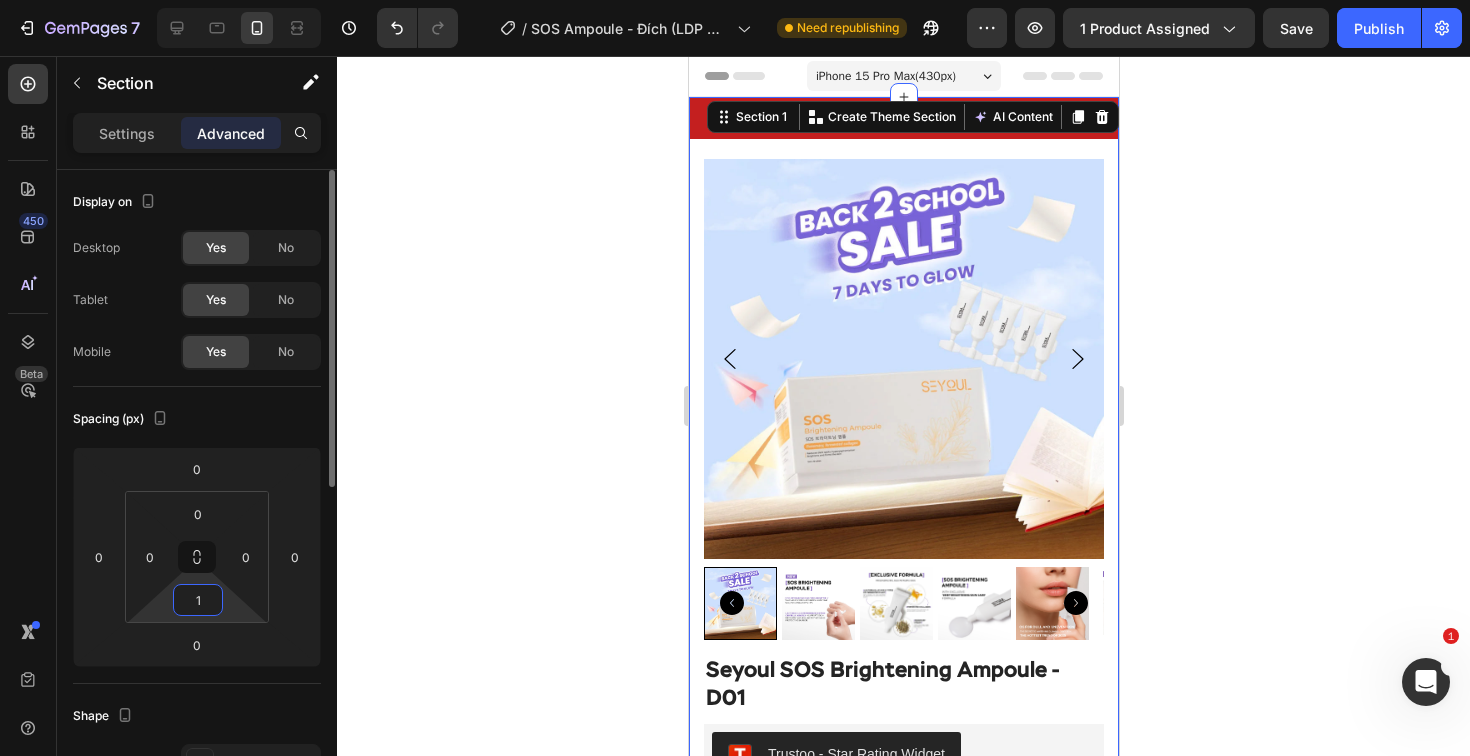 type on "15" 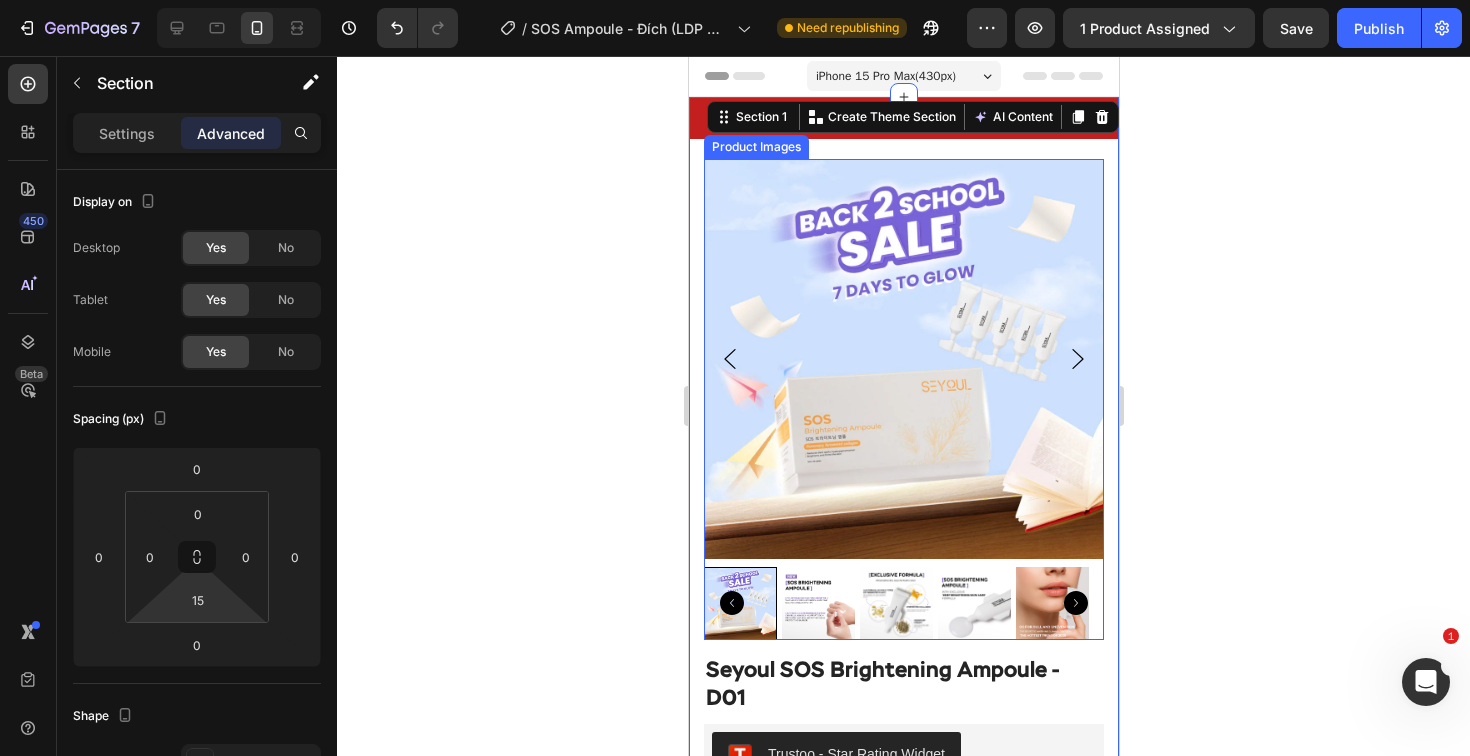 click 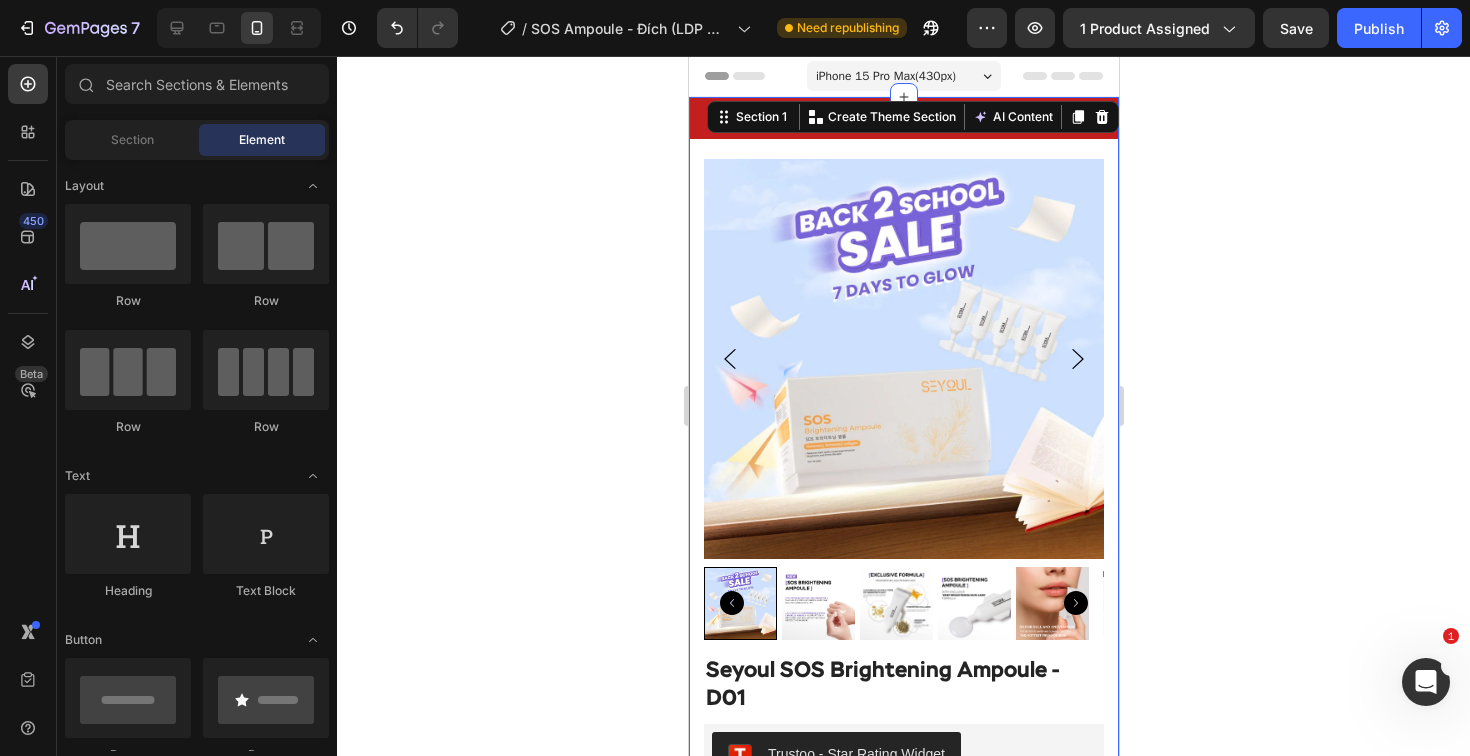 click on "TAKE ADVANTAGE TODAY: 30% DISCOUNT Text Block Row
Product Images Seyoul SOS Brightening Ampoule - D01 Product Title Trustoo - Star Rating Widget Trustoo
Custom Code
Publish the page to see the content.
Custom Code $33.00 Product Price Product Price $23.00 Product Price Product Price Row 🎁 BUY MORE, SAVE MORE 🎁 Text Block Koala Bundle Quantity Discount Koala Bundle Quantity Discount
ADD TO CART Add to Cart
SUMMARY
benefits
Ingredients
How to use
FAQ  Accordion Row Product" at bounding box center [903, 755] 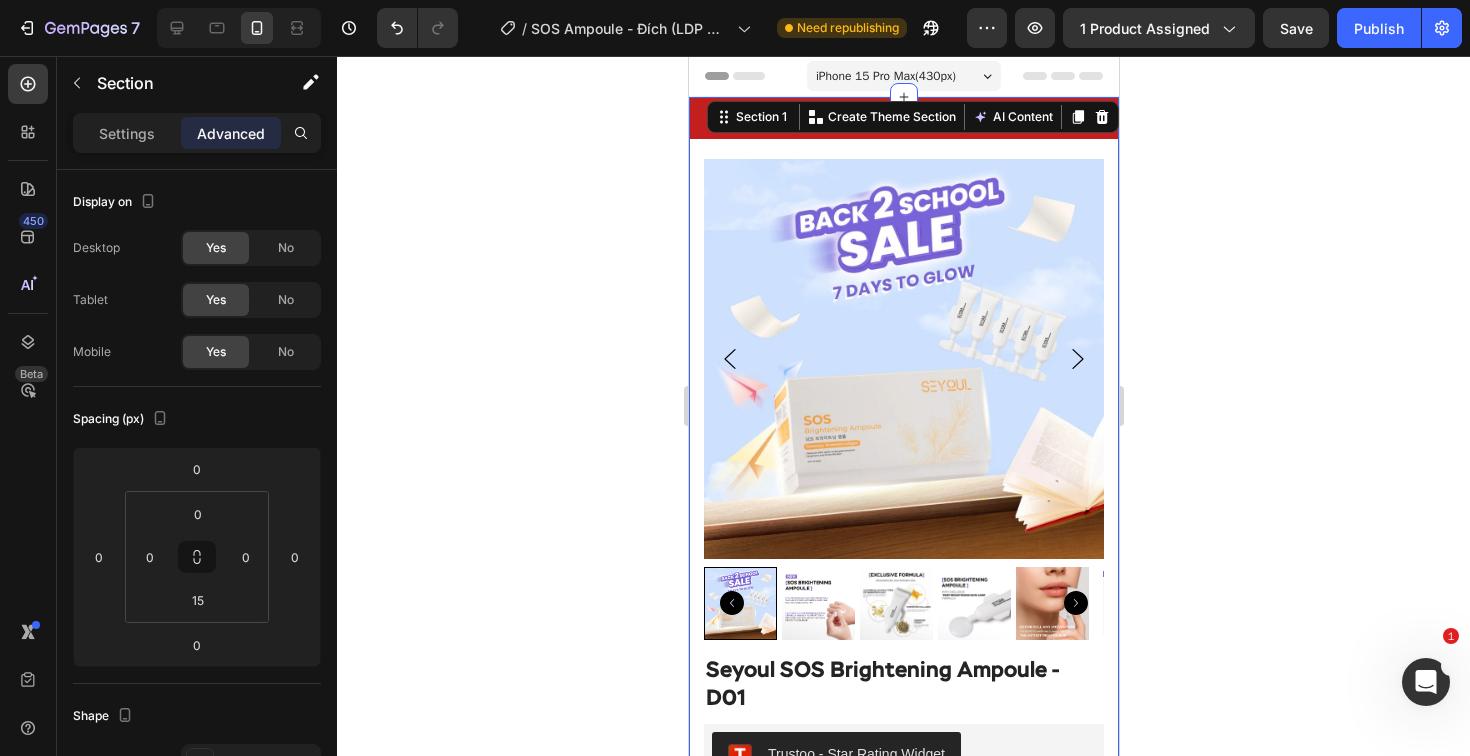 click on "TAKE ADVANTAGE TODAY: 30% DISCOUNT Text Block Row
Product Images Seyoul SOS Brightening Ampoule - D01 Product Title Trustoo - Star Rating Widget Trustoo
Custom Code
Publish the page to see the content.
Custom Code $33.00 Product Price Product Price $23.00 Product Price Product Price Row 🎁 BUY MORE, SAVE MORE 🎁 Text Block Koala Bundle Quantity Discount Koala Bundle Quantity Discount
ADD TO CART Add to Cart
SUMMARY
benefits
Ingredients
How to use
FAQ  Accordion Row Product" at bounding box center (903, 755) 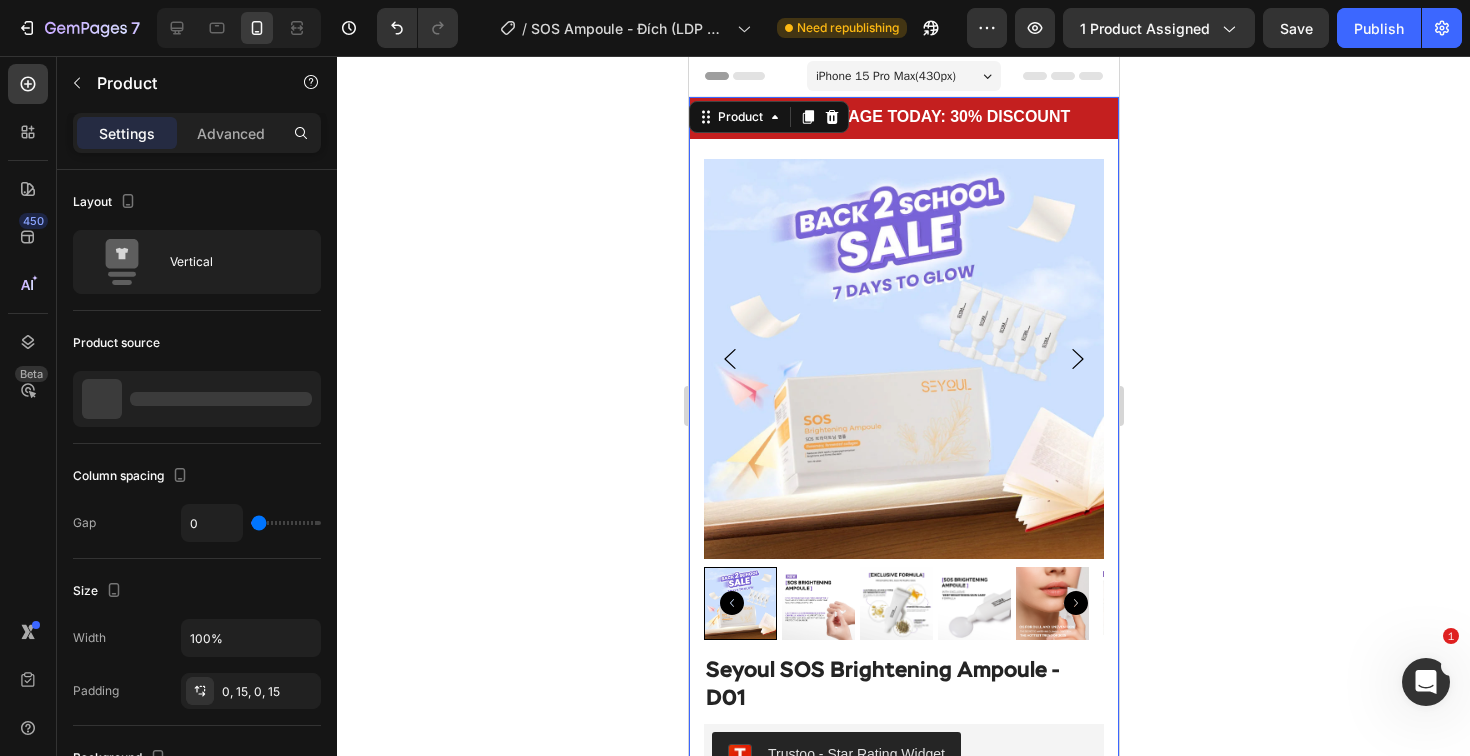 click on "Product Images Seyoul SOS Brightening Ampoule - D01 Product Title Trustoo - Star Rating Widget Trustoo
Custom Code
Publish the page to see the content.
Custom Code $33.00 Product Price Product Price $23.00 Product Price Product Price Row 🎁 BUY MORE, SAVE MORE 🎁 Text Block Koala Bundle Quantity Discount Koala Bundle Quantity Discount
ADD TO CART Add to Cart
SUMMARY
benefits
Ingredients
How to use
FAQ  Accordion Row Product   0" at bounding box center [903, 786] 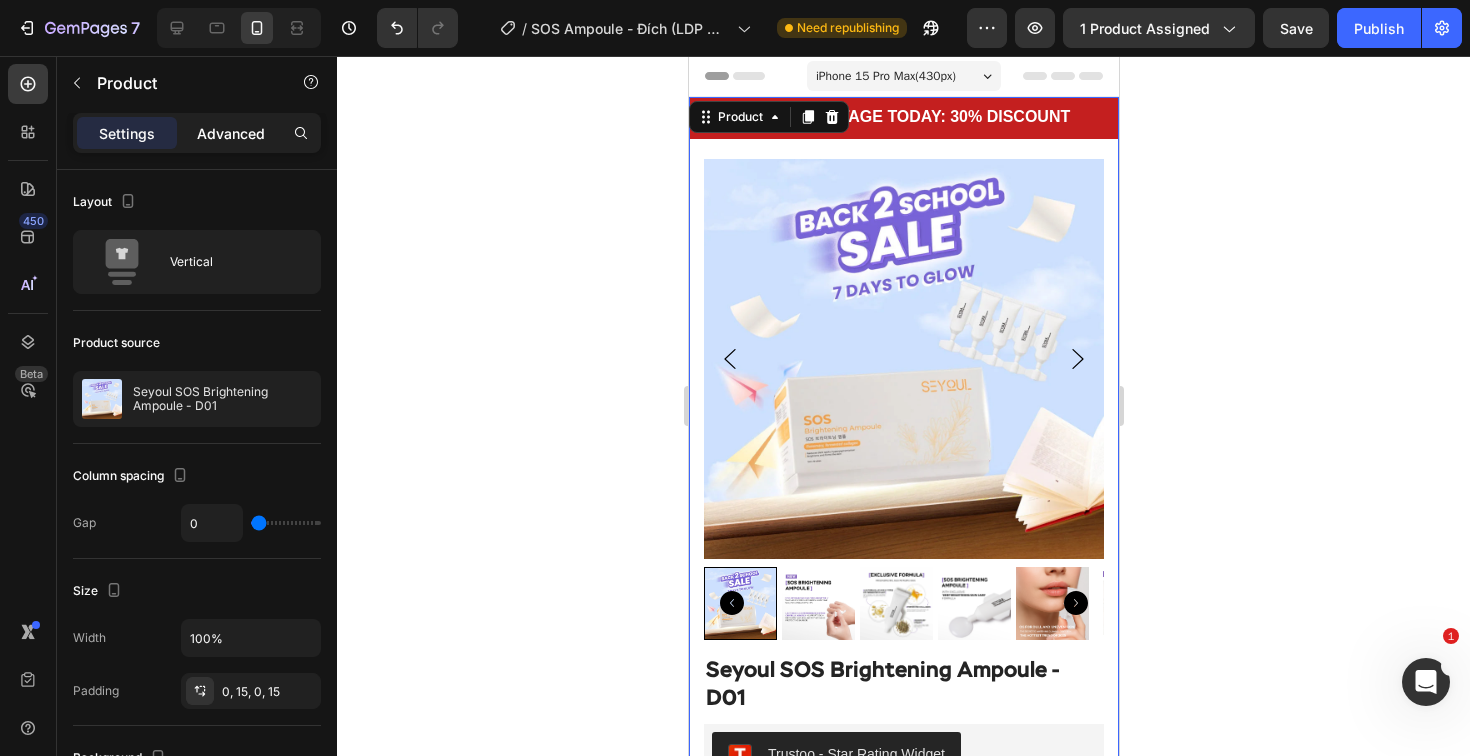 click on "Advanced" at bounding box center [231, 133] 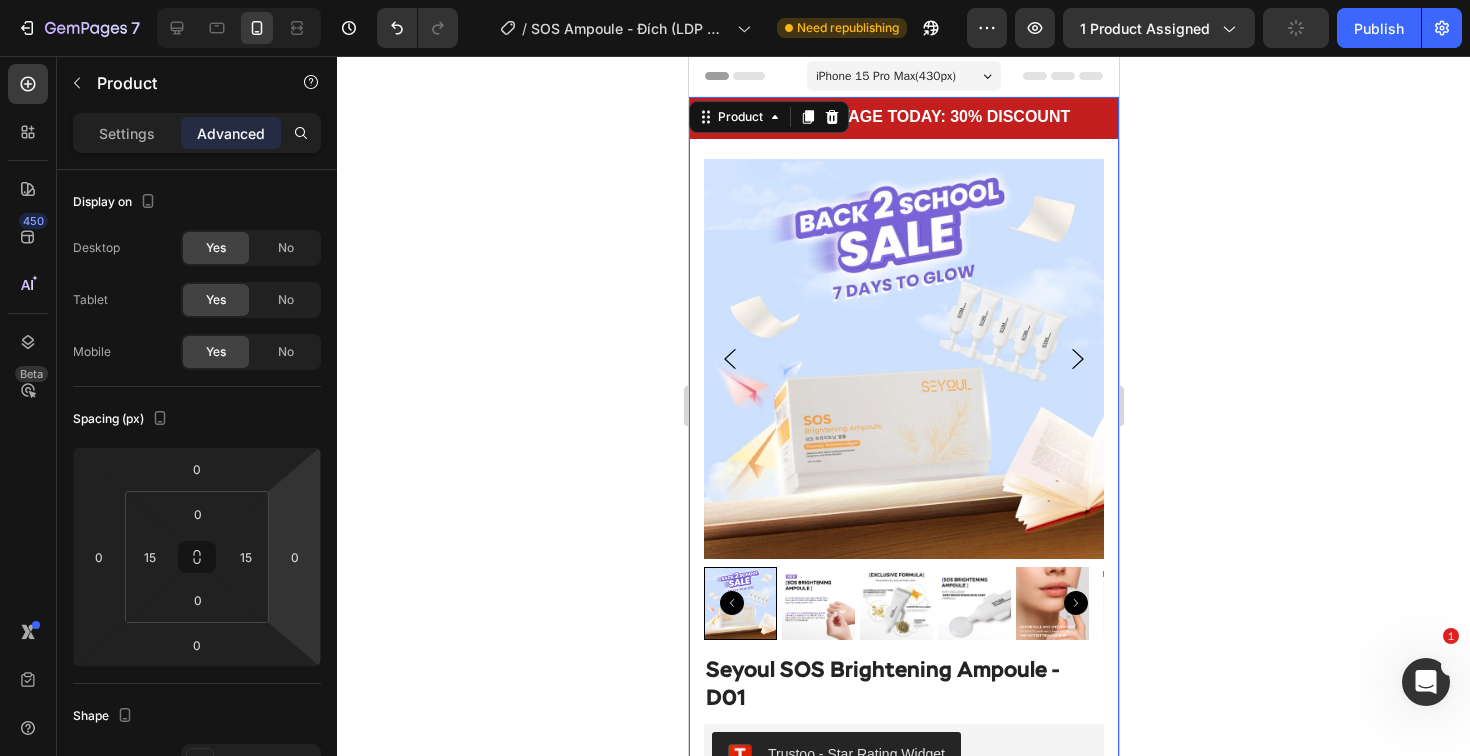 click on "Product Images Seyoul SOS Brightening Ampoule - D01 Product Title Trustoo - Star Rating Widget Trustoo
Custom Code
Publish the page to see the content.
Custom Code $33.00 Product Price Product Price $23.00 Product Price Product Price Row 🎁 BUY MORE, SAVE MORE 🎁 Text Block Koala Bundle Quantity Discount Koala Bundle Quantity Discount
ADD TO CART Add to Cart
SUMMARY
benefits
Ingredients
How to use
FAQ  Accordion Row Product   0" at bounding box center (903, 786) 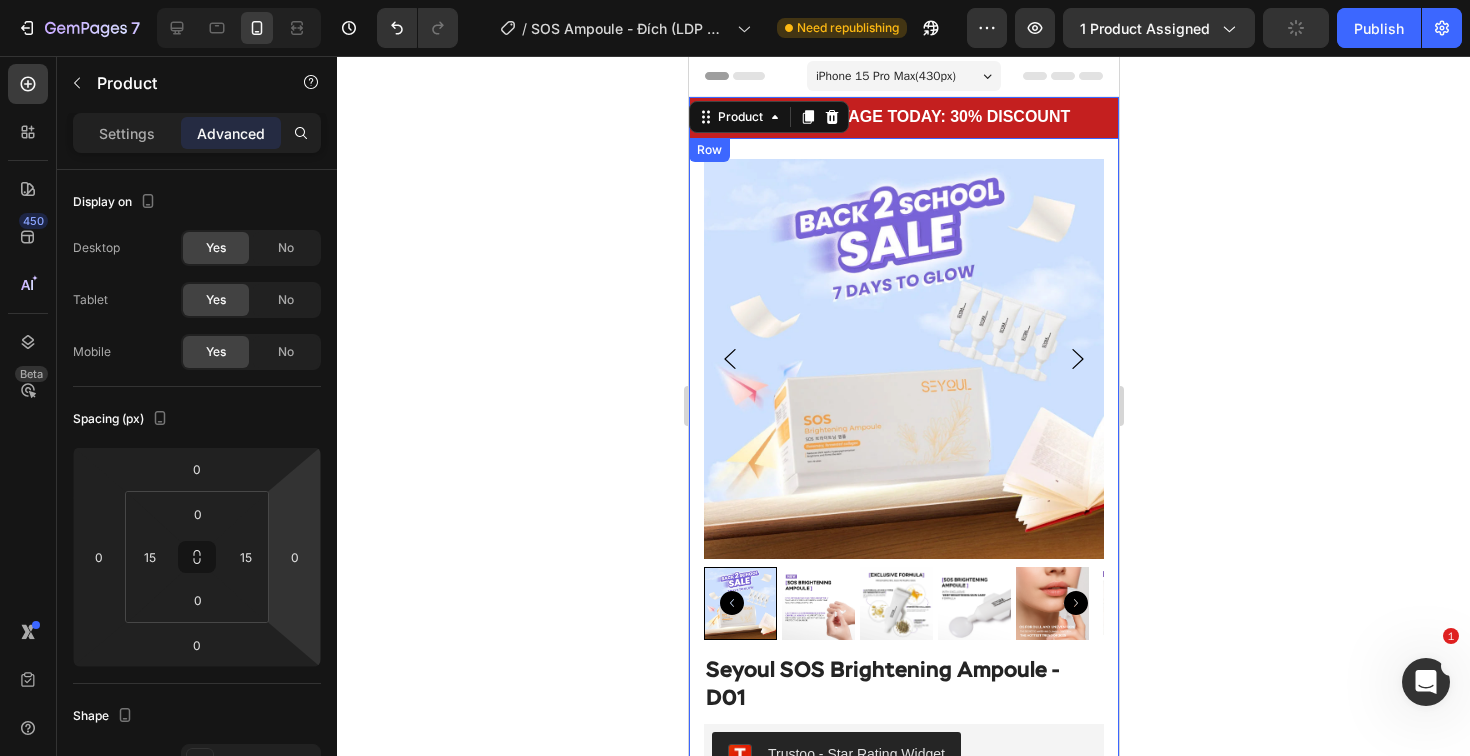click on "TAKE ADVANTAGE TODAY: 30% DISCOUNT Text Block Row" at bounding box center [903, 118] 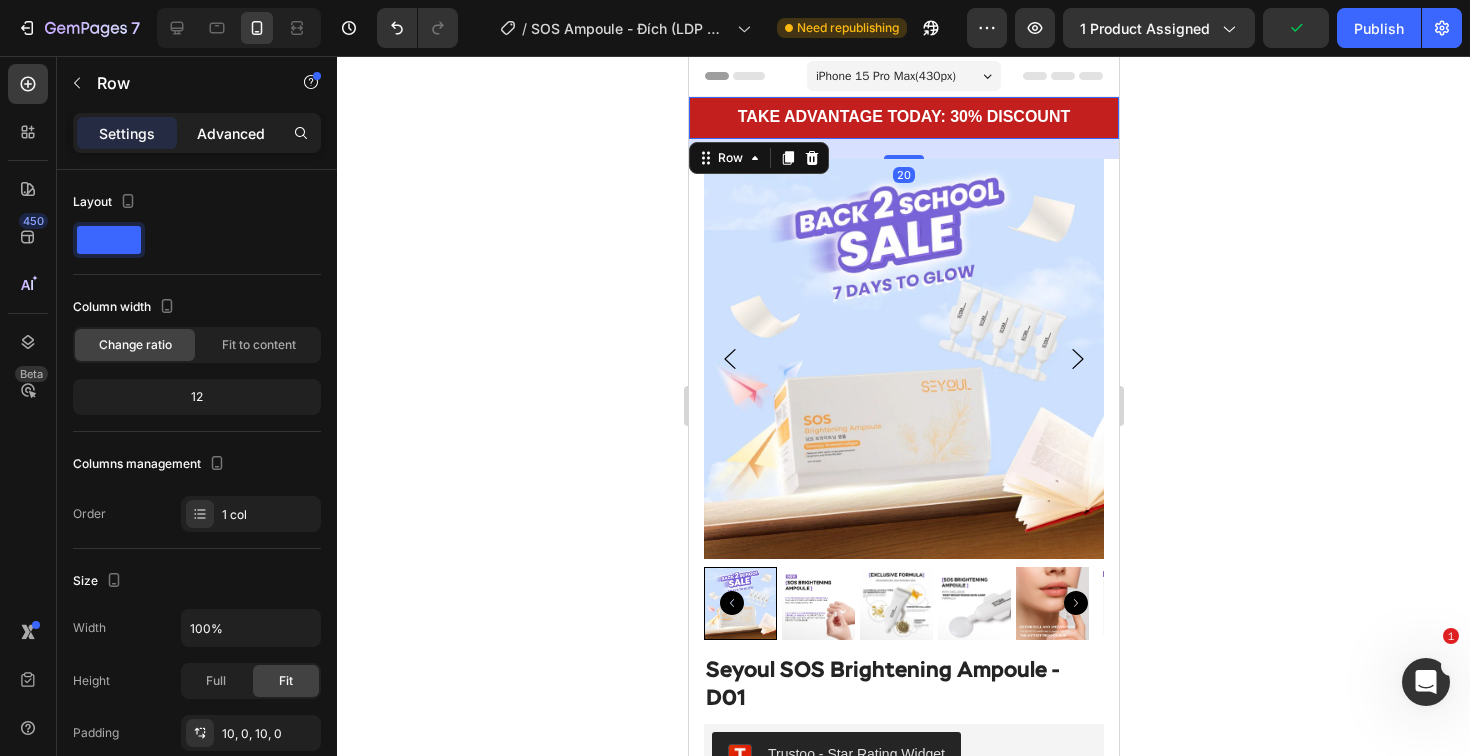 click on "Advanced" at bounding box center [231, 133] 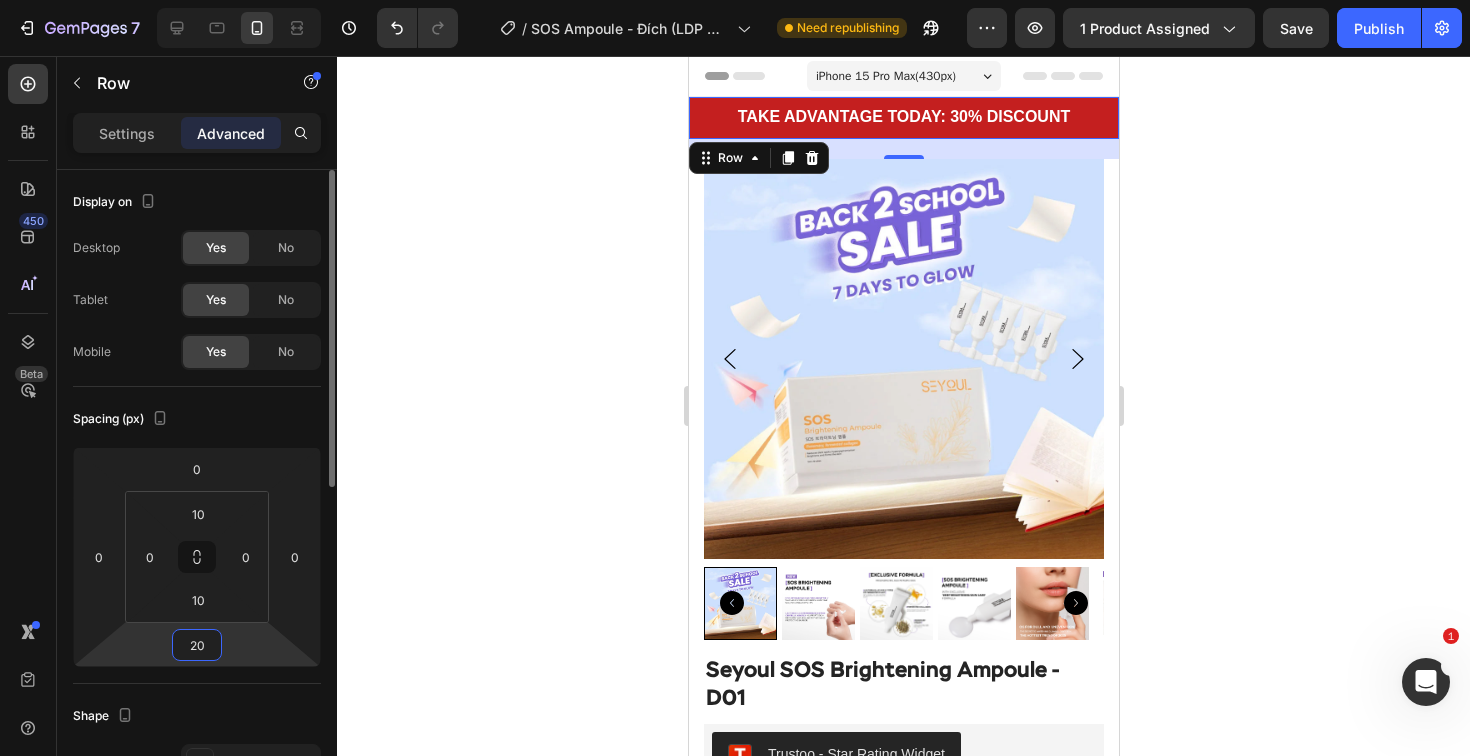 click on "20" at bounding box center (197, 645) 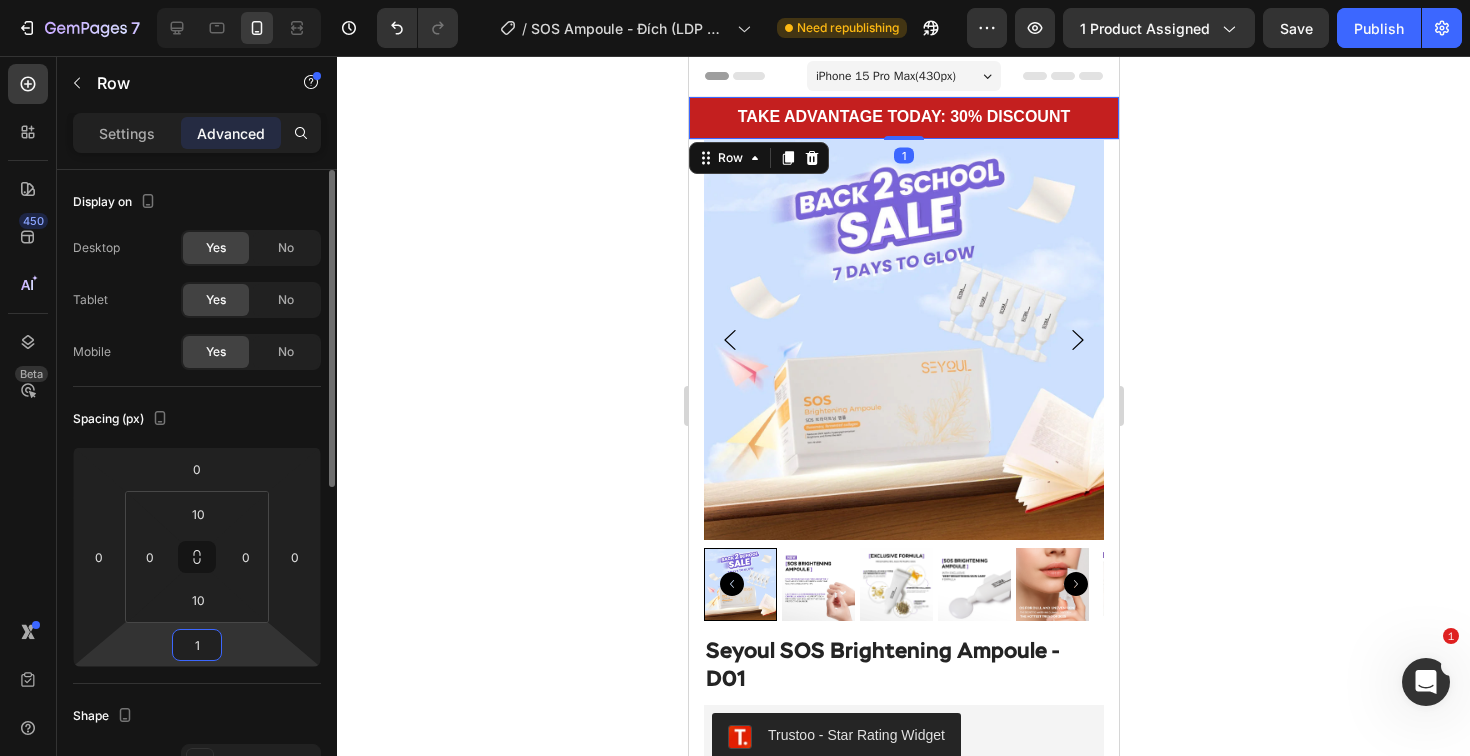 type on "15" 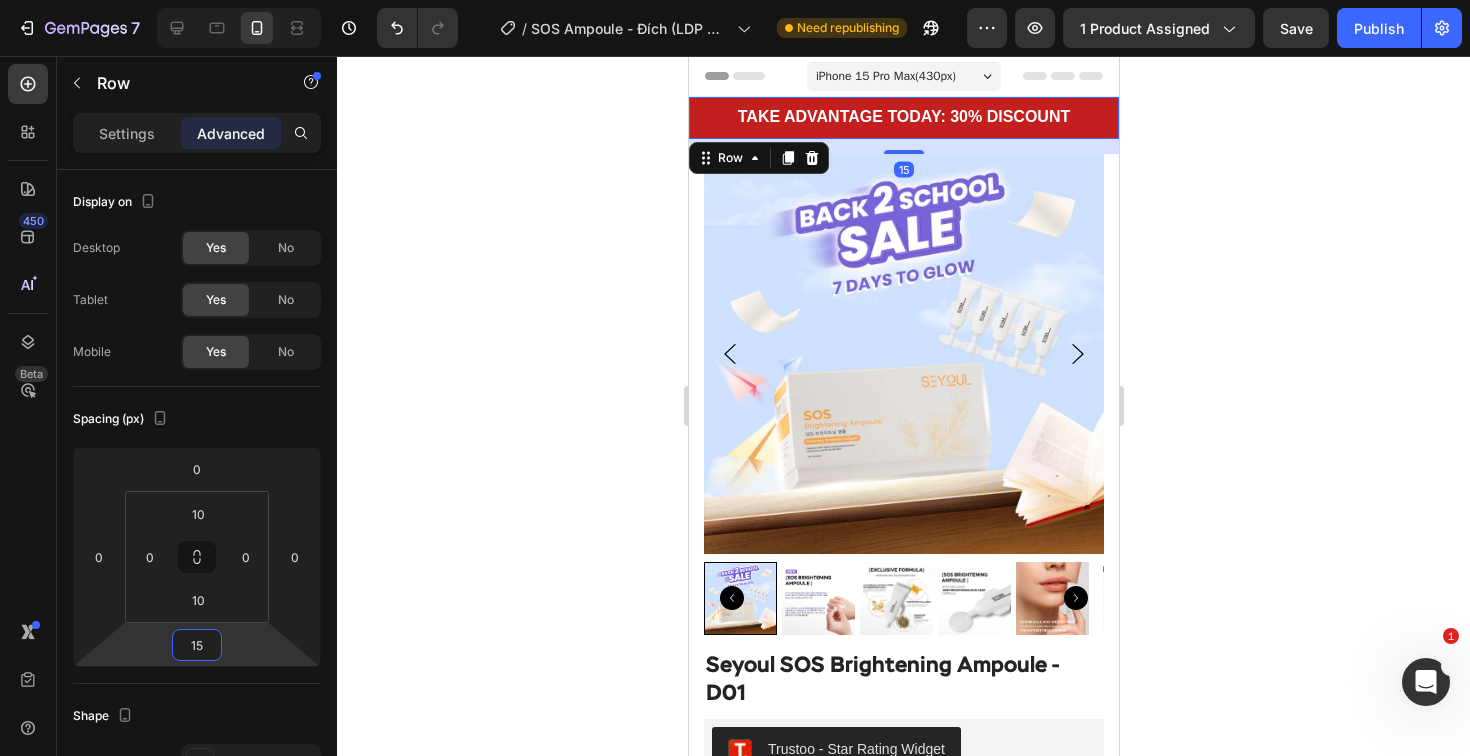 click 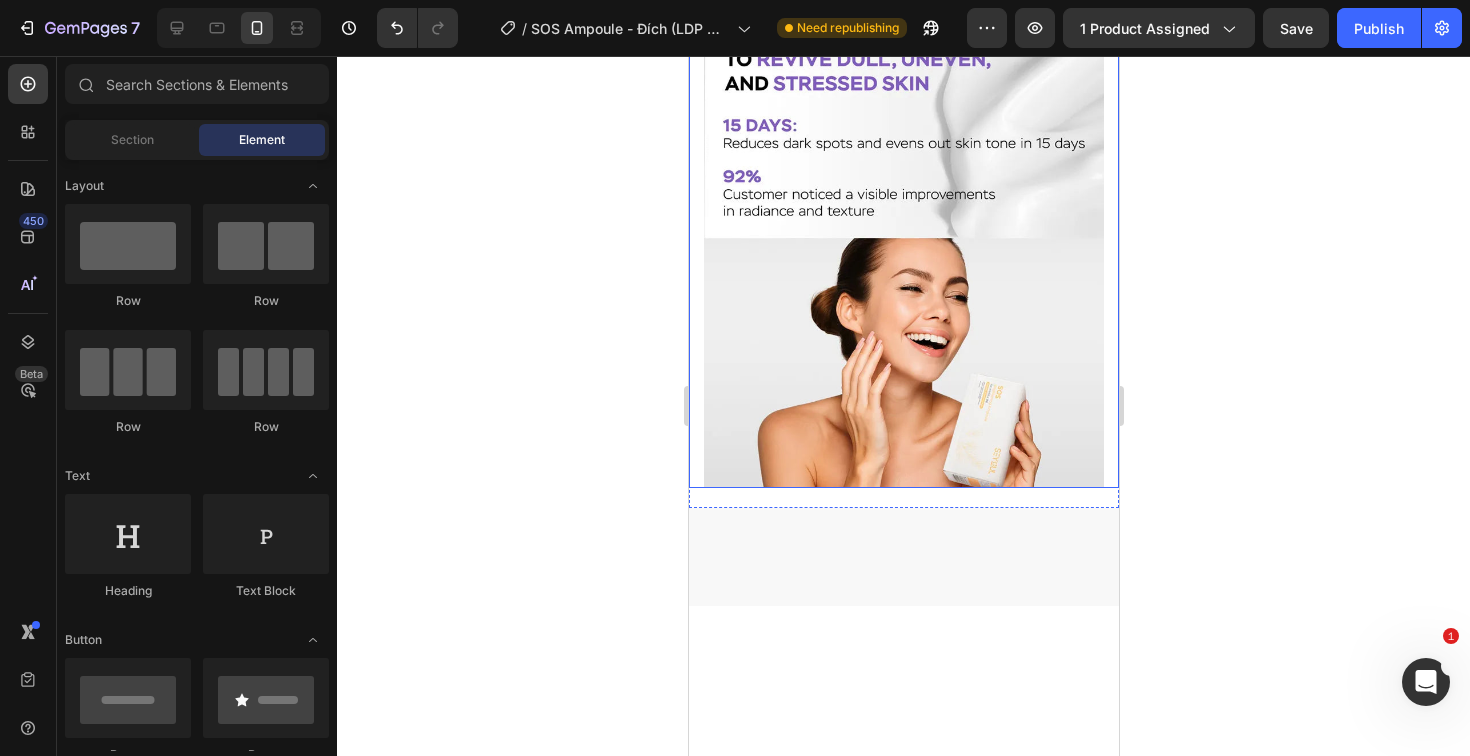 scroll, scrollTop: 1443, scrollLeft: 0, axis: vertical 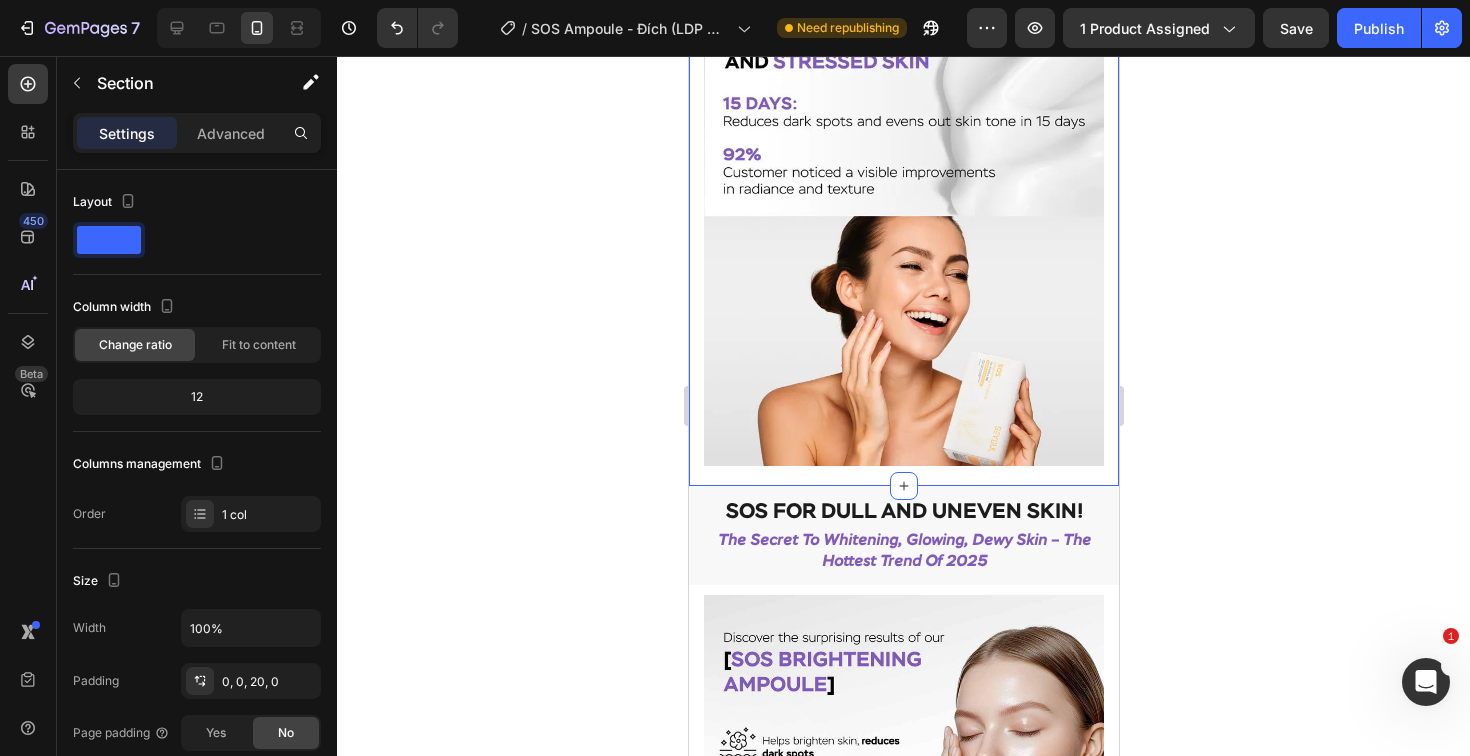 click on "Image Section 2   Create Theme Section AI Content Write with GemAI What would you like to describe here? Tone and Voice Persuasive Product Combo Bright Guard Show more Generate" at bounding box center (903, 226) 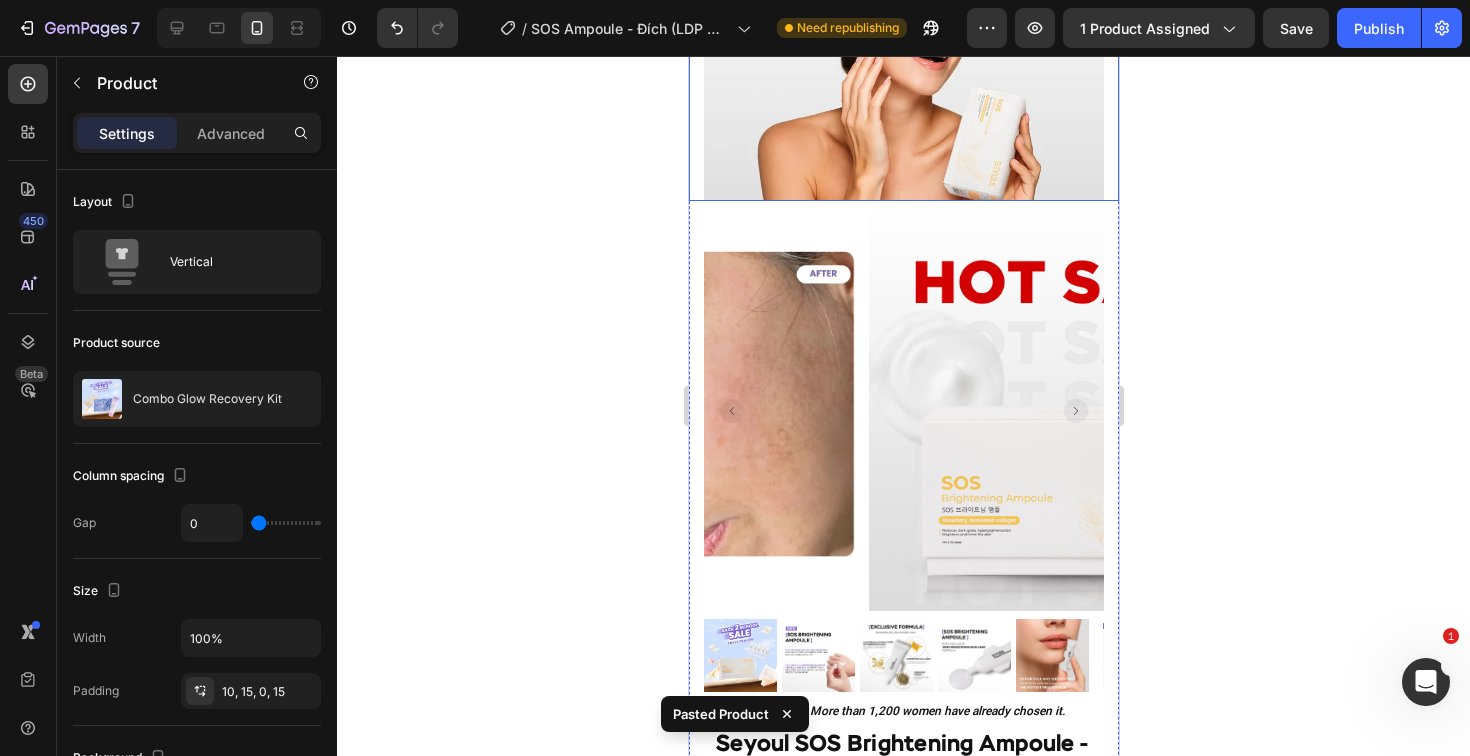 scroll, scrollTop: 1764, scrollLeft: 0, axis: vertical 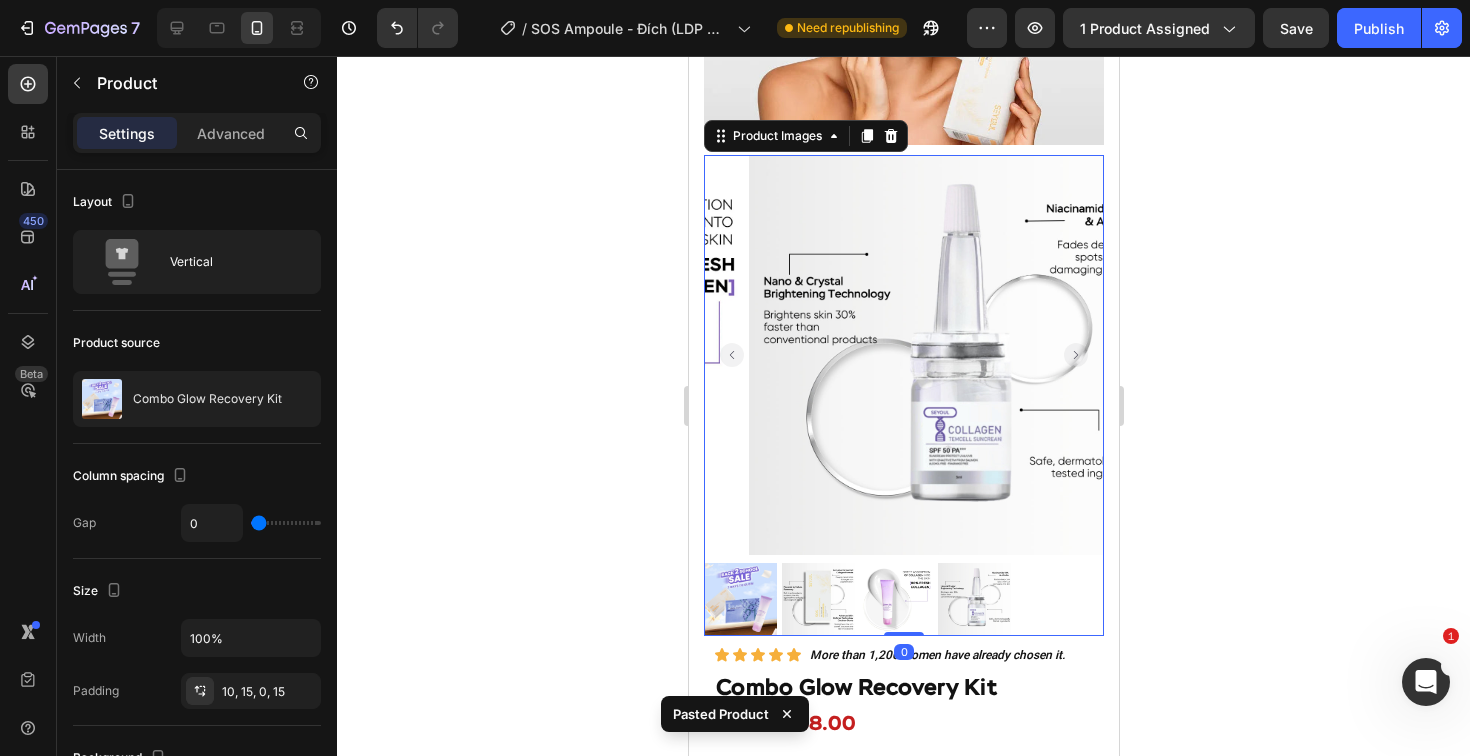 click 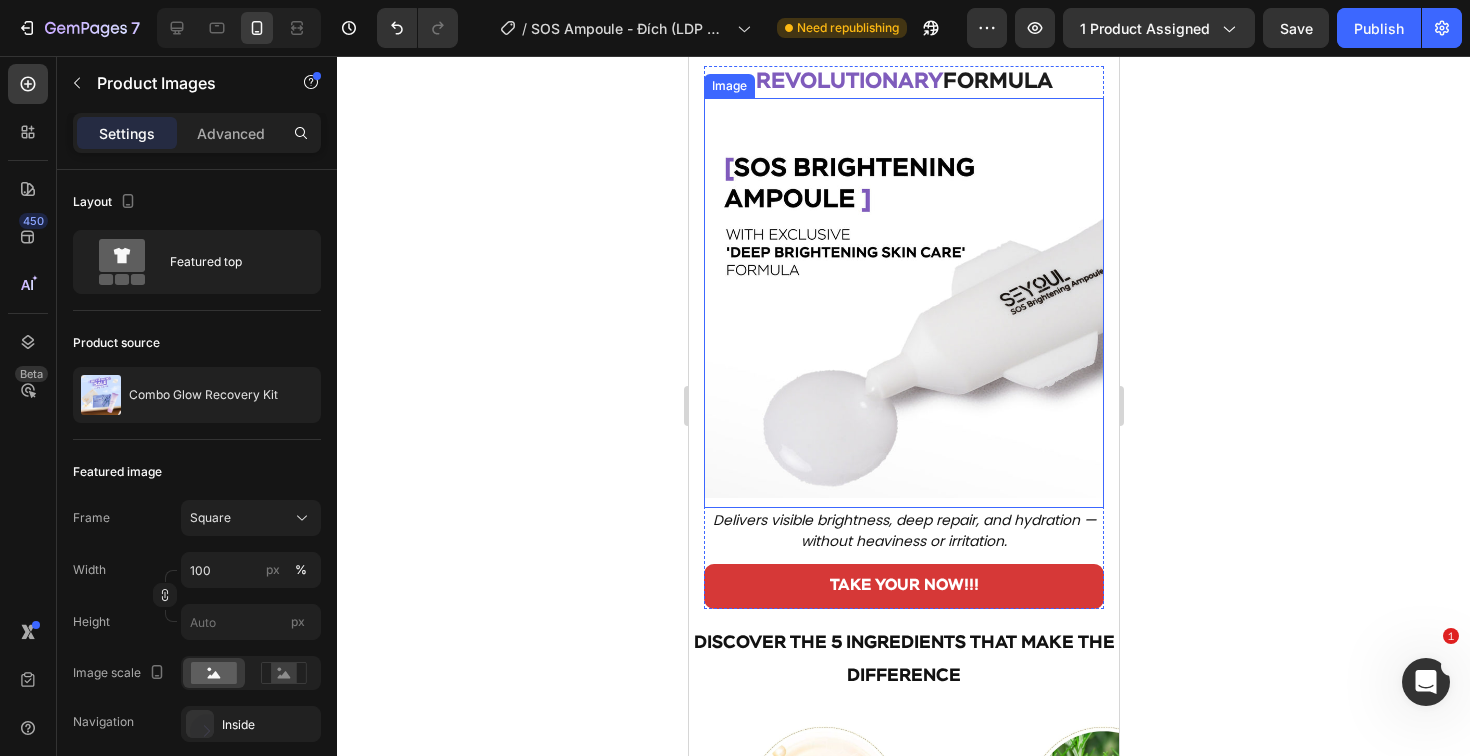 scroll, scrollTop: 3948, scrollLeft: 0, axis: vertical 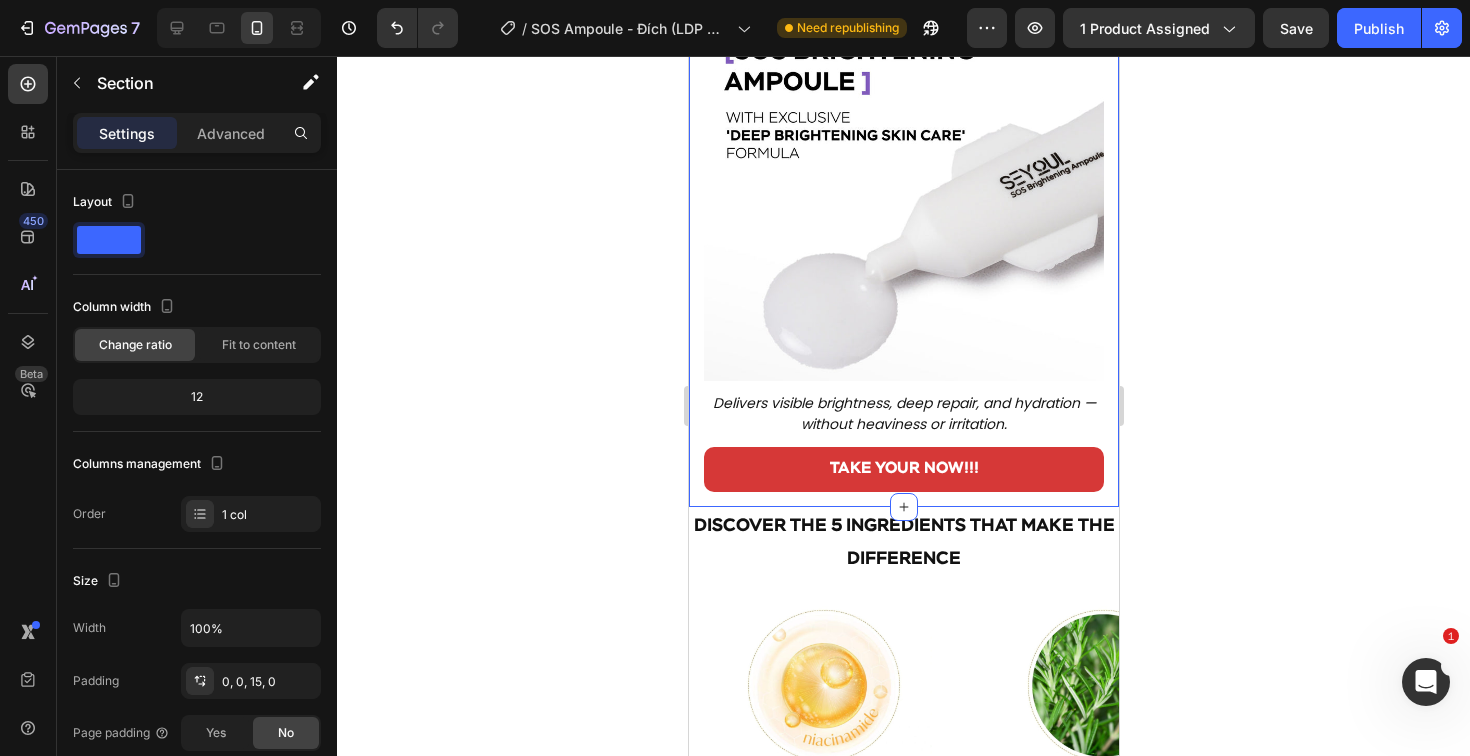 click on "REVOLUTIONARY  FORMULA Heading Image Delivers visible brightness, deep repair, and hydration — without heaviness or irritation. Text block TAKE YOUR NOW!!! Button Row Image Row Section 5   Create Theme Section AI Content Write with GemAI What would you like to describe here? Tone and Voice Persuasive Product Combo Bright Guard Show more Generate" at bounding box center [903, 223] 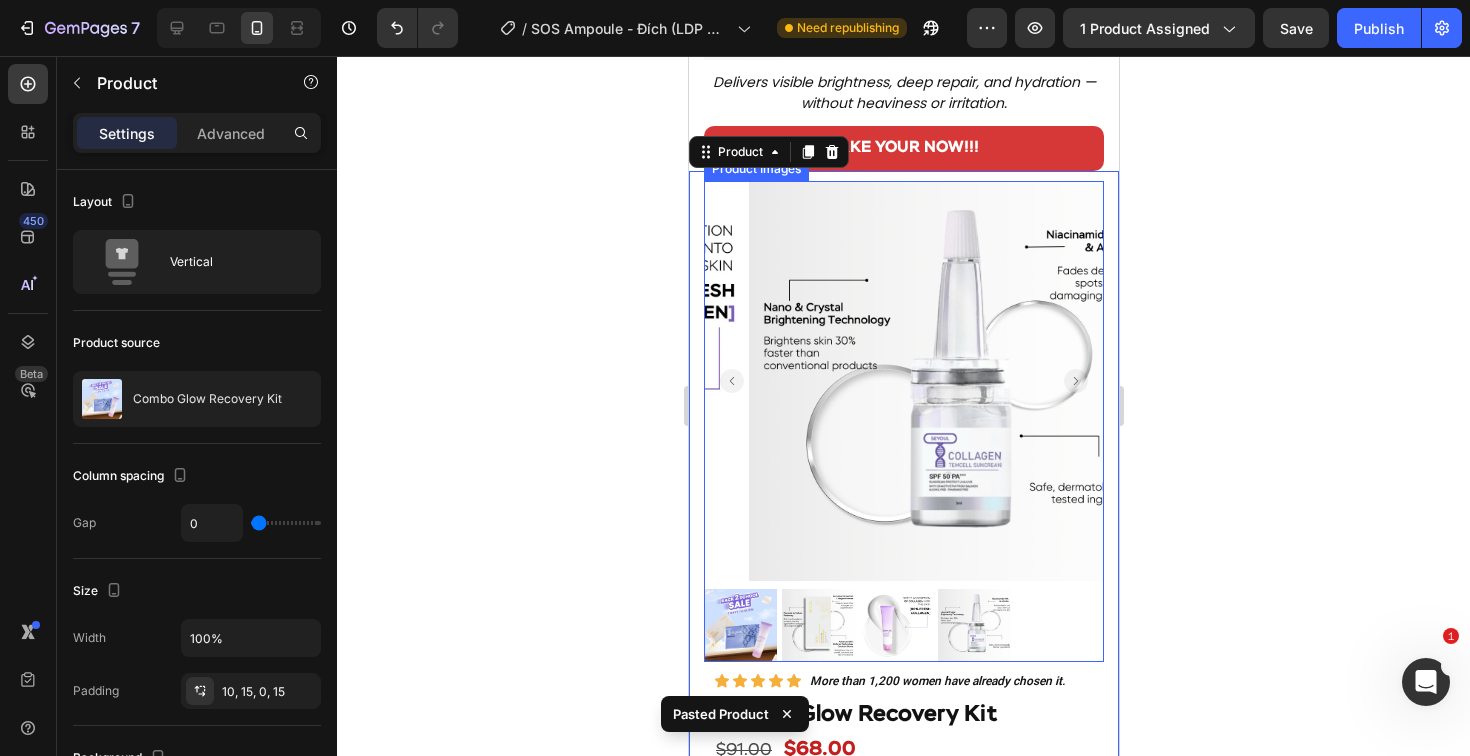 scroll, scrollTop: 4300, scrollLeft: 0, axis: vertical 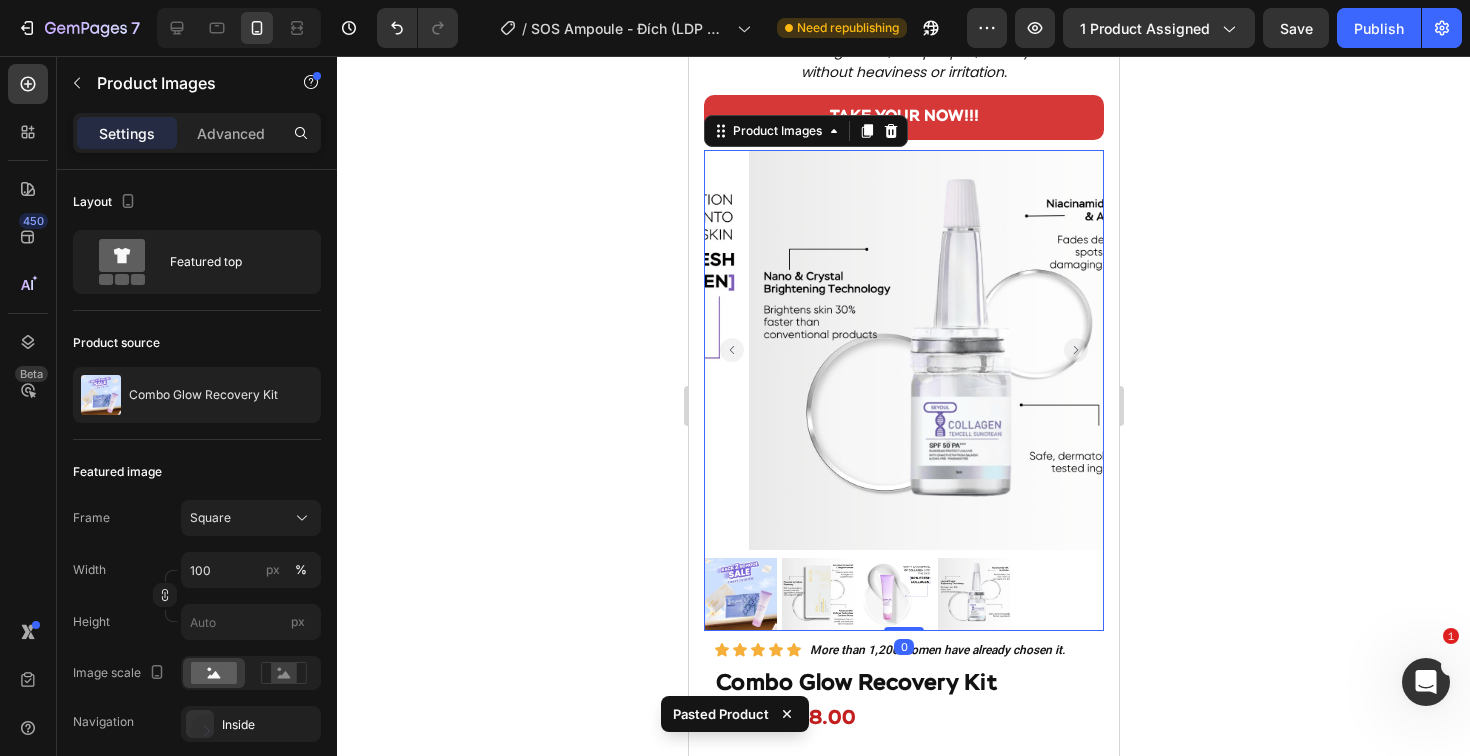 click at bounding box center (948, 350) 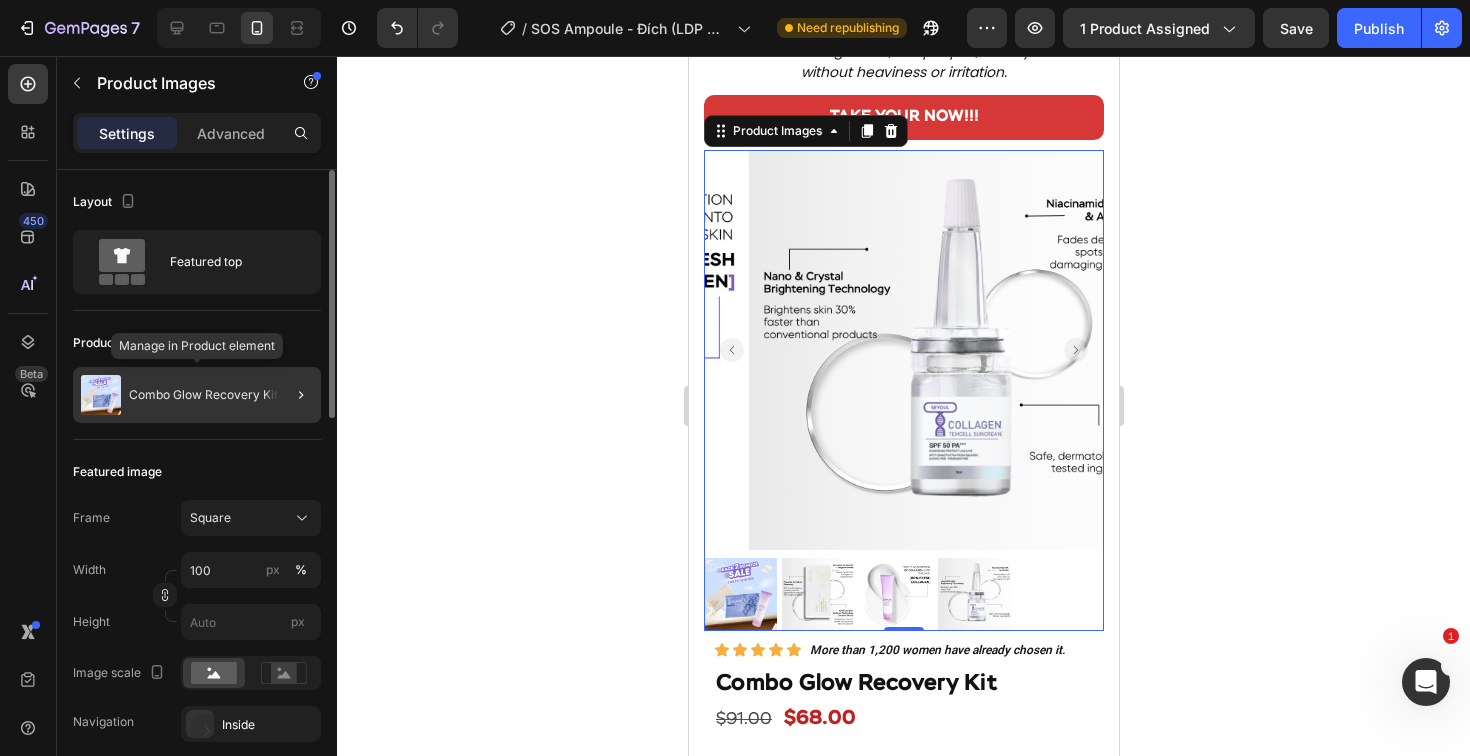 click on "Combo Glow Recovery Kit" at bounding box center (203, 395) 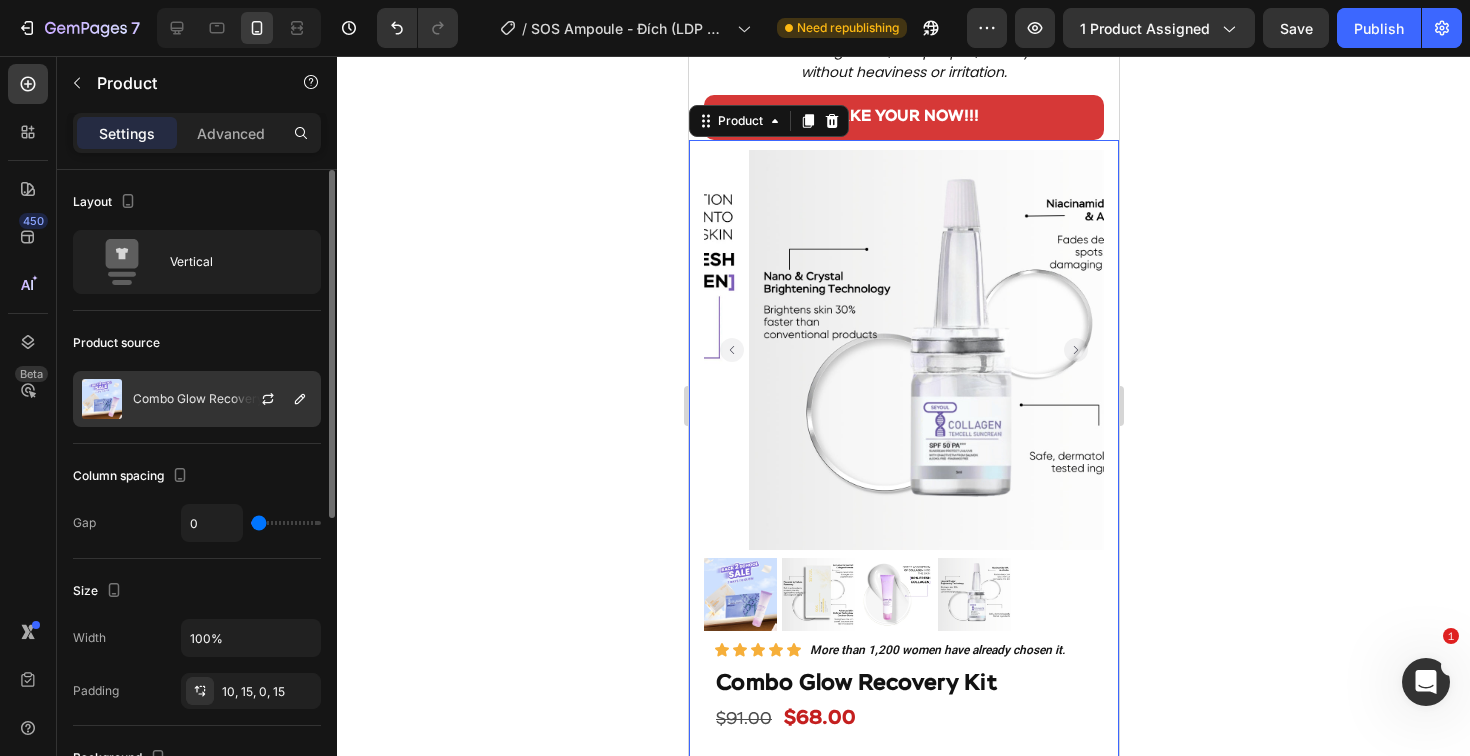 click on "Combo Glow Recovery Kit" 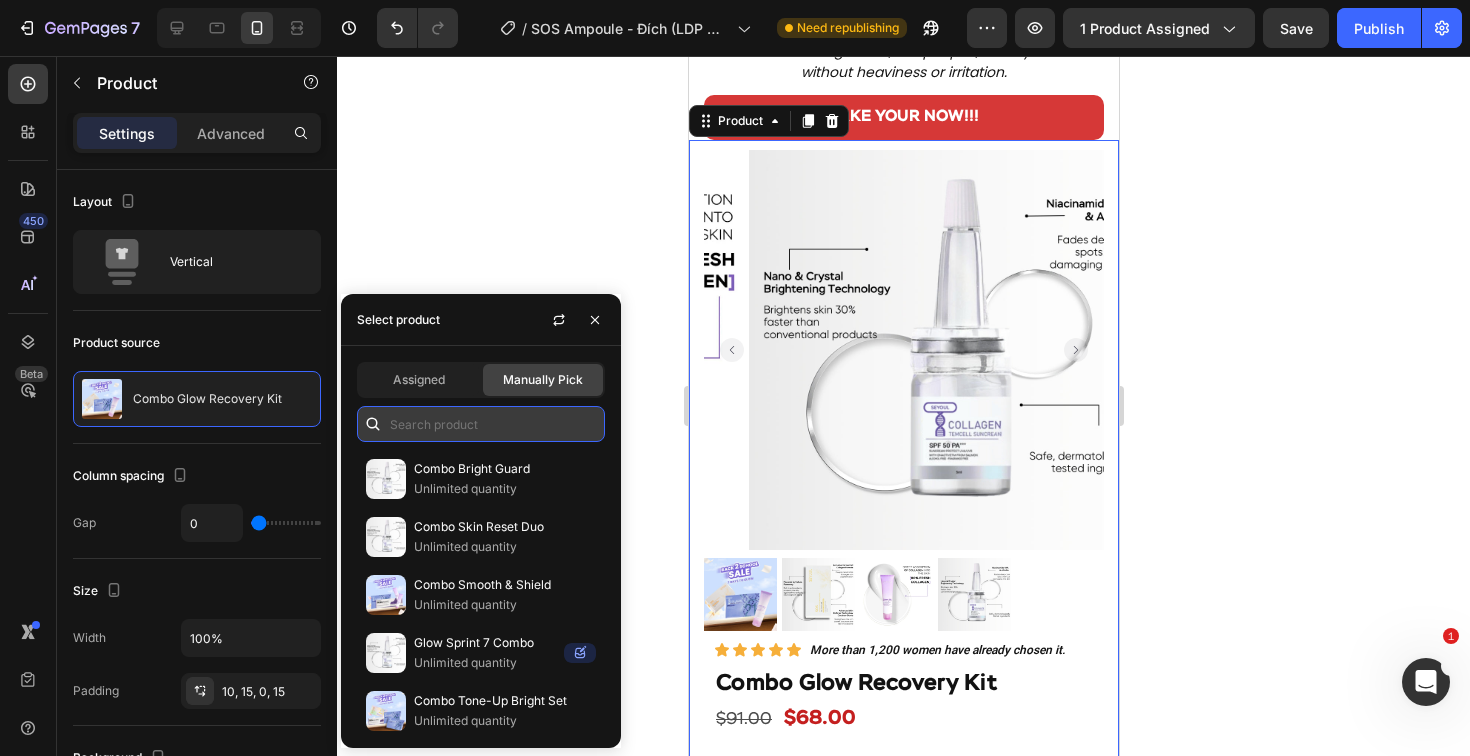 click at bounding box center [481, 424] 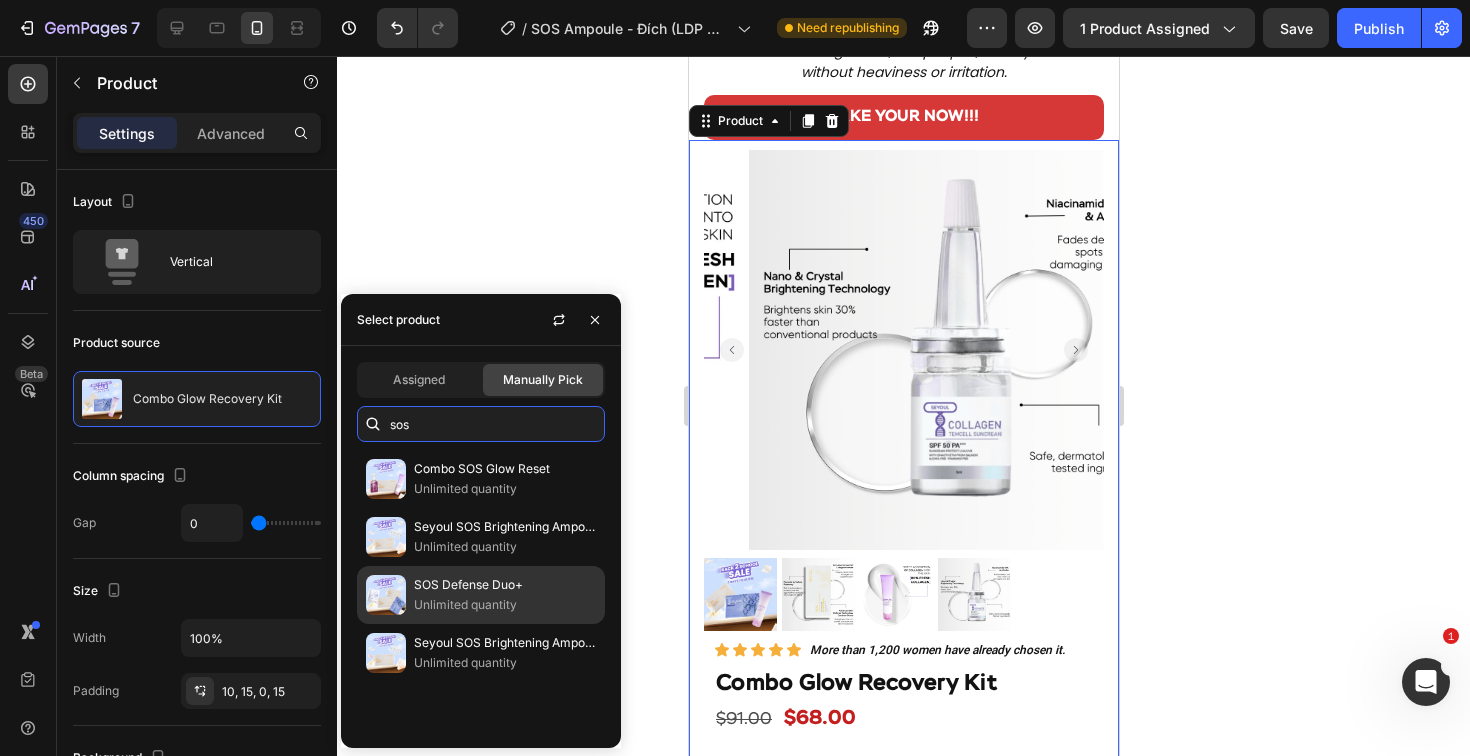 type on "sos" 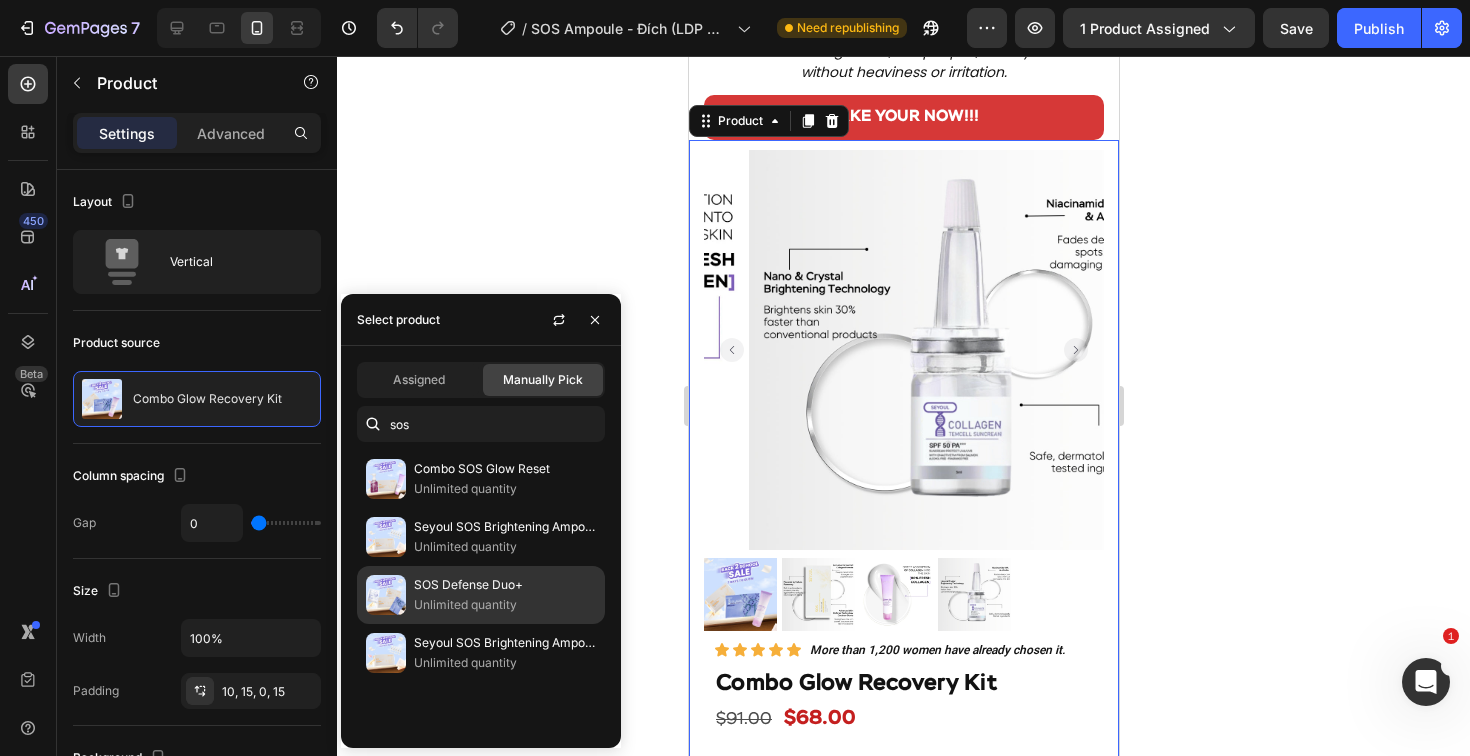 click on "SOS Defense Duo+ Unlimited quantity" 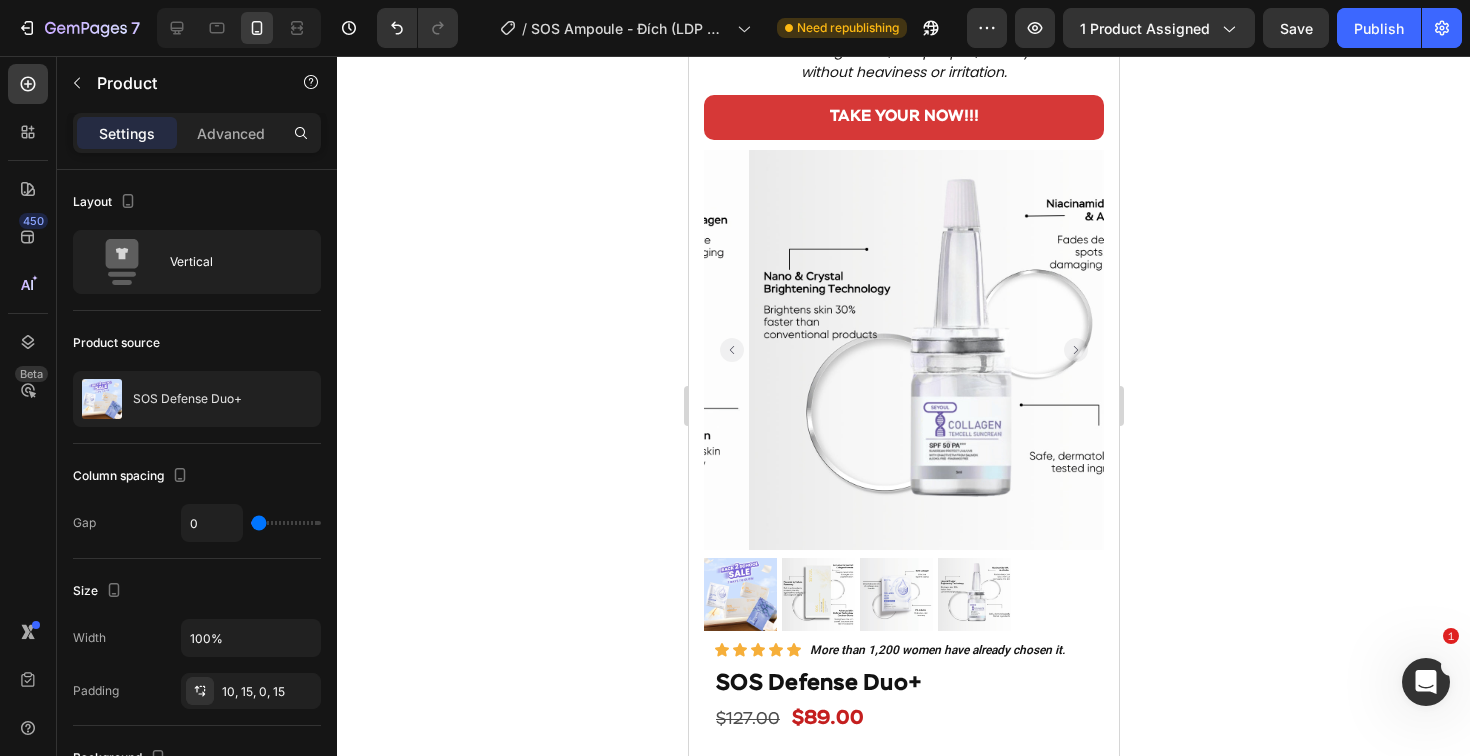 click 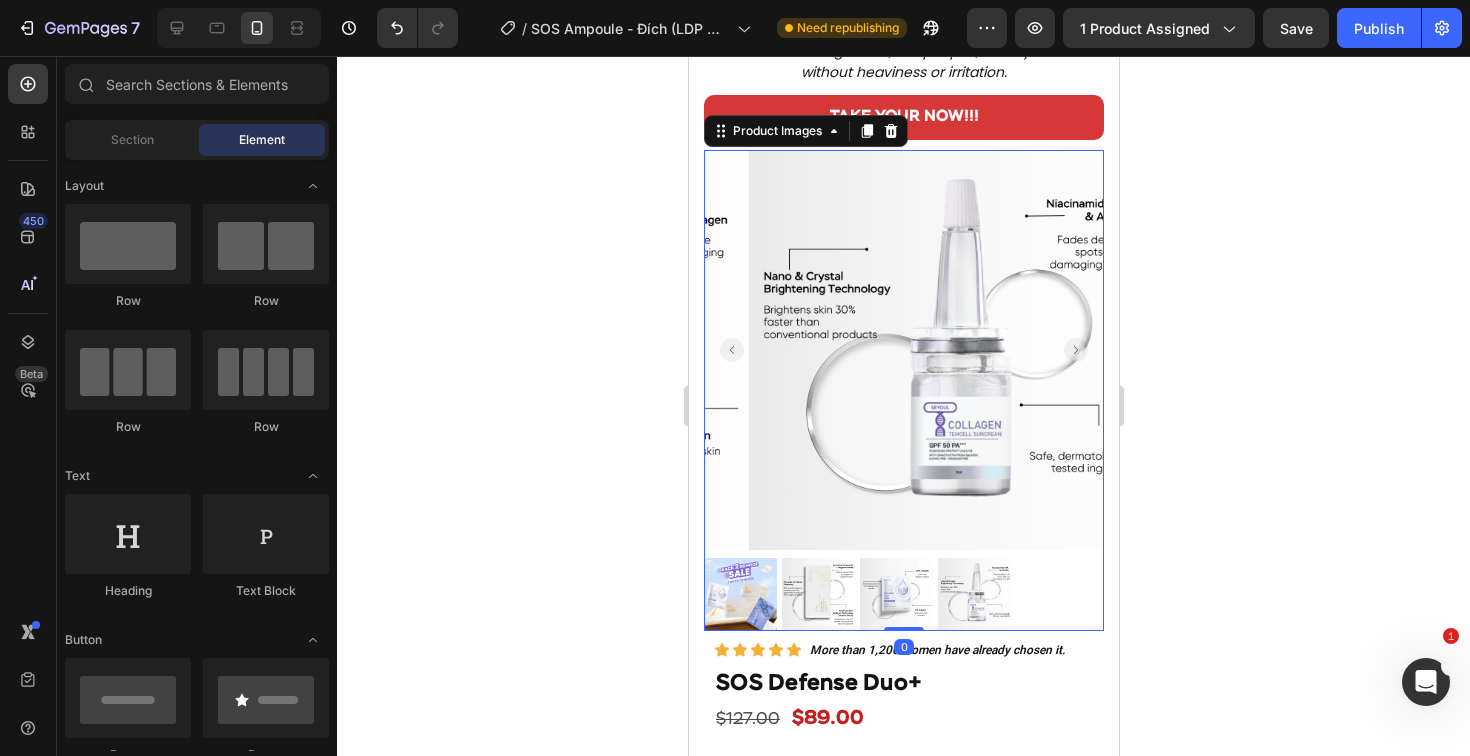 click 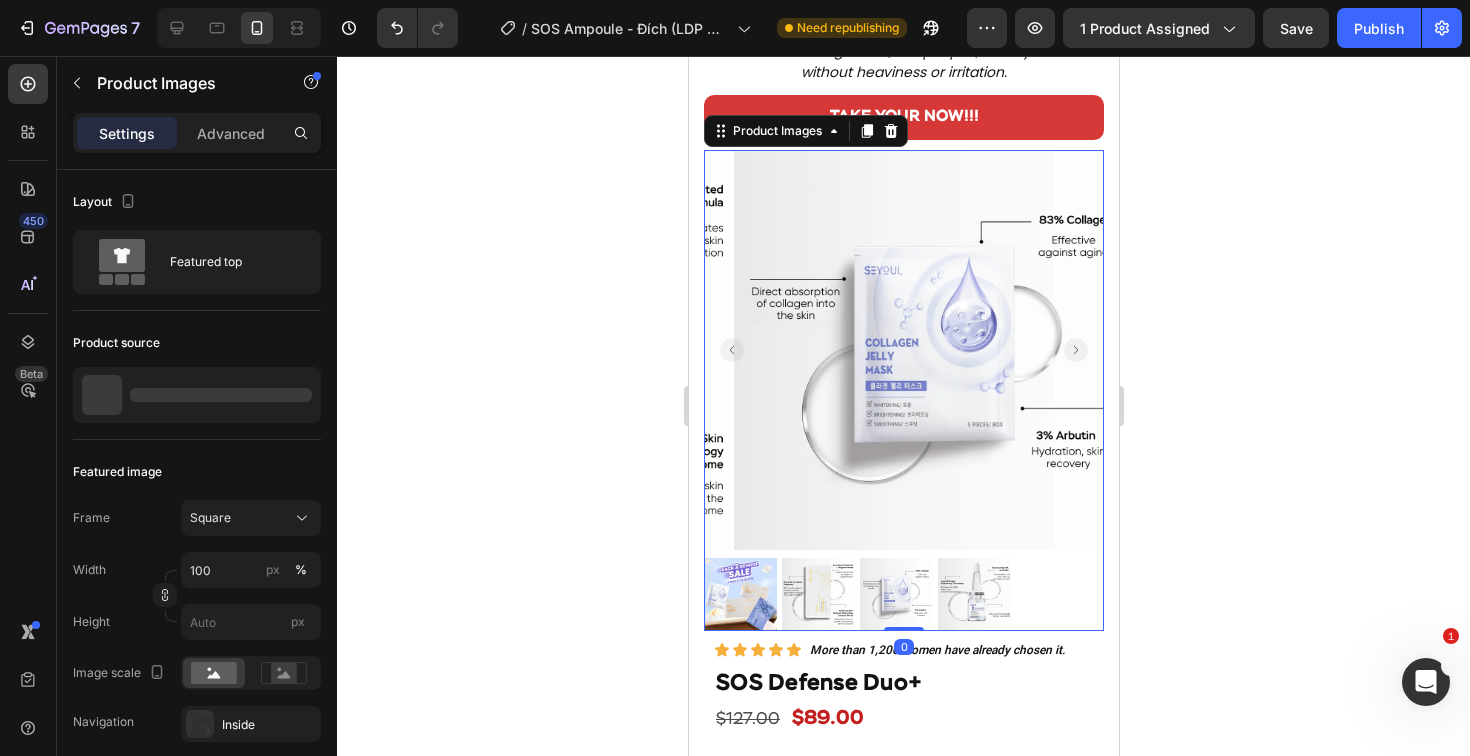 click 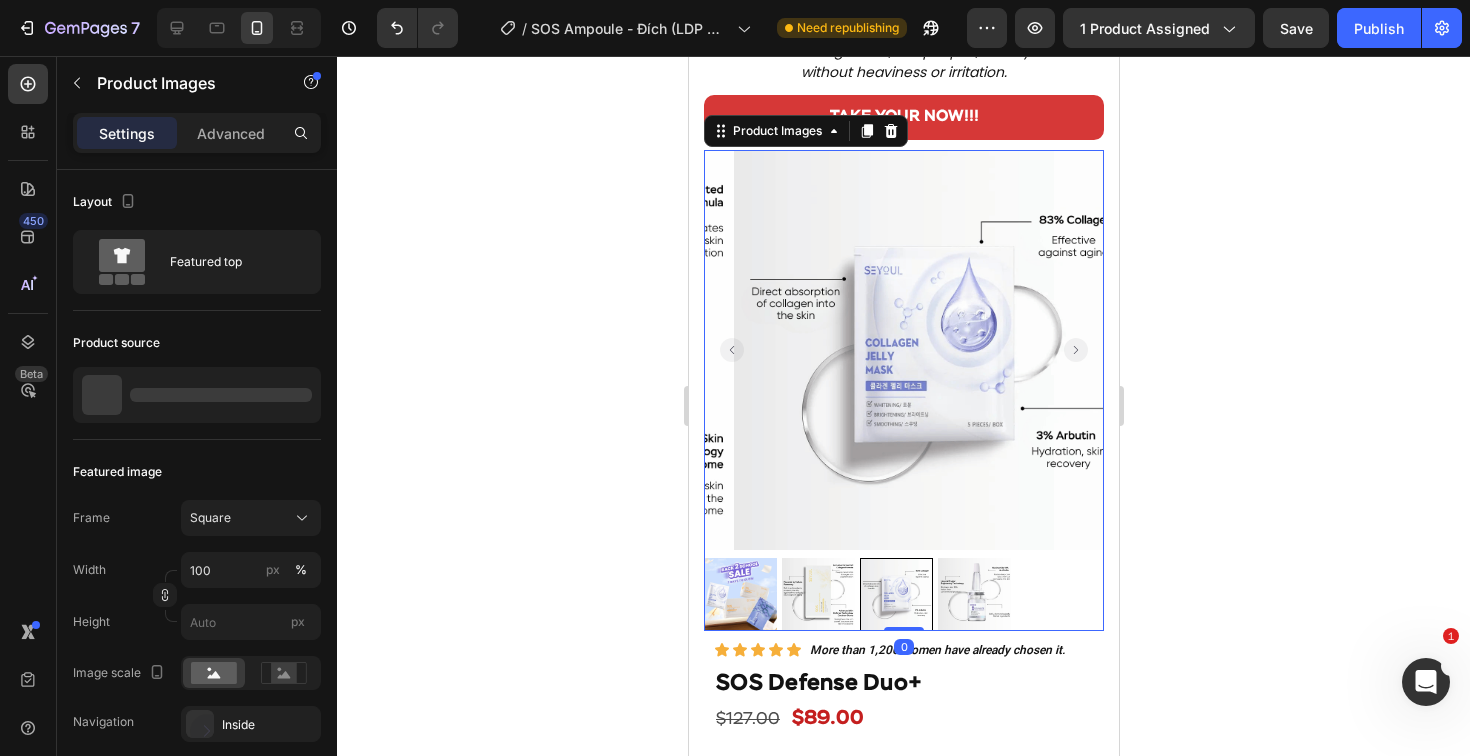 click 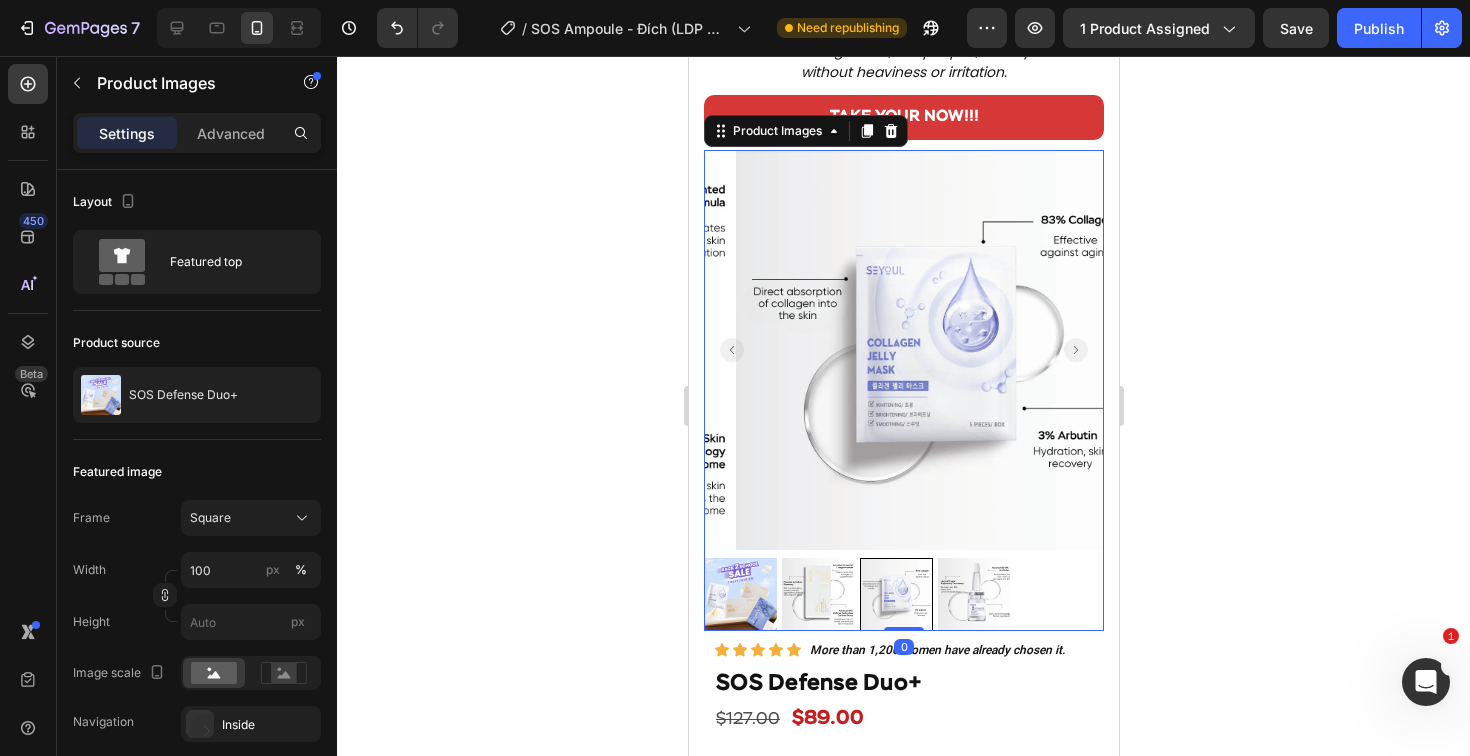click 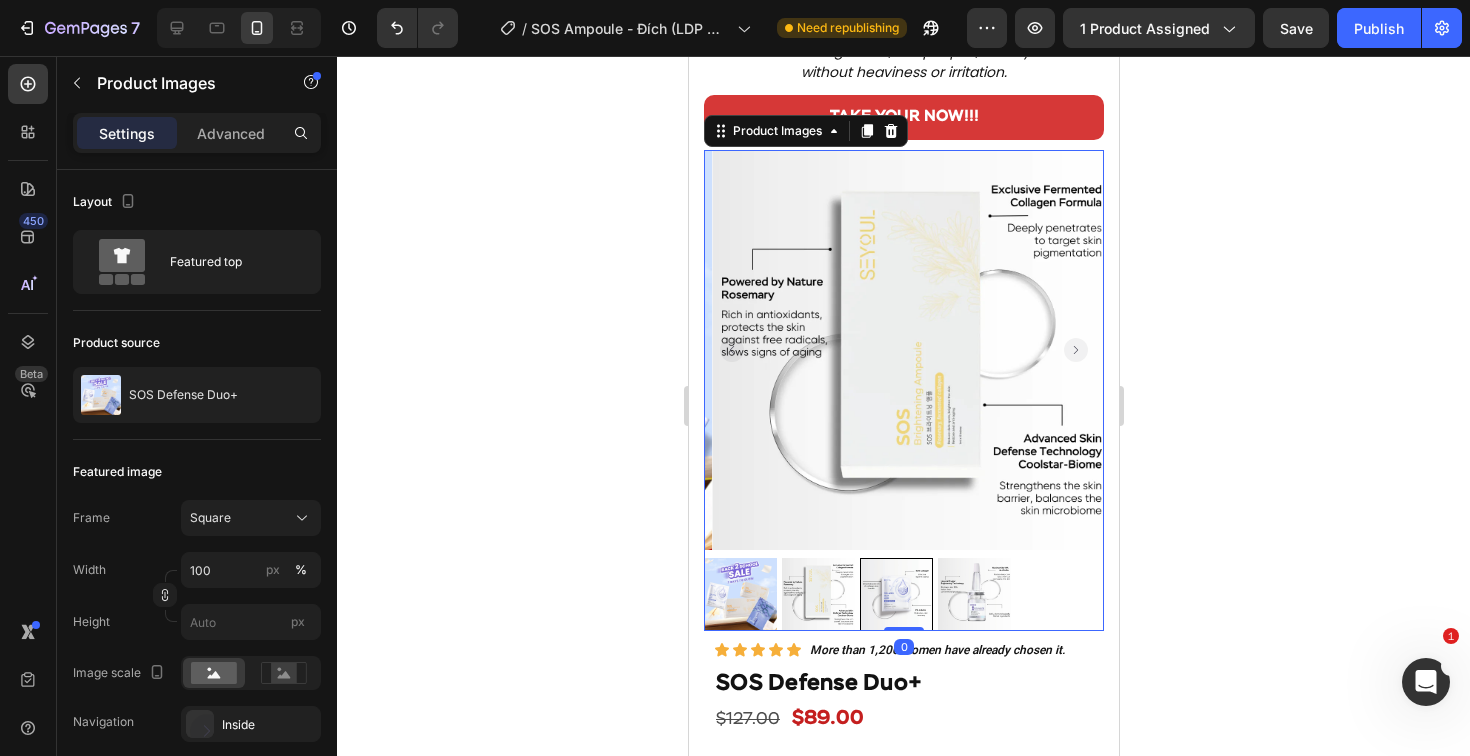 click 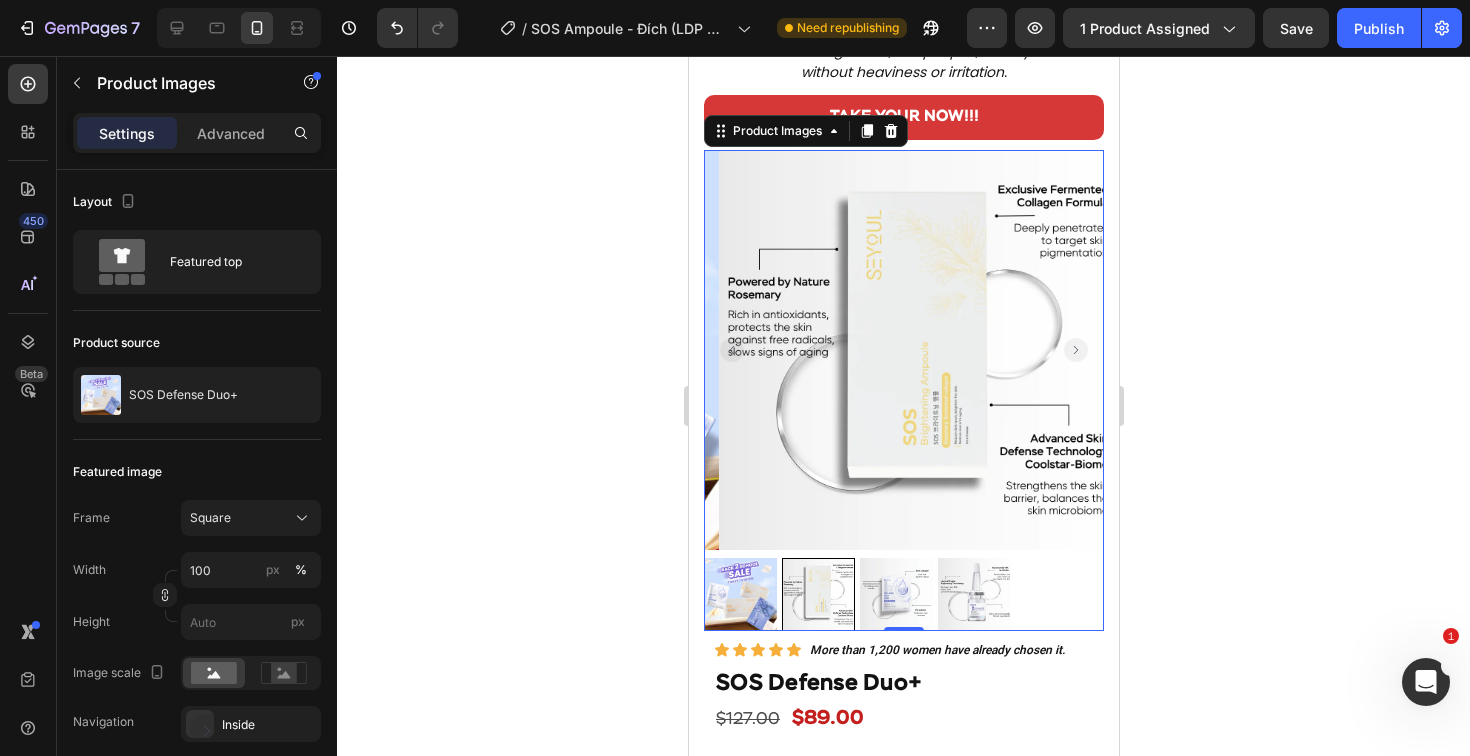 click 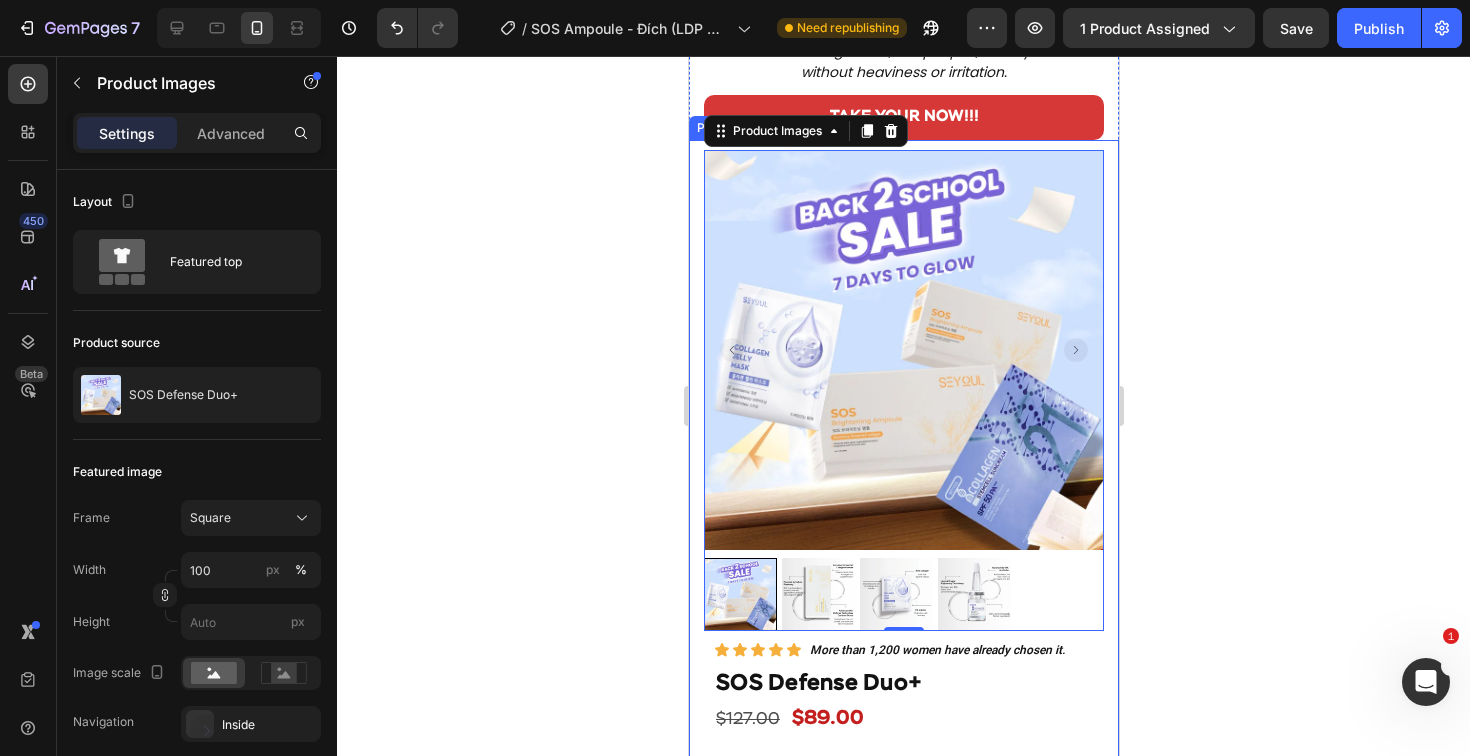 click 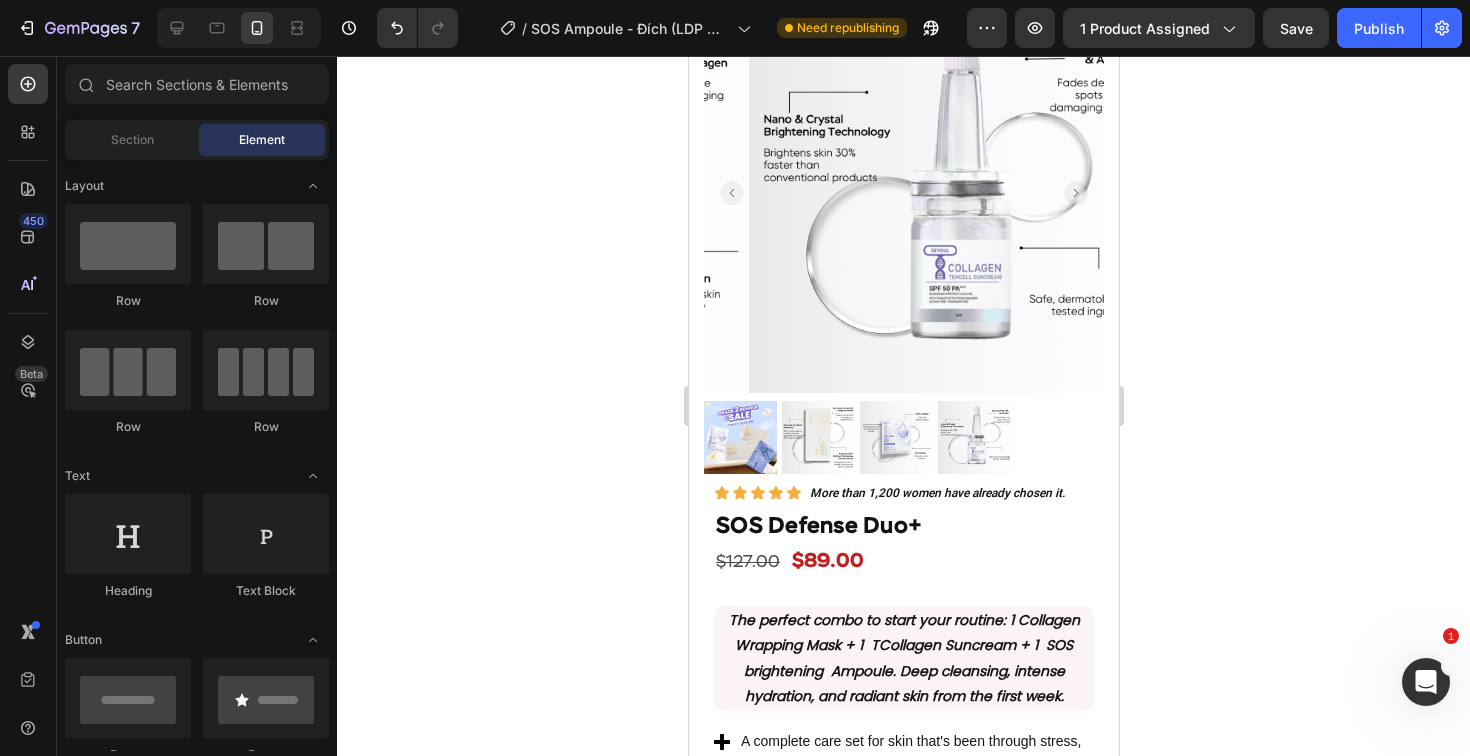 scroll, scrollTop: 4457, scrollLeft: 0, axis: vertical 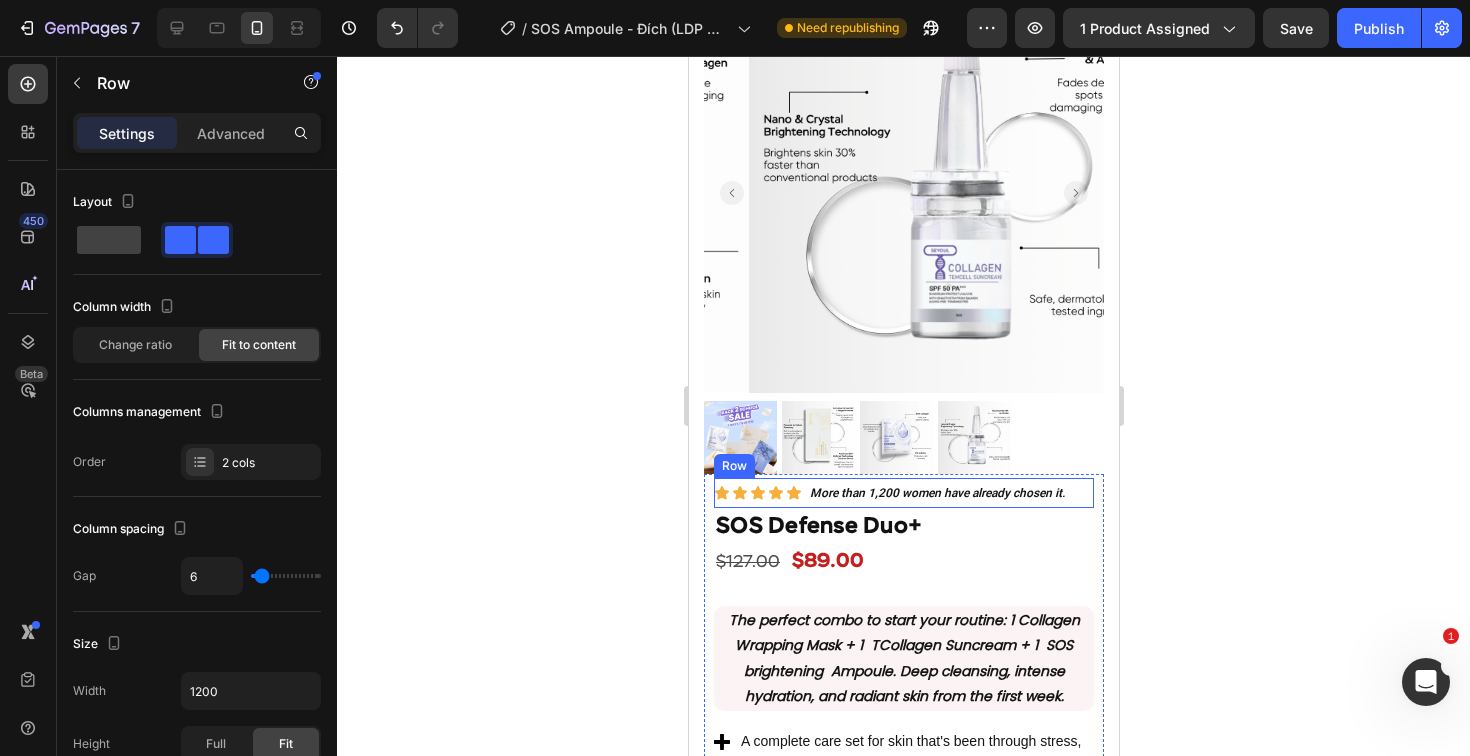 click on "Icon Icon Icon Icon
Icon Icon List More than 1,200 women have already chosen it. Text Block Row" at bounding box center (903, 493) 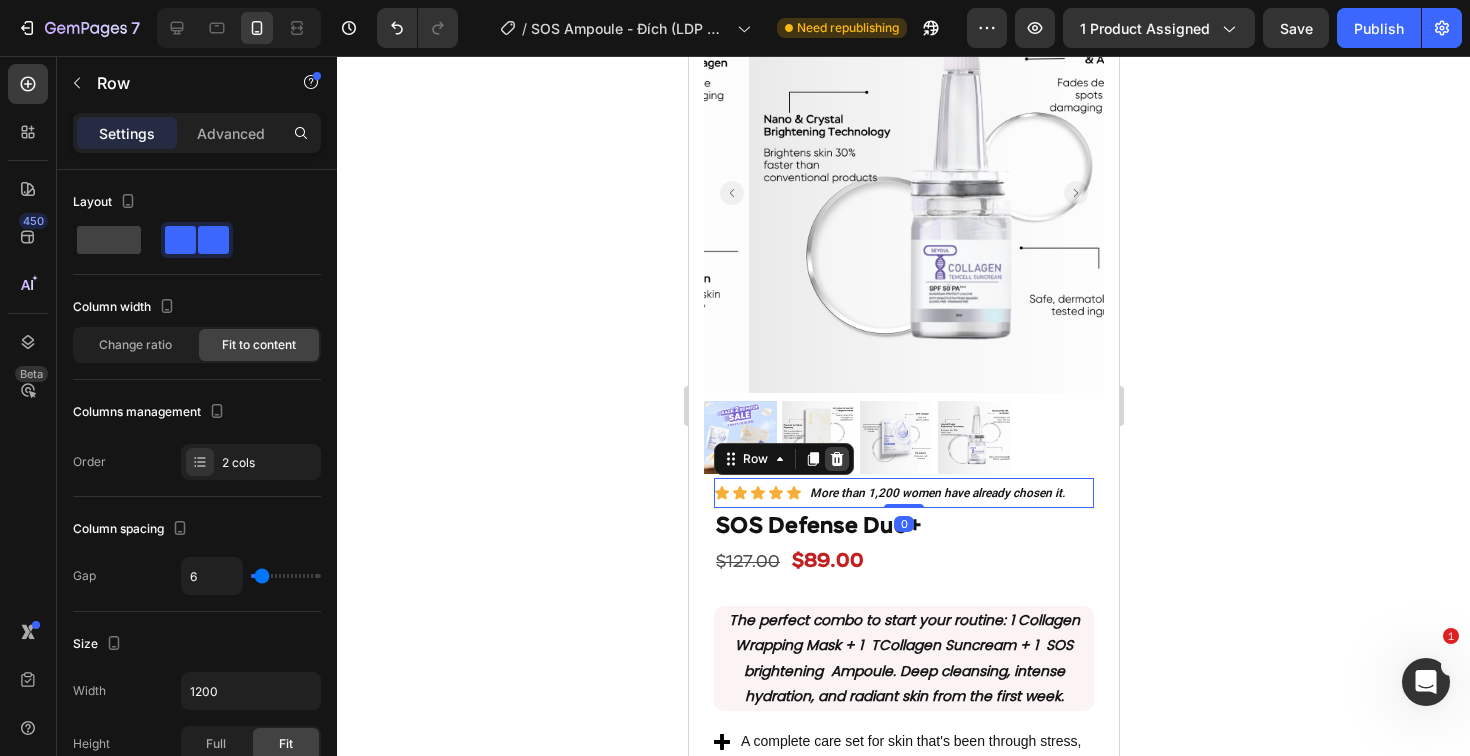 click 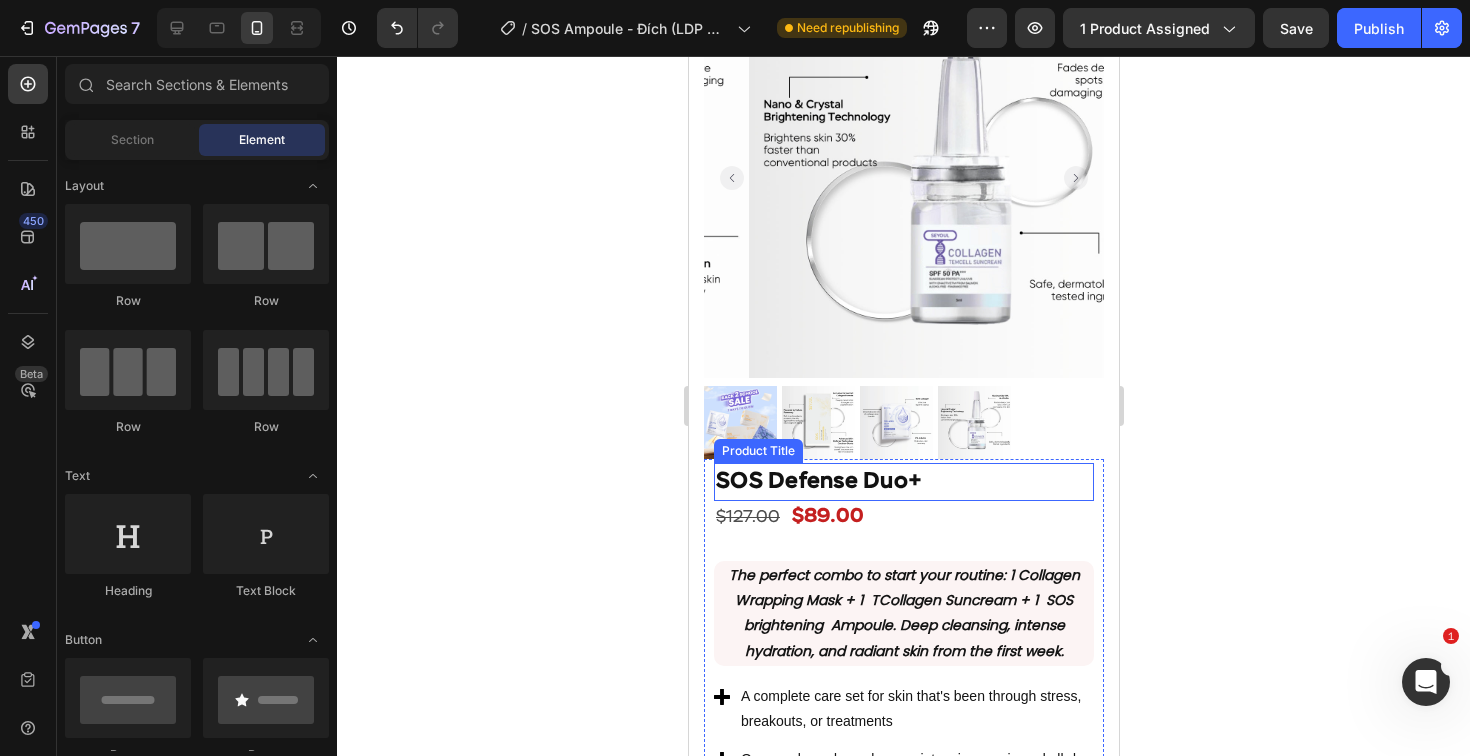scroll, scrollTop: 4499, scrollLeft: 0, axis: vertical 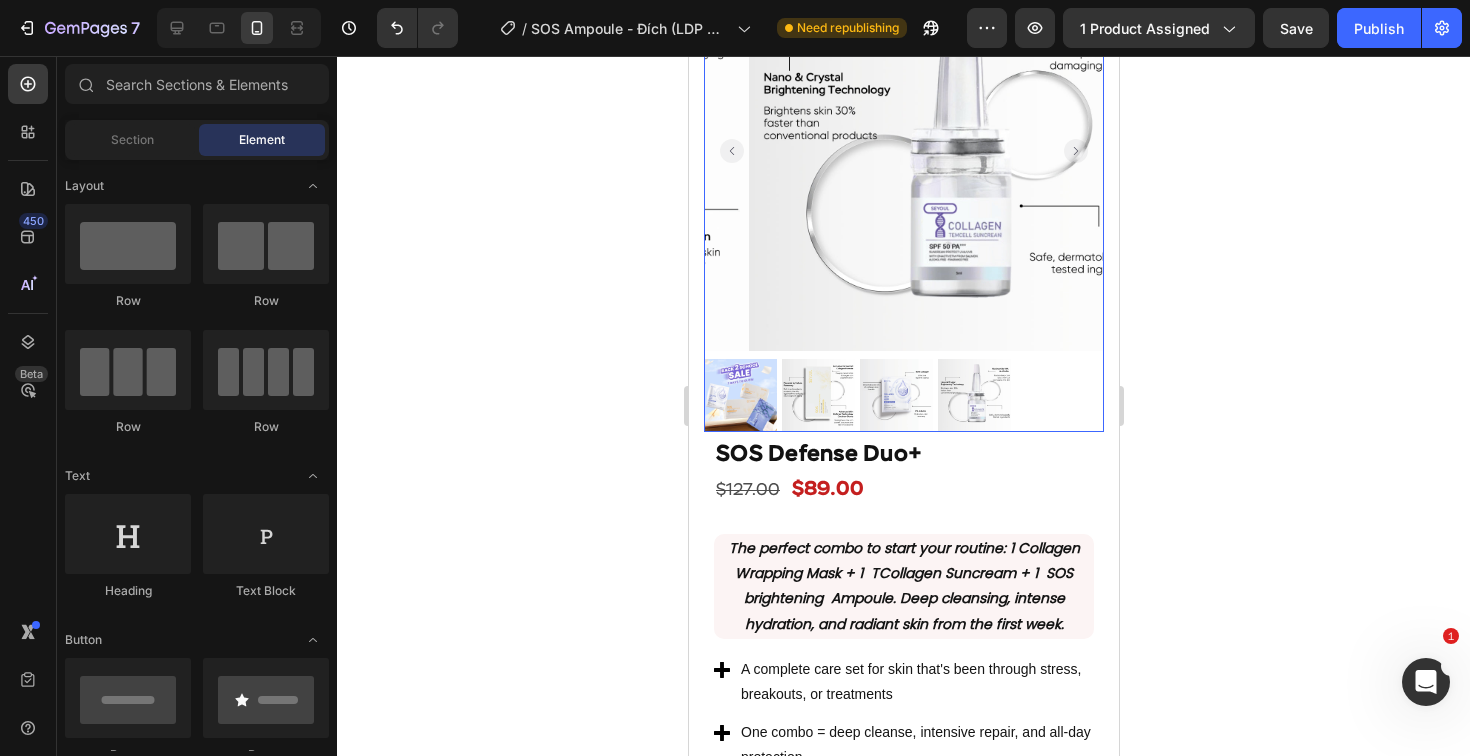click 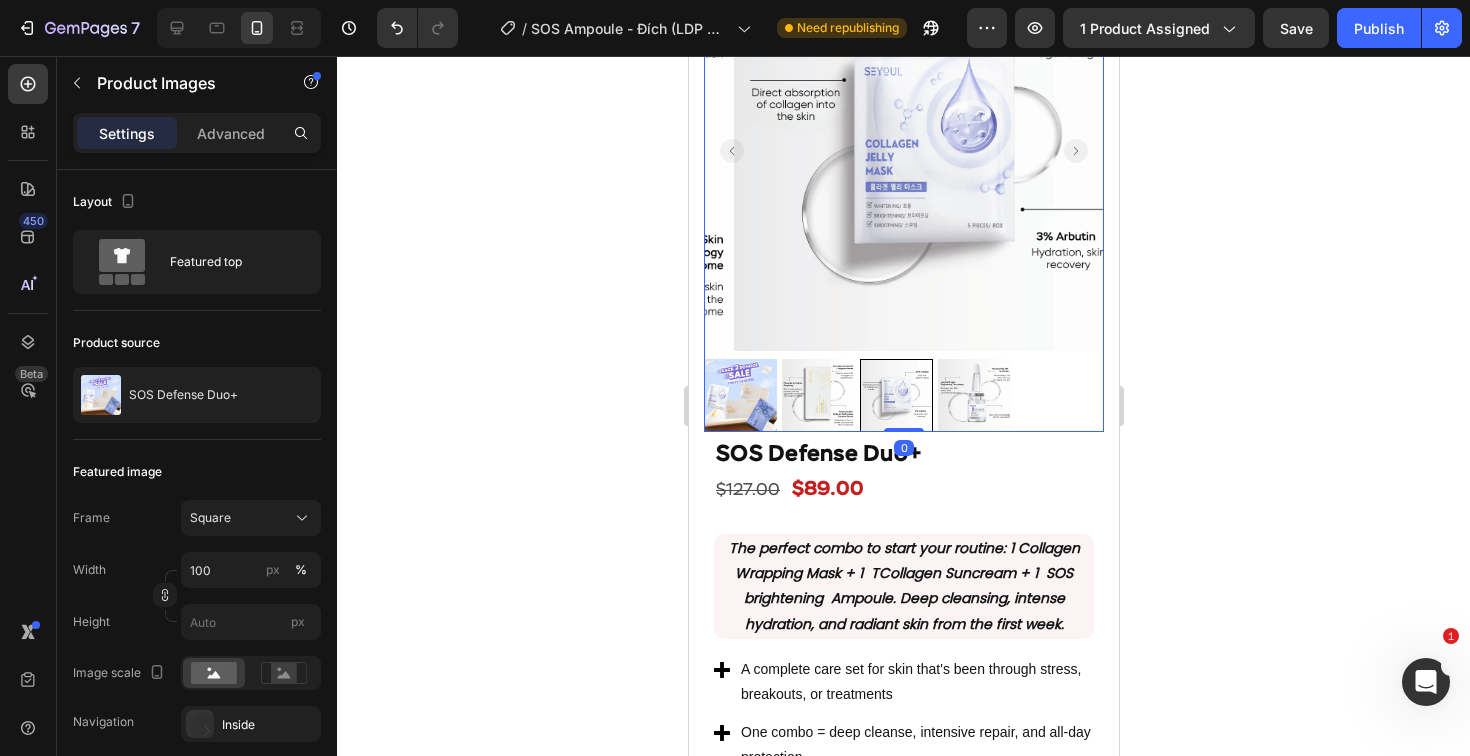 click at bounding box center (739, 395) 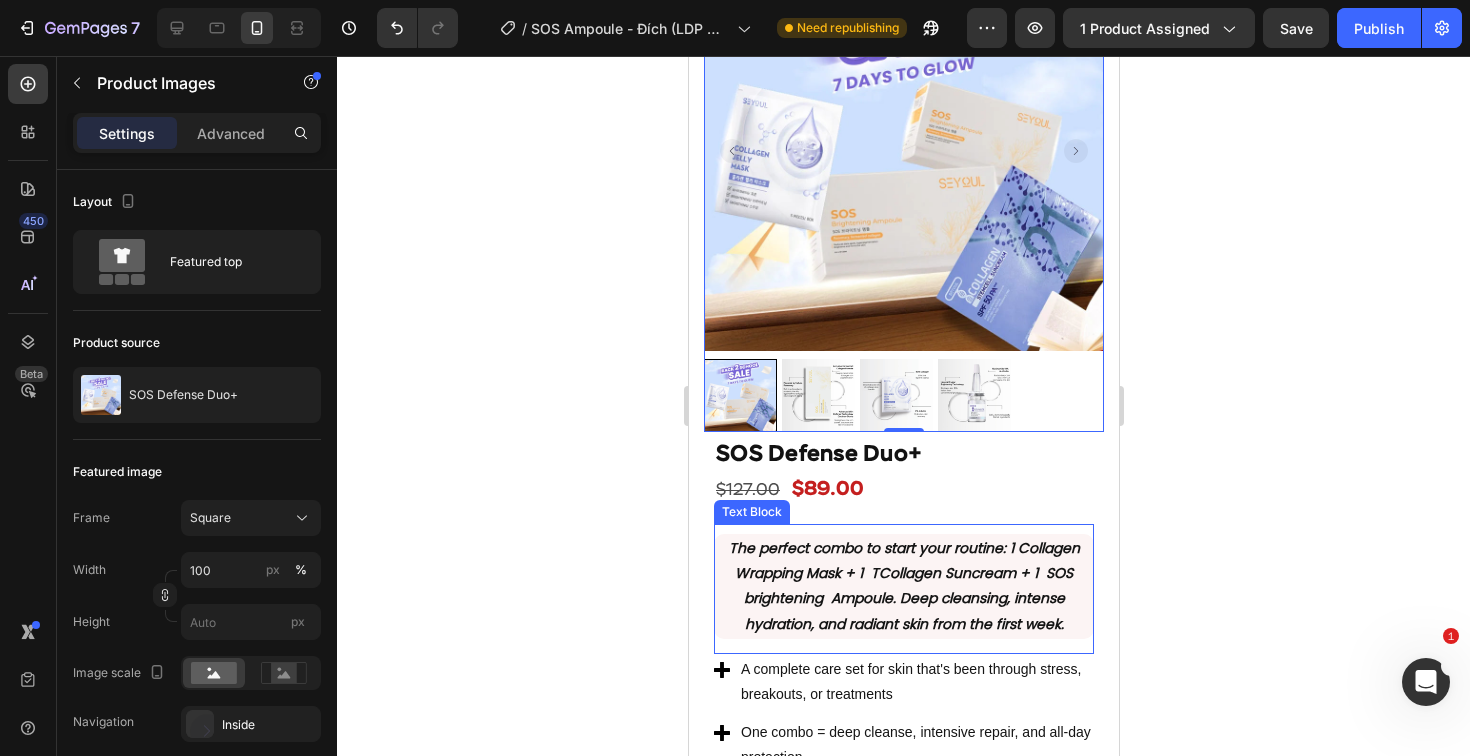 click on "The perfect combo to start your routine : 1 Collagen Wrapping Mask + 1  TCollagen Suncream + 1  SOS brightening  Ampoule. Deep cleansing, intense hydration, and radiant skin from the first week." at bounding box center [903, 586] 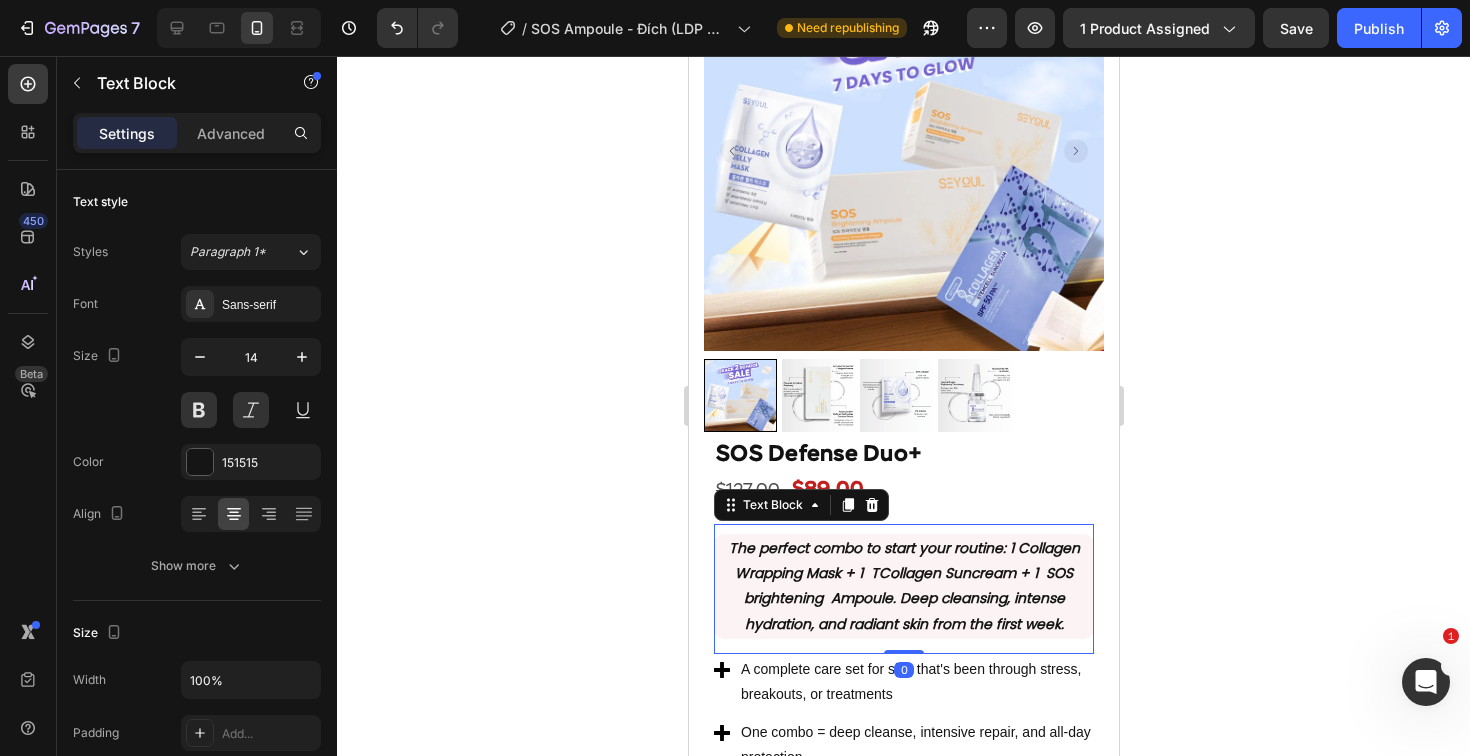 click on "The perfect combo to start your routine : 1 Collagen Wrapping Mask + 1  TCollagen Suncream + 1  SOS brightening  Ampoule. Deep cleansing, intense hydration, and radiant skin from the first week." at bounding box center [903, 586] 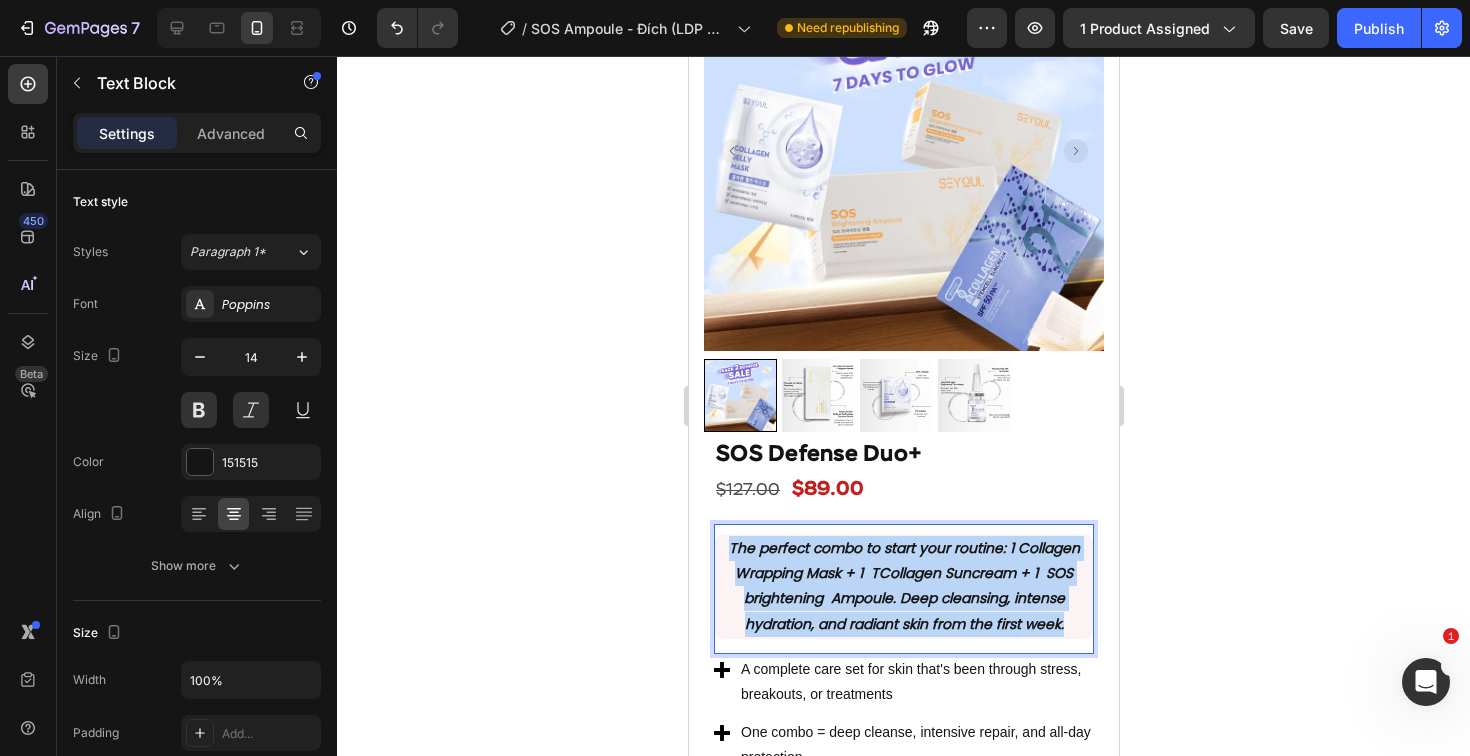click on "The perfect combo to start your routine : 1 Collagen Wrapping Mask + 1  TCollagen Suncream + 1  SOS brightening  Ampoule. Deep cleansing, intense hydration, and radiant skin from the first week." at bounding box center (903, 586) 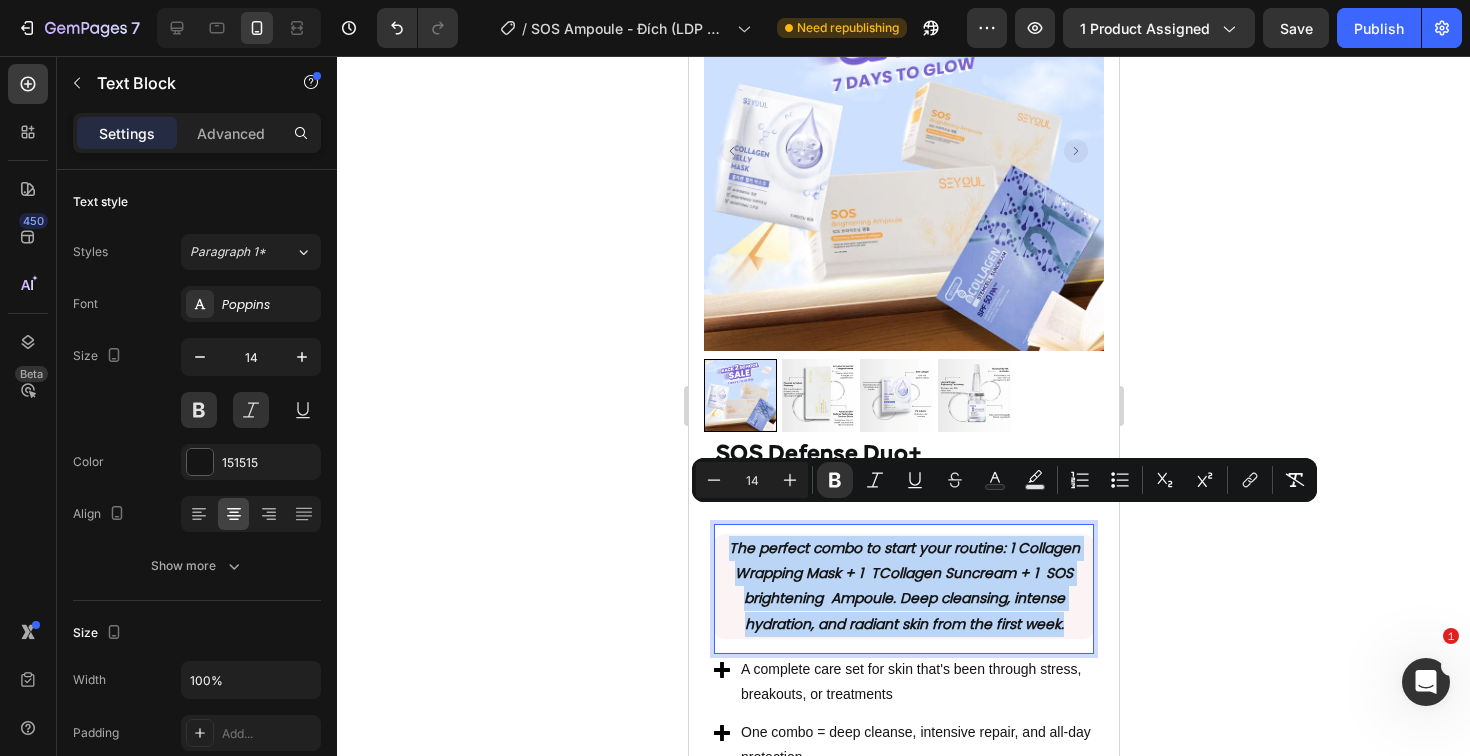 click on "The perfect combo to start your routine : 1 Collagen Wrapping Mask + 1  TCollagen Suncream + 1  SOS brightening  Ampoule. Deep cleansing, intense hydration, and radiant skin from the first week." at bounding box center [903, 586] 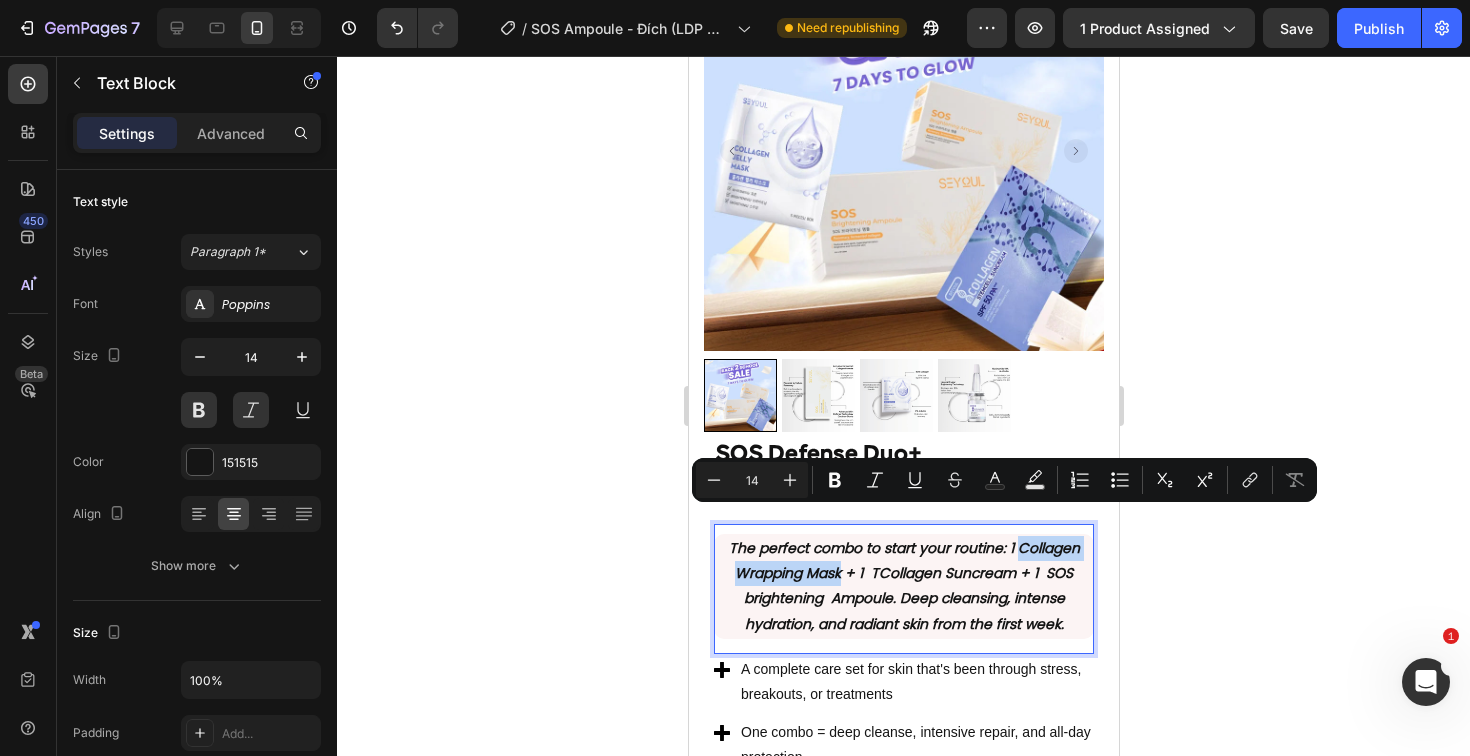 drag, startPoint x: 1011, startPoint y: 518, endPoint x: 834, endPoint y: 551, distance: 180.04999 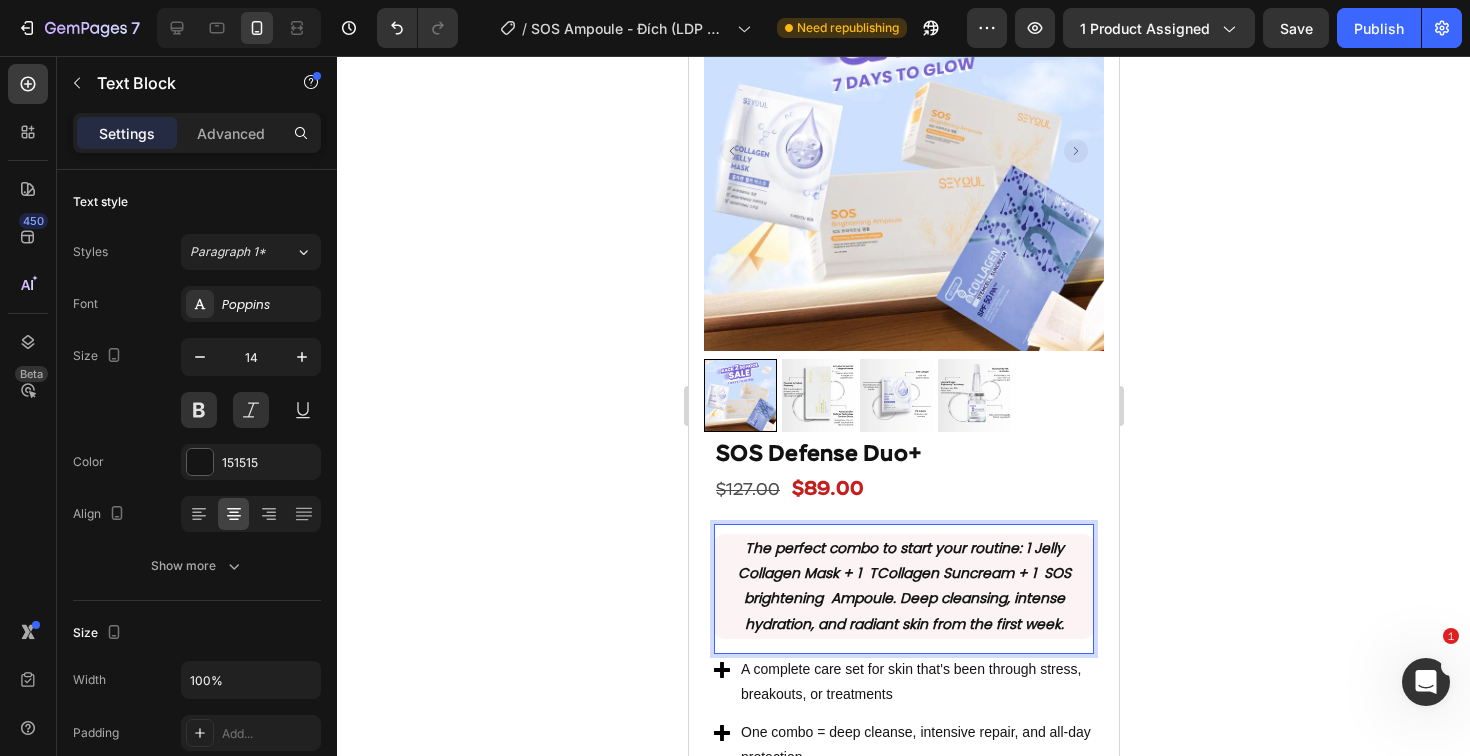 click on "The perfect combo to start your routine : 1 Jelly Collagen Mask + 1  TCollagen Suncream + 1  SOS brightening  Ampoule. Deep cleansing, intense hydration, and radiant skin from the first week." at bounding box center (903, 586) 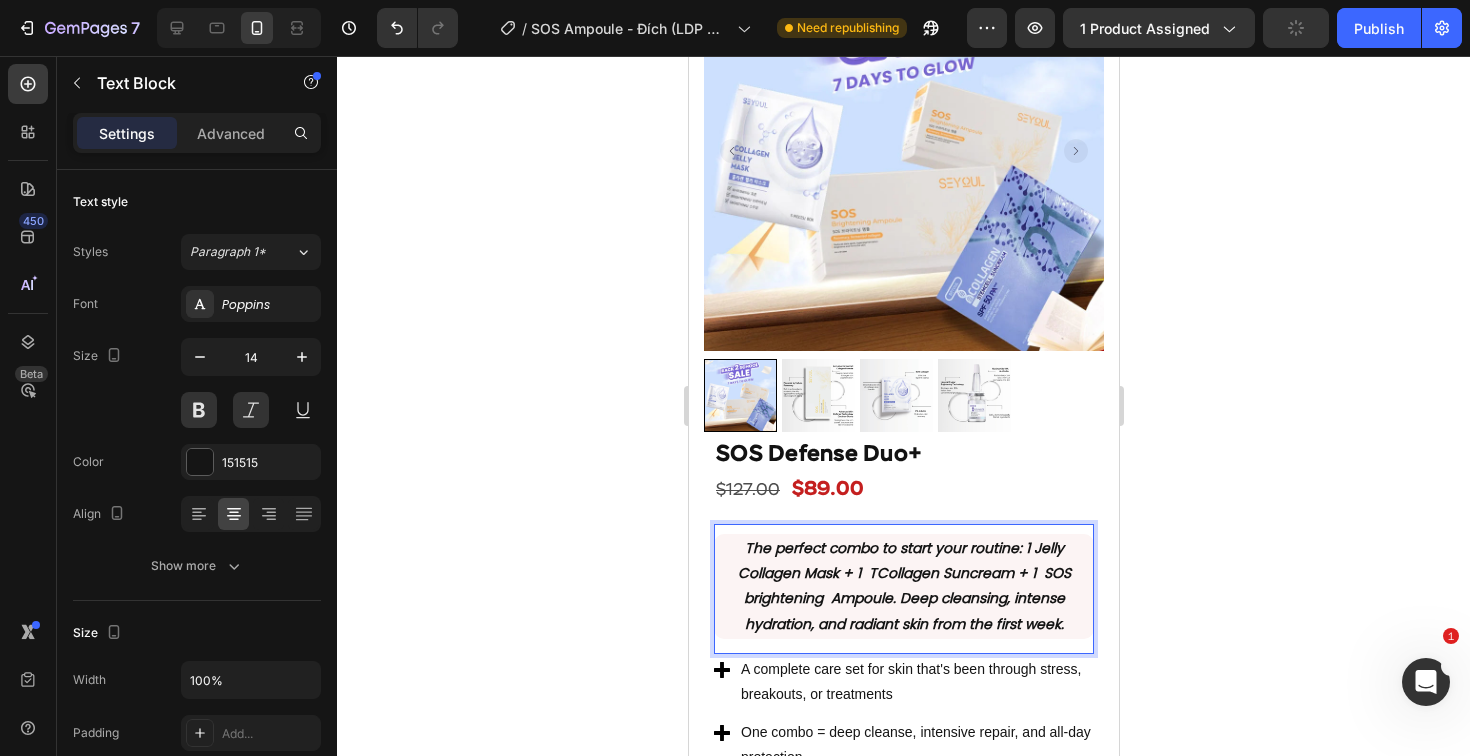 click on "The perfect combo to start your routine : 1 Jelly Collagen Mask + 1  TCollagen Suncream + 1  SOS brightening  Ampoule. Deep cleansing, intense hydration, and radiant skin from the first week." at bounding box center [903, 586] 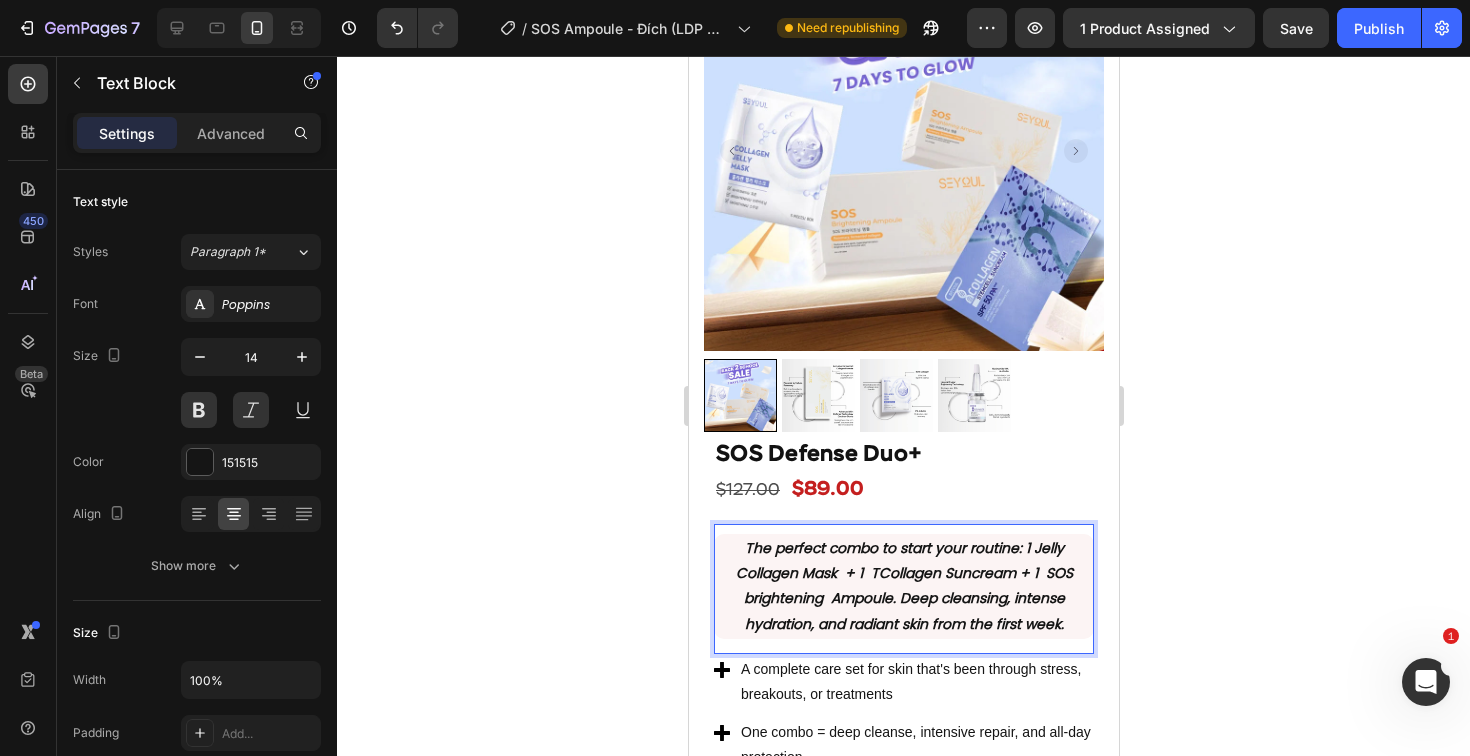 click on "The perfect combo to start your routine : 1 Jelly Collagen Mask  + 1  TCollagen Suncream + 1  SOS brightening  Ampoule. Deep cleansing, intense hydration, and radiant skin from the first week." at bounding box center [903, 586] 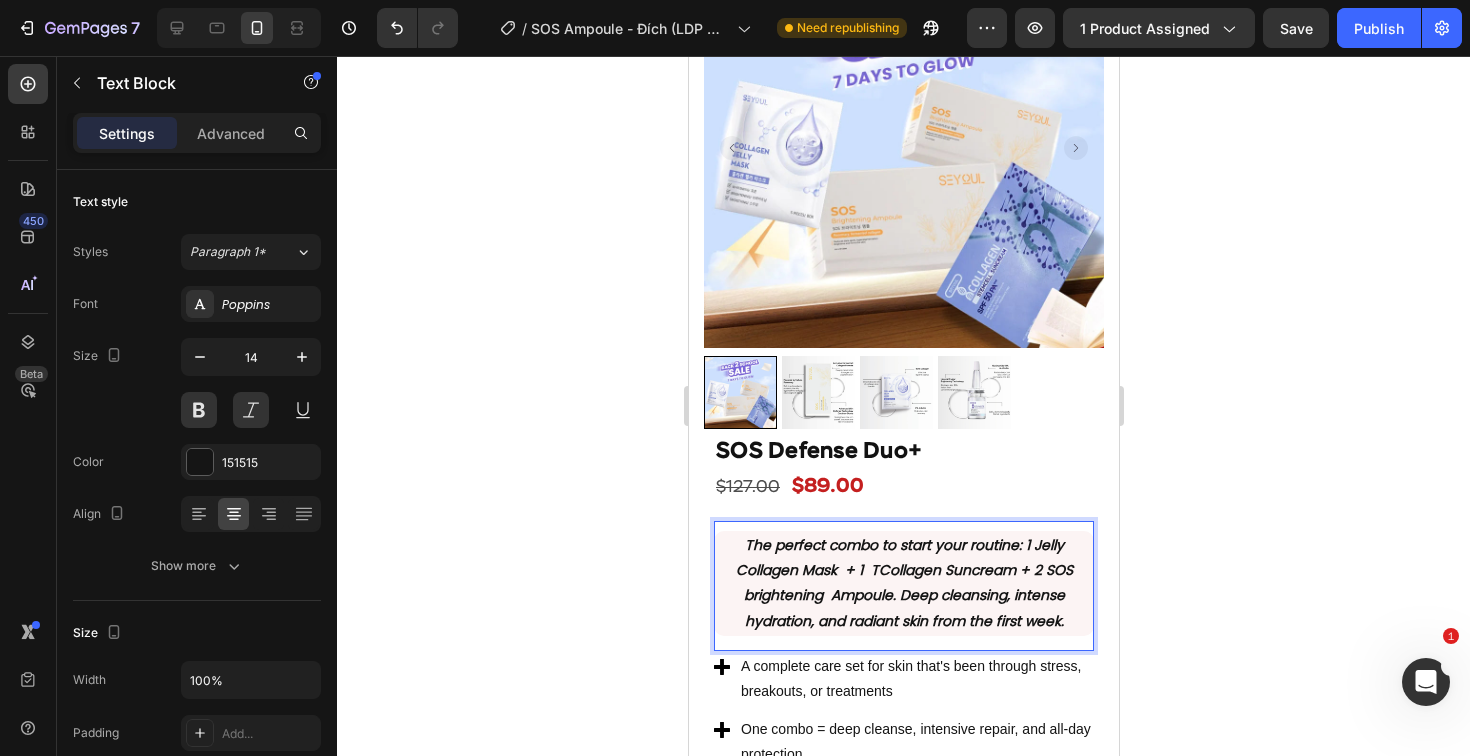 scroll, scrollTop: 4503, scrollLeft: 0, axis: vertical 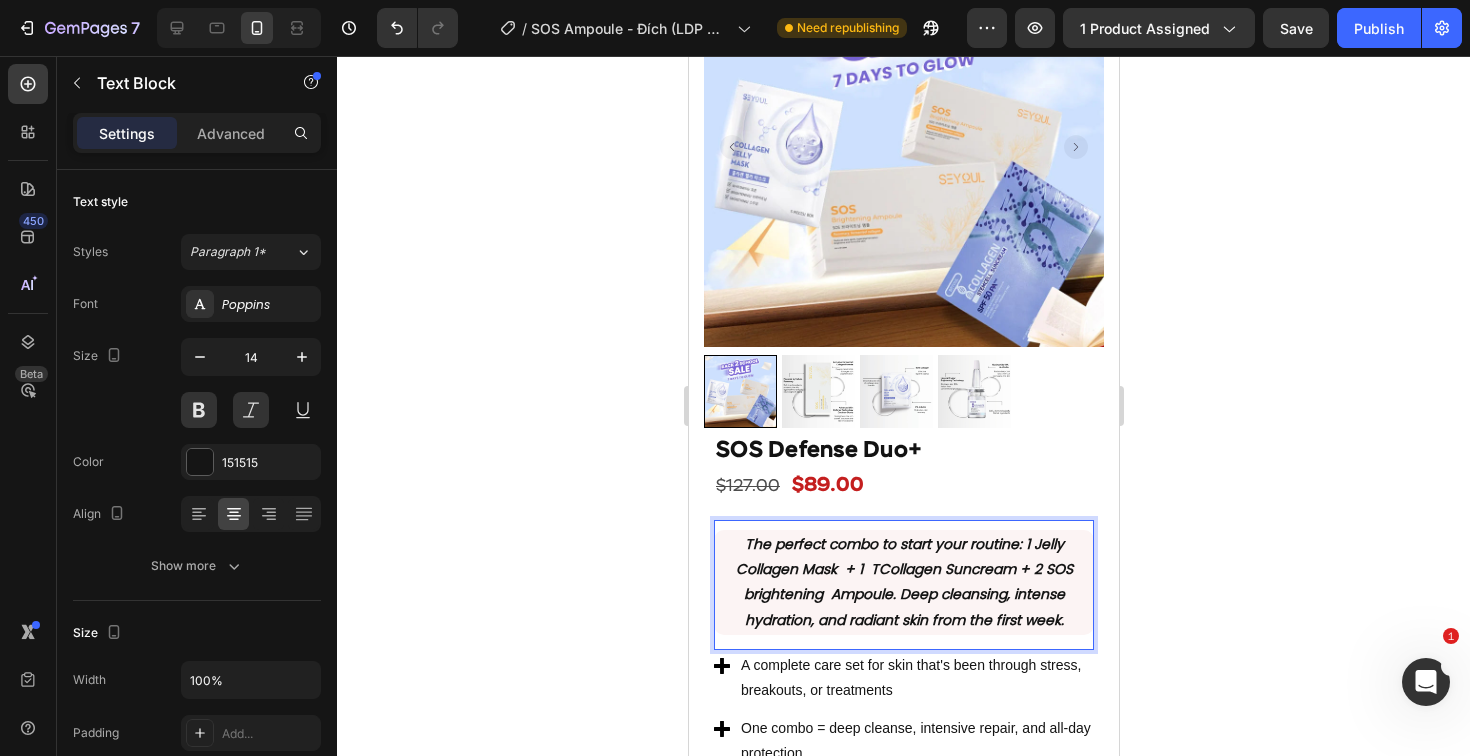 click on "The perfect combo to start your routine : 1 Jelly Collagen Mask  + 1  TCollagen Suncream + 2 SOS brightening  Ampoule. Deep cleansing, intense hydration, and radiant skin from the first week." at bounding box center (903, 582) 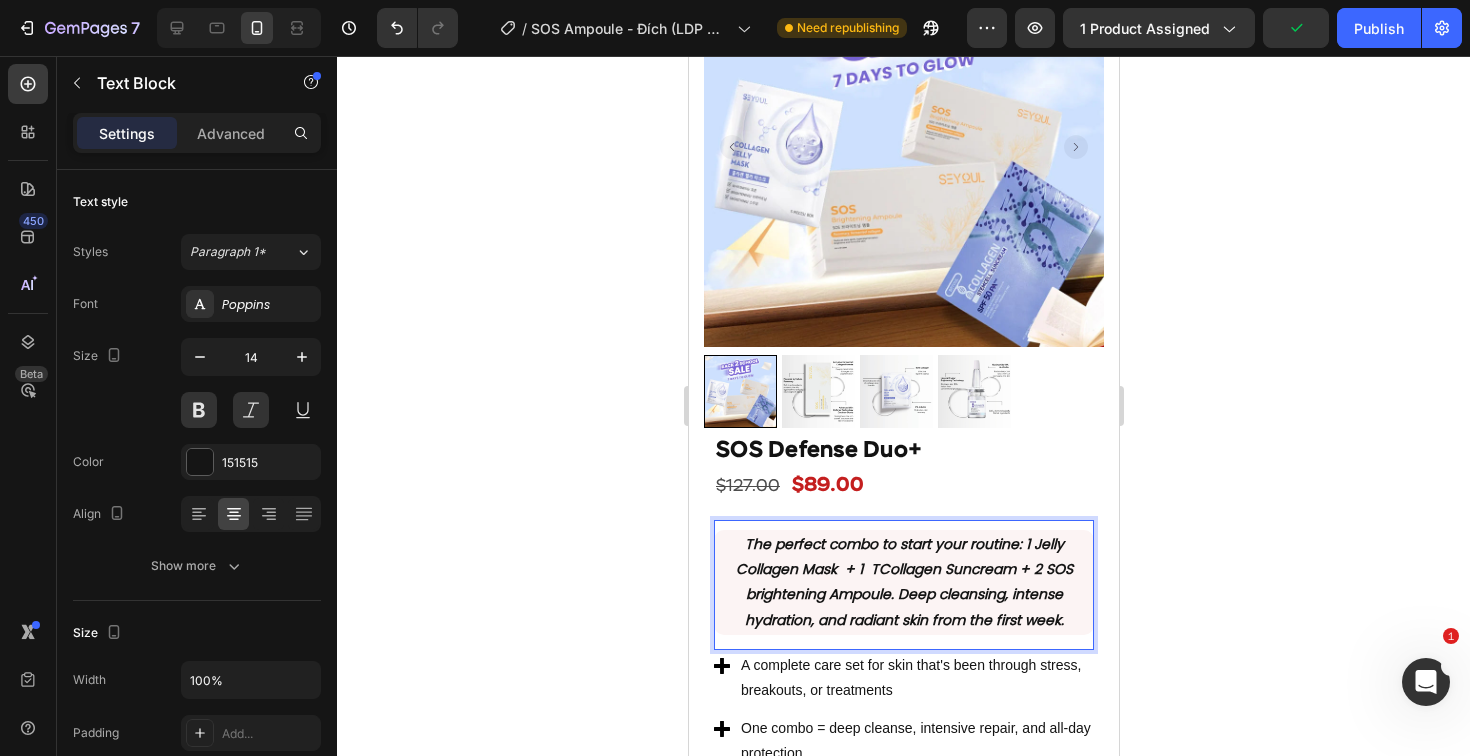 click 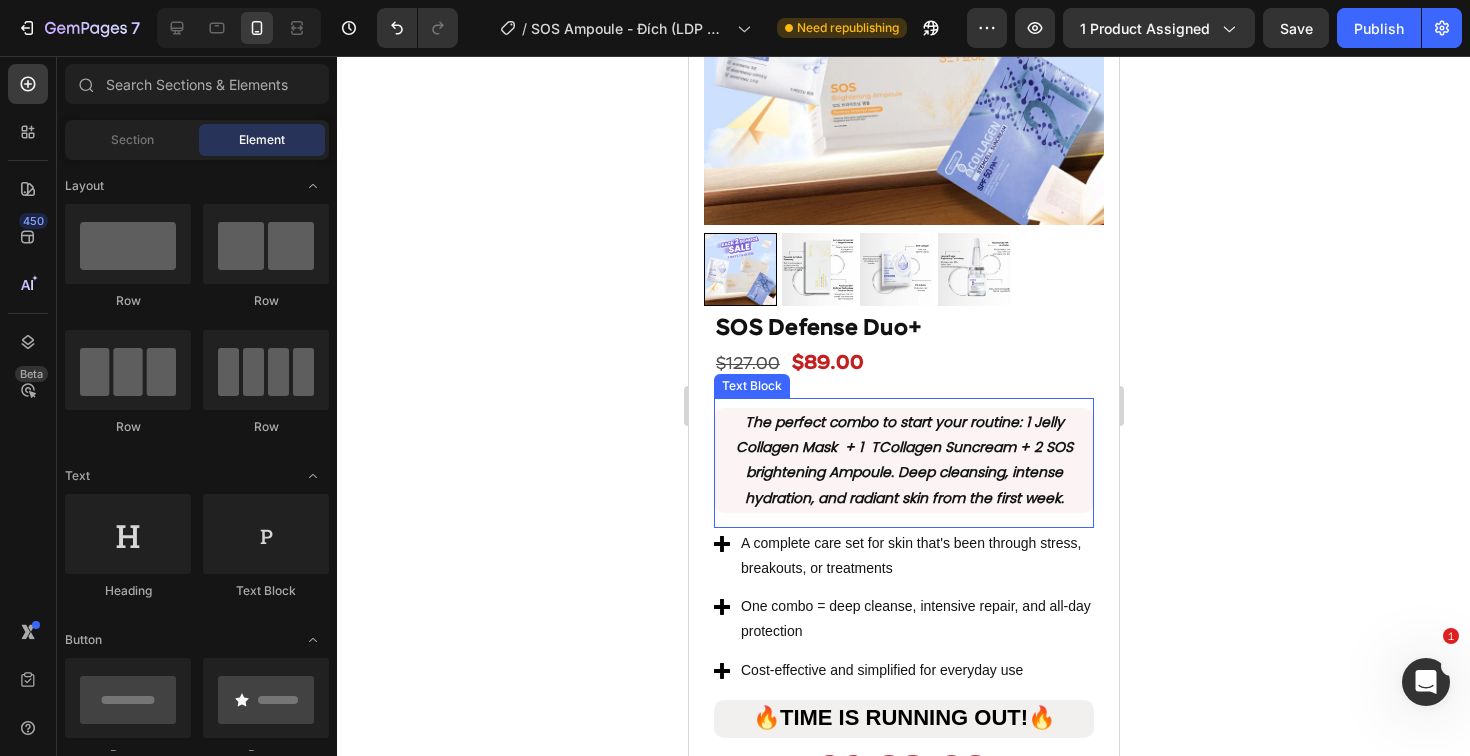 scroll, scrollTop: 4626, scrollLeft: 0, axis: vertical 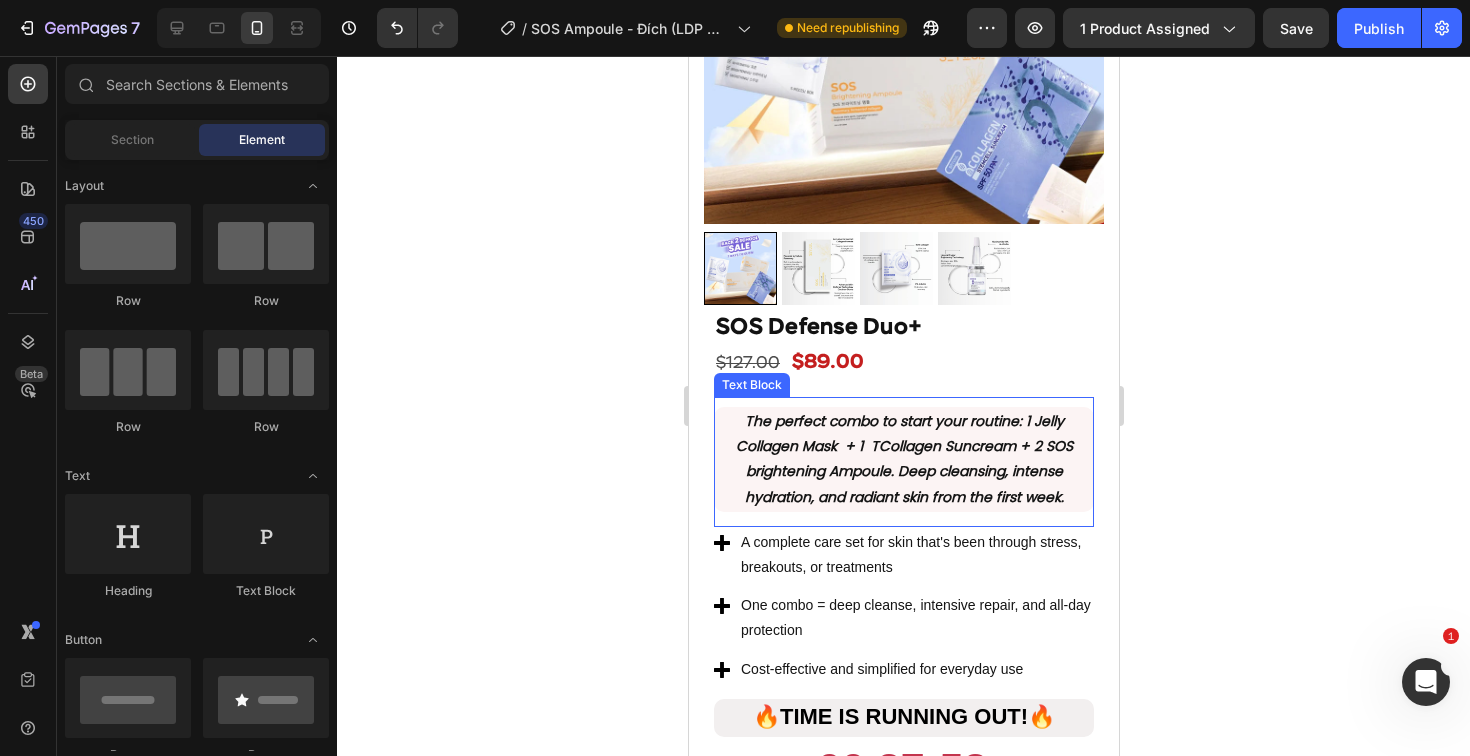 click on "The perfect combo to start your routine : 1 Jelly Collagen Mask  + 1  TCollagen Suncream + 2 SOS brightening Ampoule. Deep cleansing, intense hydration, and radiant skin from the first week." at bounding box center (903, 459) 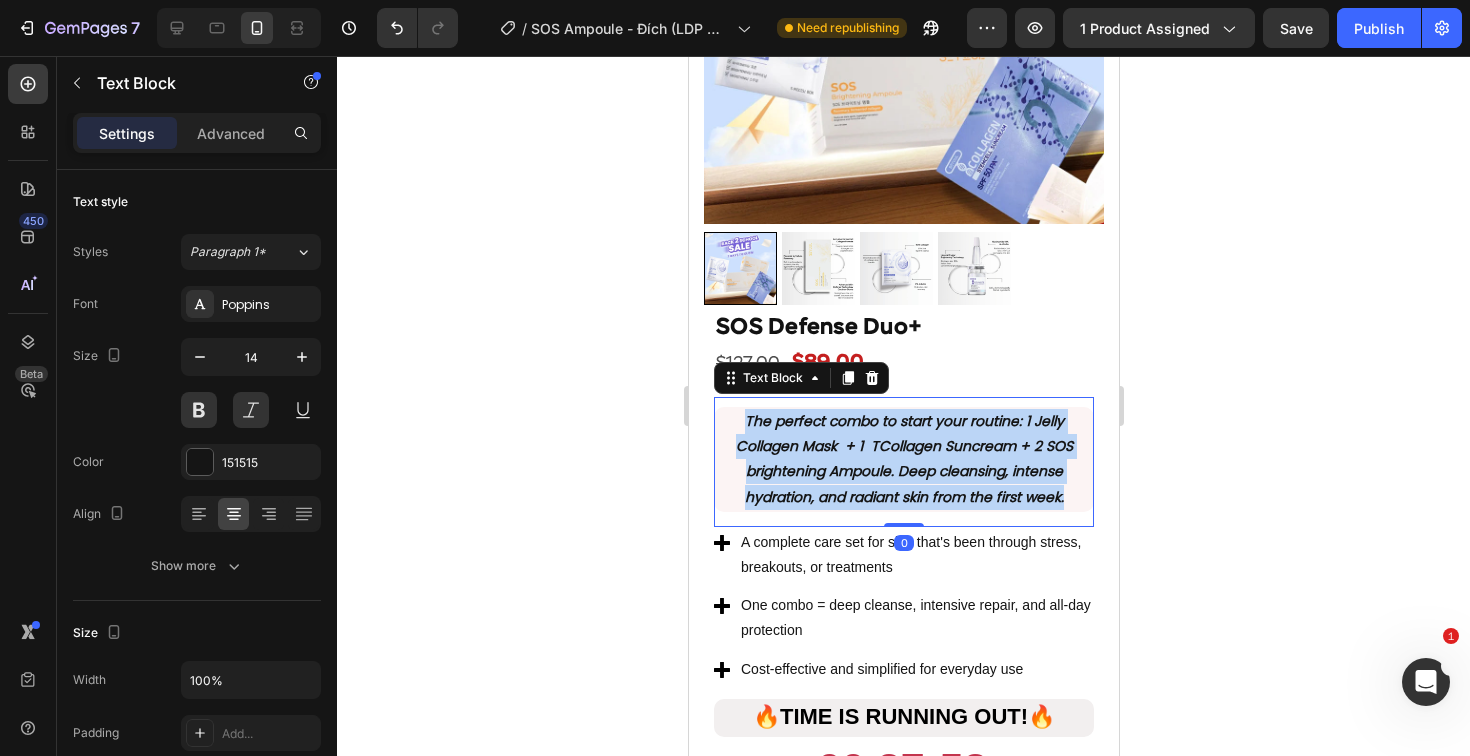 click on "The perfect combo to start your routine : 1 Jelly Collagen Mask  + 1  TCollagen Suncream + 2 SOS brightening Ampoule. Deep cleansing, intense hydration, and radiant skin from the first week." at bounding box center (903, 459) 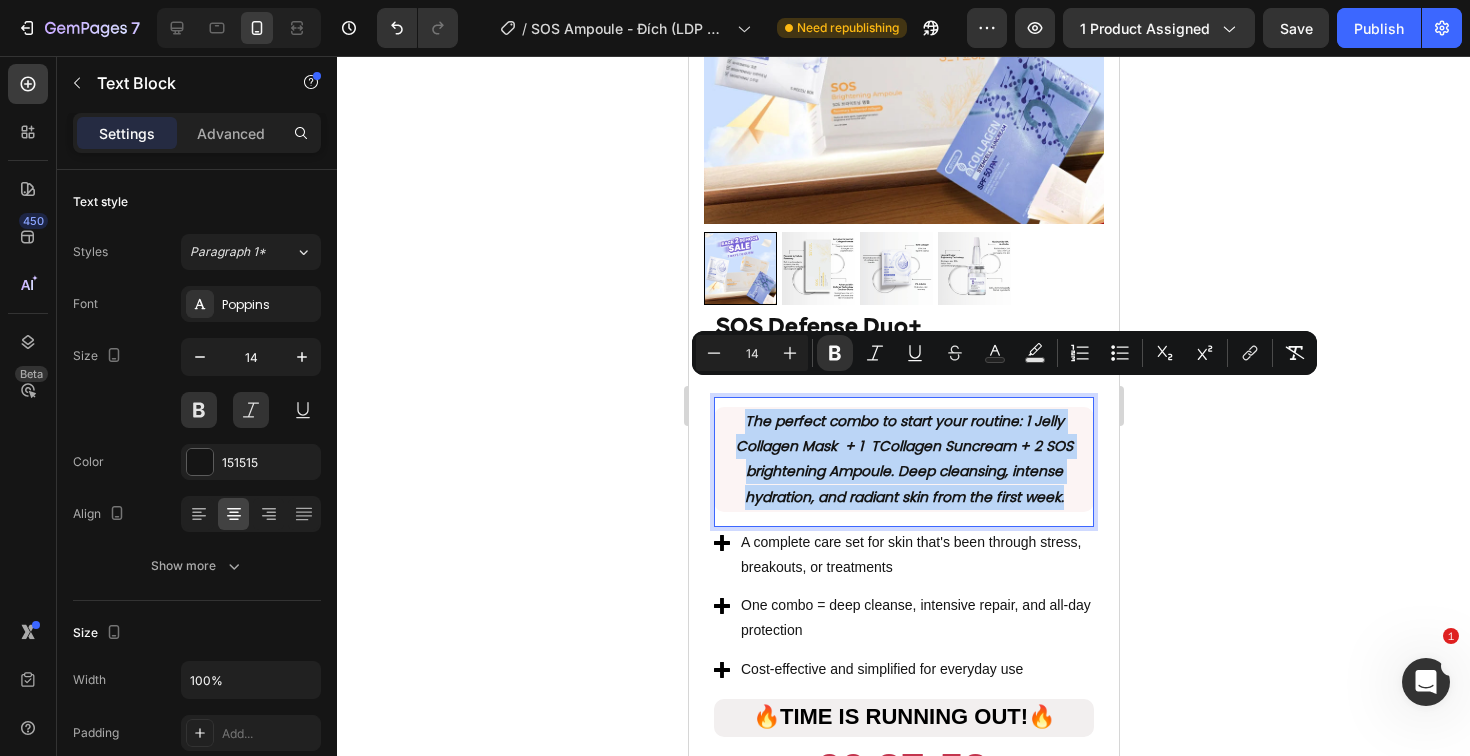 click on "The perfect combo to start your routine : 1 Jelly Collagen Mask  + 1  TCollagen Suncream + 2 SOS brightening Ampoule. Deep cleansing, intense hydration, and radiant skin from the first week." at bounding box center (903, 459) 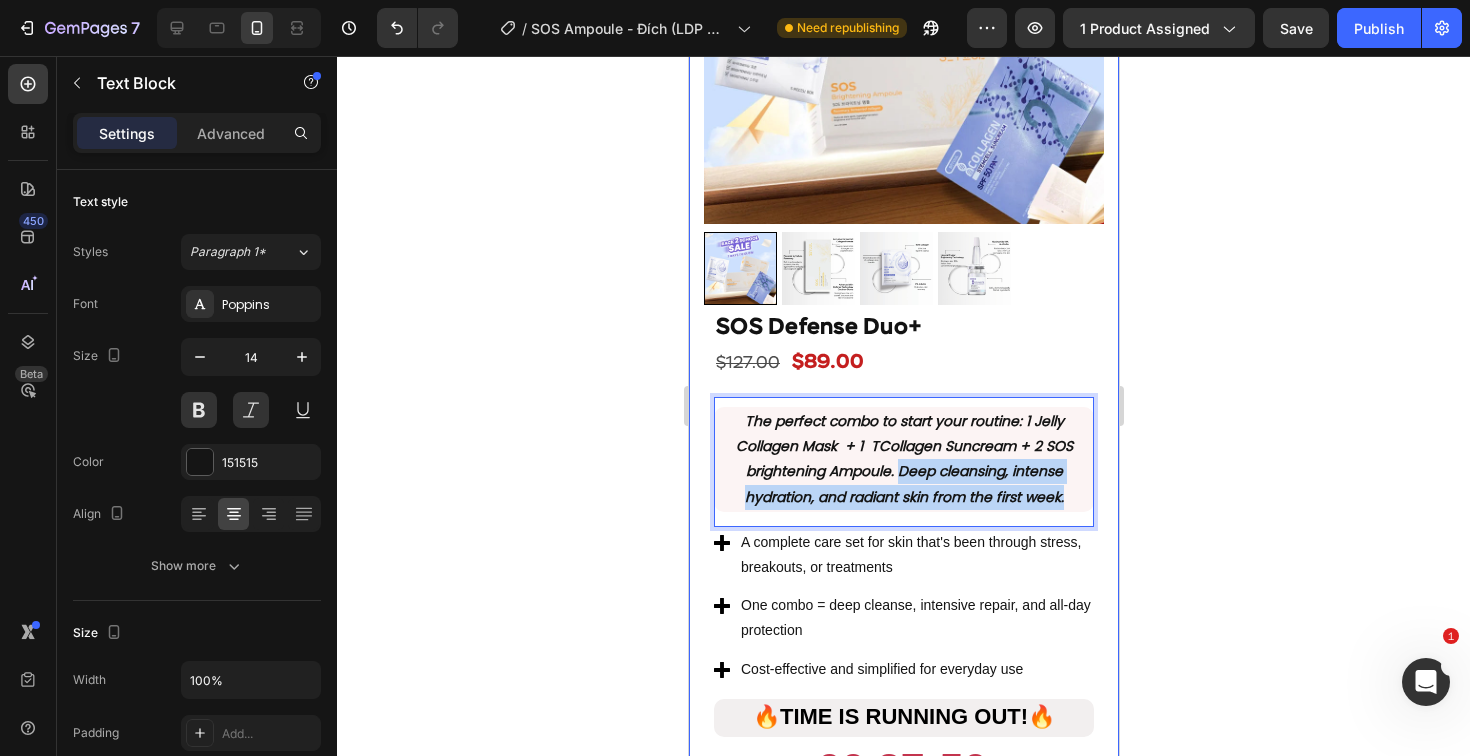 drag, startPoint x: 893, startPoint y: 447, endPoint x: 1086, endPoint y: 462, distance: 193.58203 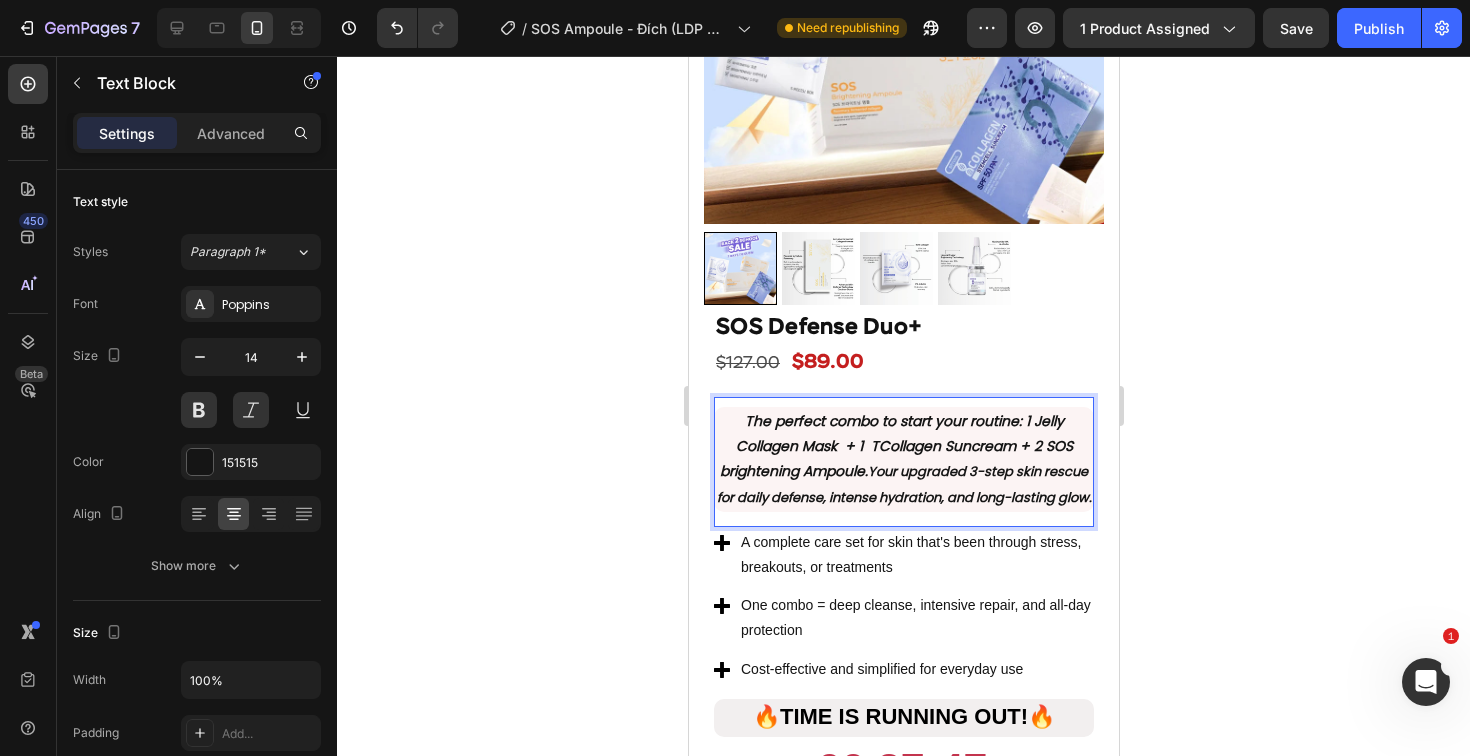 click 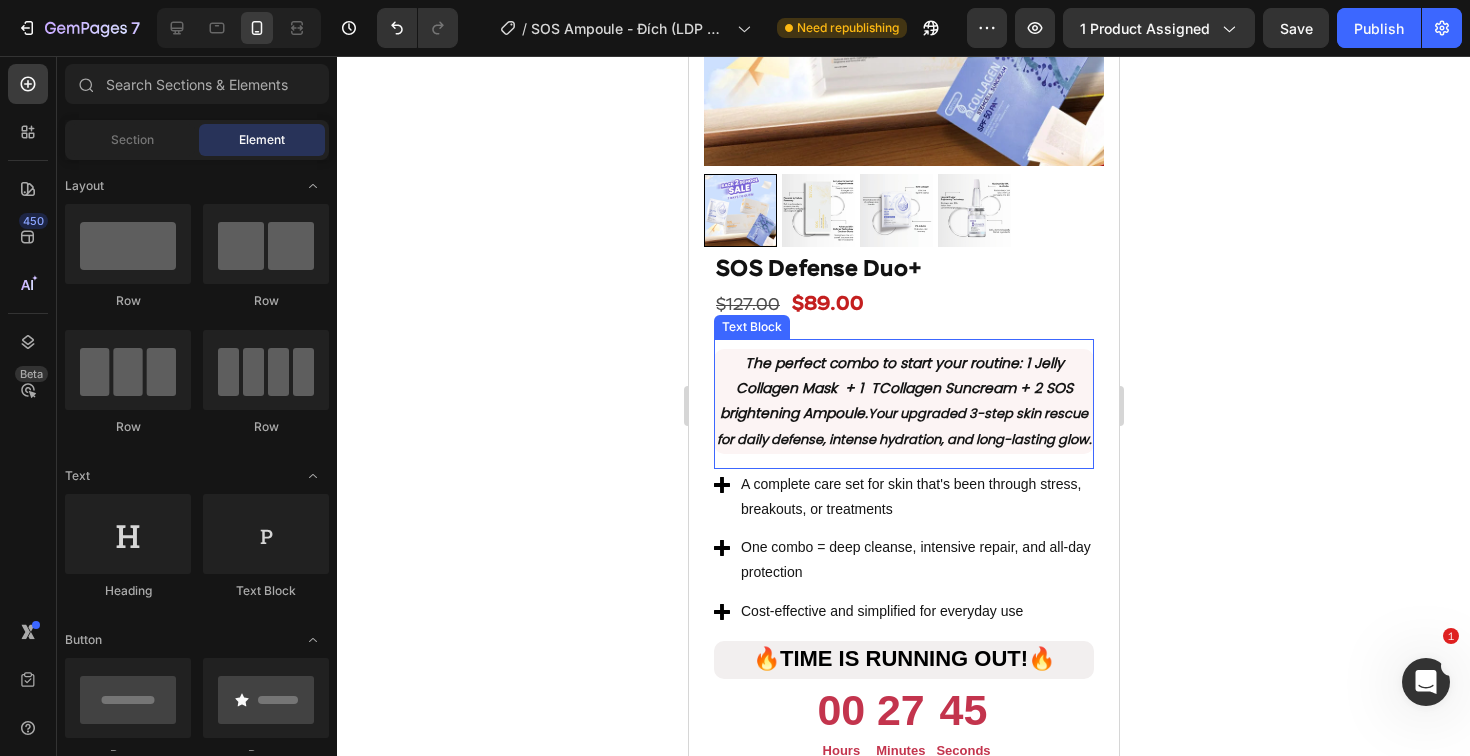 scroll, scrollTop: 4685, scrollLeft: 0, axis: vertical 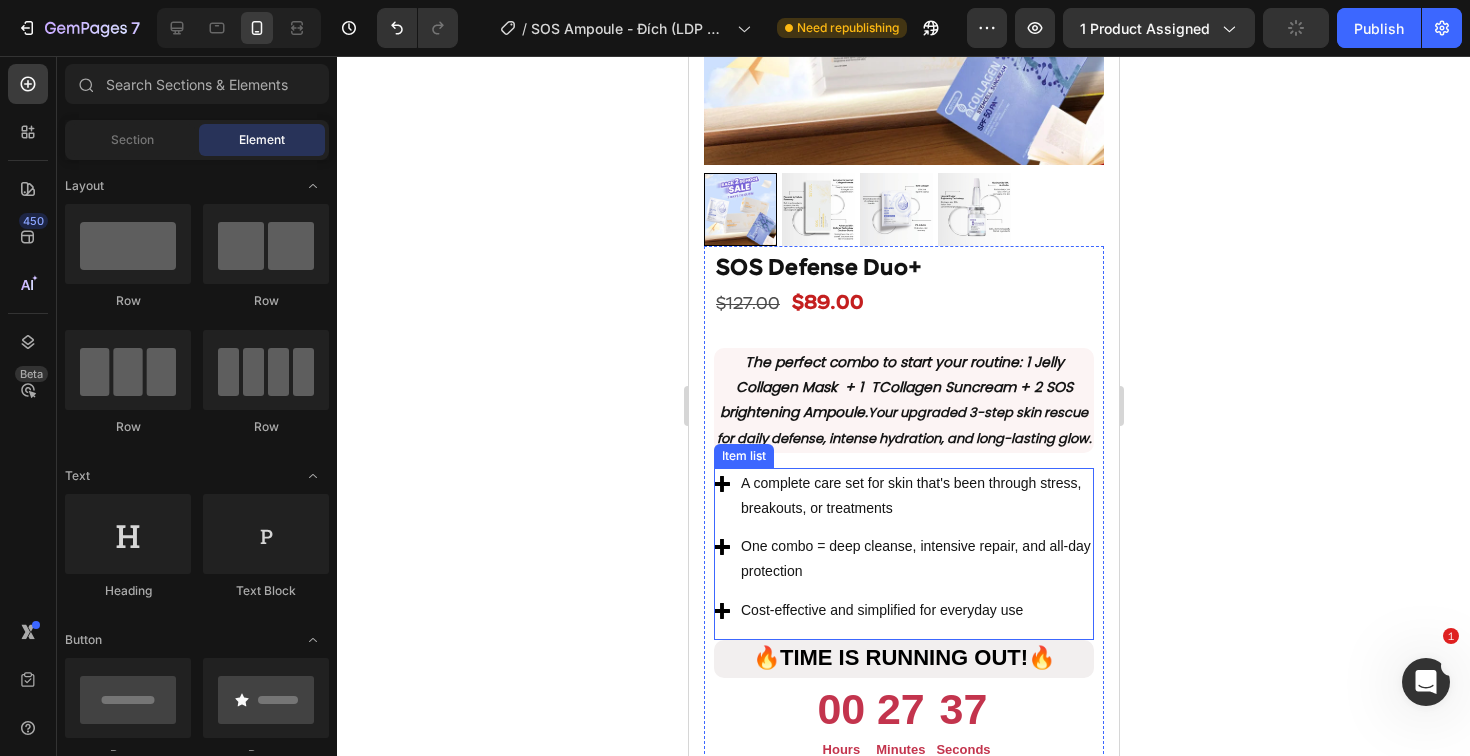 click on "A complete care set for skin that's been through stress, breakouts, or treatments" at bounding box center (915, 496) 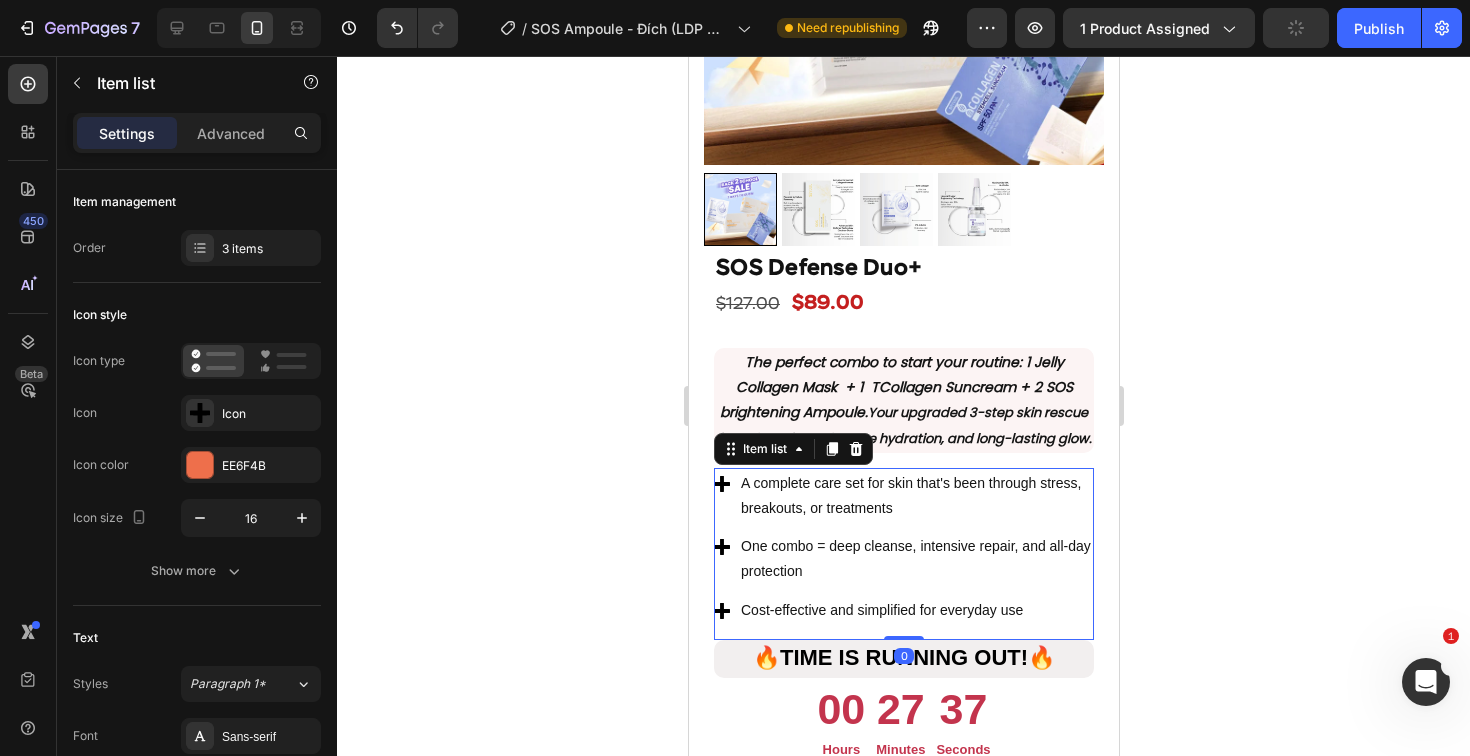 click on "A complete care set for skin that's been through stress, breakouts, or treatments" at bounding box center (915, 496) 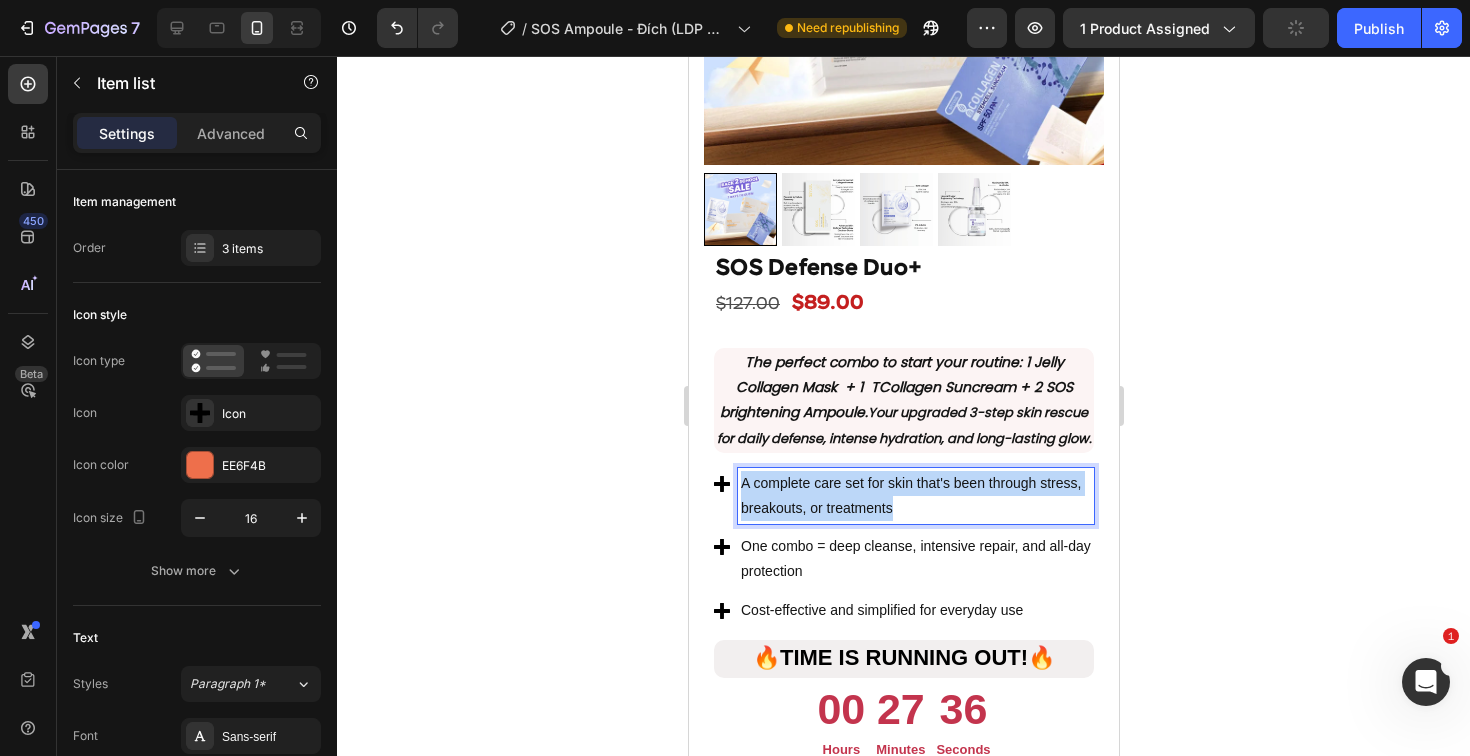 click on "A complete care set for skin that's been through stress, breakouts, or treatments" at bounding box center [915, 496] 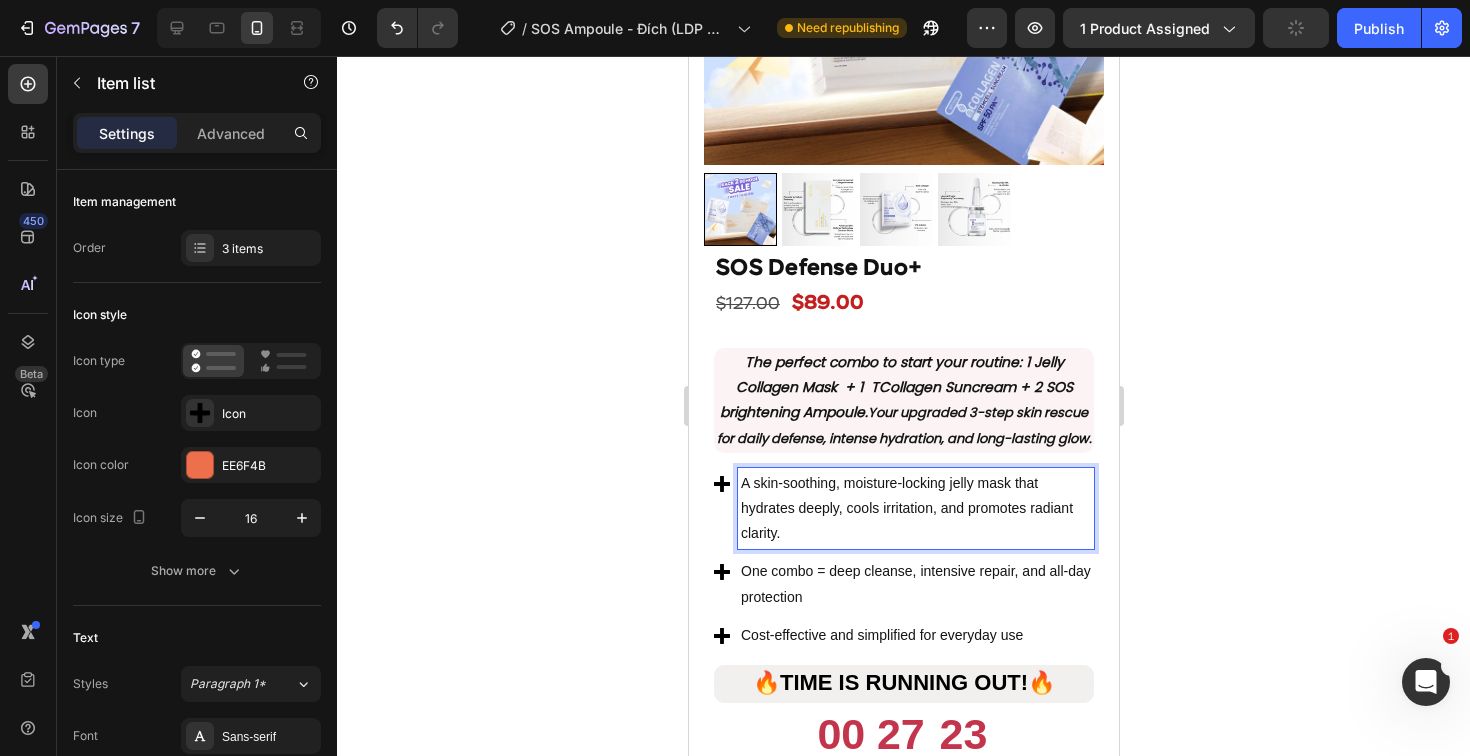 click on "One combo = deep cleanse, intensive repair, and all-day protection" at bounding box center (915, 584) 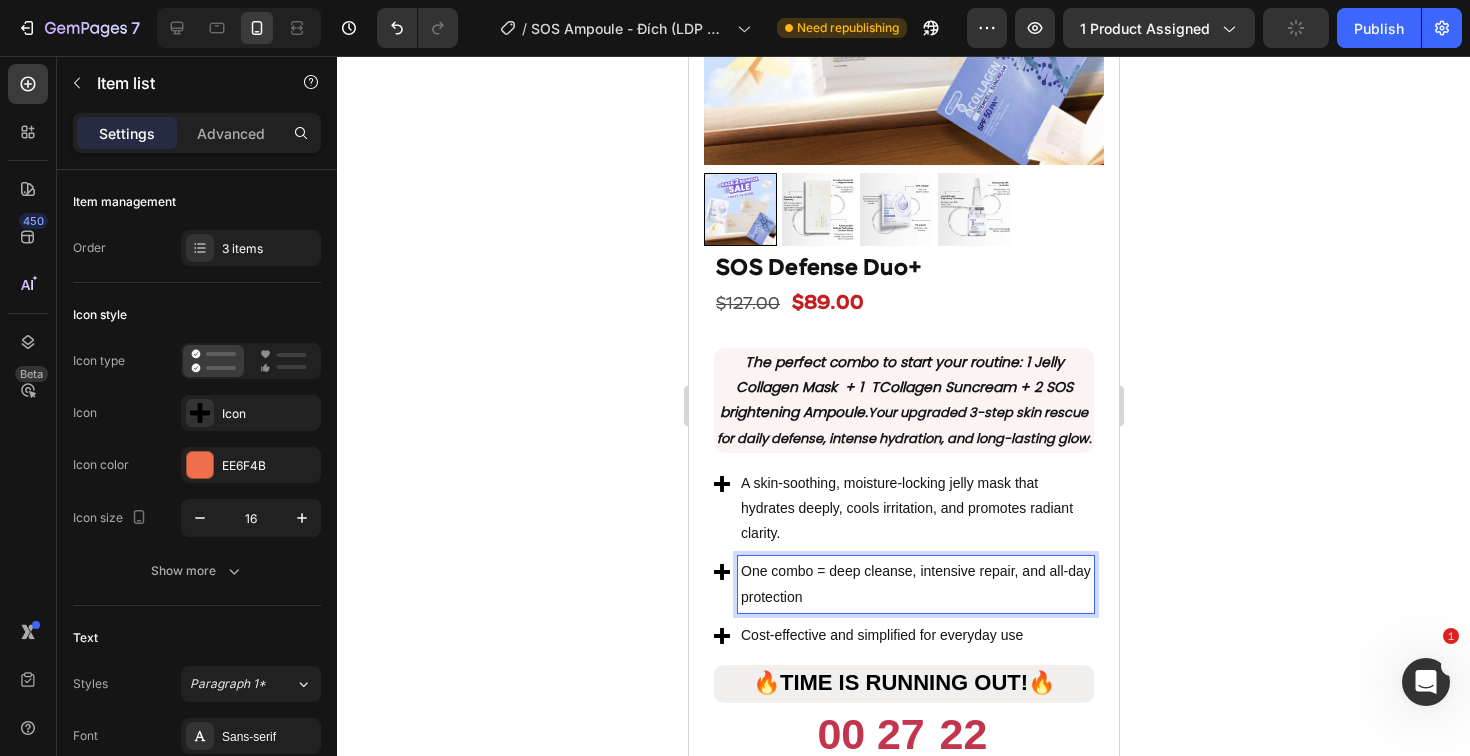 click on "One combo = deep cleanse, intensive repair, and all-day protection" at bounding box center (915, 584) 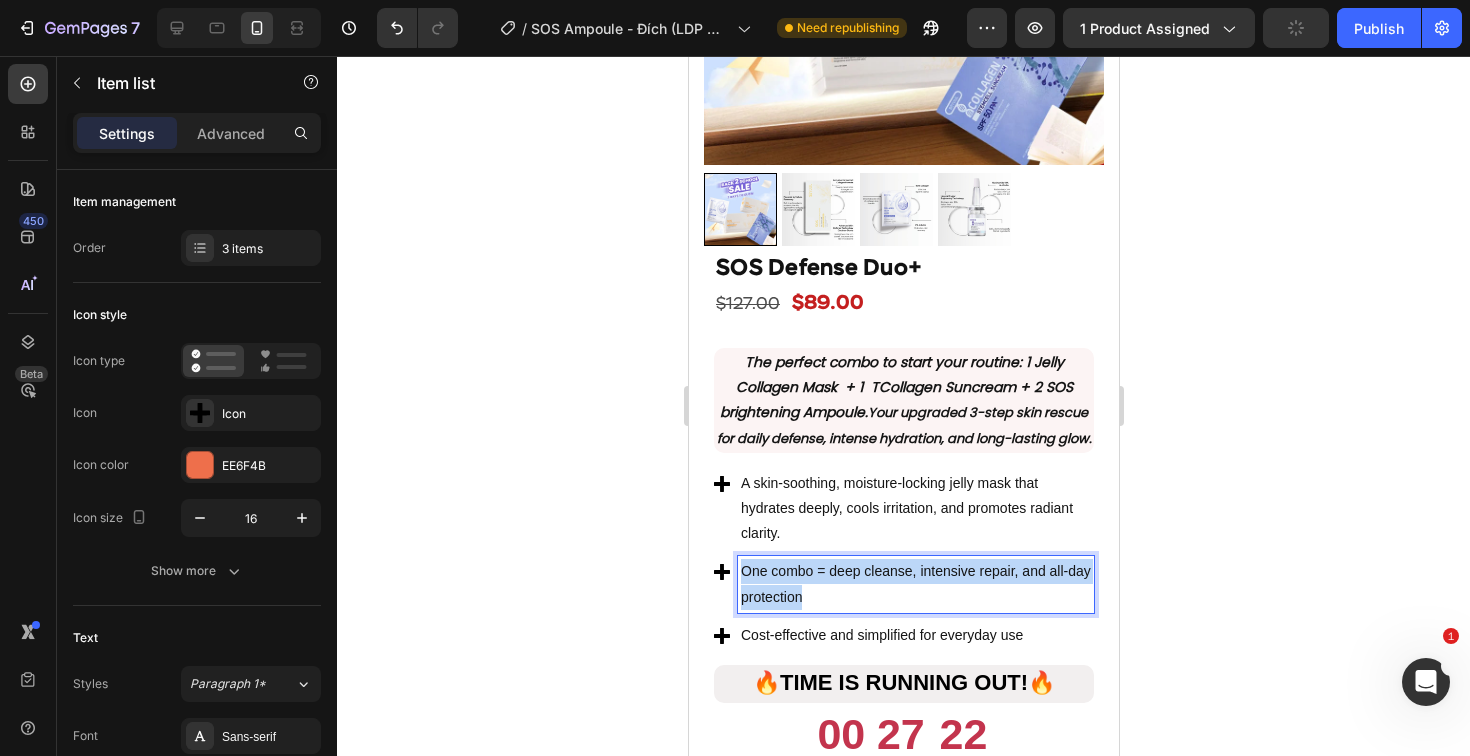 click on "One combo = deep cleanse, intensive repair, and all-day protection" at bounding box center (915, 584) 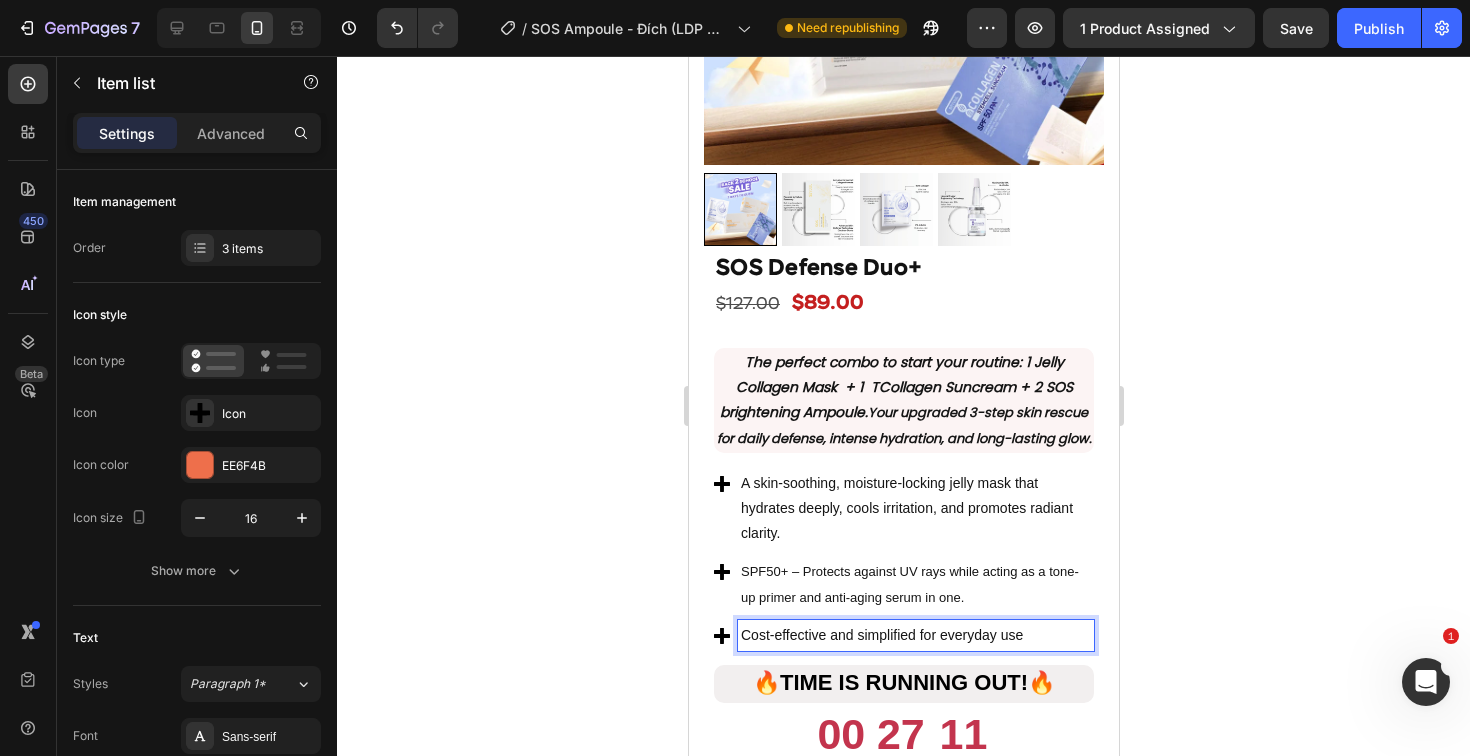 click on "Cost-effective and simplified for everyday use" at bounding box center [915, 635] 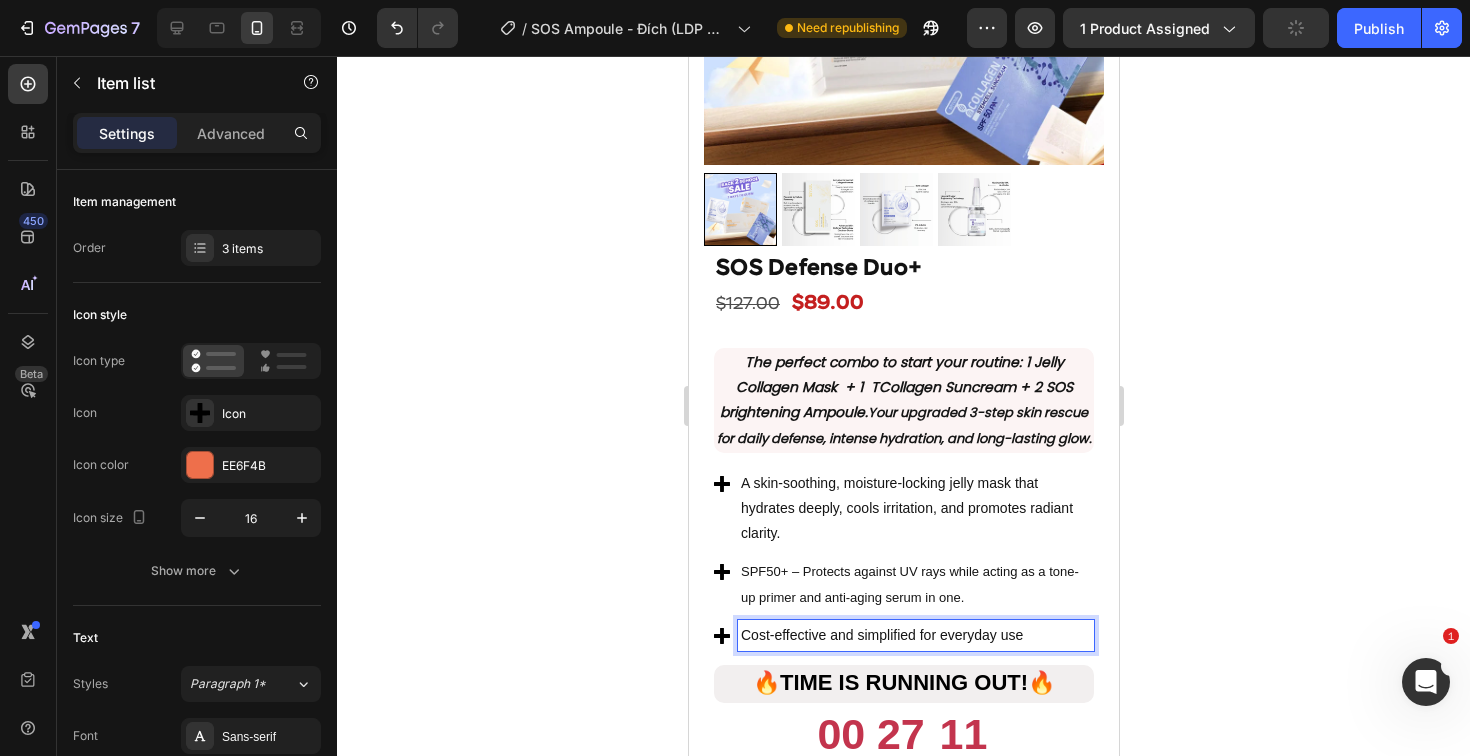 click on "Cost-effective and simplified for everyday use" at bounding box center (915, 635) 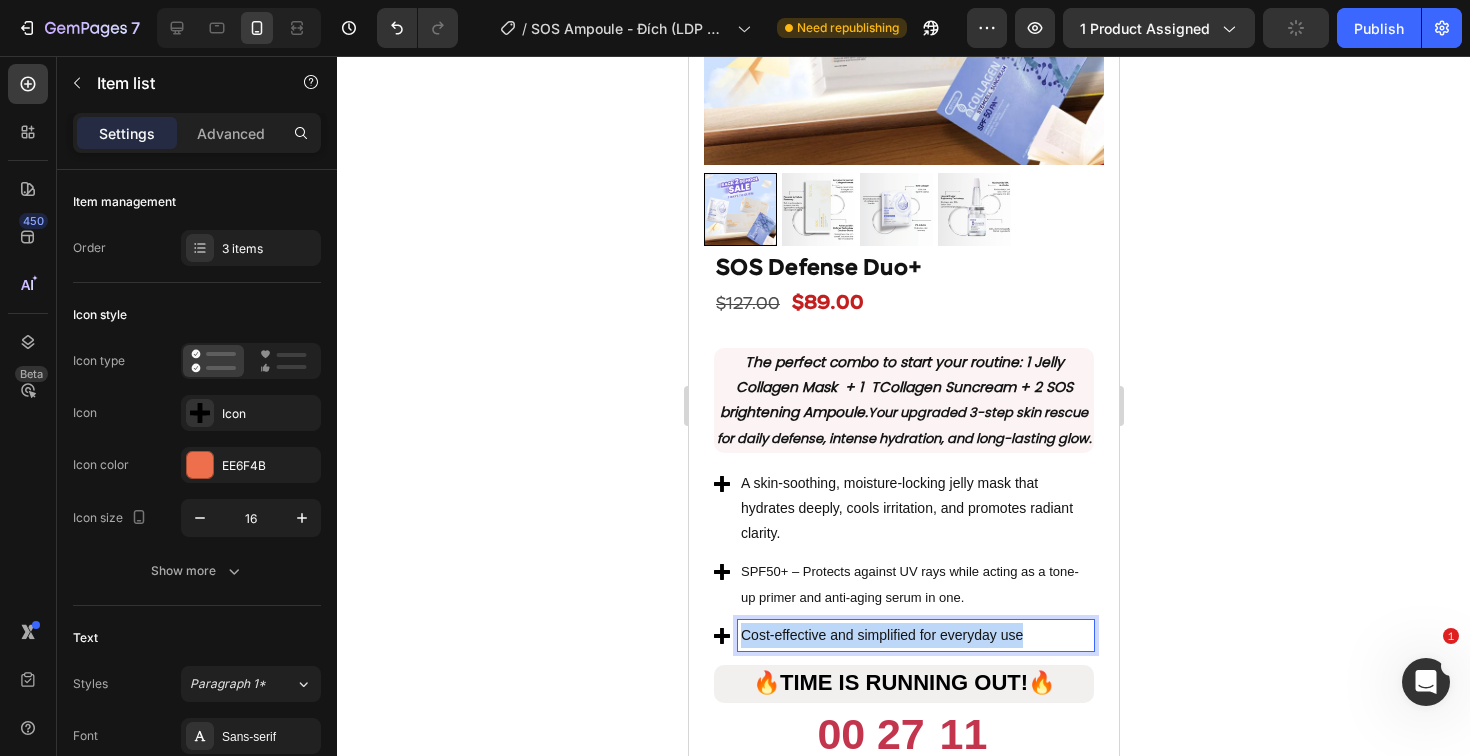 click on "Cost-effective and simplified for everyday use" at bounding box center [915, 635] 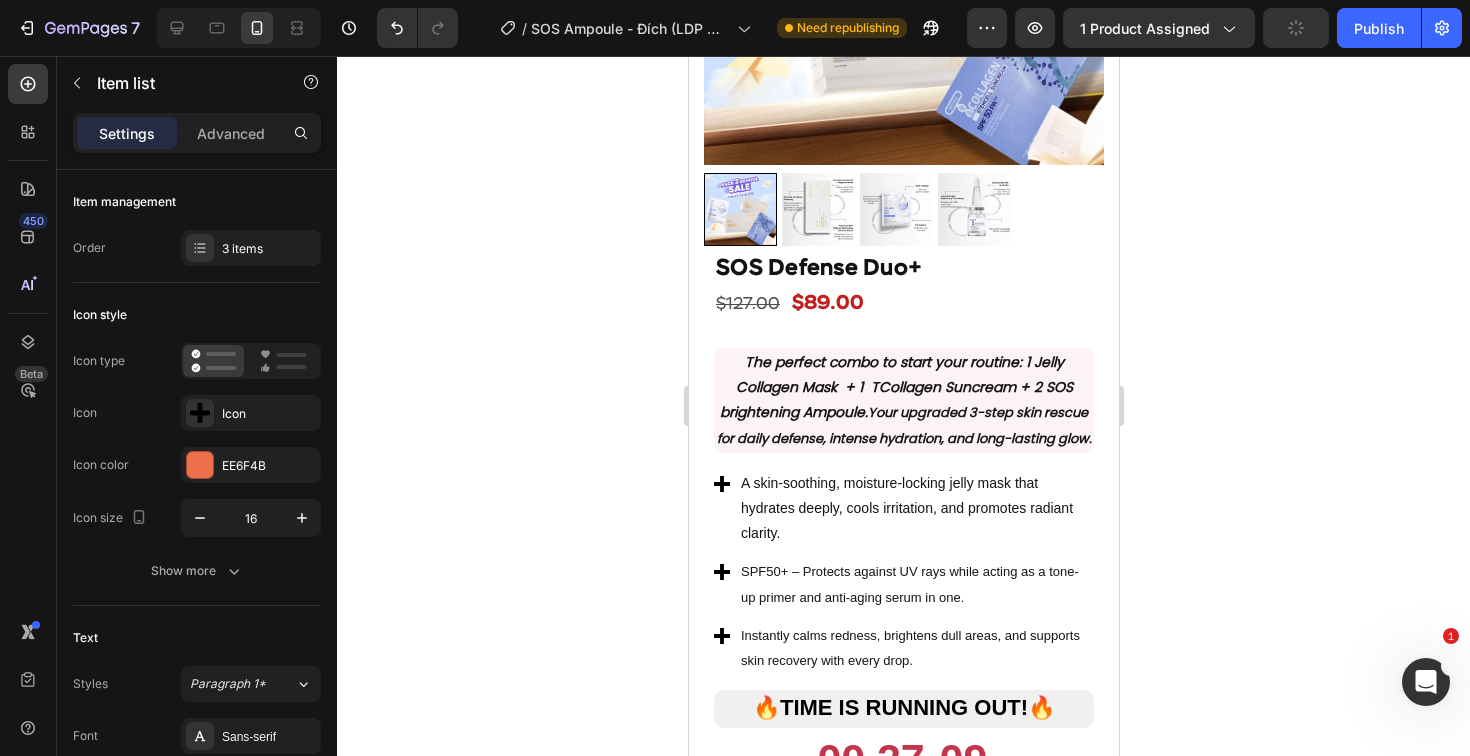 click 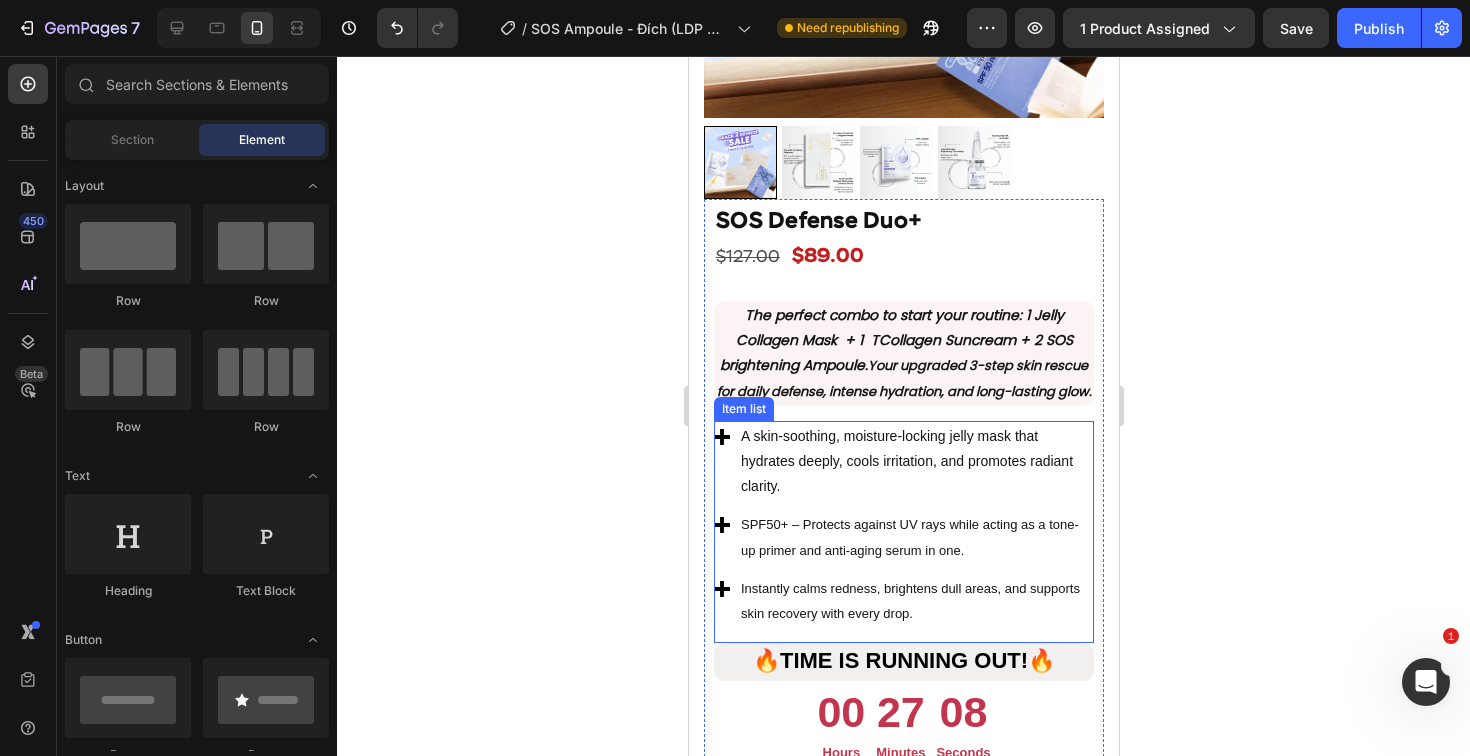 scroll, scrollTop: 4733, scrollLeft: 0, axis: vertical 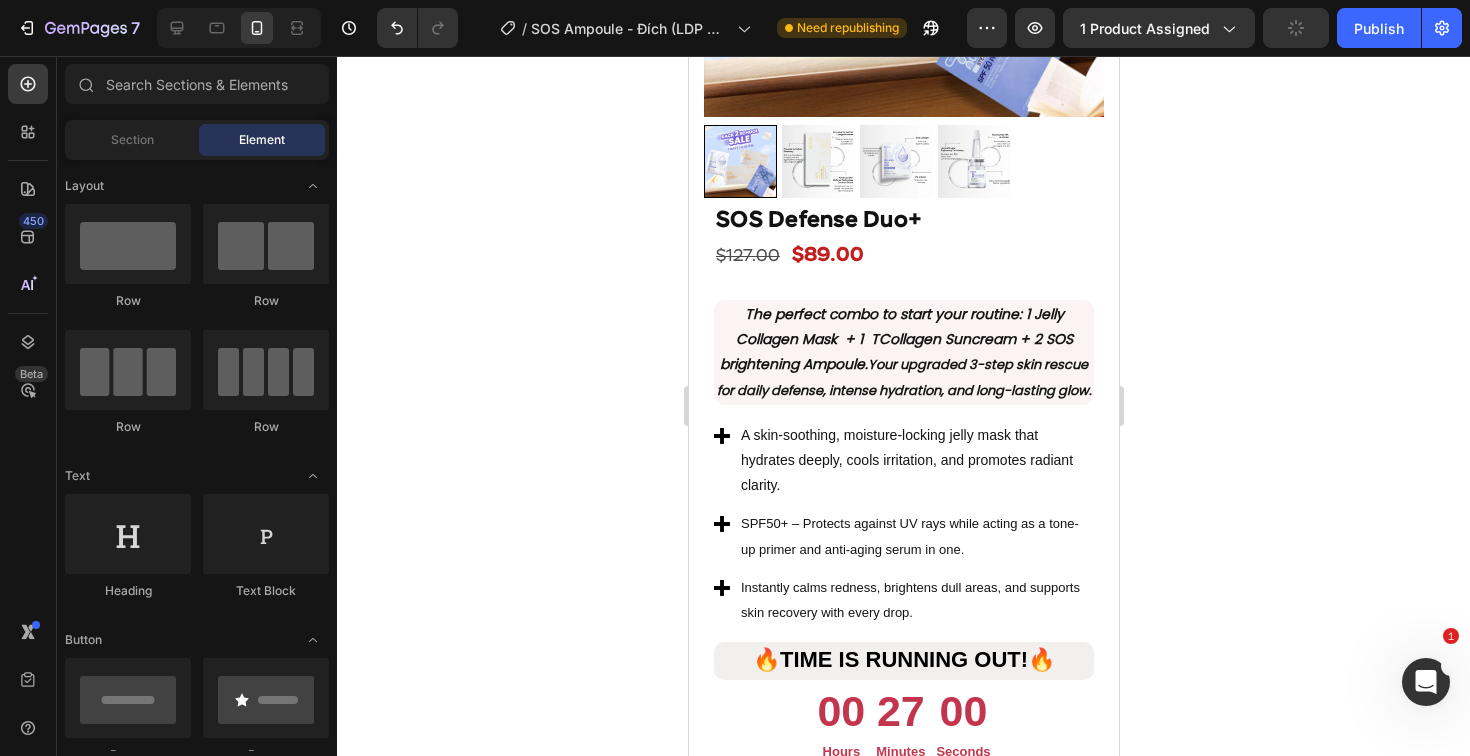 click 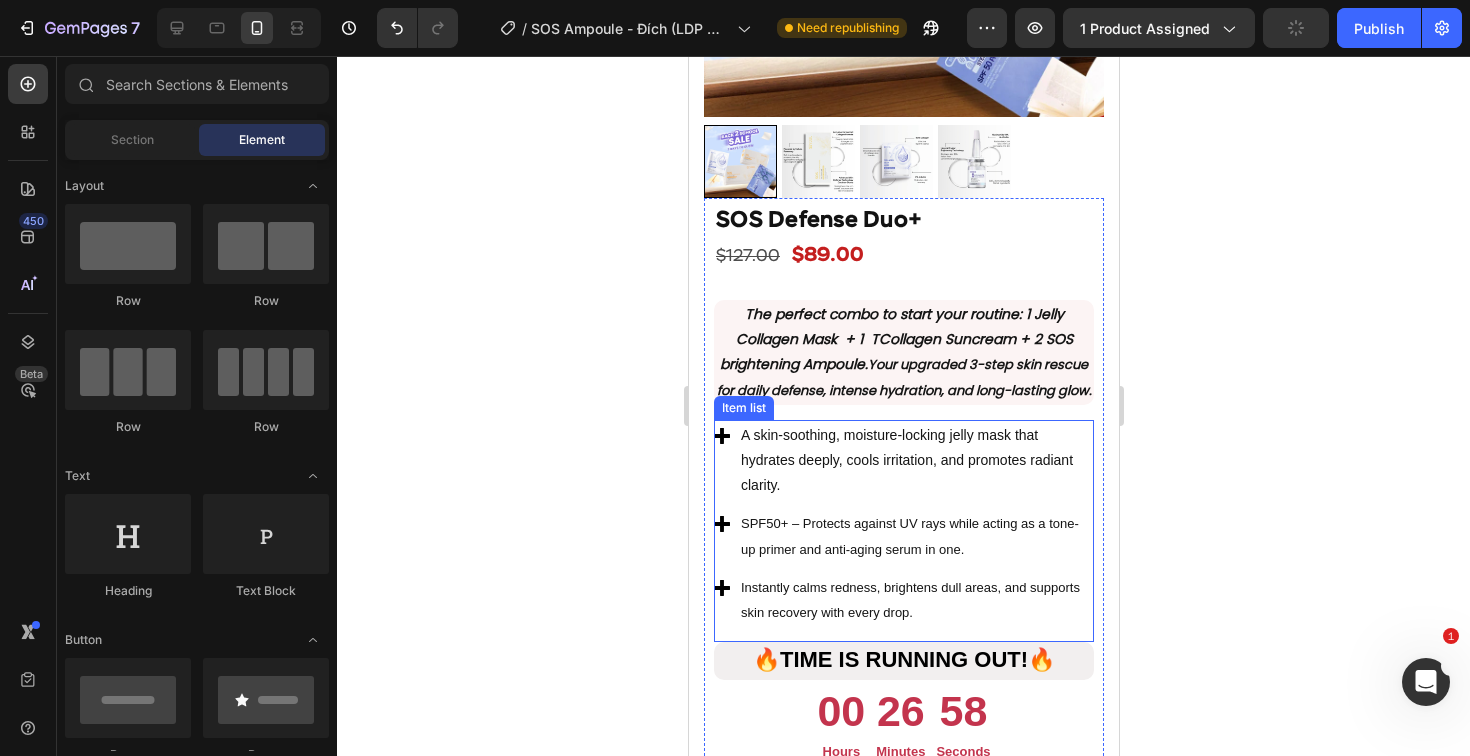 click on "A skin-soothing, moisture-locking jelly mask that hydrates deeply, cools irritation, and promotes radiant clarity.
SPF50+ – Protects against UV rays while acting as a tone-up primer and anti-aging serum in one.
Instantly calms redness, brightens dull areas, and supports skin recovery with every drop." at bounding box center [903, 531] 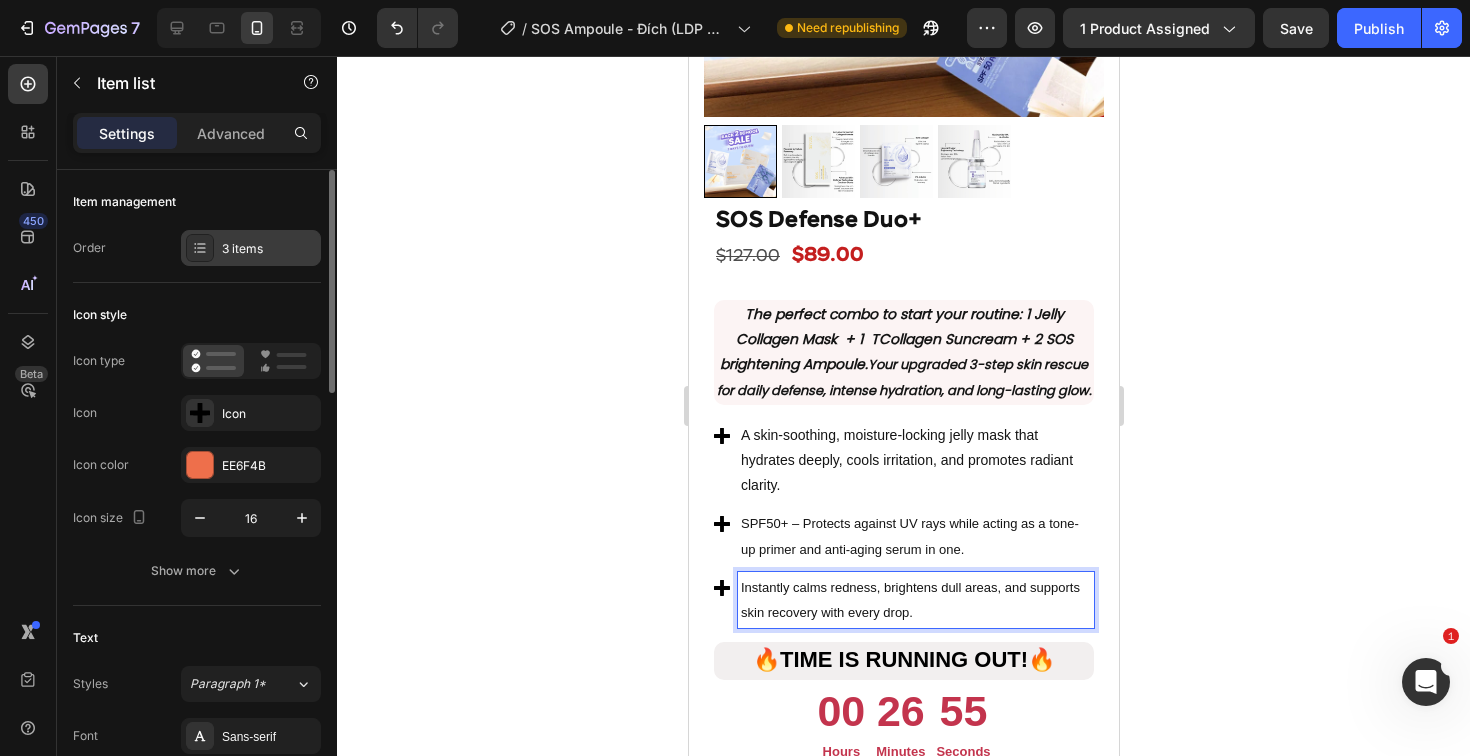 click on "3 items" at bounding box center (269, 249) 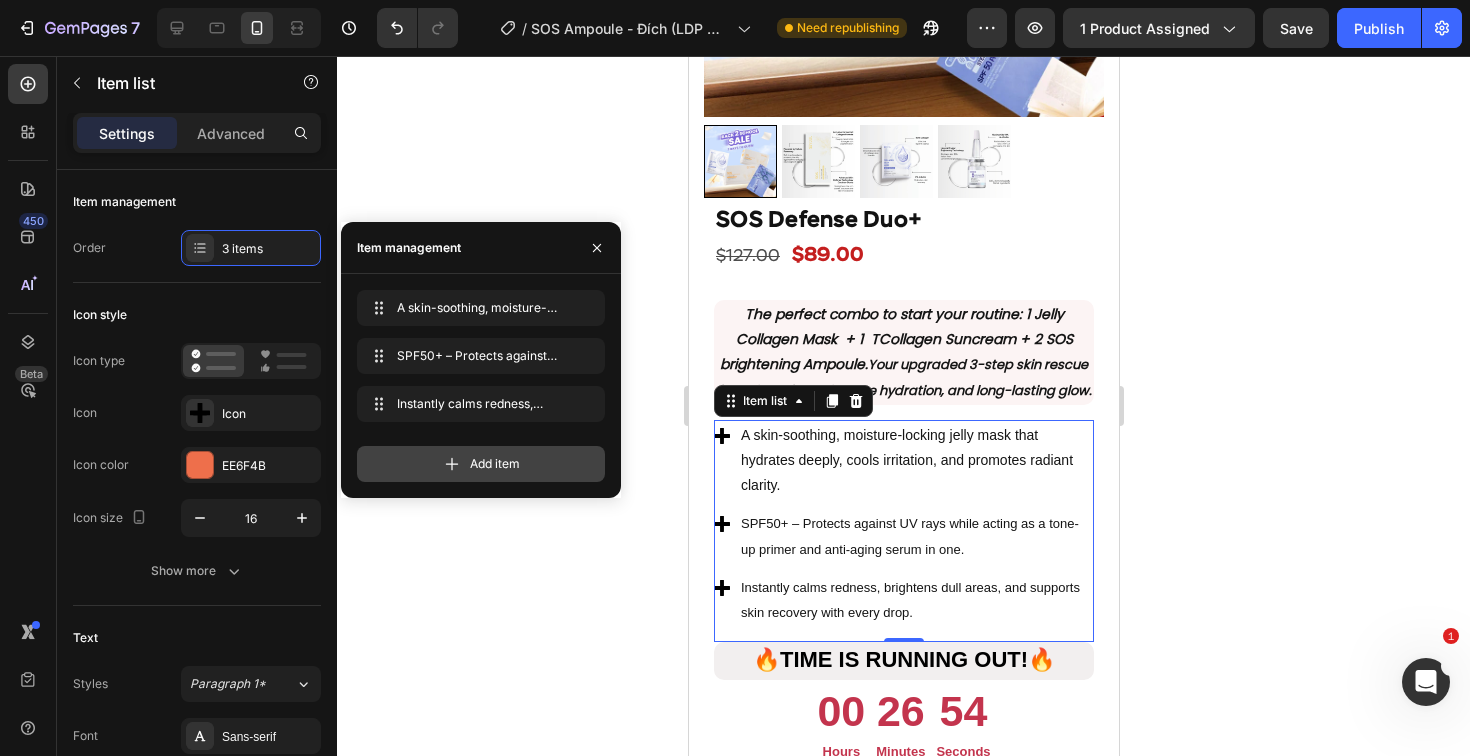 click on "Add item" at bounding box center [481, 464] 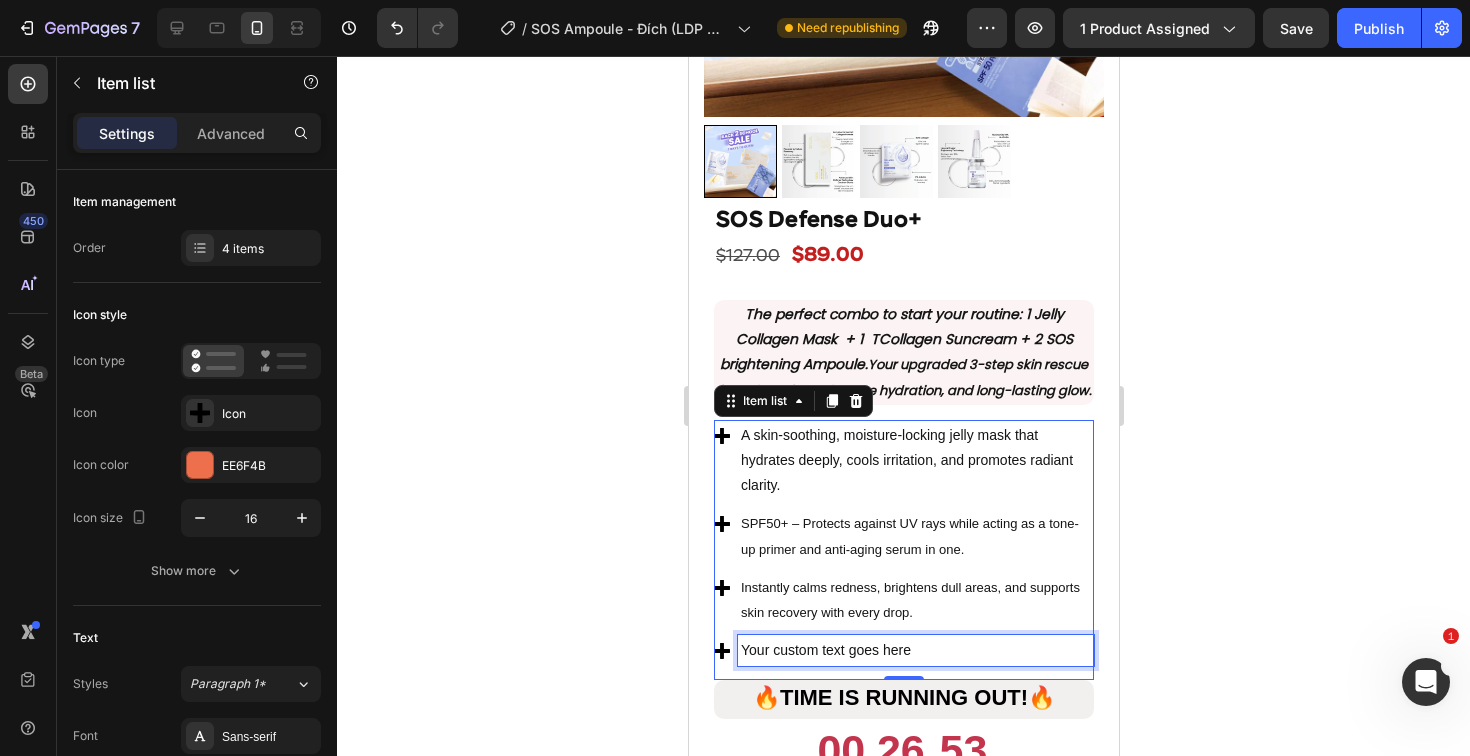 click on "Your custom text goes here" at bounding box center (915, 650) 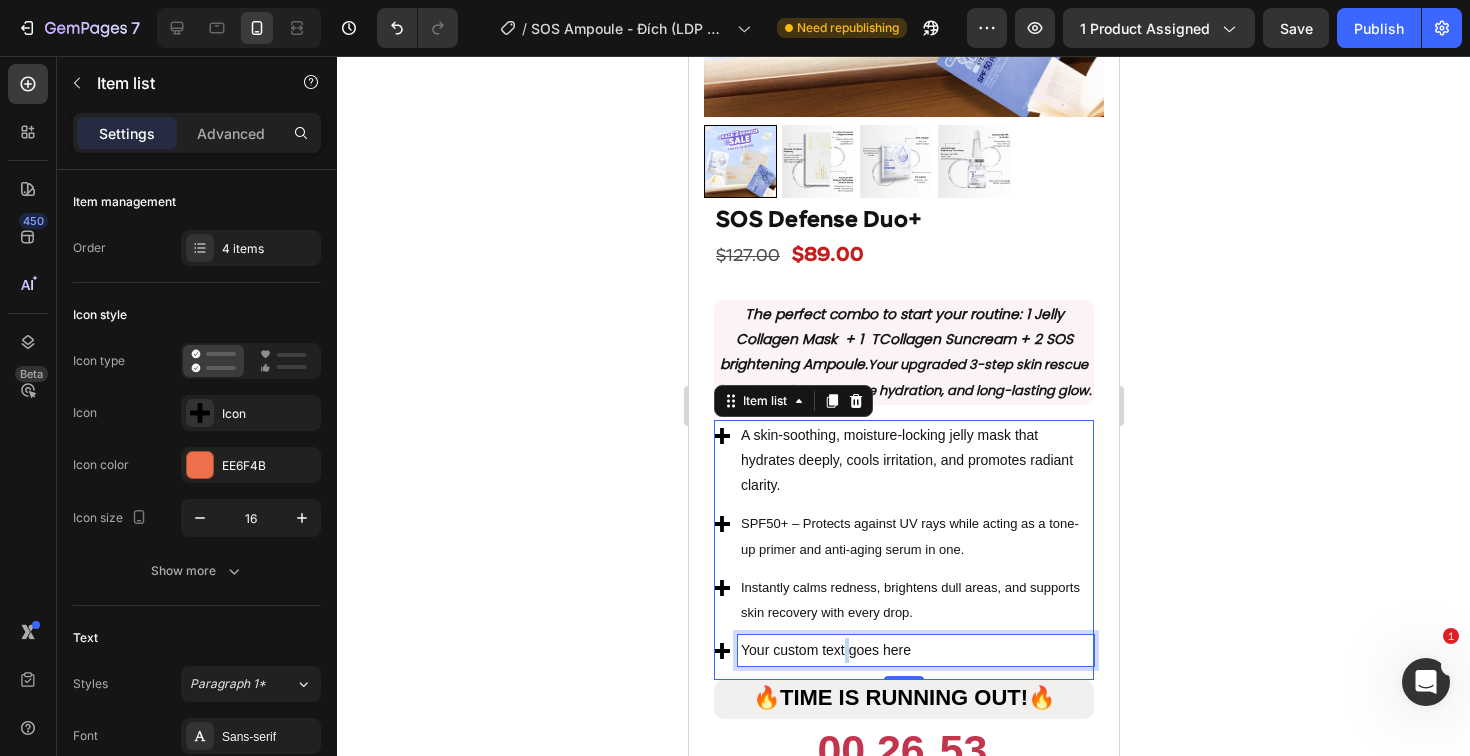 click on "Your custom text goes here" at bounding box center [915, 650] 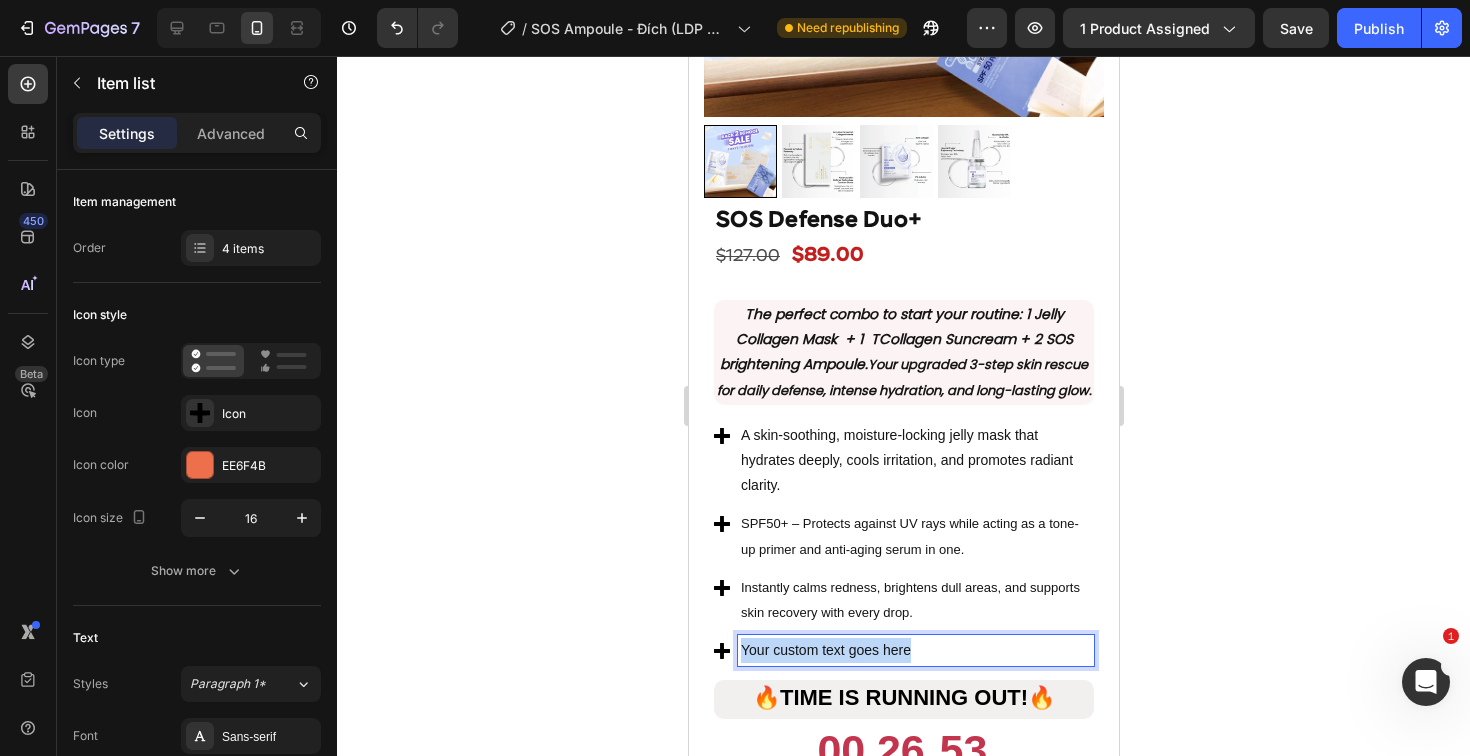 click on "Your custom text goes here" at bounding box center (915, 650) 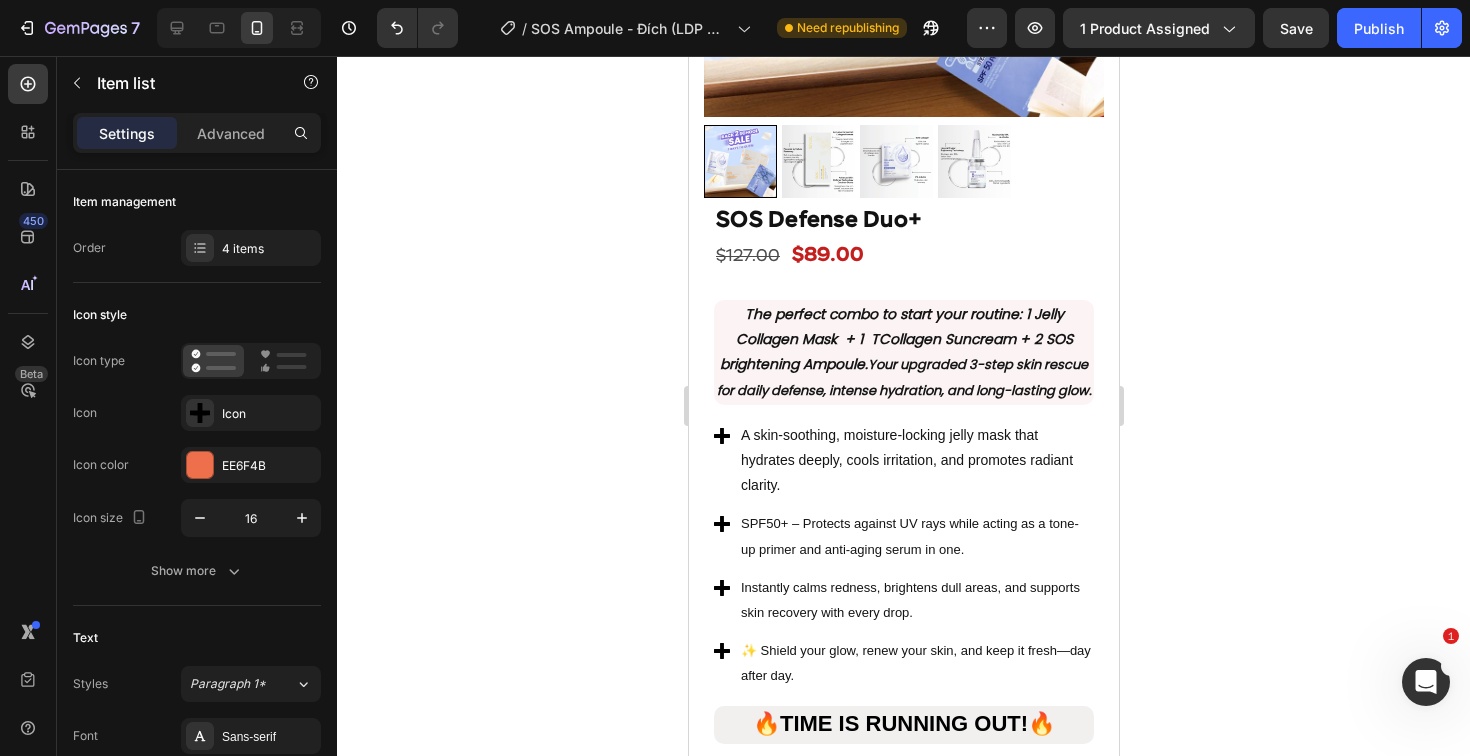 click 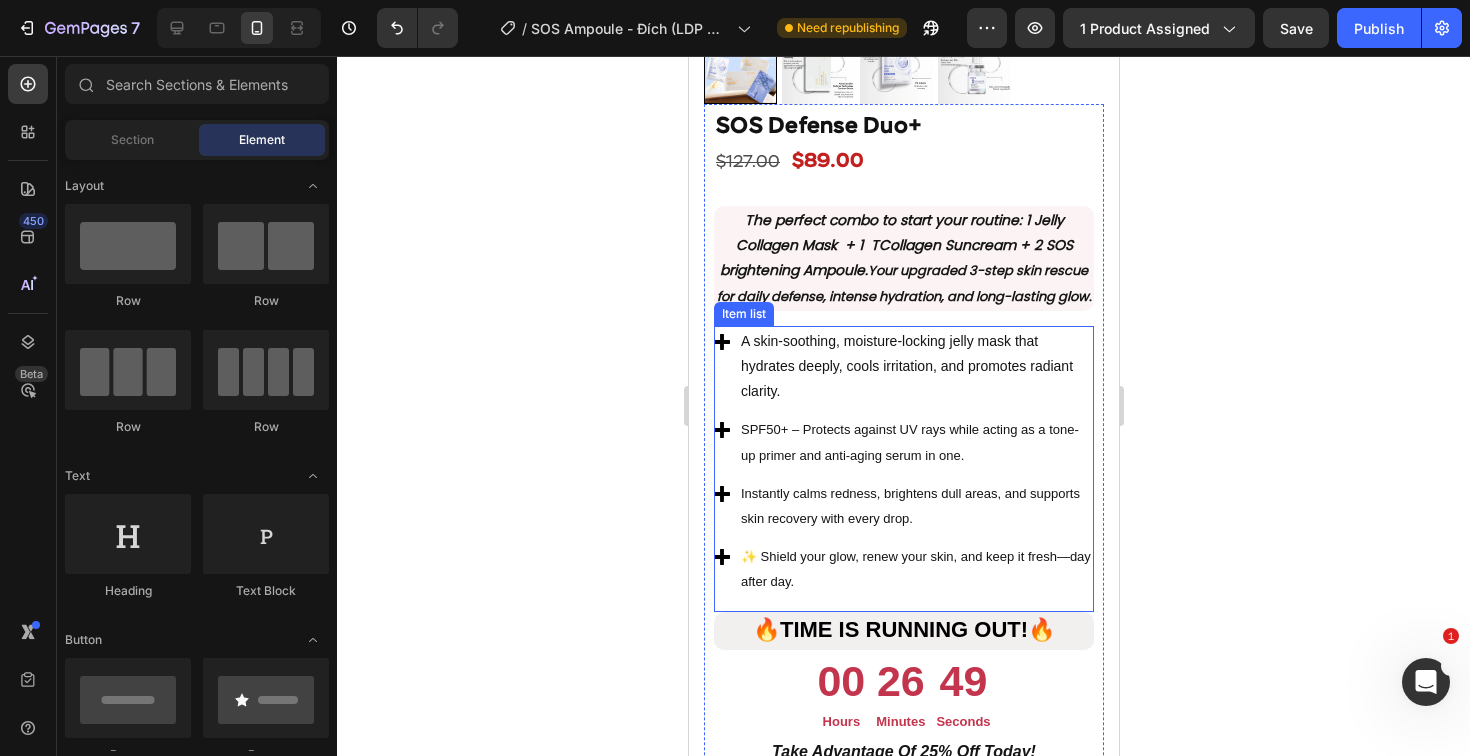 scroll, scrollTop: 4832, scrollLeft: 0, axis: vertical 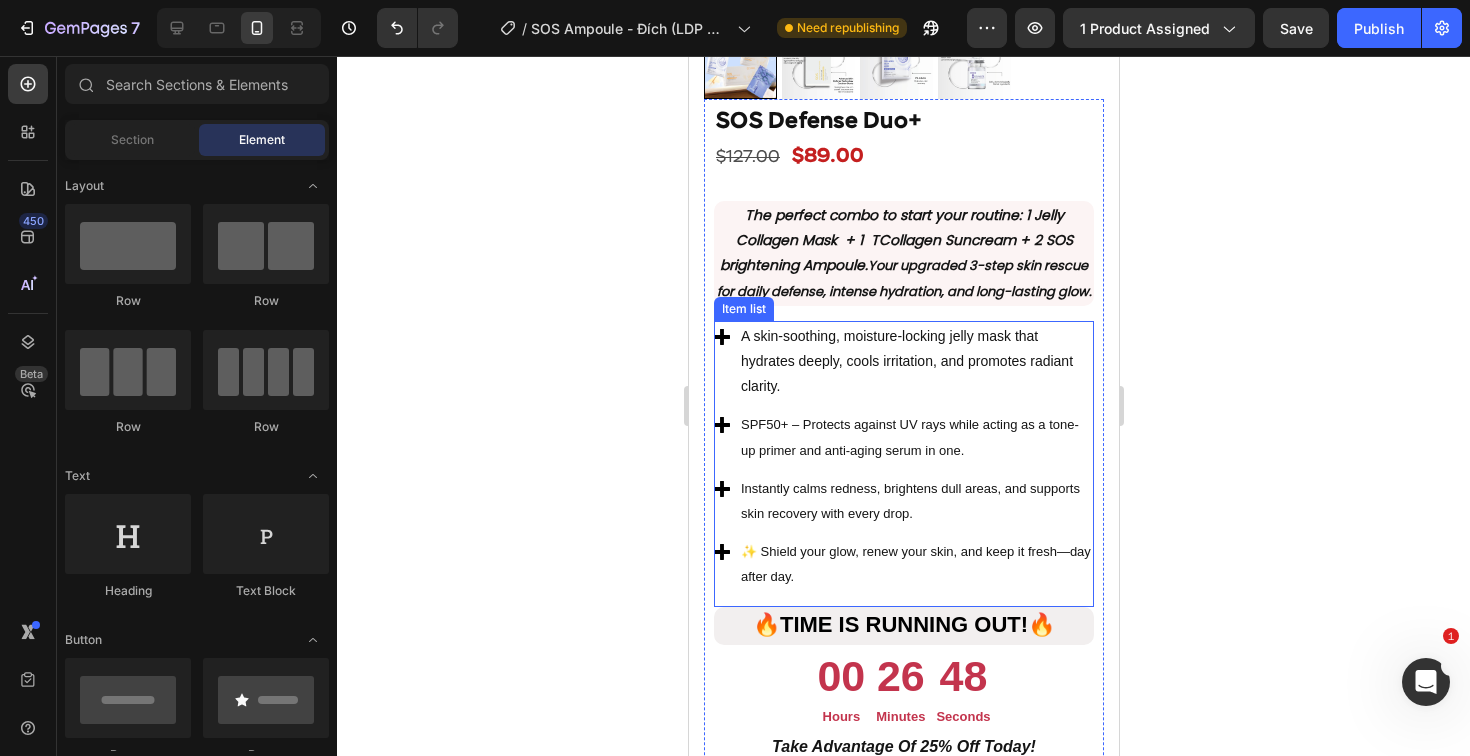 click on "✨ Shield your glow, renew your skin, and keep it fresh—day after day." at bounding box center (915, 564) 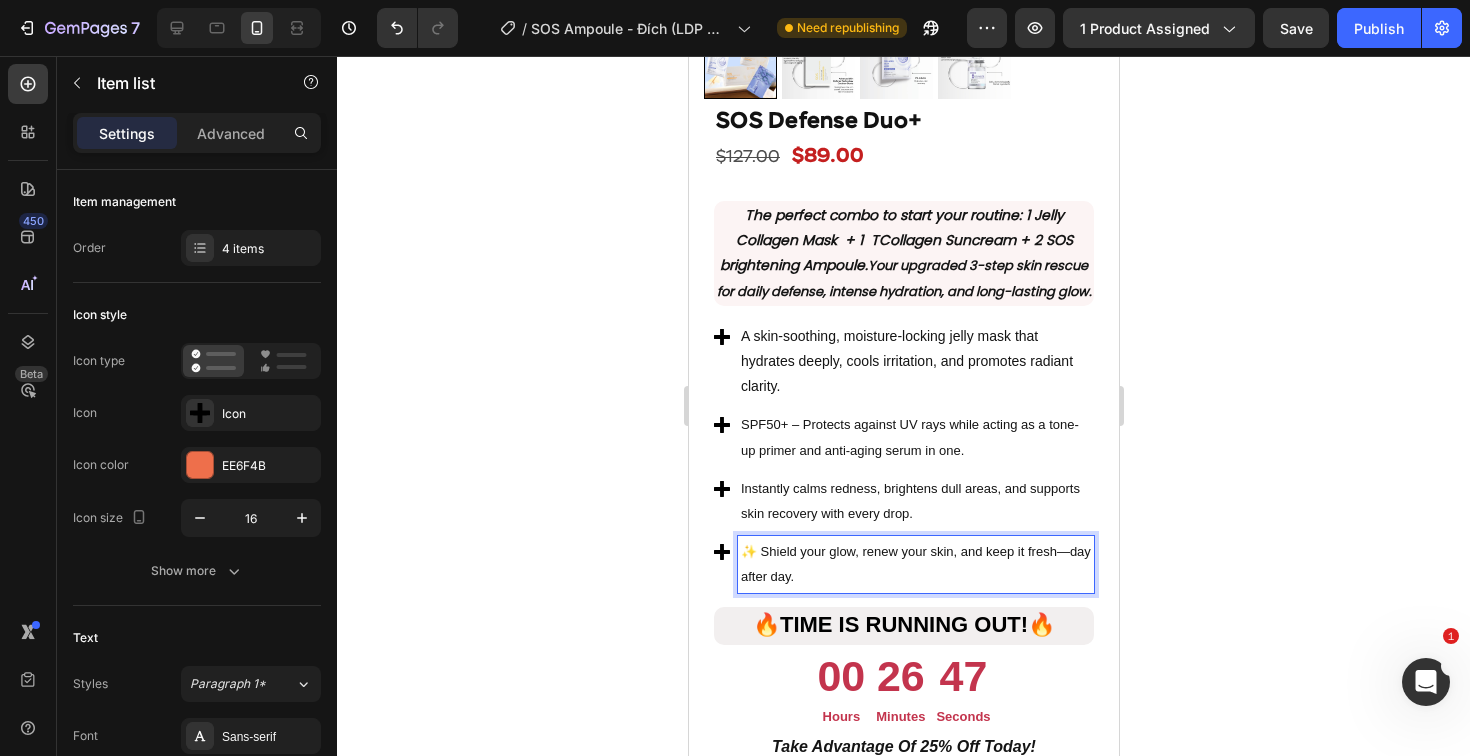 click on "✨ Shield your glow, renew your skin, and keep it fresh—day after day." at bounding box center [915, 564] 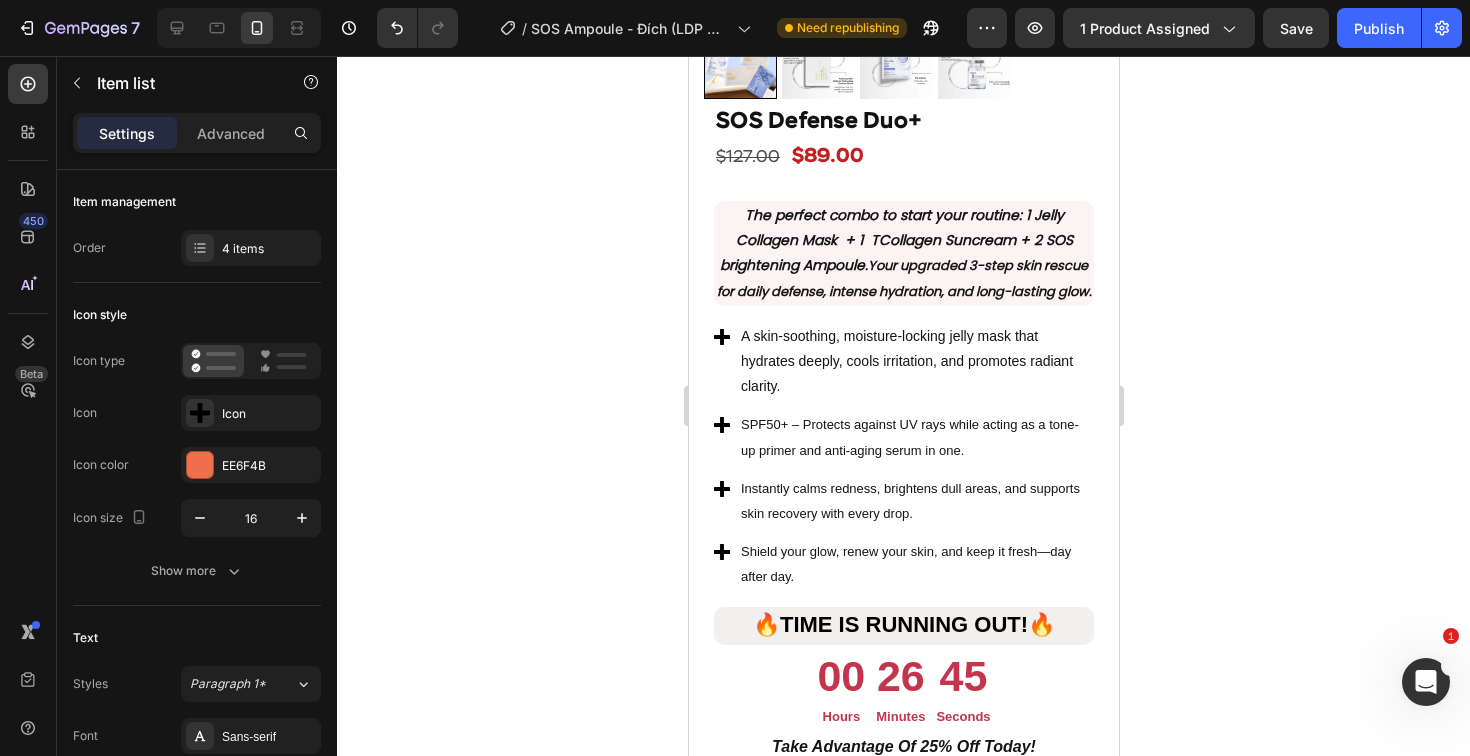 click 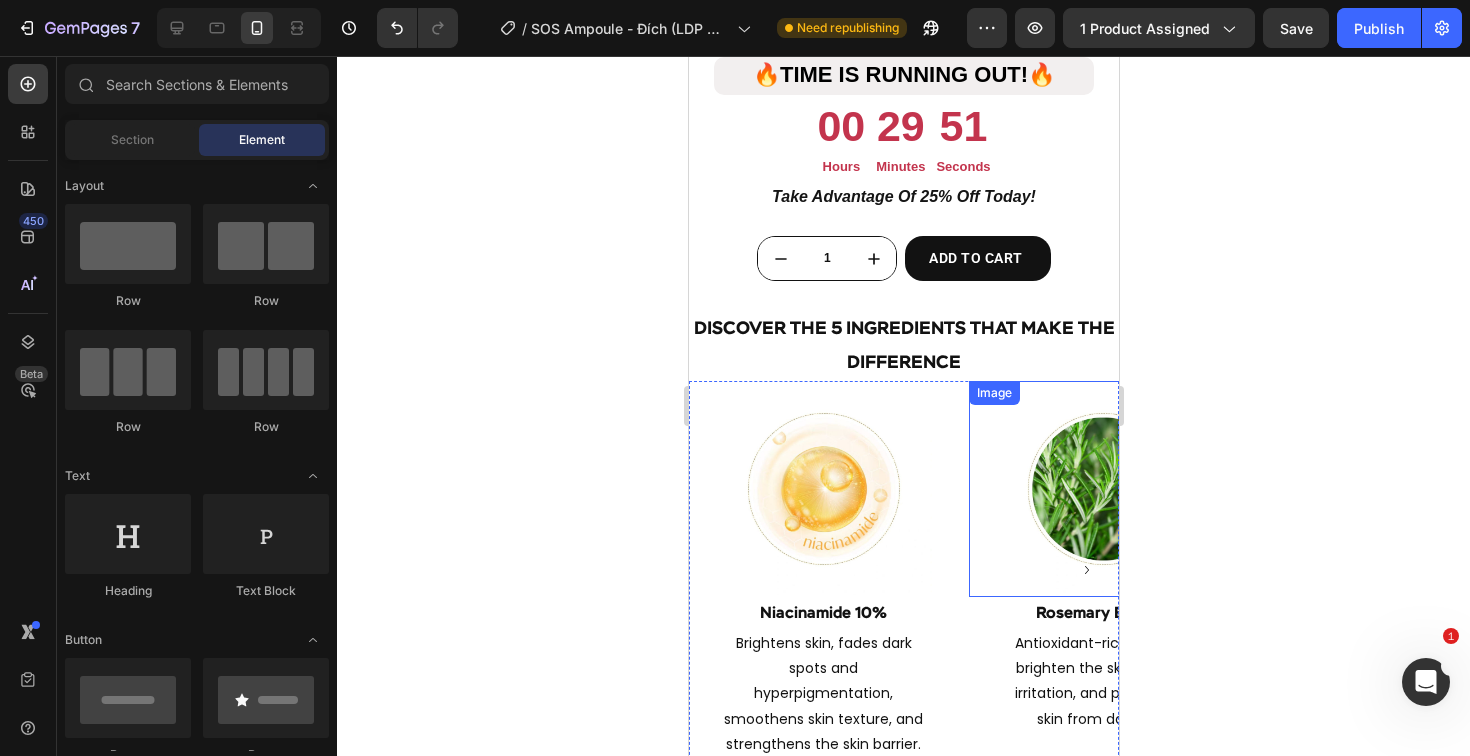 scroll, scrollTop: 5416, scrollLeft: 0, axis: vertical 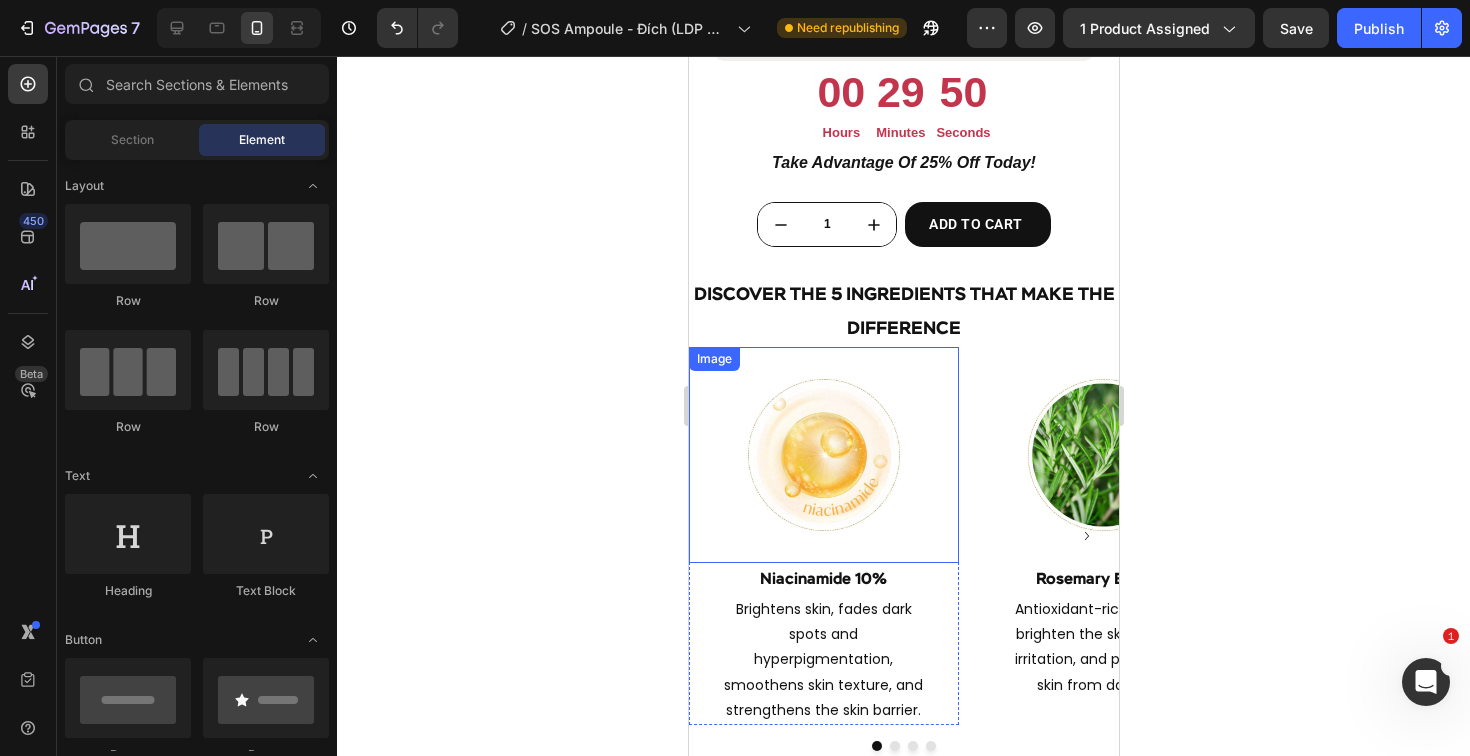 click at bounding box center [823, 455] 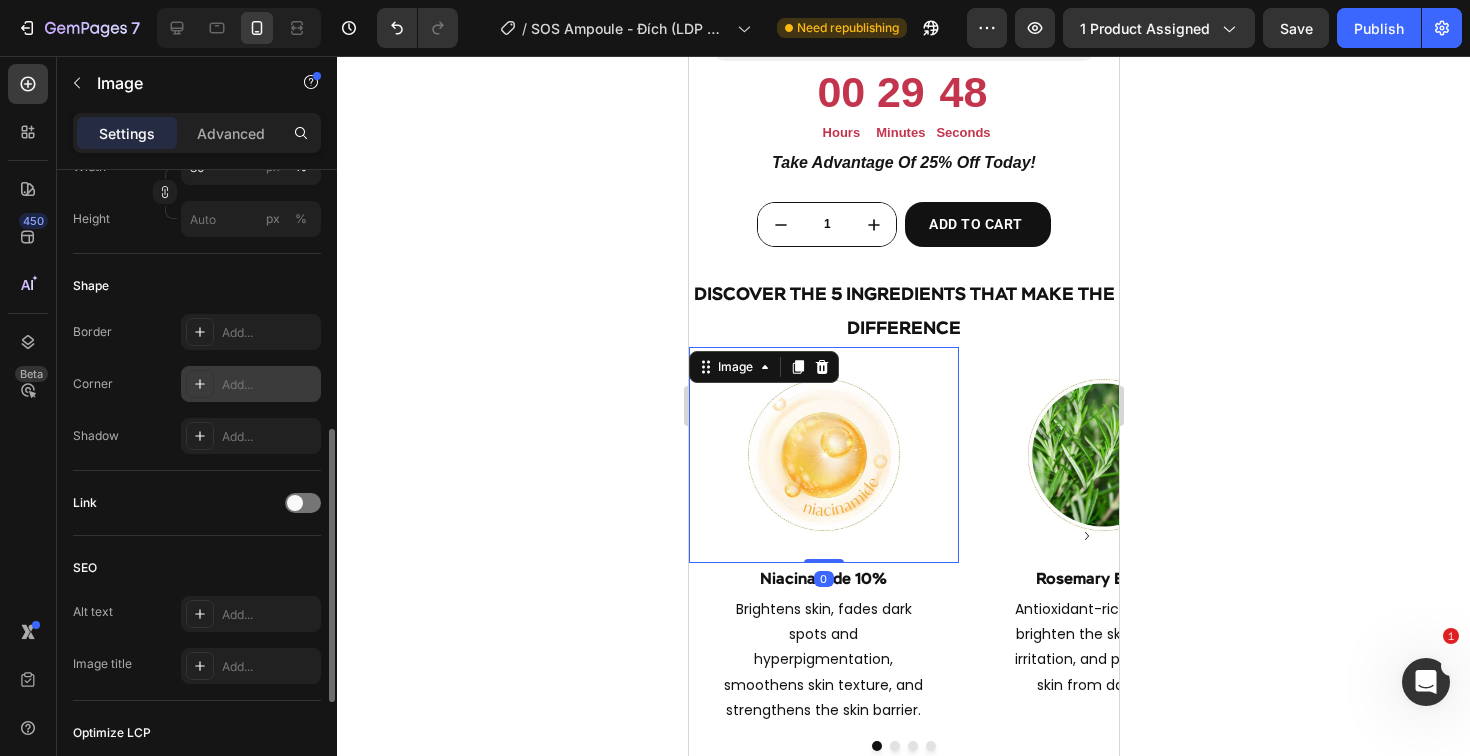 scroll, scrollTop: 558, scrollLeft: 0, axis: vertical 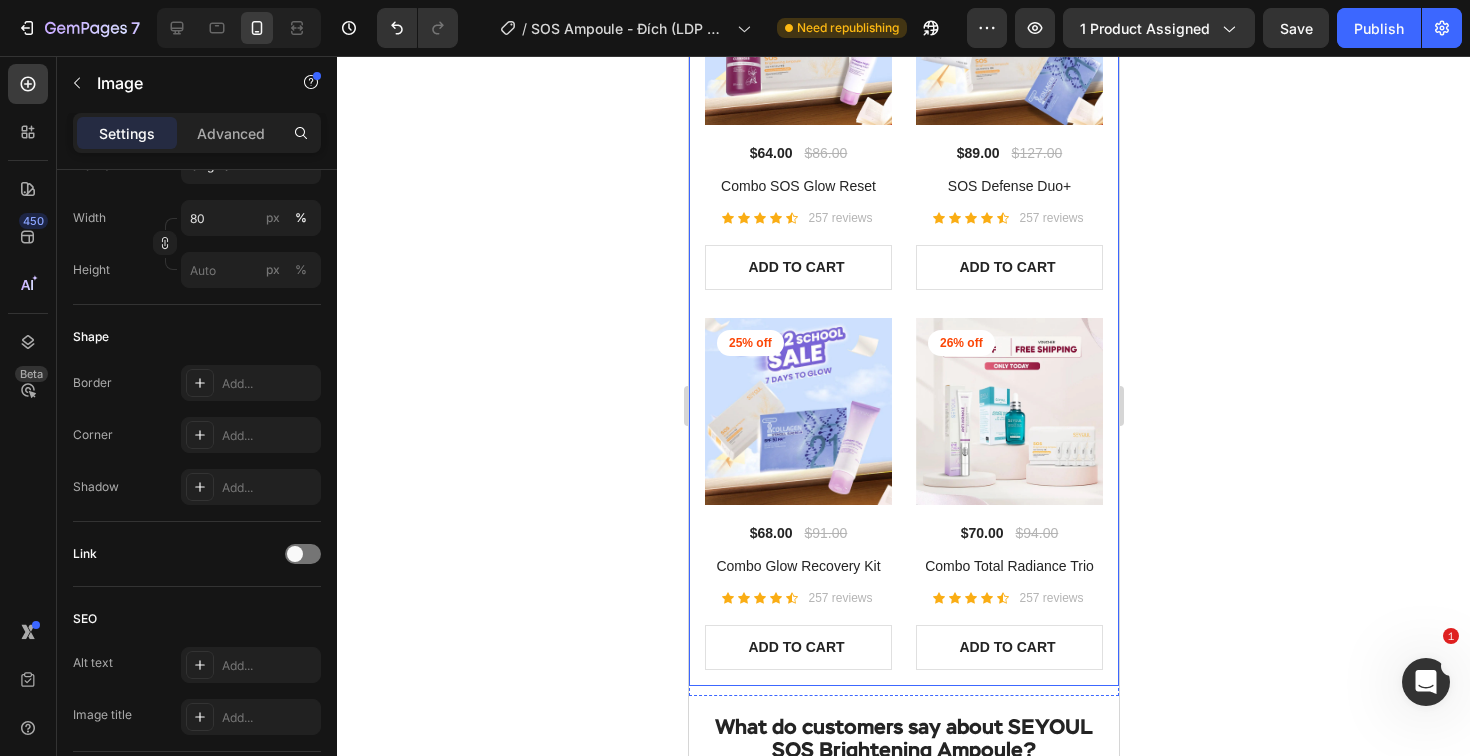 click on "26% off Product Badge (P) Images $64.00 (P) Price (P) Price $86.00 (P) Price (P) Price Row Combo SOS Glow Reset (P) Title                Icon                Icon                Icon                Icon
Icon Icon List Hoz 257 reviews Text block Row ADD TO CART (P) Cart Button Row Row Product List 30% off Product Badge (P) Images $89.00 (P) Price (P) Price $127.00 (P) Price (P) Price Row SOS Defense Duo+ (P) Title                Icon                Icon                Icon                Icon
Icon Icon List Hoz 257 reviews Text block Row ADD TO CART (P) Cart Button Row Row Product List 25% off Product Badge (P) Images $68.00 (P) Price (P) Price $91.00 (P) Price (P) Price Row Combo Glow Recovery Kit (P) Title                Icon                Icon                Icon                Icon
Icon Icon List Hoz 257 reviews Text block Row ADD TO CART (P) Cart Button Row Row Product List 26% off Product Badge (P) Images $70.00 (P) Price (P) Price $94.00 (P) Price Row Icon" at bounding box center (903, 304) 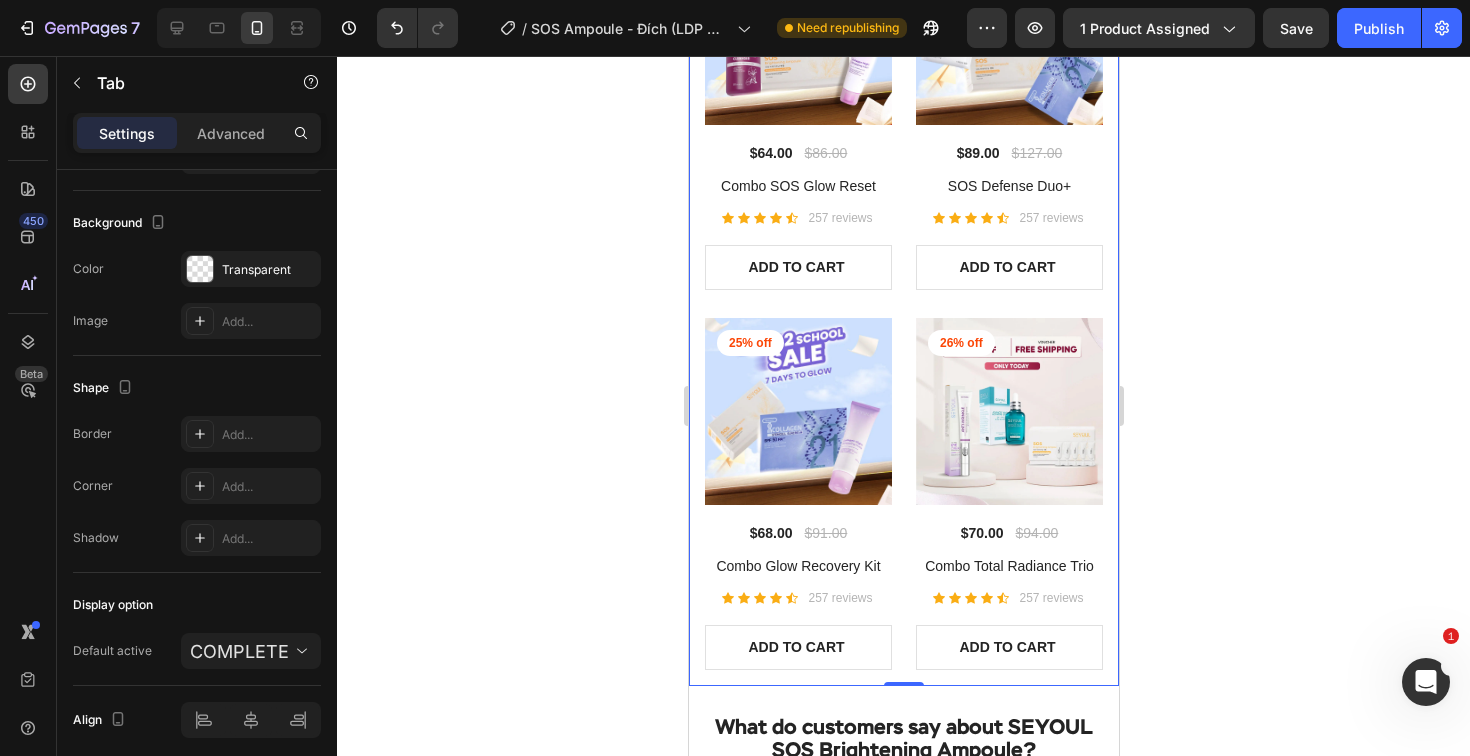 scroll, scrollTop: 0, scrollLeft: 0, axis: both 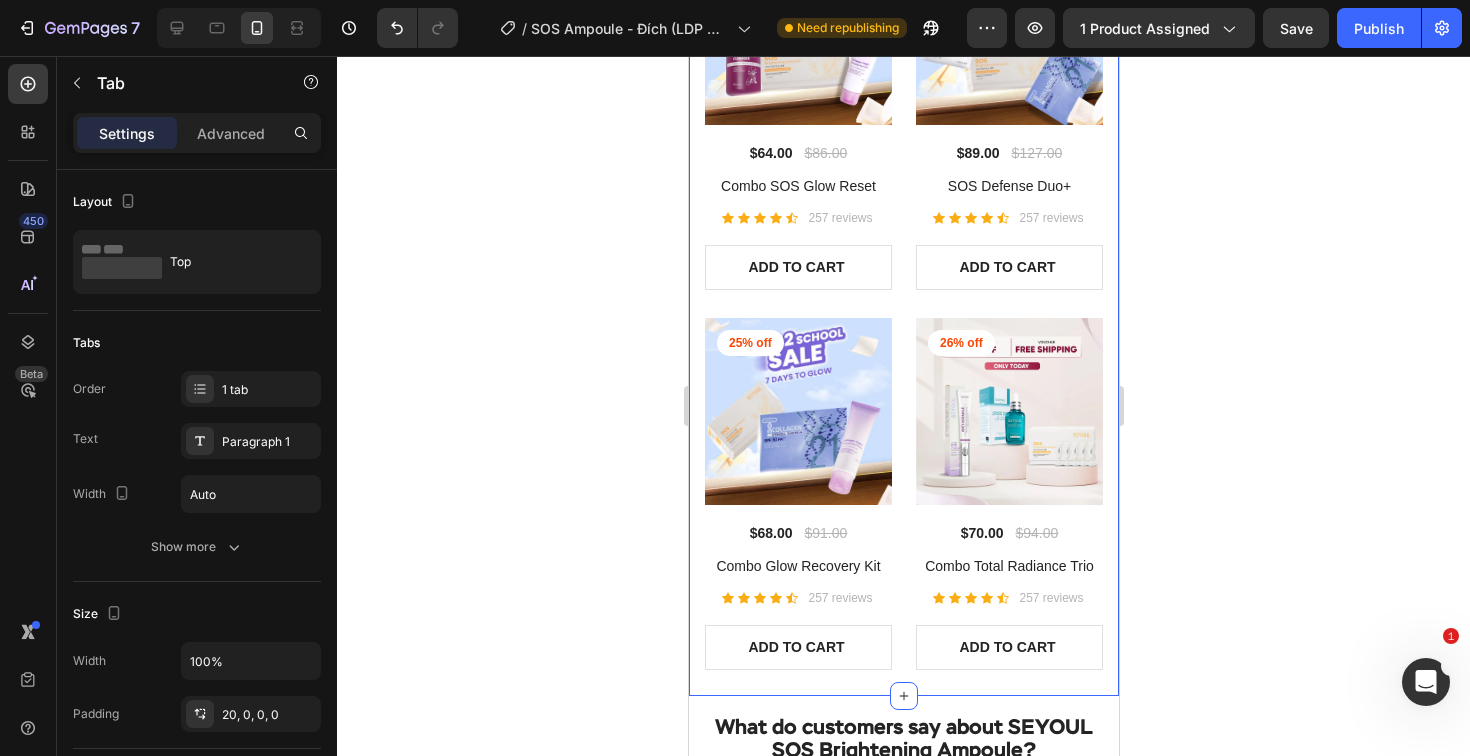 click on "COMPLETE YOUR ANTI-AGING ROUTINE 26% off Product Badge (P) Images $64.00 (P) Price (P) Price $86.00 (P) Price (P) Price Row Combo SOS Glow Reset (P) Title                Icon                Icon                Icon                Icon
Icon Icon List Hoz 257 reviews Text block Row ADD TO CART (P) Cart Button Row Row Product List 30% off Product Badge (P) Images $89.00 (P) Price (P) Price $127.00 (P) Price (P) Price Row SOS Defense Duo+ (P) Title                Icon                Icon                Icon                Icon
Icon Icon List Hoz 257 reviews Text block Row ADD TO CART (P) Cart Button Row Row Product List 25% off Product Badge (P) Images $68.00 (P) Price (P) Price $91.00 (P) Price (P) Price Row Combo Glow Recovery Kit (P) Title                Icon                Icon                Icon                Icon
Icon Icon List Hoz 257 reviews Text block Row ADD TO CART (P) Cart Button Row Row Product List 26% off Product Badge (P) Images $70.00 (P) Price" at bounding box center (903, 276) 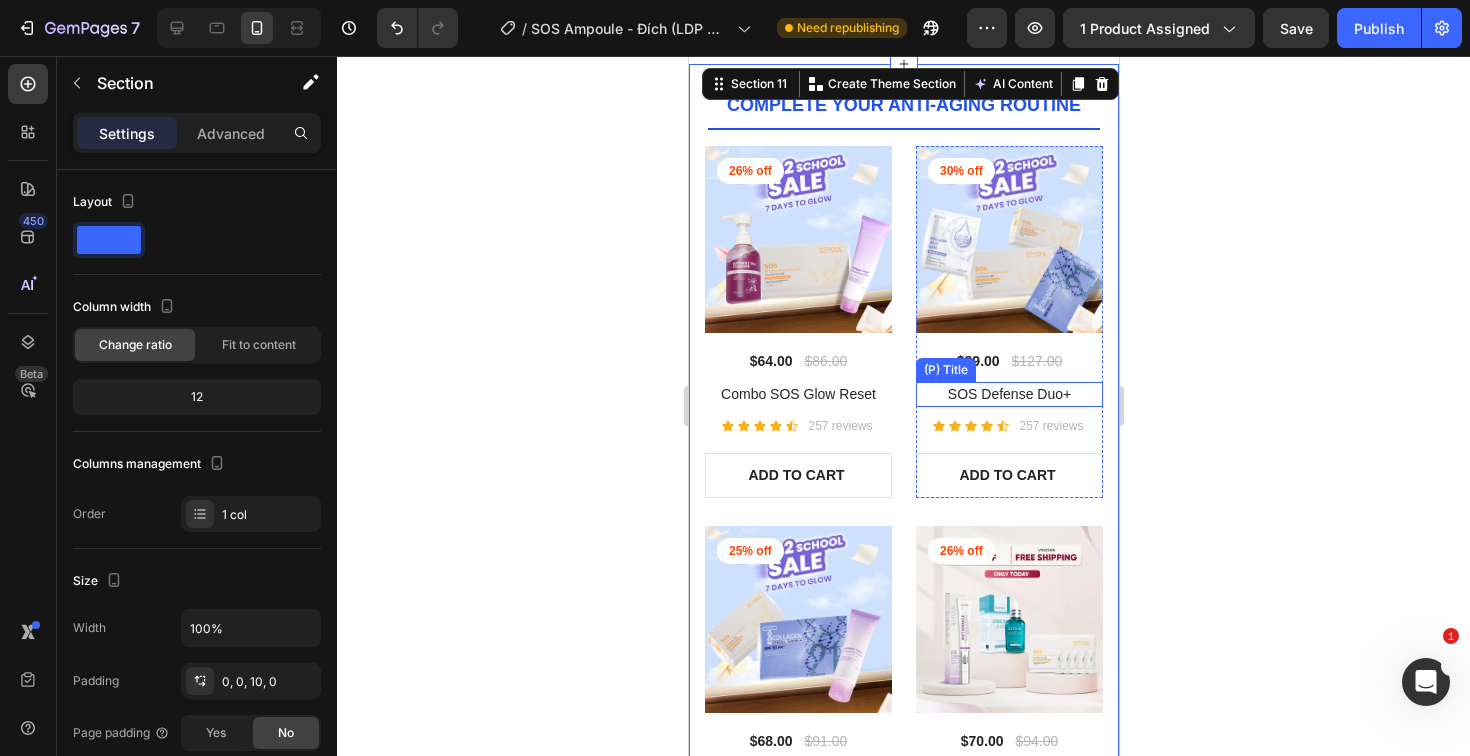 scroll, scrollTop: 5731, scrollLeft: 0, axis: vertical 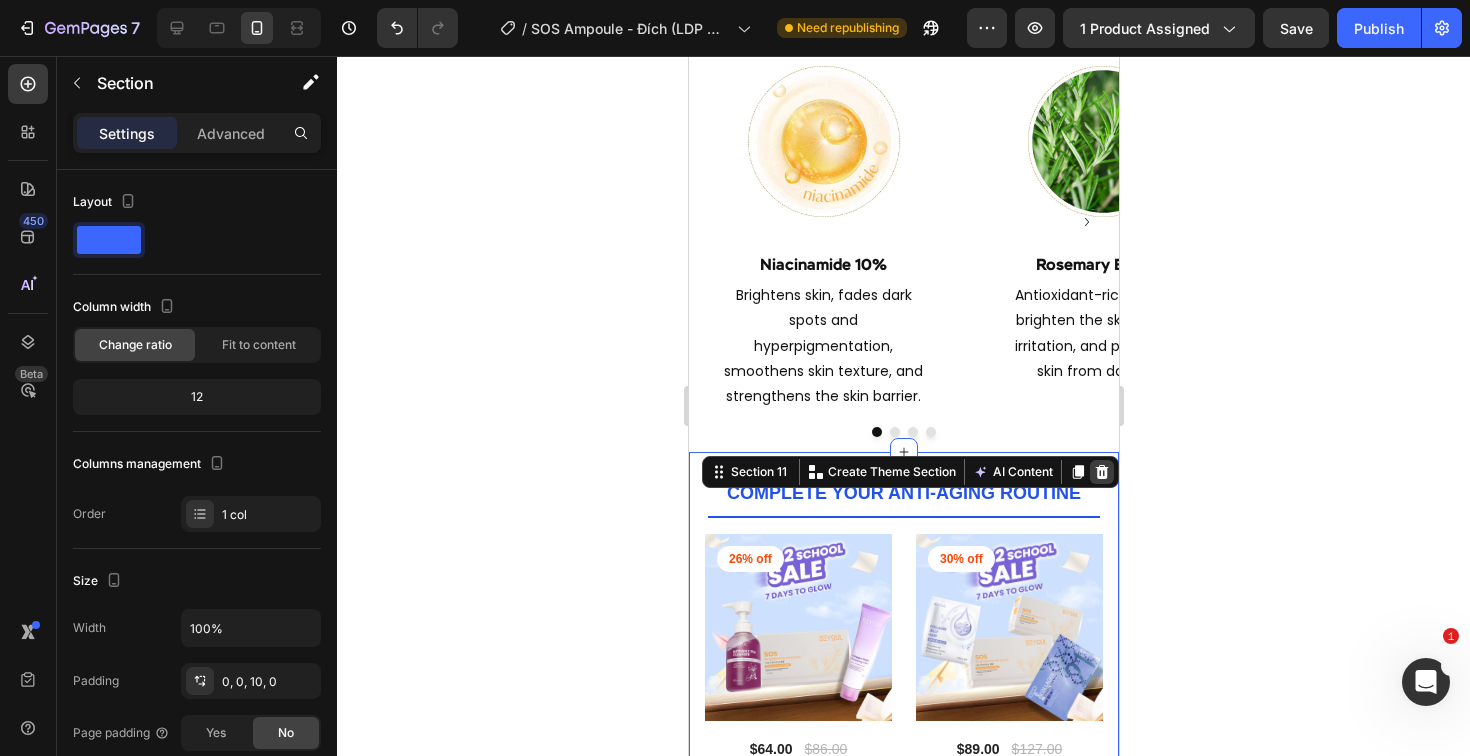 click 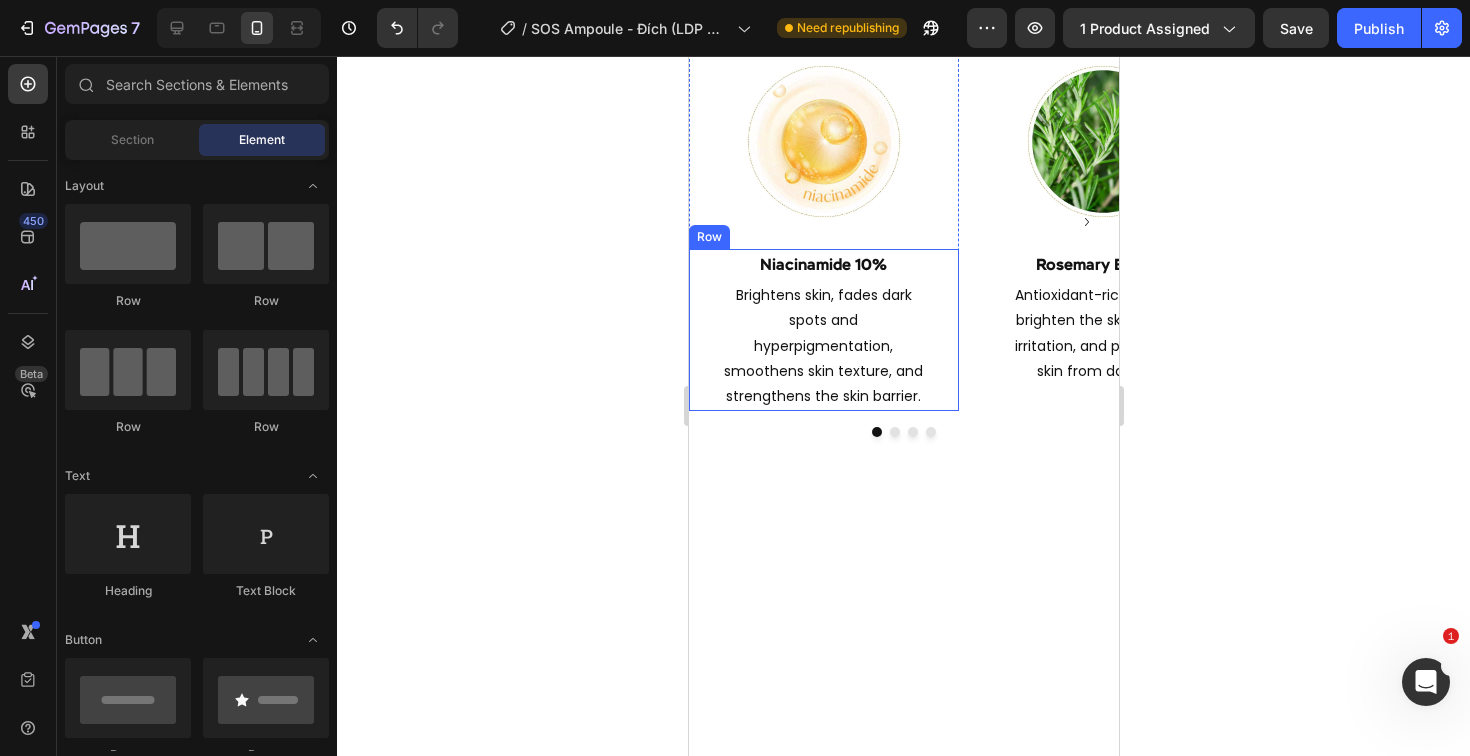 click 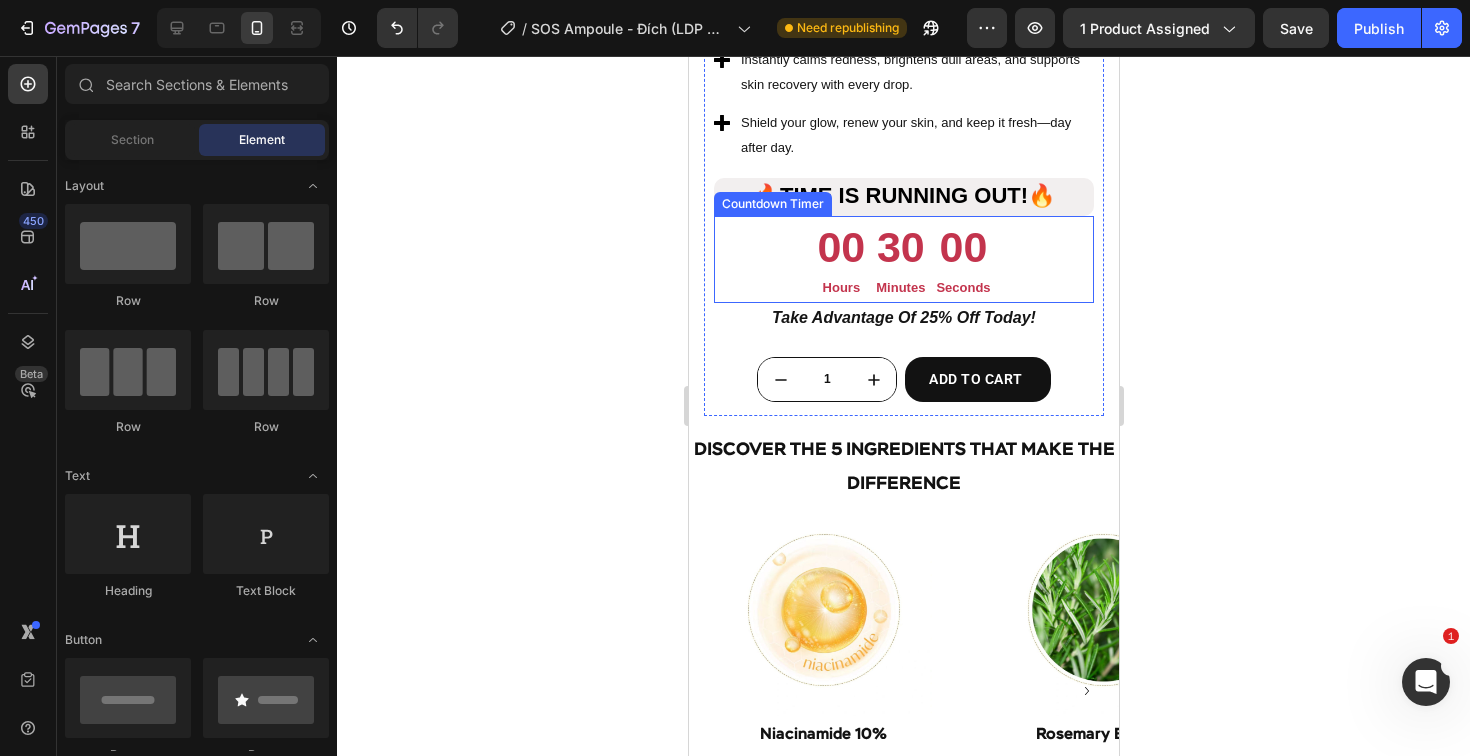 scroll, scrollTop: 5260, scrollLeft: 0, axis: vertical 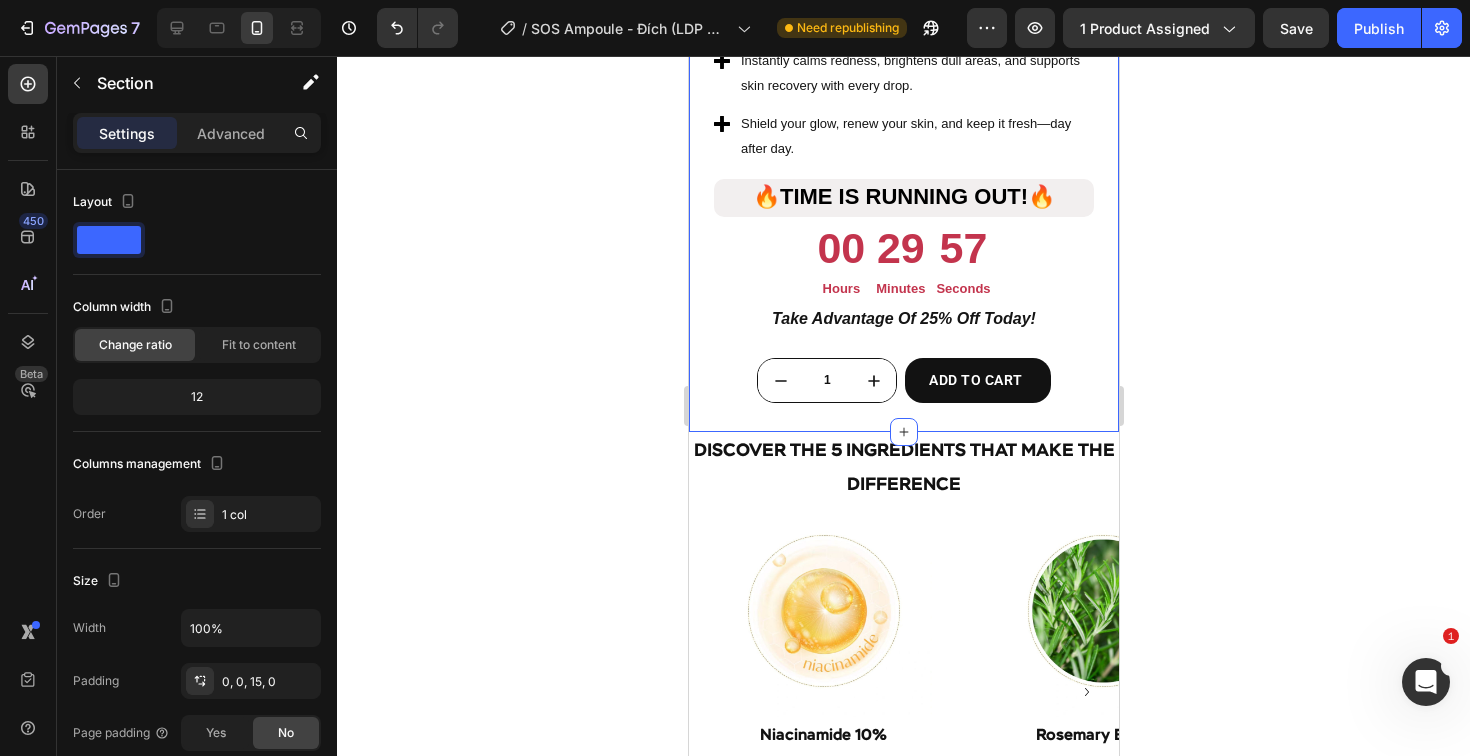 click on "REVOLUTIONARY  FORMULA Heading Image Delivers visible brightness, deep repair, and hydration — without heaviness or irritation. Text block TAKE YOUR NOW!!! Button Row Image Row
Product Images Row SOS Defense Duo+ Product Title $127.00 Product Price Product Price $89.00 Product Price Product Price Row Exclusive offer for HOTSALE week Text block The perfect combo to start your routine : 1 Collagen Jelly Mask + 1  Advanced Youth Activating Serum  + 1 Cleansing Oil. Deep cleansing, intense hydration, and radiant skin from the first week. Text block
Deep cleansing  and gentle without drying out
Intense hydration  and  immediate soothing effect
Evens skin tone and  reduces light spots
Prevents premature aging Item list The perfect combo to start your routine : 1 Jelly Collagen Mask  + 1  TCollagen Suncream + 2 SOS brightening Ampoule.  Your upgraded 3-step skin rescue for daily defense, intense hydration, and long-lasting glow. Text Block Row" at bounding box center (903, -470) 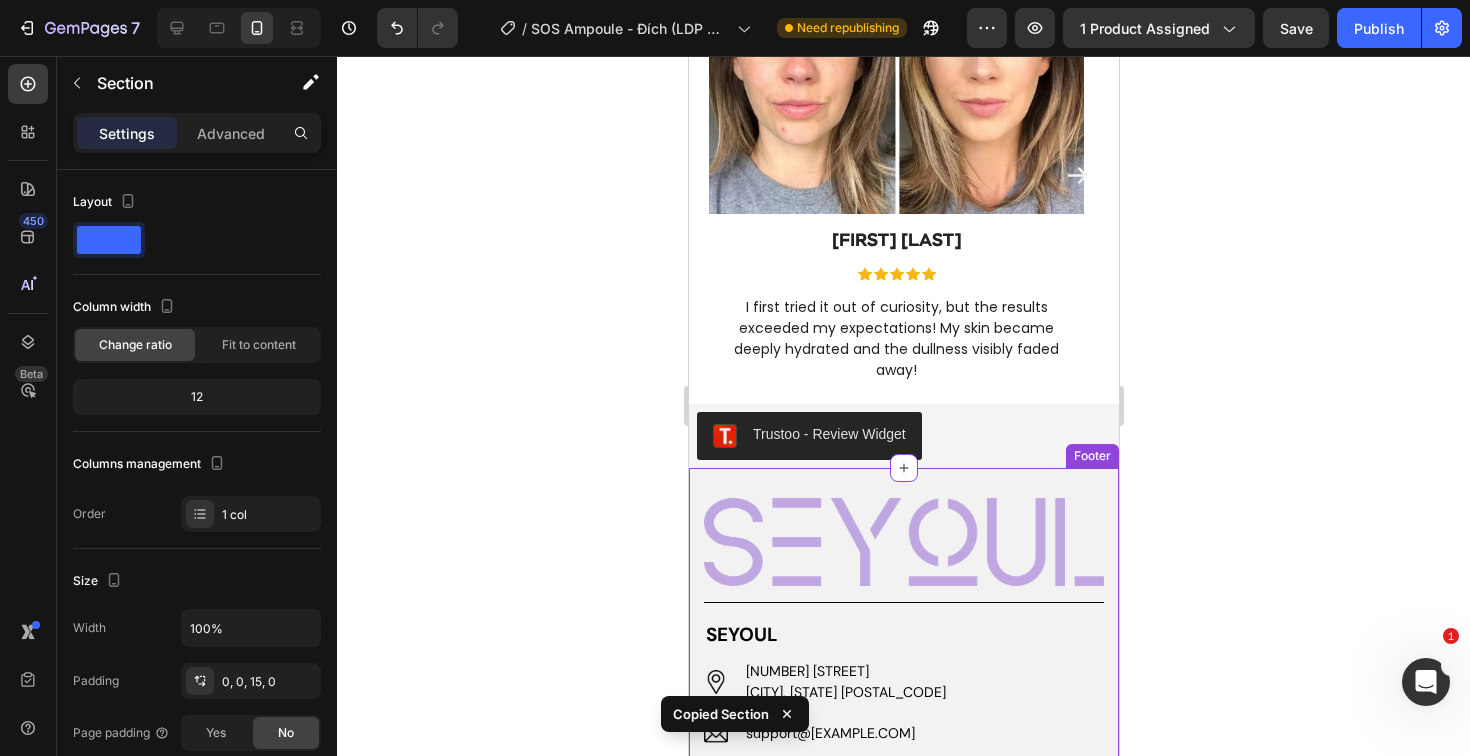 scroll, scrollTop: 6379, scrollLeft: 0, axis: vertical 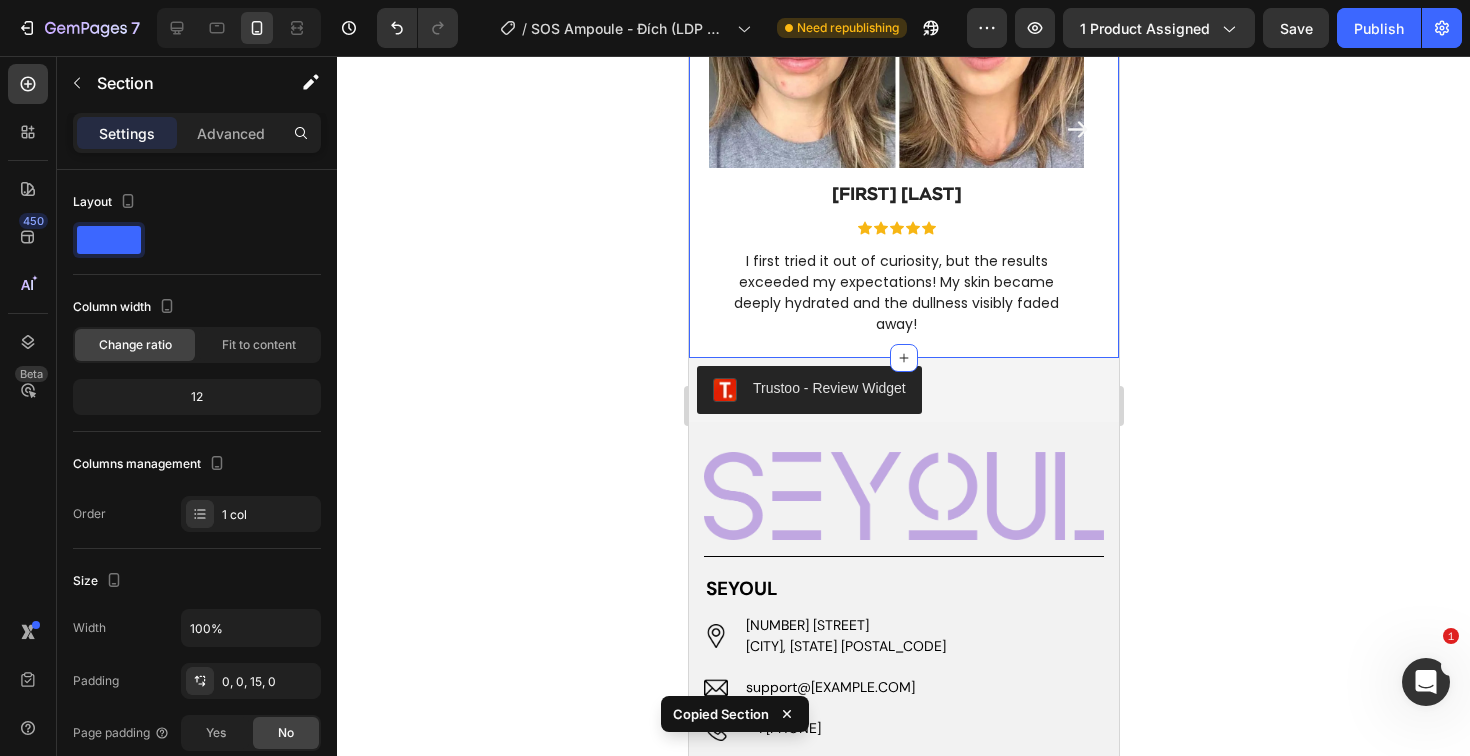 click on "What do customers say about SEYOUL SOS Brightening Ampoule? Heading
Image Luz Elena Text Block Icon Icon Icon Icon Icon Icon List I first tried it out of curiosity, but the results exceeded my expectations! My skin became deeply hydrated and the dullness visibly faded away! Text Block Row Row Image Marisol Text Block Icon Icon Icon Icon Icon Icon List My skin used to be badly sun-damaged and uneven, but after using SEYOUL SOS for about 15 days, it looked brighter, more even-toned, and so soft! Text Block Row Row Image Sophia Kaur  Text Block Icon Icon Icon Icon Icon Icon List I work outdoors and my skin was dull and weak. Thanks to SEYOUL SOS, now it's not only radiant but also much stronger!   Text Block Row Row
Carousel Section 11" at bounding box center [903, 80] 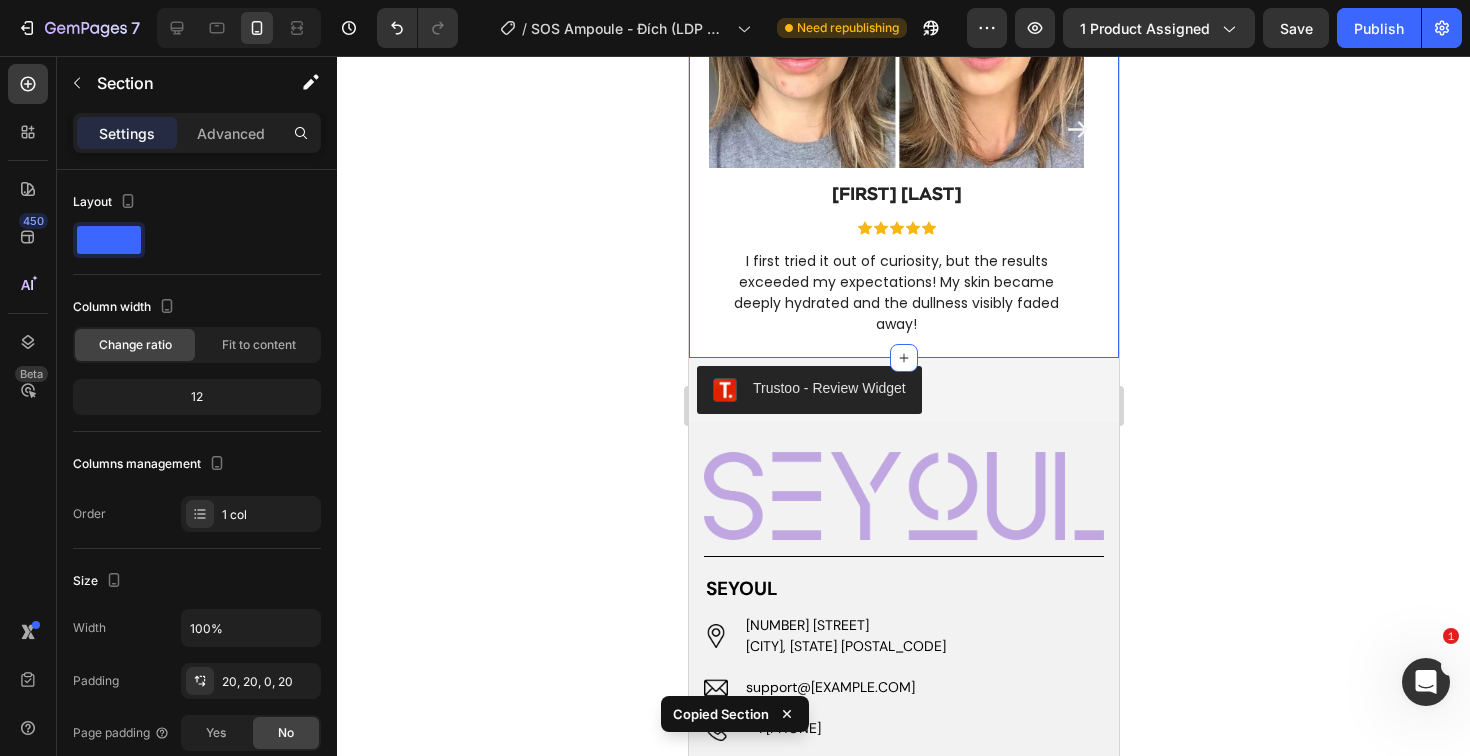 click on "What do customers say about SEYOUL SOS Brightening Ampoule? Heading
Image Luz Elena Text Block Icon Icon Icon Icon Icon Icon List I first tried it out of curiosity, but the results exceeded my expectations! My skin became deeply hydrated and the dullness visibly faded away! Text Block Row Row Image Marisol Text Block Icon Icon Icon Icon Icon Icon List My skin used to be badly sun-damaged and uneven, but after using SEYOUL SOS for about 15 days, it looked brighter, more even-toned, and so soft! Text Block Row Row Image Sophia Kaur  Text Block Icon Icon Icon Icon Icon Icon List I work outdoors and my skin was dull and weak. Thanks to SEYOUL SOS, now it's not only radiant but also much stronger!   Text Block Row Row
Carousel Section 11   Create Theme Section AI Content Write with GemAI What would you like to describe here? Tone and Voice Persuasive Product Combo Bright Guard Show more Generate" at bounding box center [903, 80] 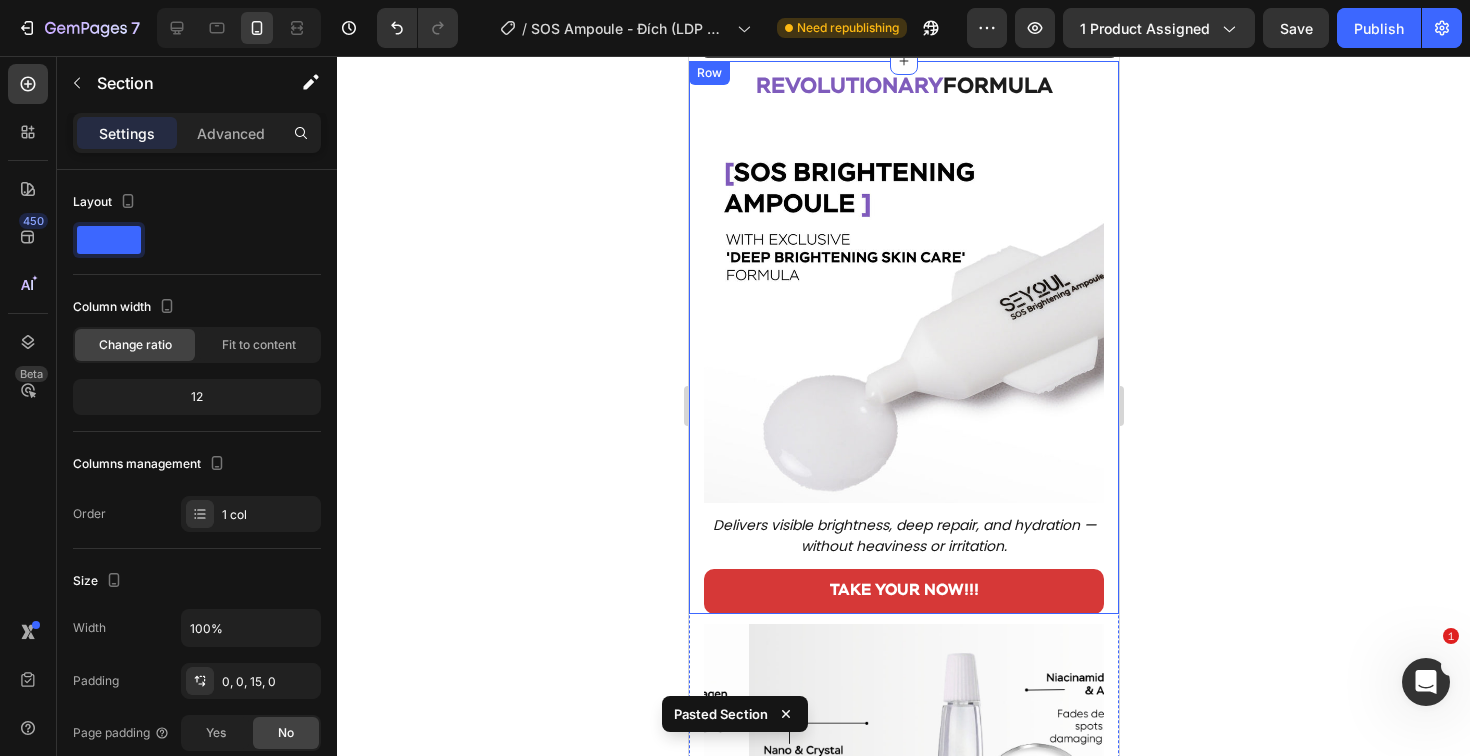scroll, scrollTop: 6521, scrollLeft: 0, axis: vertical 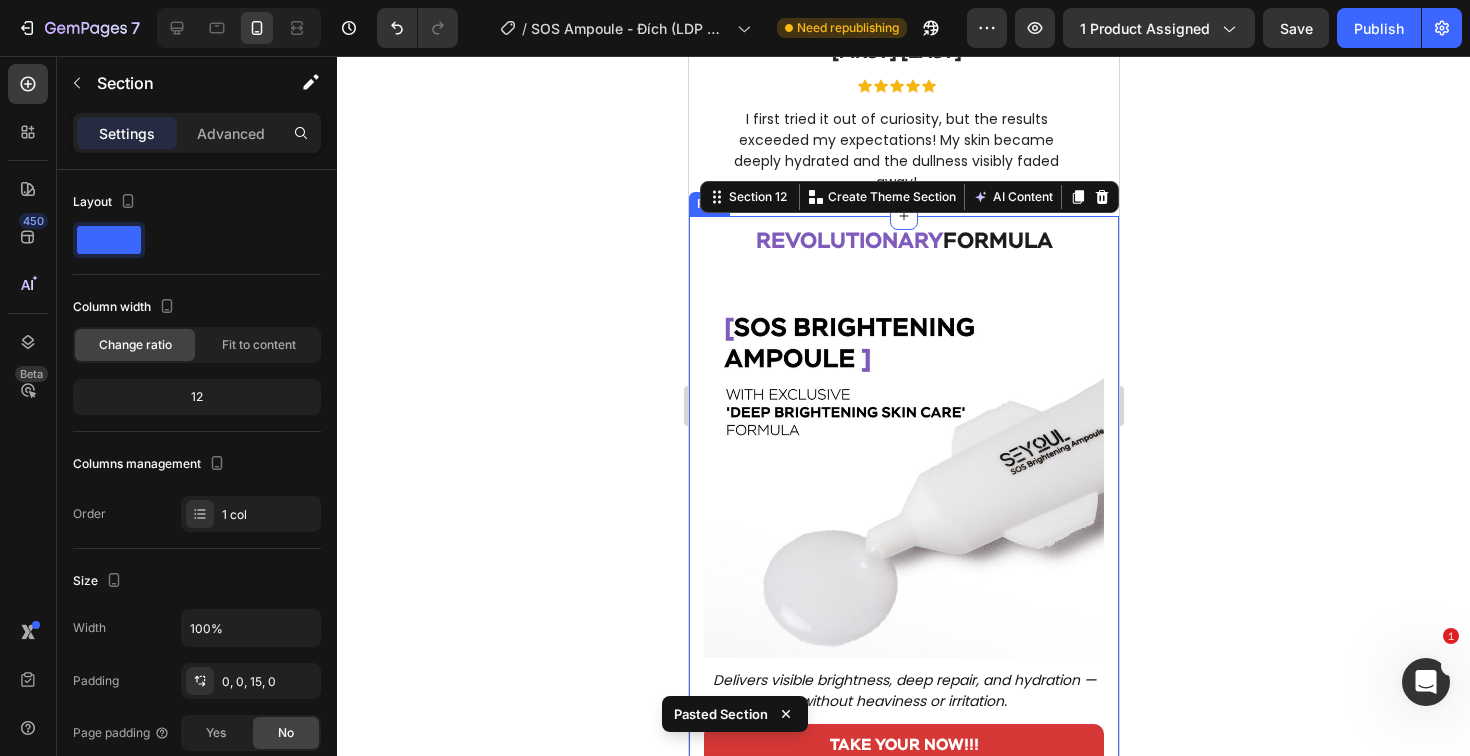 click on "REVOLUTIONARY  FORMULA Heading Image Delivers visible brightness, deep repair, and hydration — without heaviness or irritation. Text block TAKE YOUR NOW!!! Button Row Image Row" at bounding box center [903, 492] 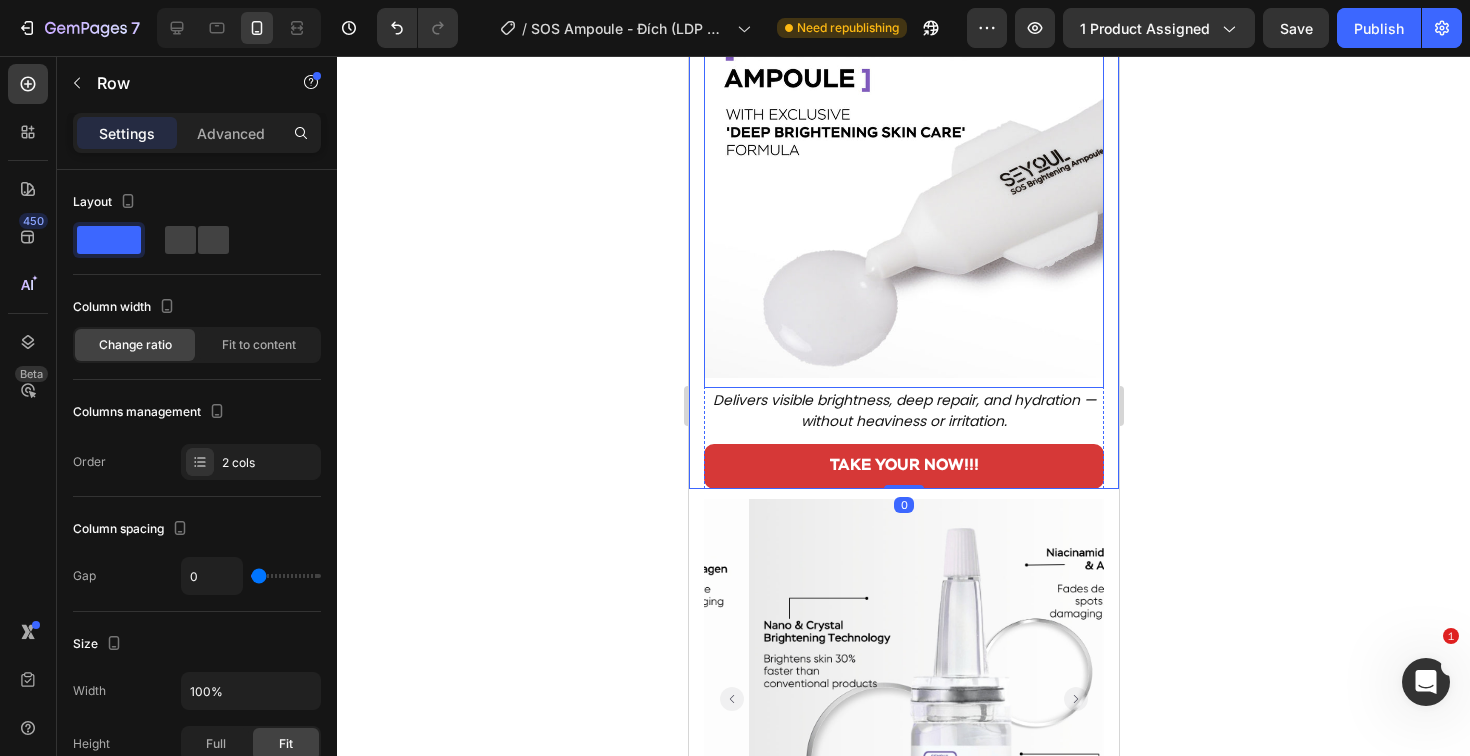 scroll, scrollTop: 6467, scrollLeft: 0, axis: vertical 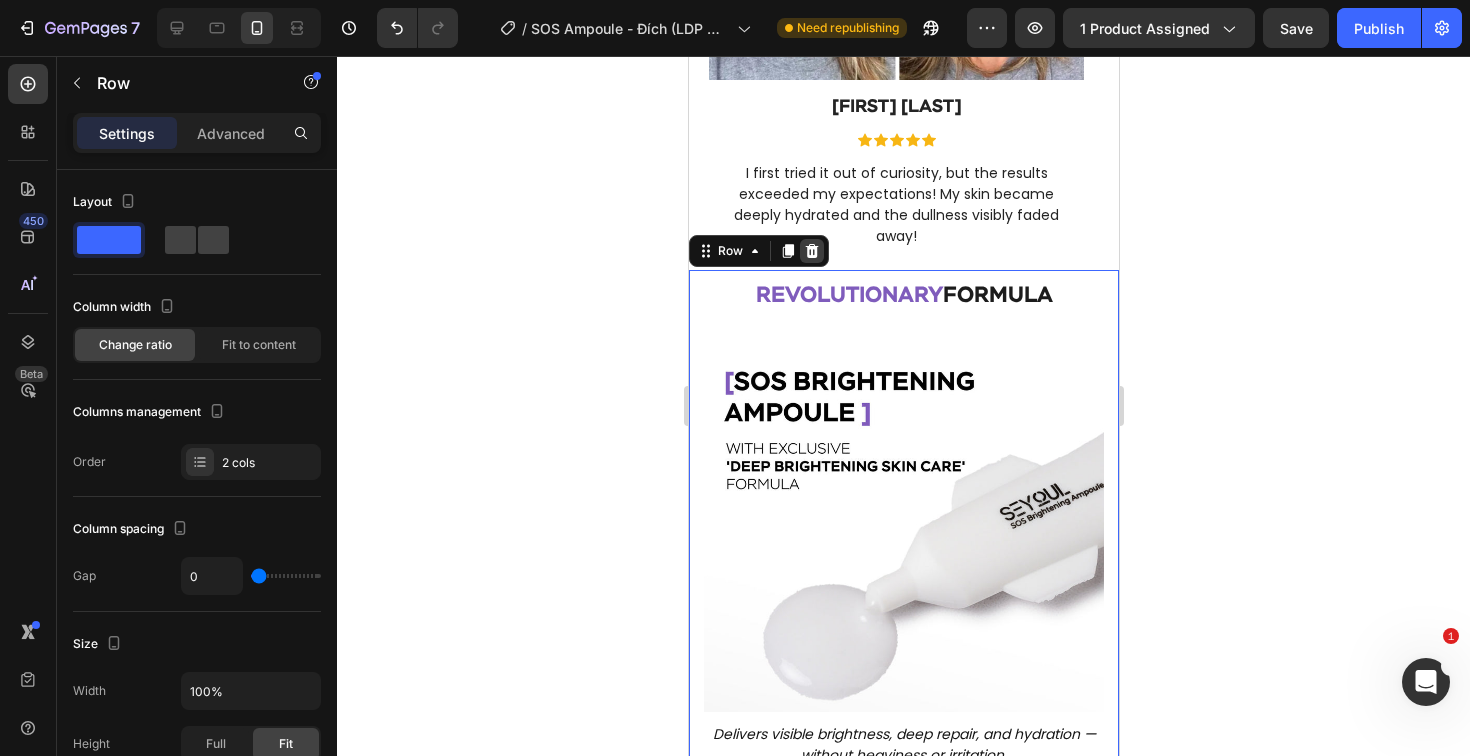 click 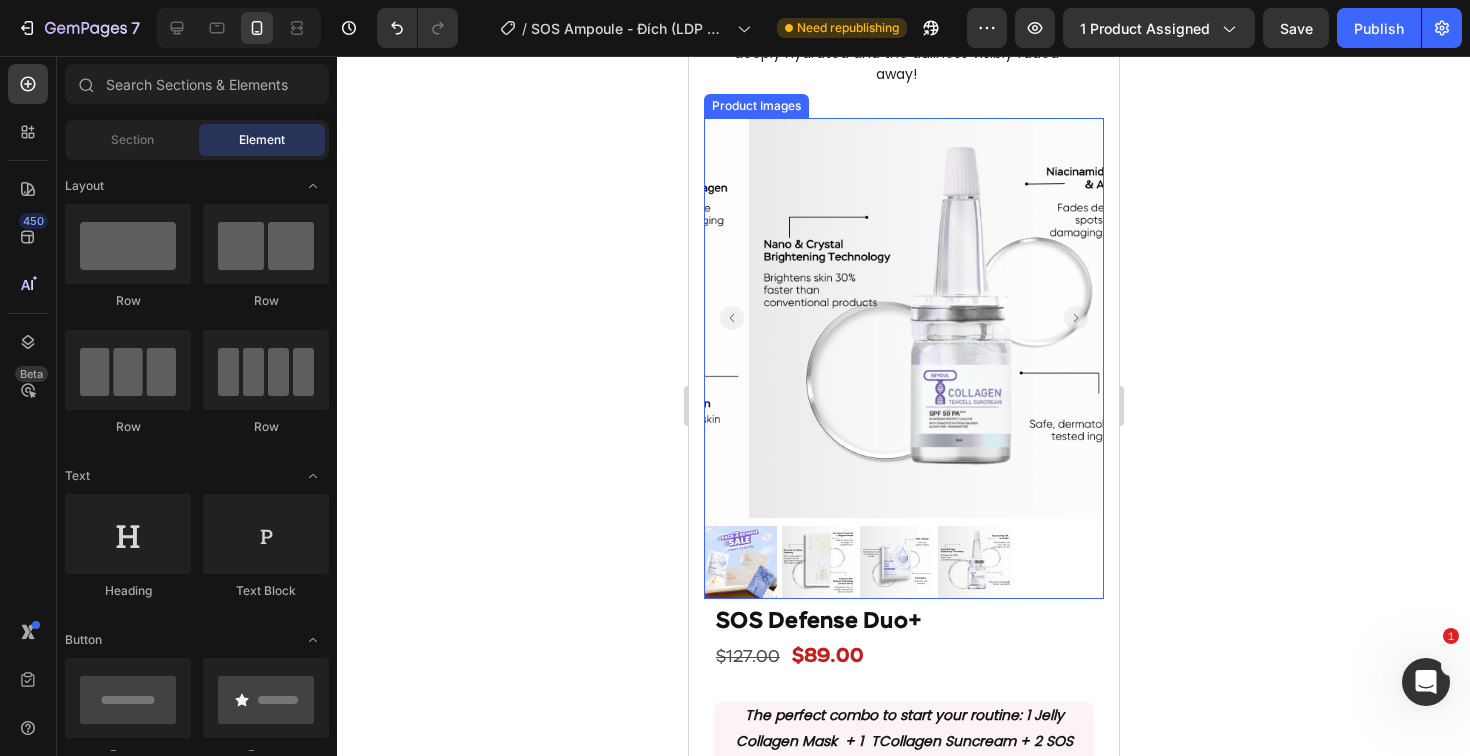 scroll, scrollTop: 6689, scrollLeft: 0, axis: vertical 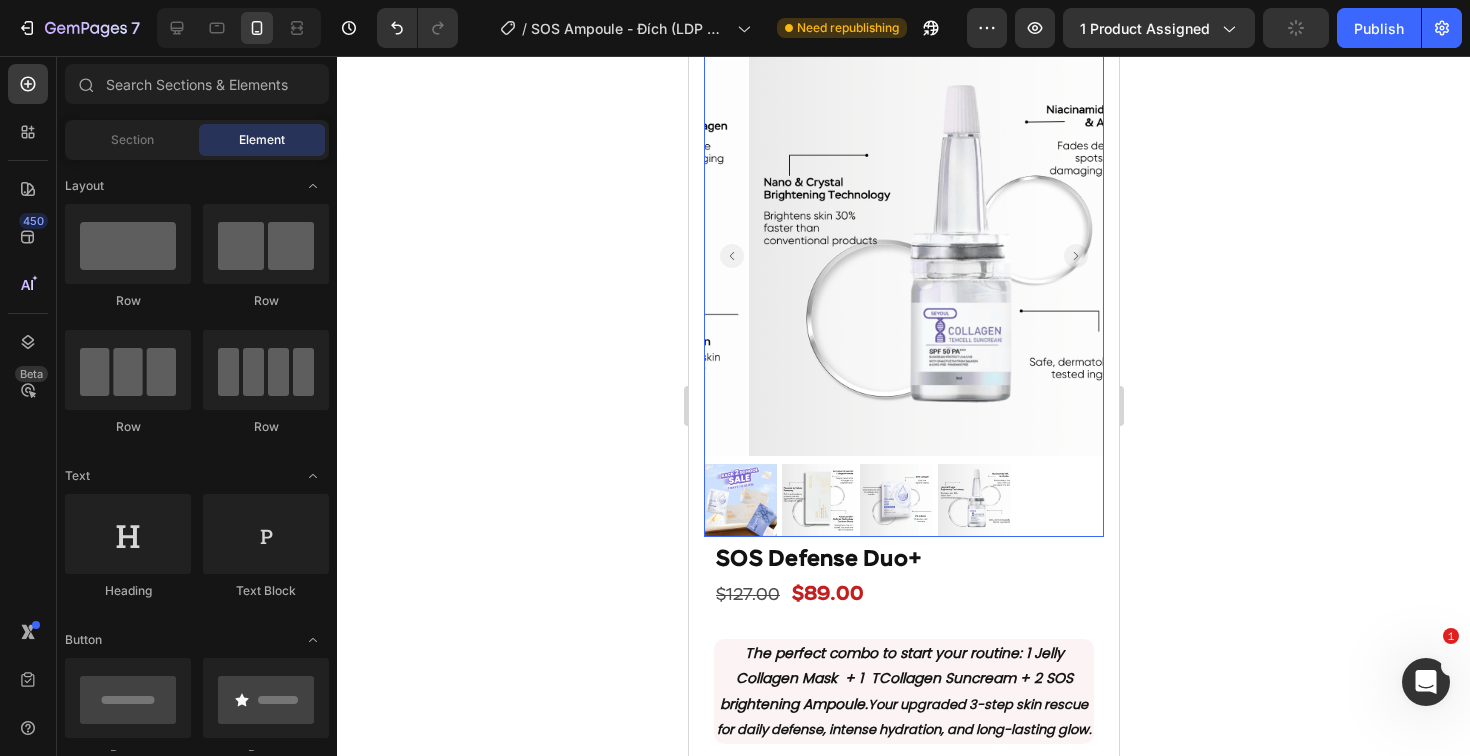 click at bounding box center [948, 256] 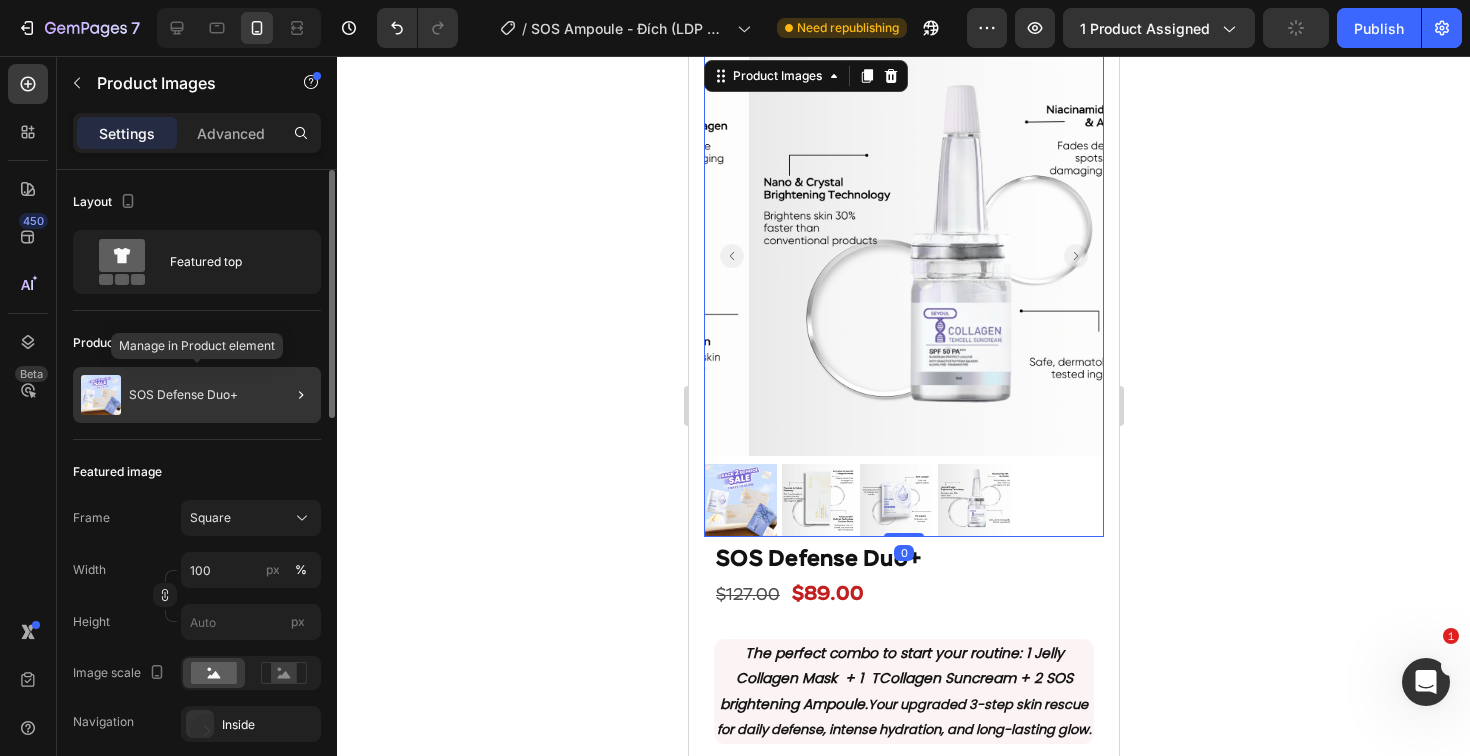 click on "SOS Defense Duo+" 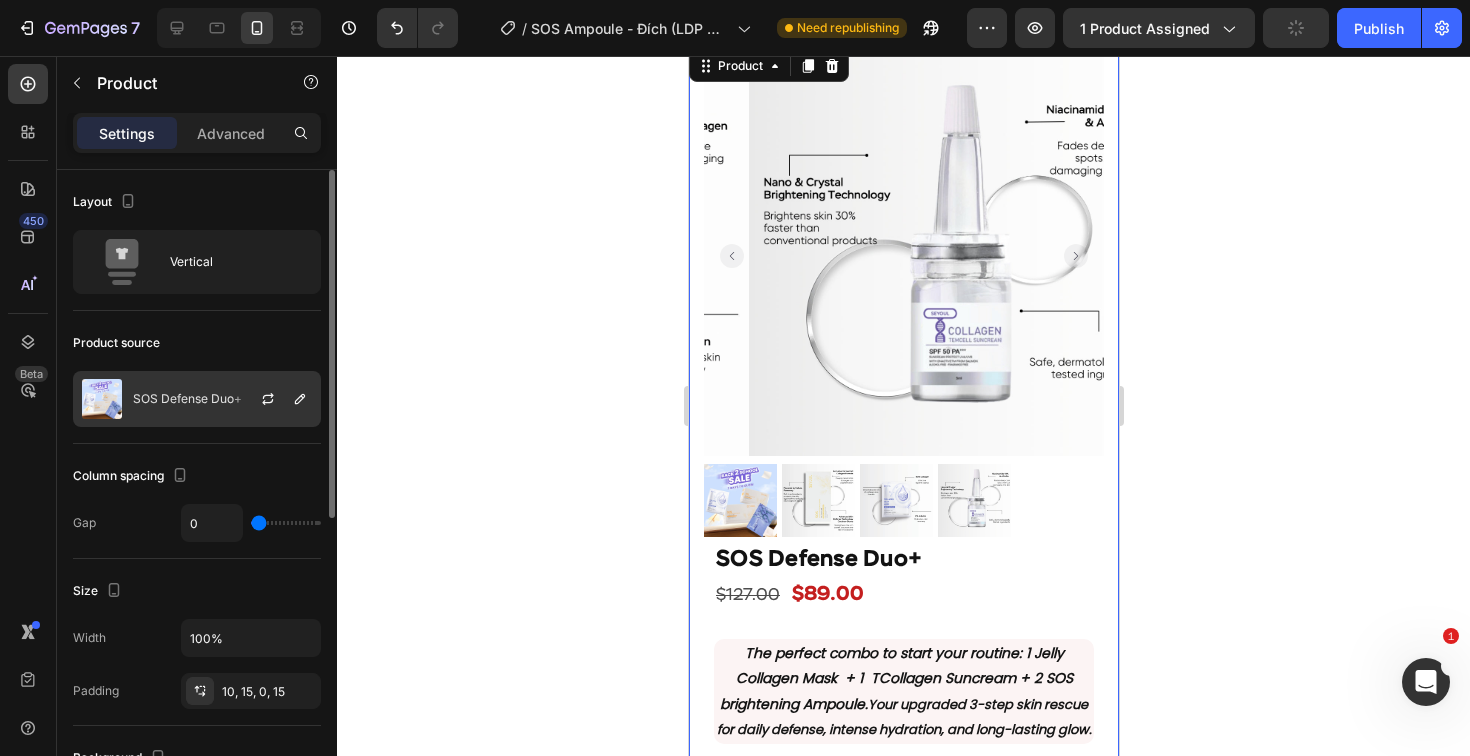 click on "SOS Defense Duo+" at bounding box center [187, 399] 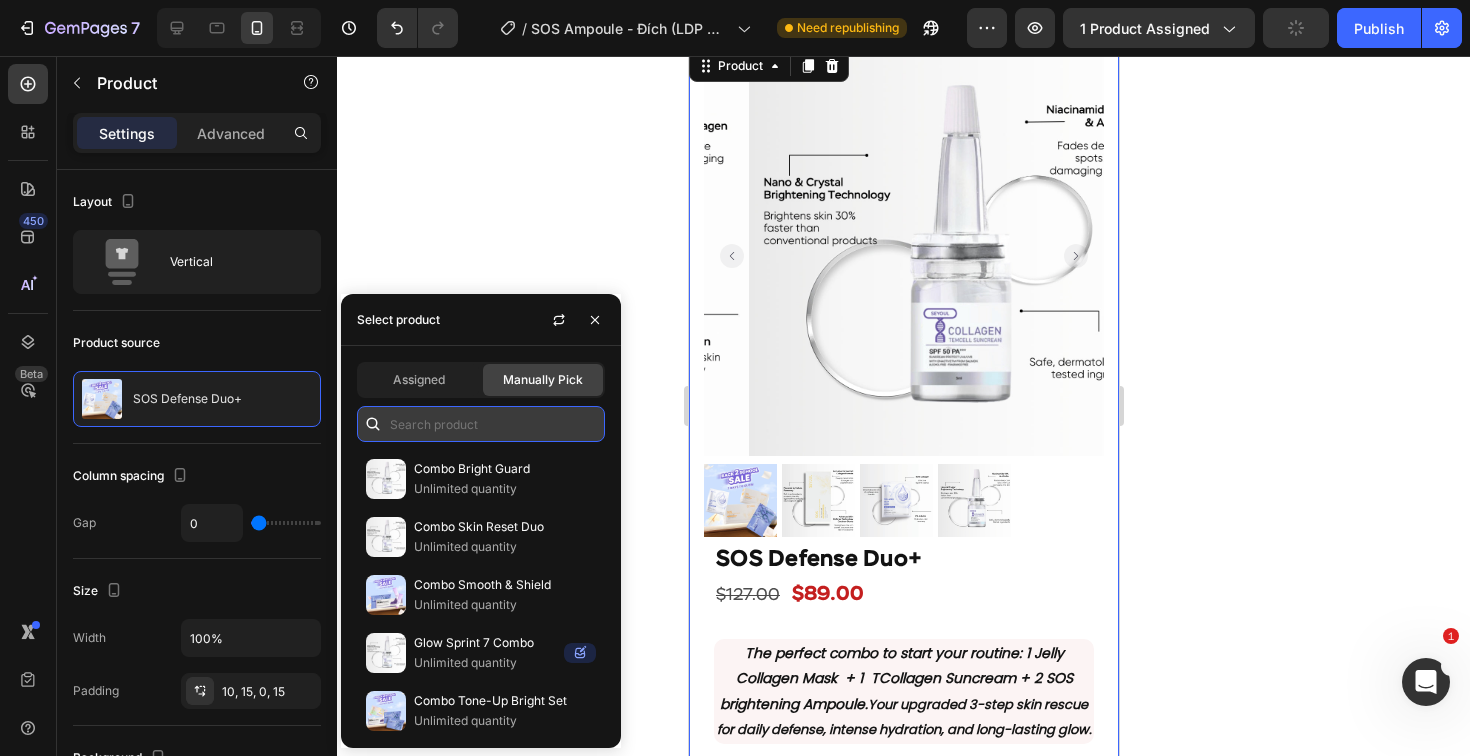 click at bounding box center (481, 424) 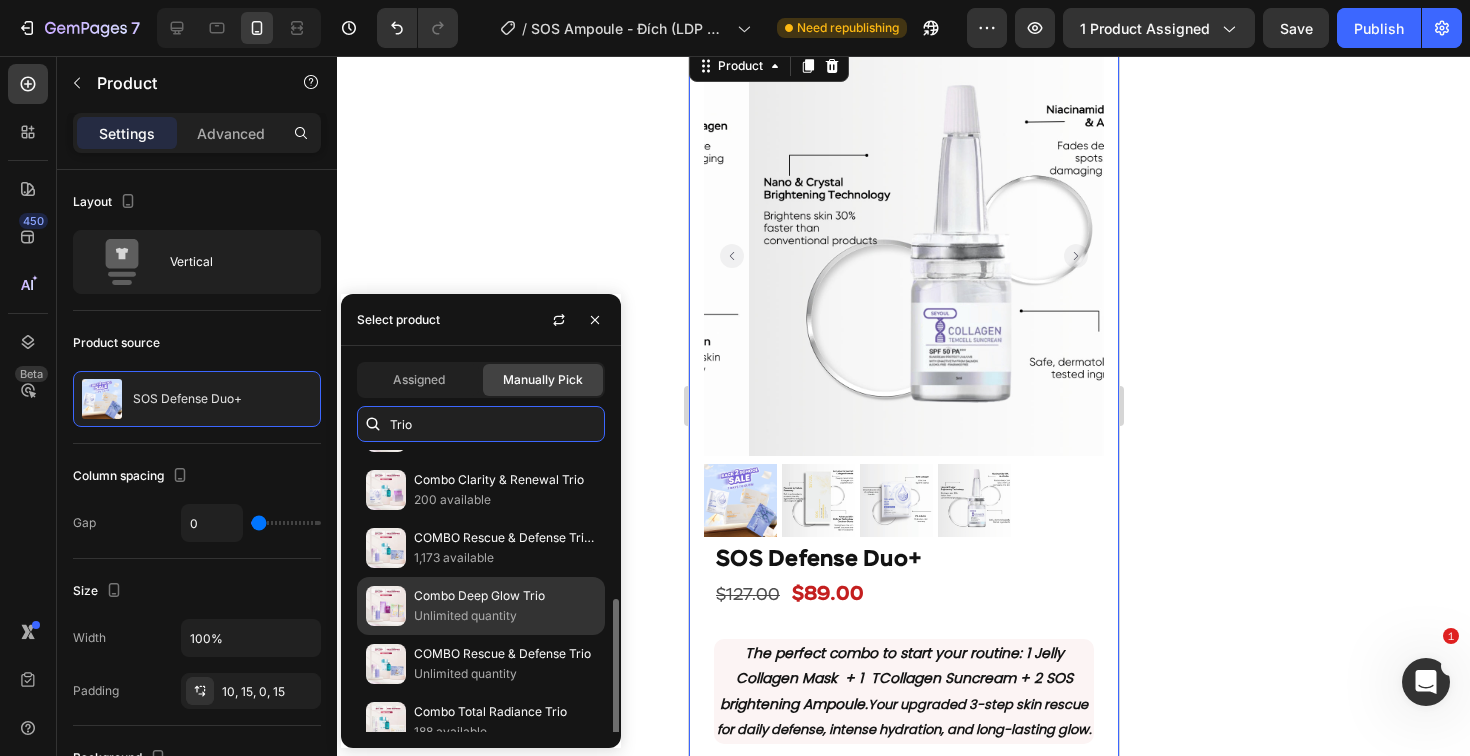 scroll, scrollTop: 240, scrollLeft: 0, axis: vertical 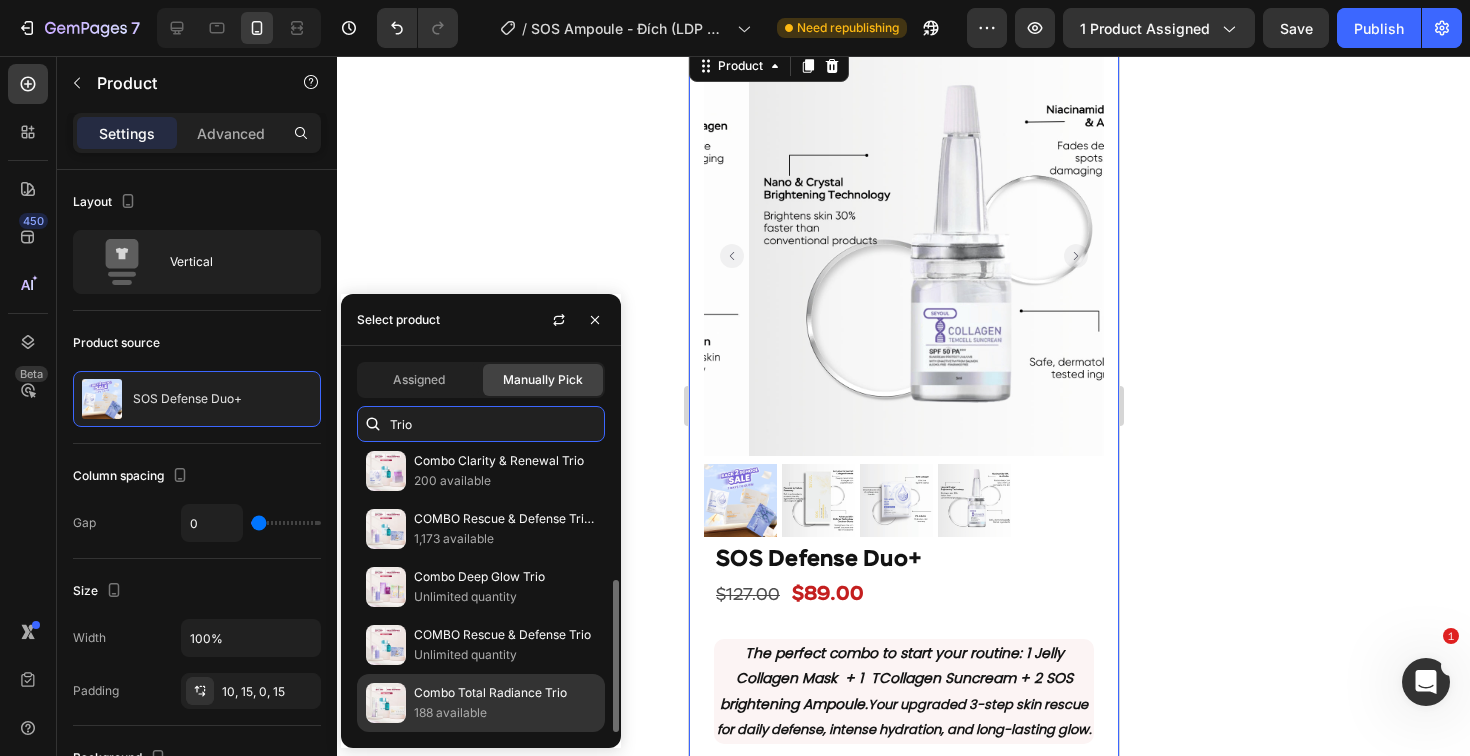 type on "Trio" 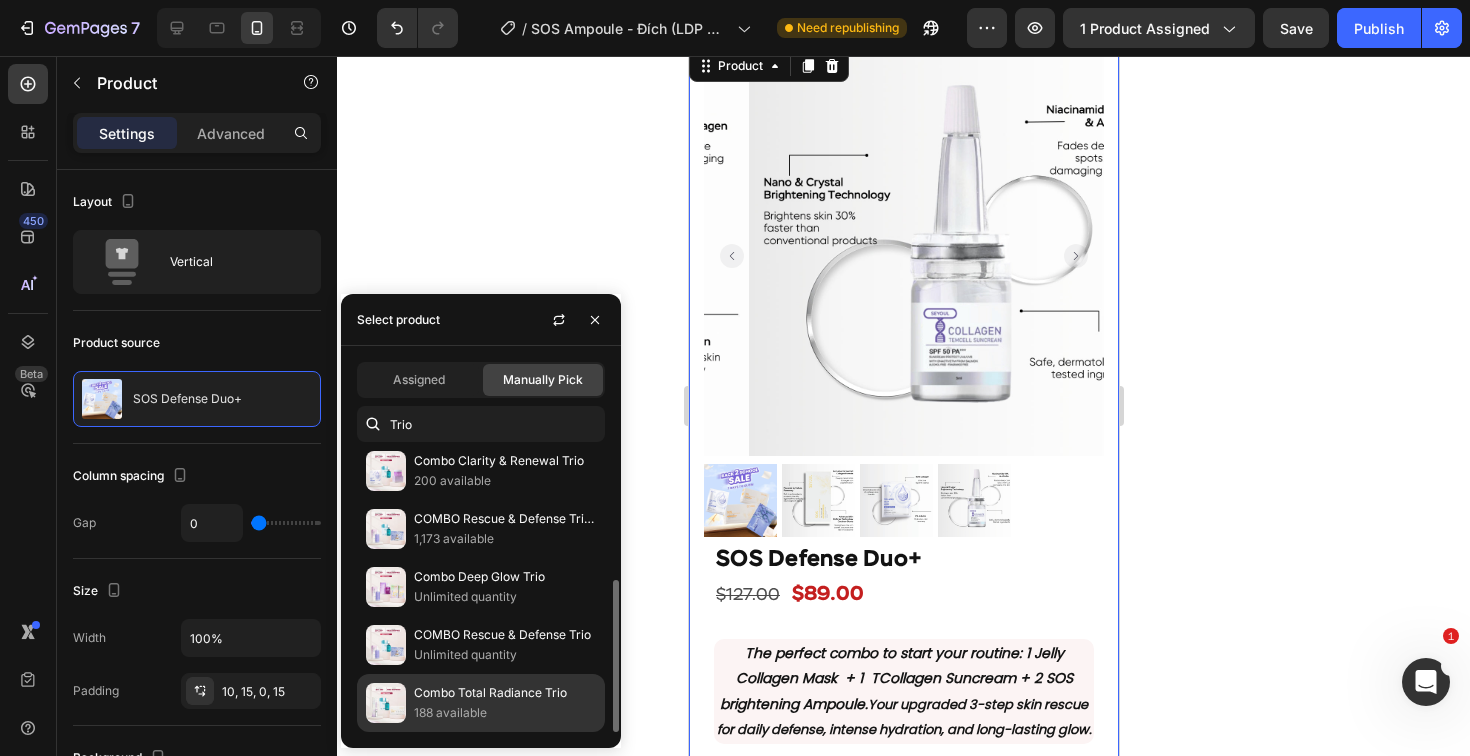 click on "Combo Total Radiance Trio" at bounding box center [505, 693] 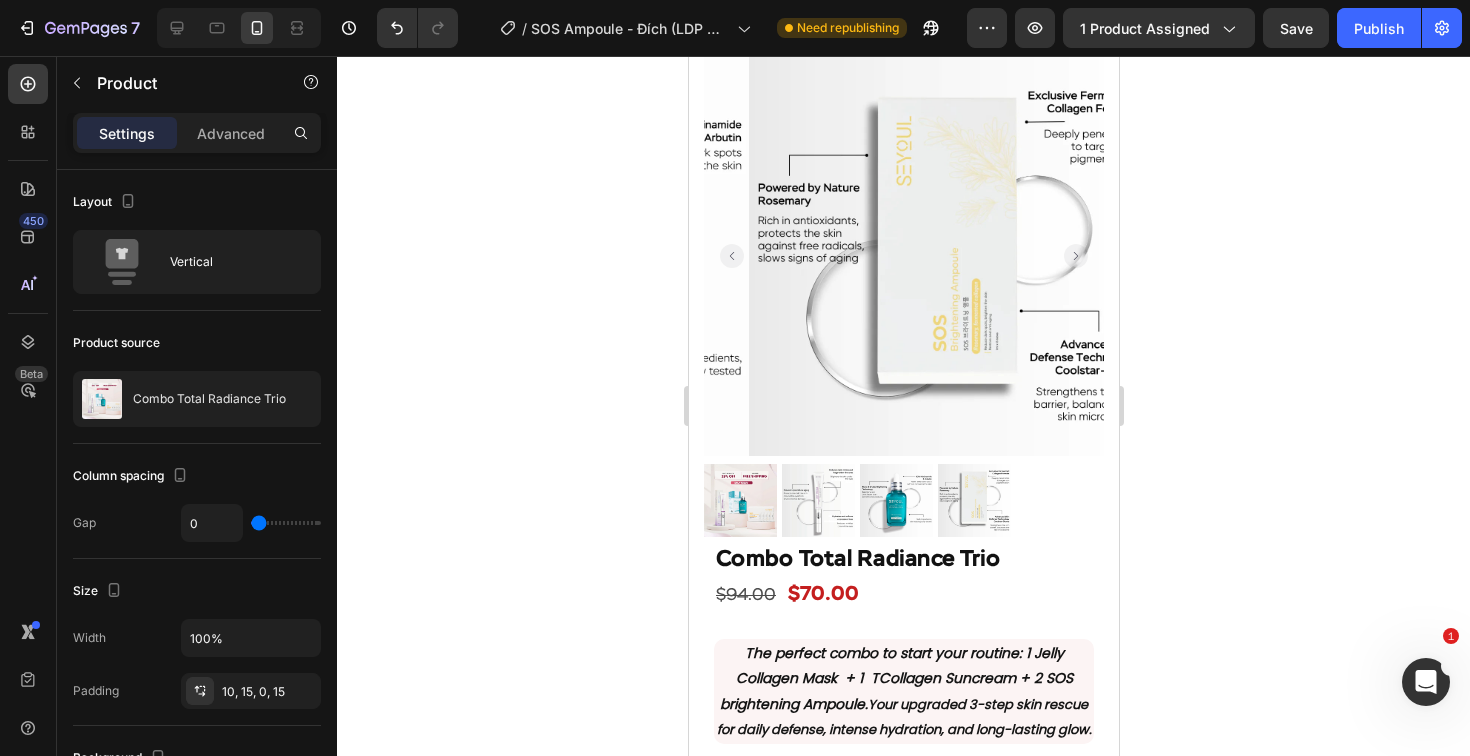 click 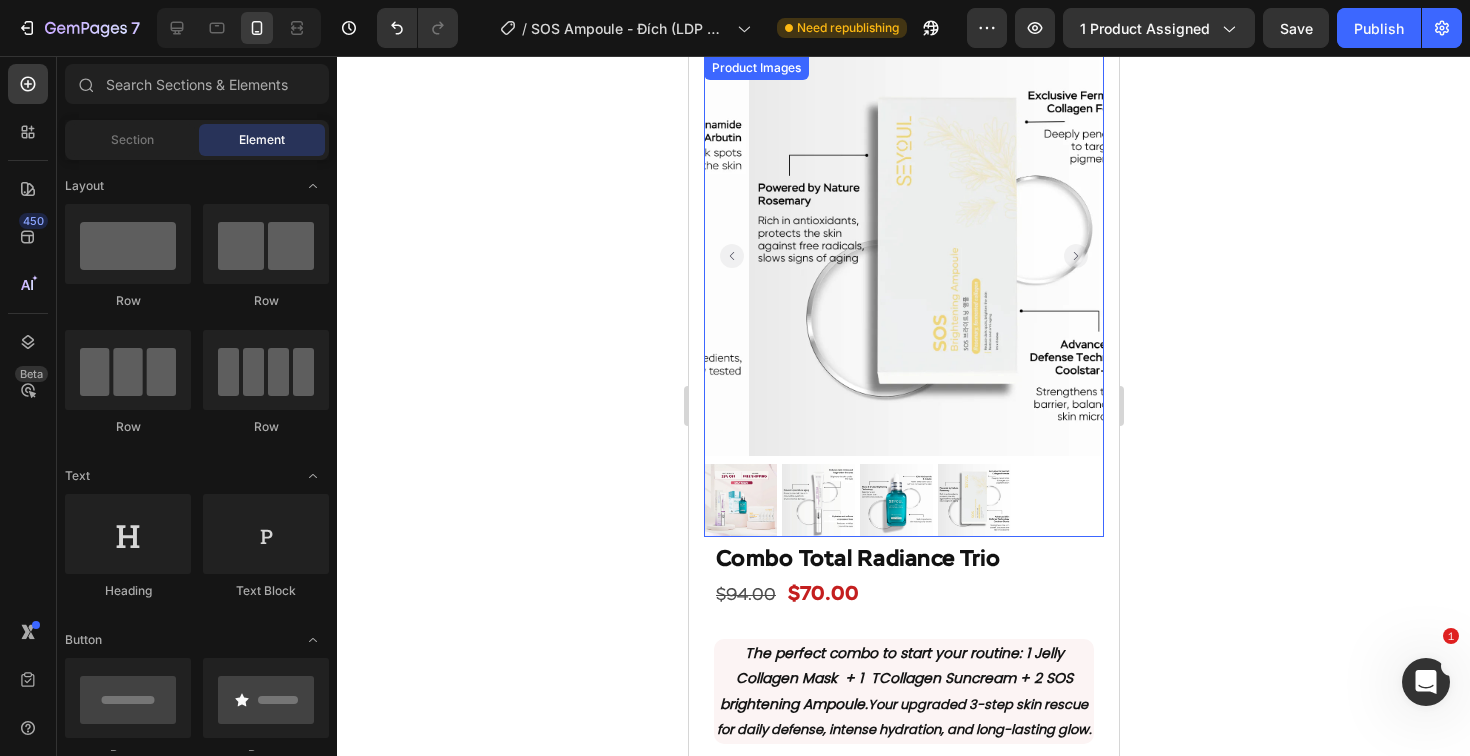 click at bounding box center (739, 500) 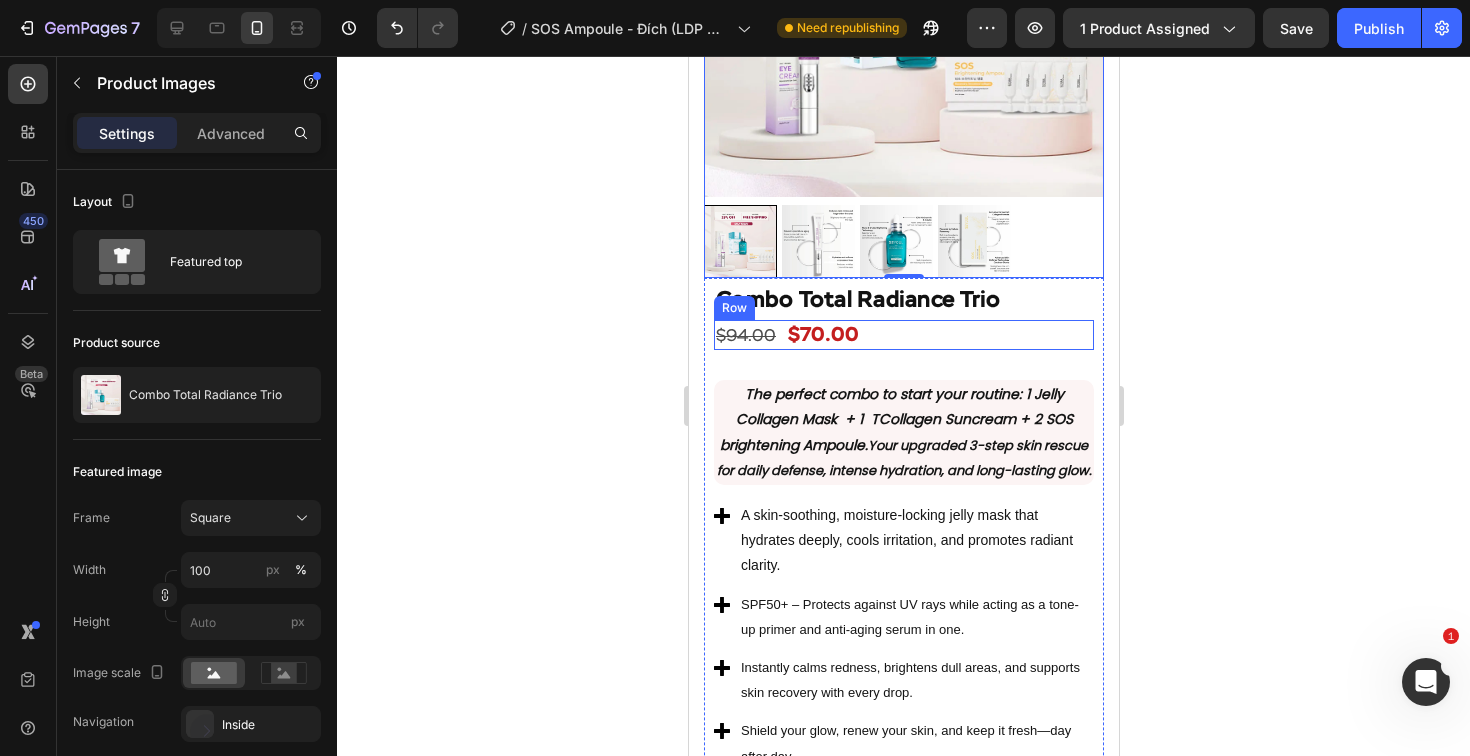 scroll, scrollTop: 6952, scrollLeft: 0, axis: vertical 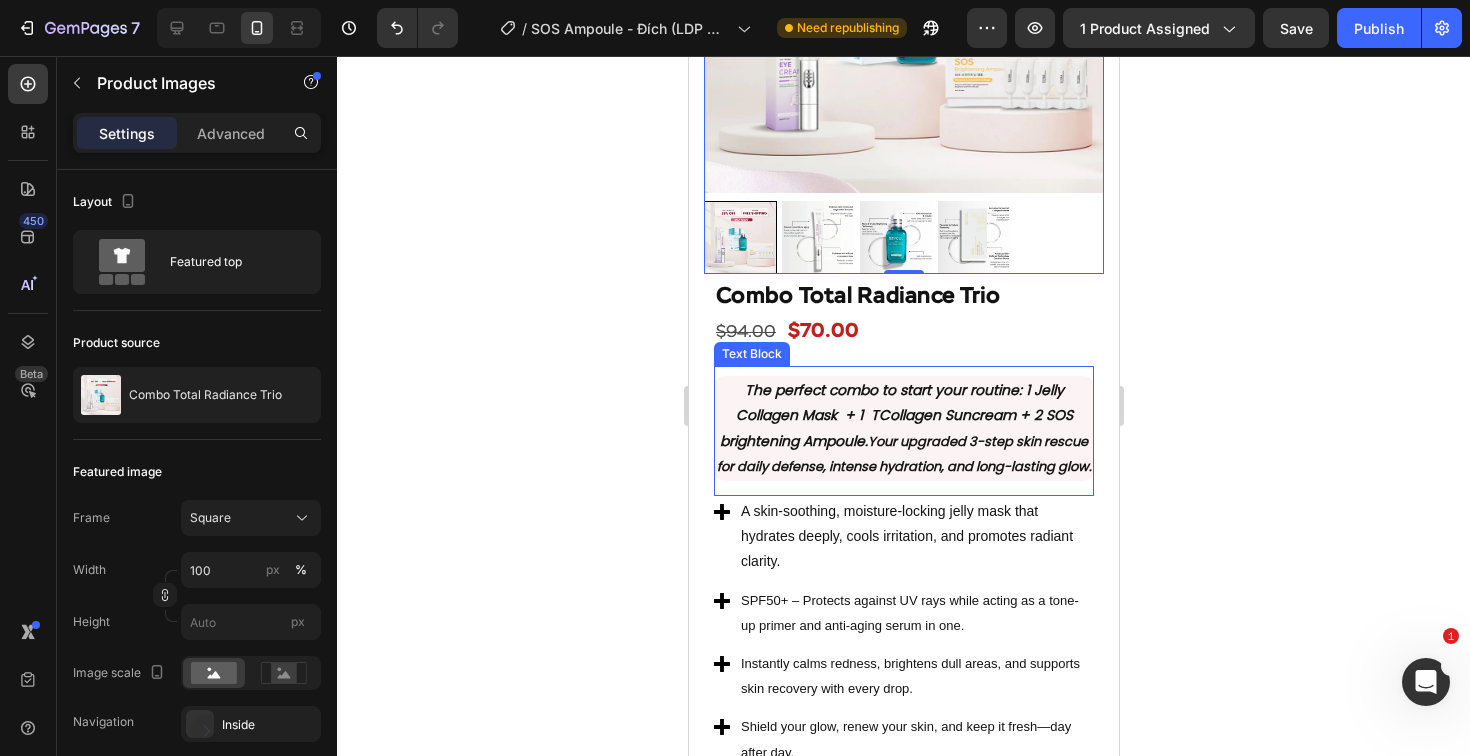 click on "Your upgraded 3-step skin rescue for daily defense, intense hydration, and long-lasting glow." at bounding box center (903, 454) 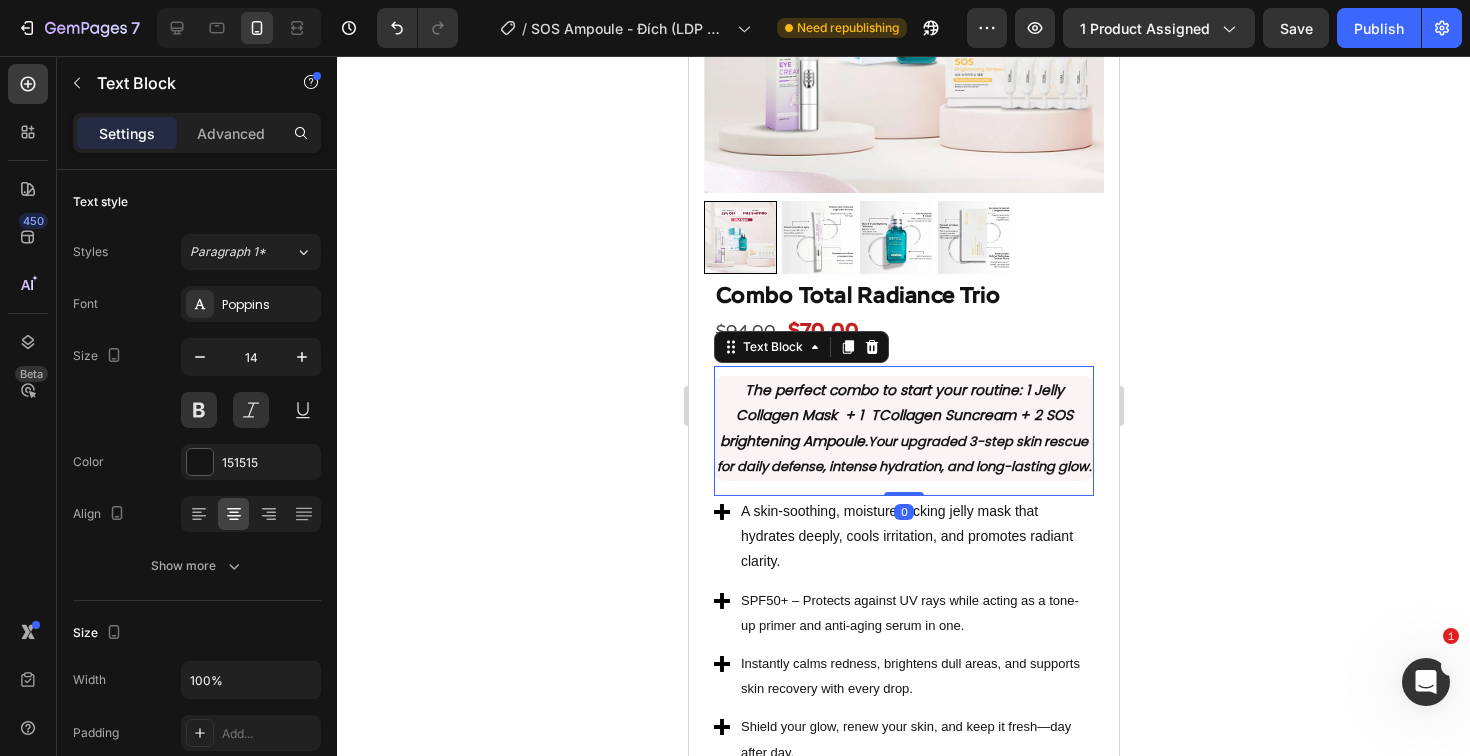 click on "Your upgraded 3-step skin rescue for daily defense, intense hydration, and long-lasting glow." at bounding box center [903, 454] 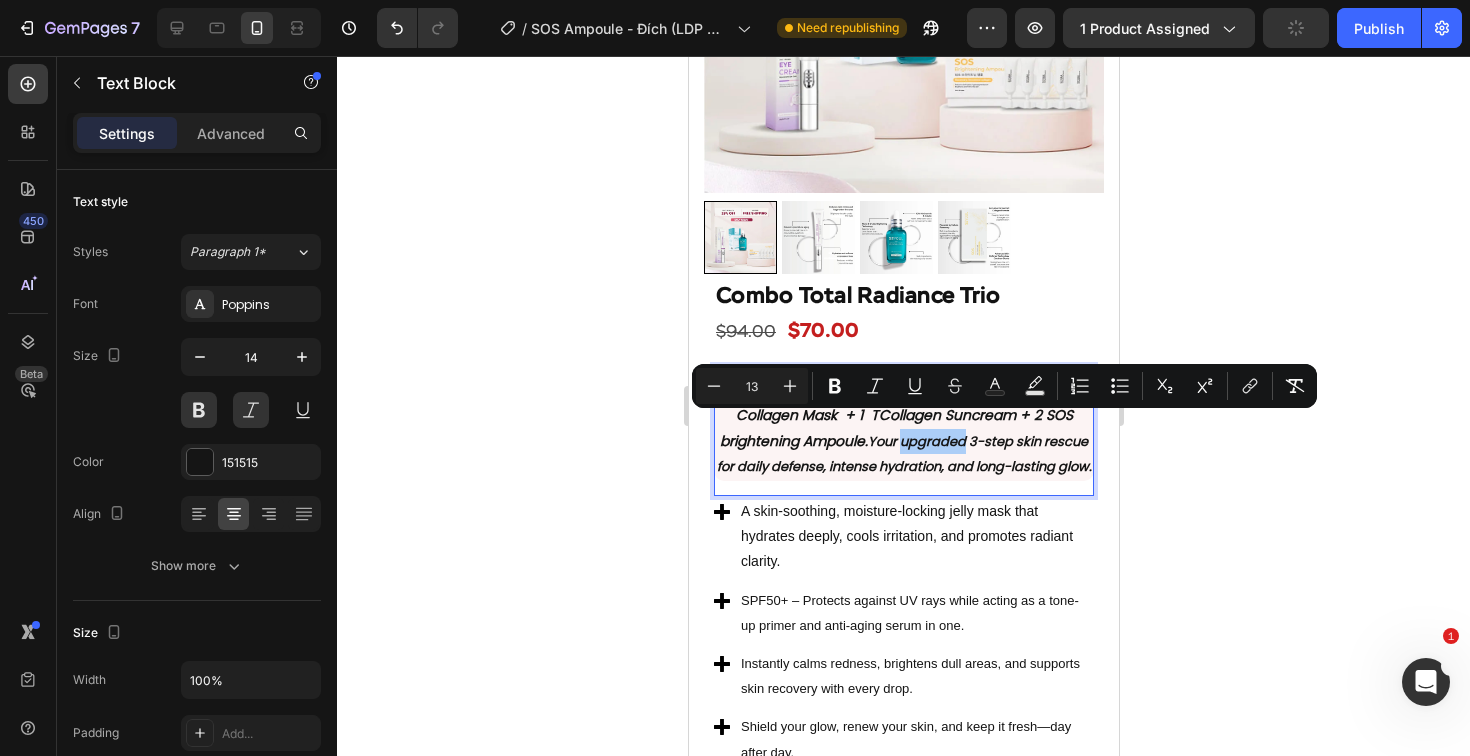 click 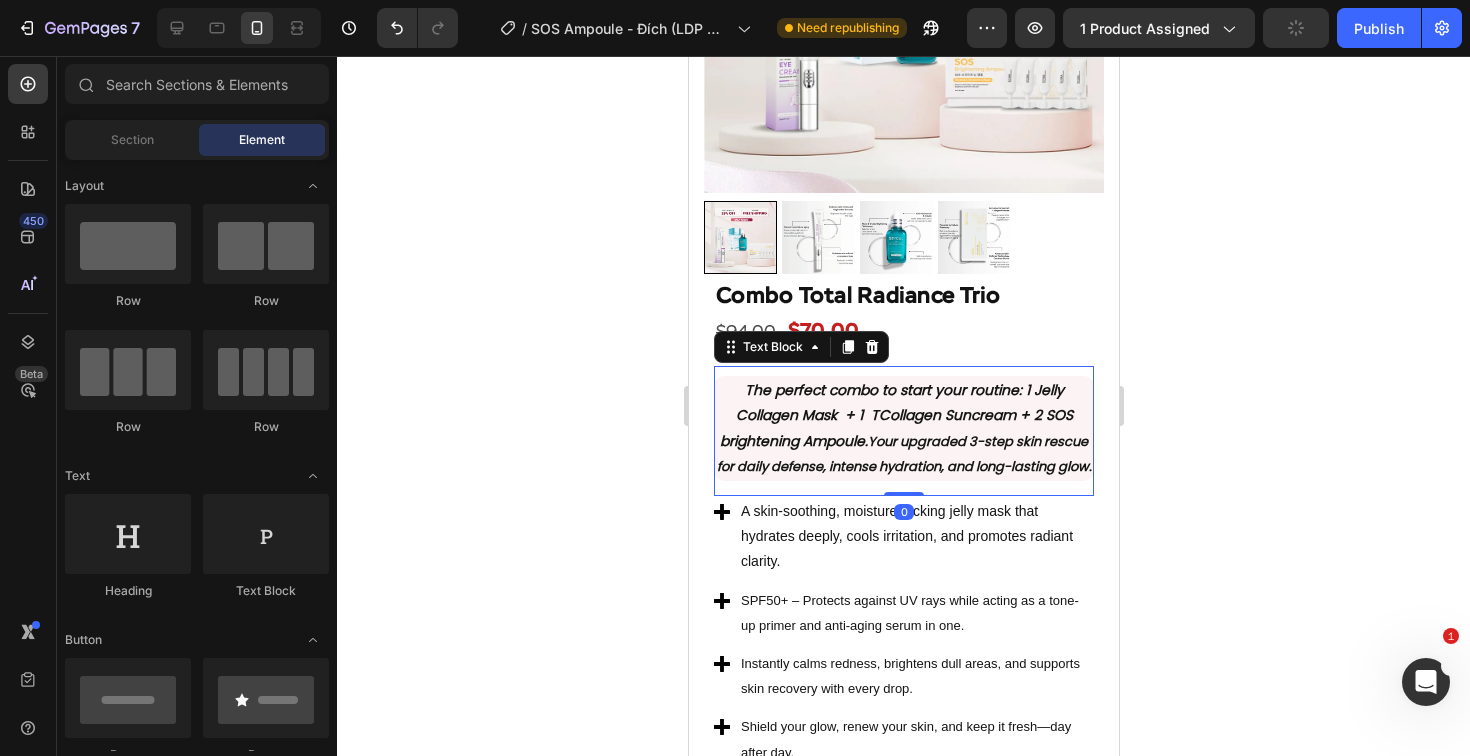 click on "The perfect combo to start your routine : 1 Jelly Collagen Mask  + 1  TCollagen Suncream + 2 SOS brightening Ampoule.  Your upgraded 3-step skin rescue for daily defense, intense hydration, and long-lasting glow." at bounding box center (903, 428) 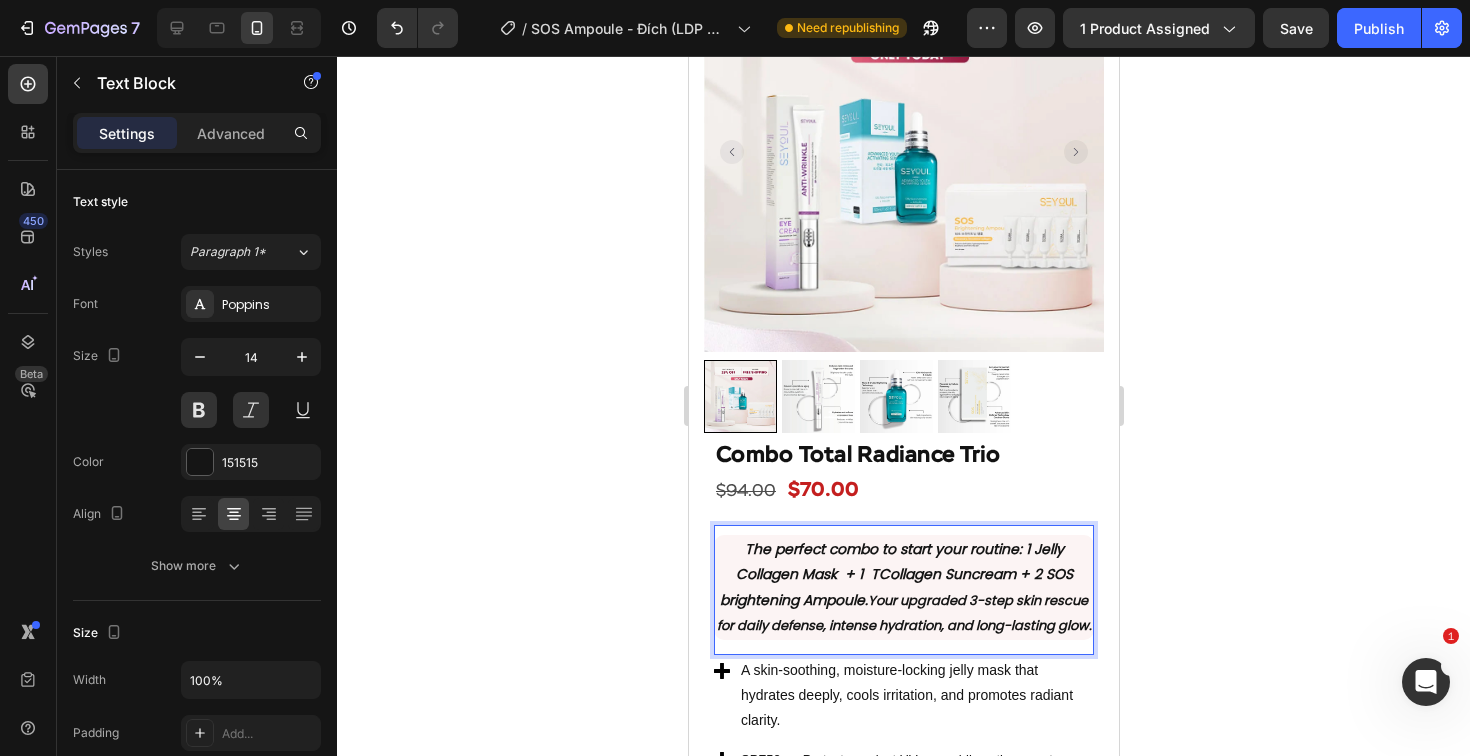 scroll, scrollTop: 6791, scrollLeft: 0, axis: vertical 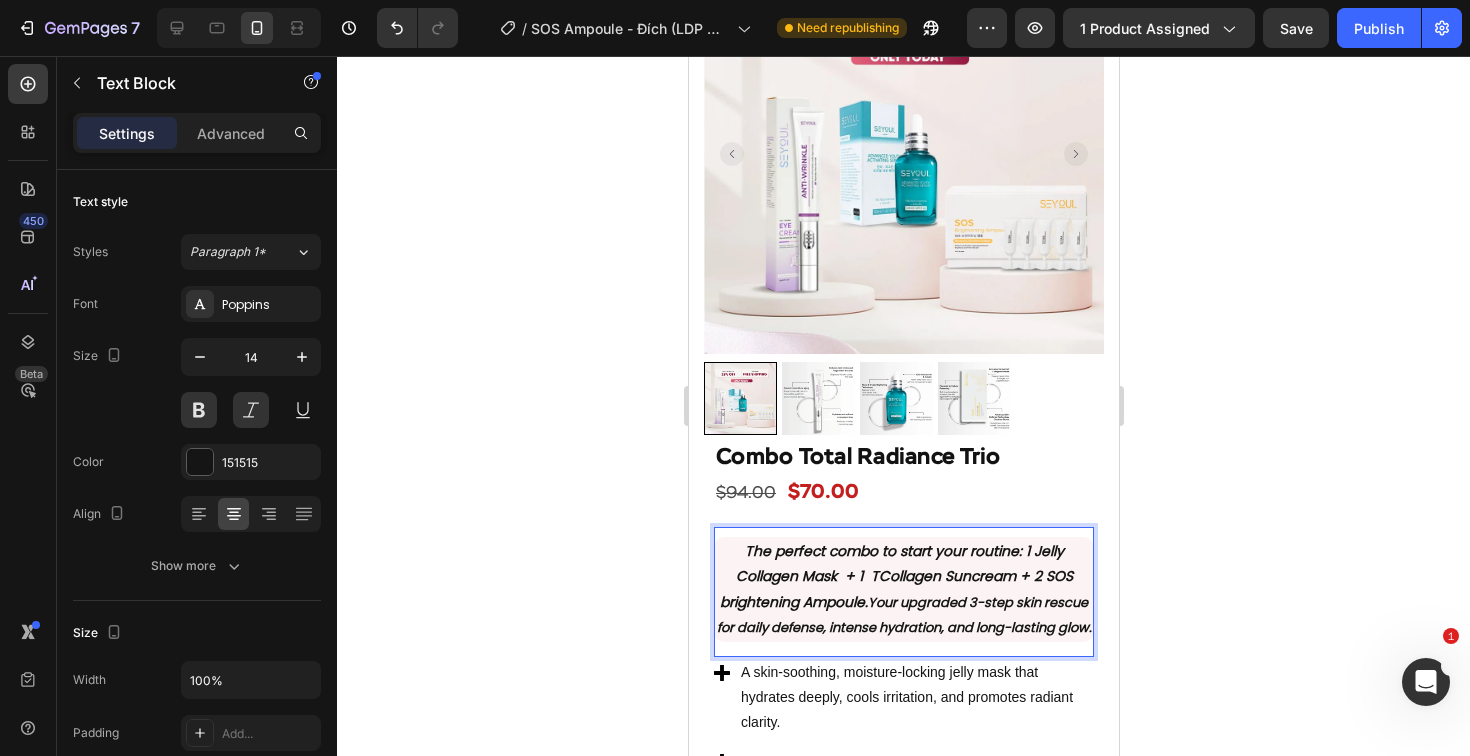 click on "The perfect combo to start your routine : 1 Jelly Collagen Mask  + 1  TCollagen Suncream + 2 SOS brightening Ampoule.  Your upgraded 3-step skin rescue for daily defense, intense hydration, and long-lasting glow." at bounding box center [903, 589] 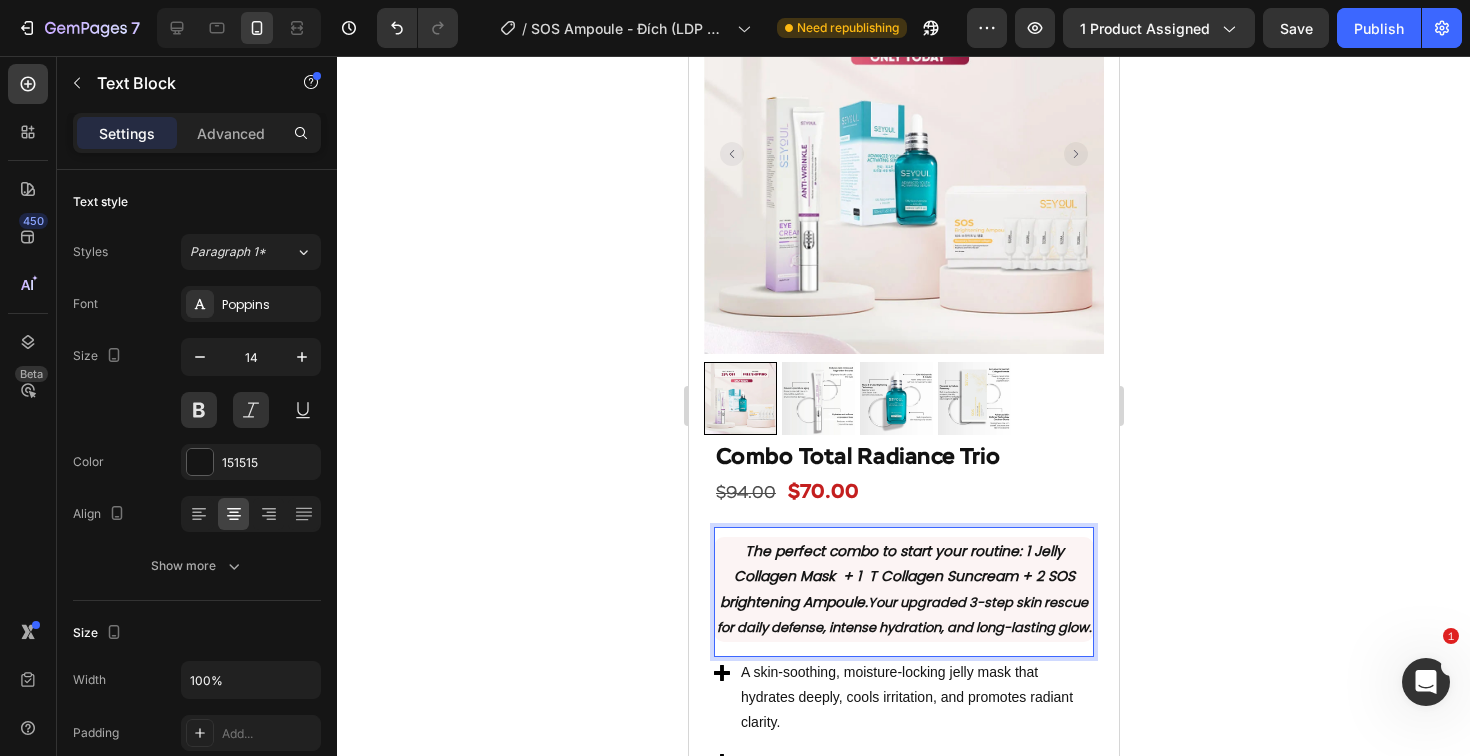 click on "The perfect combo to start your routine : 1 Jelly Collagen Mask  + 1  T Collagen Suncream + 2 SOS brightening Ampoule.  Your upgraded 3-step skin rescue for daily defense, intense hydration, and long-lasting glow." at bounding box center (903, 589) 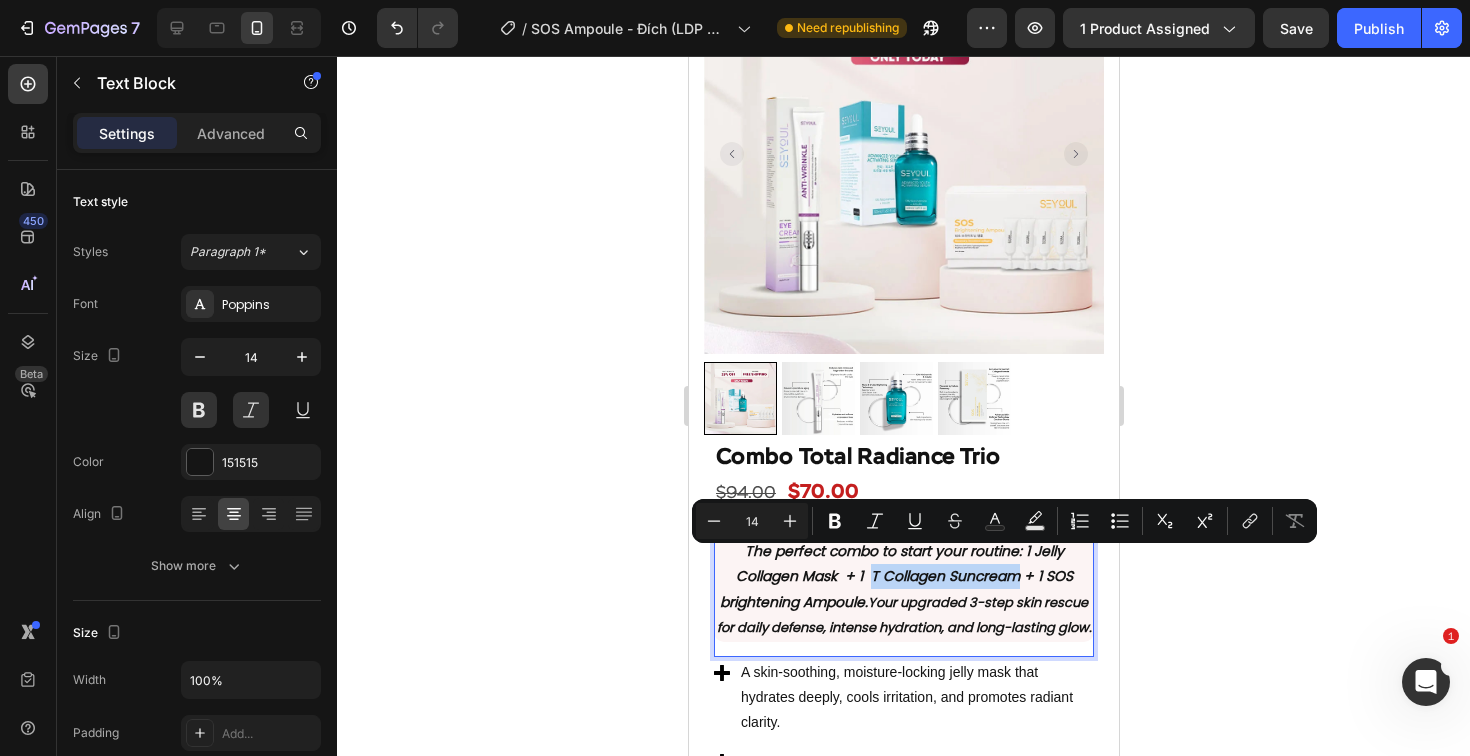 drag, startPoint x: 1012, startPoint y: 561, endPoint x: 863, endPoint y: 567, distance: 149.12076 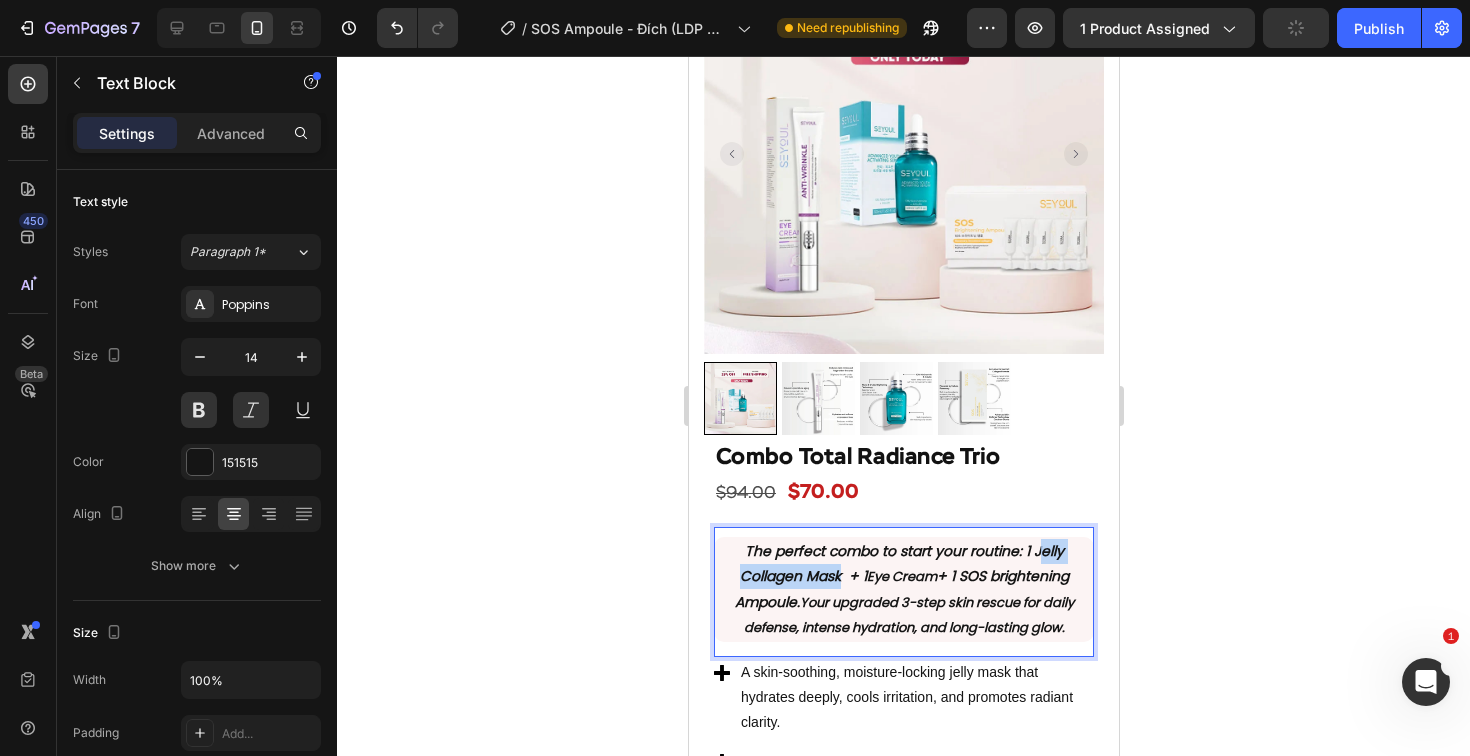 drag, startPoint x: 1029, startPoint y: 537, endPoint x: 825, endPoint y: 561, distance: 205.4069 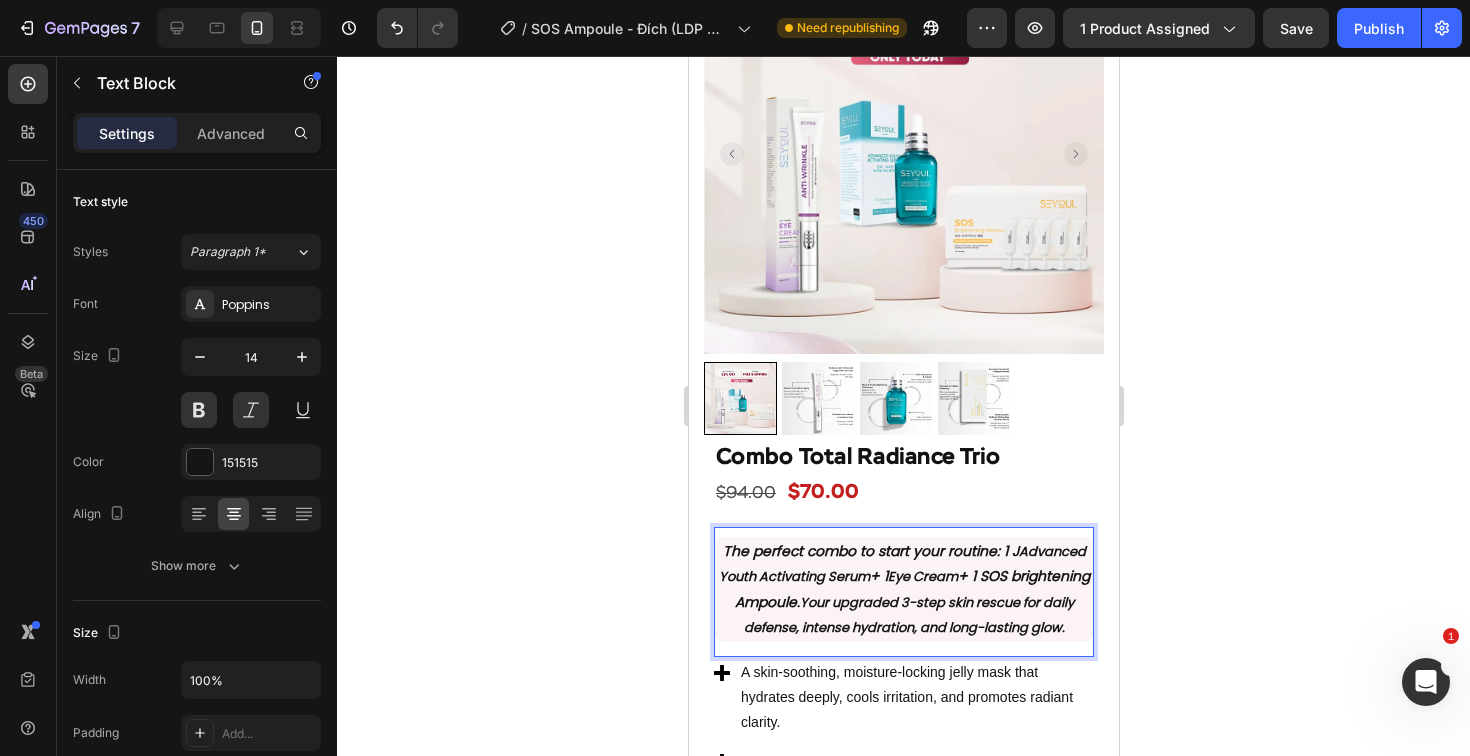 click on "Advanced Youth Activating Serum" at bounding box center (901, 564) 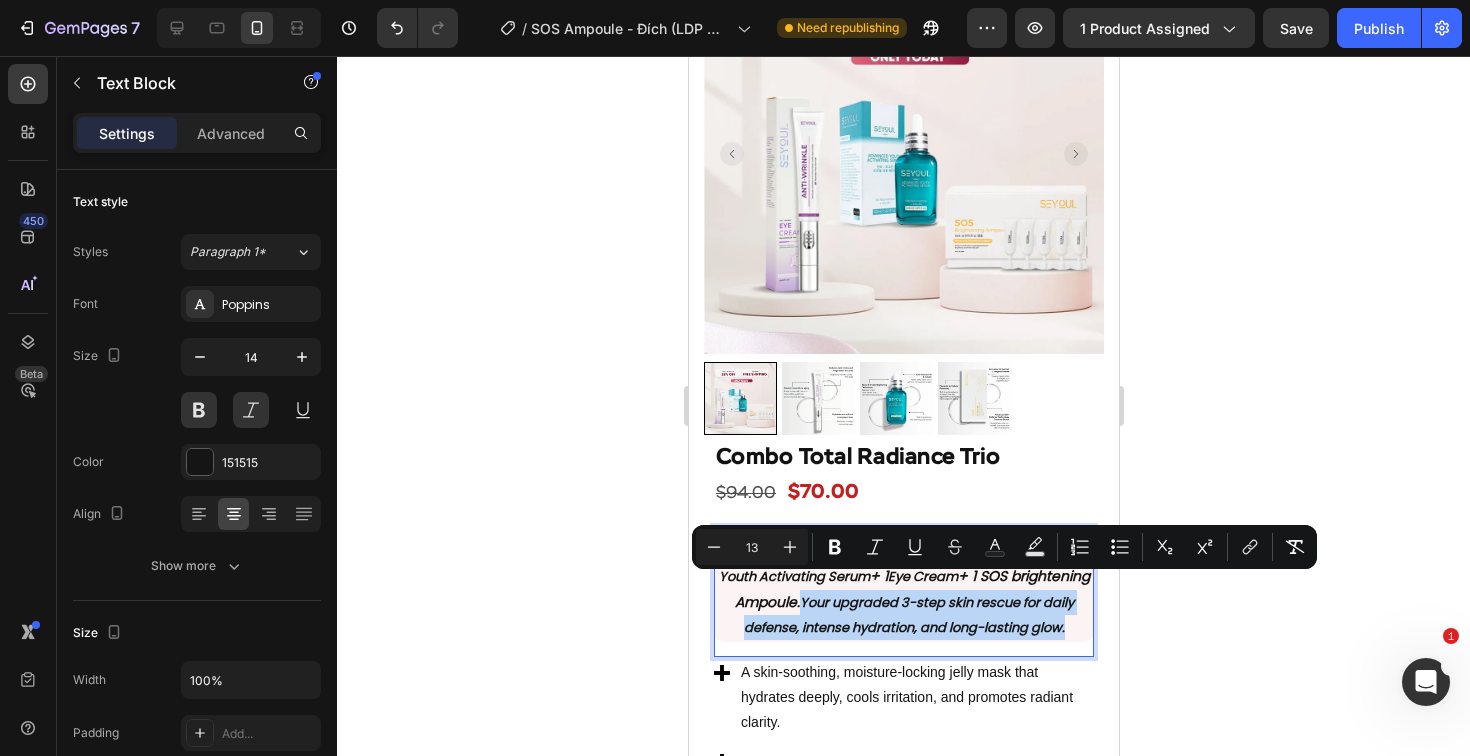 drag, startPoint x: 890, startPoint y: 587, endPoint x: 963, endPoint y: 635, distance: 87.36704 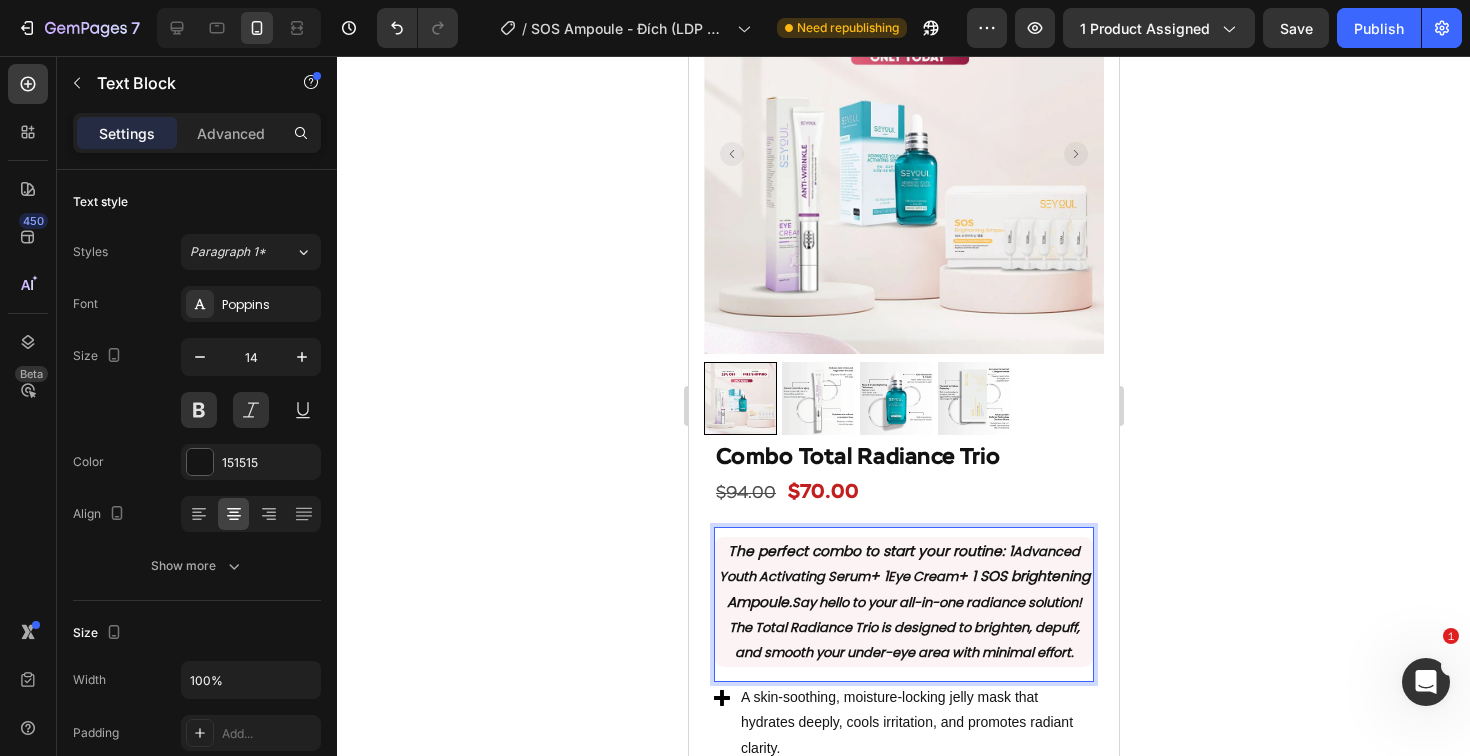 click on "The perfect combo to start your routine : 1  Advanced Youth Activating Serum   + 1   Eye Cream  + 1 SOS brightening Ampoule.  Say hello to your all-in-one radiance solution! The Total Radiance Trio is designed to brighten, depuff, and smooth your under-eye area with minimal effort." at bounding box center [903, 602] 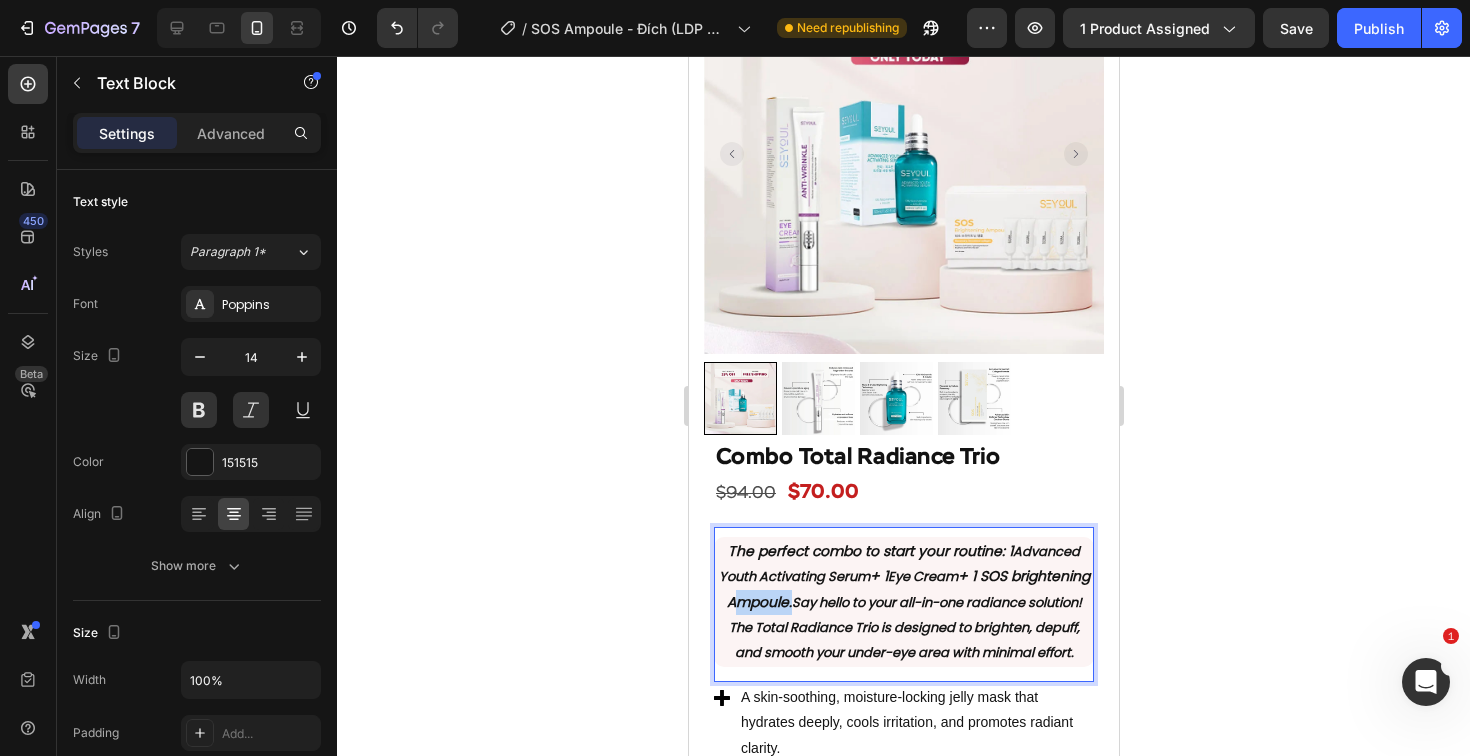 click on "The perfect combo to start your routine : 1  Advanced Youth Activating Serum   + 1   Eye Cream  + 1 SOS brightening Ampoule.  Say hello to your all-in-one radiance solution! The Total Radiance Trio is designed to brighten, depuff, and smooth your under-eye area with minimal effort." at bounding box center (903, 602) 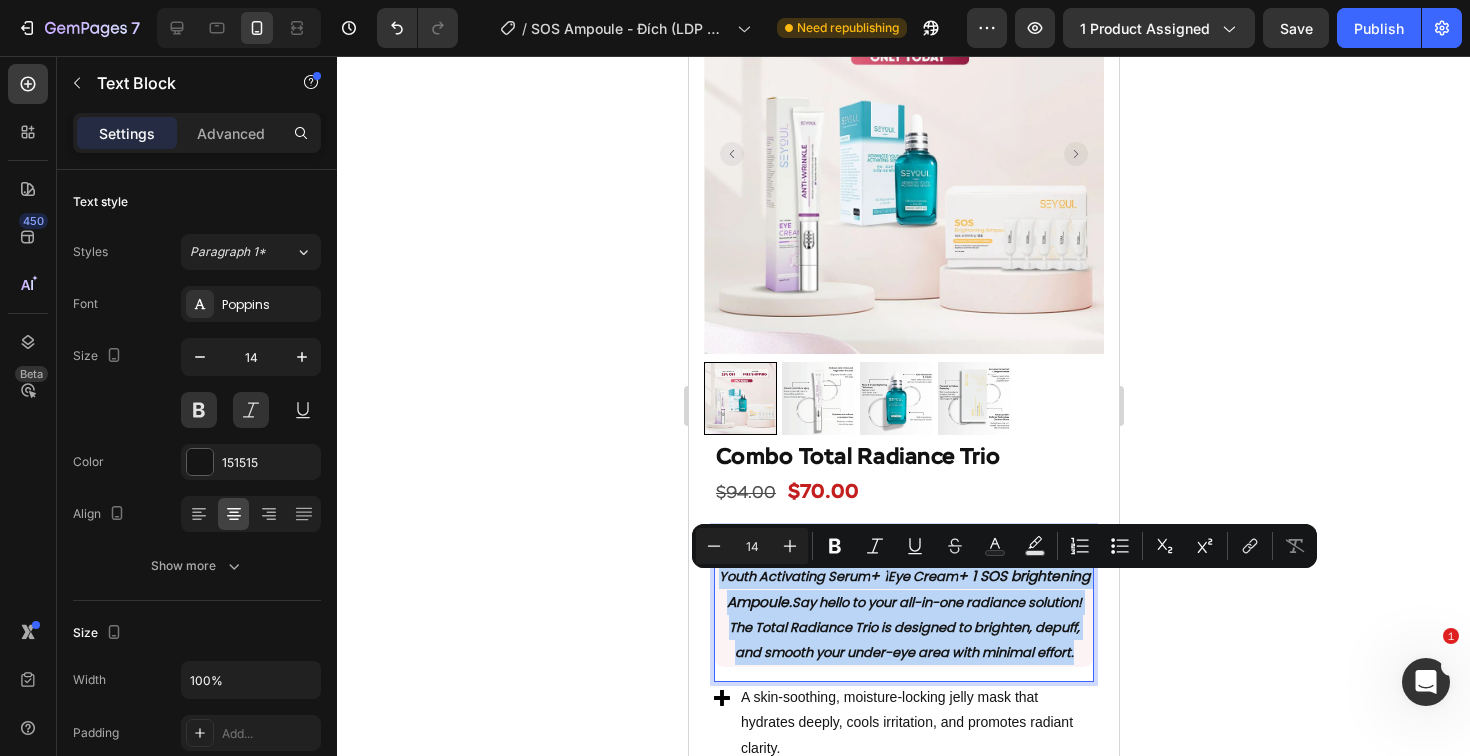 click on "The perfect combo to start your routine : 1  Advanced Youth Activating Serum   + 1   Eye Cream  + 1 SOS brightening Ampoule.  Say hello to your all-in-one radiance solution! The Total Radiance Trio is designed to brighten, depuff, and smooth your under-eye area with minimal effort." at bounding box center (903, 602) 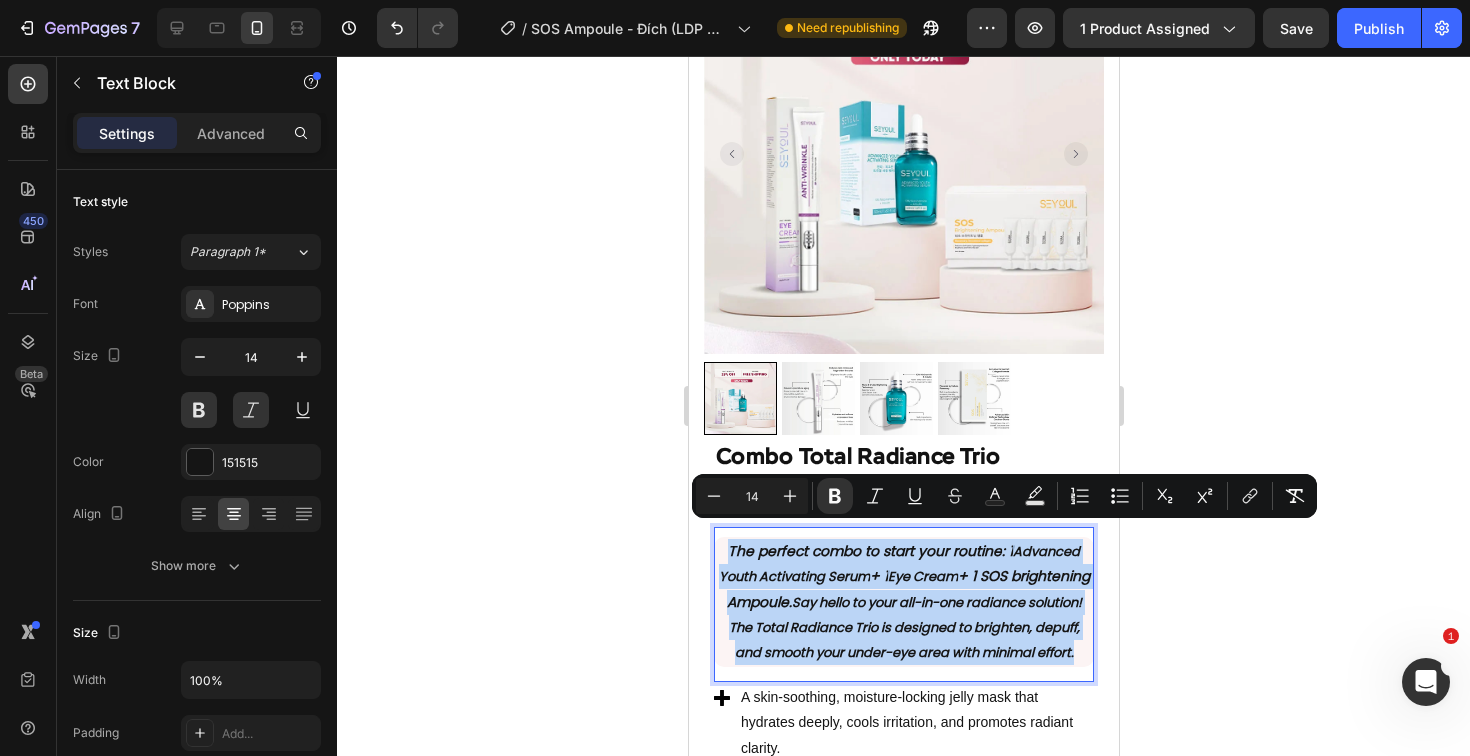click on "The perfect combo to start your routine : 1  Advanced Youth Activating Serum   + 1   Eye Cream  + 1 SOS brightening Ampoule.  Say hello to your all-in-one radiance solution! The Total Radiance Trio is designed to brighten, depuff, and smooth your under-eye area with minimal effort." at bounding box center (903, 602) 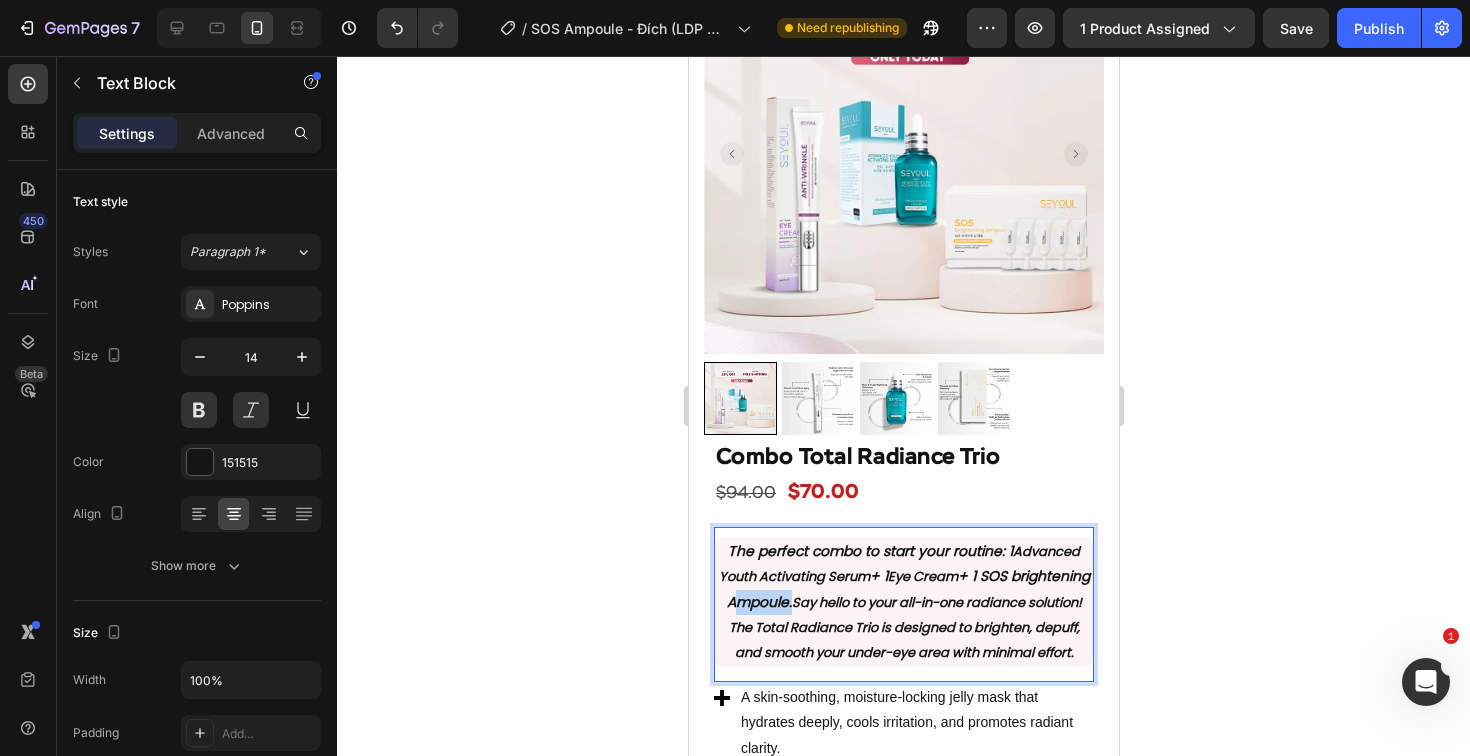 click on "The perfect combo to start your routine : 1  Advanced Youth Activating Serum   + 1   Eye Cream  + 1 SOS brightening Ampoule.  Say hello to your all-in-one radiance solution! The Total Radiance Trio is designed to brighten, depuff, and smooth your under-eye area with minimal effort." at bounding box center (903, 602) 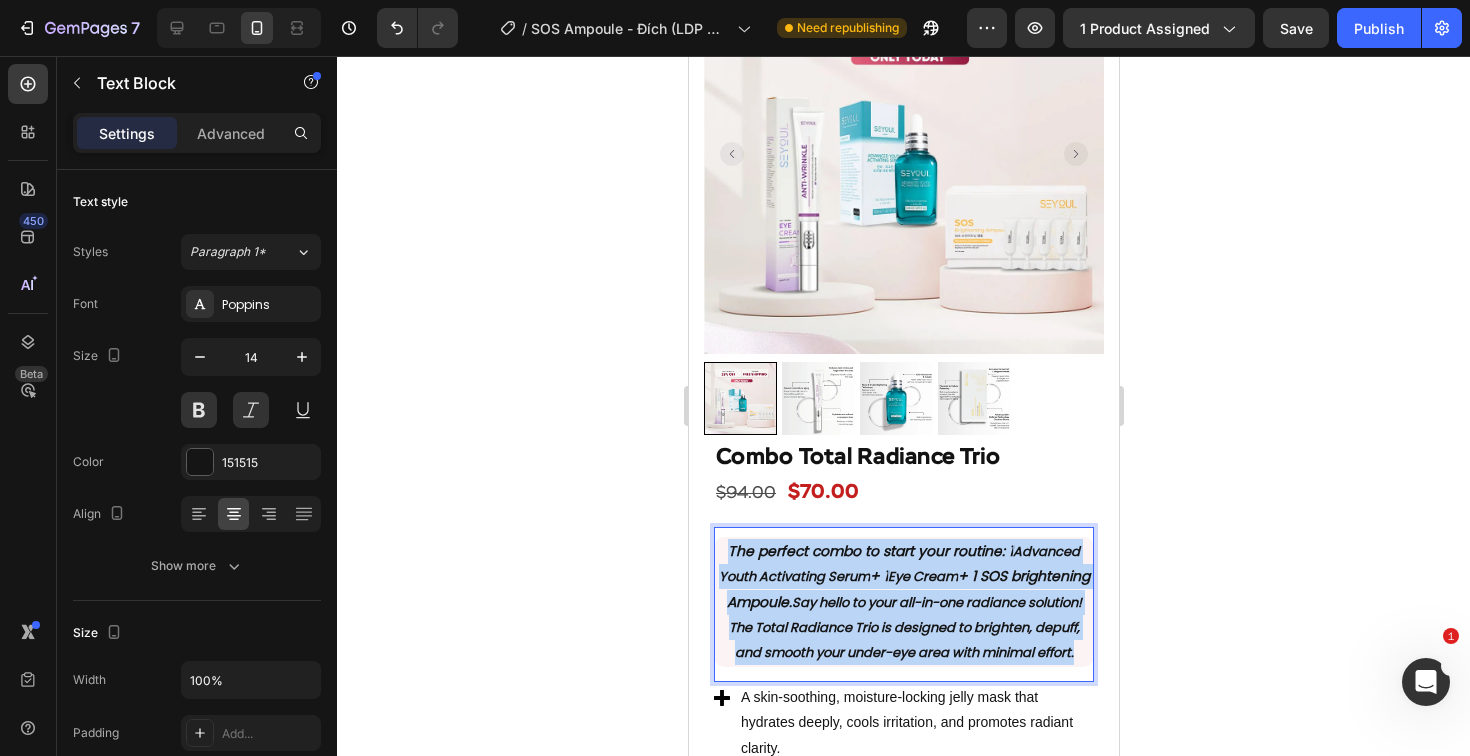 click on "The perfect combo to start your routine : 1  Advanced Youth Activating Serum   + 1   Eye Cream  + 1 SOS brightening Ampoule.  Say hello to your all-in-one radiance solution! The Total Radiance Trio is designed to brighten, depuff, and smooth your under-eye area with minimal effort." at bounding box center [903, 602] 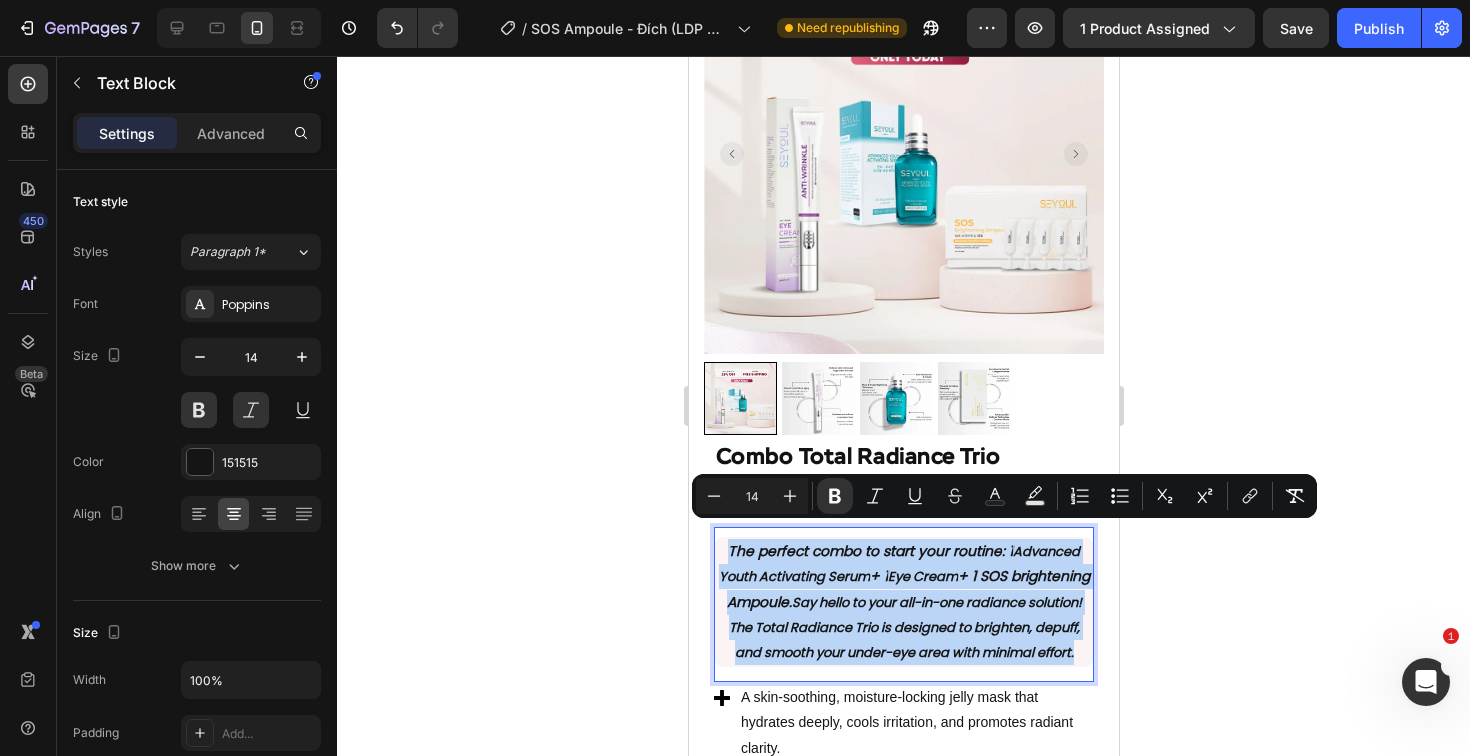 click on "The perfect combo to start your routine : 1  Advanced Youth Activating Serum   + 1   Eye Cream  + 1 SOS brightening Ampoule.  Say hello to your all-in-one radiance solution! The Total Radiance Trio is designed to brighten, depuff, and smooth your under-eye area with minimal effort." at bounding box center [903, 602] 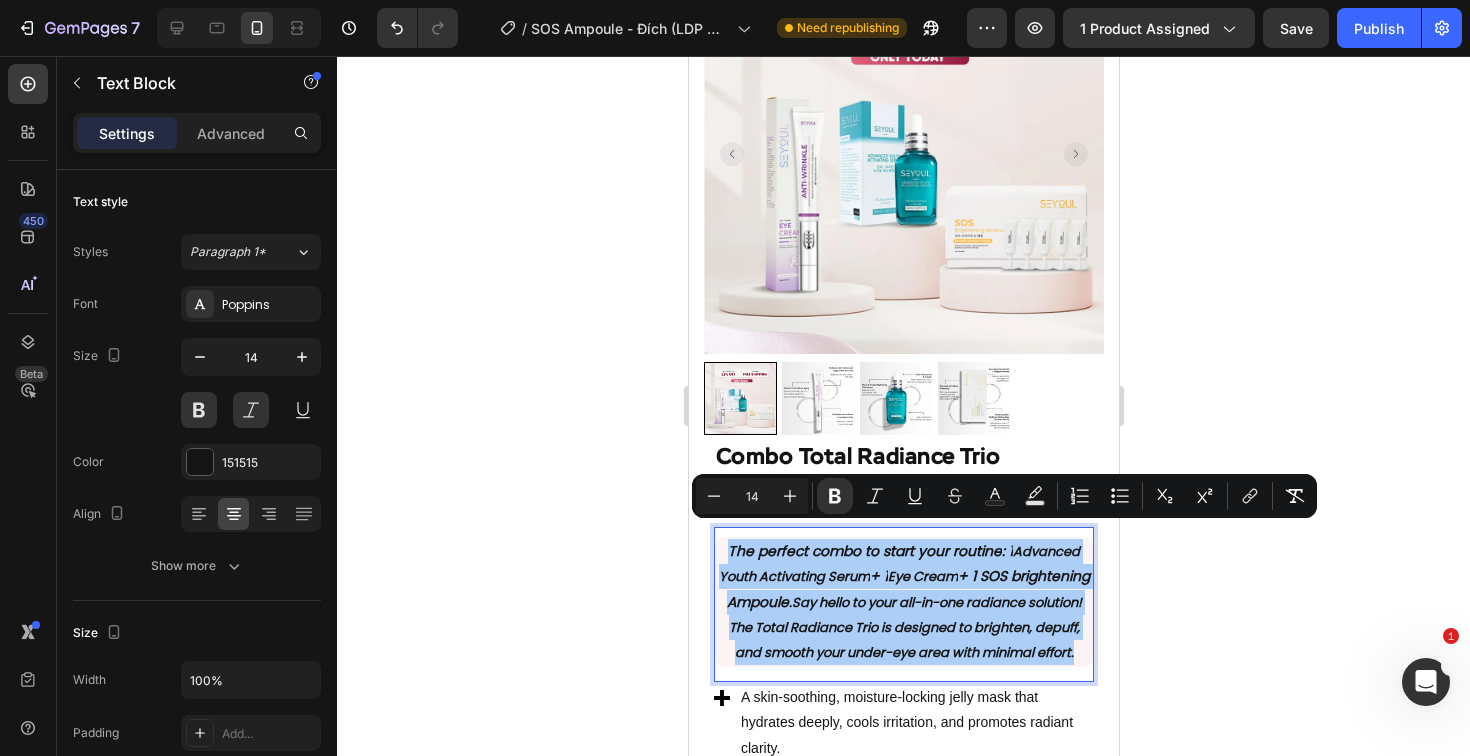click on "14" at bounding box center [752, 496] 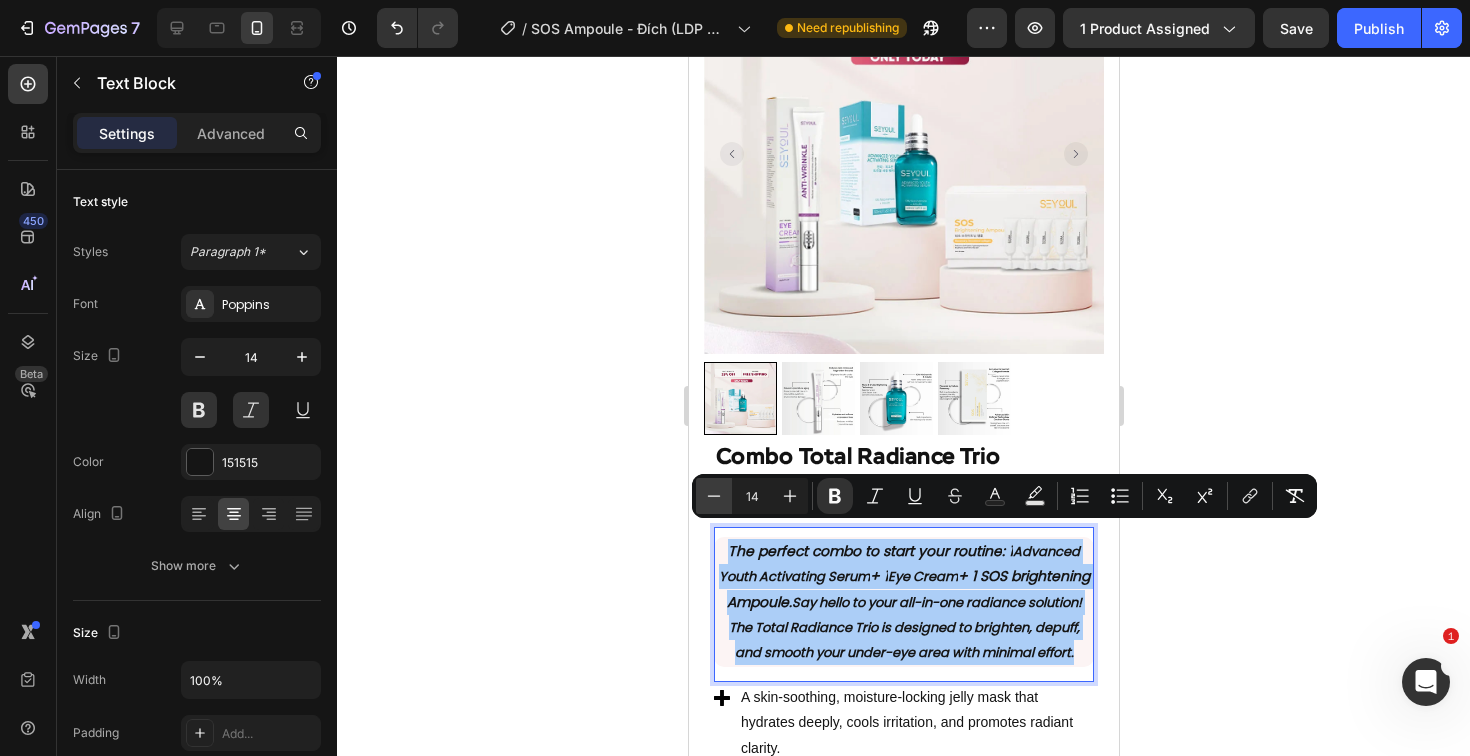 click on "Minus" at bounding box center (714, 496) 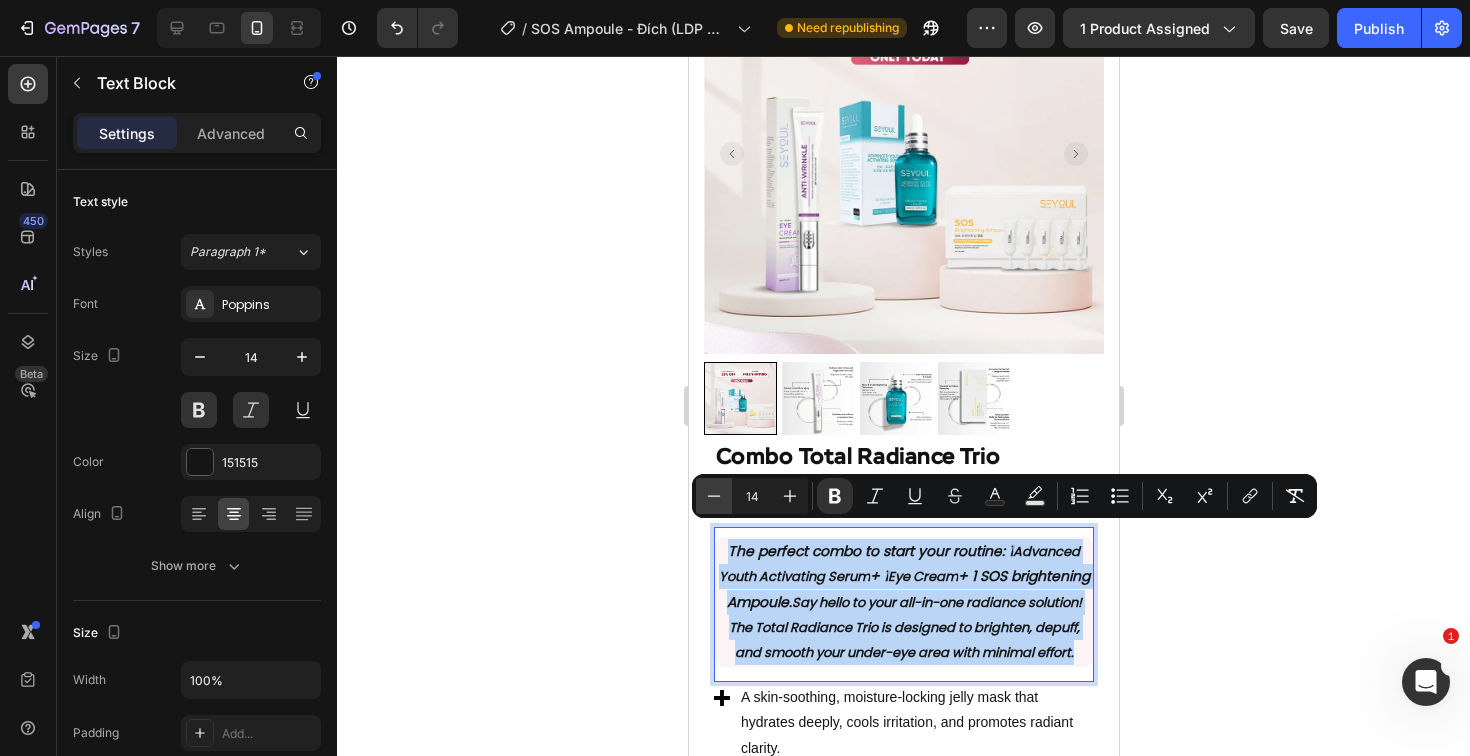 type on "13" 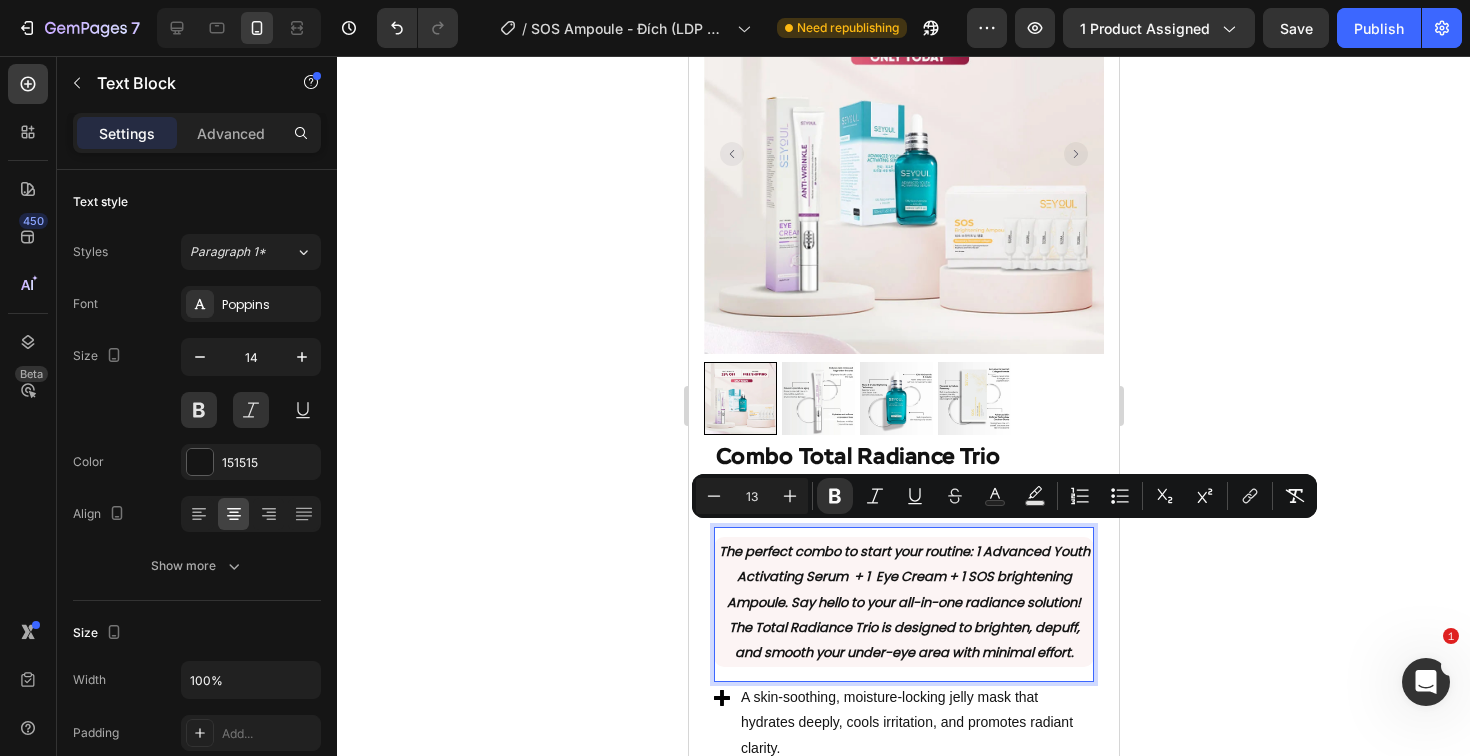 click 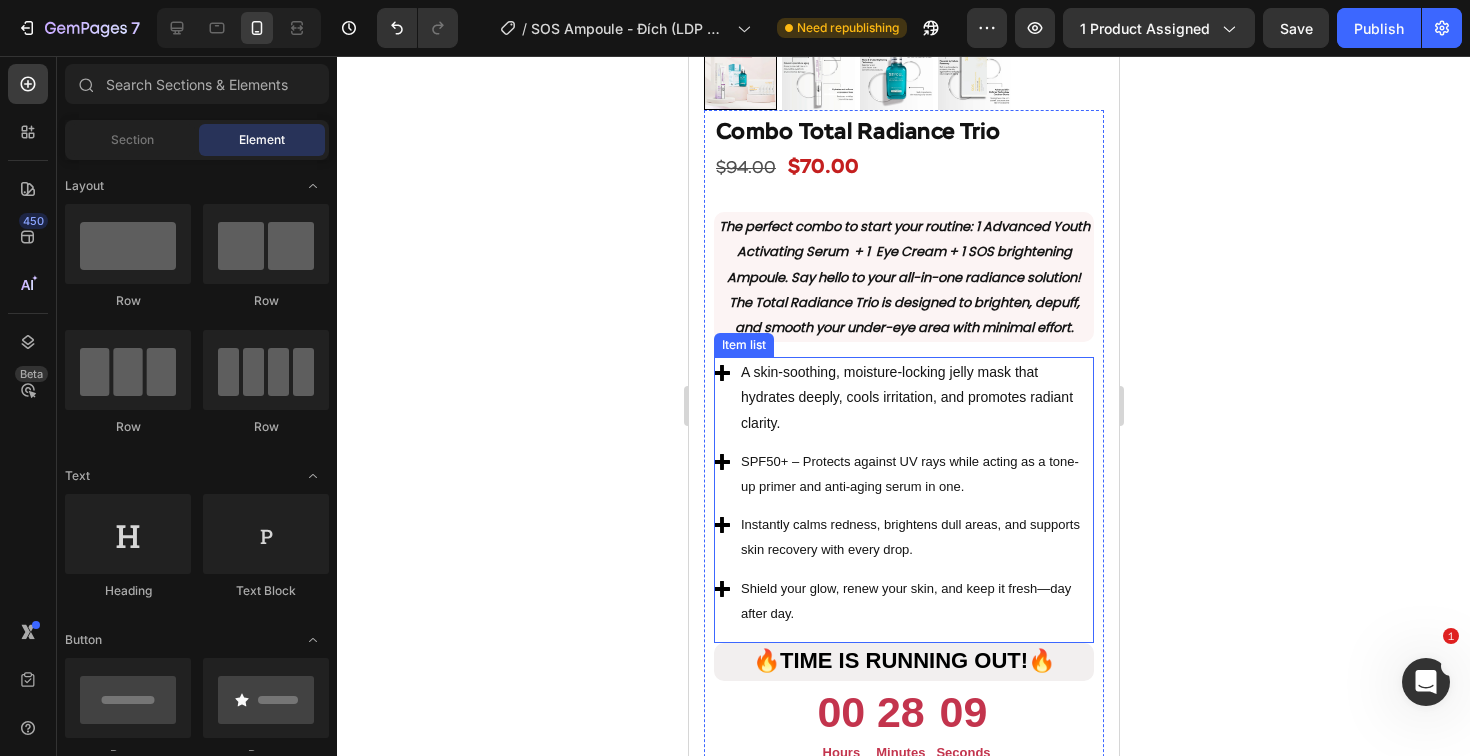 scroll, scrollTop: 7229, scrollLeft: 0, axis: vertical 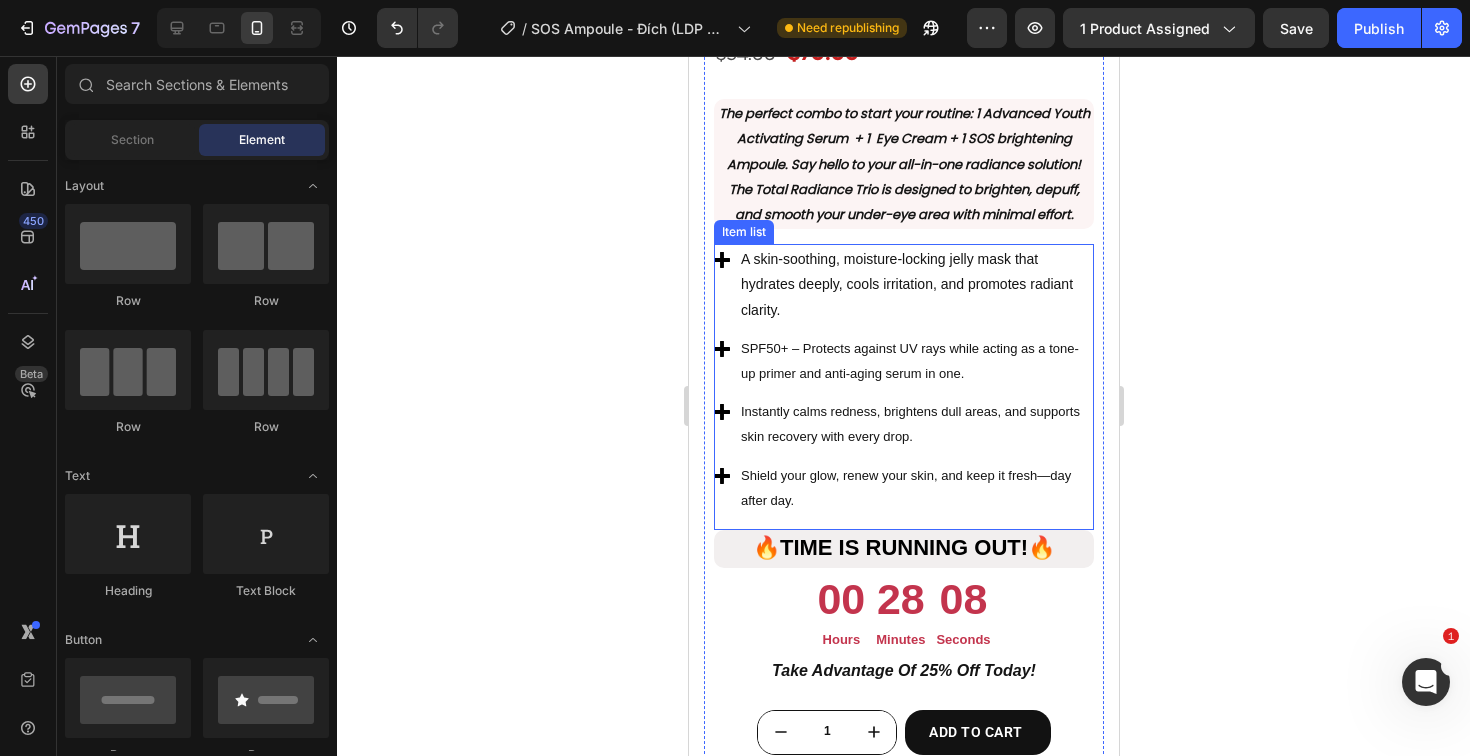 click on "A skin-soothing, moisture-locking jelly mask that hydrates deeply, cools irritation, and promotes radiant clarity." at bounding box center [915, 285] 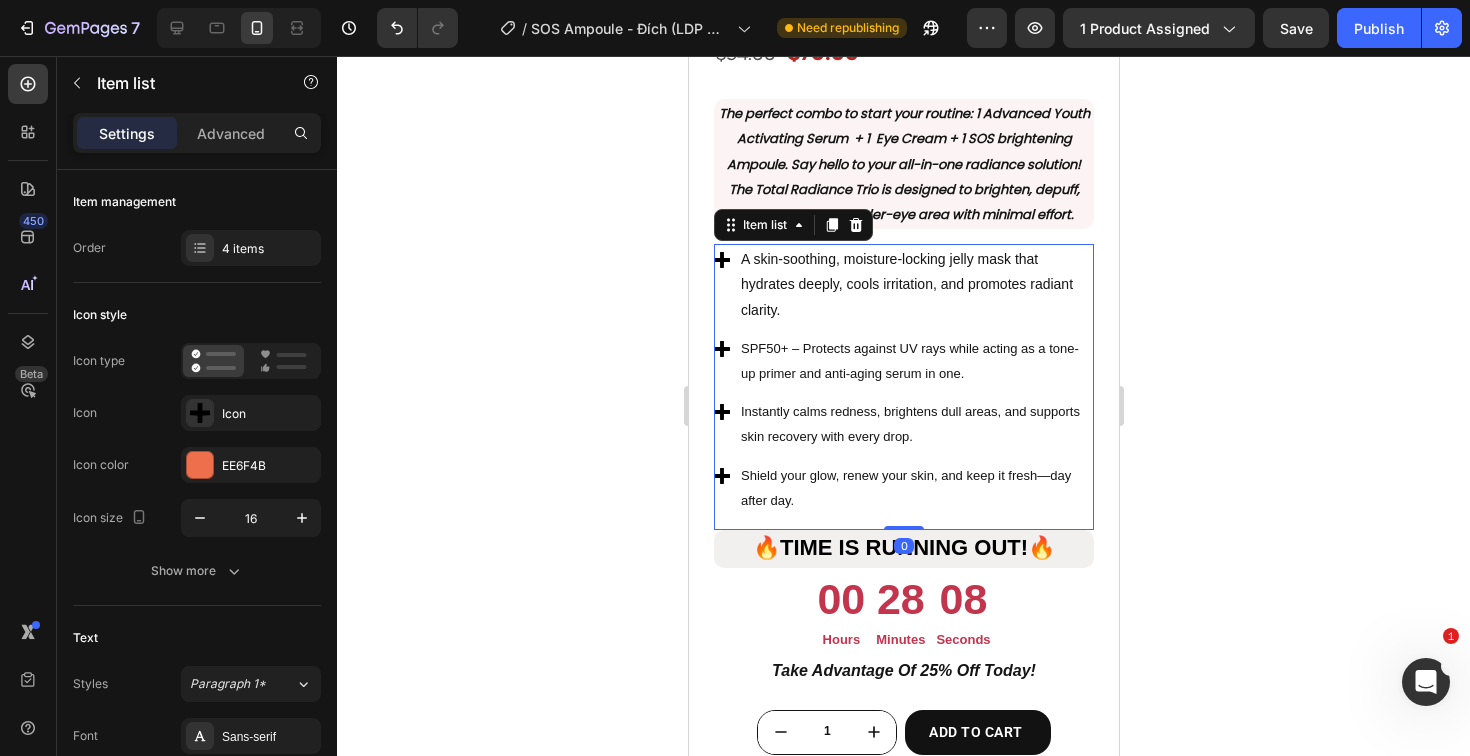 click on "A skin-soothing, moisture-locking jelly mask that hydrates deeply, cools irritation, and promotes radiant clarity." at bounding box center (915, 285) 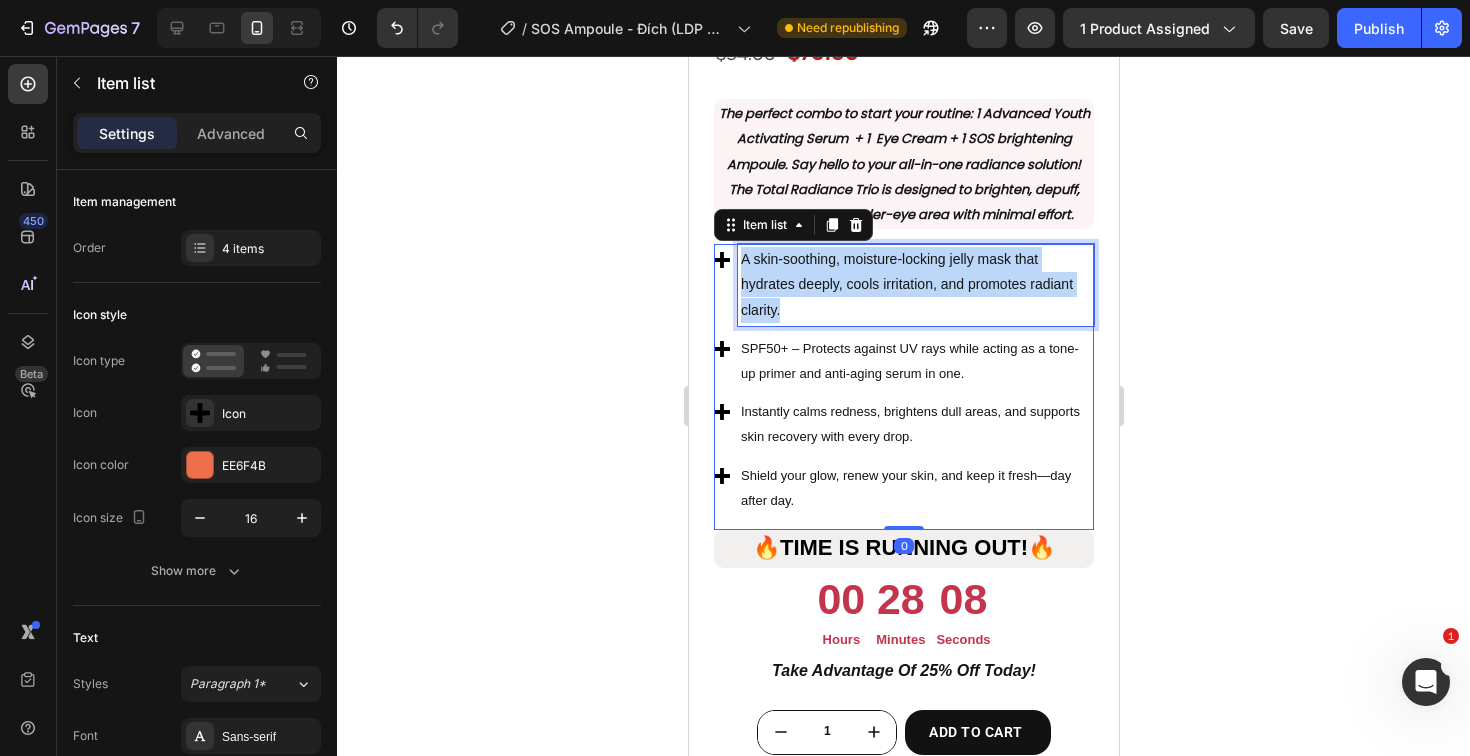 click on "A skin-soothing, moisture-locking jelly mask that hydrates deeply, cools irritation, and promotes radiant clarity." at bounding box center [915, 285] 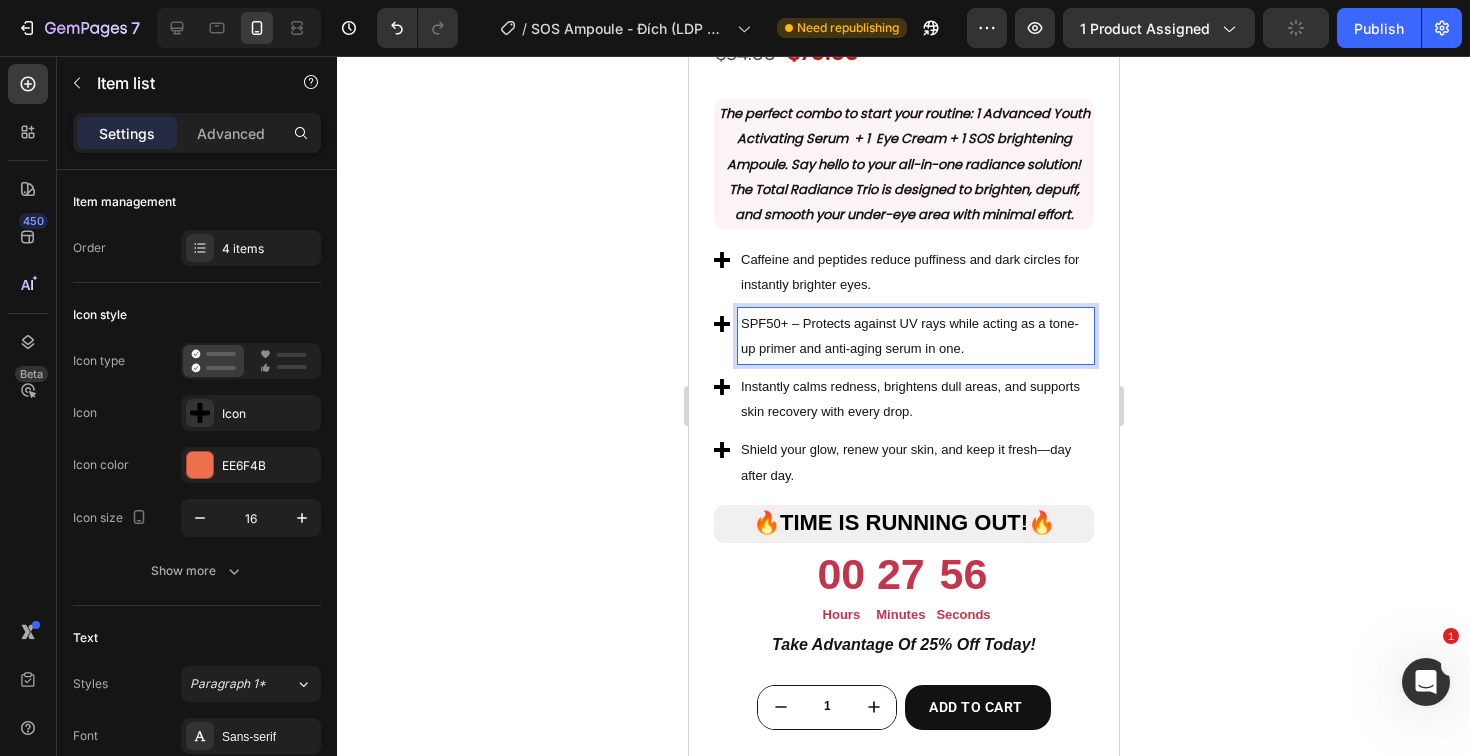 click on "SPF50+ – Protects against UV rays while acting as a tone-up primer and anti-aging serum in one." at bounding box center (909, 336) 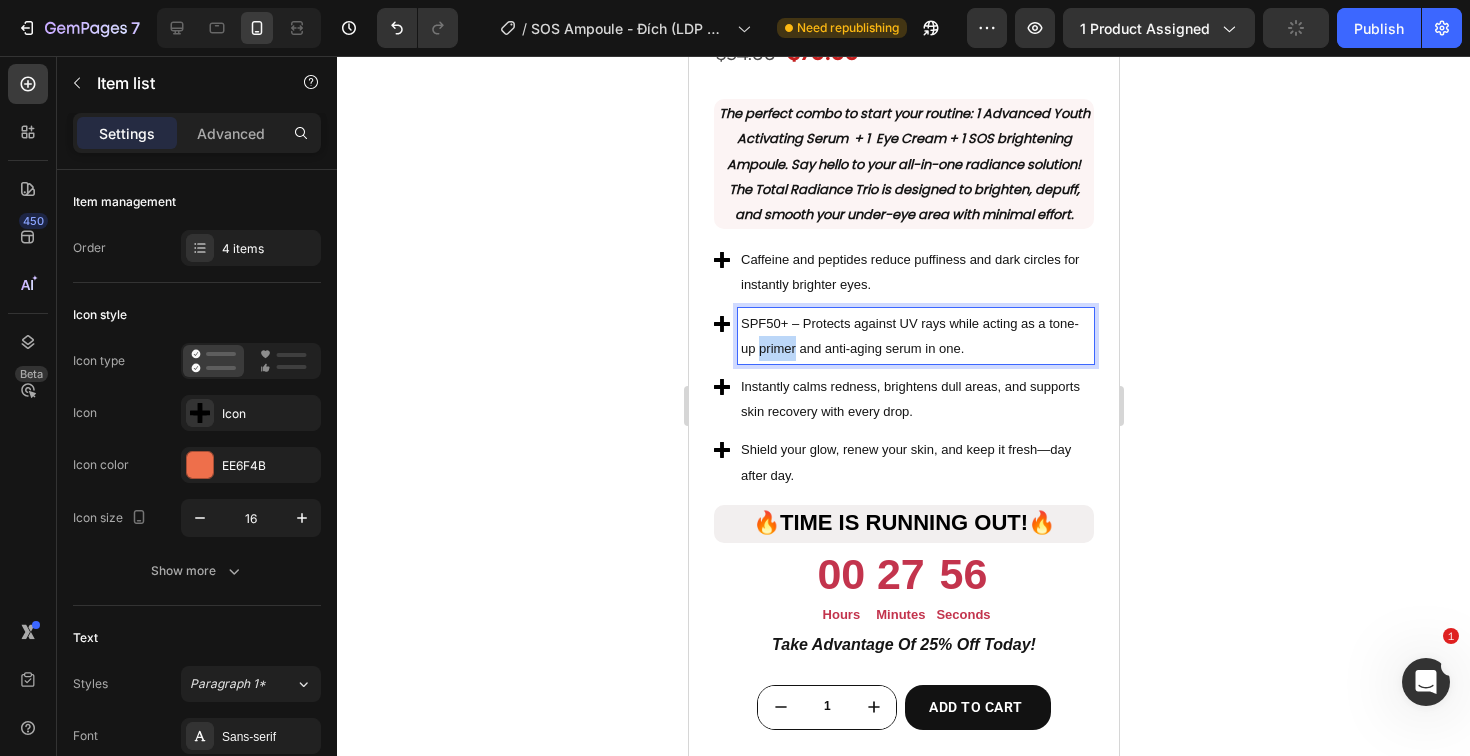 click on "SPF50+ – Protects against UV rays while acting as a tone-up primer and anti-aging serum in one." at bounding box center [909, 336] 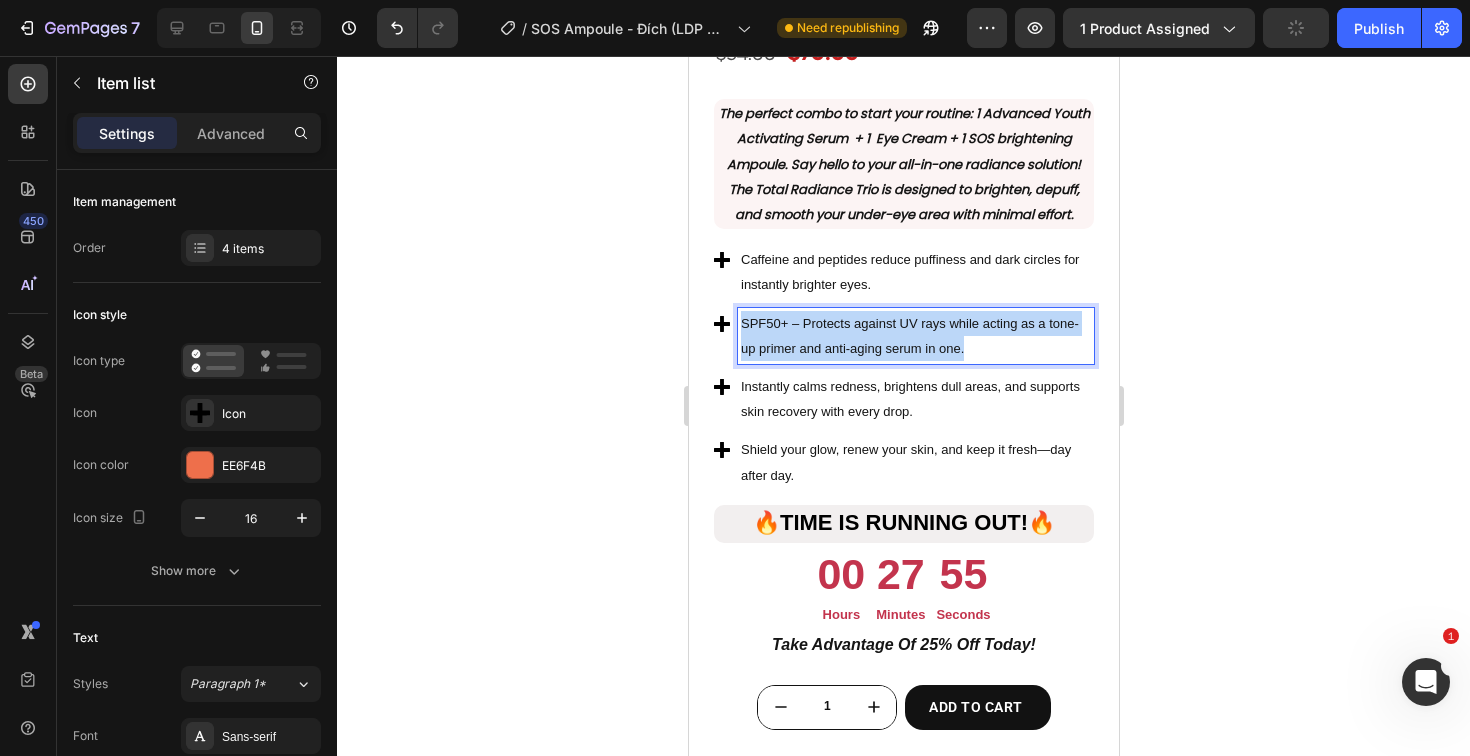 click on "SPF50+ – Protects against UV rays while acting as a tone-up primer and anti-aging serum in one." at bounding box center (909, 336) 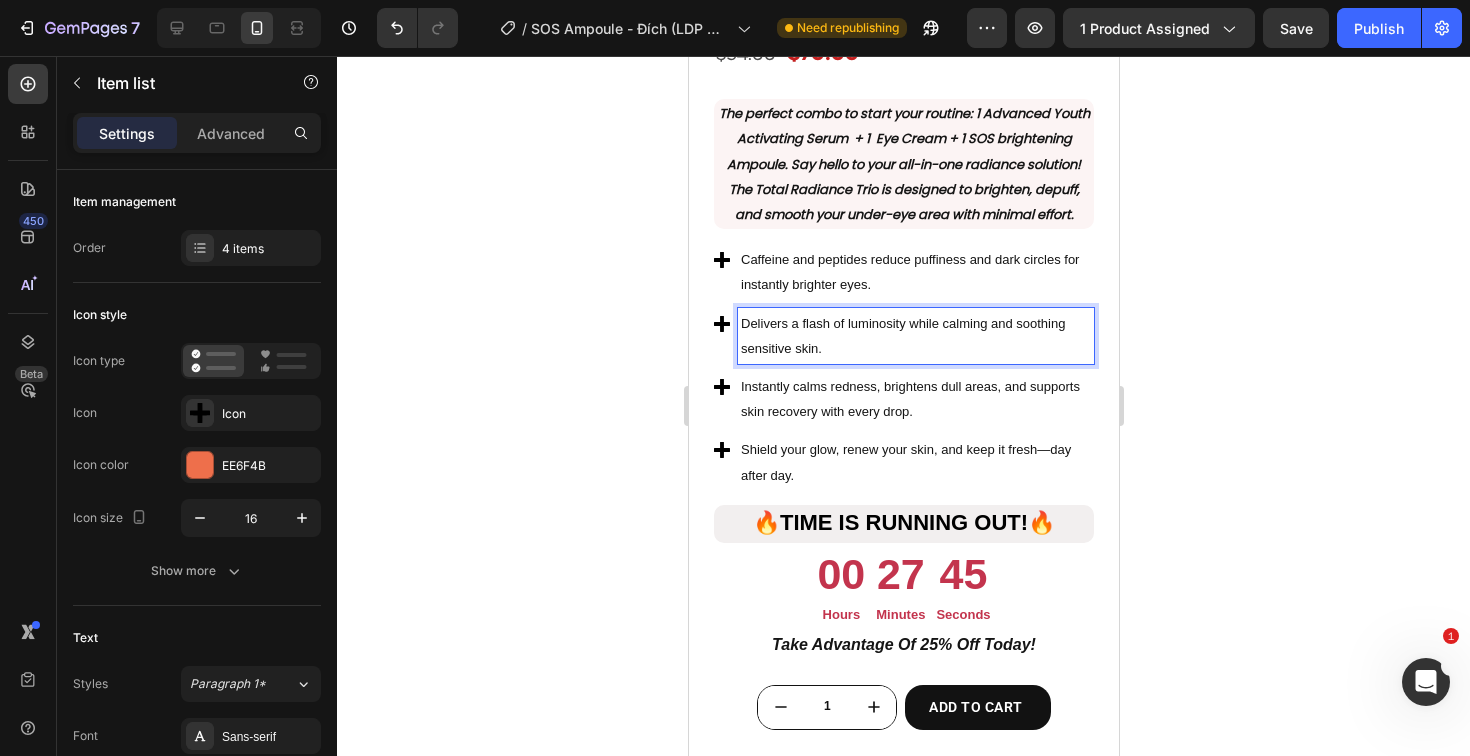 click on "Instantly calms redness, brightens dull areas, and supports skin recovery with every drop." at bounding box center [909, 399] 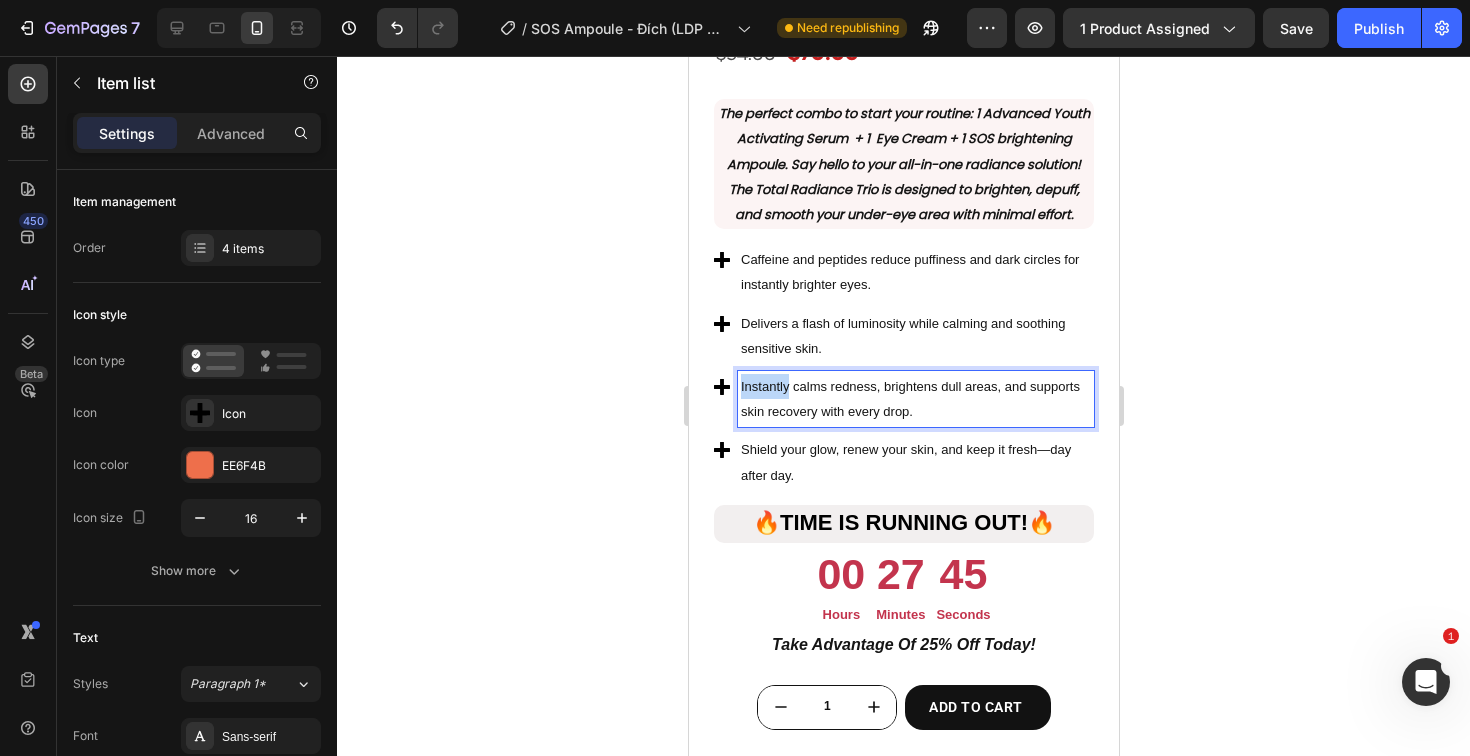 click on "Instantly calms redness, brightens dull areas, and supports skin recovery with every drop." at bounding box center [909, 399] 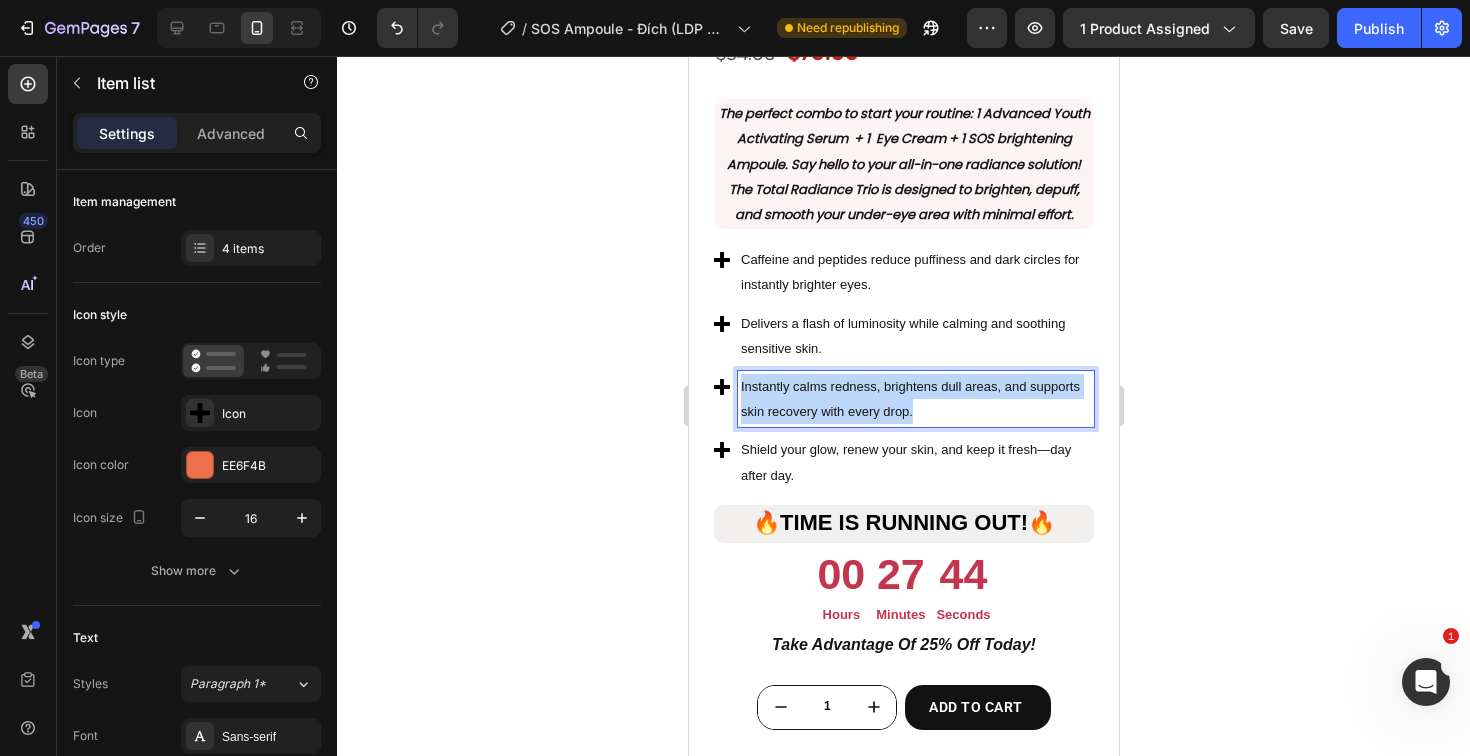 click on "Instantly calms redness, brightens dull areas, and supports skin recovery with every drop." at bounding box center [909, 399] 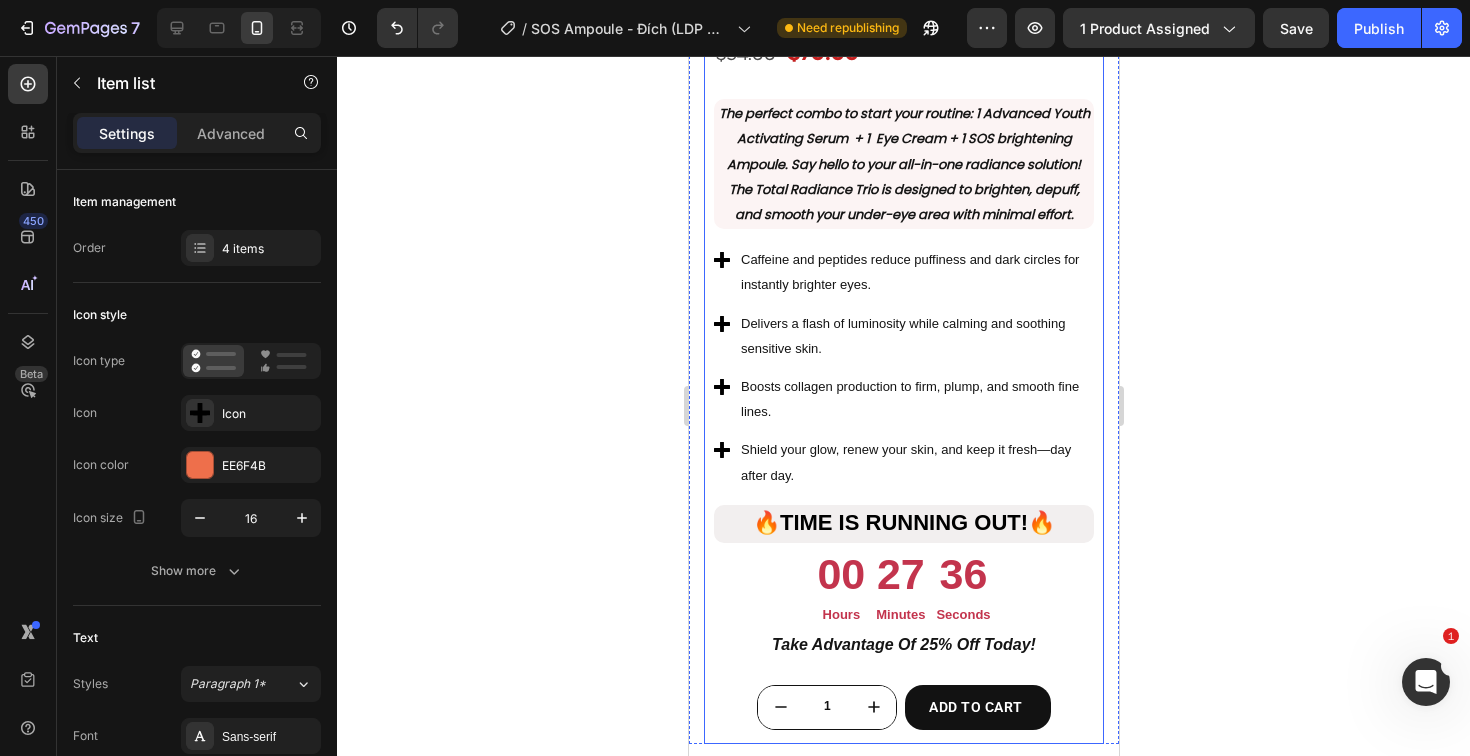 click 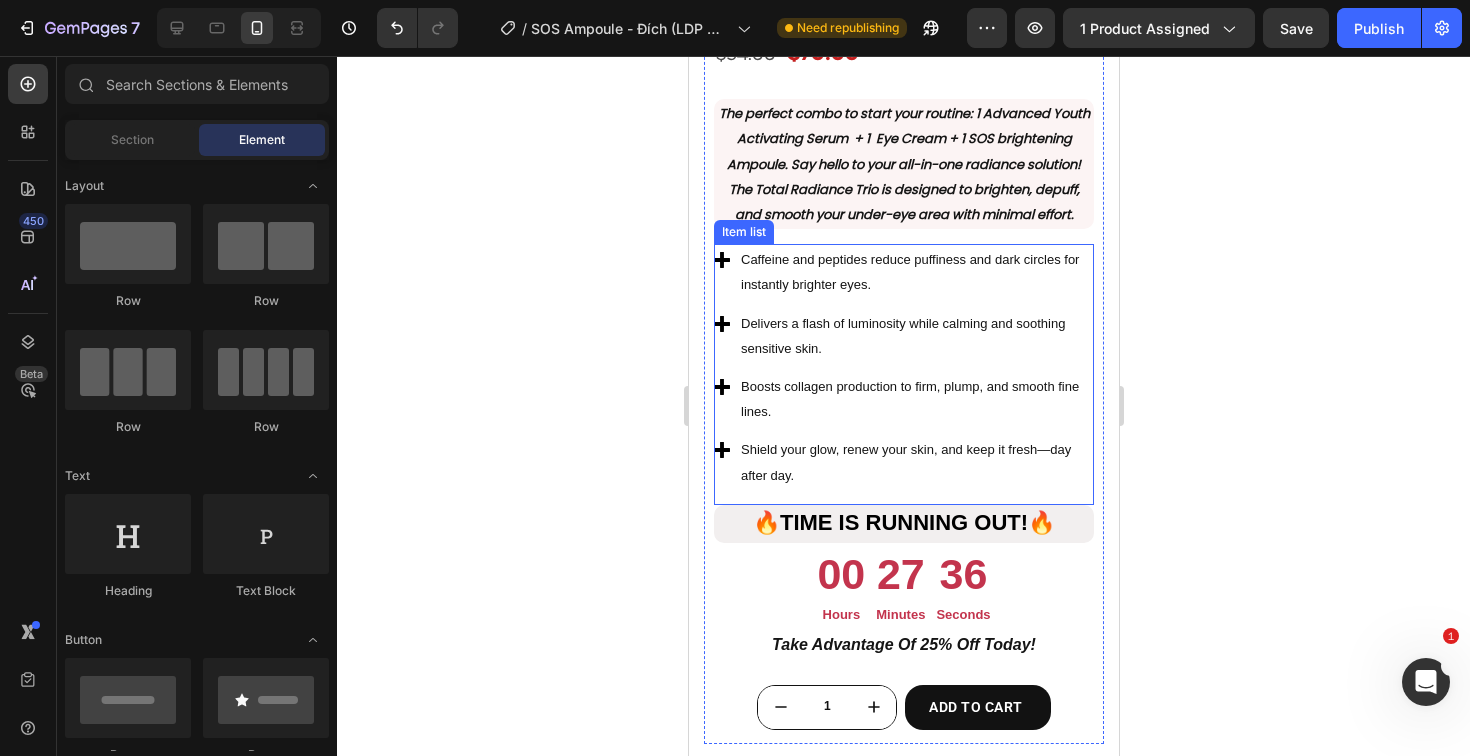 click on "Shield your glow, renew your skin, and keep it fresh—day after day." at bounding box center [915, 462] 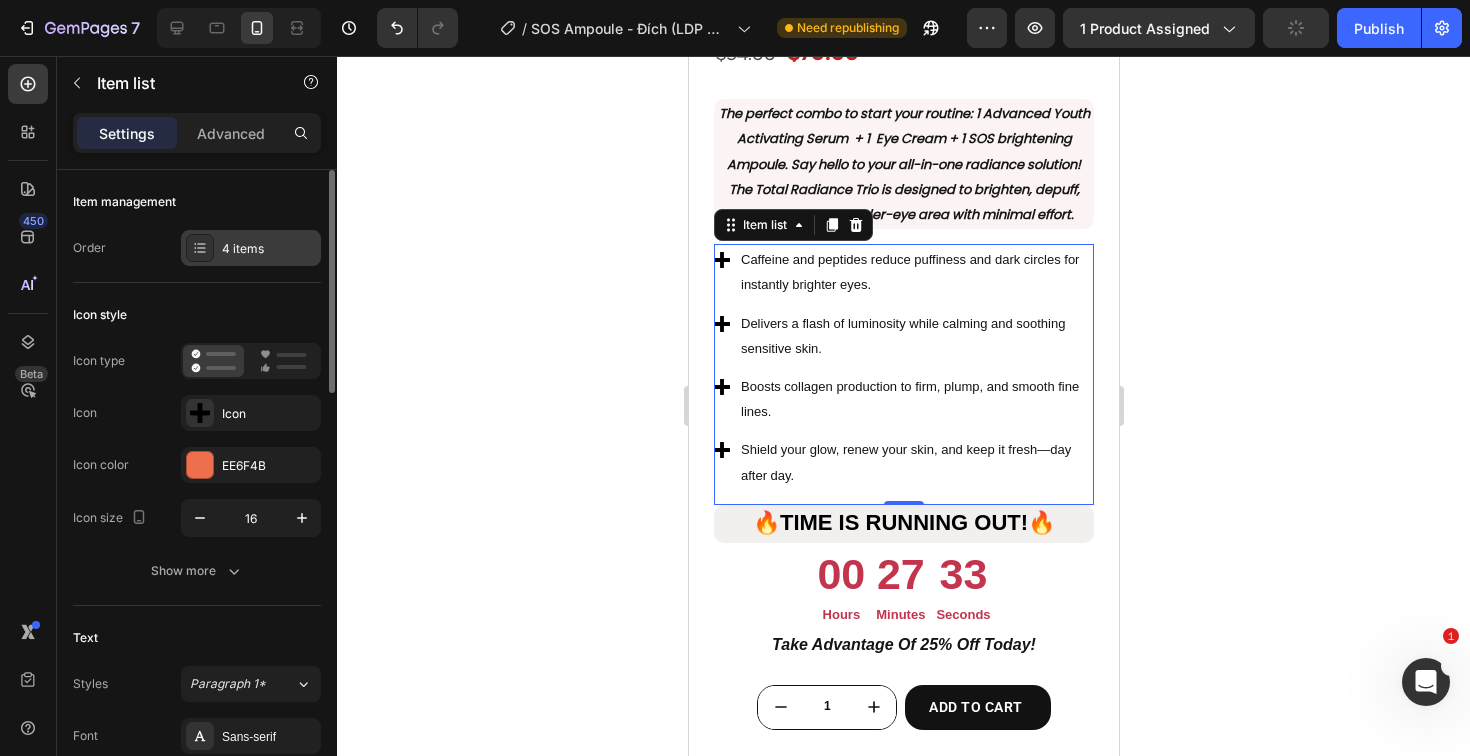 click on "4 items" at bounding box center (269, 249) 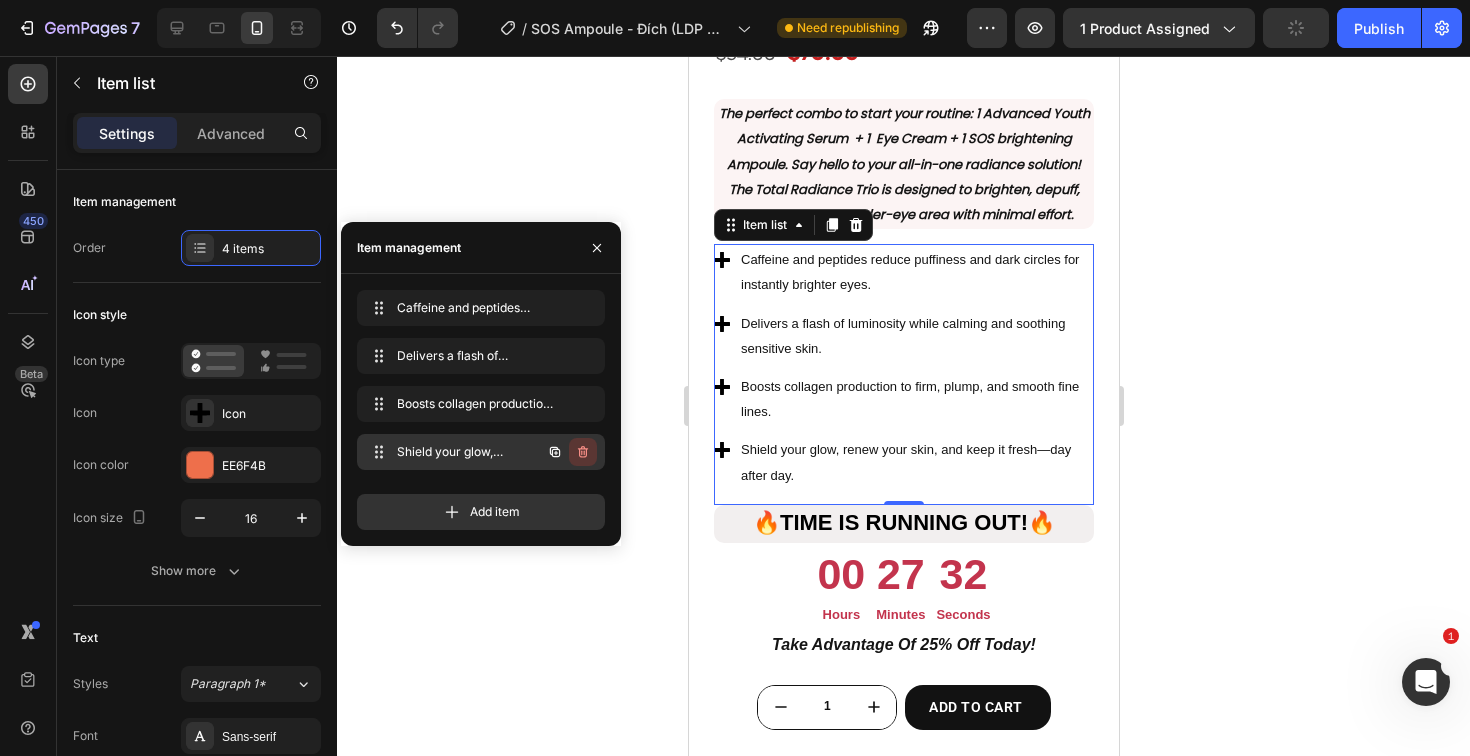 click 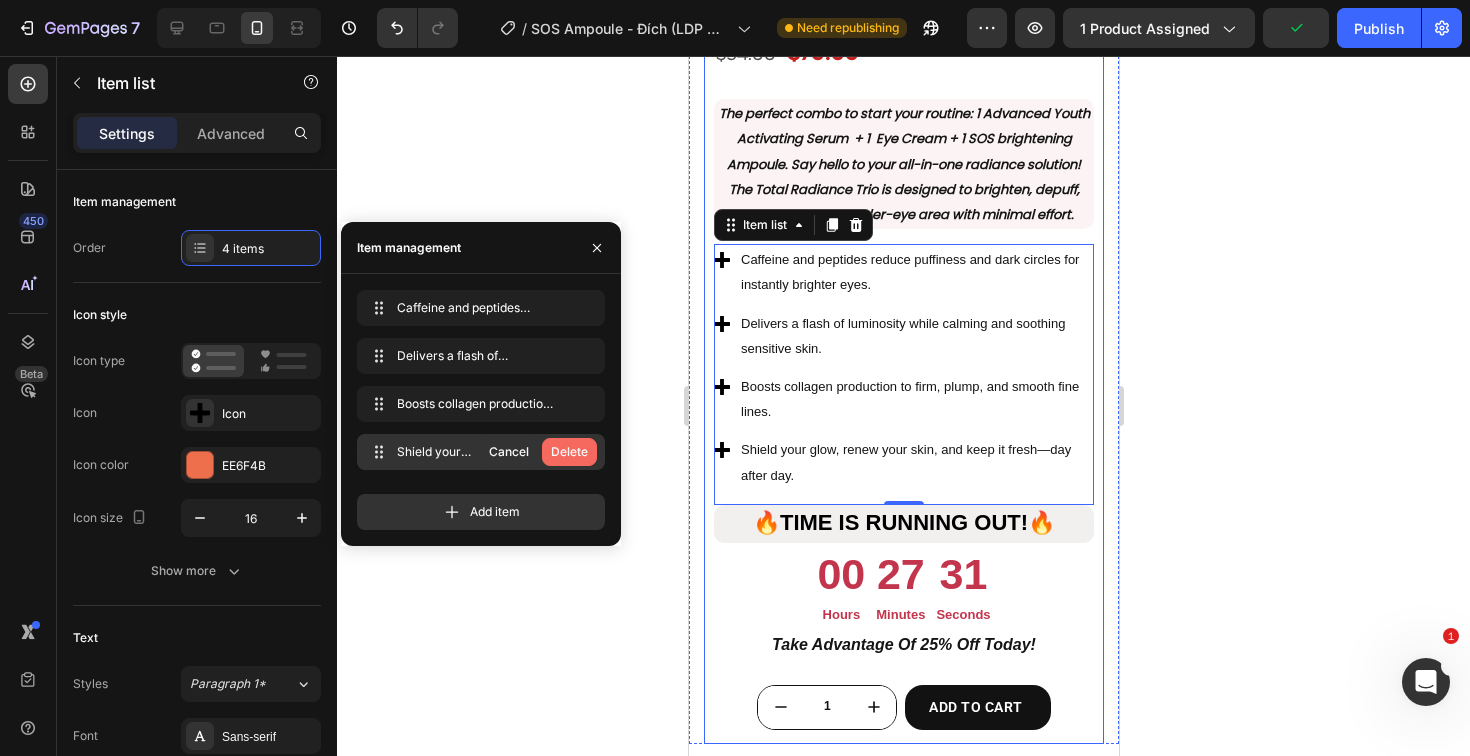 click on "Delete" at bounding box center [569, 452] 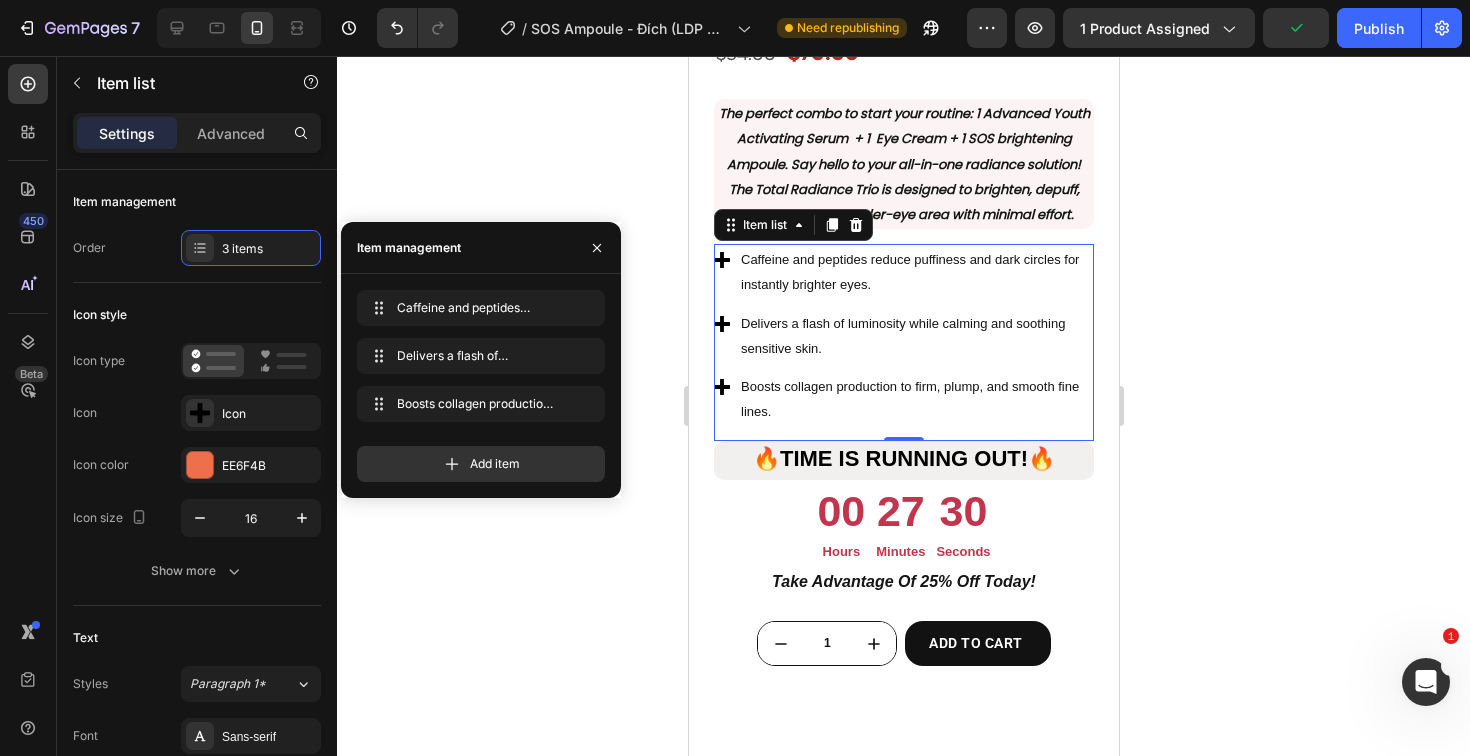 click 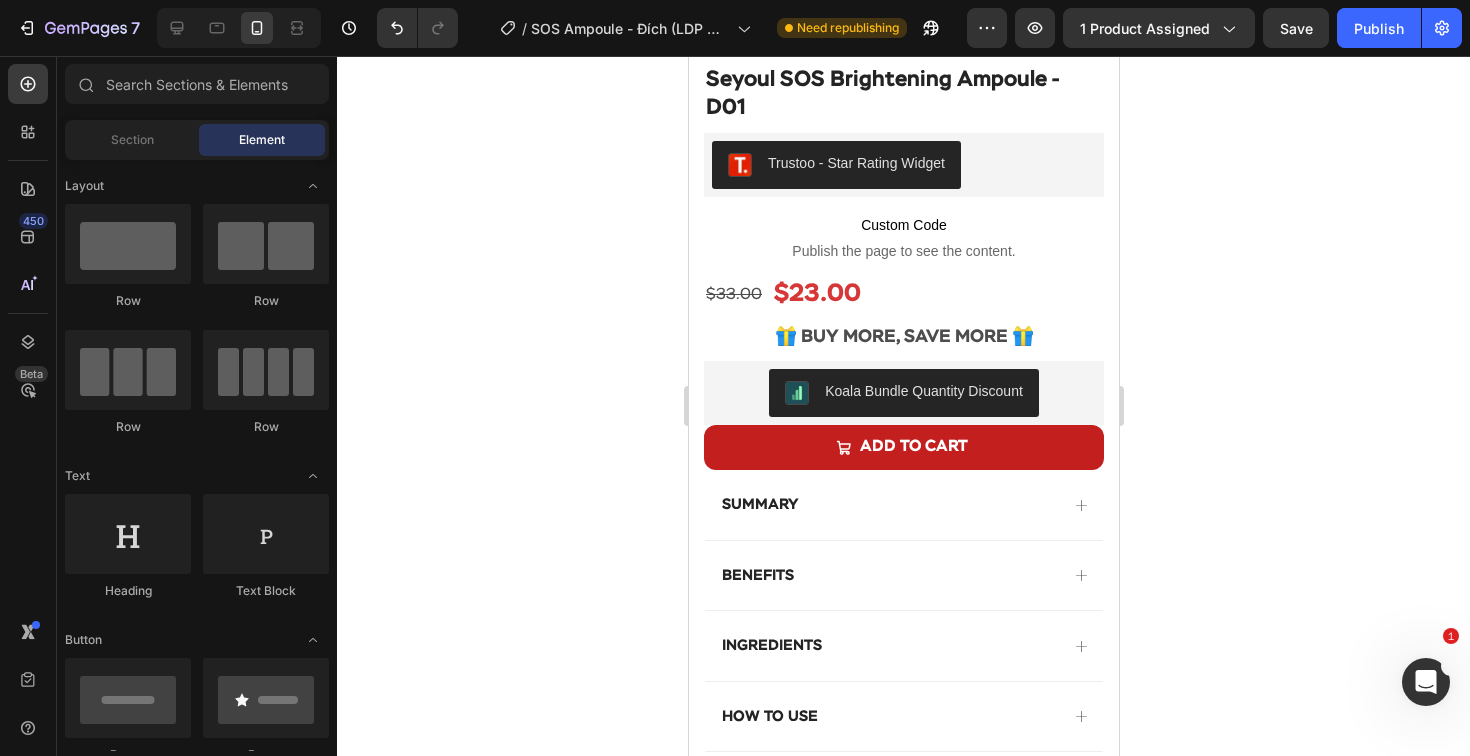 scroll, scrollTop: 0, scrollLeft: 0, axis: both 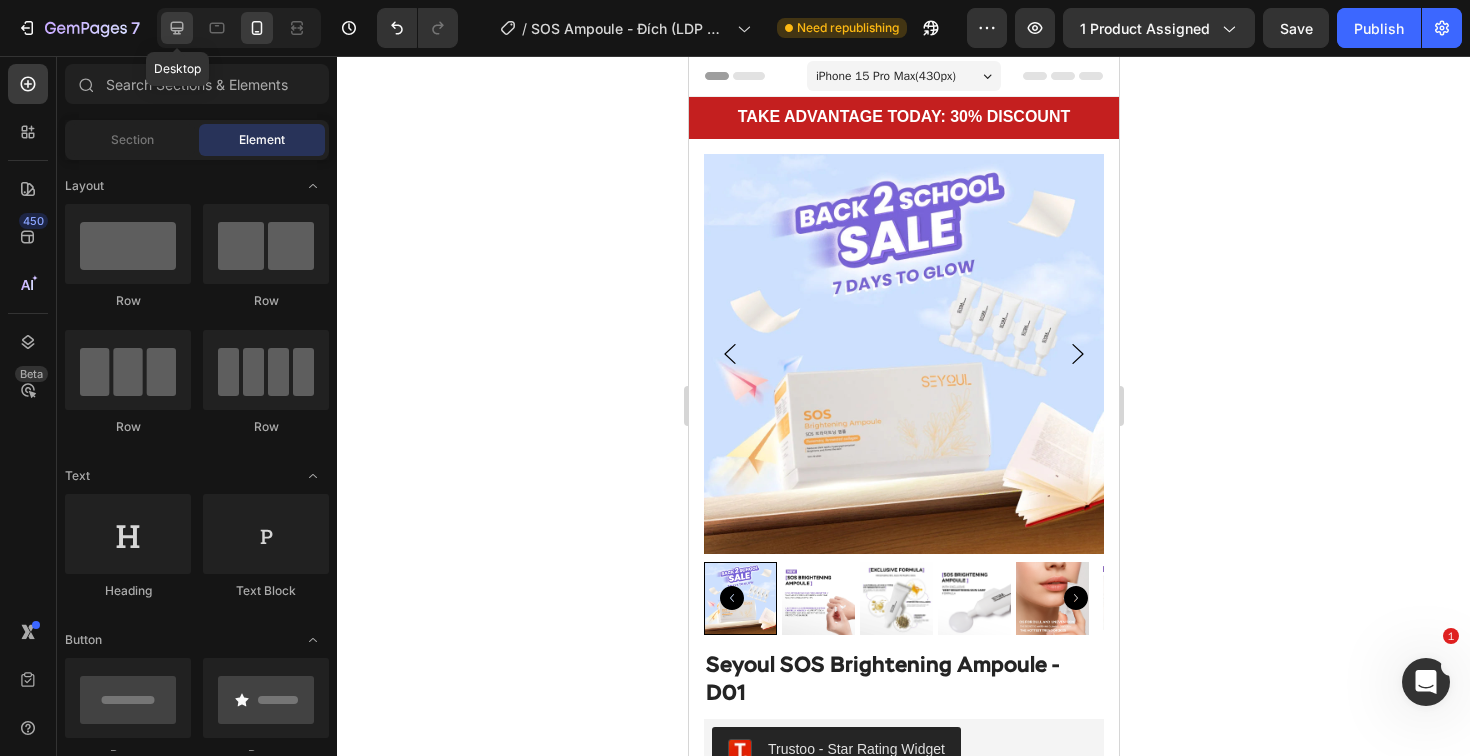 click 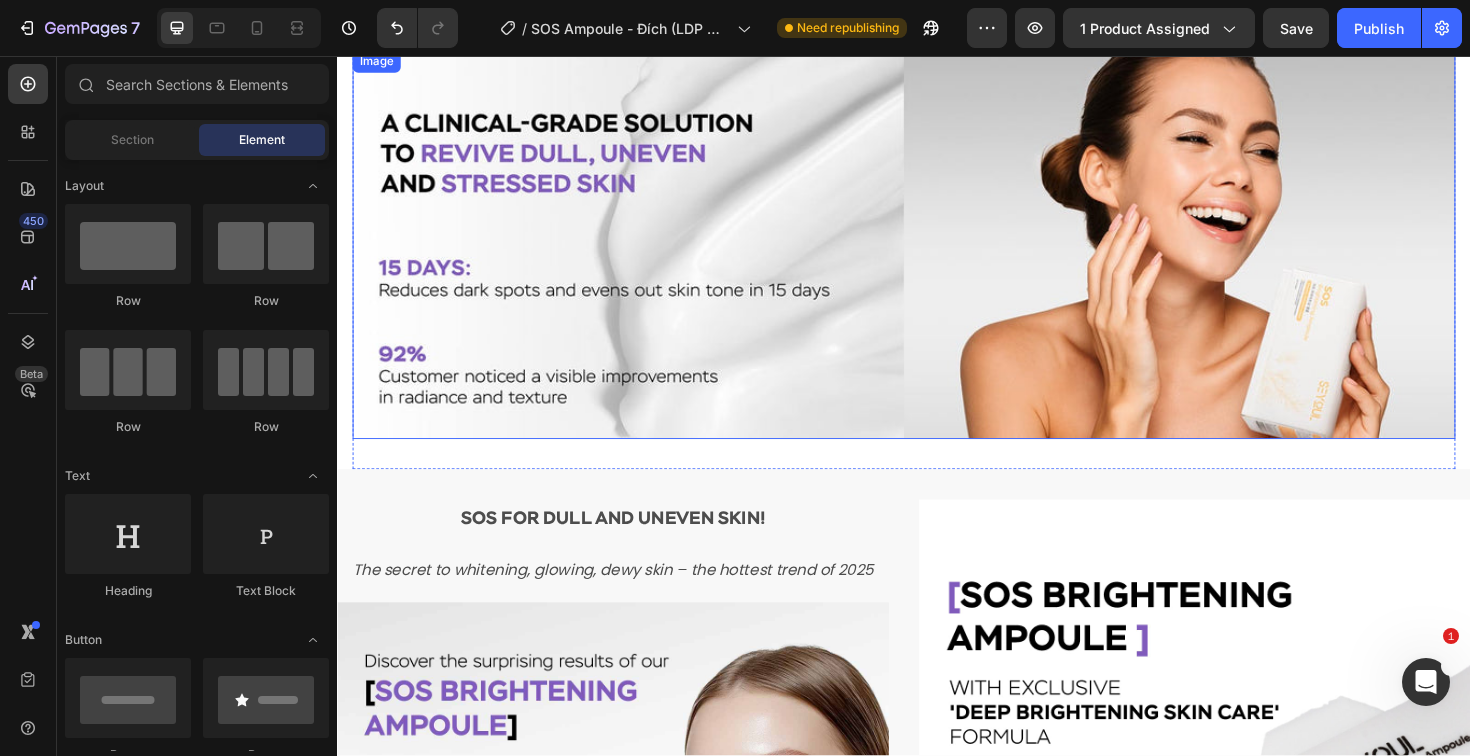 scroll, scrollTop: 0, scrollLeft: 0, axis: both 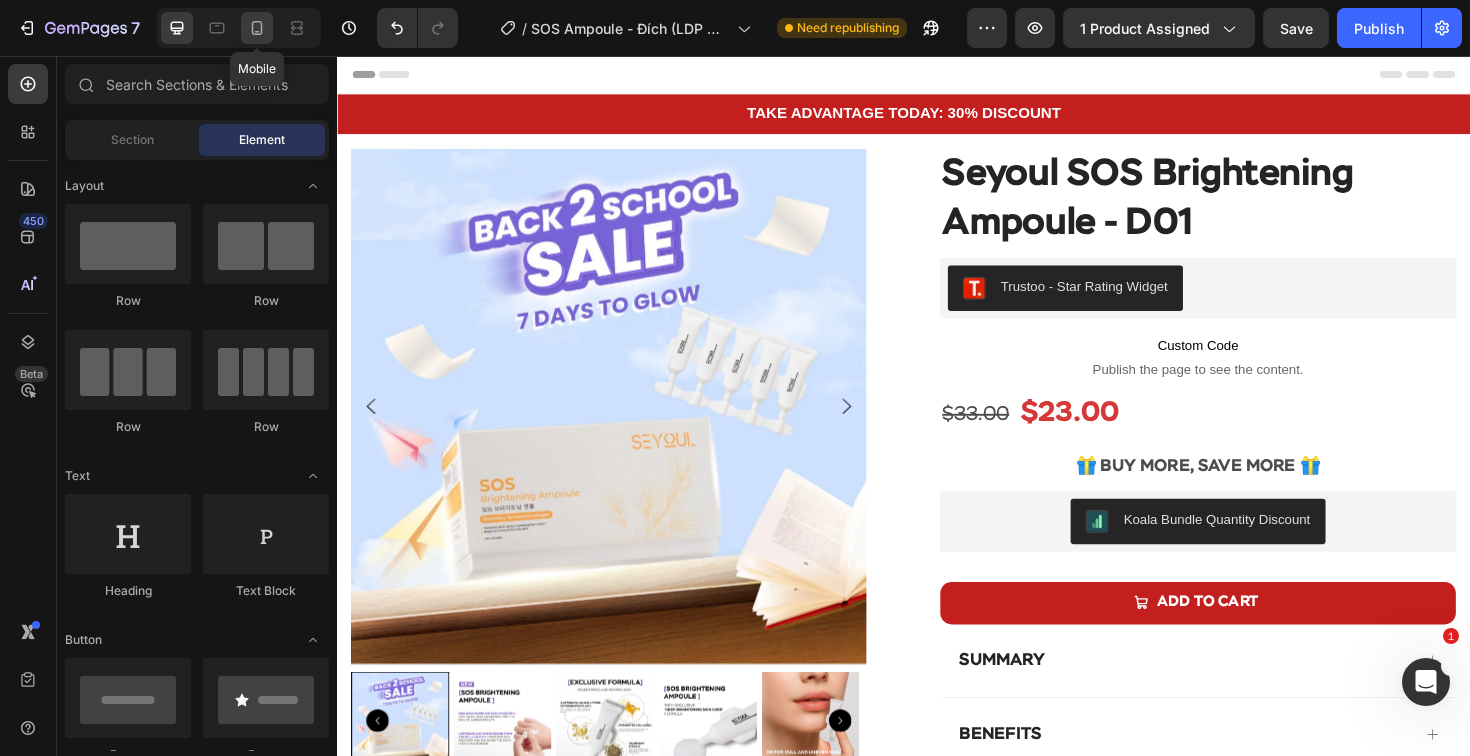 drag, startPoint x: 254, startPoint y: 19, endPoint x: 121, endPoint y: 221, distance: 241.85326 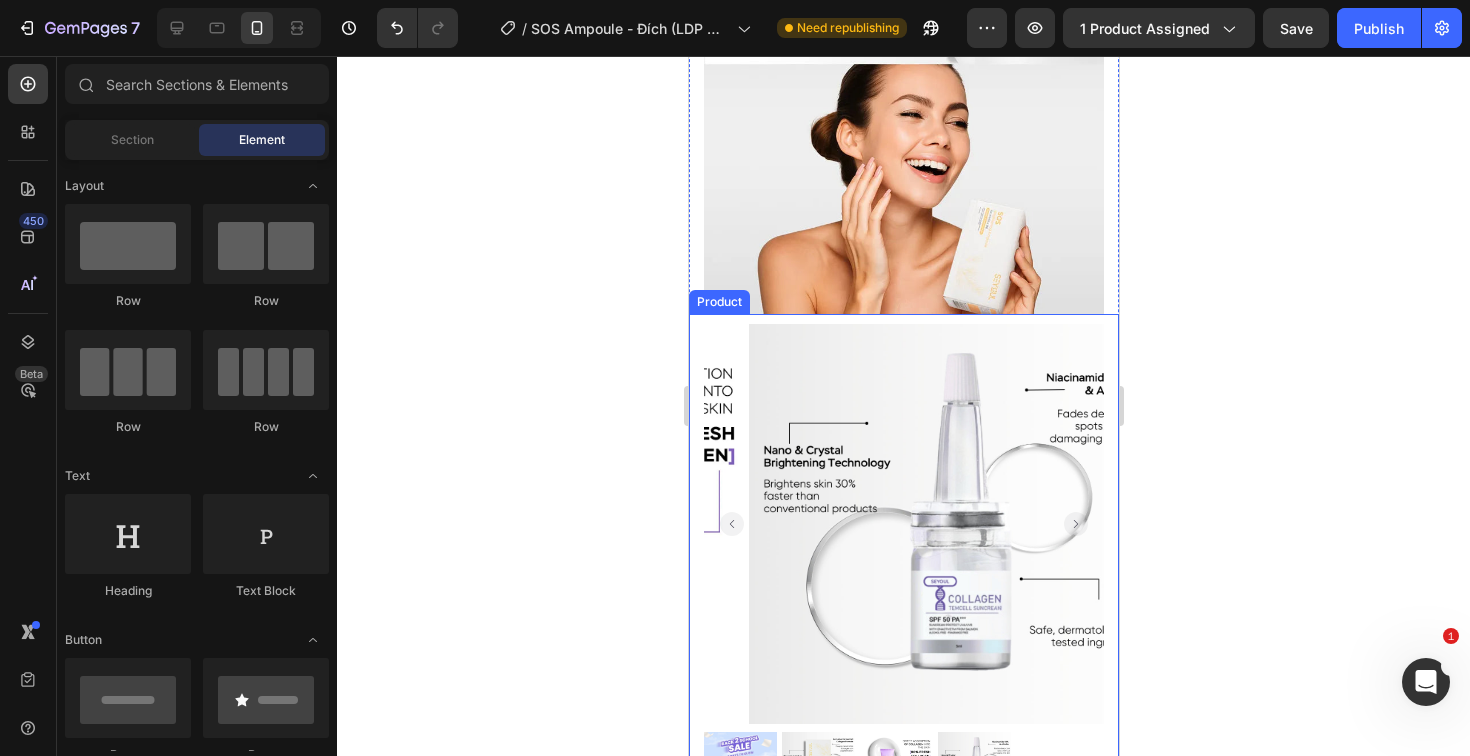 scroll, scrollTop: 1596, scrollLeft: 0, axis: vertical 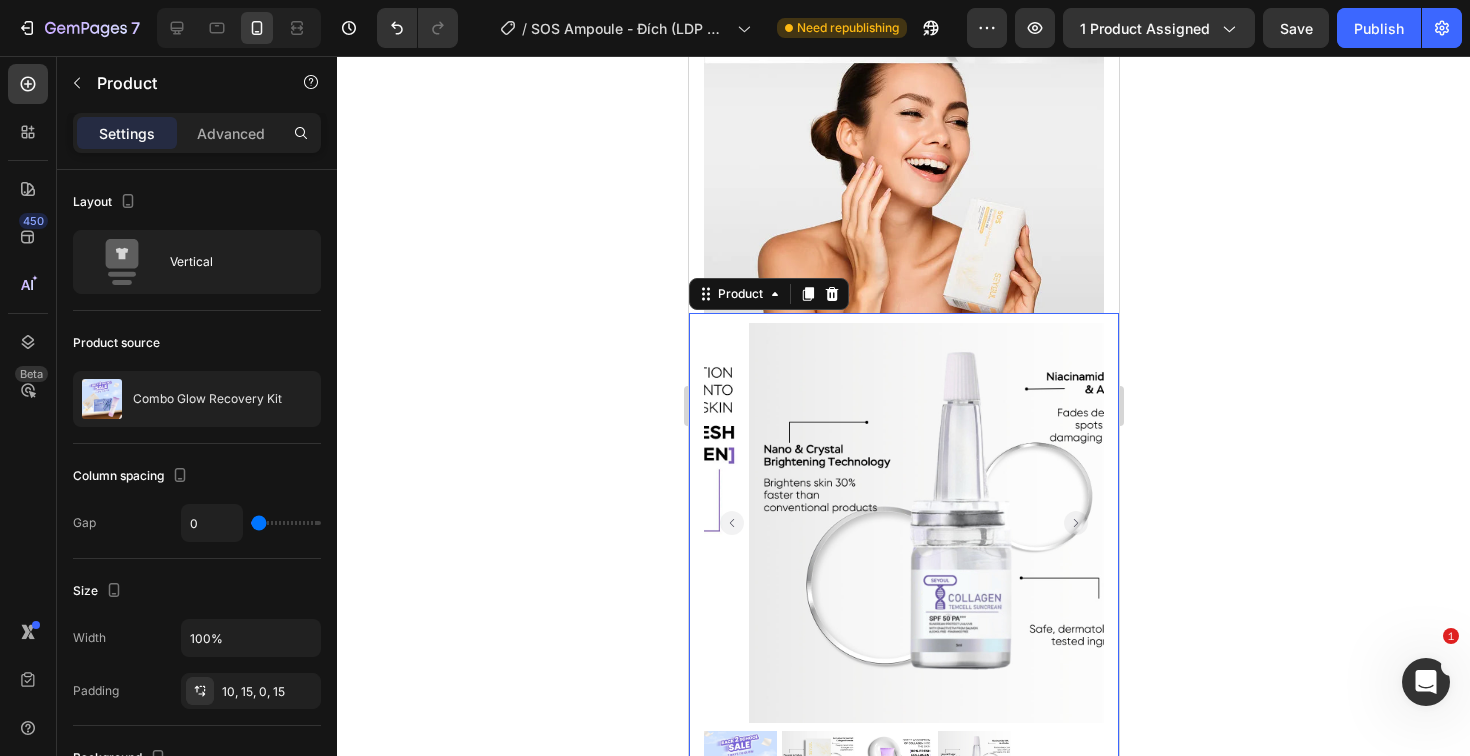 click on "Product Images Row Icon Icon Icon Icon
Icon Icon List More than 1,200 women have already chosen it. Text Block Row Combo Glow Recovery Kit Product Title $91.00 Product Price Product Price $68.00 Product Price Product Price Row Exclusive offer for HOTSALE week Text block The perfect combo to start your routine : 1 Collagen Jelly Mask + 1  Advanced Youth Activating Serum  + 1 Cleansing Oil. Deep cleansing, intense hydration, and radiant skin from the first week. Text block
Deep cleansing  and gentle without drying out
Intense hydration  and  immediate soothing effect
Evens skin tone and  reduces light spots
Prevents premature aging Item list The perfect combo to start your routine : 1 Collagen Wrapping Mask + 1  TCollagen Suncream + 1  SOS brightening  Ampoule. Deep cleansing, intense hydration, and radiant skin from the first week. Text Block Row
A complete care set for skin that's been through stress, breakouts, or treatments" at bounding box center [903, 890] 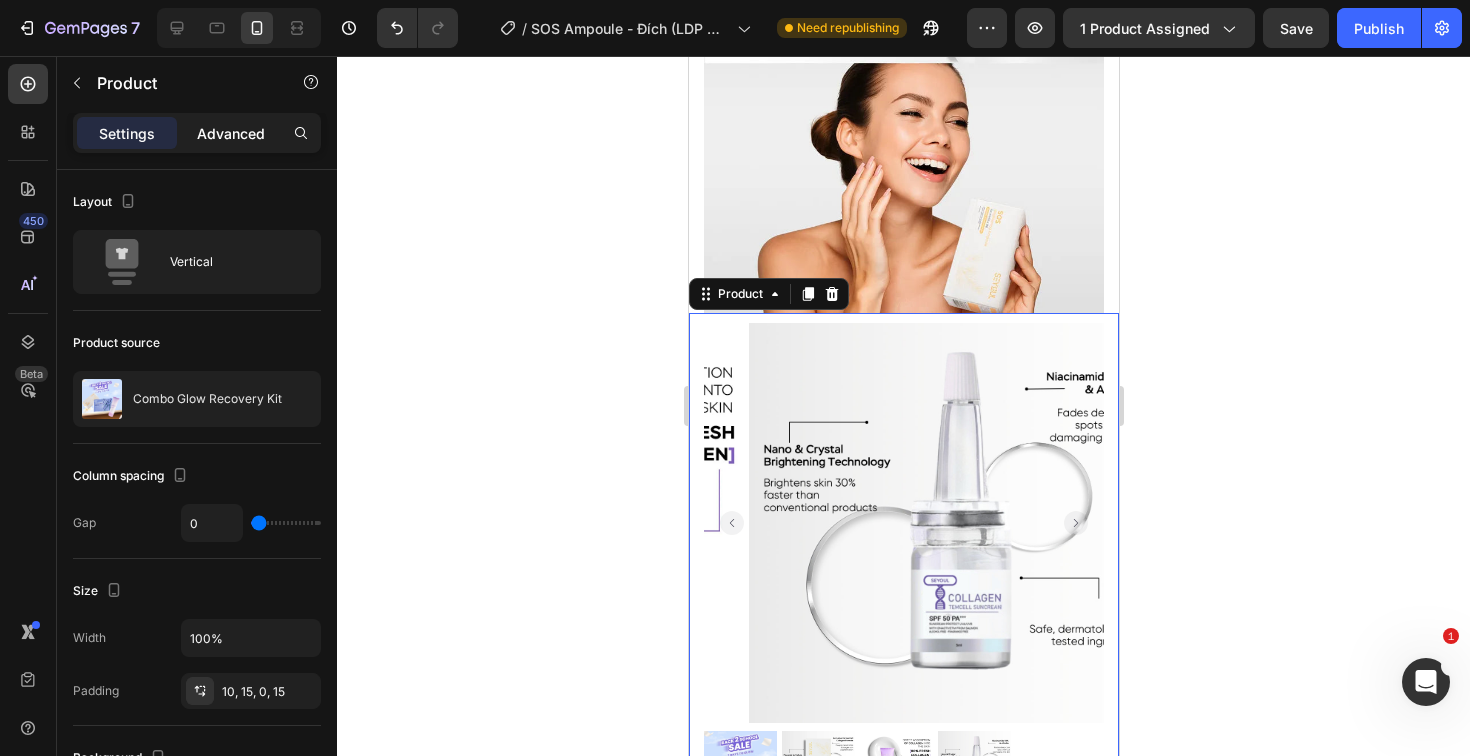 click on "Advanced" at bounding box center [231, 133] 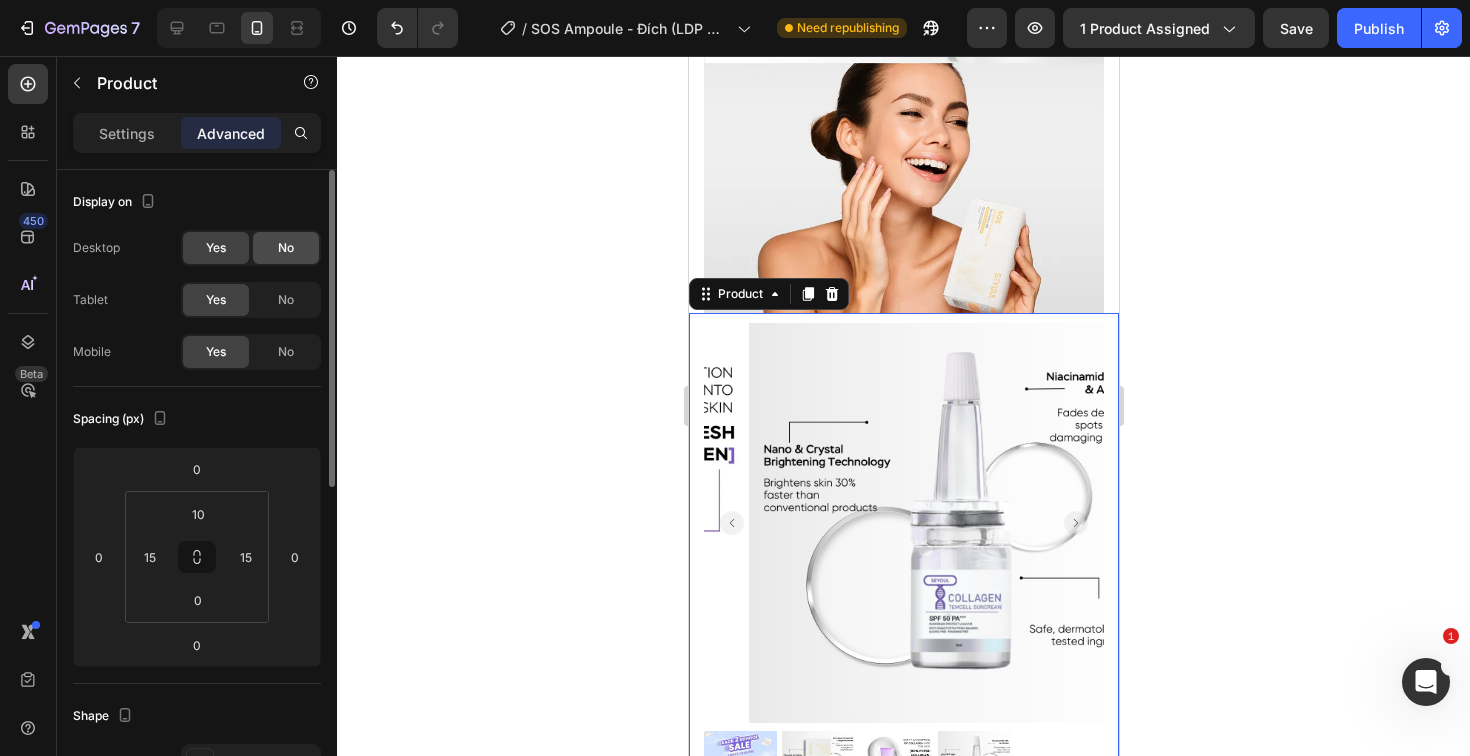 click on "No" 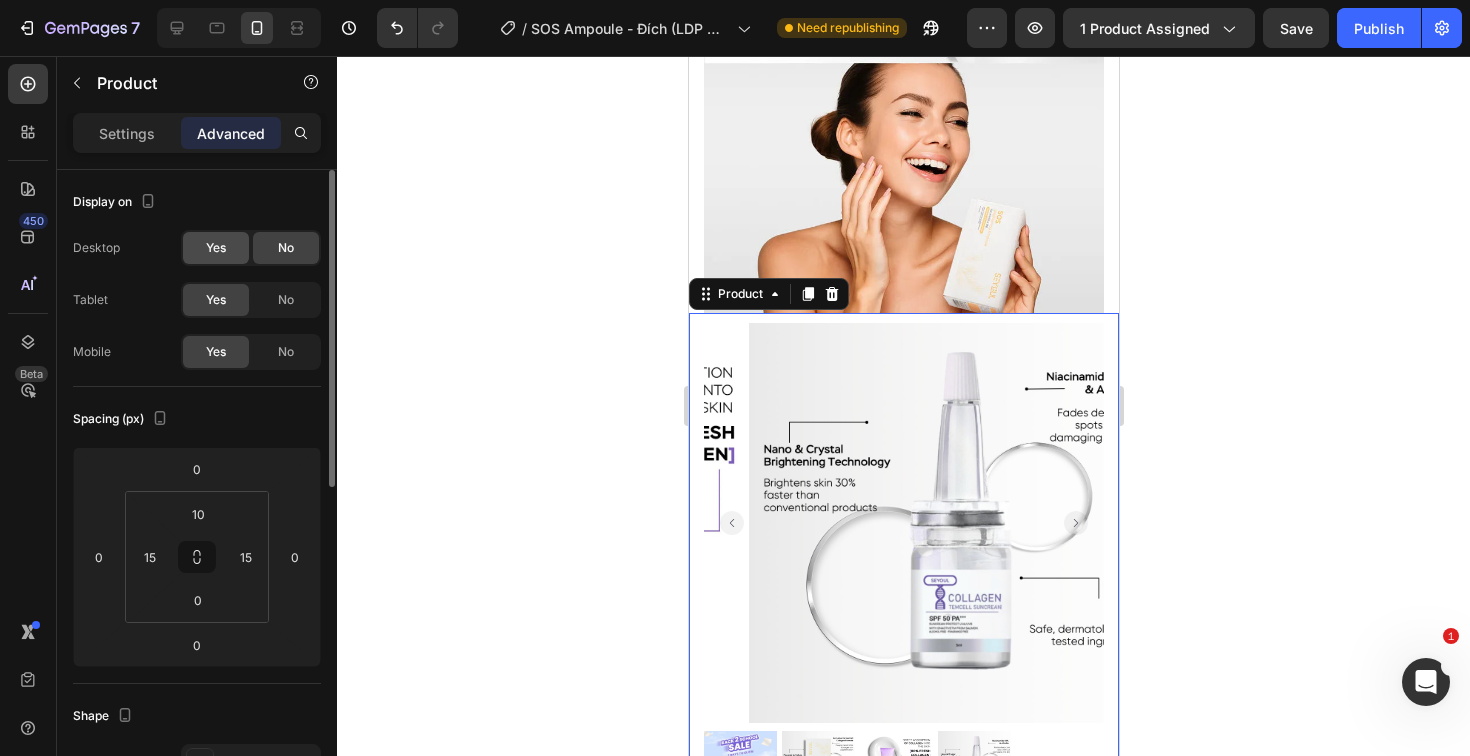 click on "Yes" 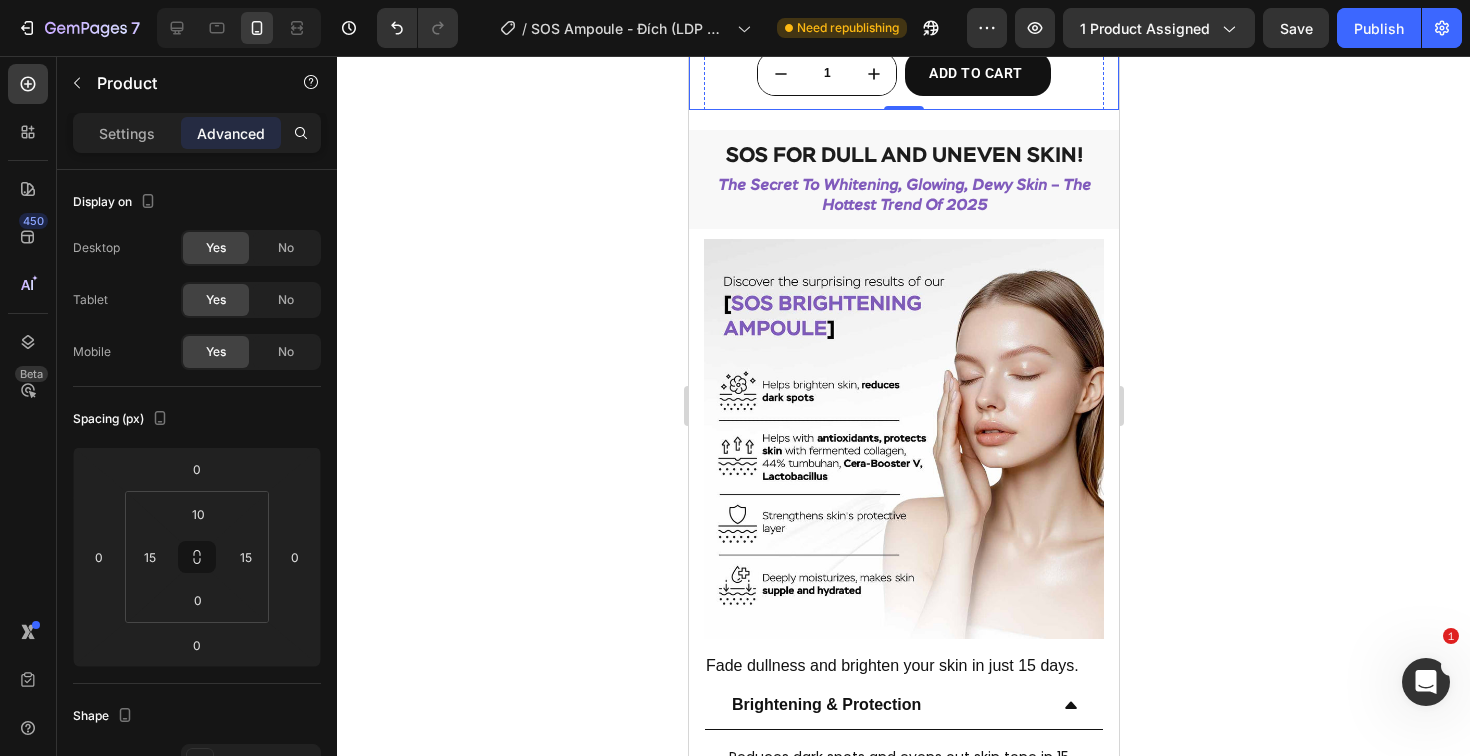 scroll, scrollTop: 2955, scrollLeft: 0, axis: vertical 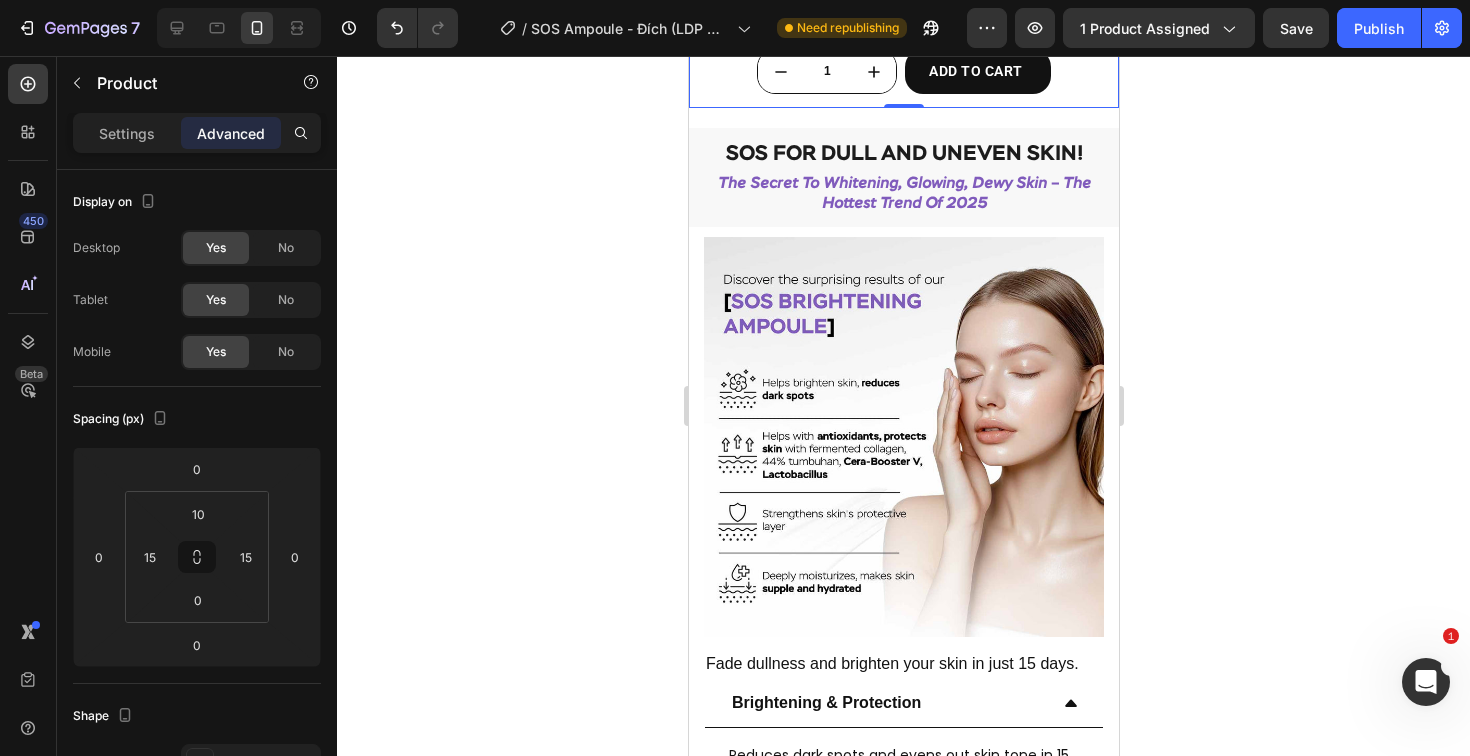 click 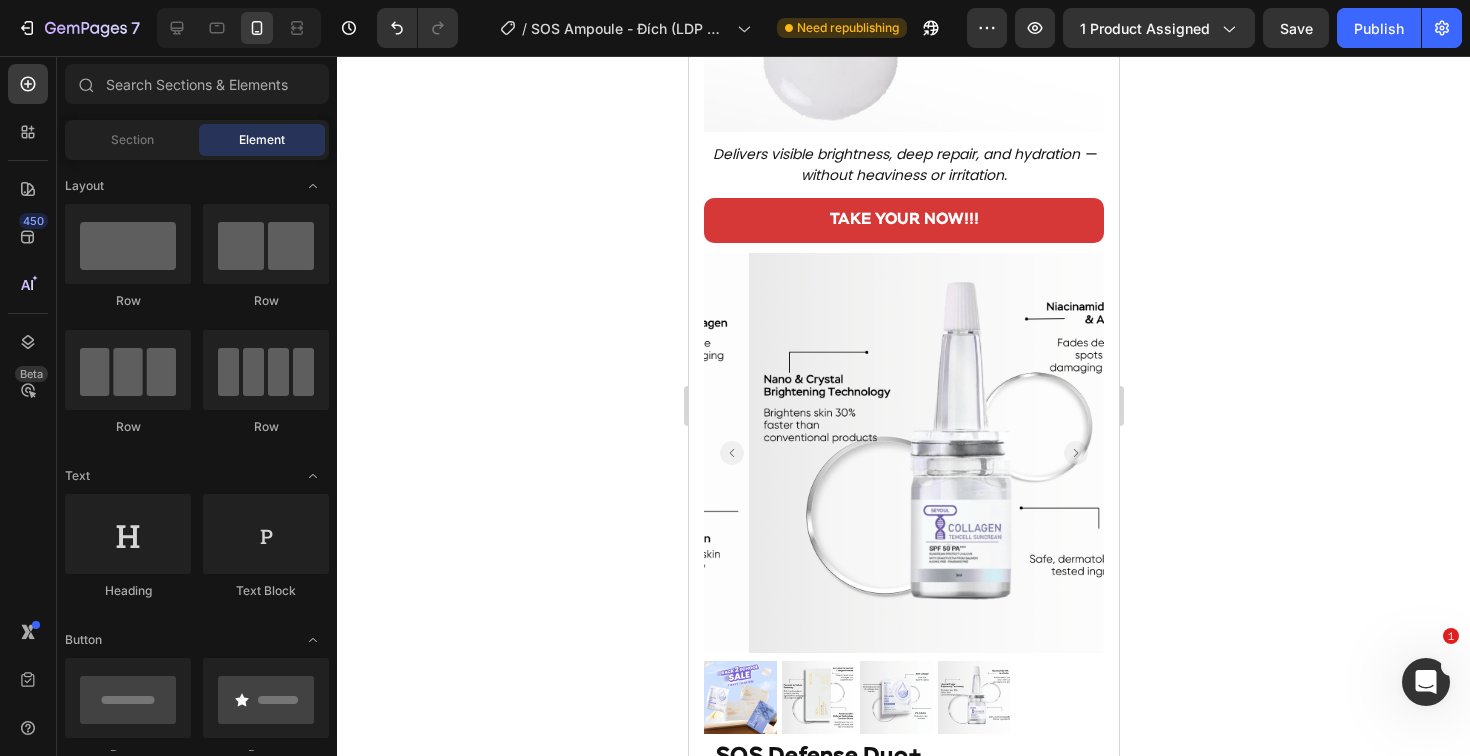scroll, scrollTop: 4203, scrollLeft: 0, axis: vertical 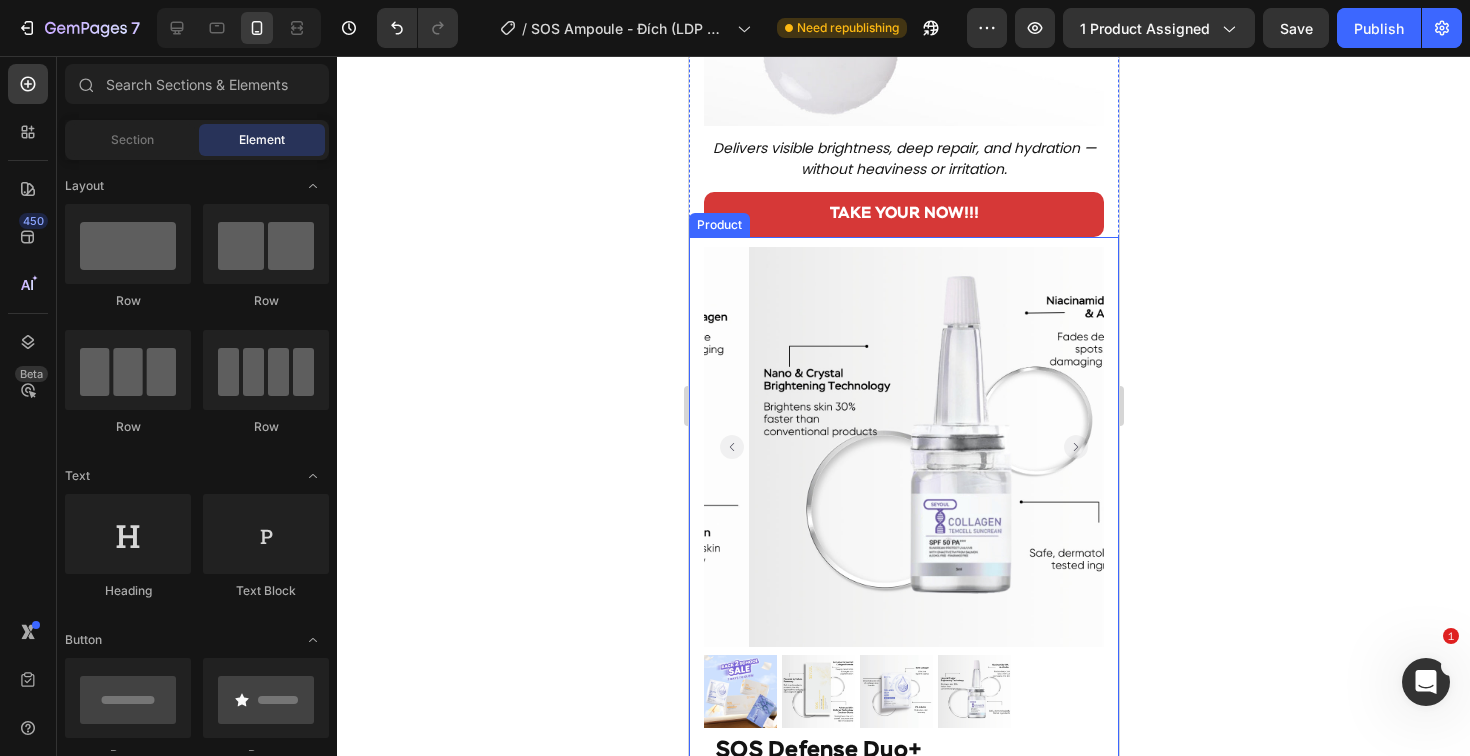 click on "Product Images Row SOS Defense Duo+ Product Title $127.00 Product Price Product Price $89.00 Product Price Product Price Row Exclusive offer for HOTSALE week Text block The perfect combo to start your routine : 1 Collagen Jelly Mask + 1  Advanced Youth Activating Serum  + 1 Cleansing Oil. Deep cleansing, intense hydration, and radiant skin from the first week. Text block
Deep cleansing  and gentle without drying out
Intense hydration  and  immediate soothing effect
Evens skin tone and  reduces light spots
Prevents premature aging Item list The perfect combo to start your routine : 1 Jelly Collagen Mask  + 1  TCollagen Suncream + 2 SOS brightening Ampoule.  Your upgraded 3-step skin rescue for daily defense, intense hydration, and long-lasting glow. Text Block Row
A skin-soothing, moisture-locking jelly mask that hydrates deeply, cools irritation, and promotes radiant clarity.
Item list 🔥 Time is running out! 🔥 00 Hours" at bounding box center (903, 856) 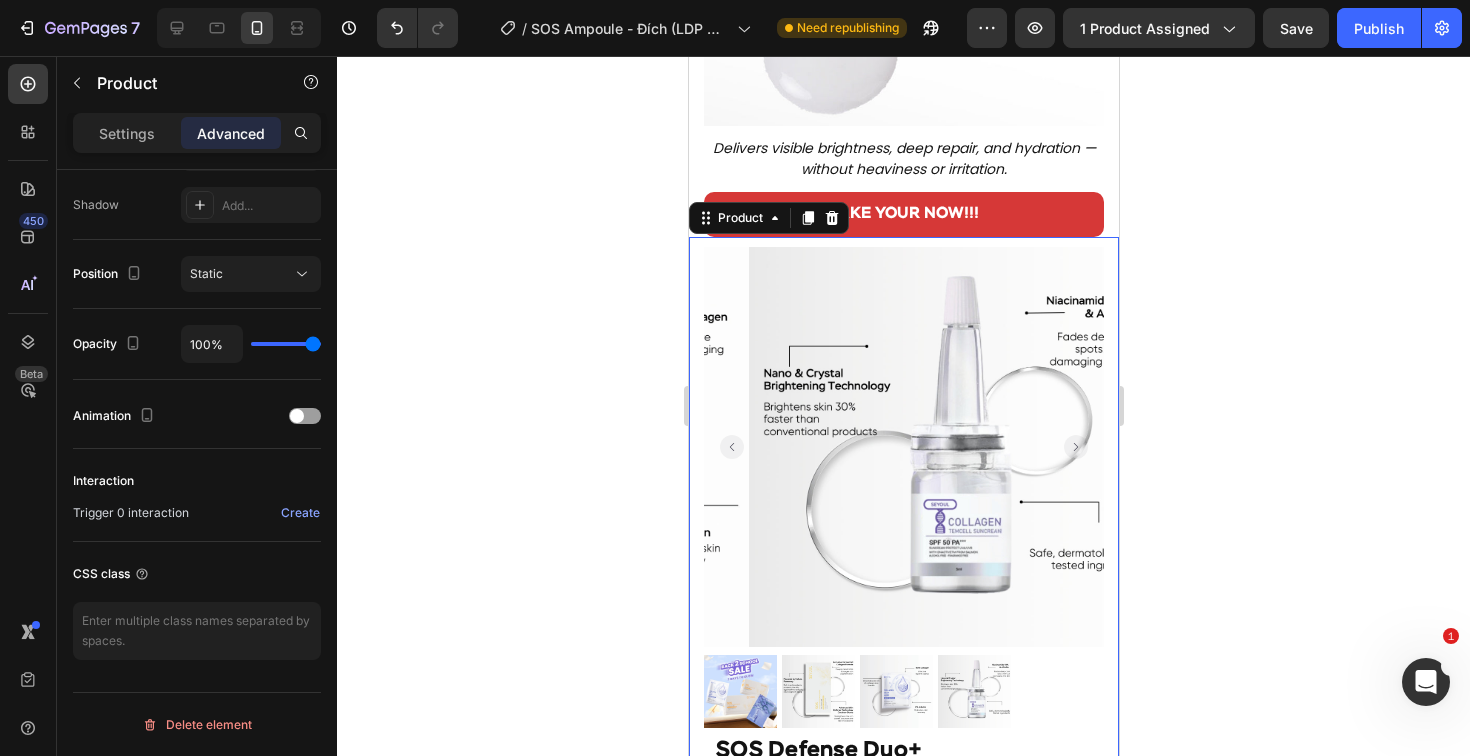 scroll, scrollTop: 0, scrollLeft: 0, axis: both 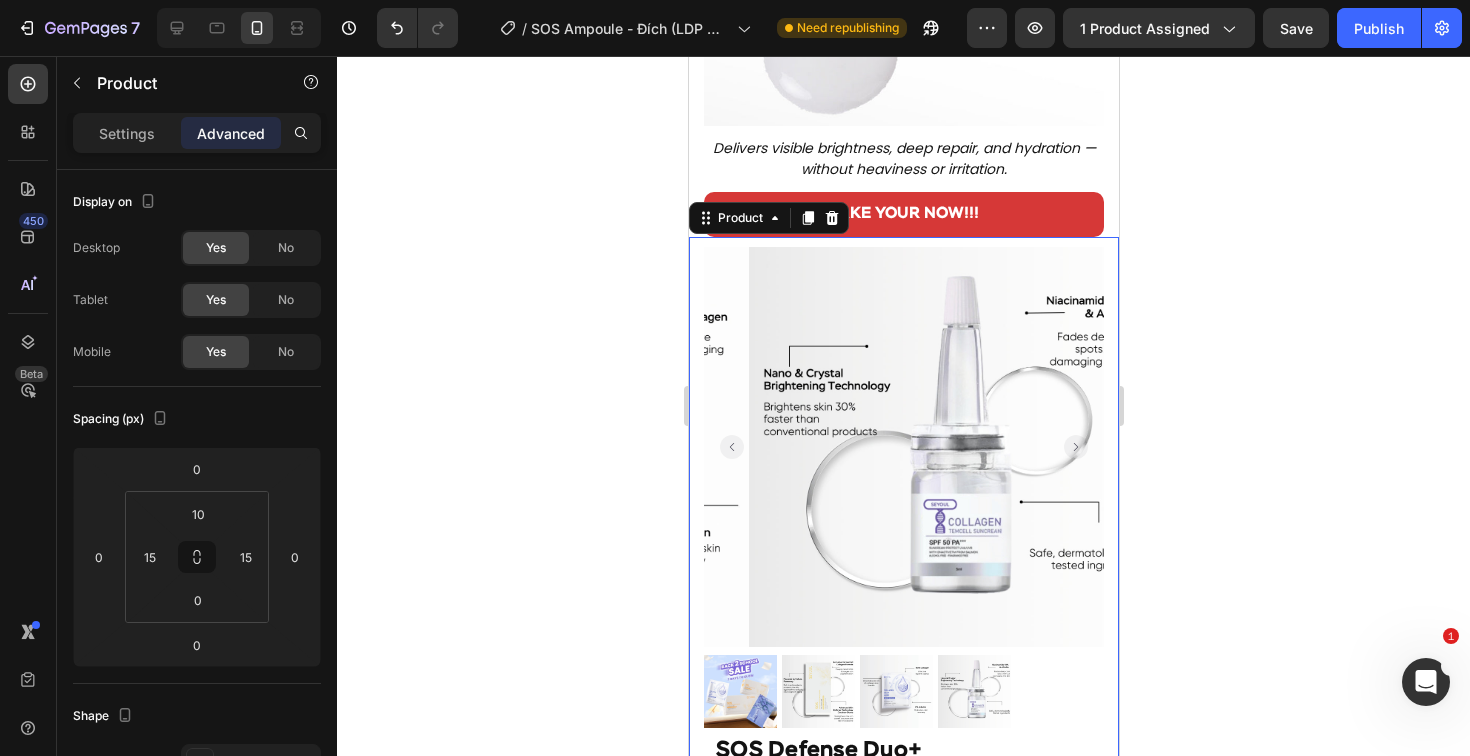 click 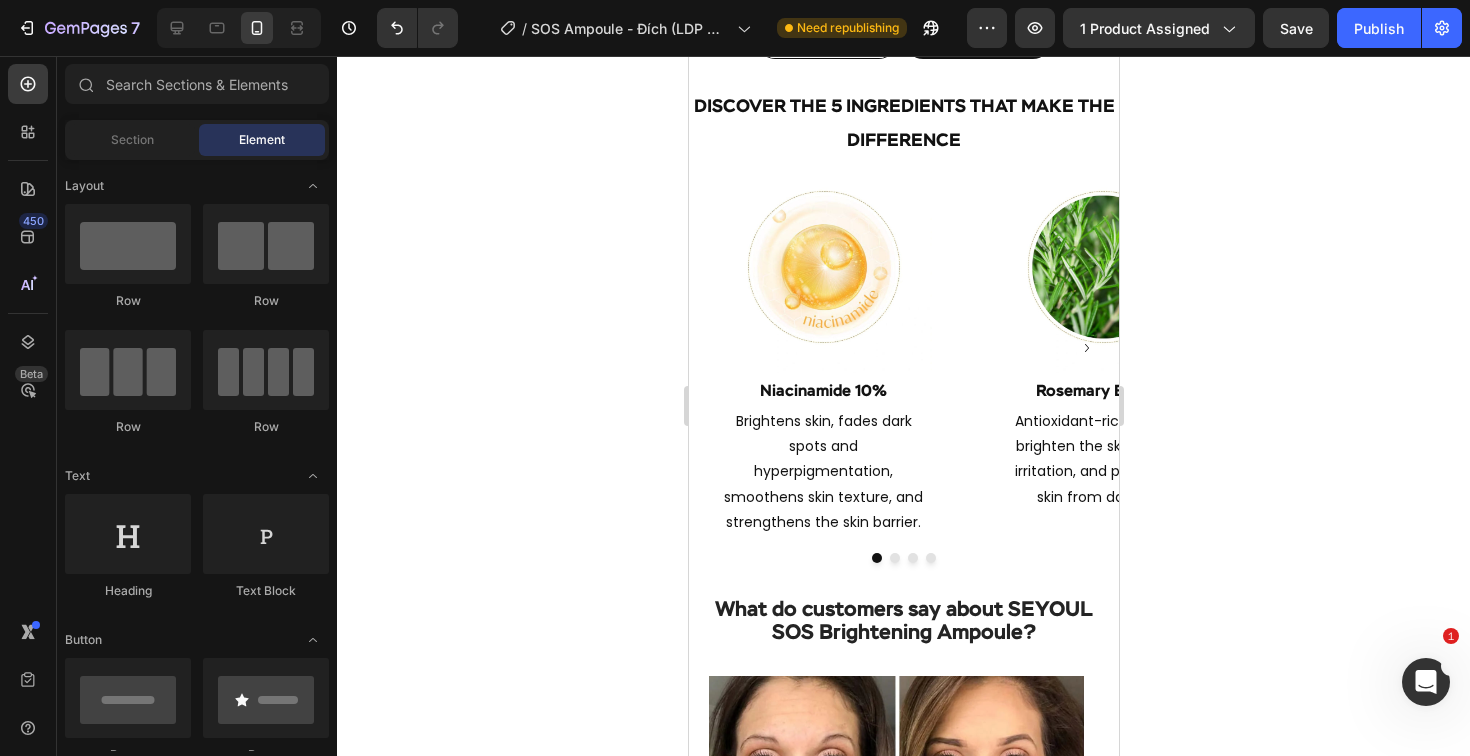 scroll, scrollTop: 5291, scrollLeft: 0, axis: vertical 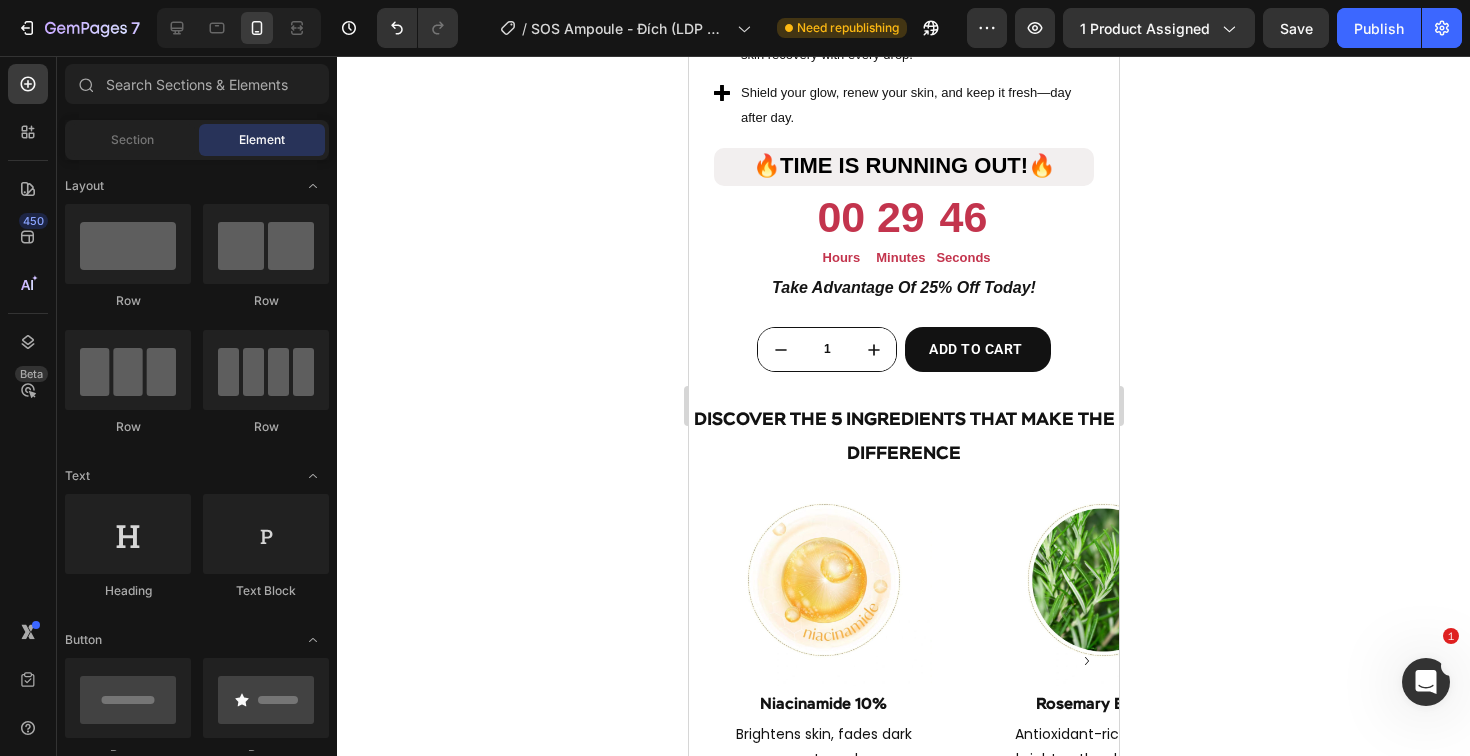 click 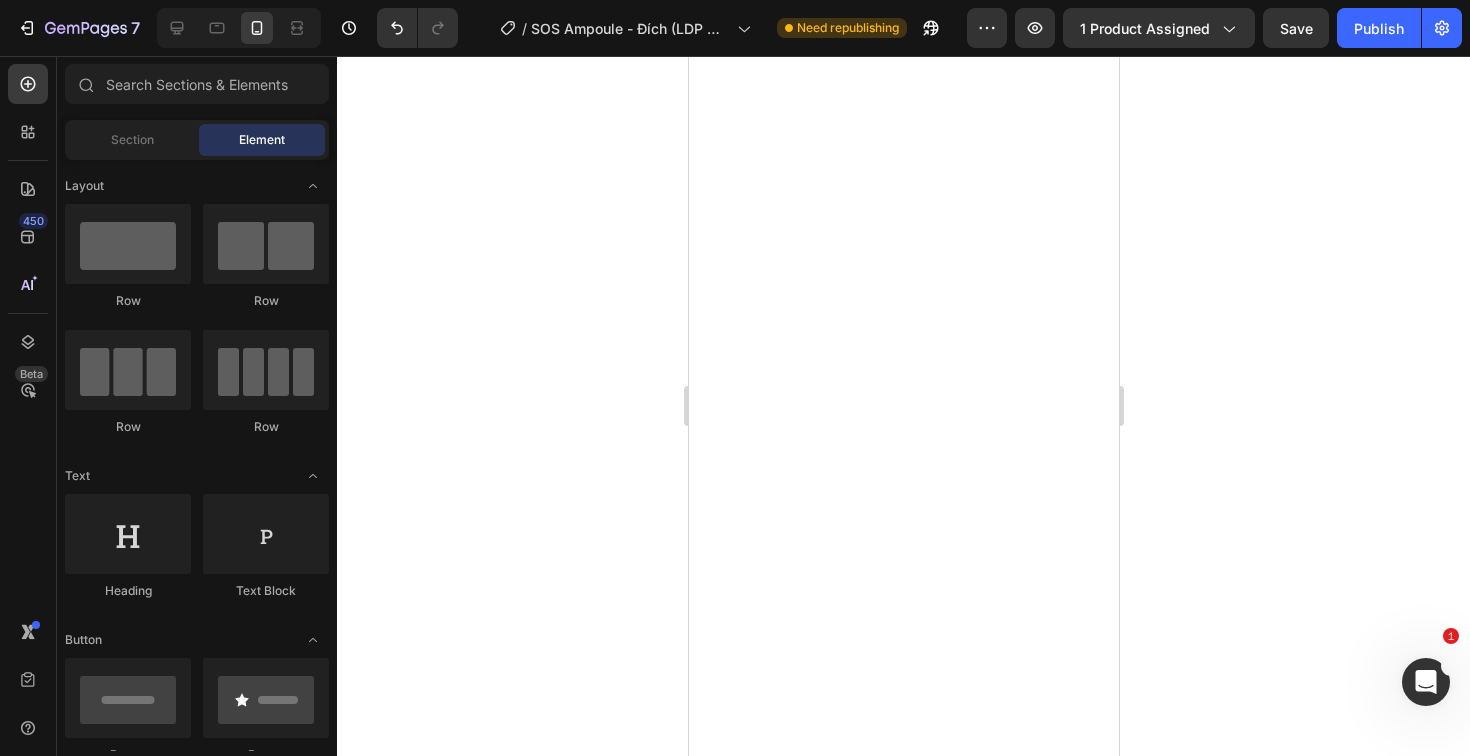 scroll, scrollTop: 2730, scrollLeft: 0, axis: vertical 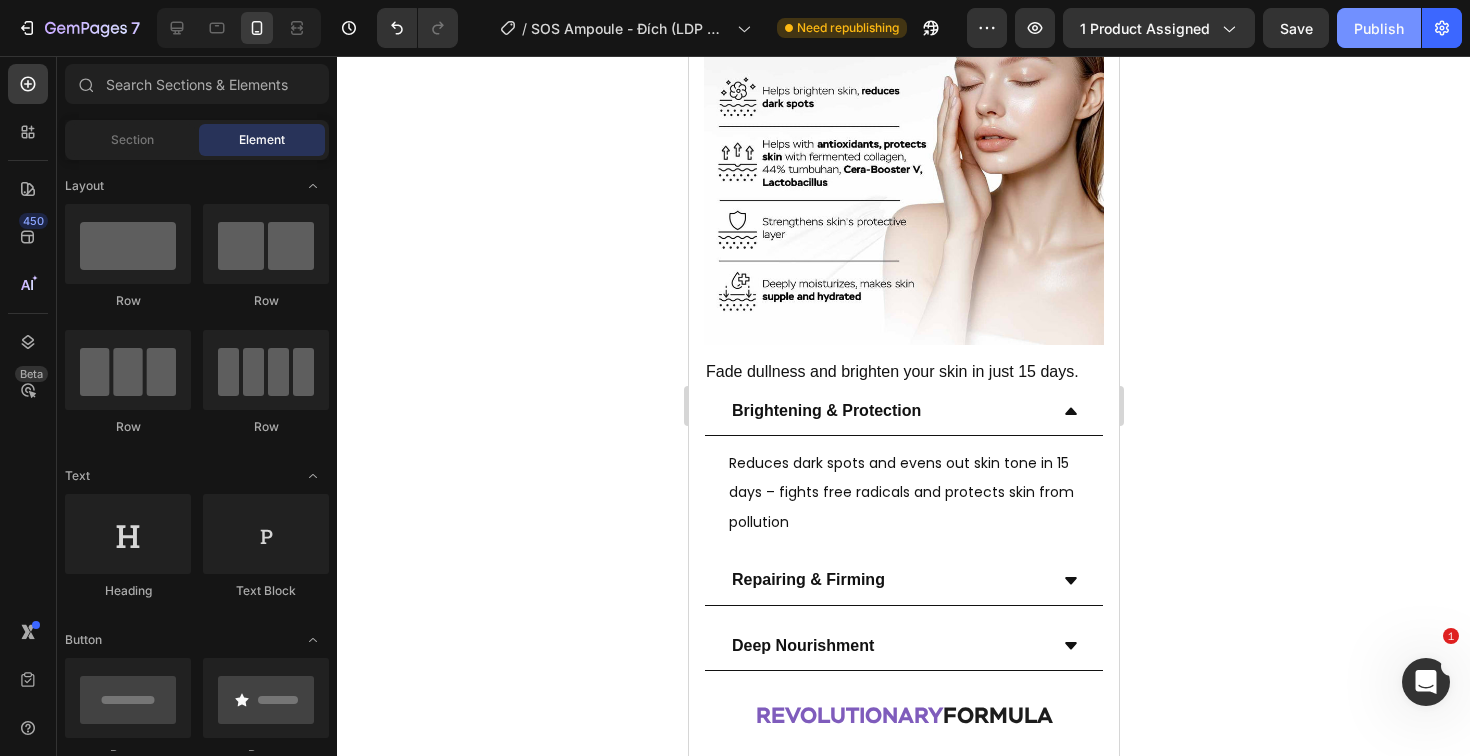 click on "Publish" at bounding box center (1379, 28) 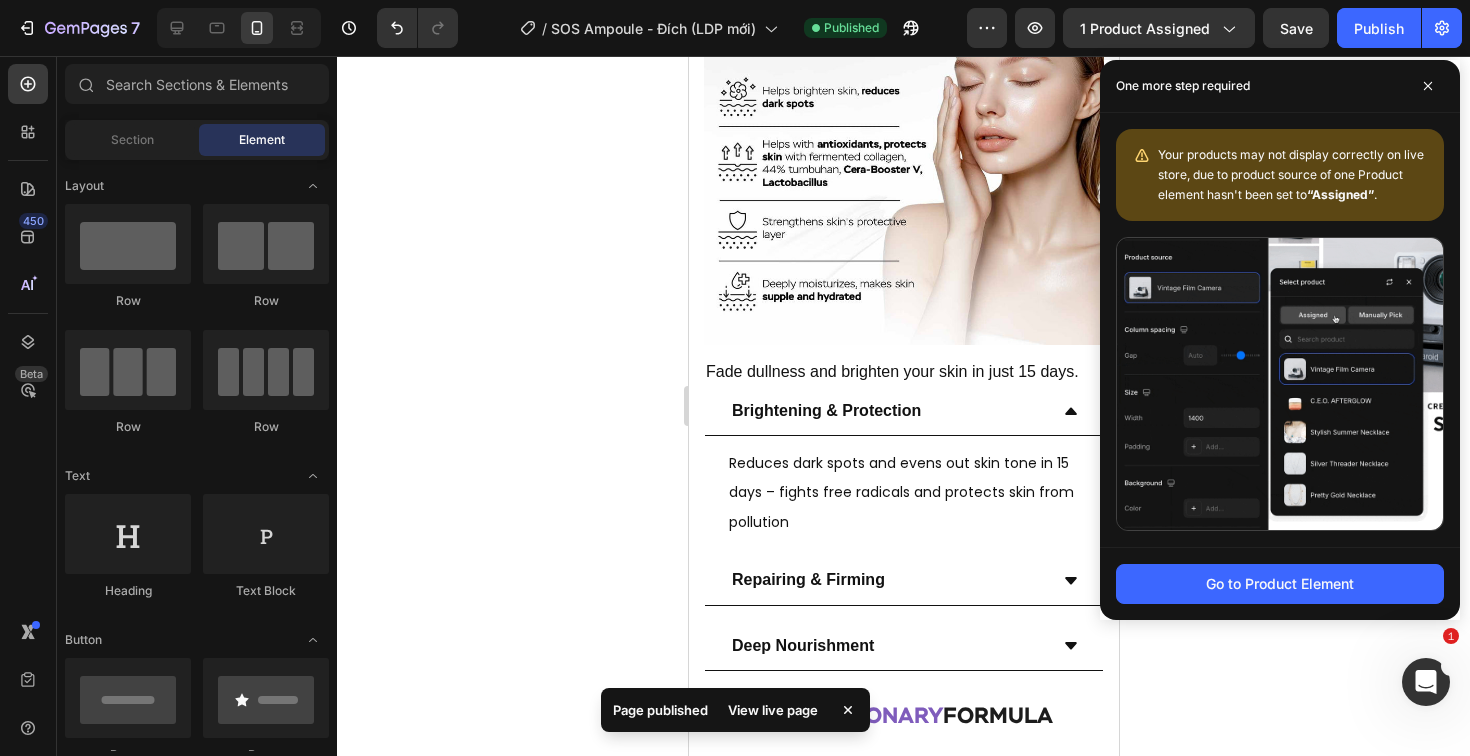 click on "View live page" at bounding box center [773, 710] 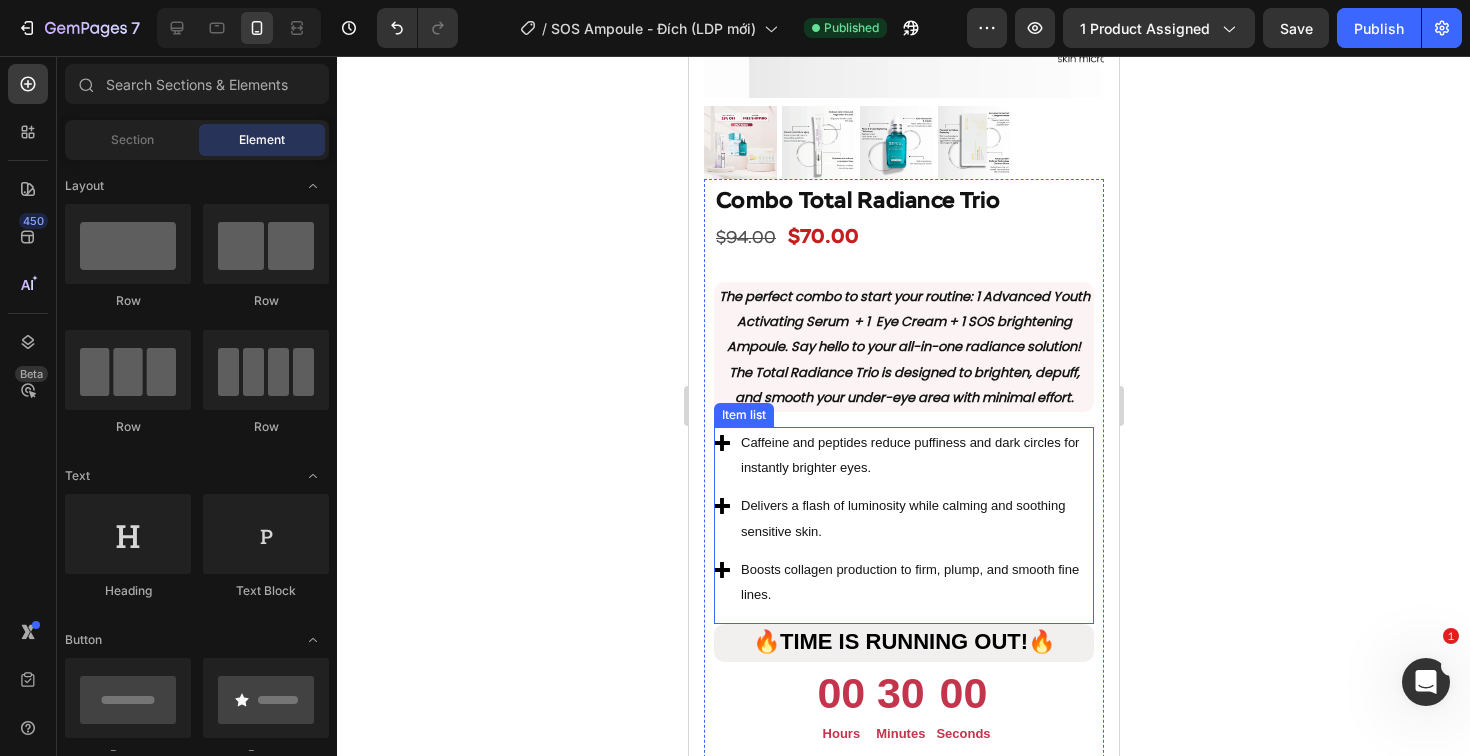 scroll, scrollTop: 6503, scrollLeft: 0, axis: vertical 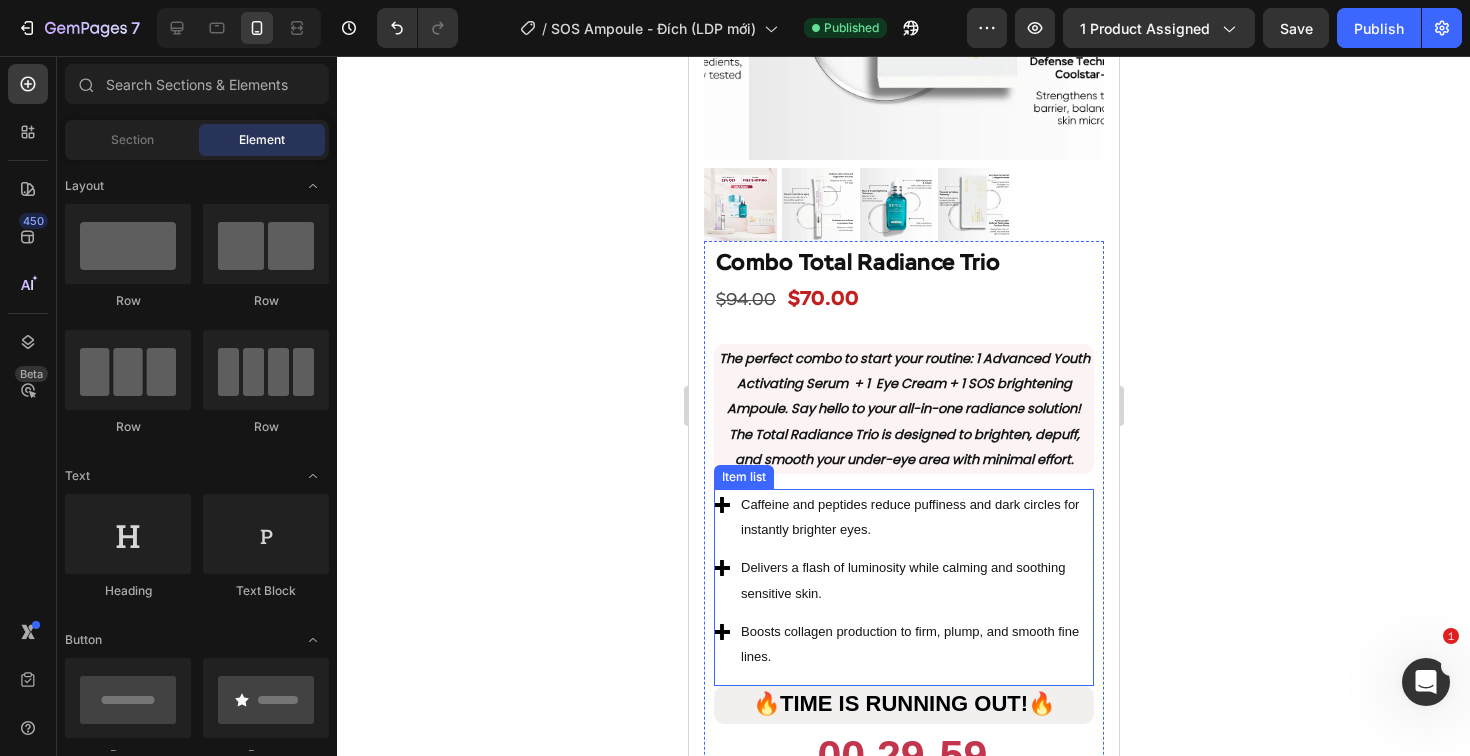 click on "Caffeine and peptides reduce puffiness and dark circles for instantly brighter eyes." at bounding box center (909, 517) 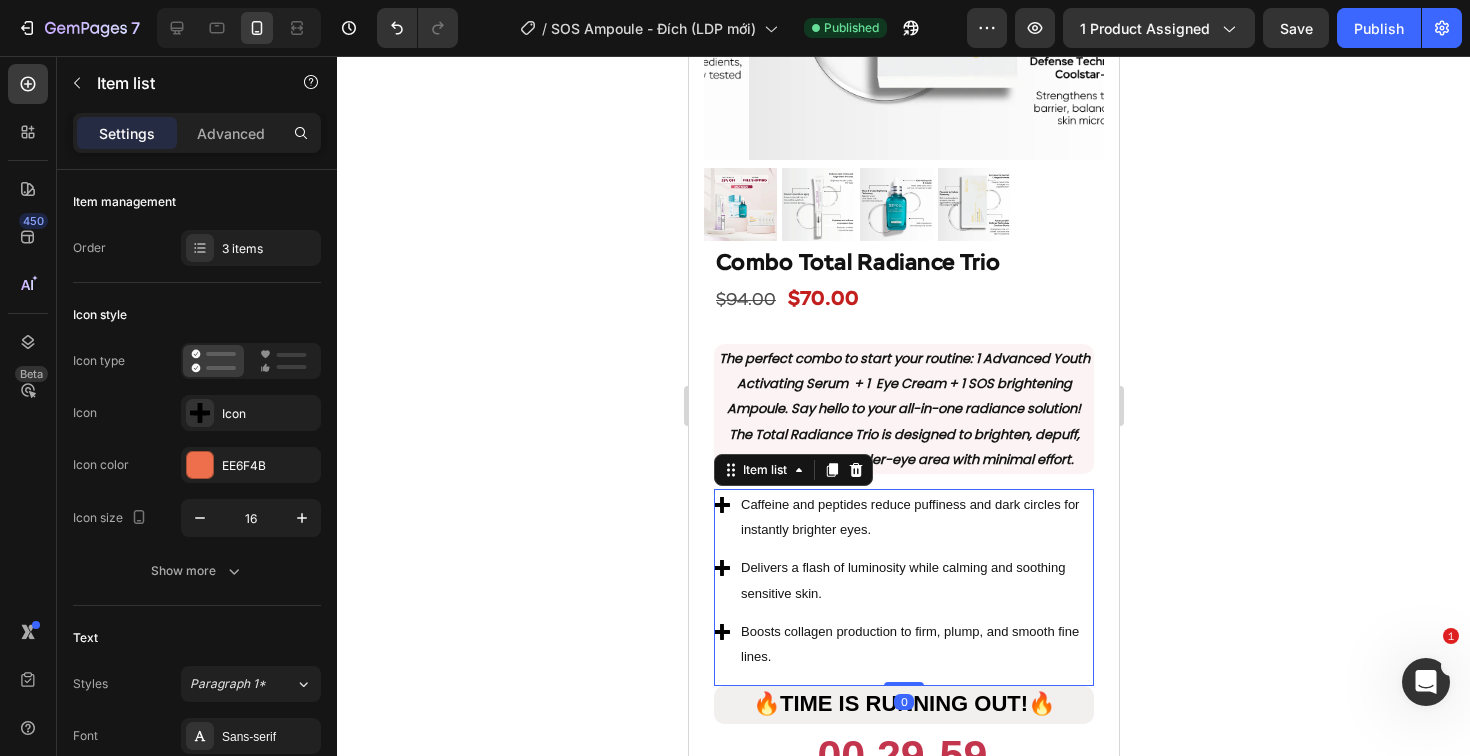 click on "Caffeine and peptides reduce puffiness and dark circles for instantly brighter eyes." at bounding box center (909, 517) 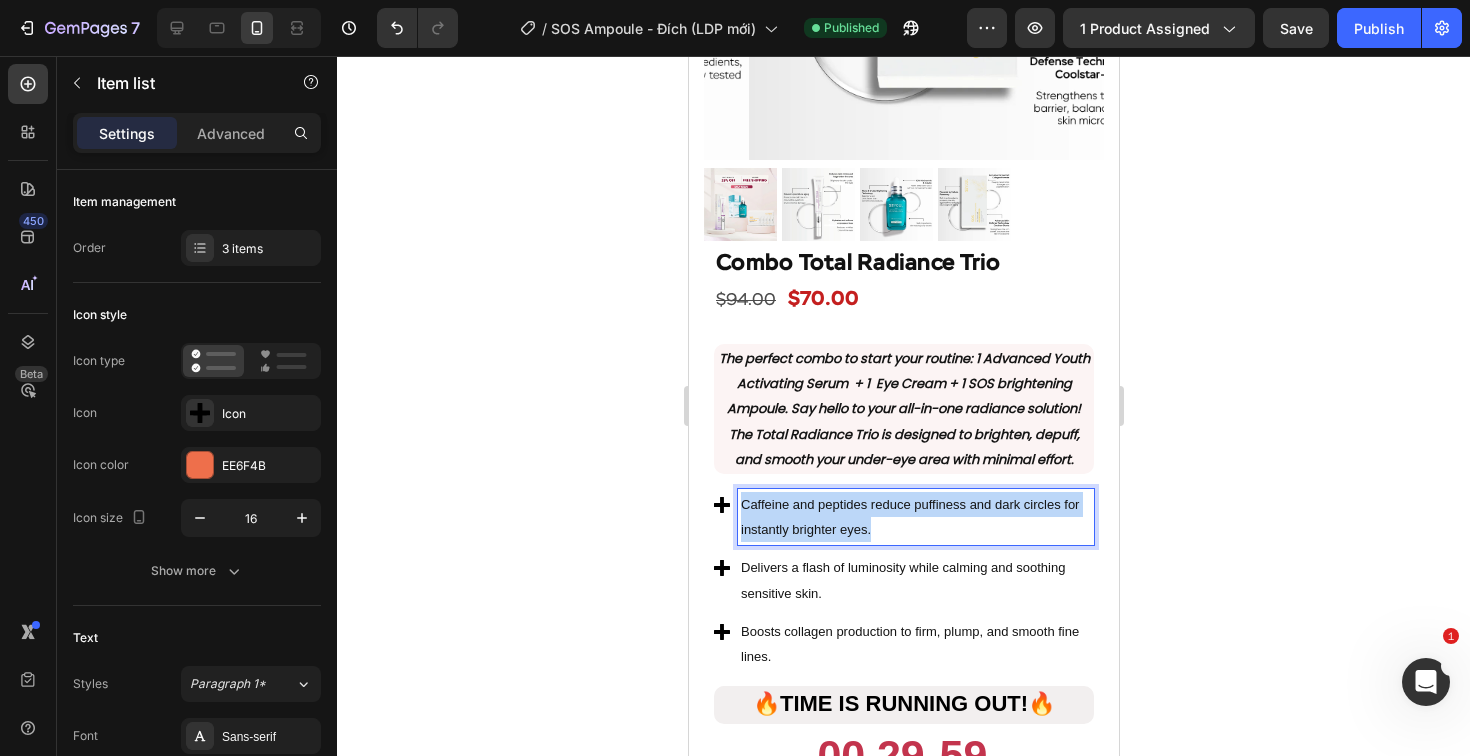 click on "Caffeine and peptides reduce puffiness and dark circles for instantly brighter eyes." at bounding box center [909, 517] 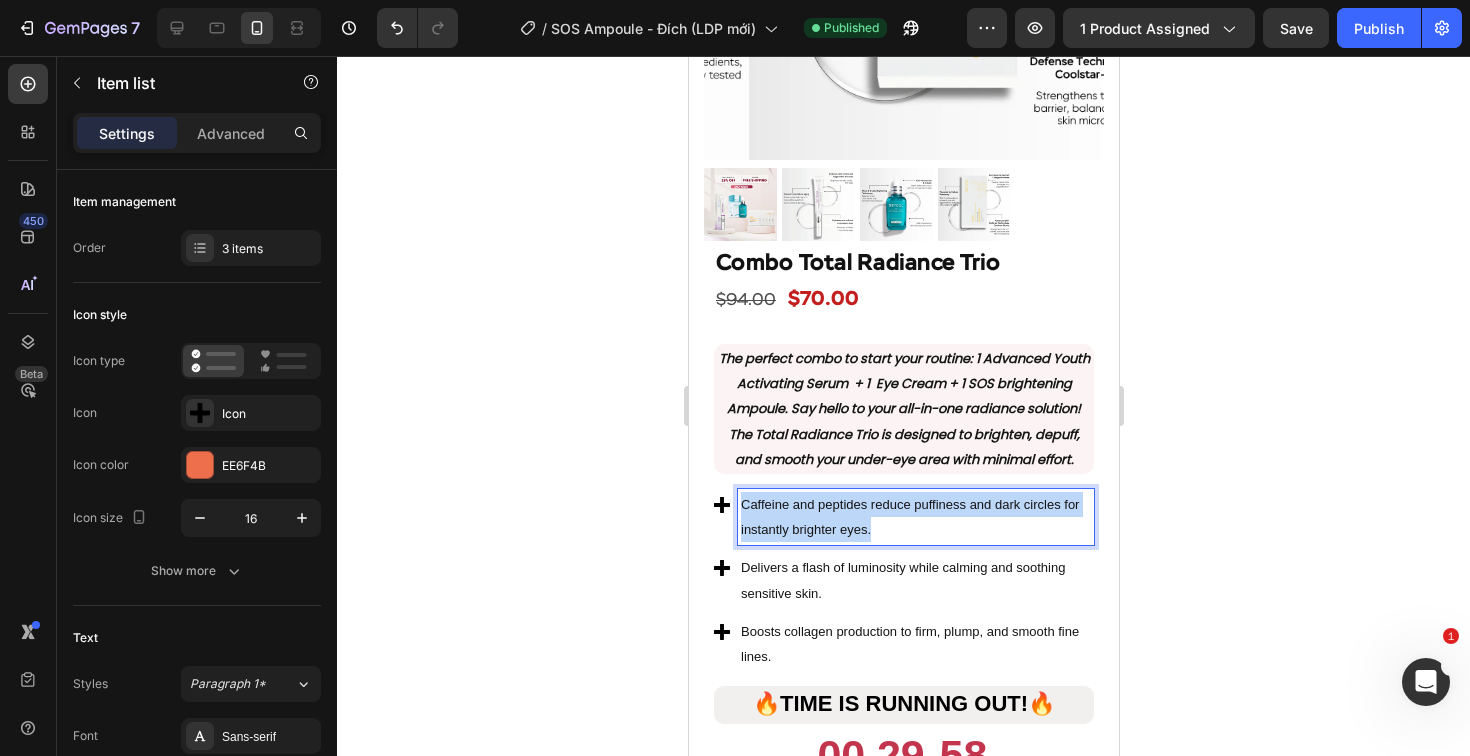 click on "Caffeine and peptides reduce puffiness and dark circles for instantly brighter eyes." at bounding box center [909, 517] 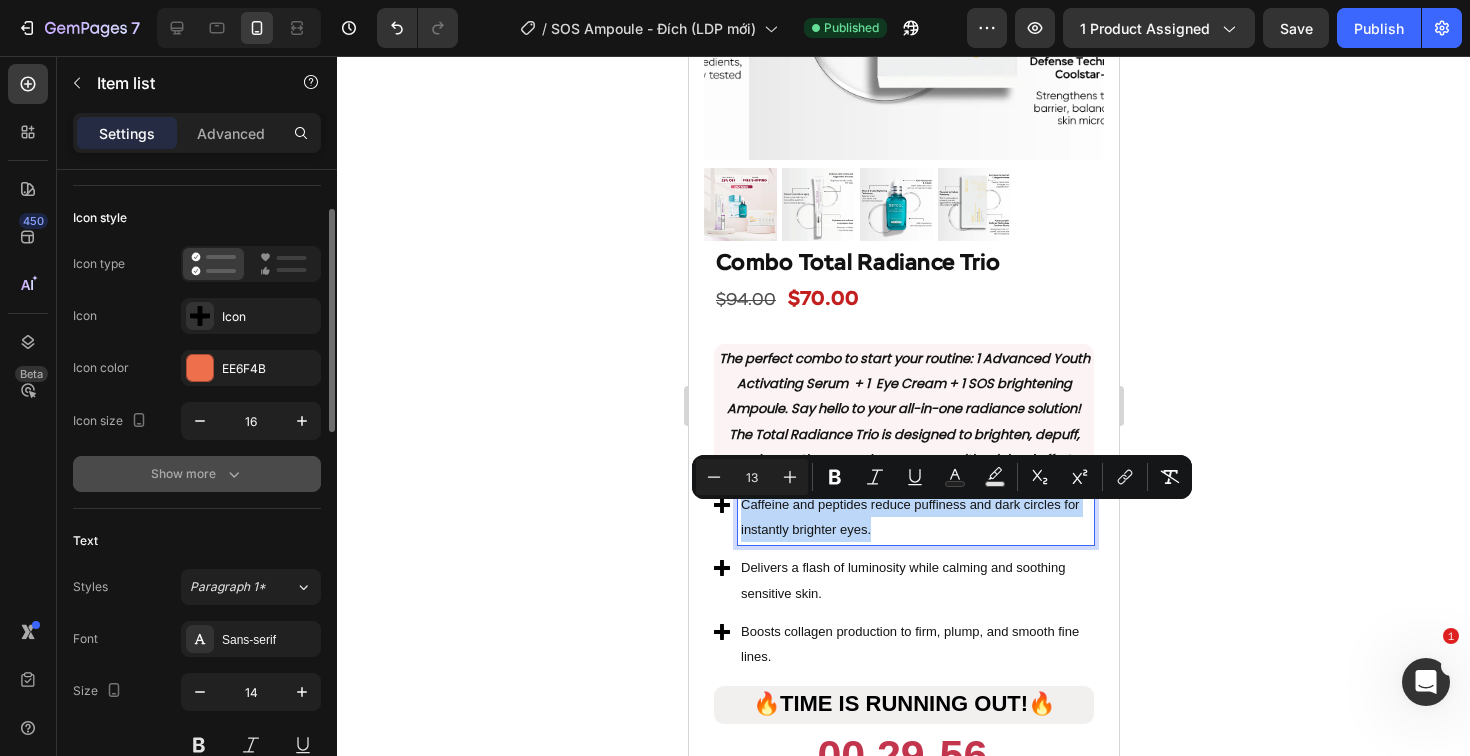 scroll, scrollTop: 101, scrollLeft: 0, axis: vertical 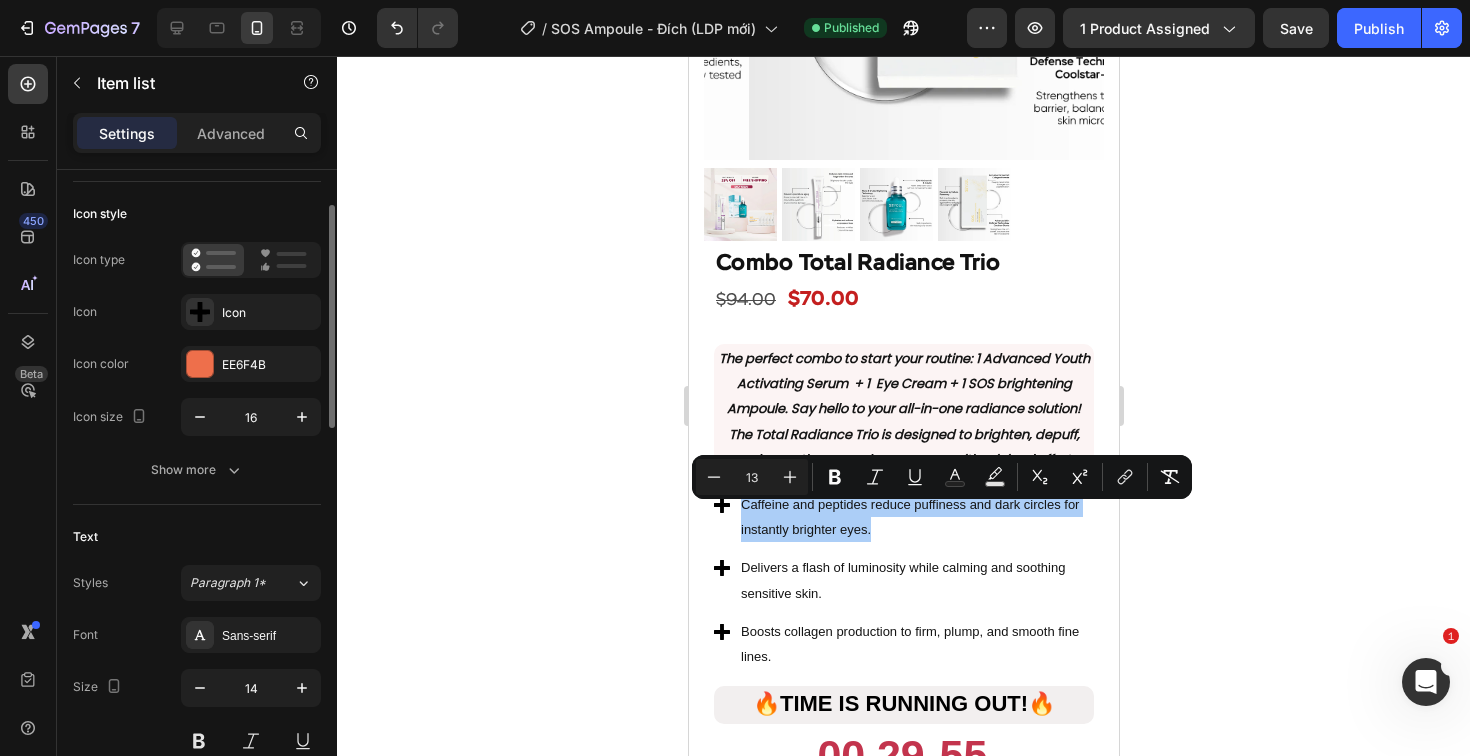 click 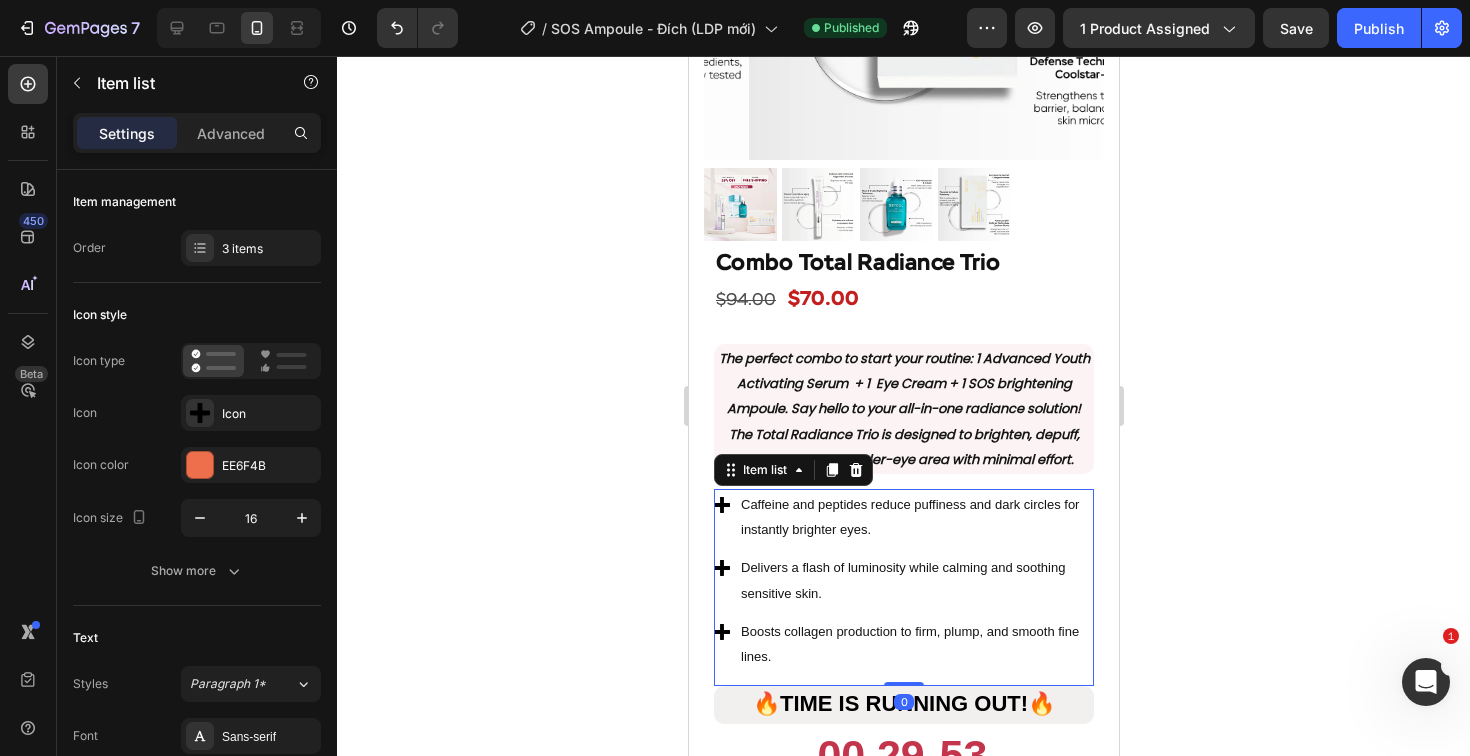 click on "Caffeine and peptides reduce puffiness and dark circles for instantly brighter eyes." at bounding box center [903, 517] 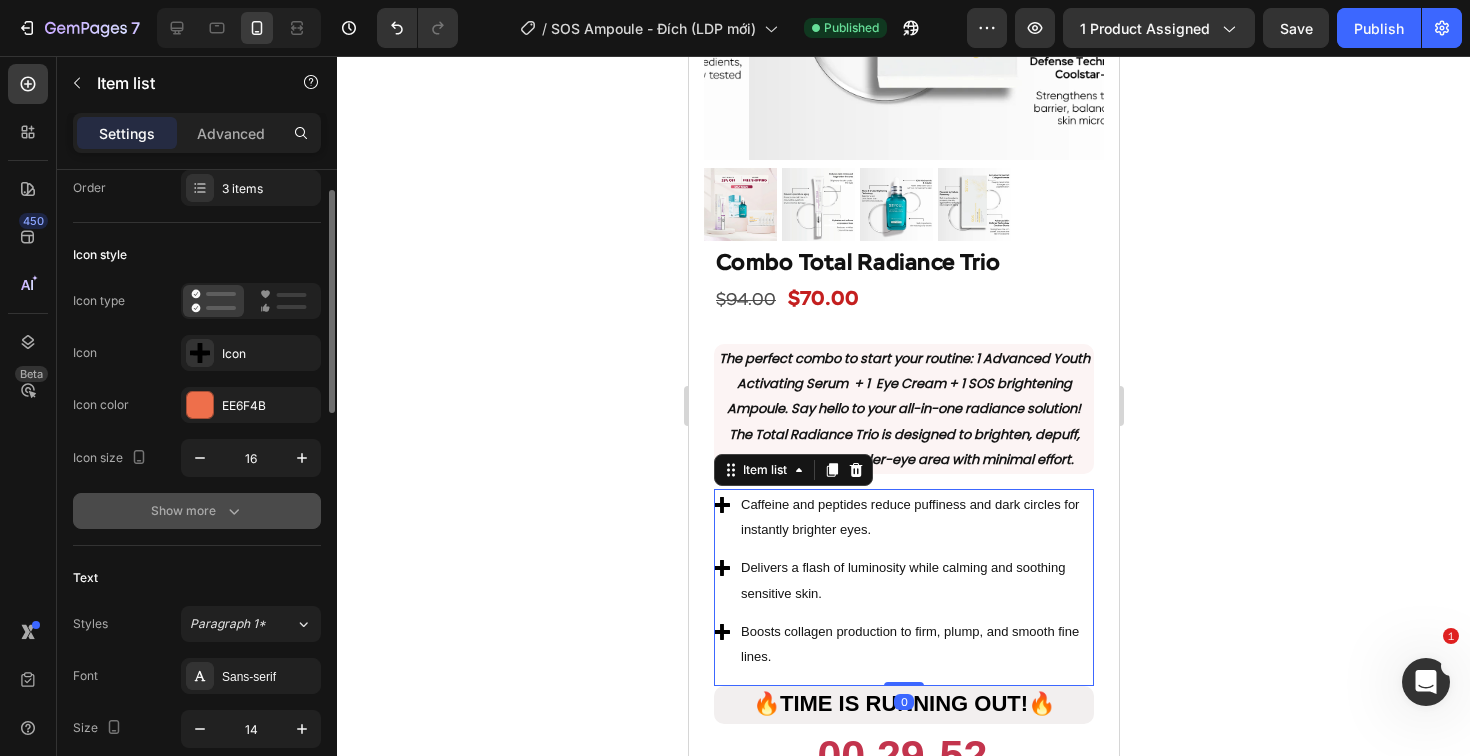 scroll, scrollTop: 81, scrollLeft: 0, axis: vertical 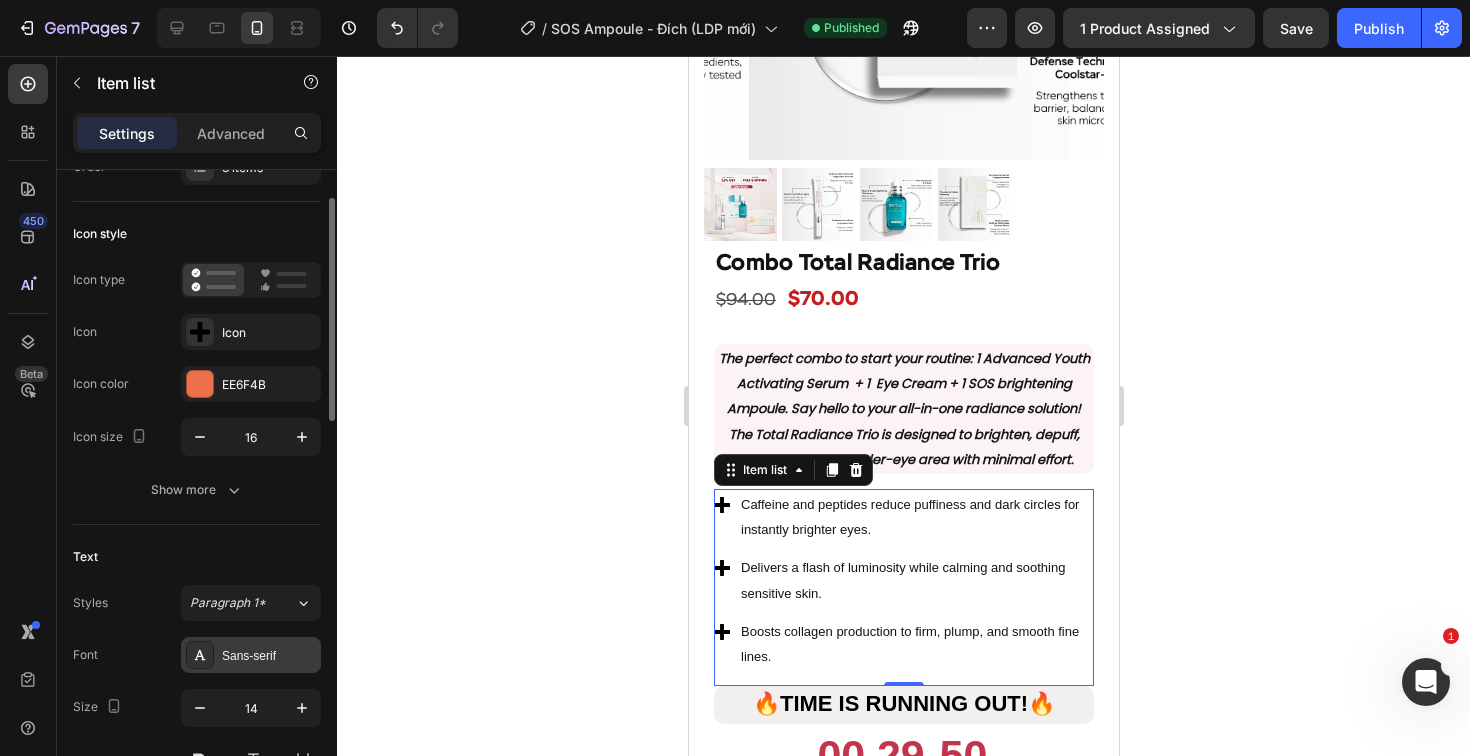 click on "Sans-serif" at bounding box center [269, 656] 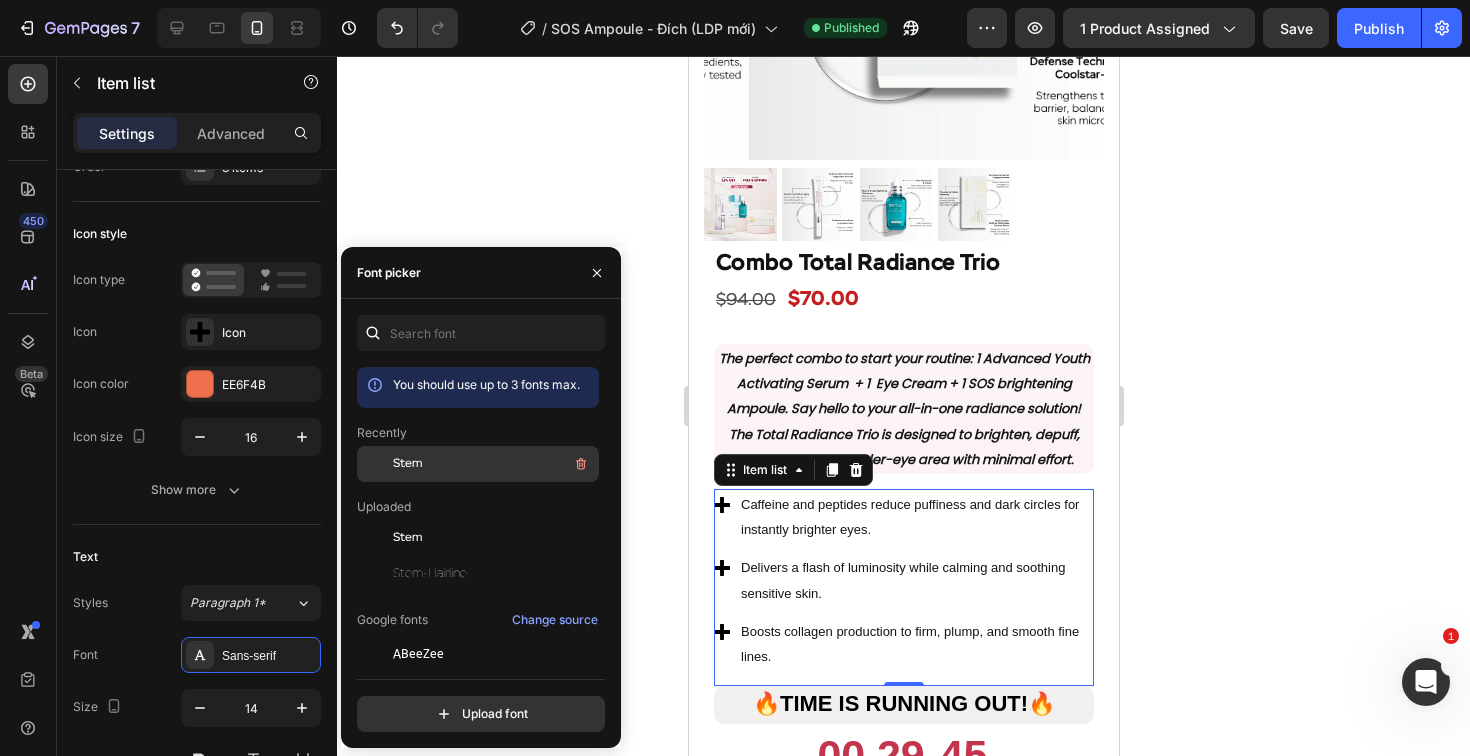 click on "Stem" at bounding box center (494, 464) 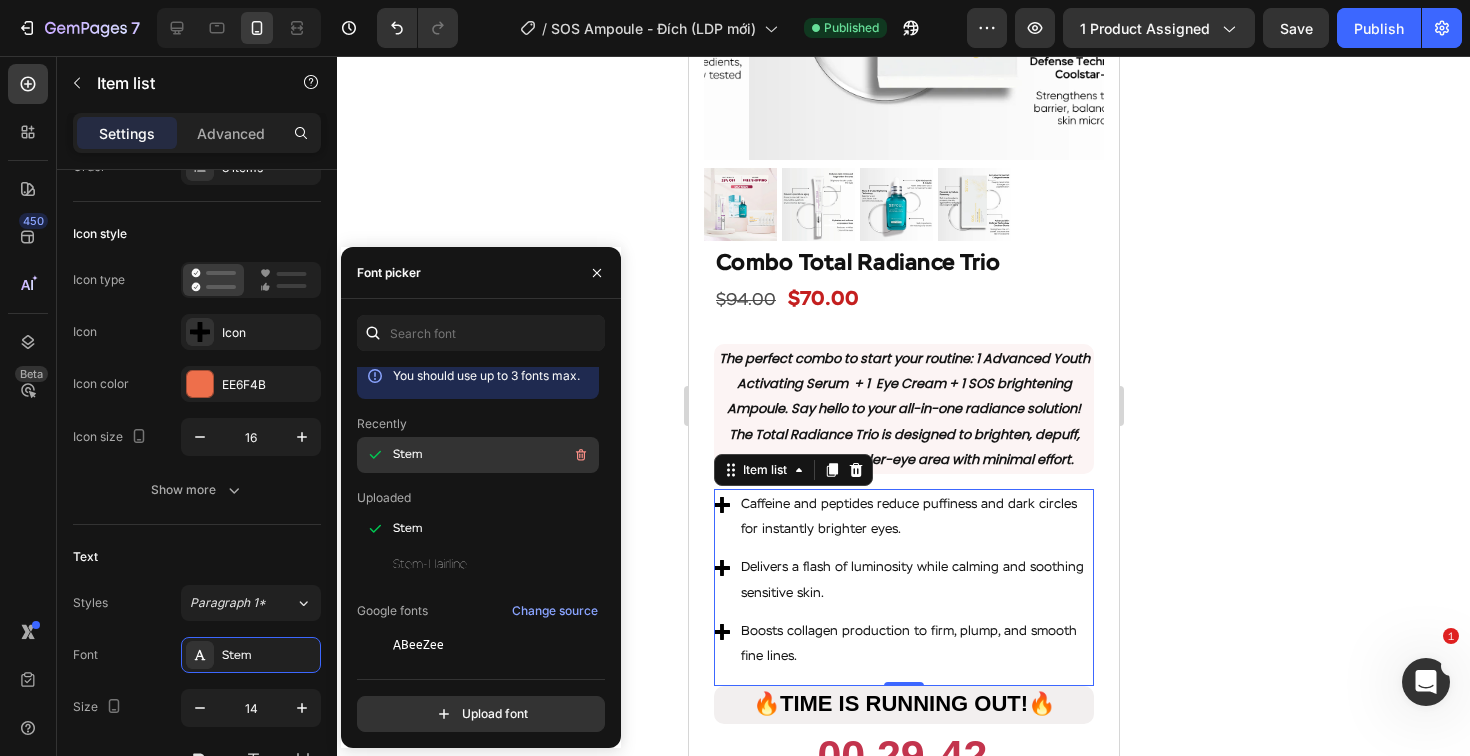 scroll, scrollTop: 0, scrollLeft: 0, axis: both 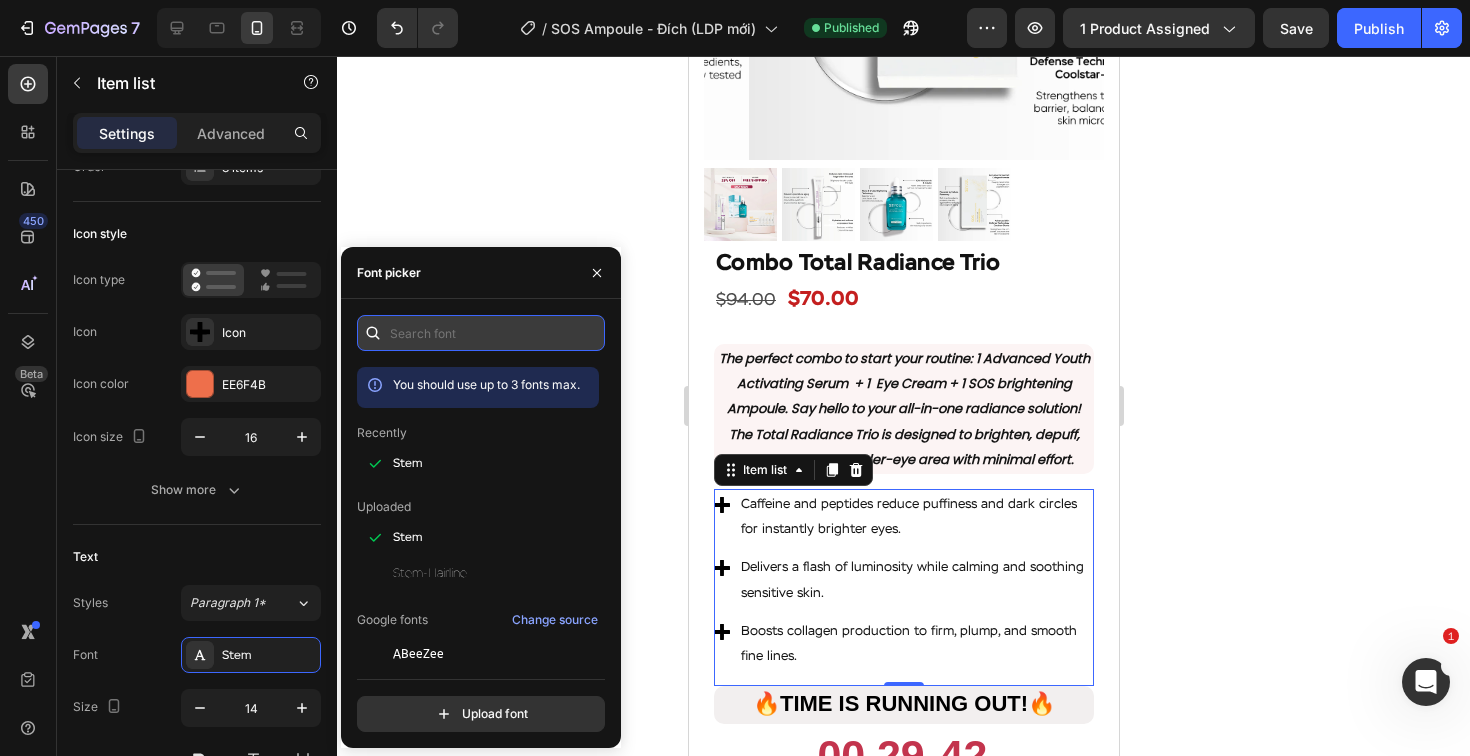 click at bounding box center [481, 333] 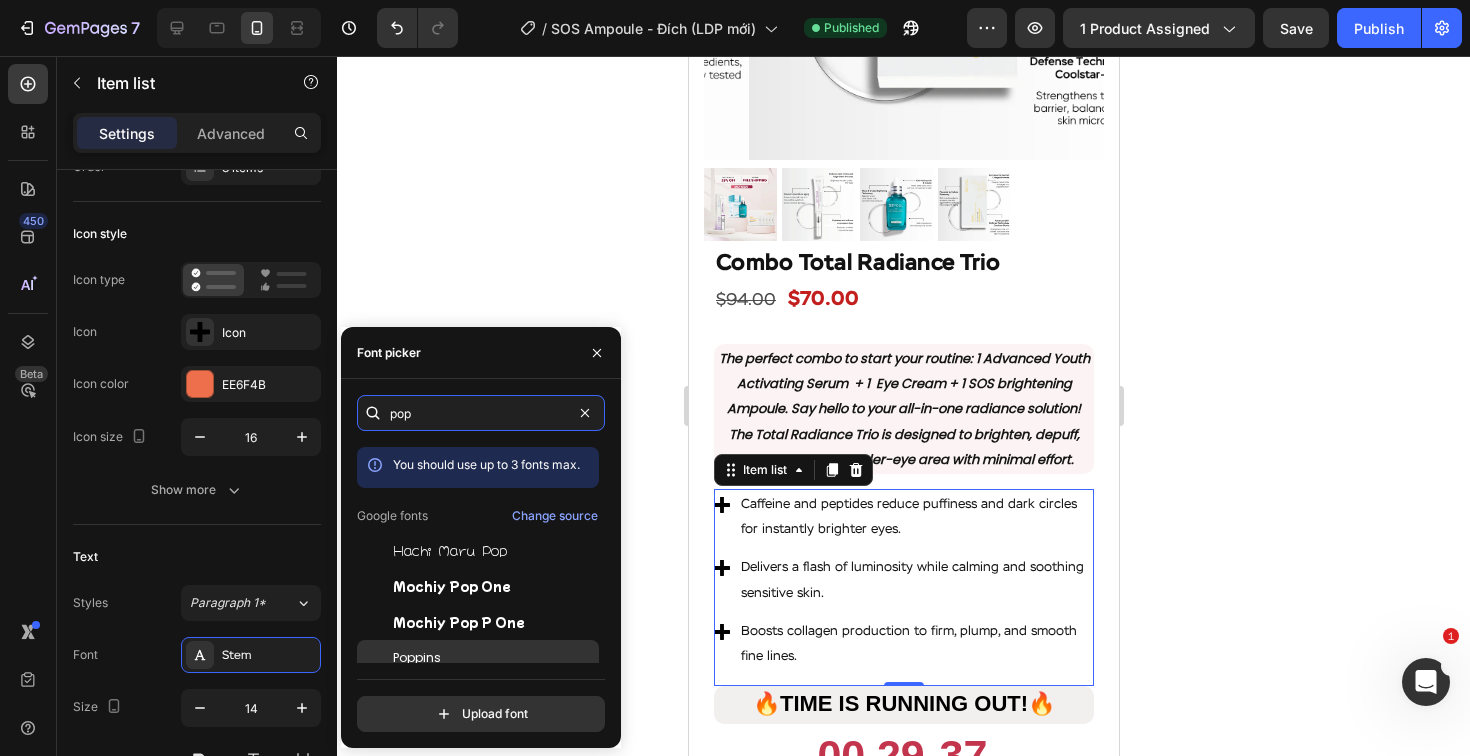 type on "pop" 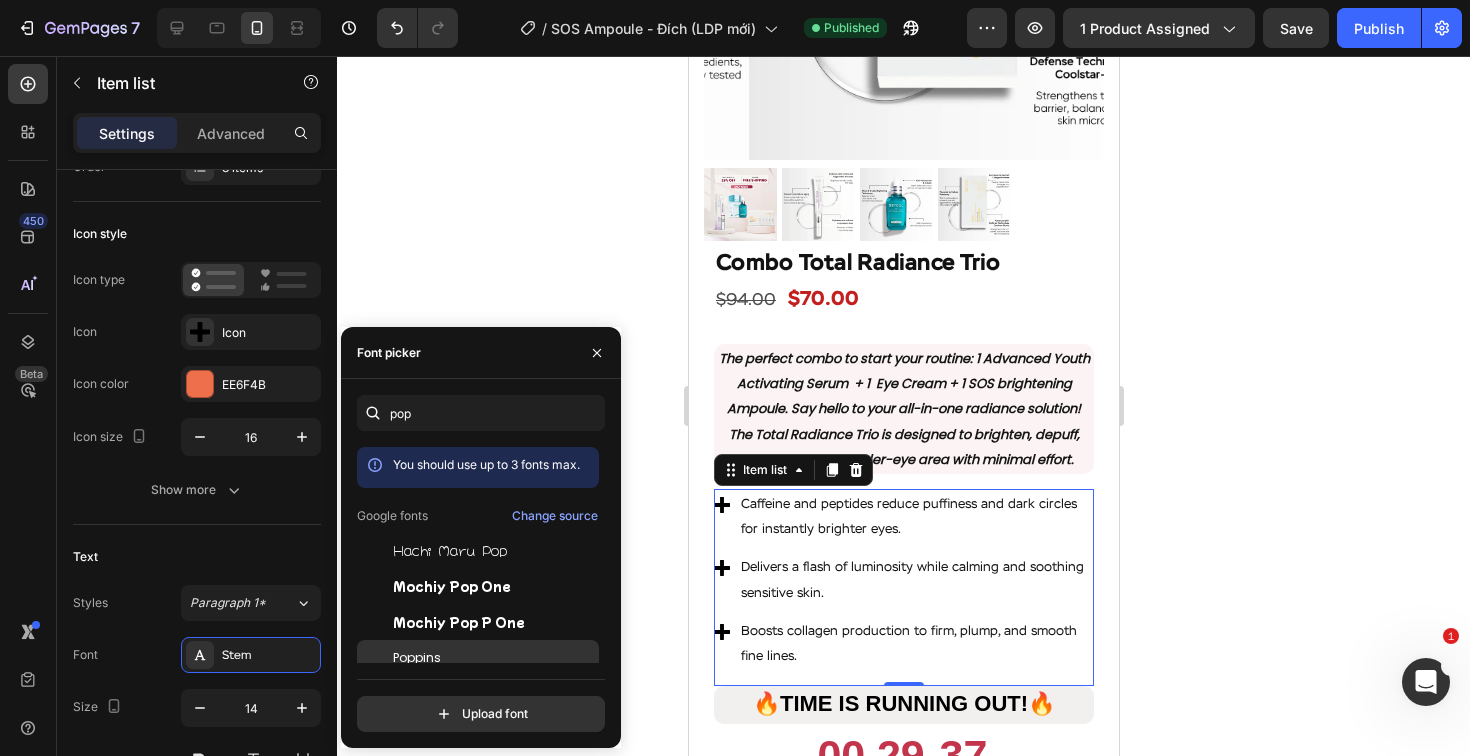 click on "Poppins" 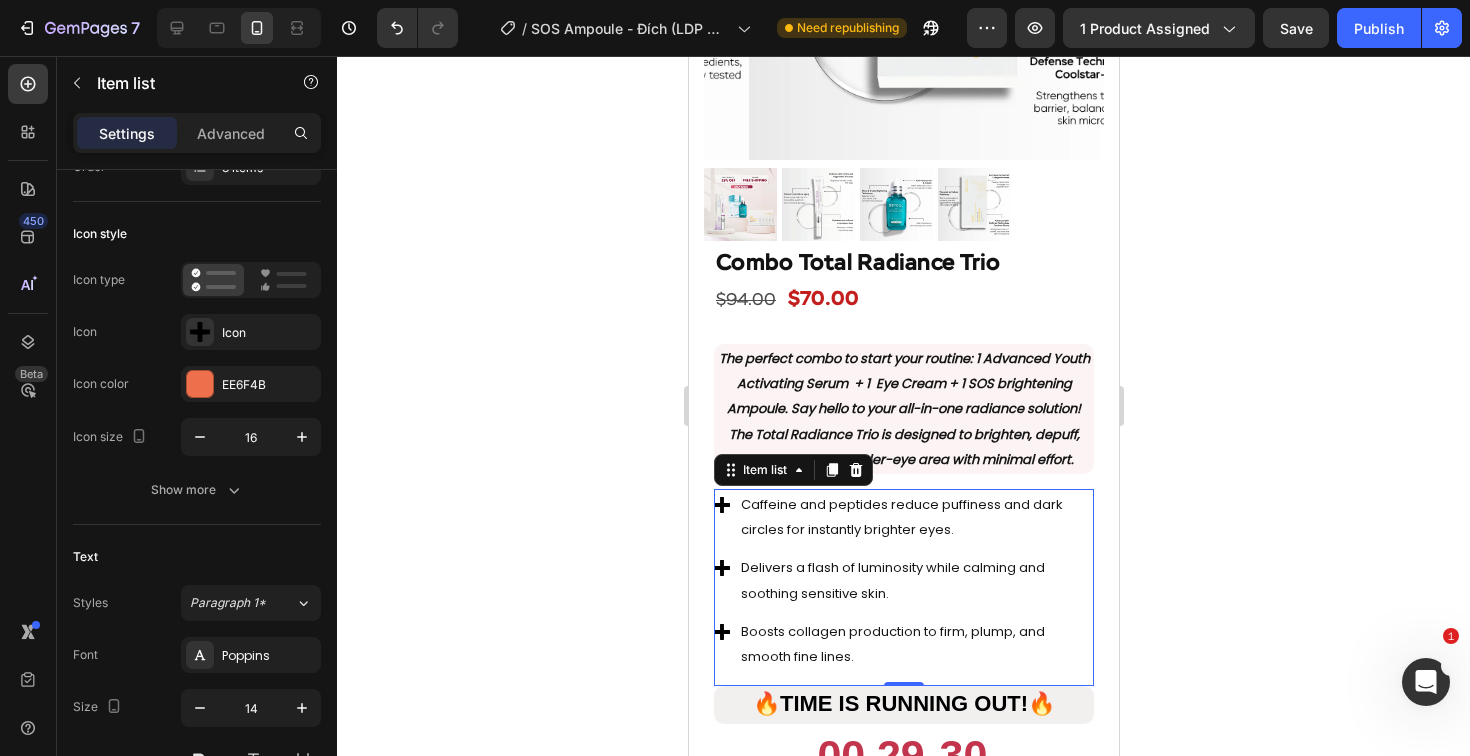 click 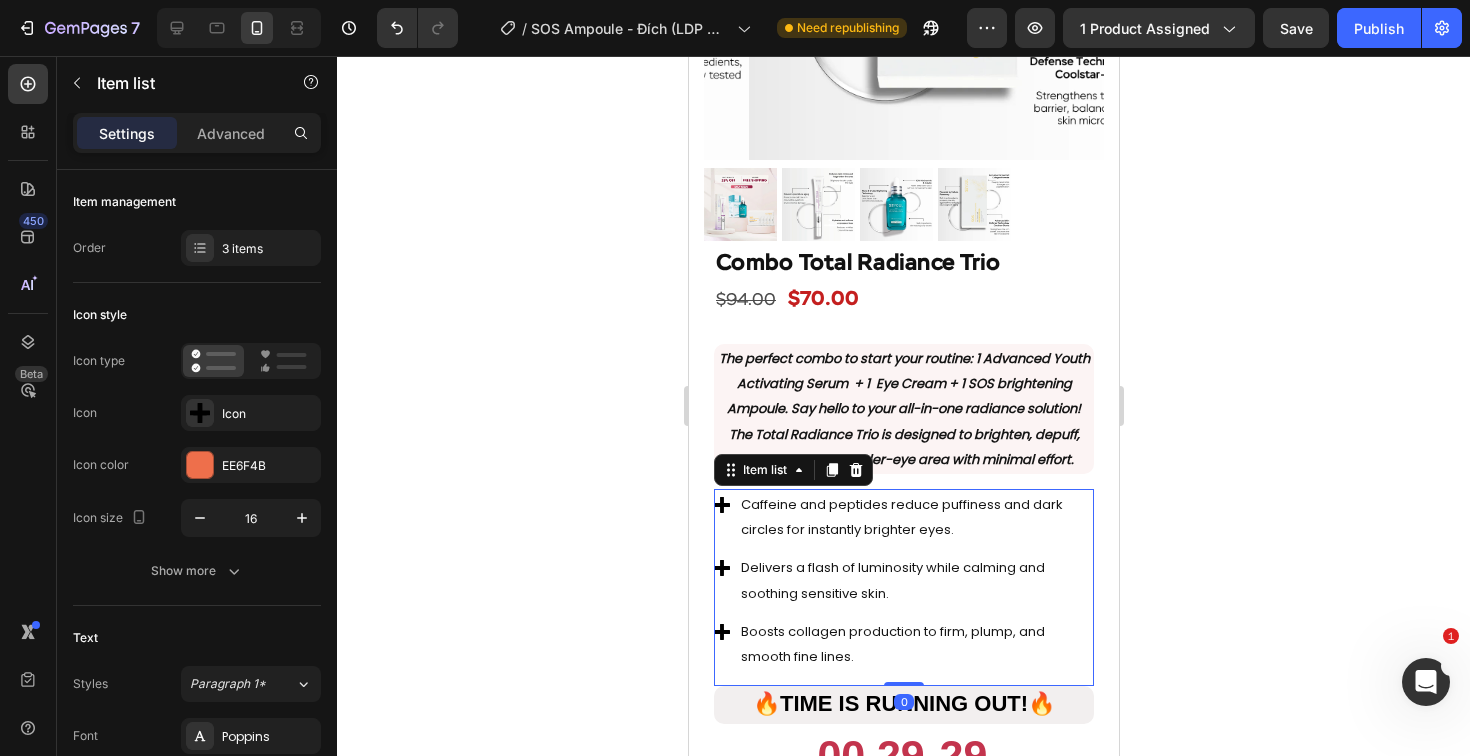 click on "Caffeine and peptides reduce puffiness and dark circles for instantly brighter eyes." at bounding box center (901, 517) 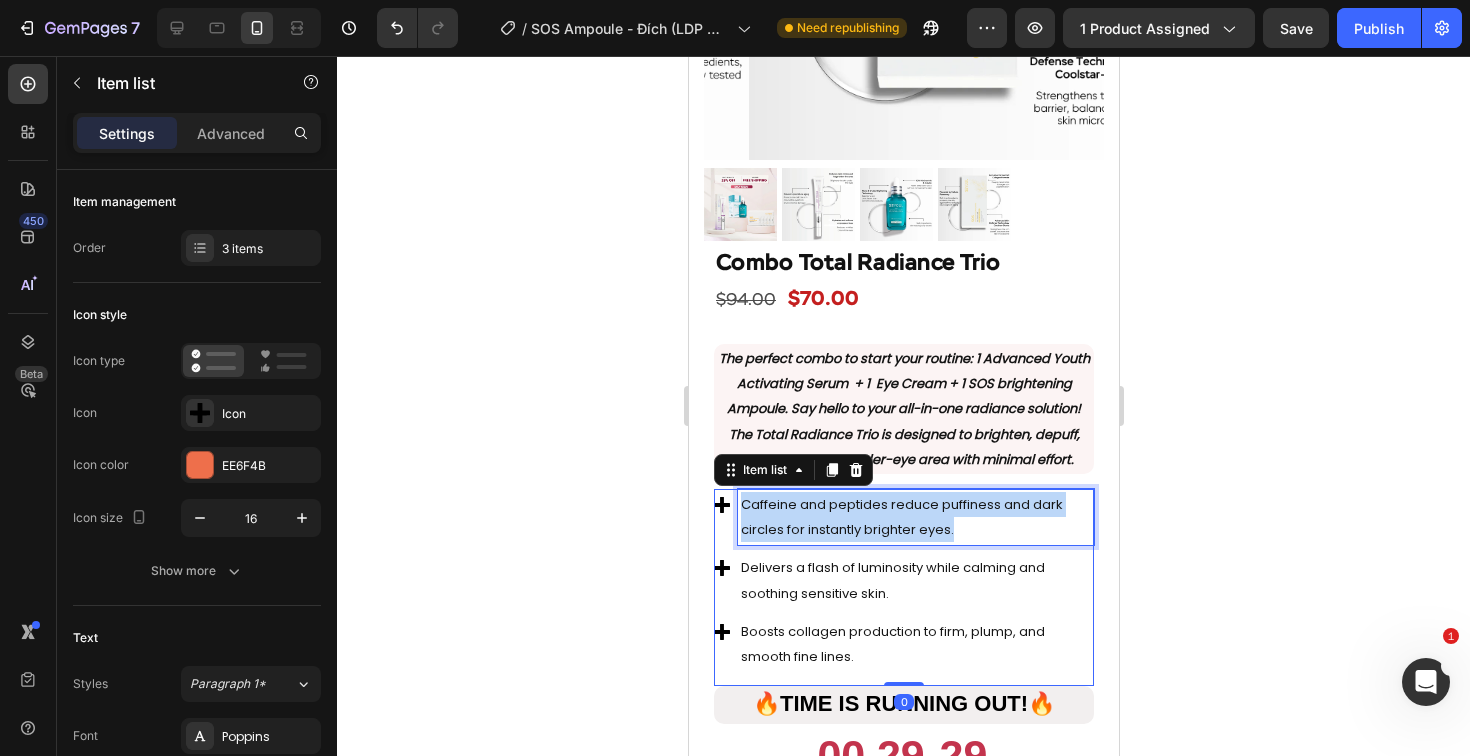 click on "Caffeine and peptides reduce puffiness and dark circles for instantly brighter eyes." at bounding box center (901, 517) 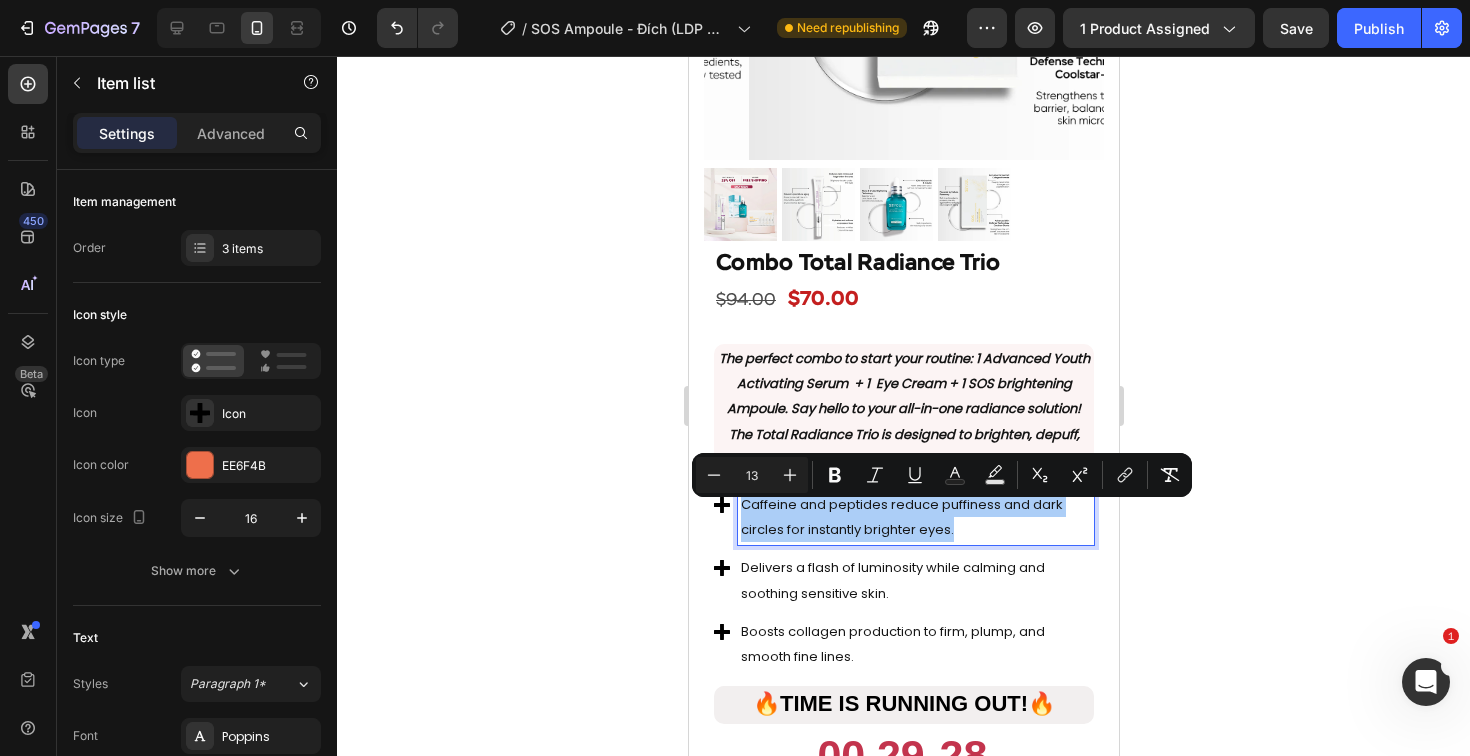 click 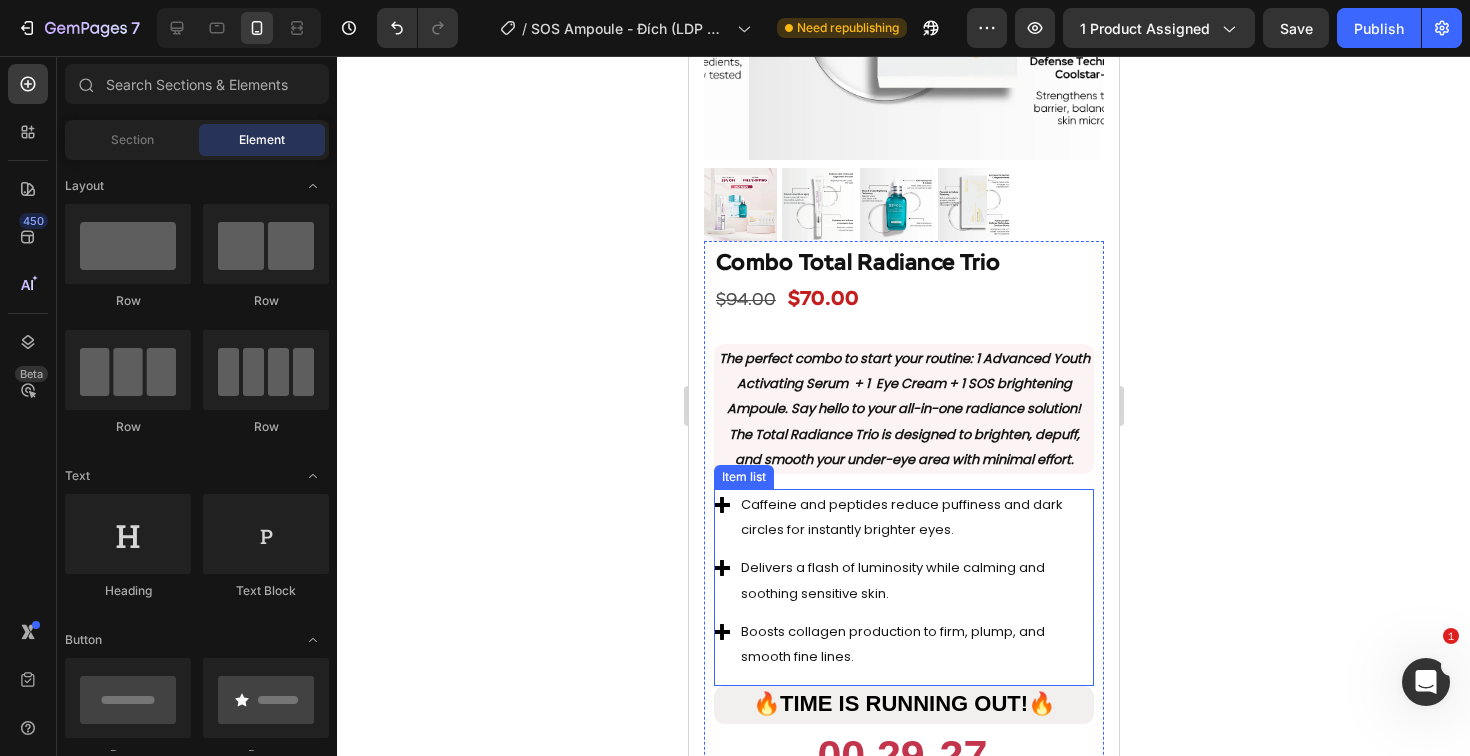 click on "Caffeine and peptides reduce puffiness and dark circles for instantly brighter eyes." at bounding box center (903, 517) 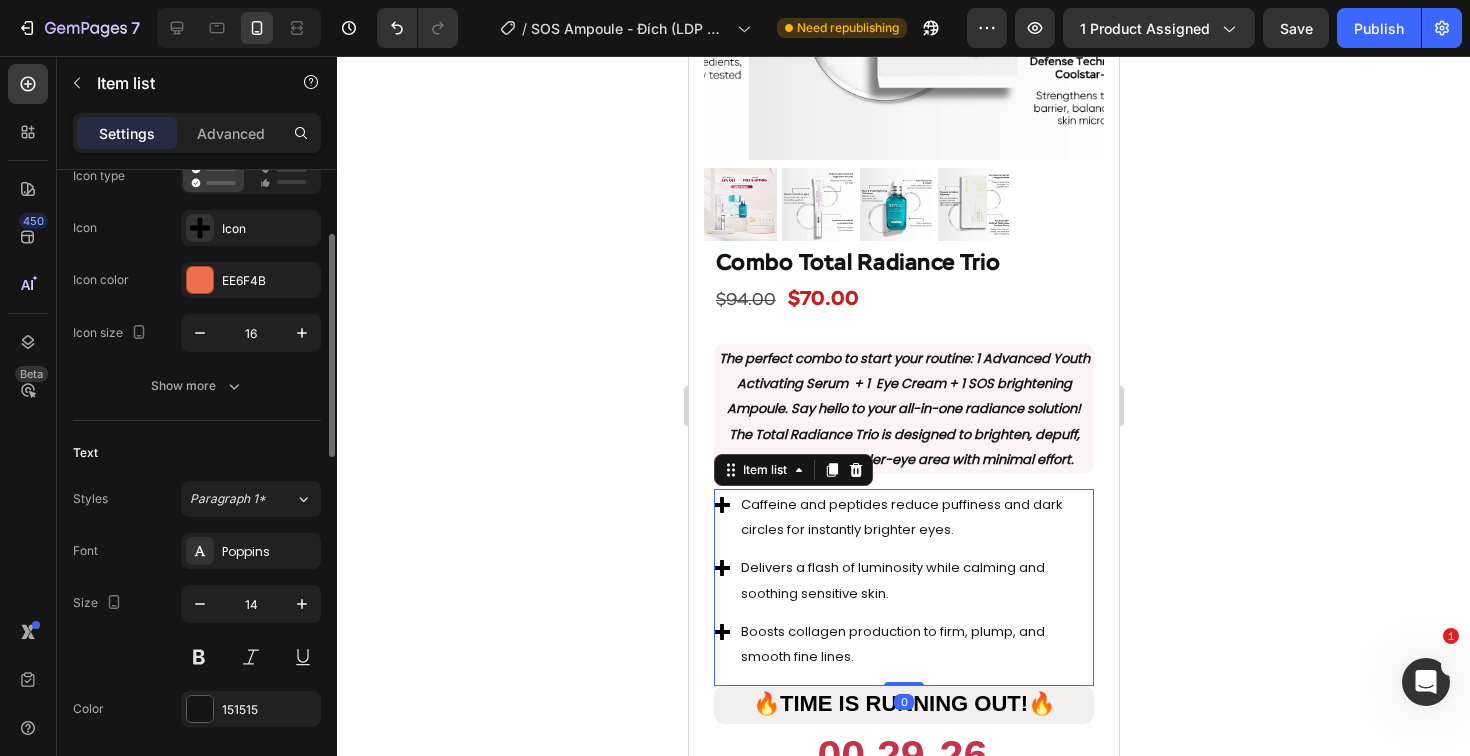 scroll, scrollTop: 189, scrollLeft: 0, axis: vertical 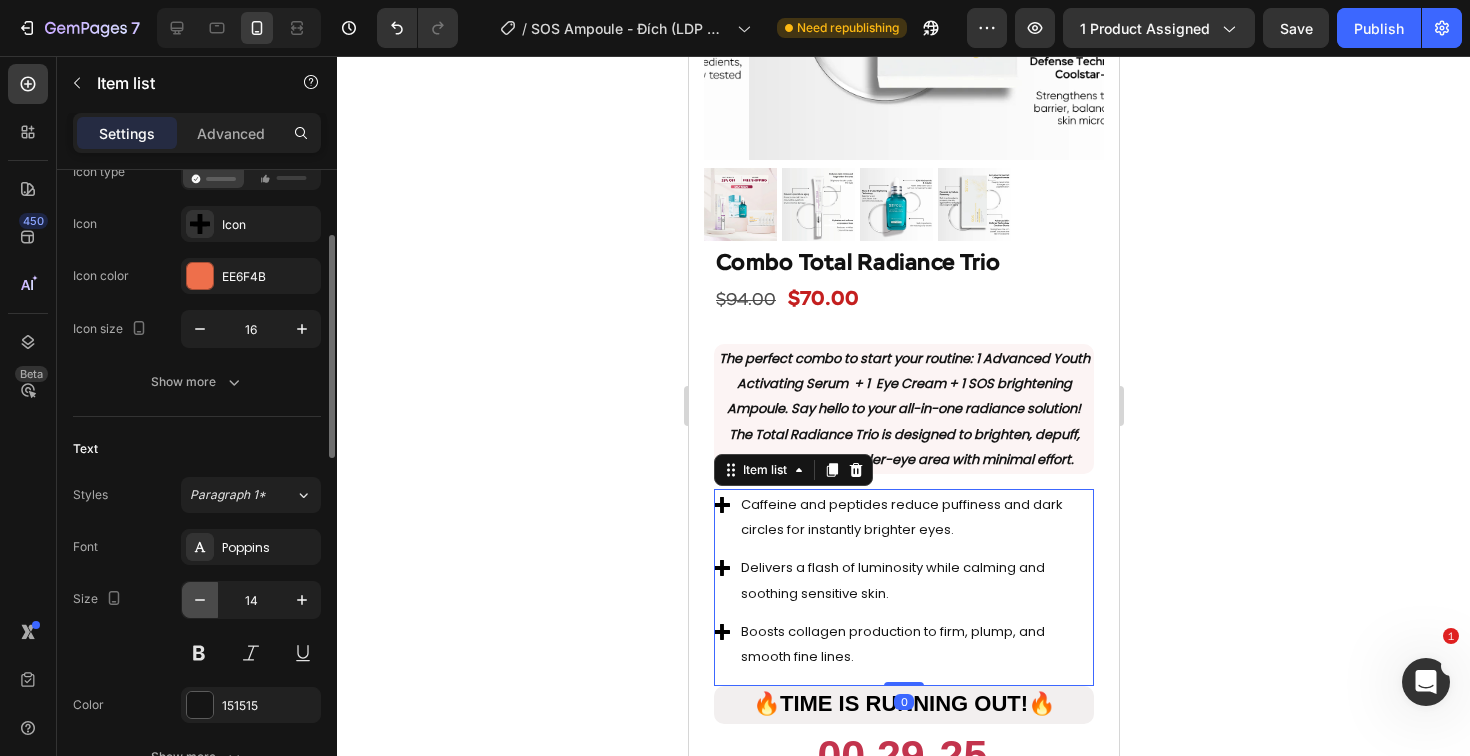 click at bounding box center [200, 600] 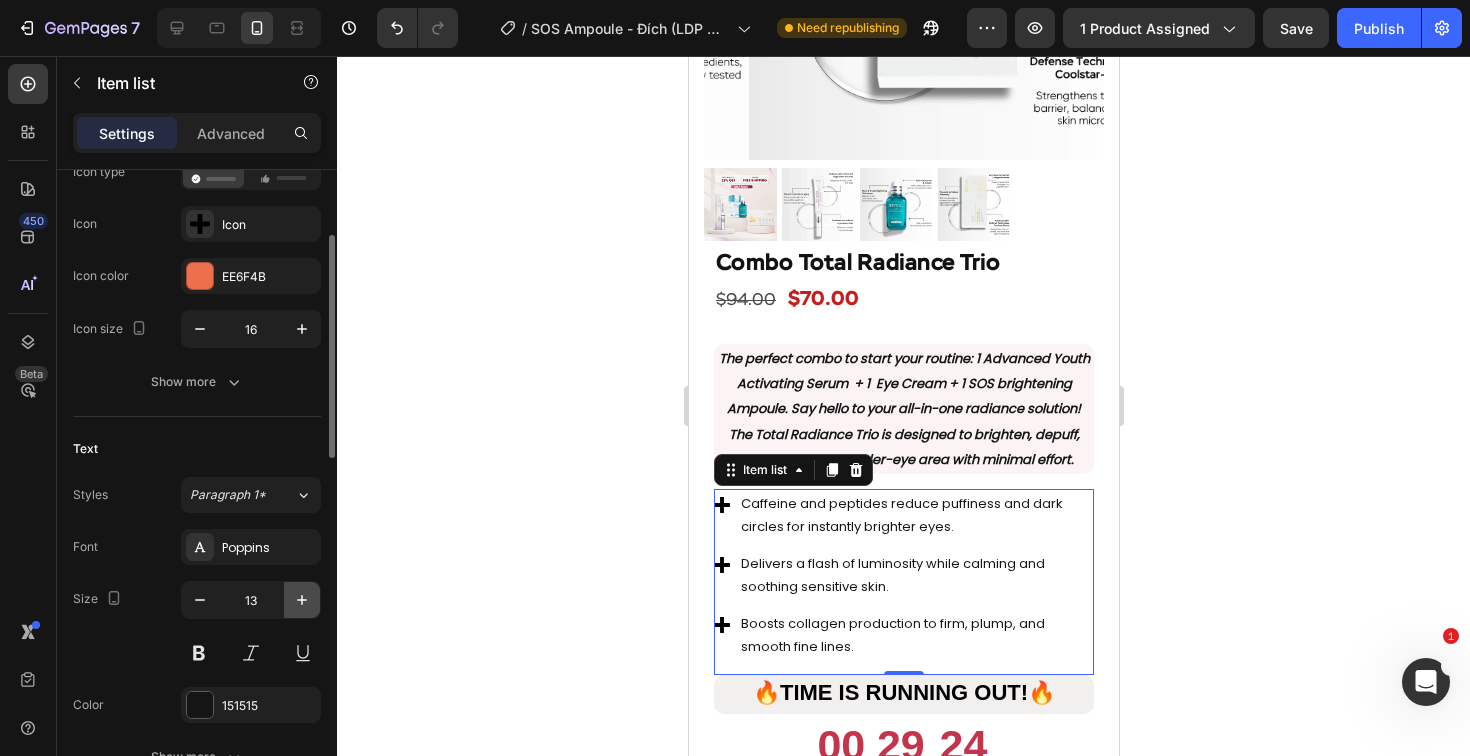 click 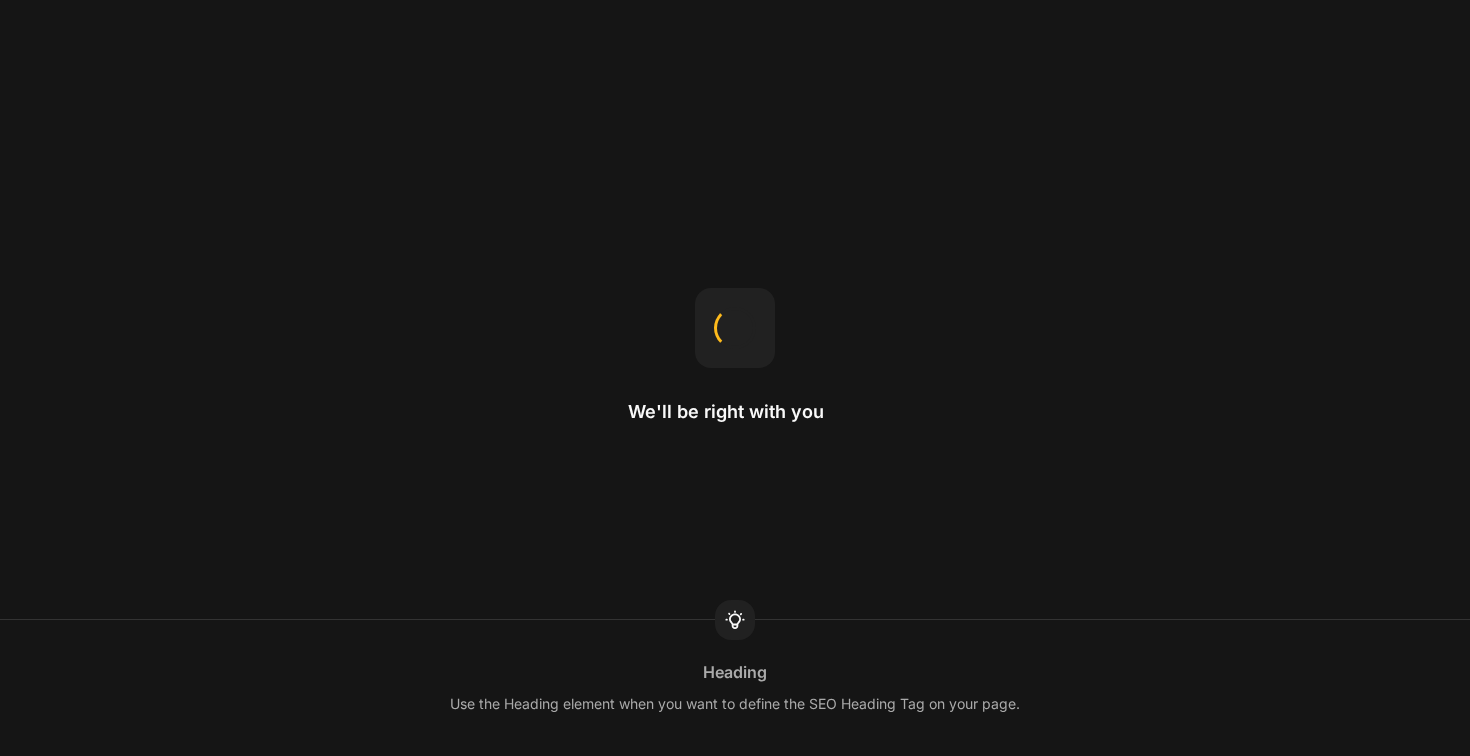scroll, scrollTop: 0, scrollLeft: 0, axis: both 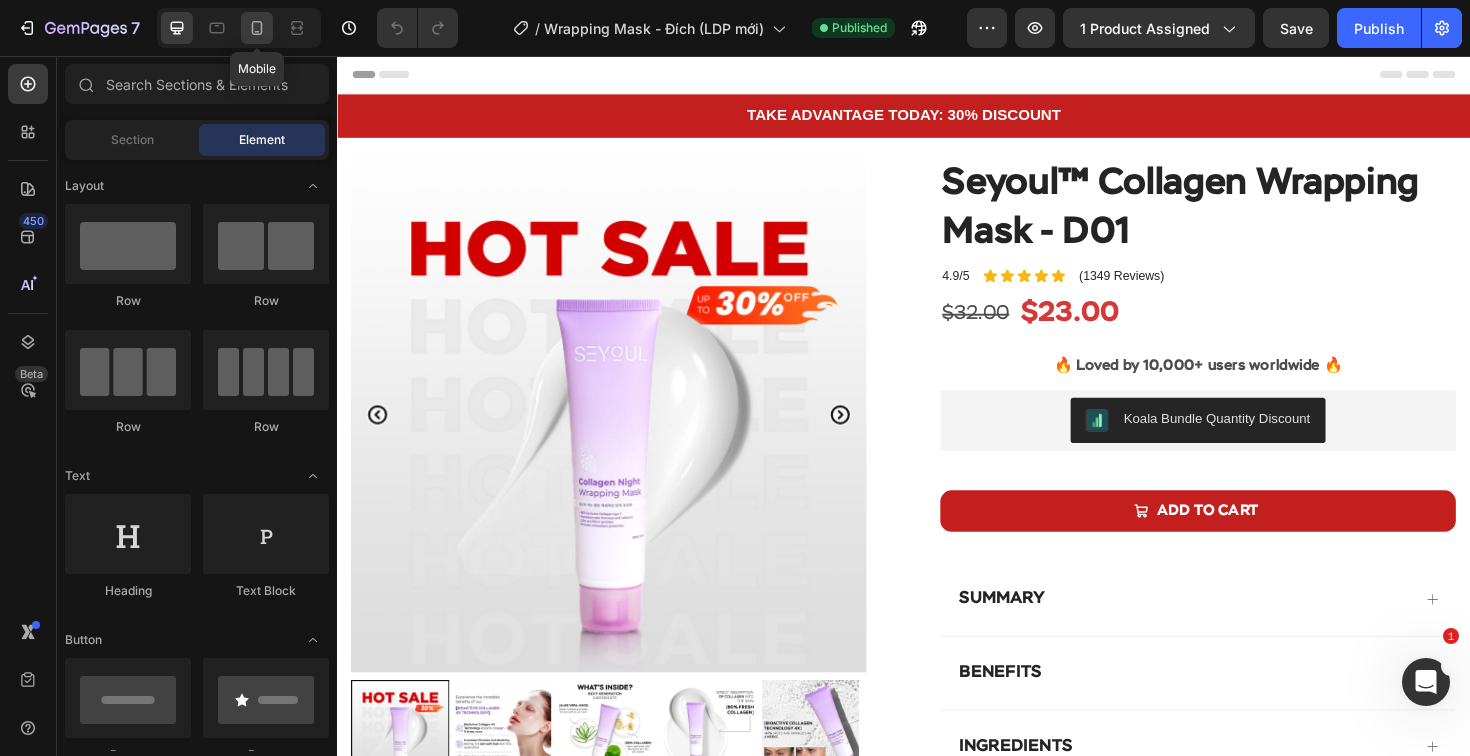 click 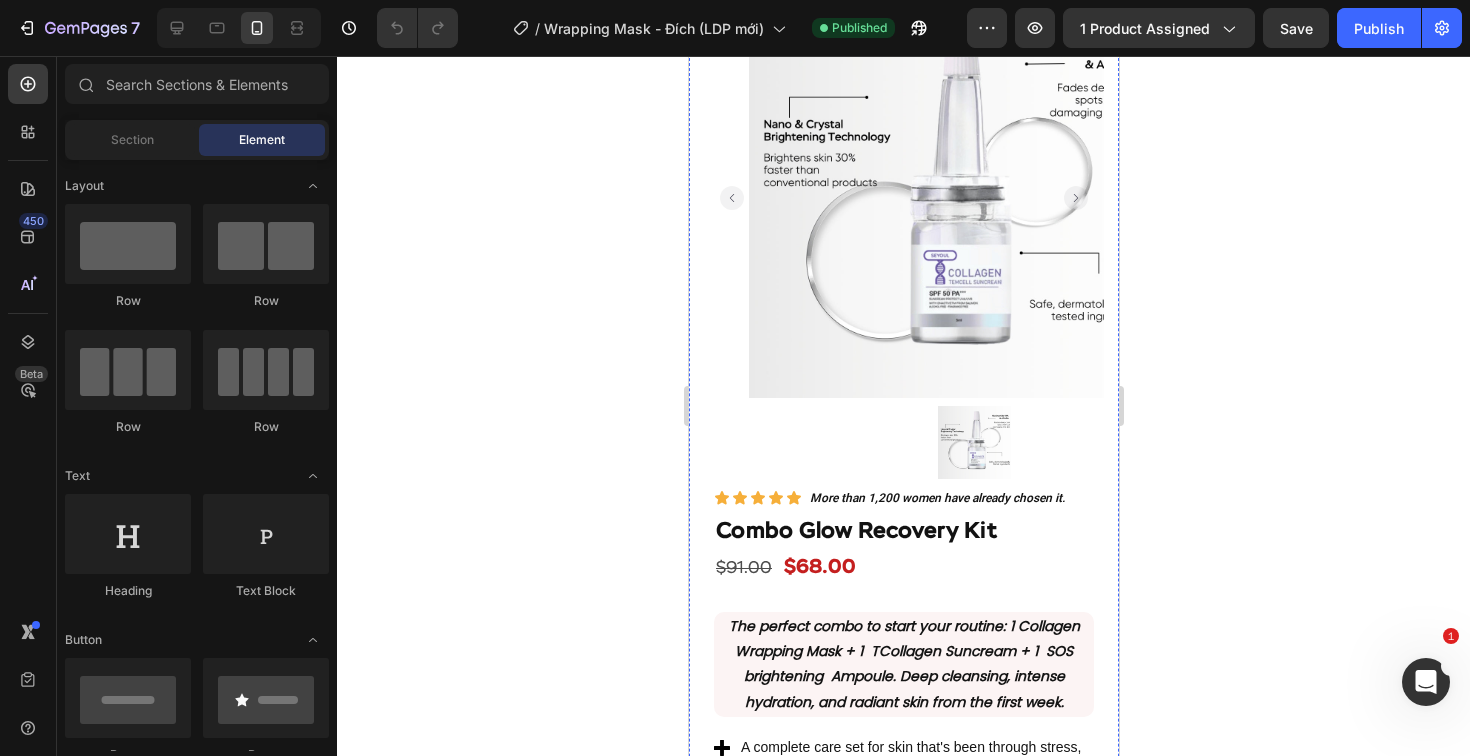 scroll, scrollTop: 1632, scrollLeft: 0, axis: vertical 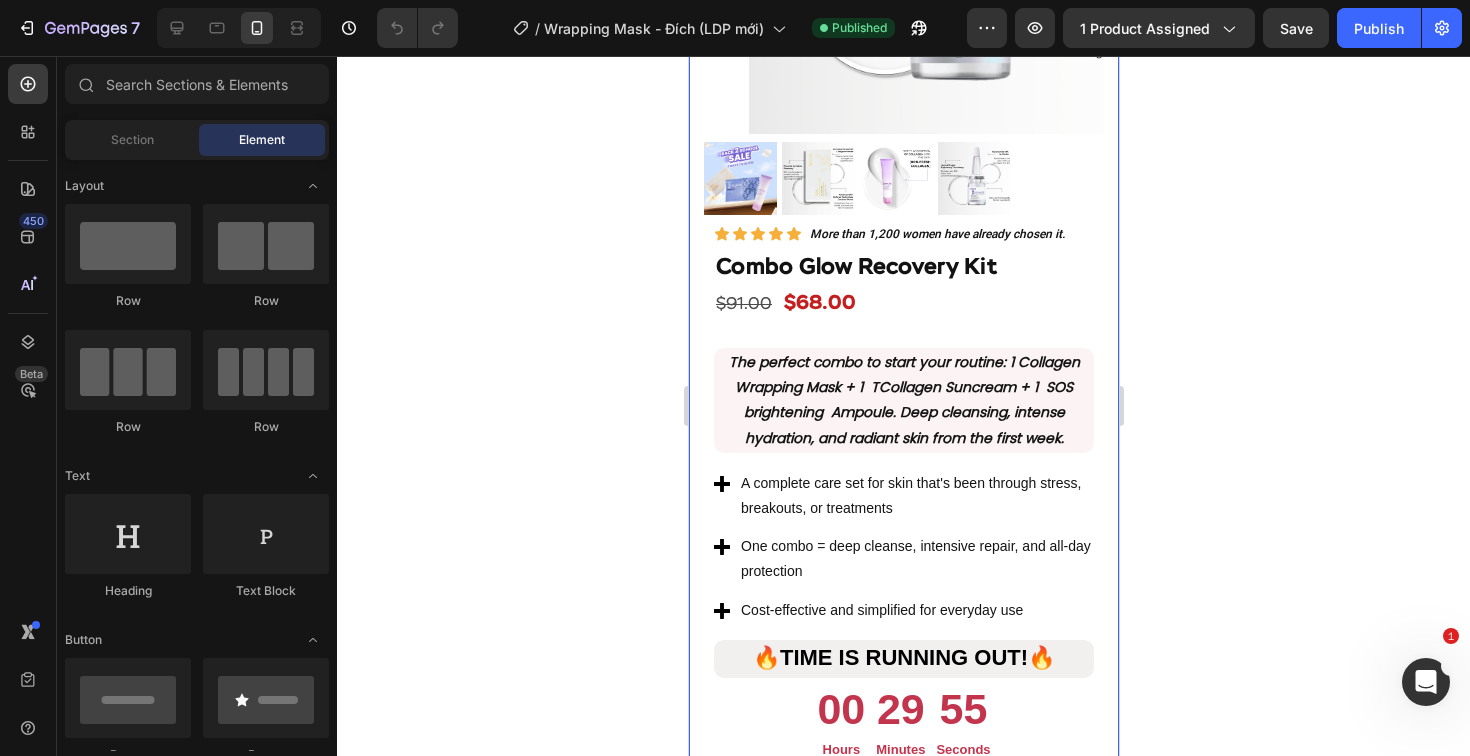 click on "Product Images Row Icon Icon Icon Icon
Icon Icon List More than 1,200 women have already chosen it. Text Block Row Combo Glow Recovery Kit Product Title $91.00 Product Price Product Price $68.00 Product Price Product Price Row Exclusive offer for HOTSALE week Text block The perfect combo to start your routine : 1 Collagen Jelly Mask + 1  Advanced Youth Activating Serum  + 1 Cleansing Oil. Deep cleansing, intense hydration, and radiant skin from the first week. Text block
Deep cleansing  and gentle without drying out
Intense hydration  and  immediate soothing effect
Evens skin tone and  reduces light spots
Prevents premature aging Item list The perfect combo to start your routine : 1 Collagen Wrapping Mask + 1  TCollagen Suncream + 1  SOS brightening  Ampoule. Deep cleansing, intense hydration, and radiant skin from the first week. Text Block Row
A complete care set for skin that's been through stress, breakouts, or treatments" at bounding box center (903, 301) 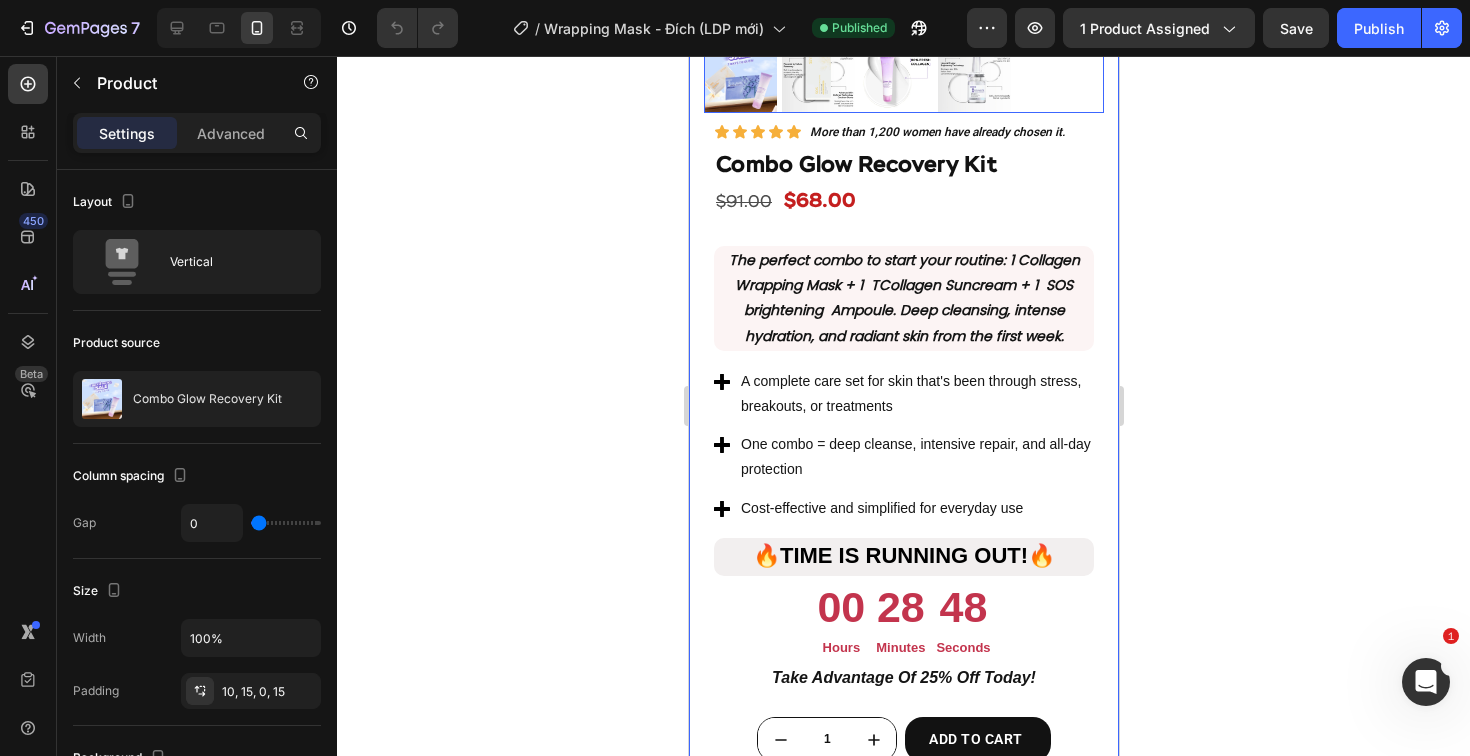 scroll, scrollTop: 1671, scrollLeft: 0, axis: vertical 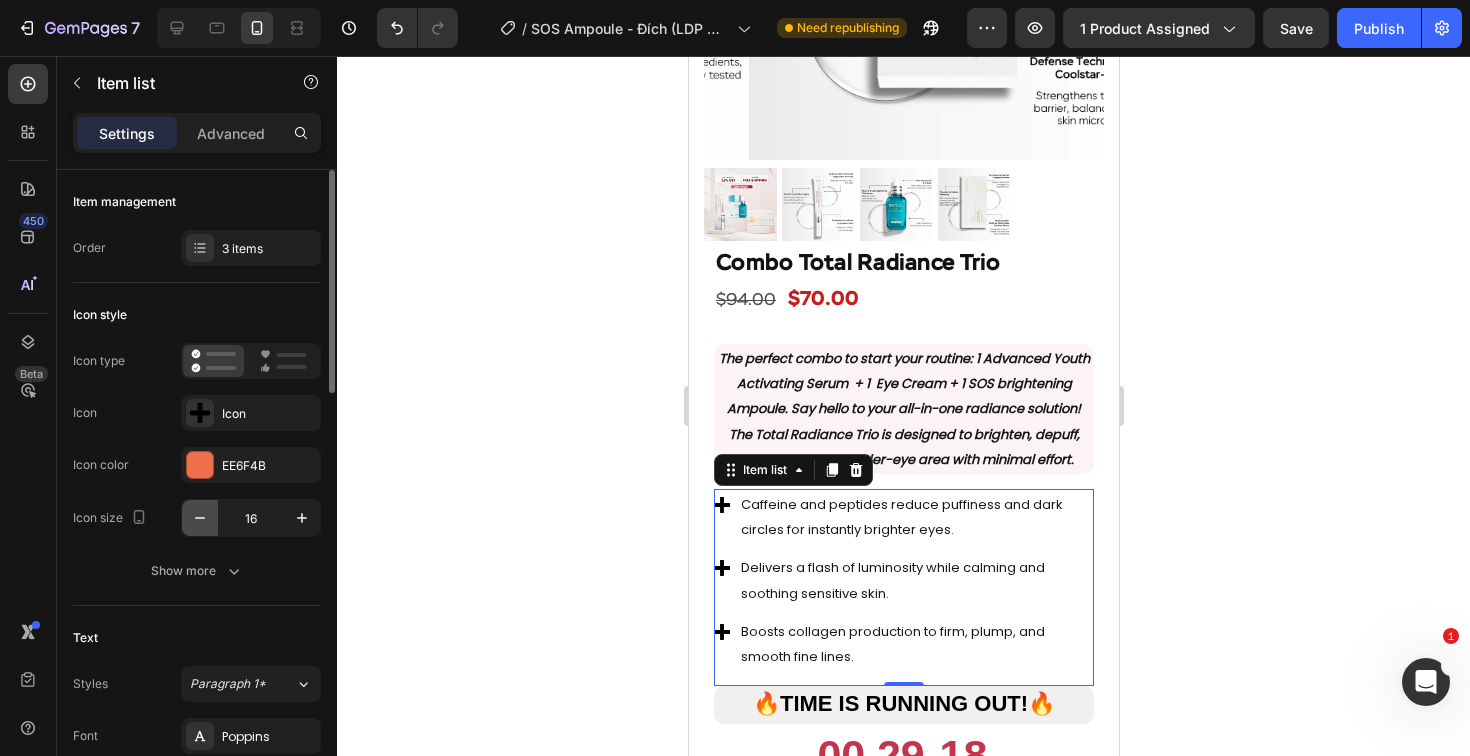 click at bounding box center (200, 518) 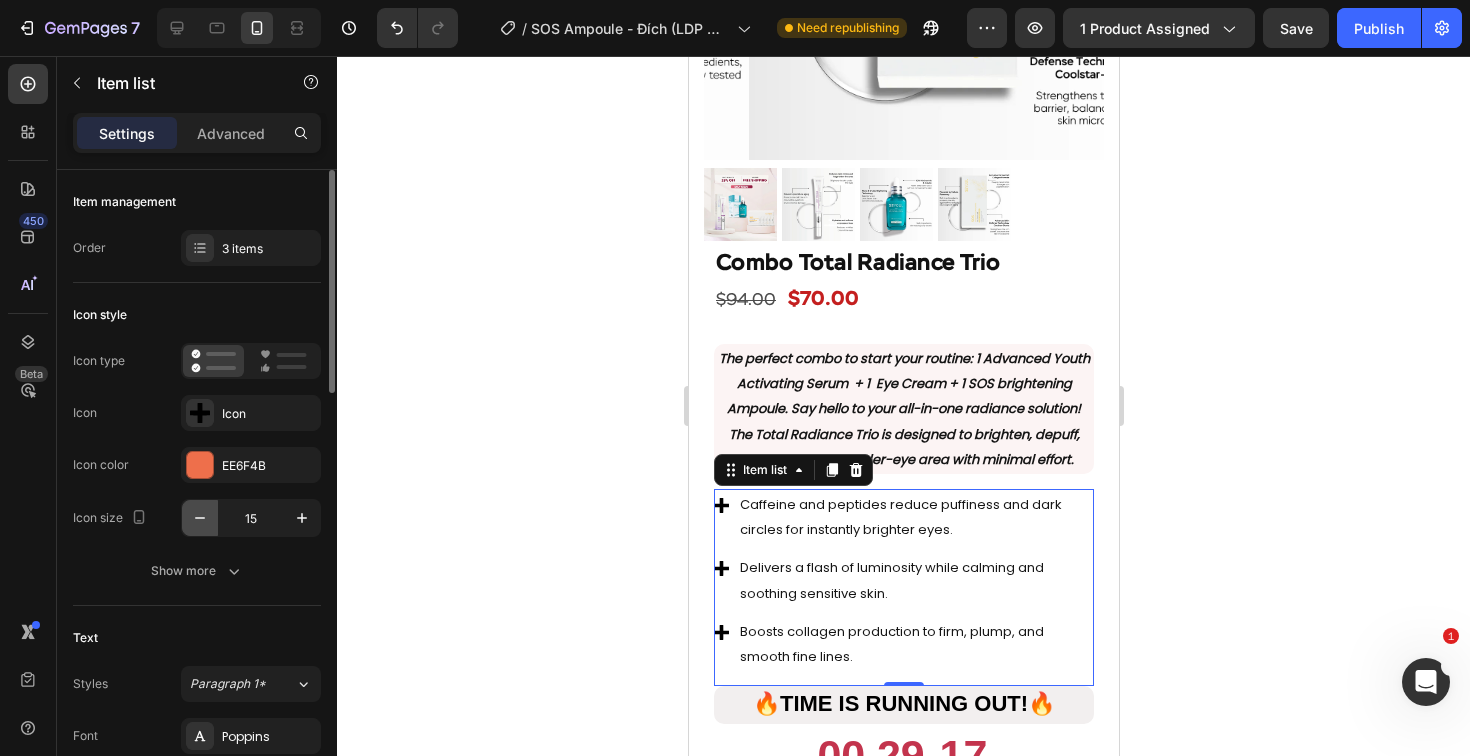 click at bounding box center (200, 518) 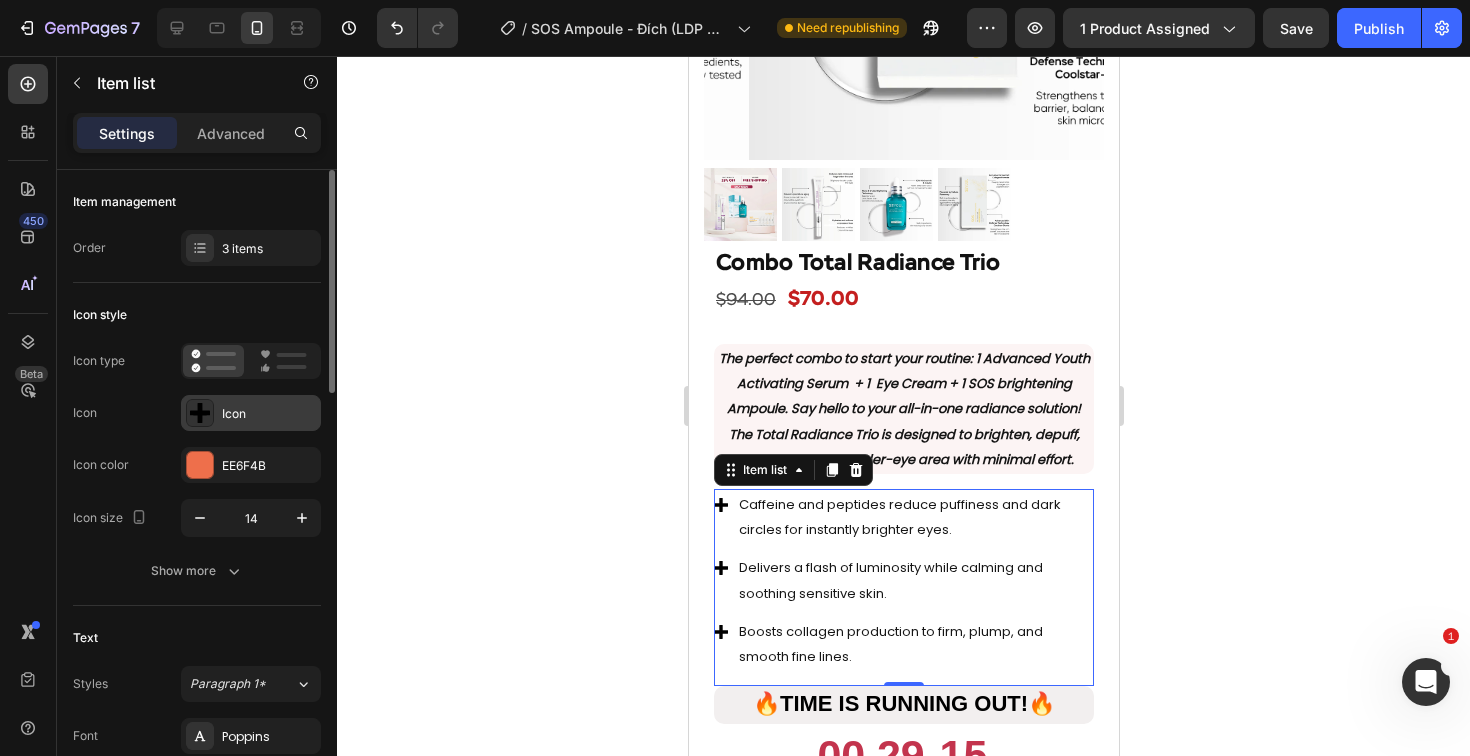 click on "Icon" at bounding box center (251, 413) 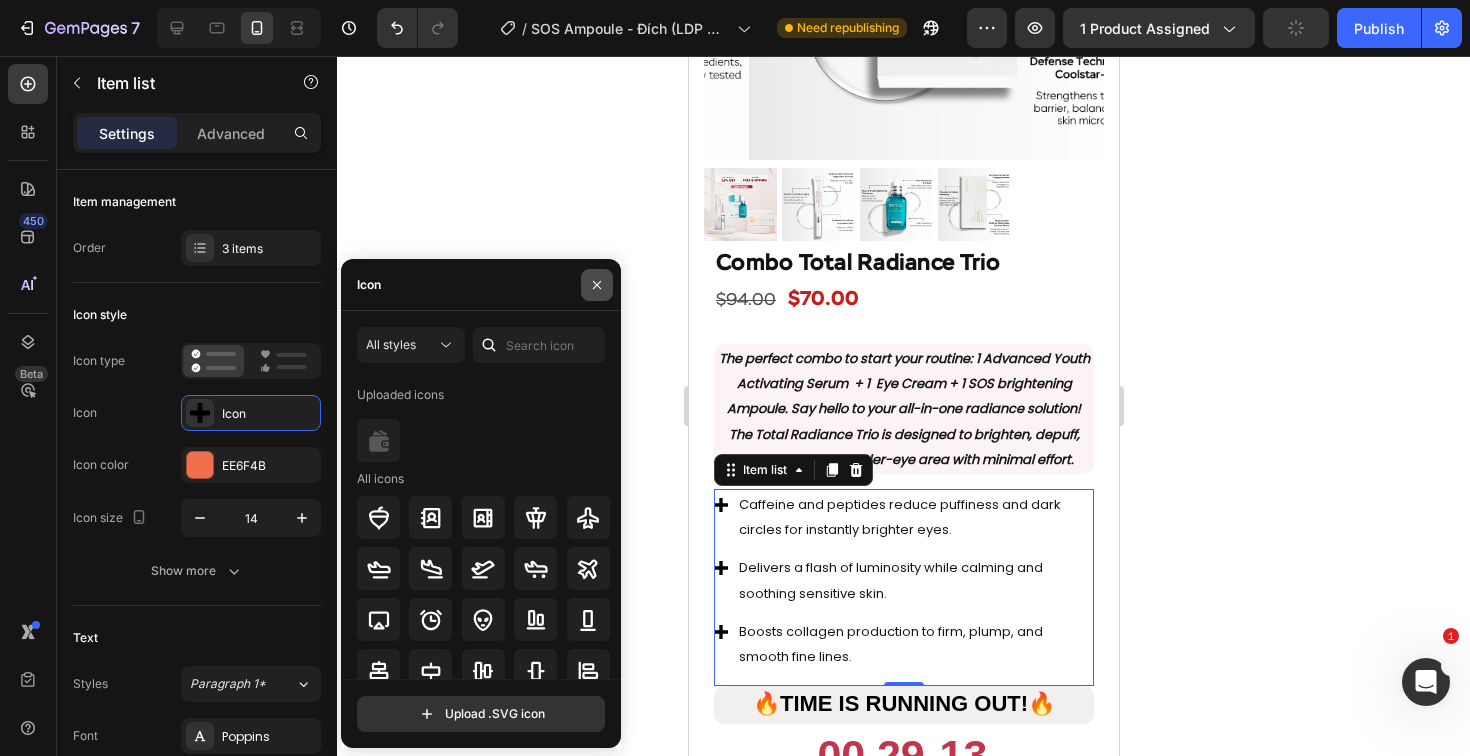 click at bounding box center [597, 285] 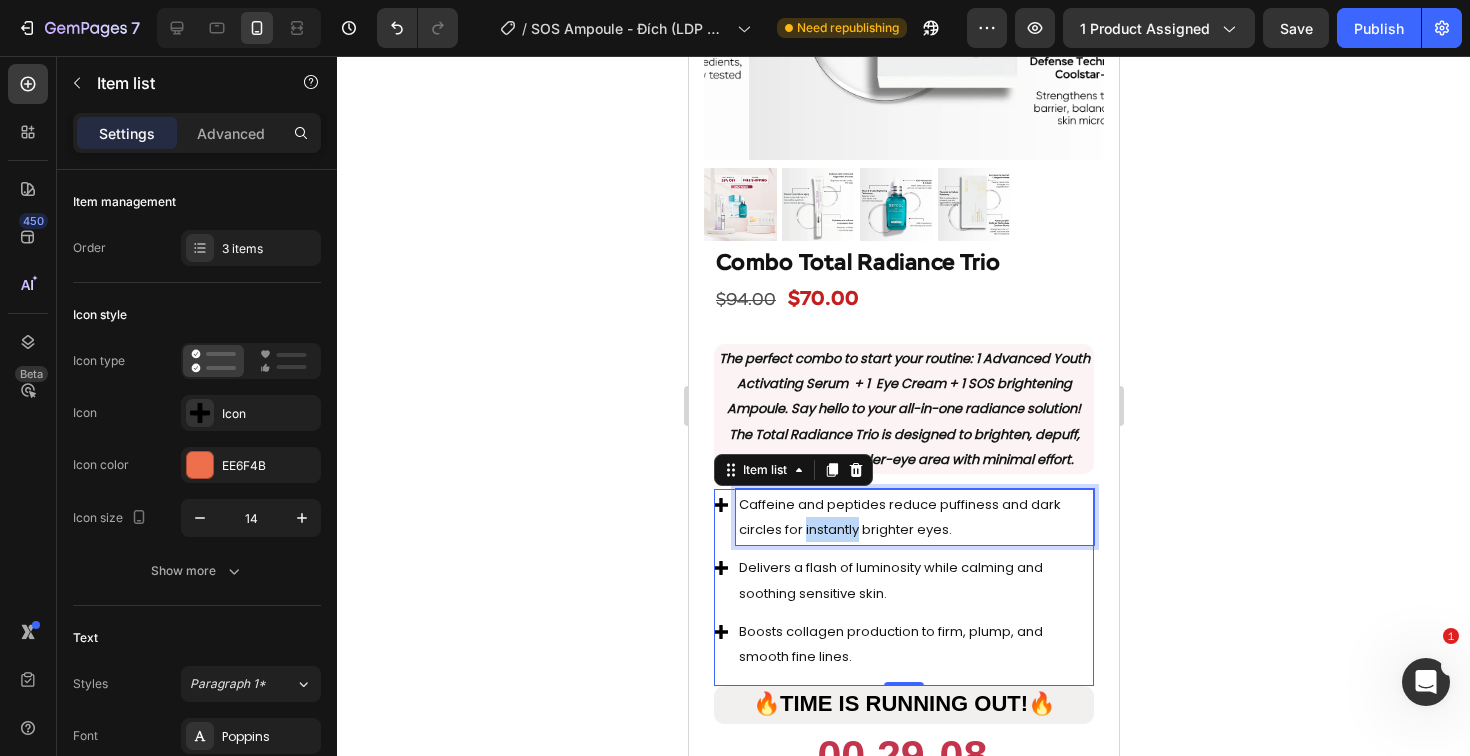click on "Caffeine and peptides reduce puffiness and dark circles for instantly brighter eyes." at bounding box center [899, 517] 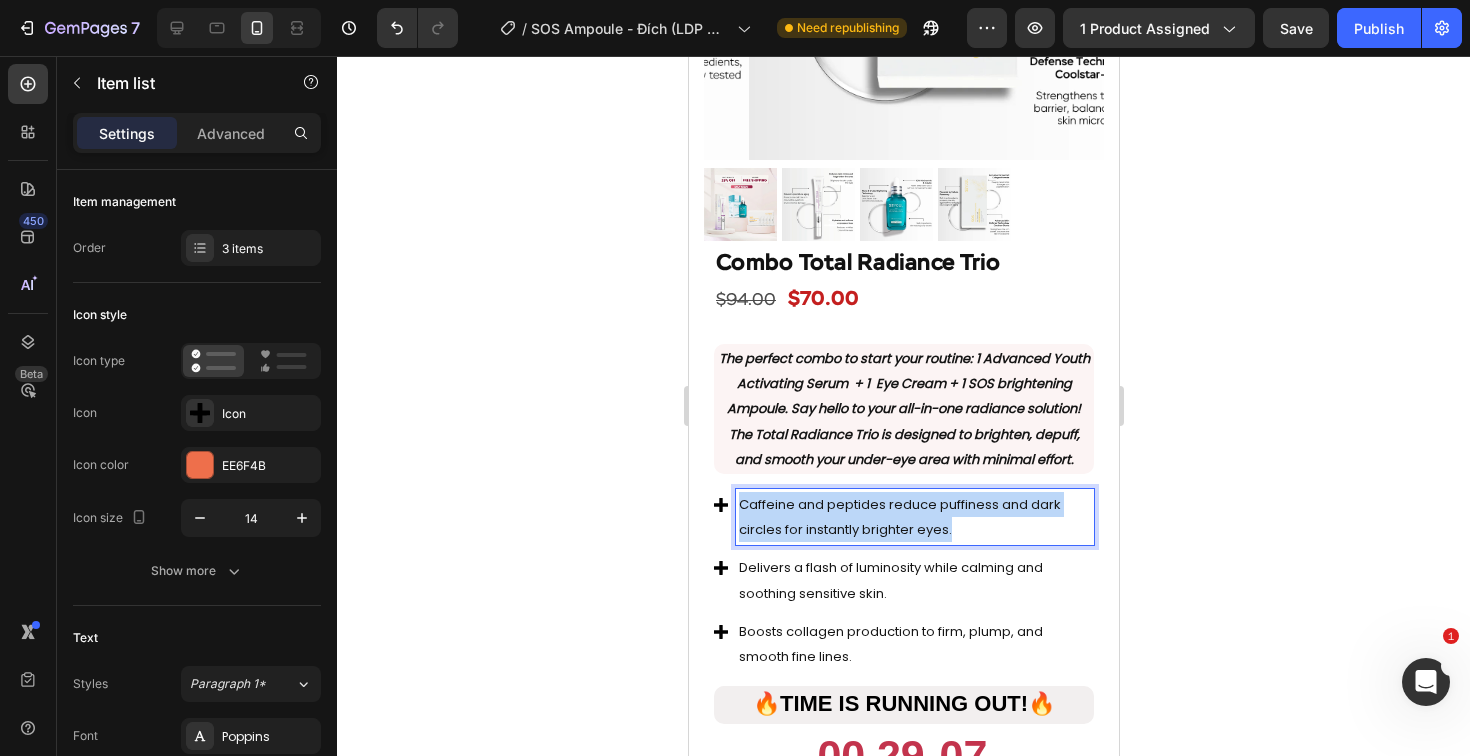 click on "Caffeine and peptides reduce puffiness and dark circles for instantly brighter eyes." at bounding box center [899, 517] 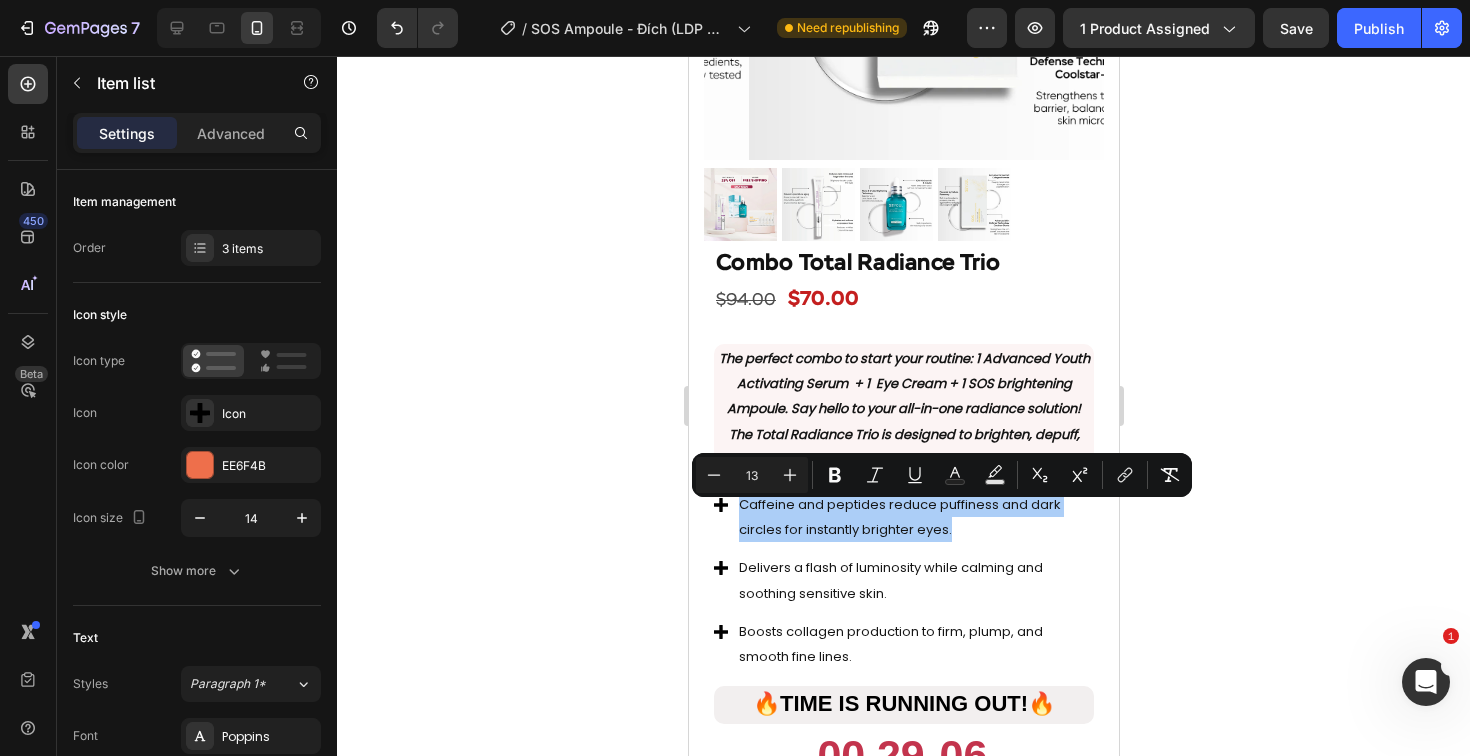 click 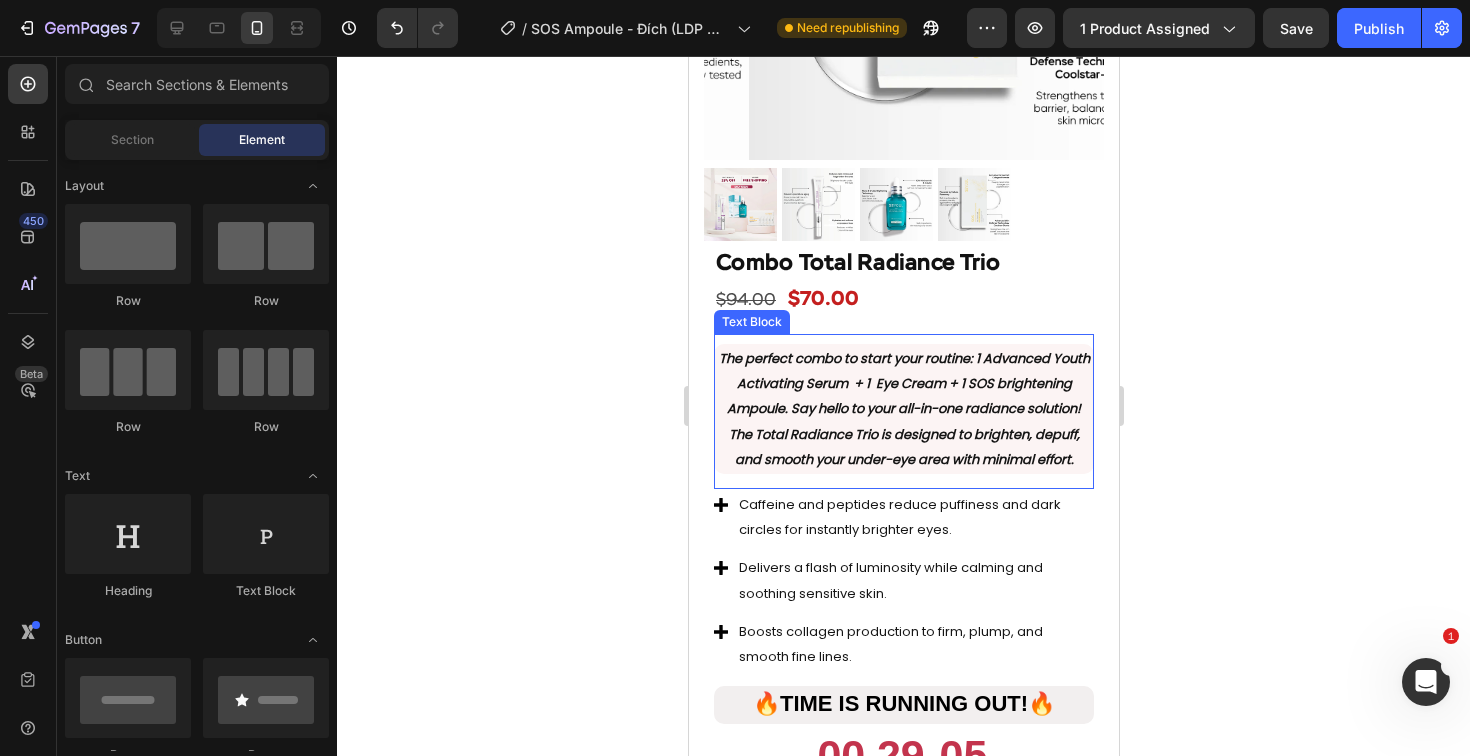 click on "The perfect combo to start your routine : 1 Advanced Youth Activating Serum  + 1  Eye Cream + 1 SOS brightening Ampoule. Say hello to your all-in-one radiance solution! The Total Radiance Trio is designed to brighten, depuff, and smooth your under-eye area with minimal effort." at bounding box center (903, 409) 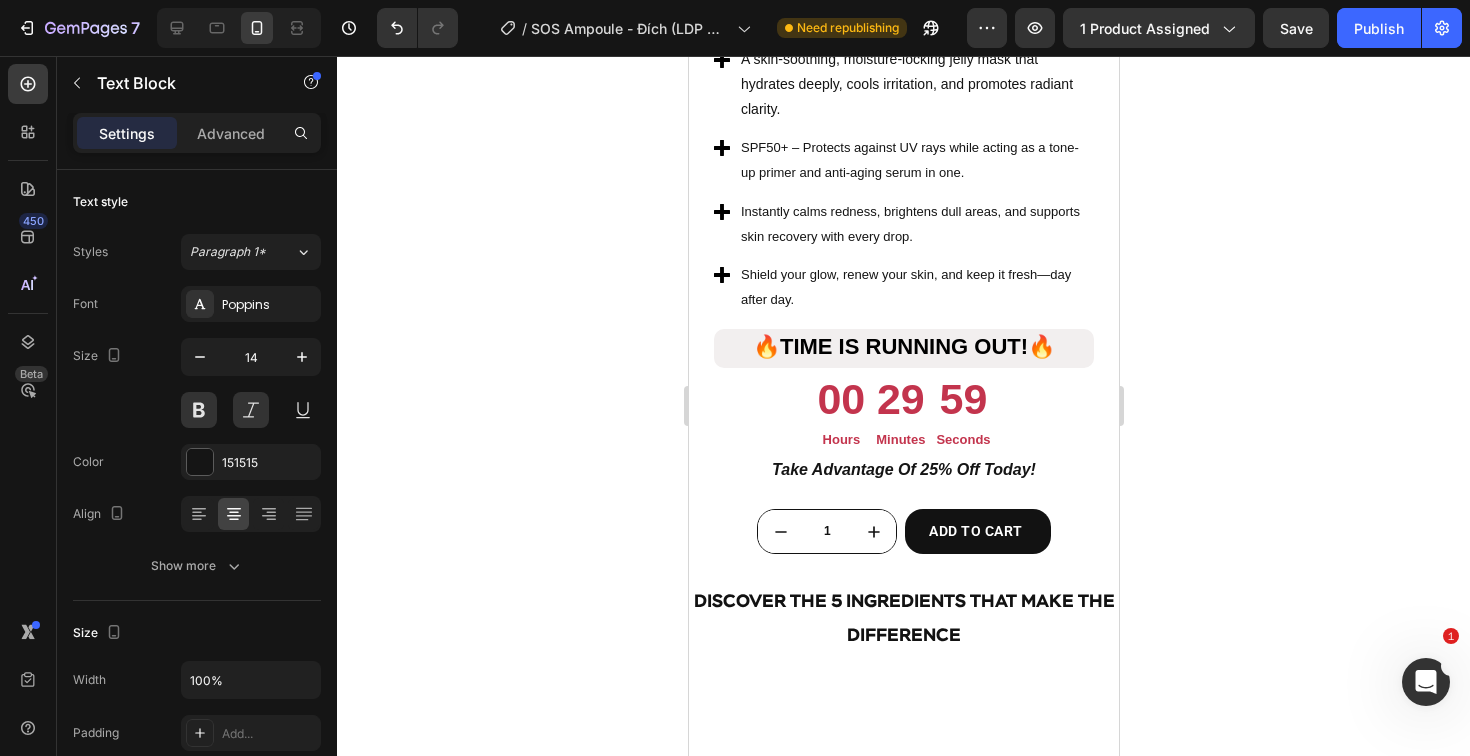 scroll, scrollTop: 4488, scrollLeft: 0, axis: vertical 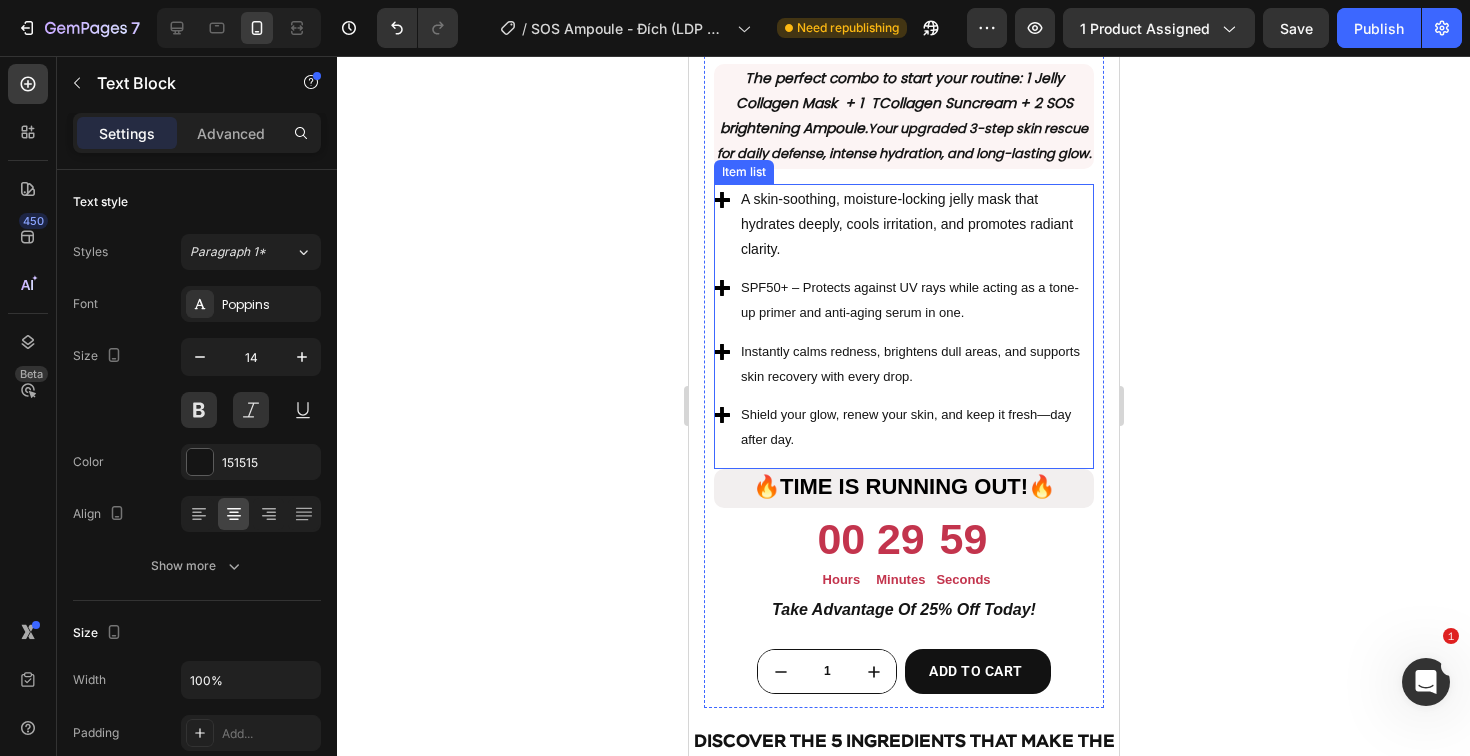 click on "SPF50+ – Protects against UV rays while acting as a tone-up primer and anti-aging serum in one." at bounding box center [909, 300] 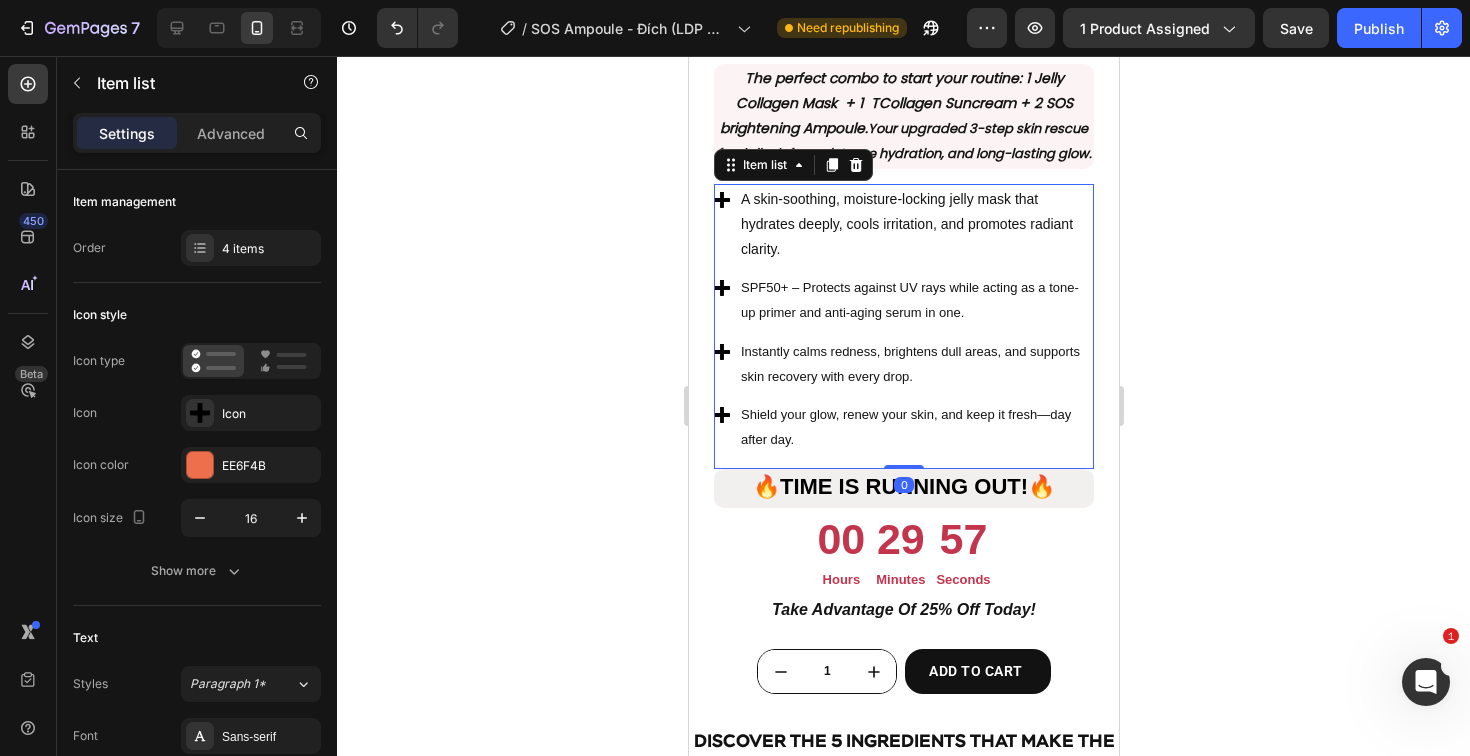 click on "A skin-soothing, moisture-locking jelly mask that hydrates deeply, cools irritation, and promotes radiant clarity." at bounding box center (903, 225) 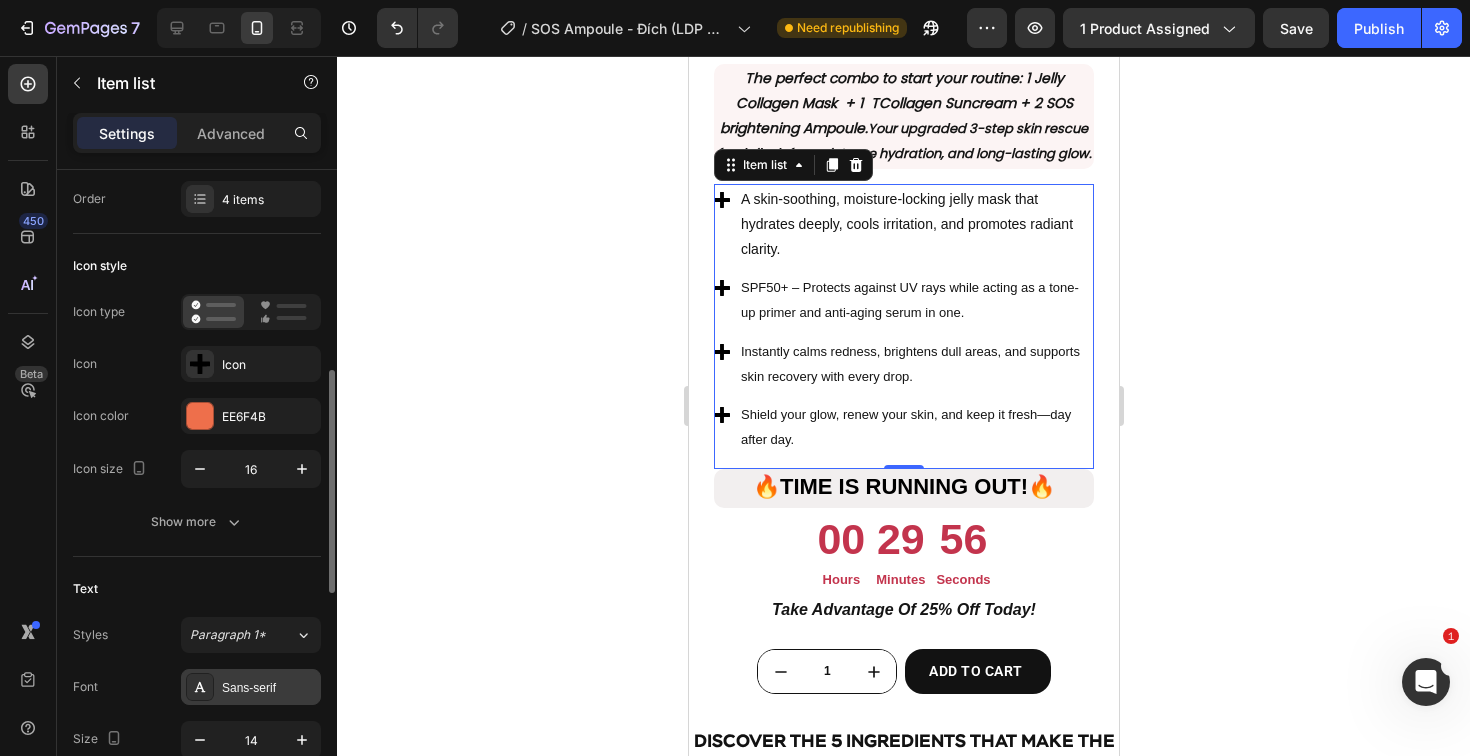 scroll, scrollTop: 185, scrollLeft: 0, axis: vertical 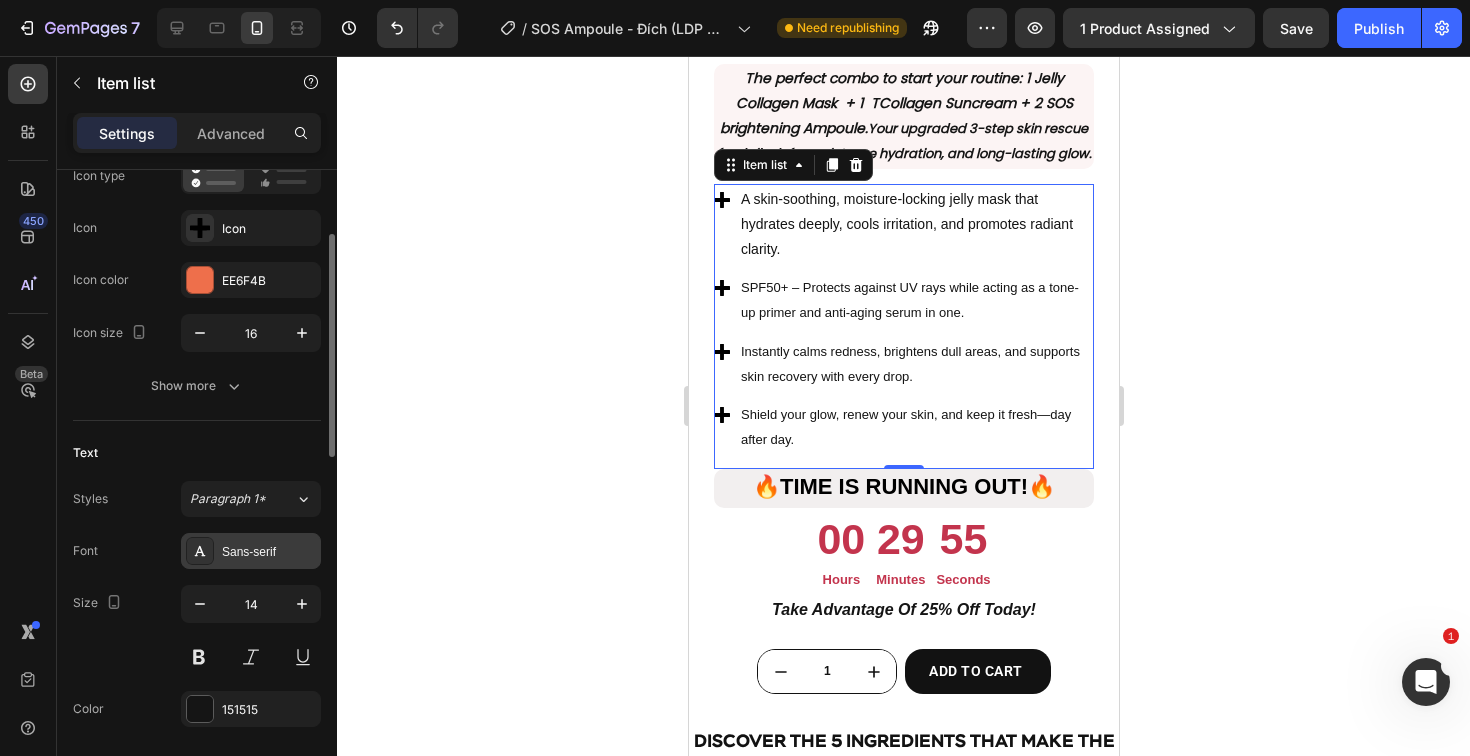 click on "Sans-serif" at bounding box center [251, 551] 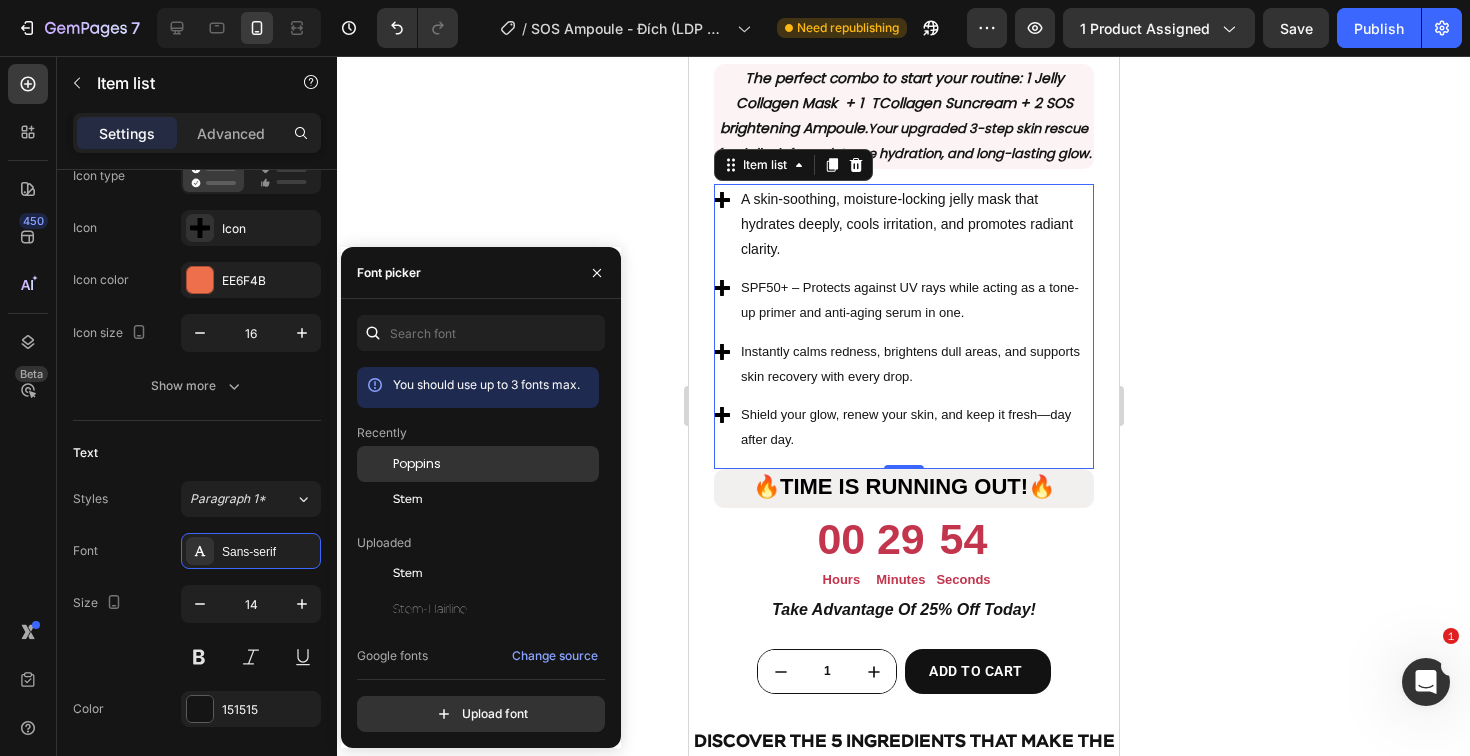 click on "Poppins" at bounding box center [417, 464] 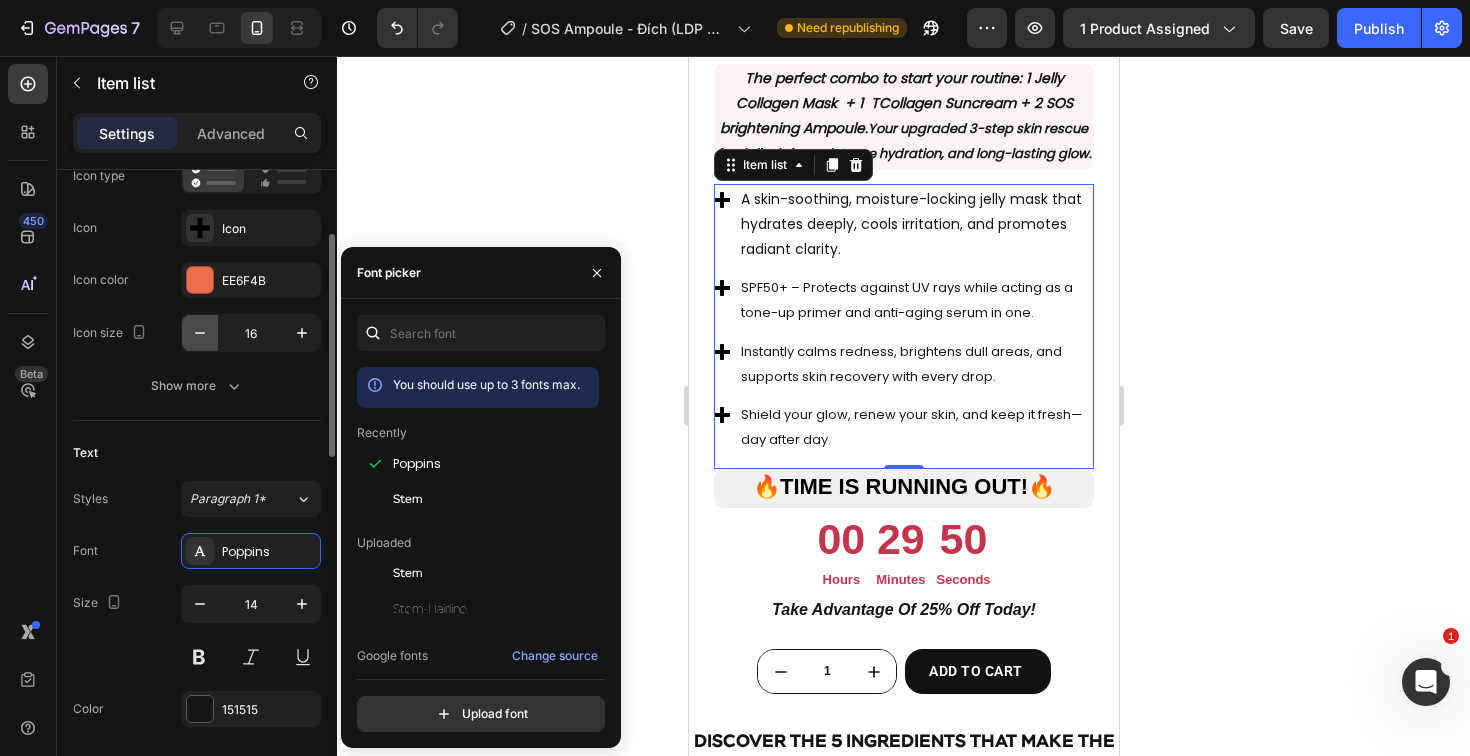 click 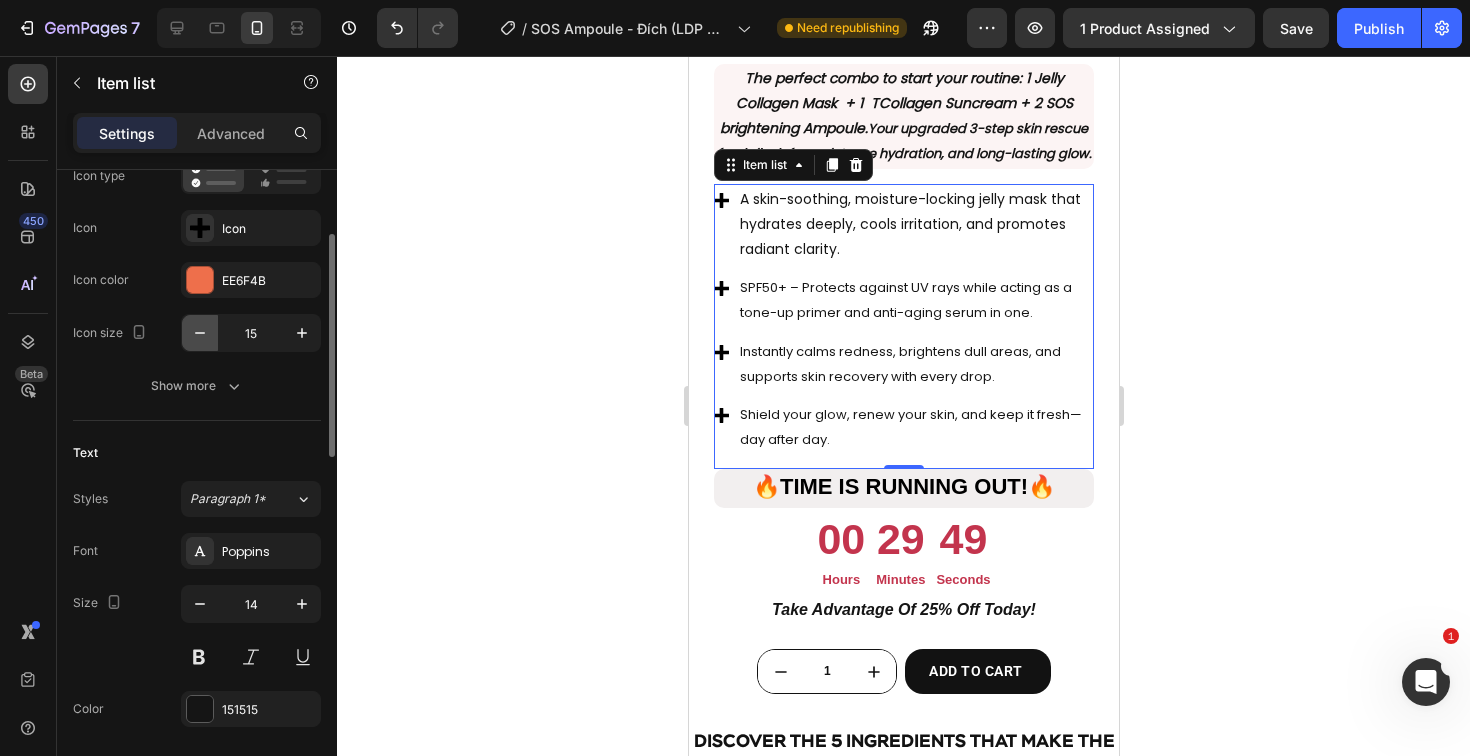click 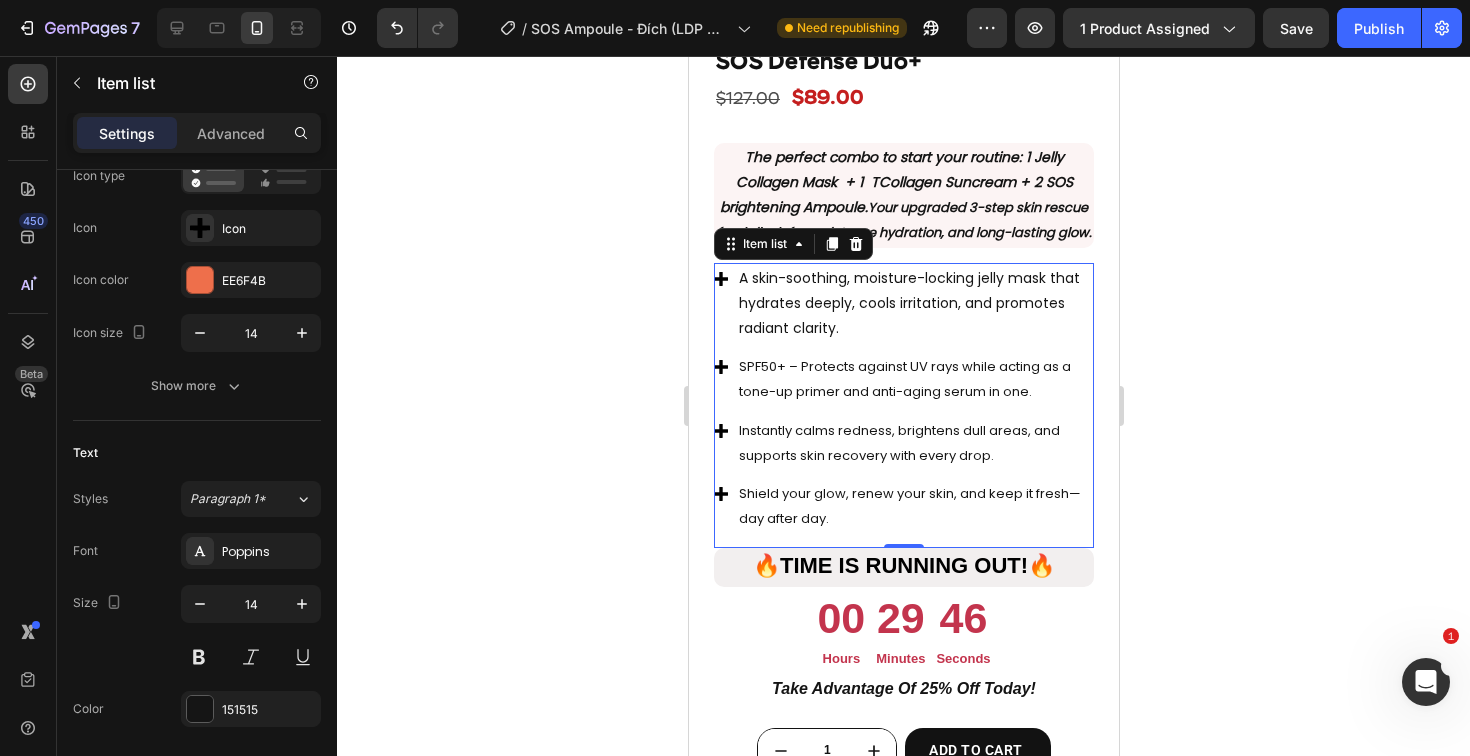 scroll, scrollTop: 4389, scrollLeft: 0, axis: vertical 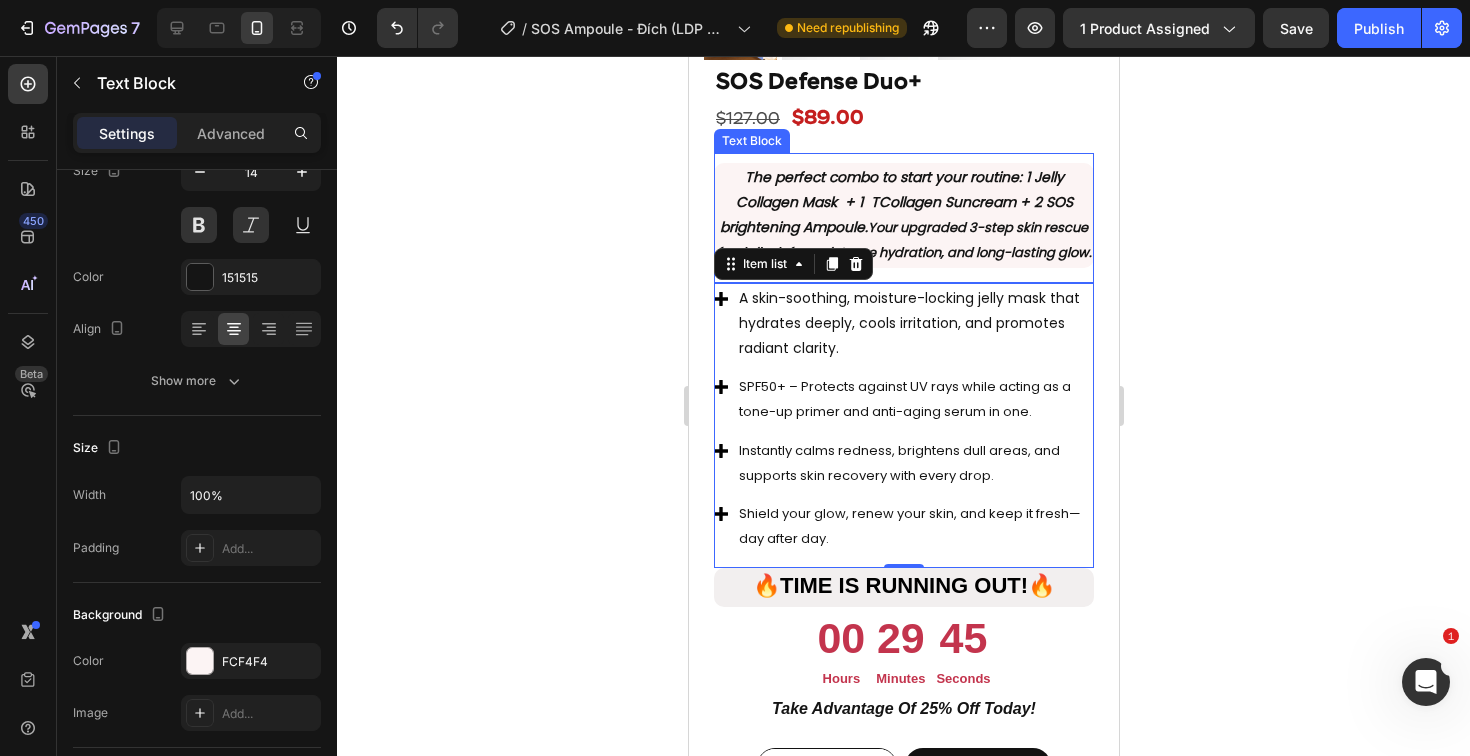 click on "The perfect combo to start your routine : 1 Jelly Collagen Mask  + 1  TCollagen Suncream + 2 SOS brightening Ampoule.  Your upgraded 3-step skin rescue for daily defense, intense hydration, and long-lasting glow." at bounding box center (903, 215) 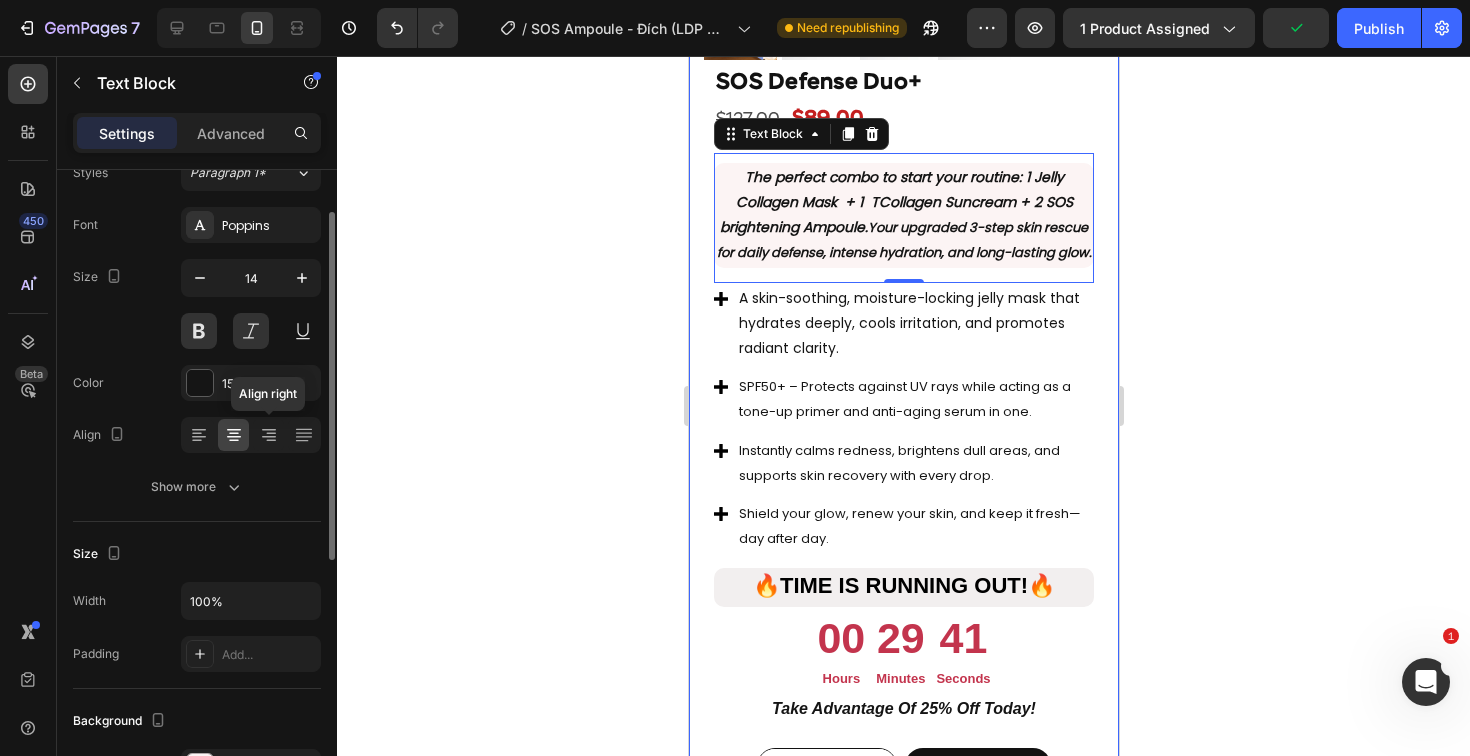 scroll, scrollTop: 0, scrollLeft: 0, axis: both 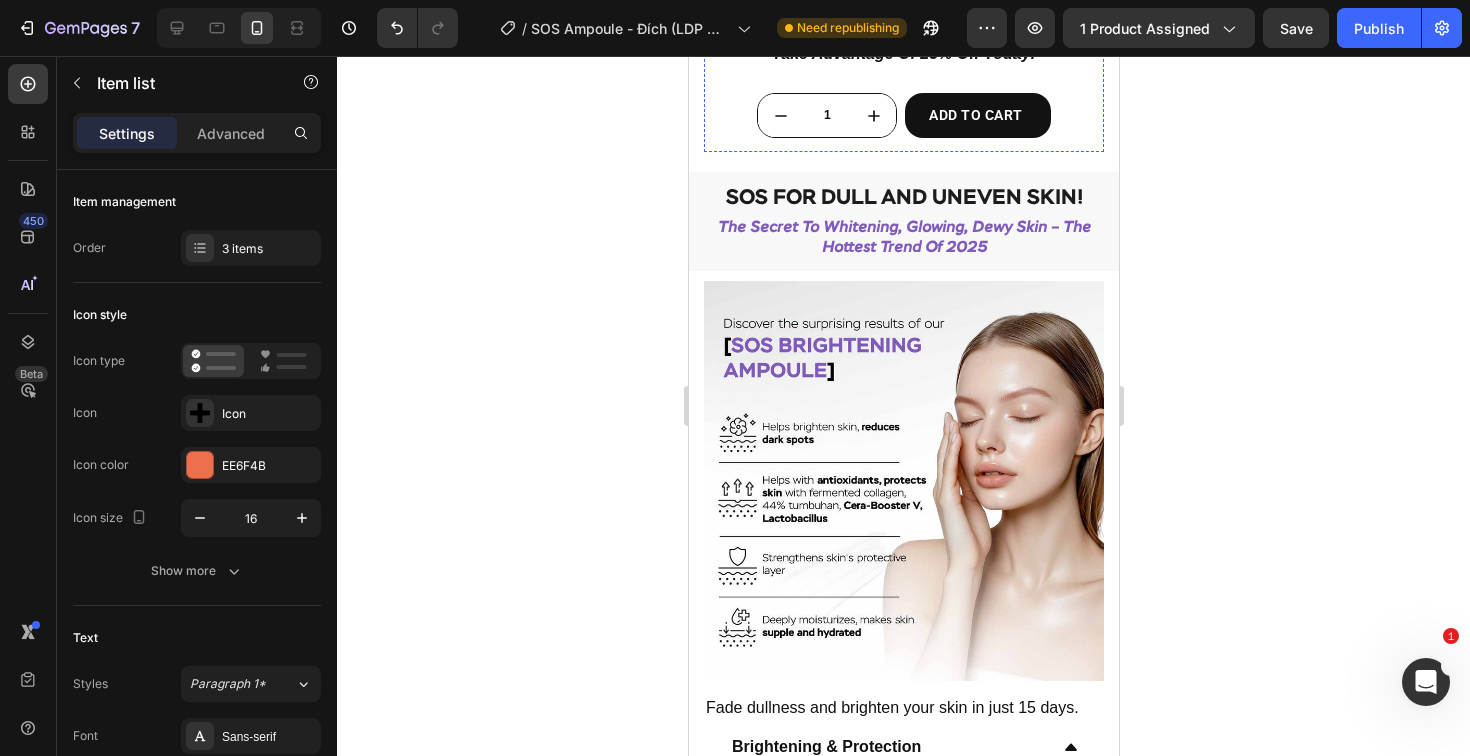 click on "A complete care set for skin that's been through stress, breakouts, or treatments" at bounding box center [915, -231] 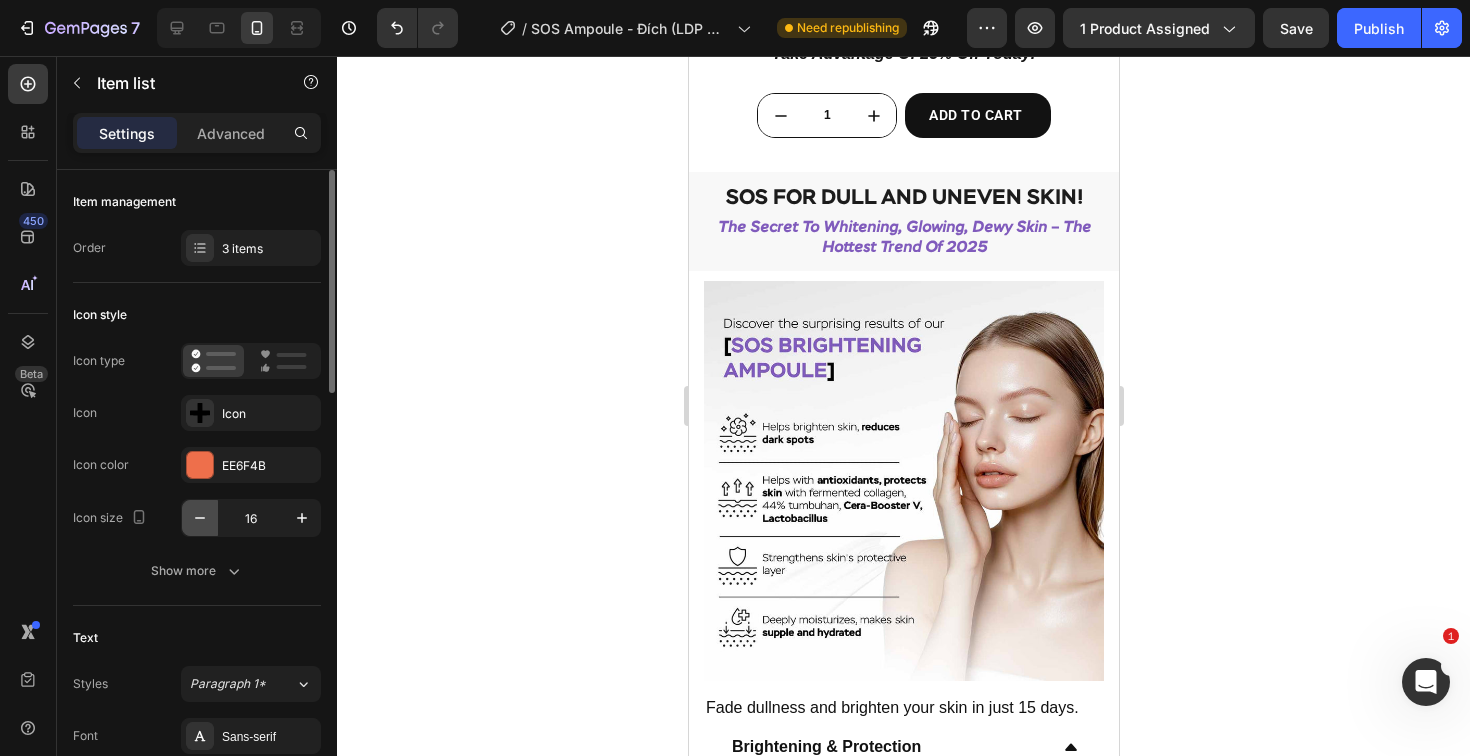 scroll, scrollTop: 25, scrollLeft: 0, axis: vertical 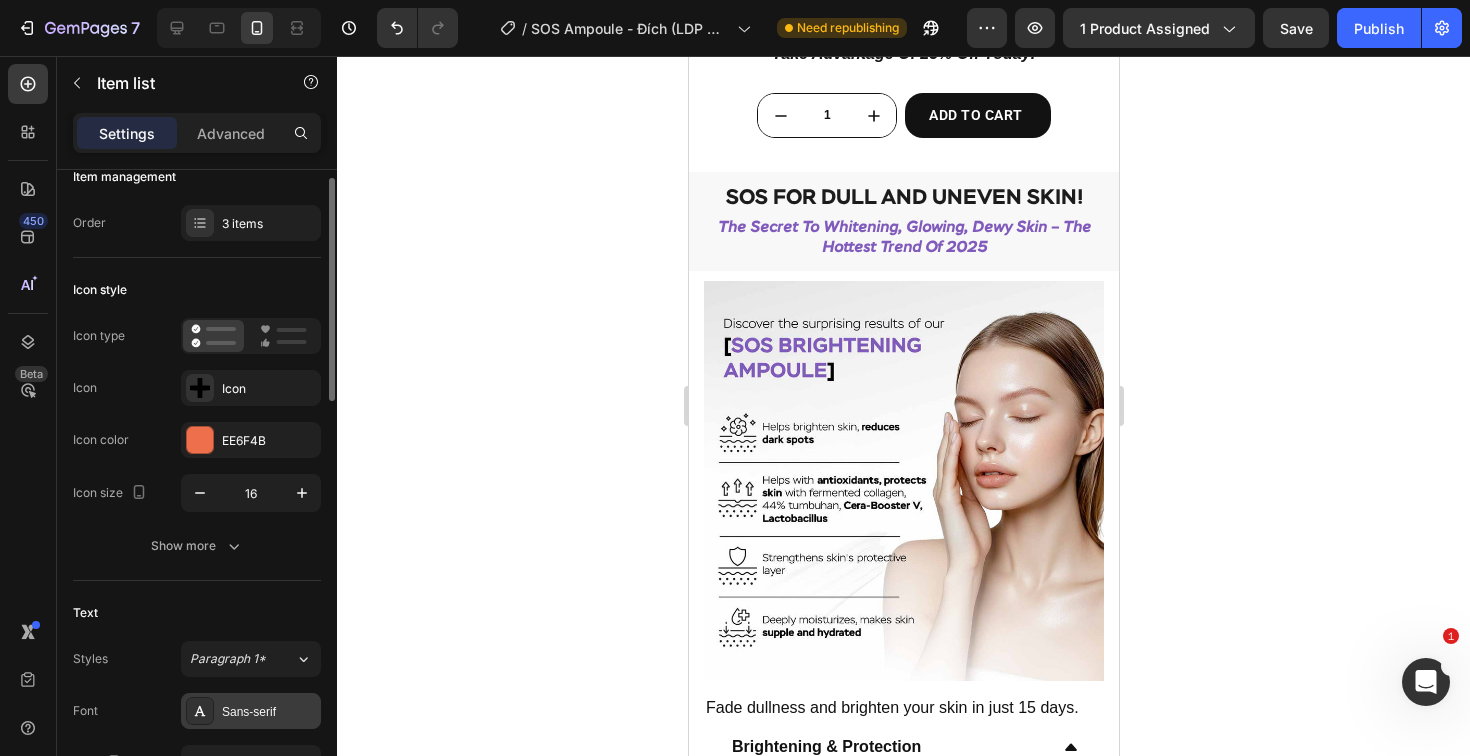 click on "Sans-serif" at bounding box center [251, 711] 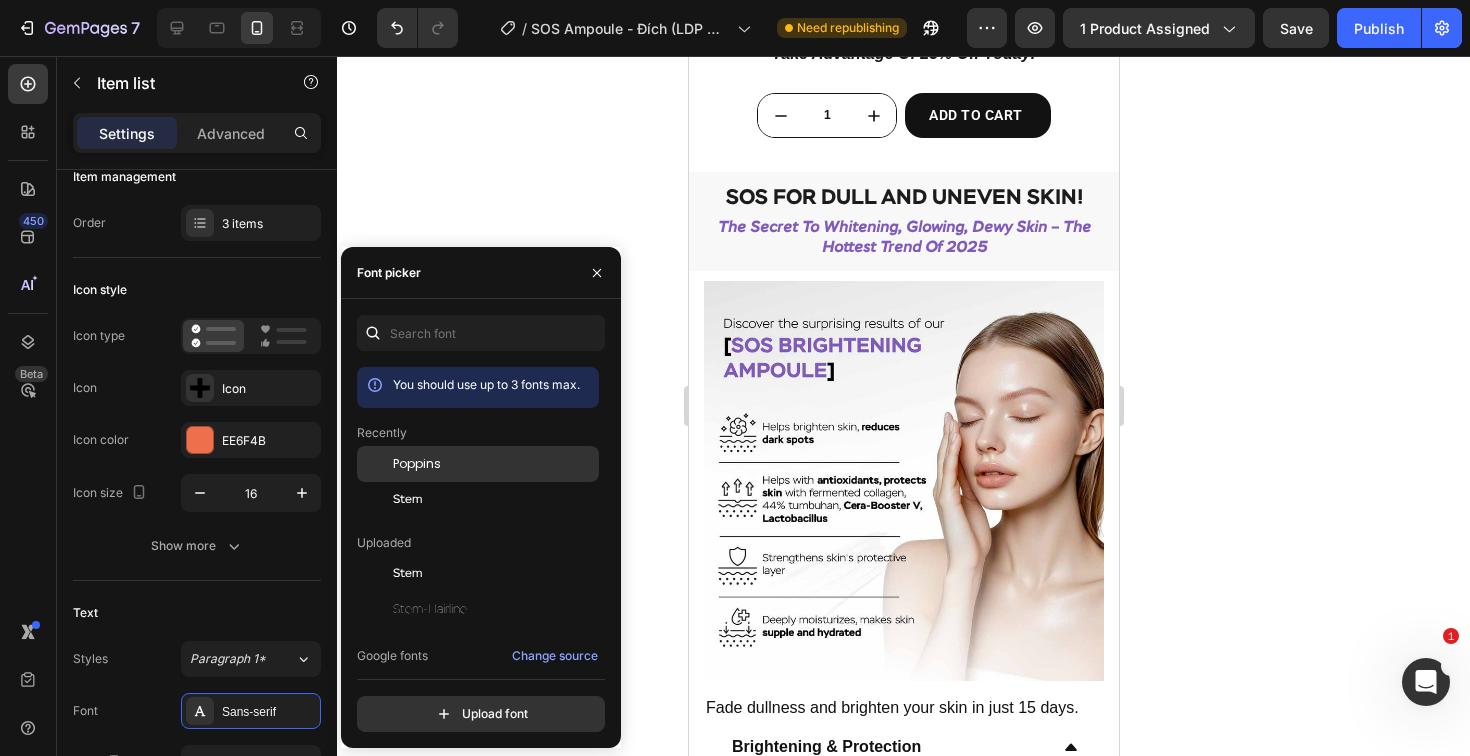 click on "Poppins" at bounding box center (417, 464) 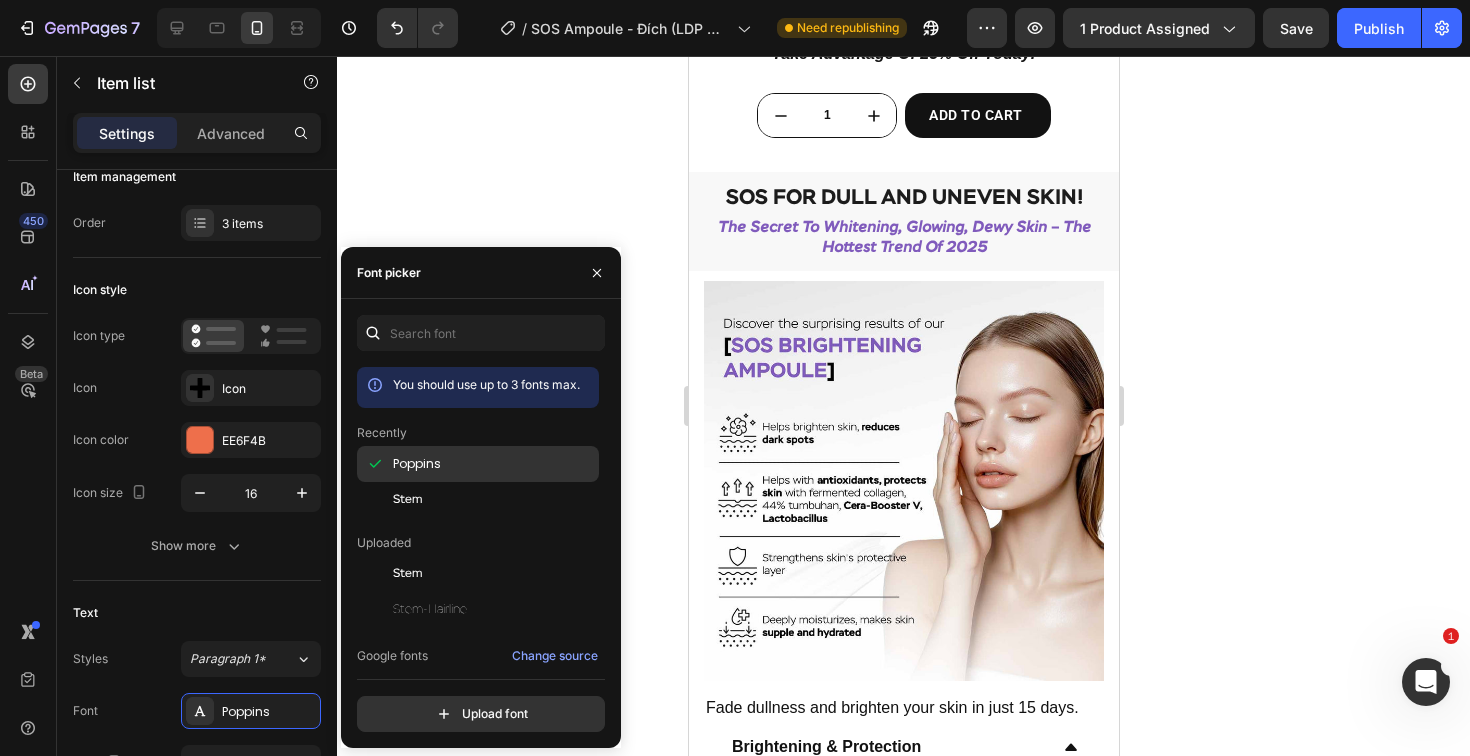 click on "Poppins" at bounding box center (417, 464) 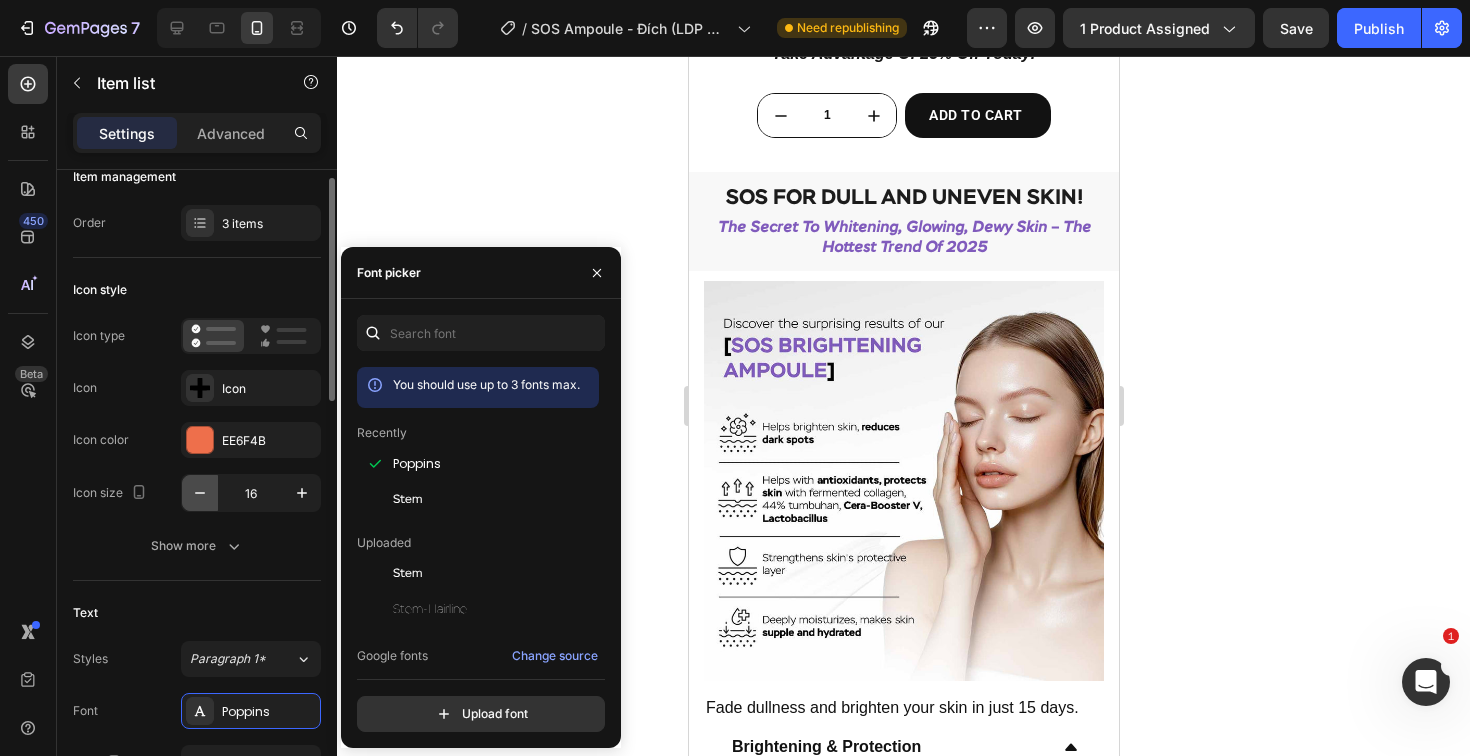 click at bounding box center [200, 493] 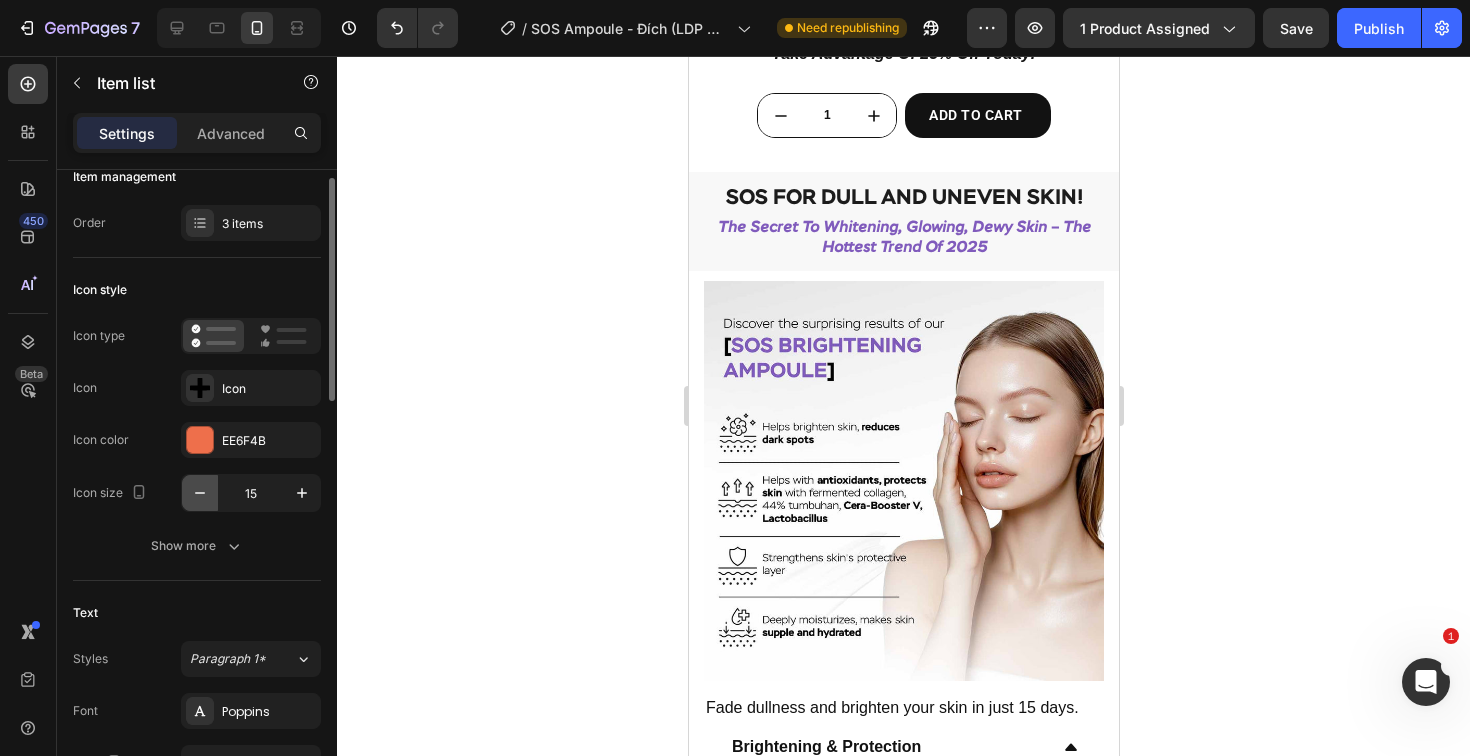 click at bounding box center (200, 493) 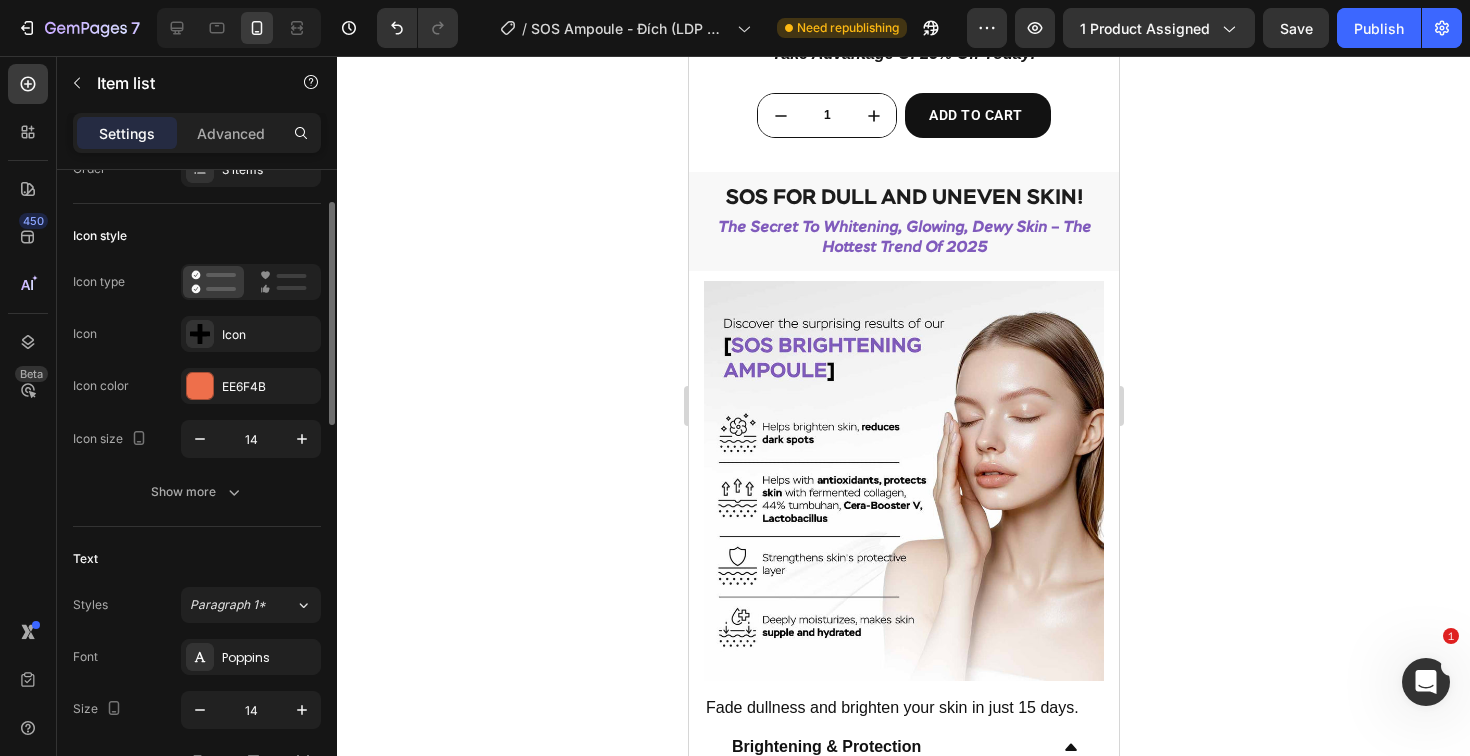 scroll, scrollTop: 130, scrollLeft: 0, axis: vertical 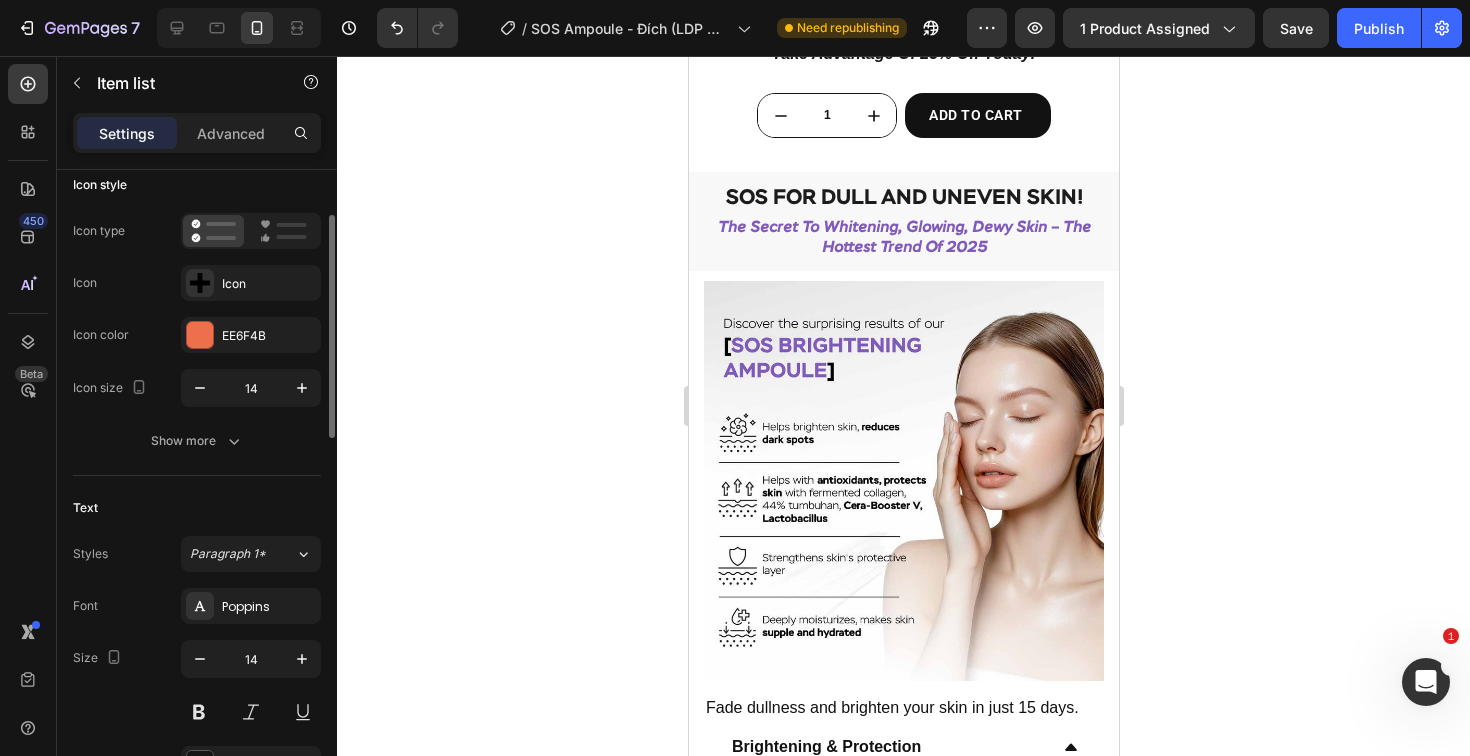 click on "A complete care set for skin that's been through stress, breakouts, or treatments" at bounding box center [914, -231] 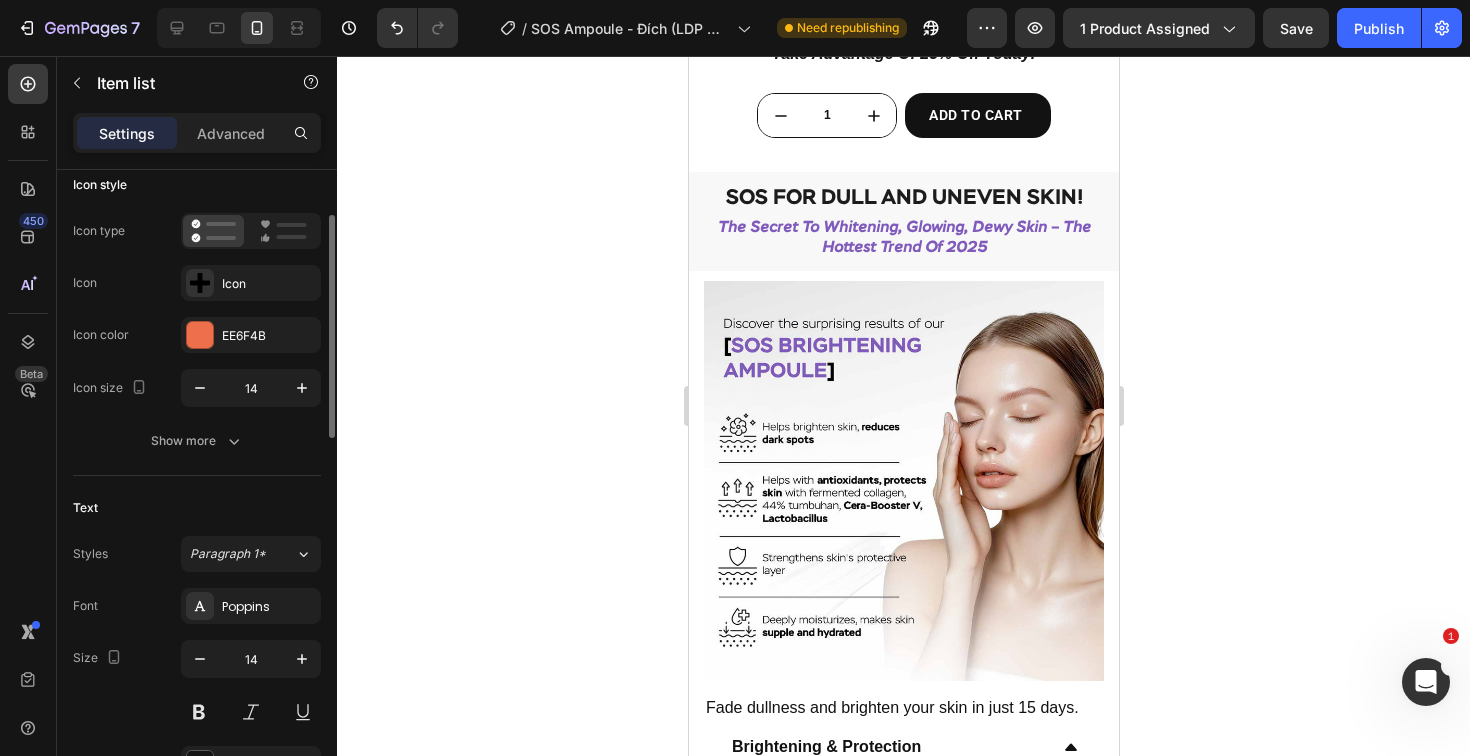 click on "A complete care set for skin that's been through stress, breakouts, or treatments" at bounding box center (914, -231) 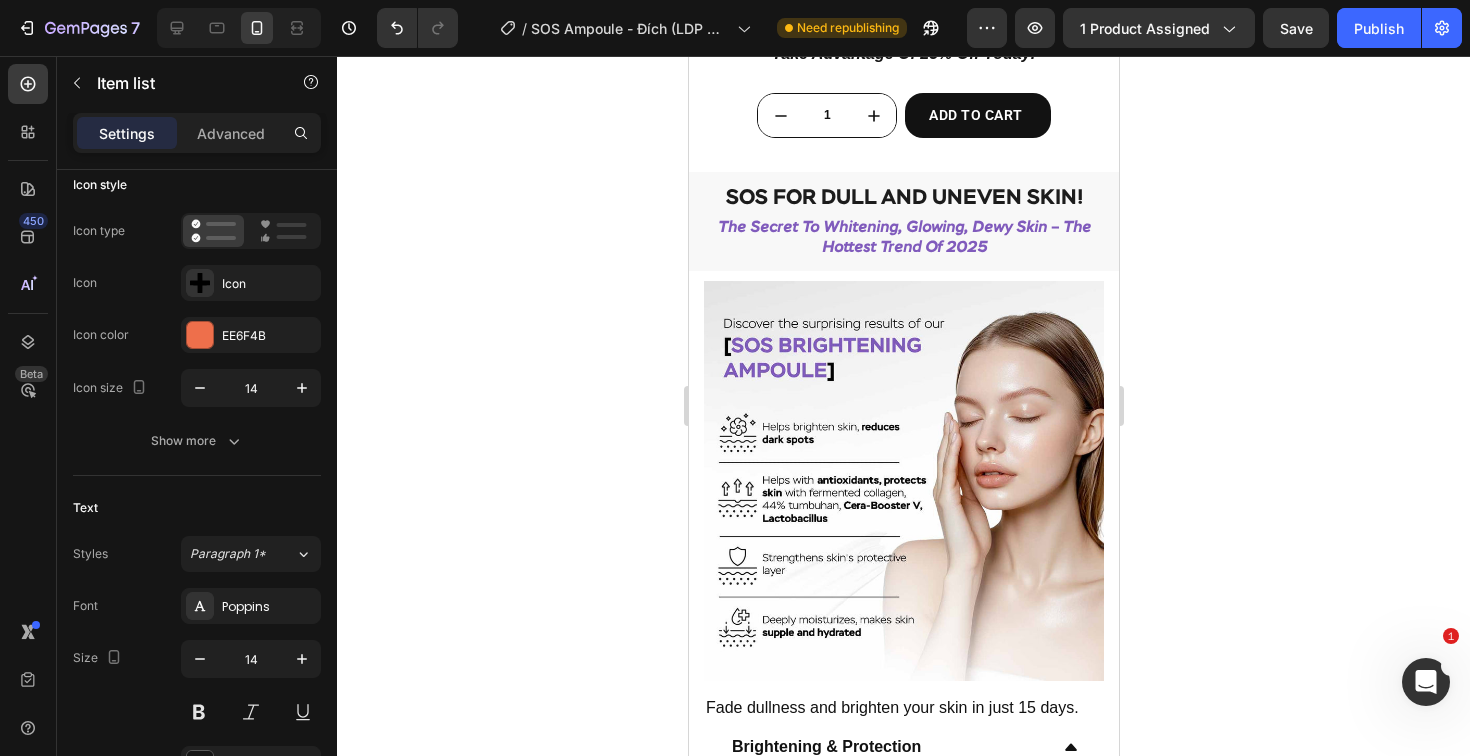 click on "A complete care set for skin that's been through stress, breakouts, or treatments" at bounding box center (914, -231) 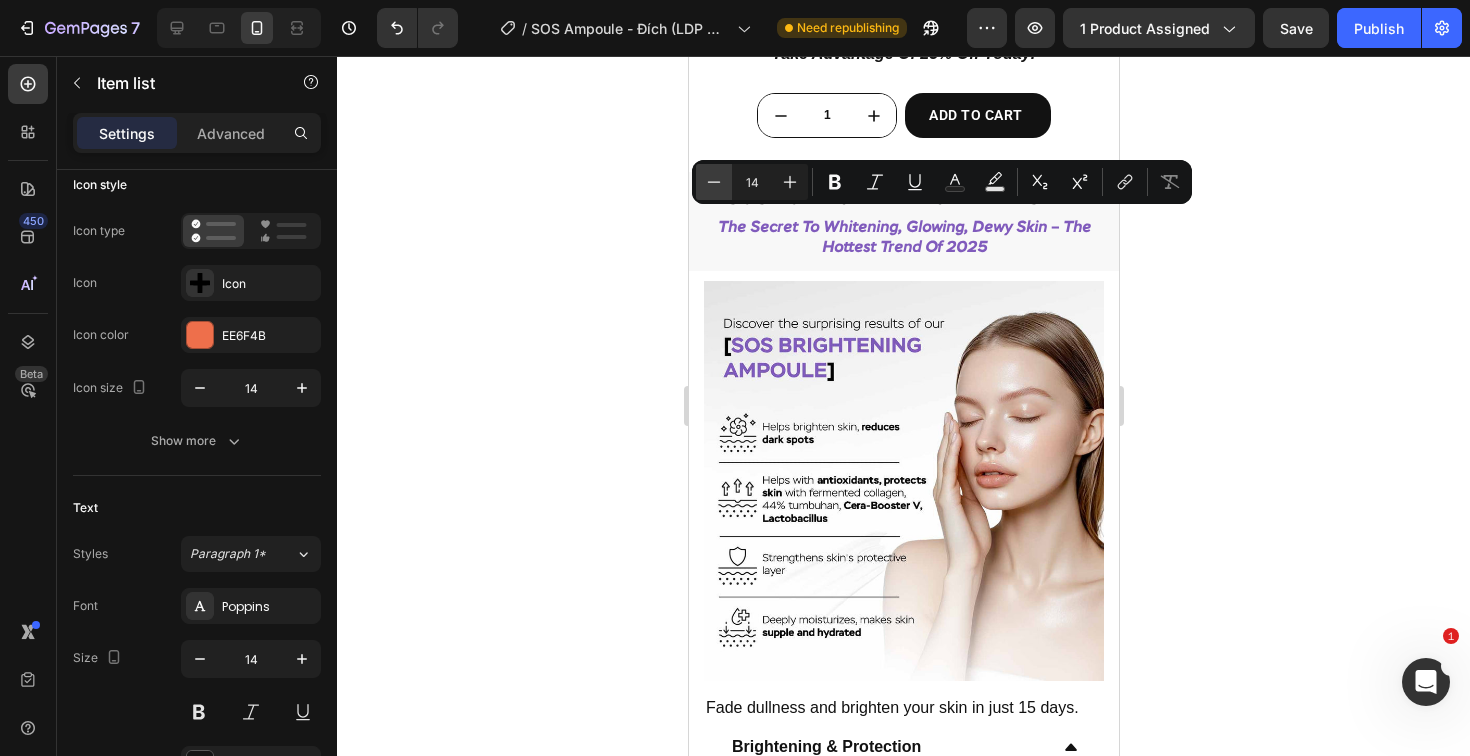 click 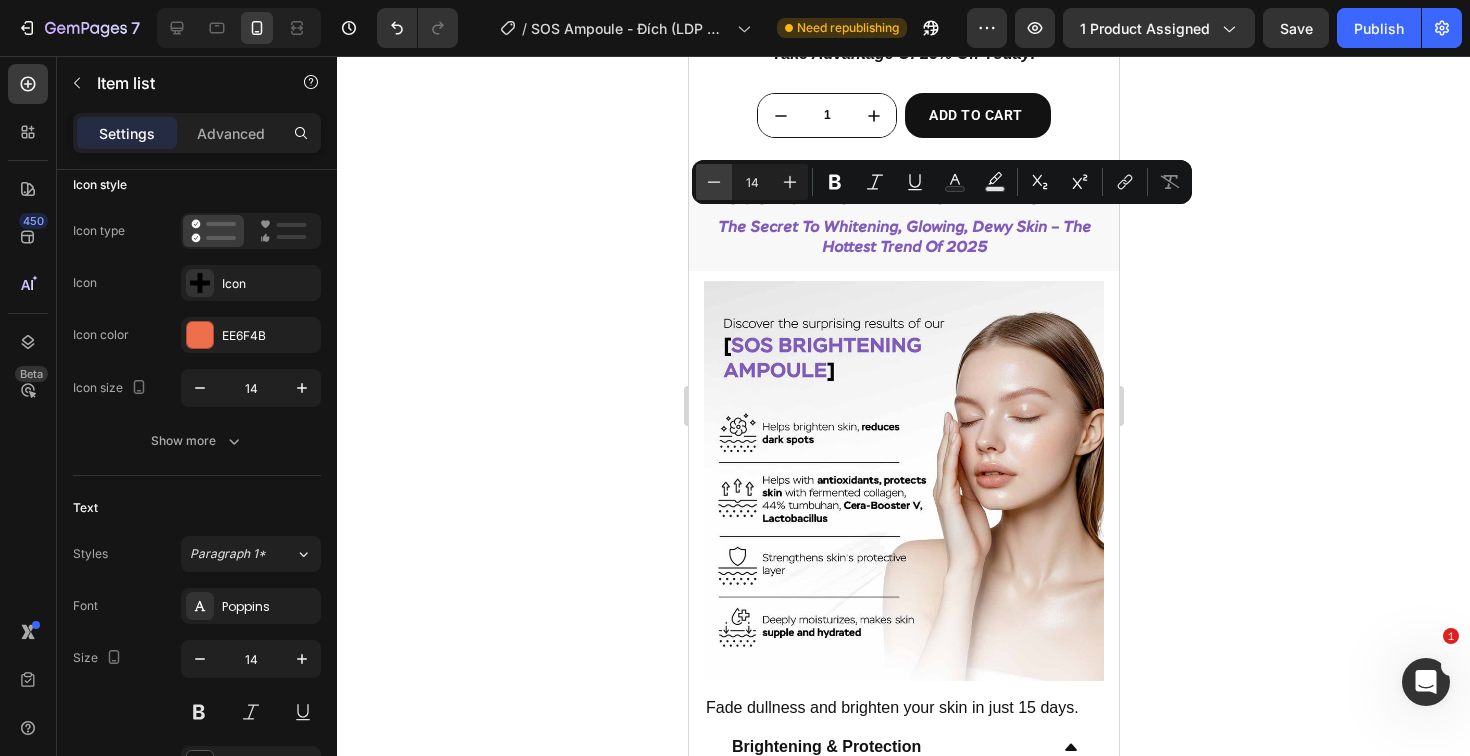 type on "13" 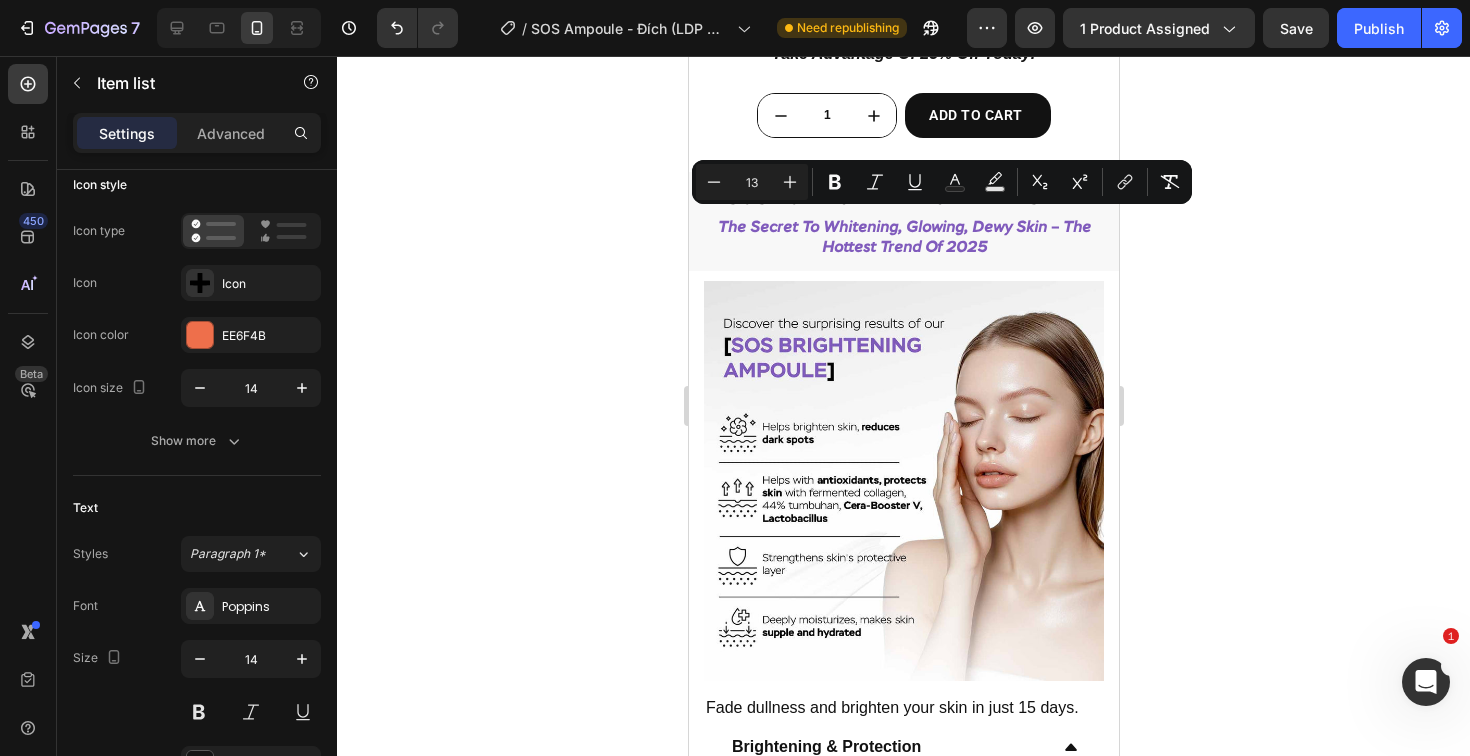 click 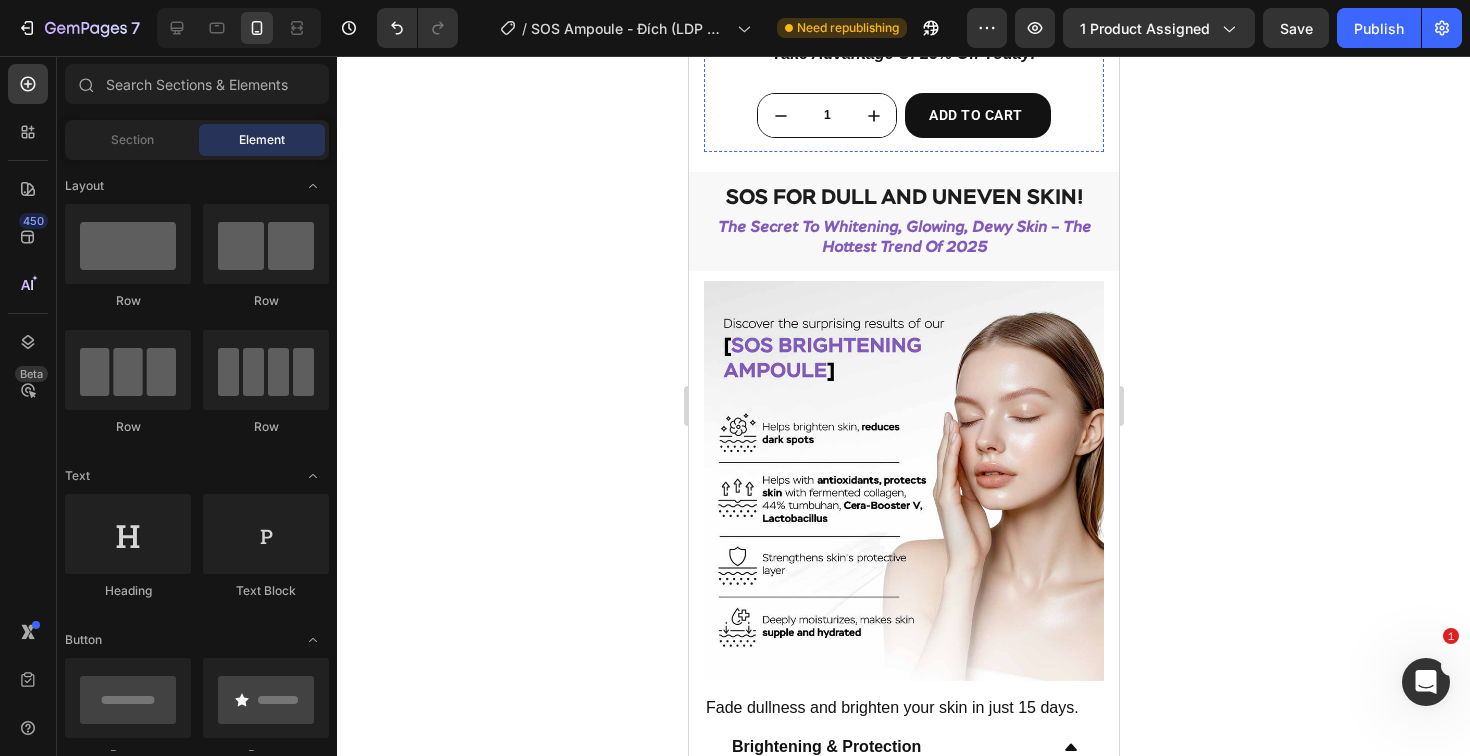 click on "One combo = deep cleanse, intensive repair, and all-day protection" at bounding box center [914, -167] 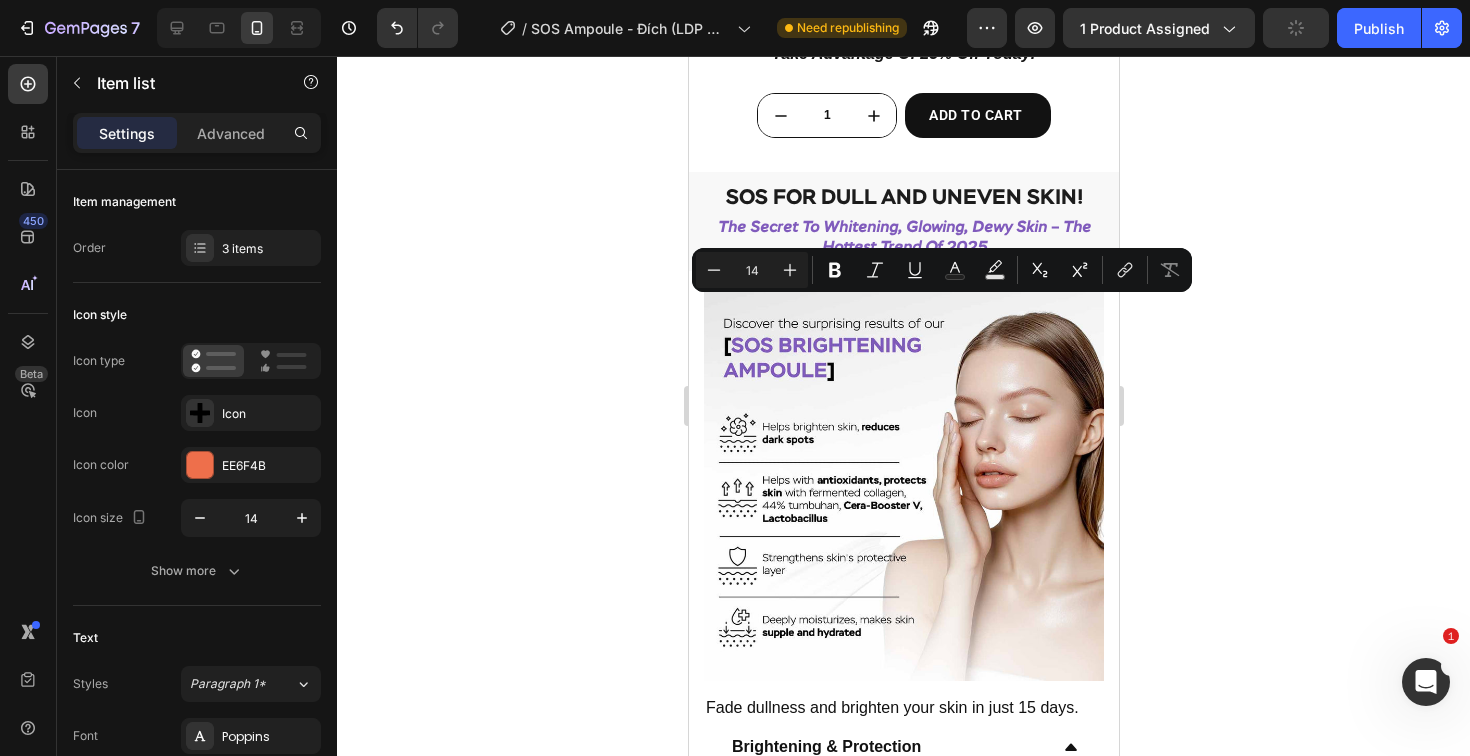click on "One combo = deep cleanse, intensive repair, and all-day protection" at bounding box center (914, -167) 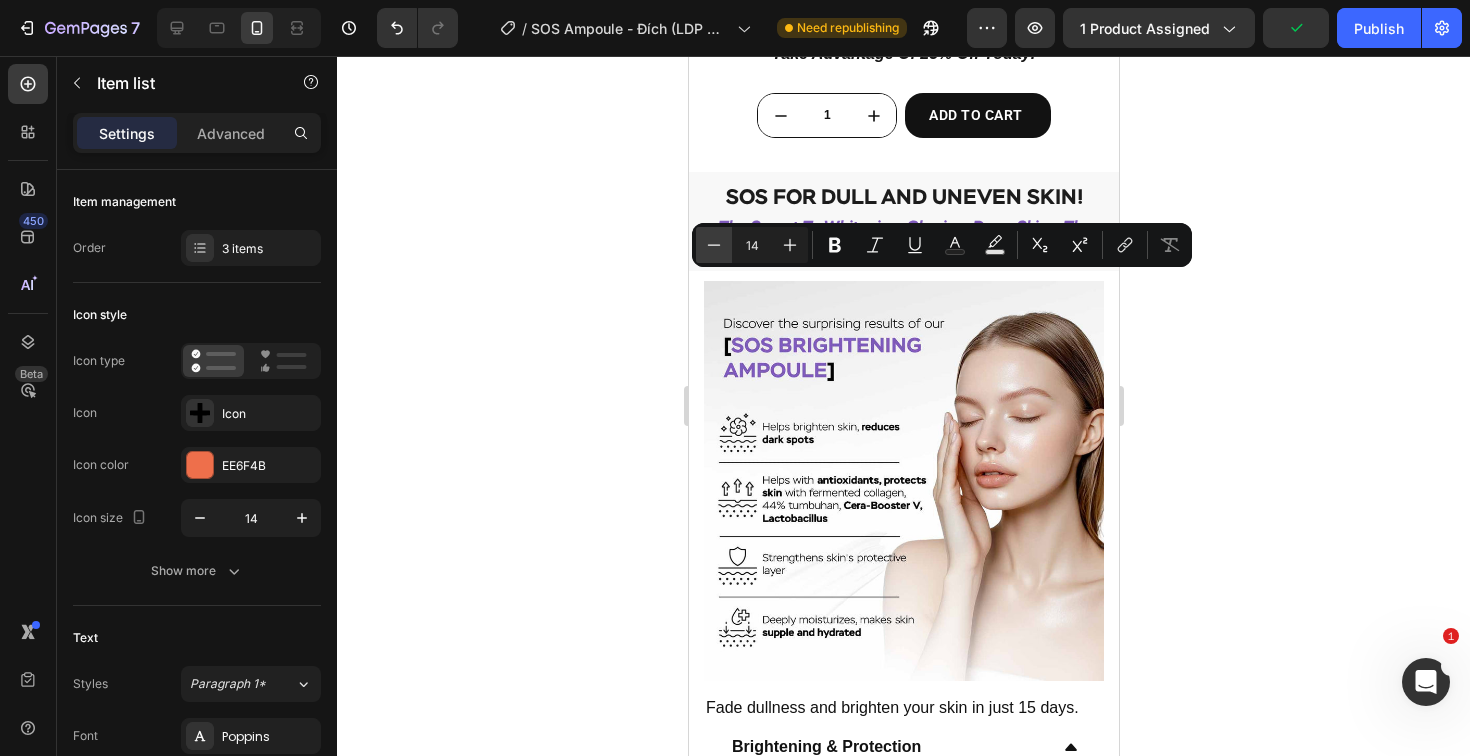 click 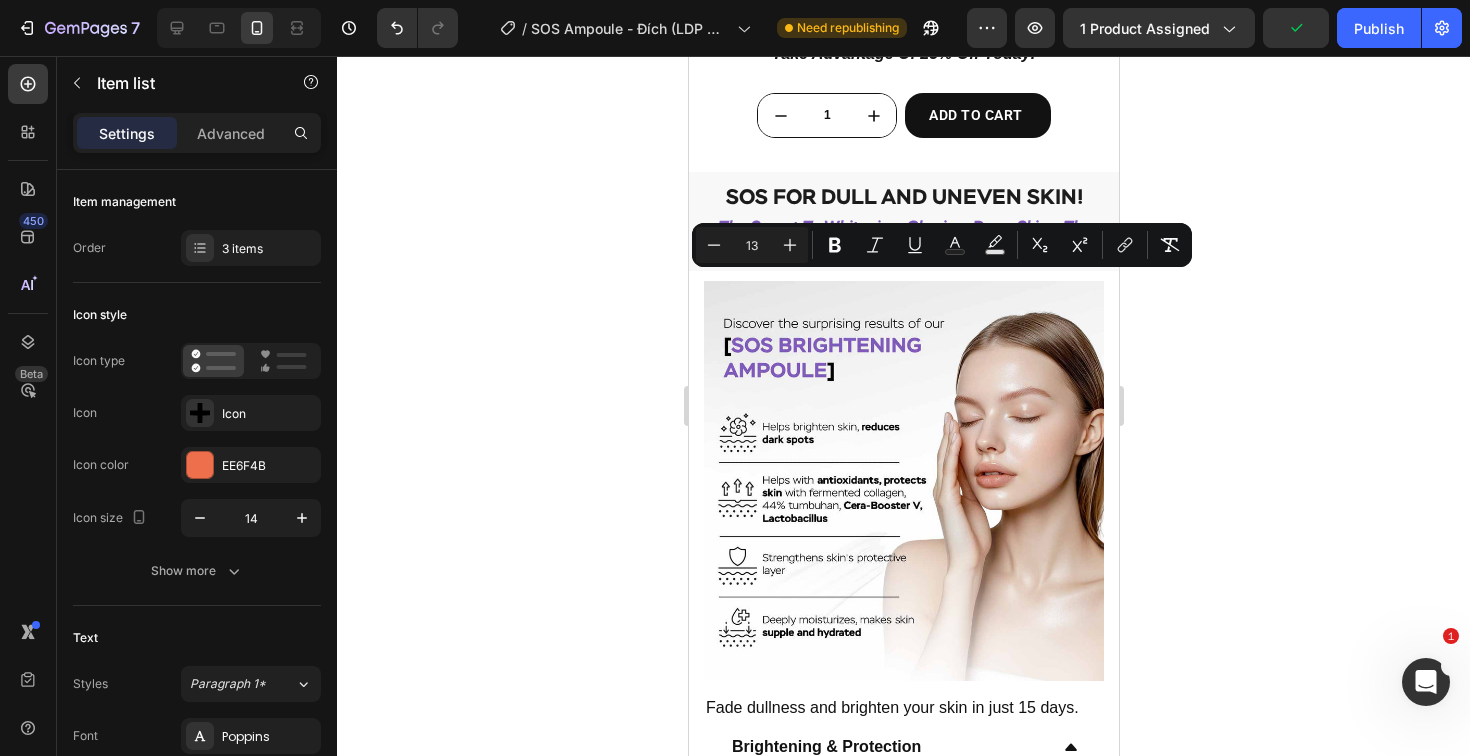click on "Cost-effective and simplified for everyday use" at bounding box center (914, -117) 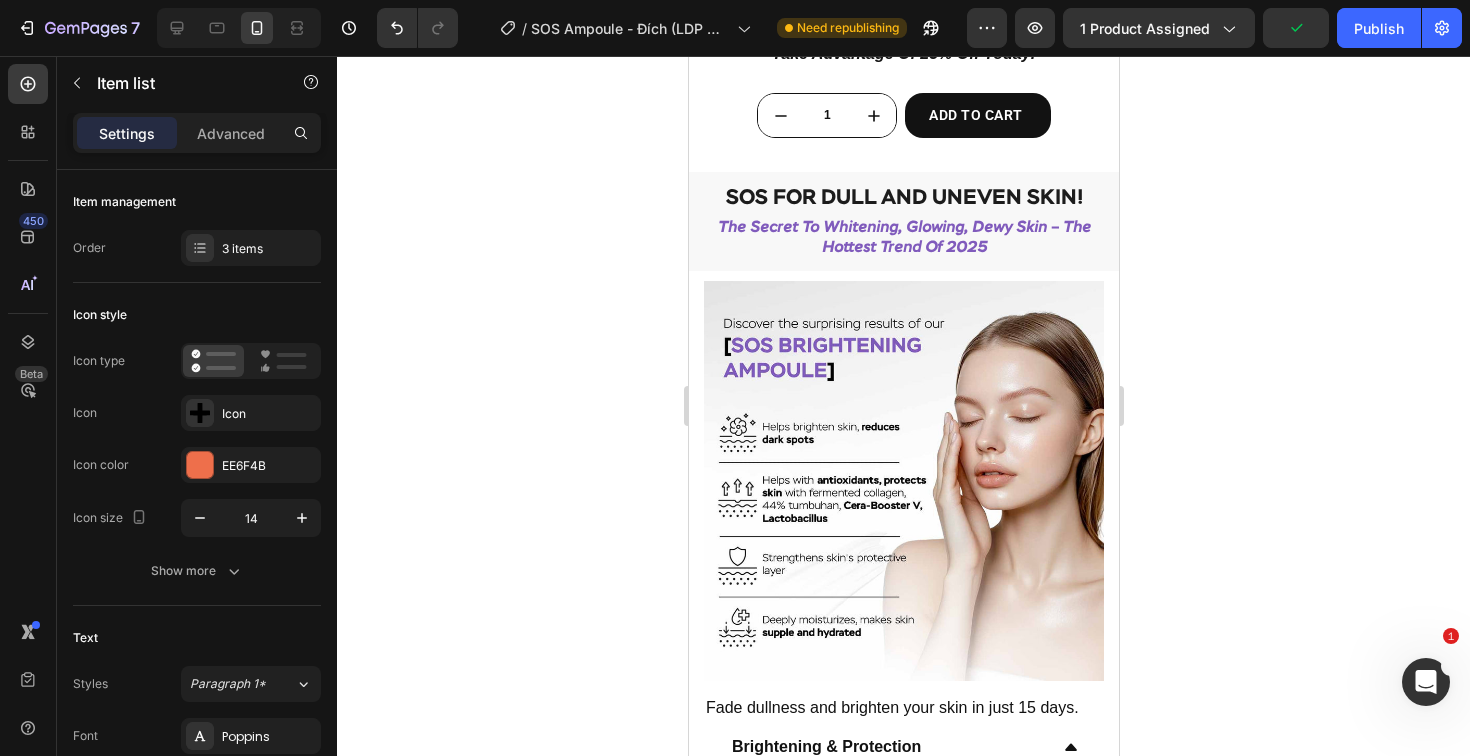 click on "Cost-effective and simplified for everyday use" at bounding box center [914, -117] 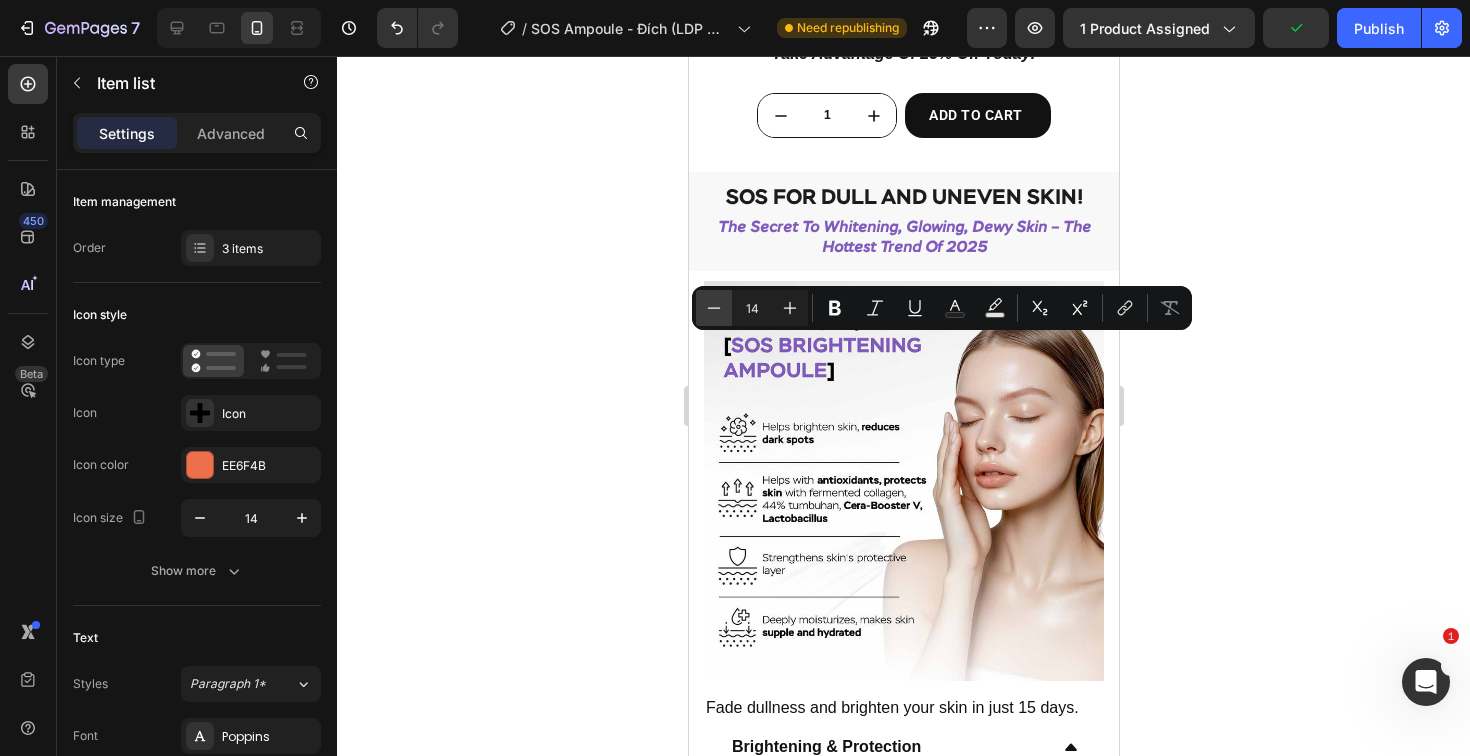 click 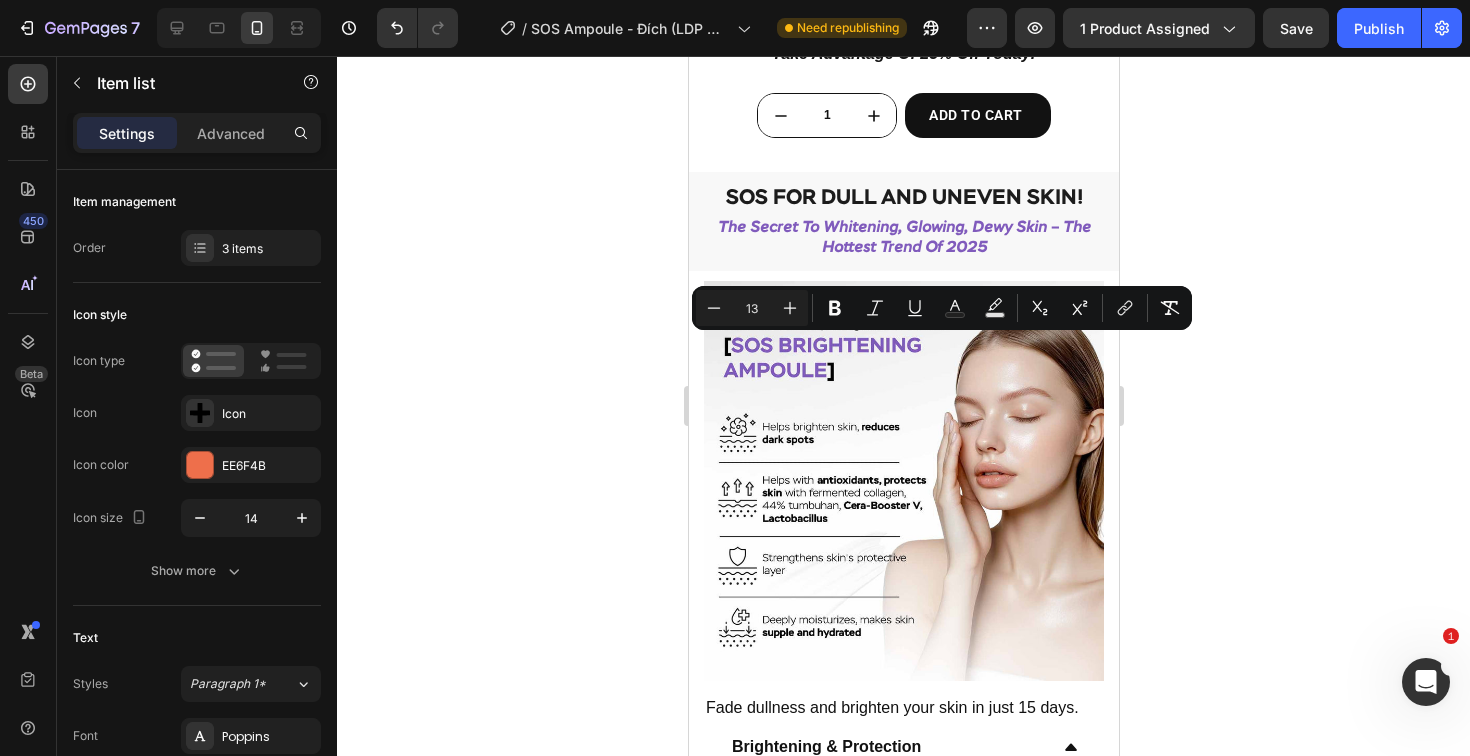 click 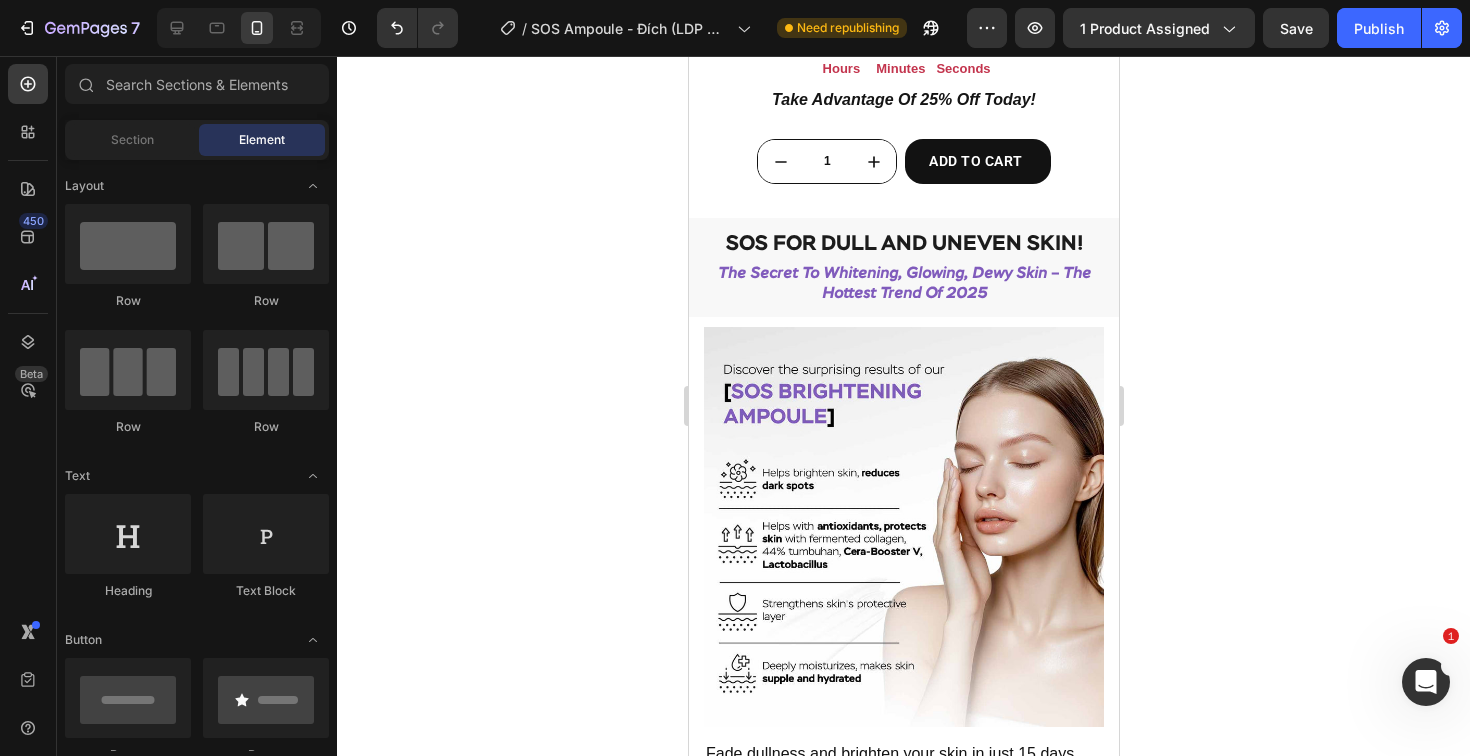 scroll, scrollTop: 2365, scrollLeft: 0, axis: vertical 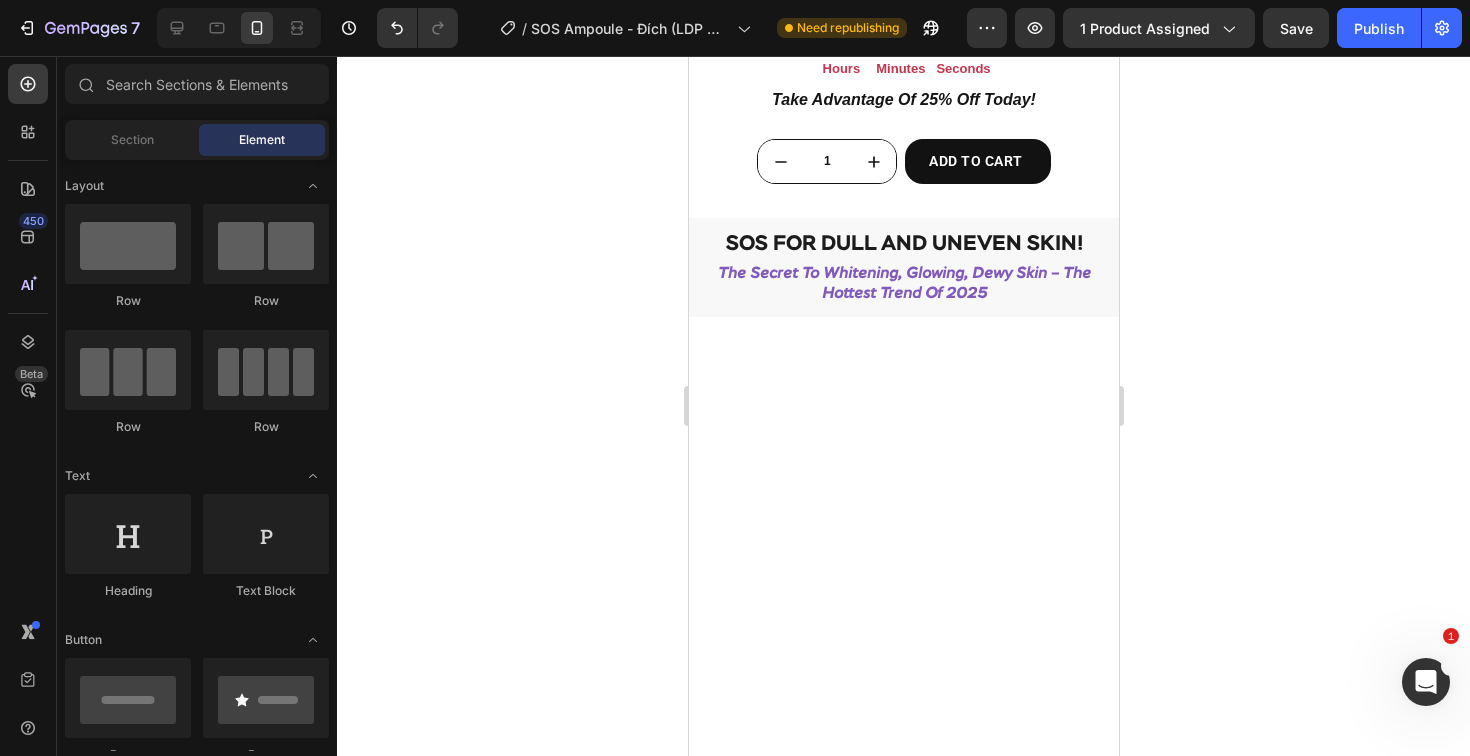 click on "The perfect combo to start your routine : 1 Collagen Wrapping Mask + 1  TCollagen Suncream + 1  SOS brightening  Ampoule. Deep cleansing, intense hydration, and radiant skin from the first week." at bounding box center [903, -280] 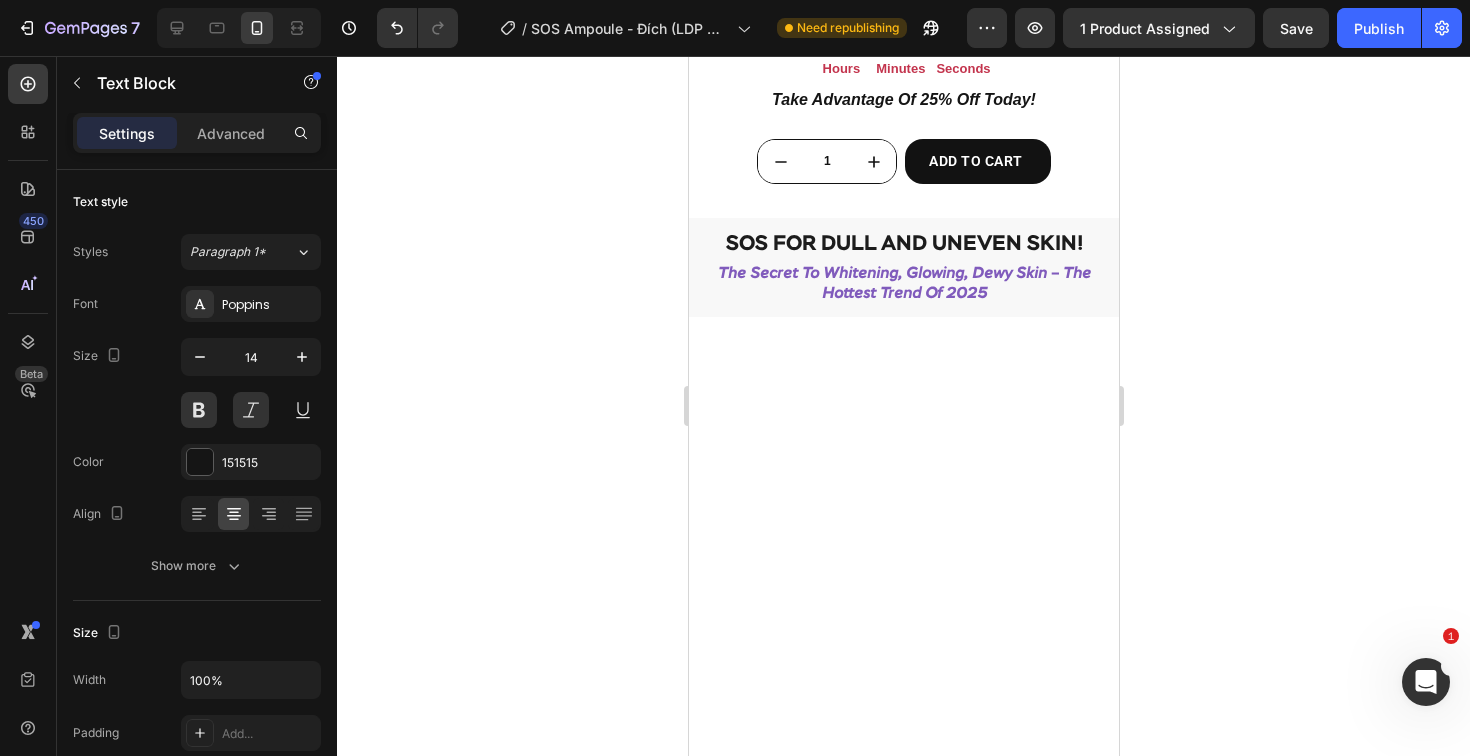 click on "The perfect combo to start your routine : 1 Collagen Wrapping Mask + 1  TCollagen Suncream + 1  SOS brightening  Ampoule. Deep cleansing, intense hydration, and radiant skin from the first week." at bounding box center (903, -280) 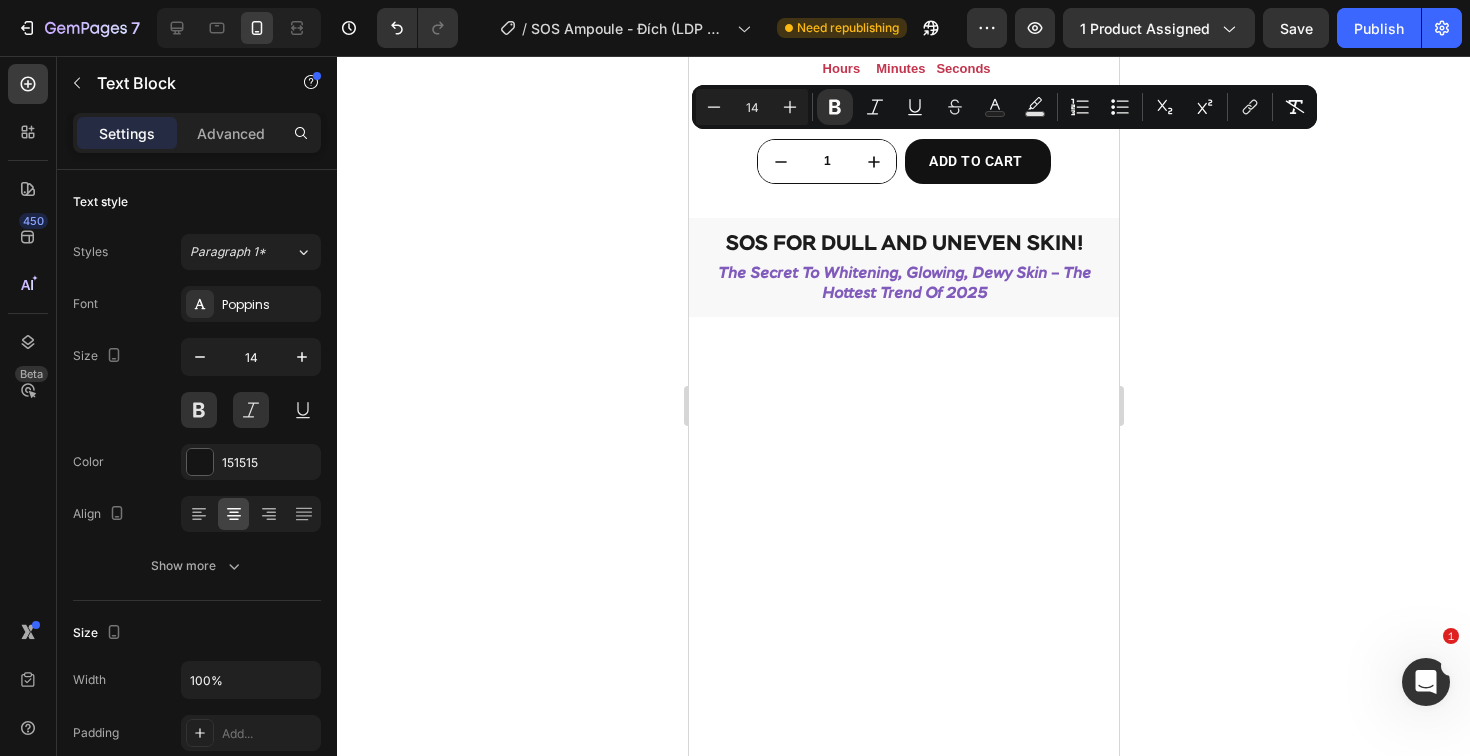 click 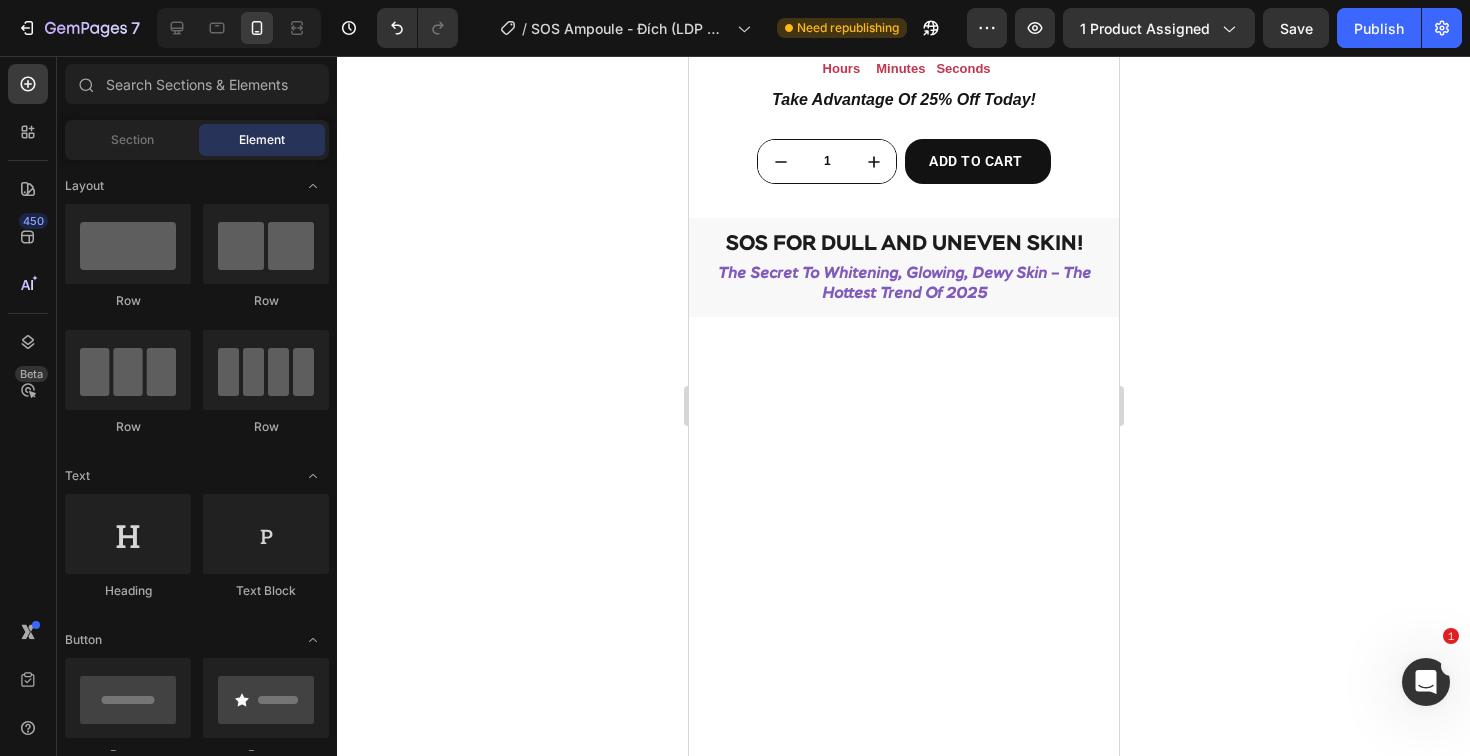 click on "The perfect combo to start your routine : 1 Collagen Wrapping Mask + 1  TCollagen Suncream + 1  SOS brightening  Ampoule. Deep cleansing, intense hydration, and radiant skin from the first week." at bounding box center [903, -280] 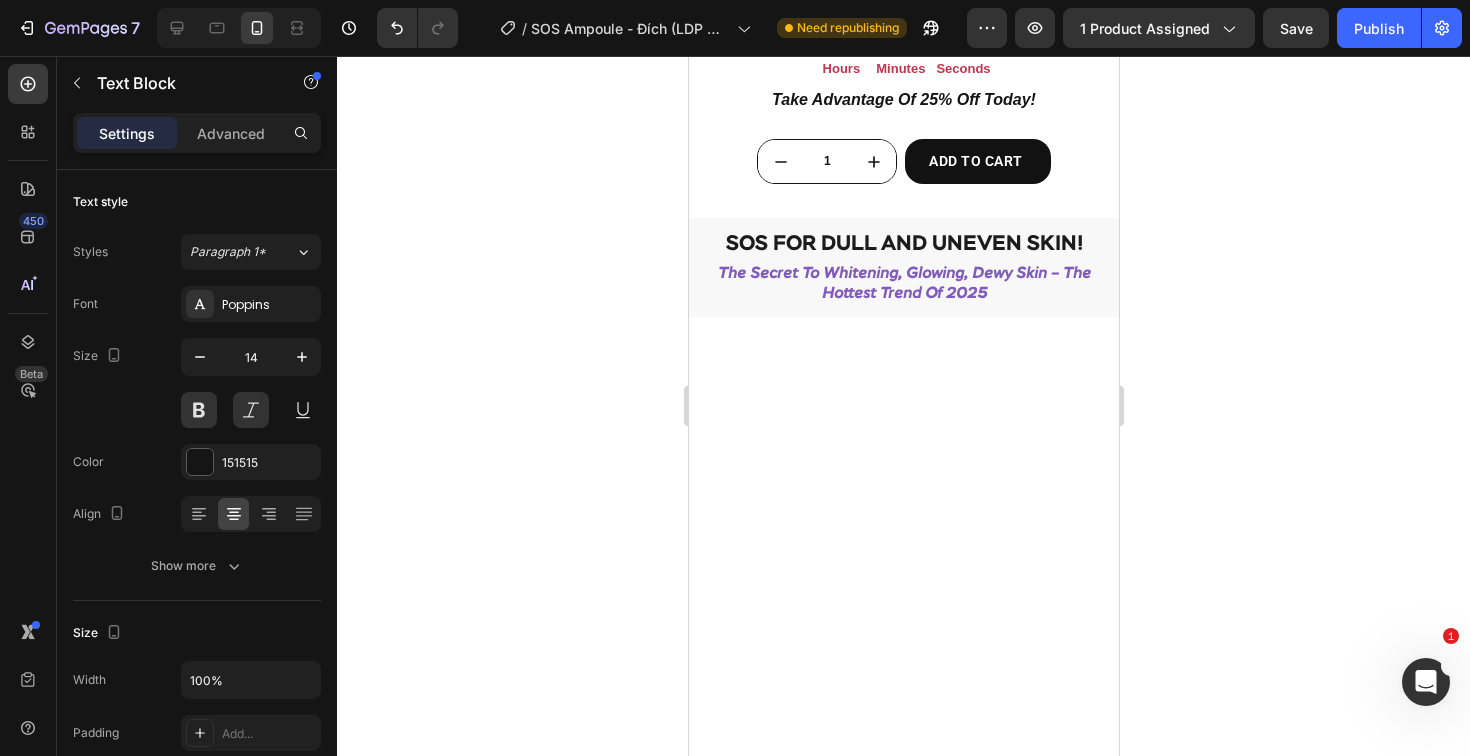 click on "The perfect combo to start your routine : 1 Collagen Wrapping Mask + 1  TCollagen Suncream + 1  SOS brightening  Ampoule. Deep cleansing, intense hydration, and radiant skin from the first week." at bounding box center [903, -280] 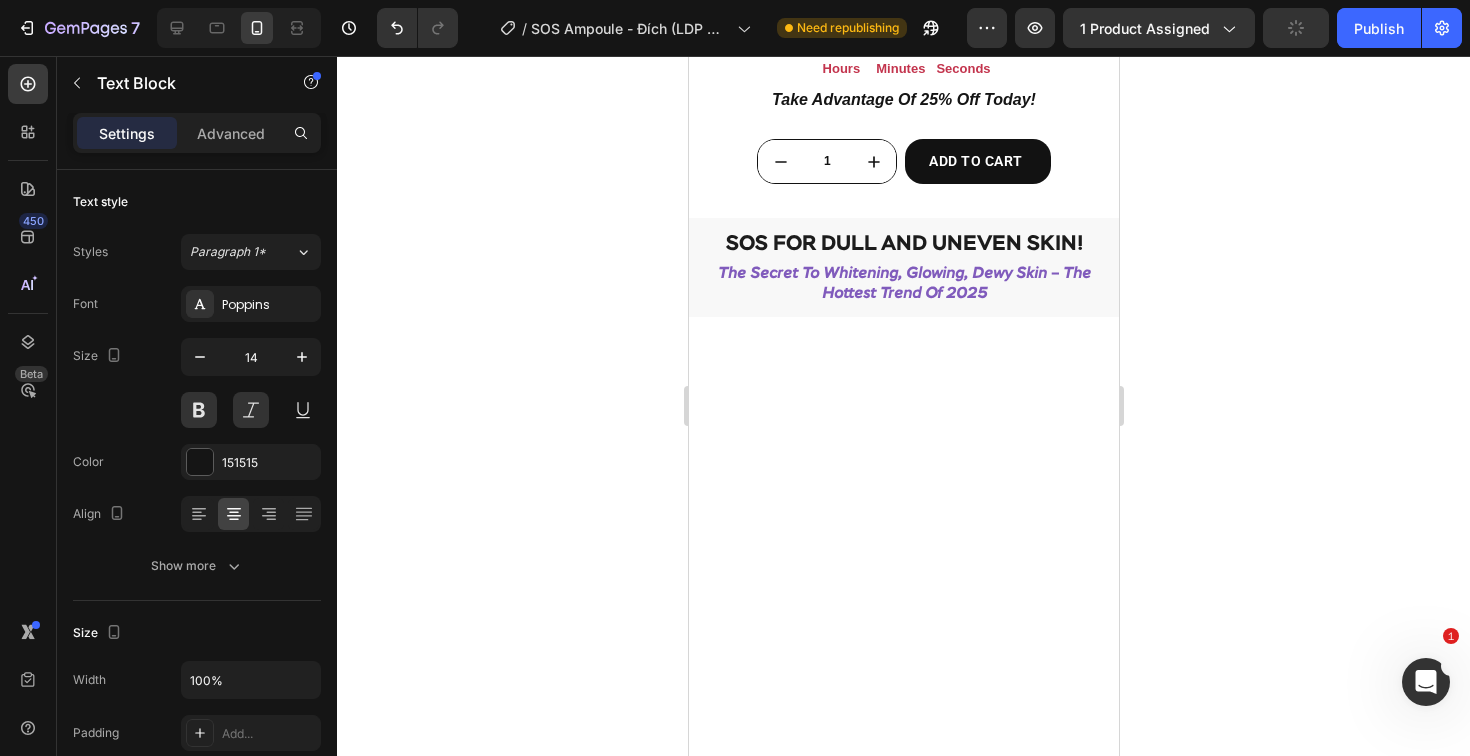 click 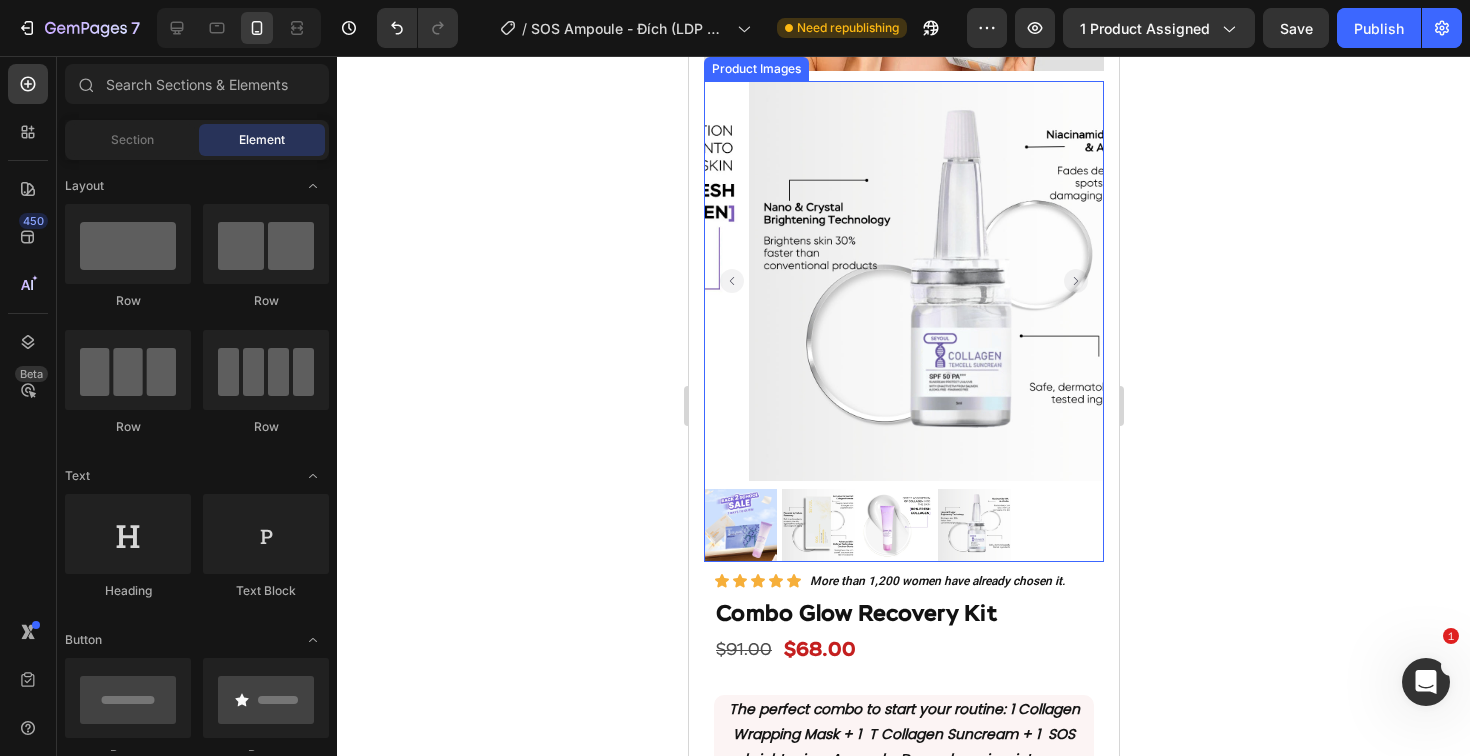 scroll, scrollTop: 2244, scrollLeft: 0, axis: vertical 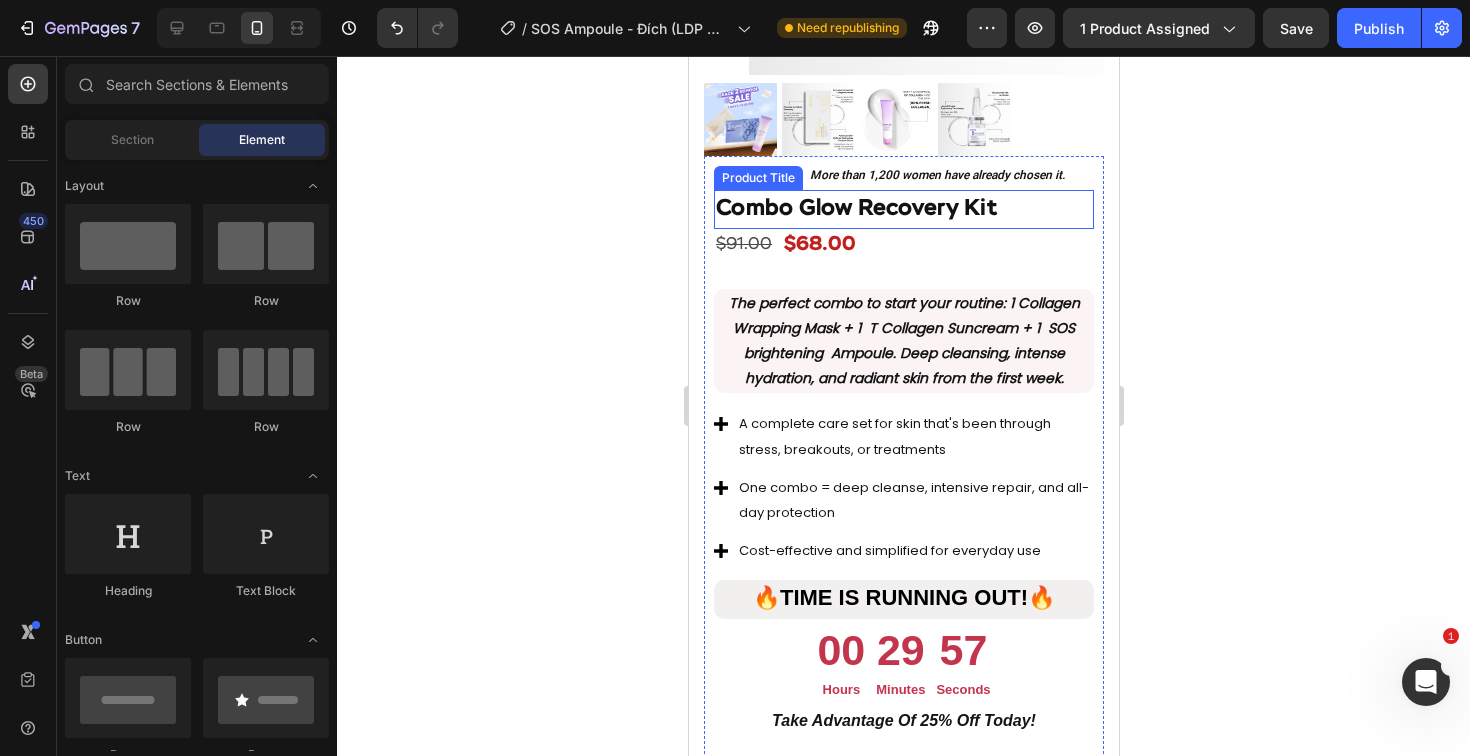 click on "Combo Glow Recovery Kit" at bounding box center [903, 209] 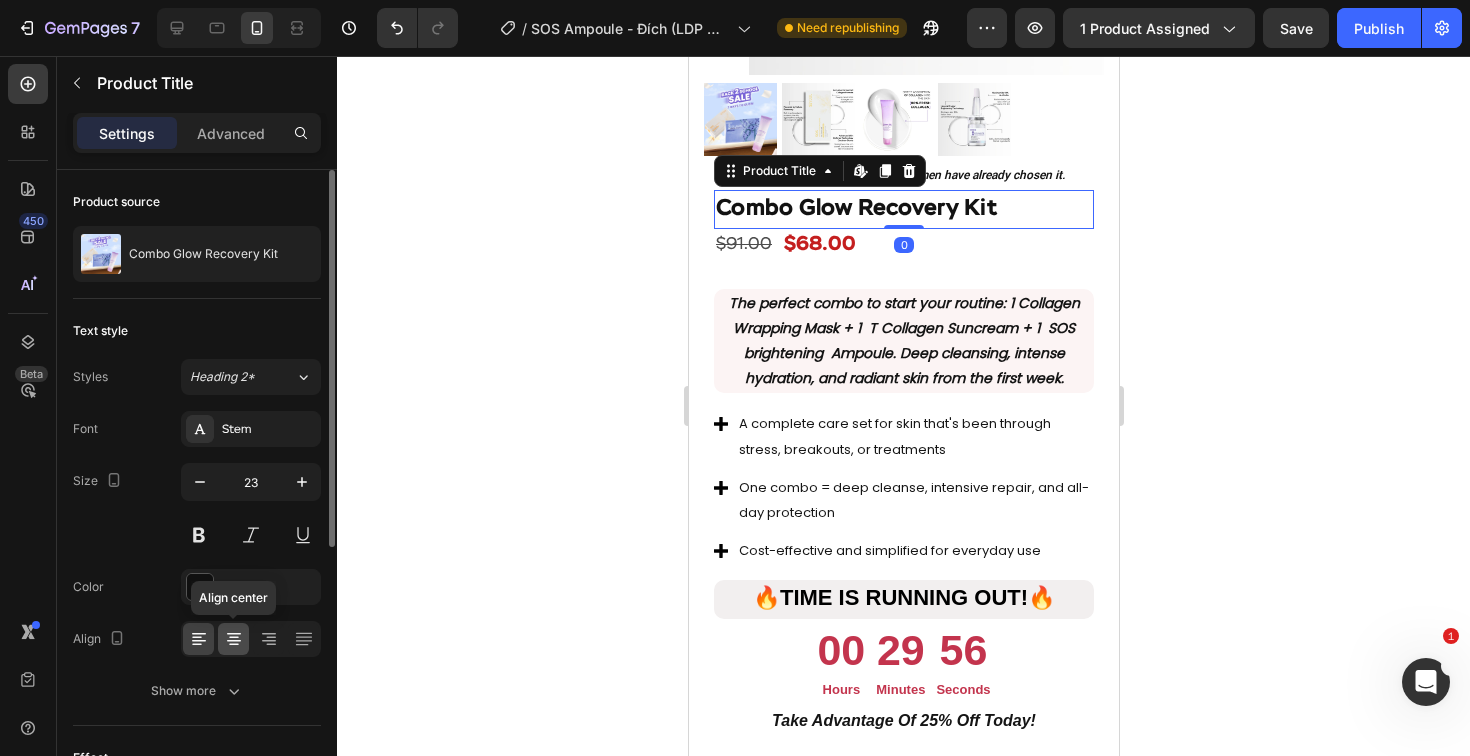 click 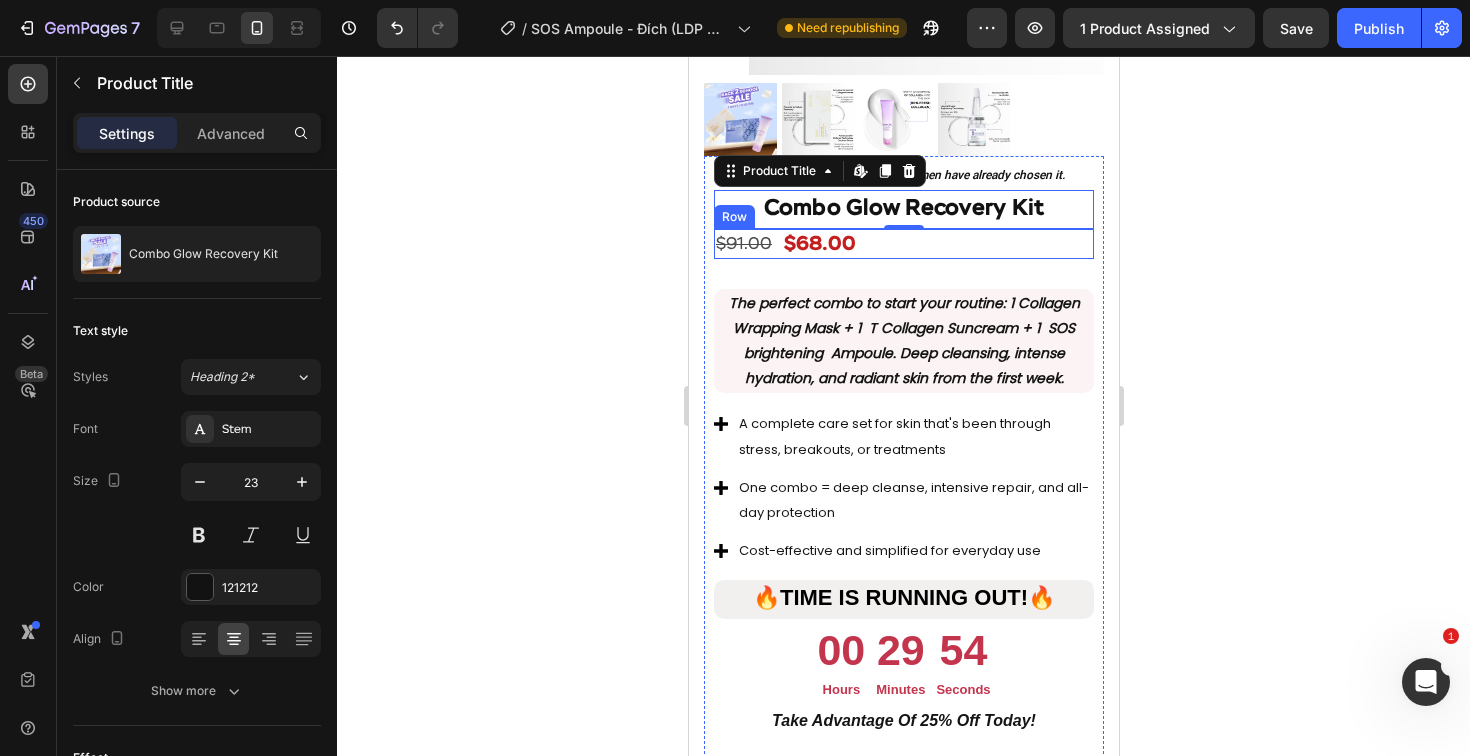 click on "$91.00 Product Price Product Price $68.00 Product Price Product Price Row" at bounding box center [903, 244] 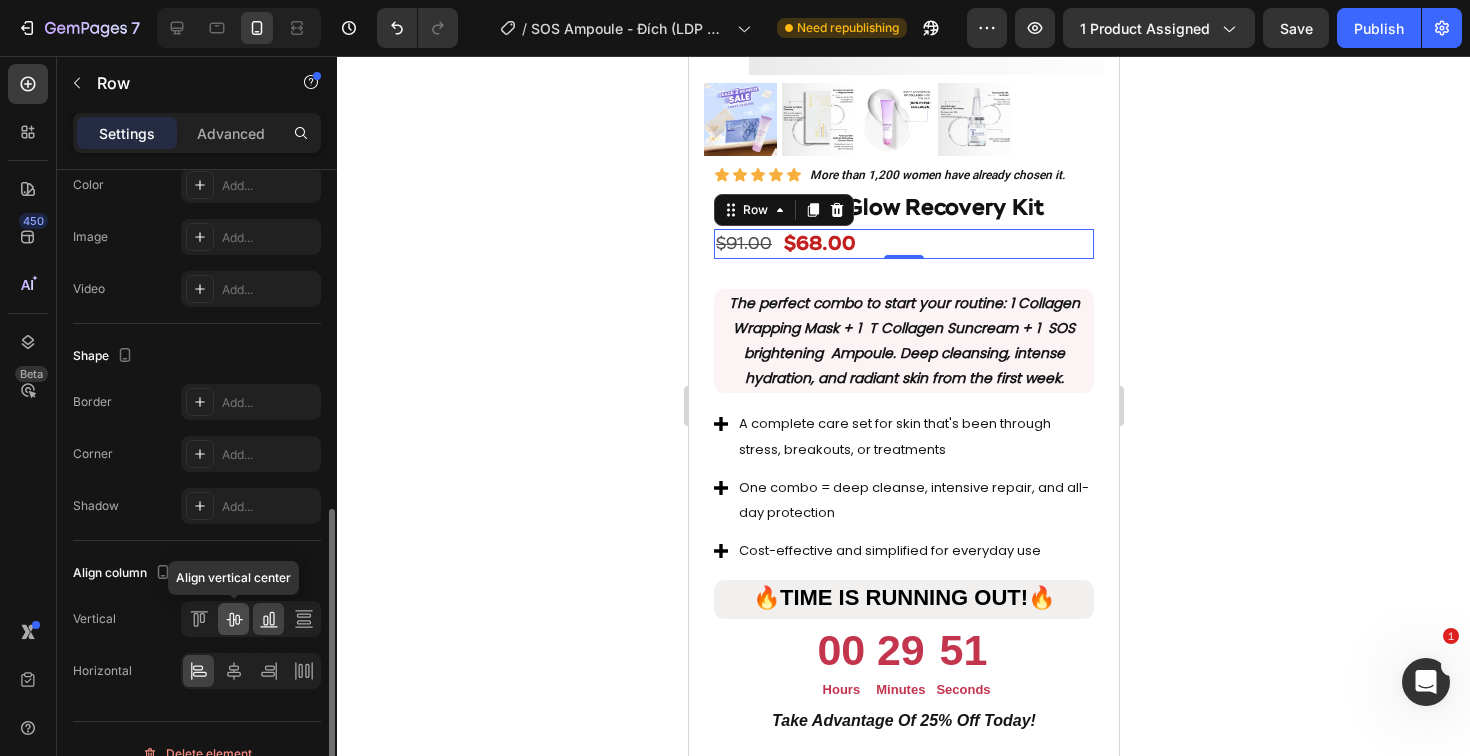 scroll, scrollTop: 728, scrollLeft: 0, axis: vertical 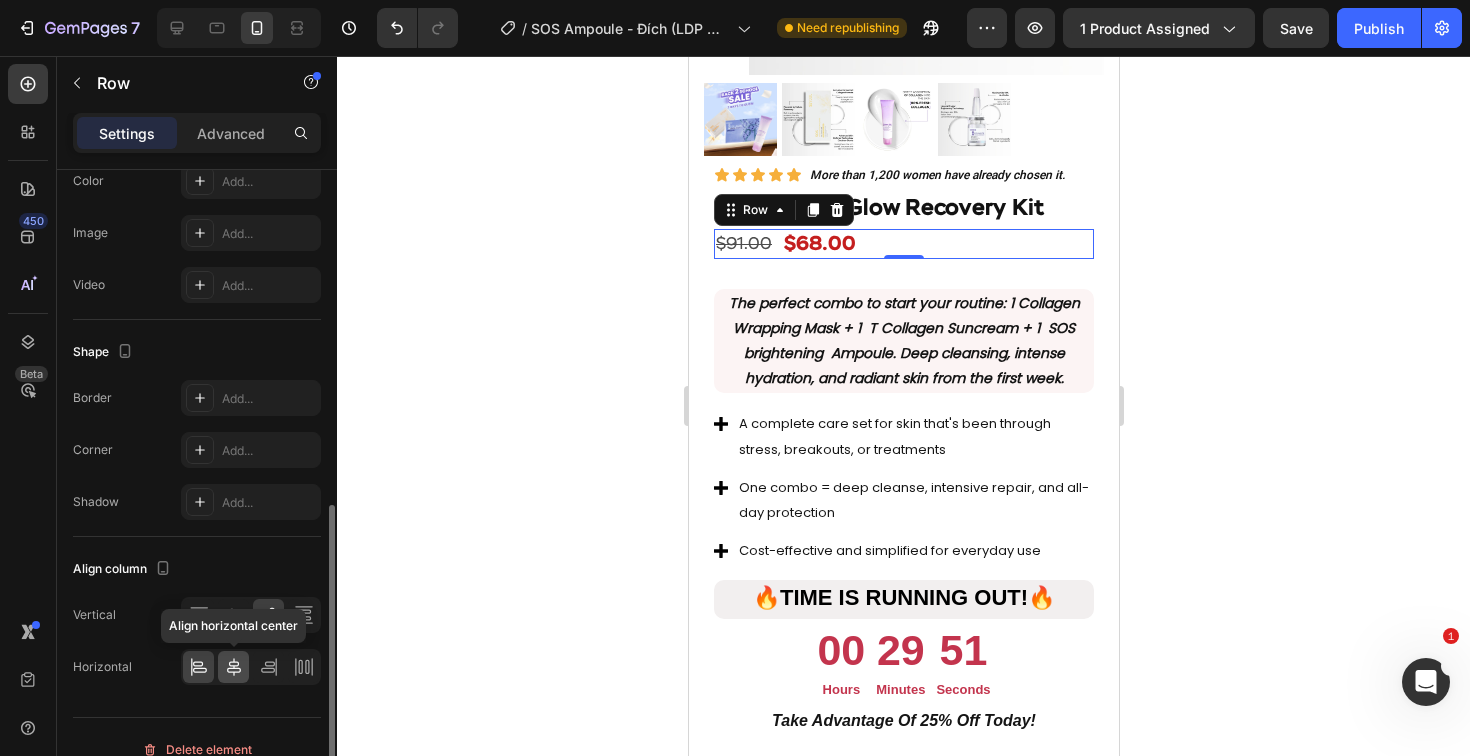 click 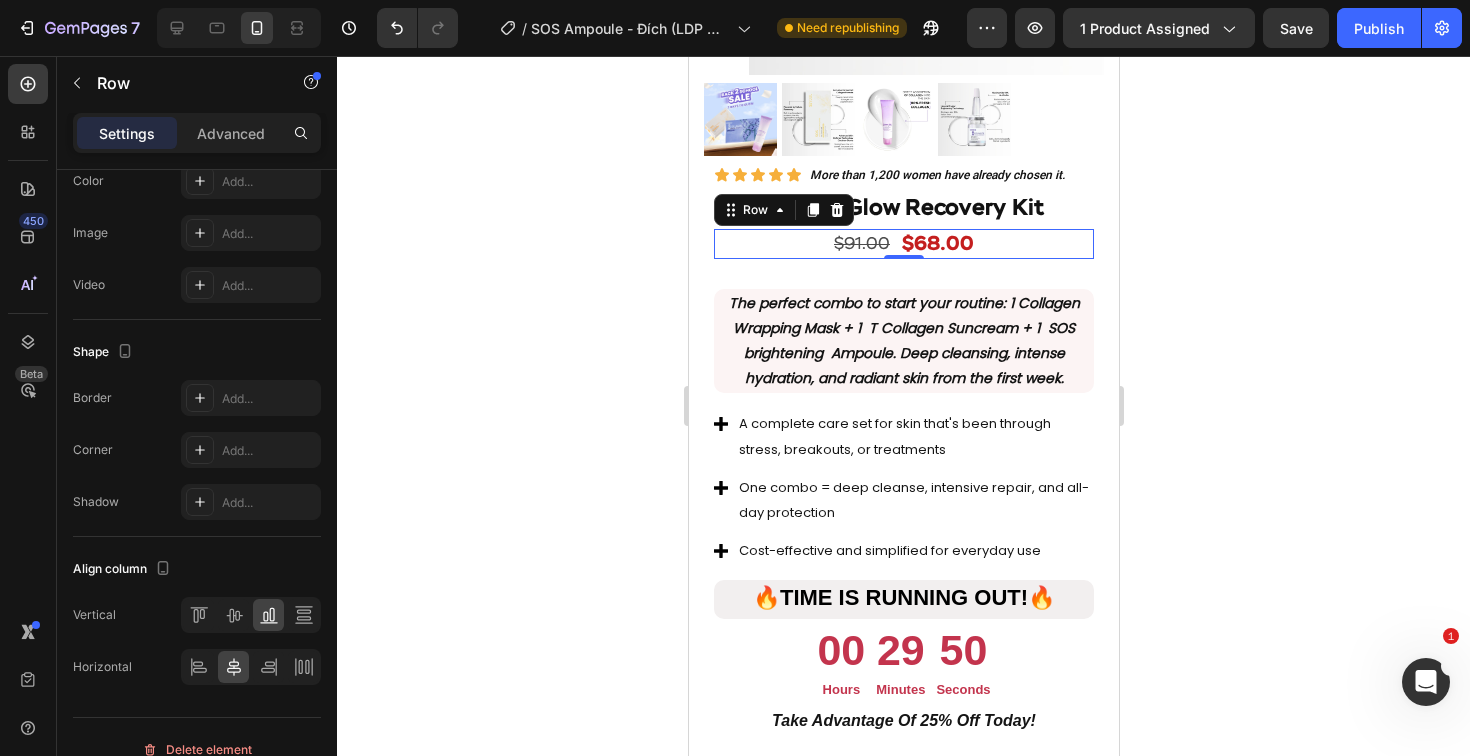 click 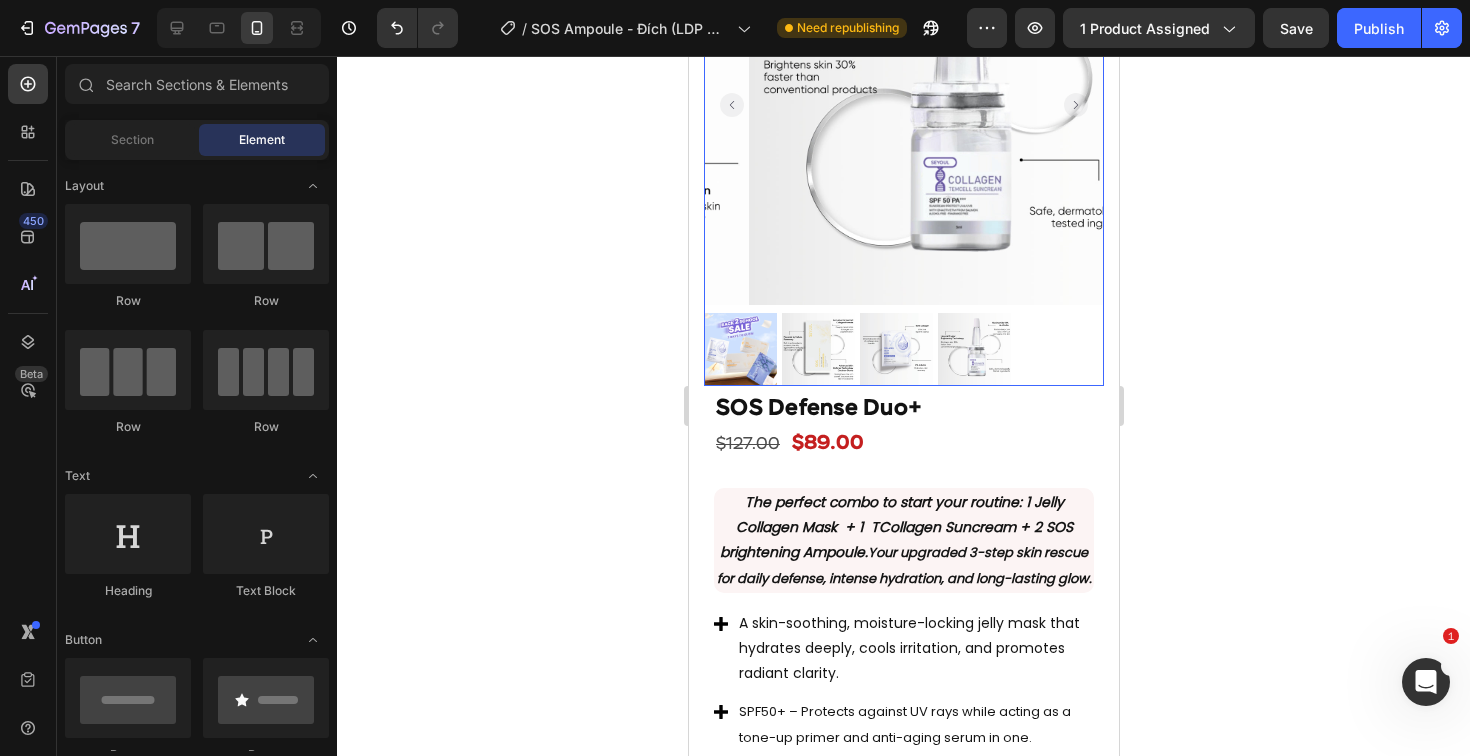 scroll, scrollTop: 4639, scrollLeft: 0, axis: vertical 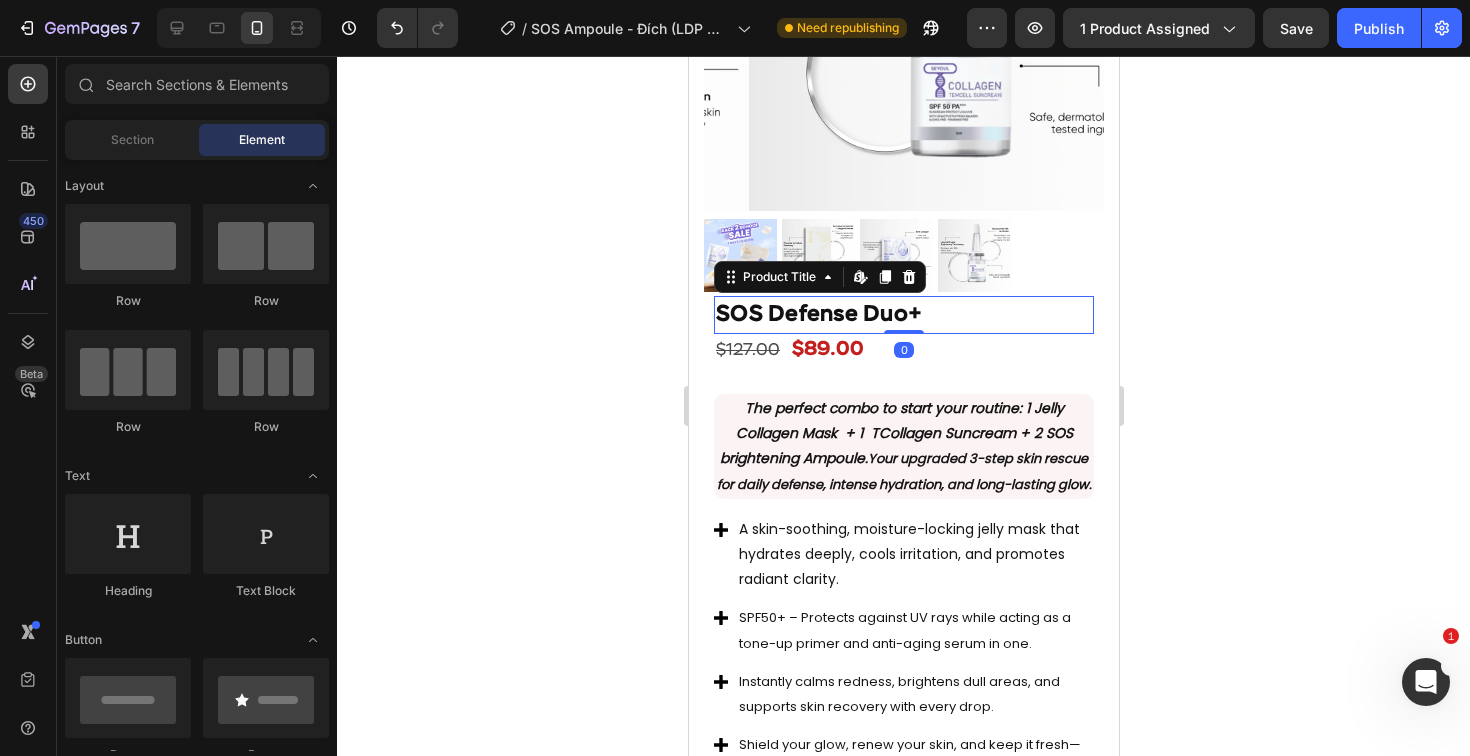 click on "SOS Defense Duo+" at bounding box center (903, 315) 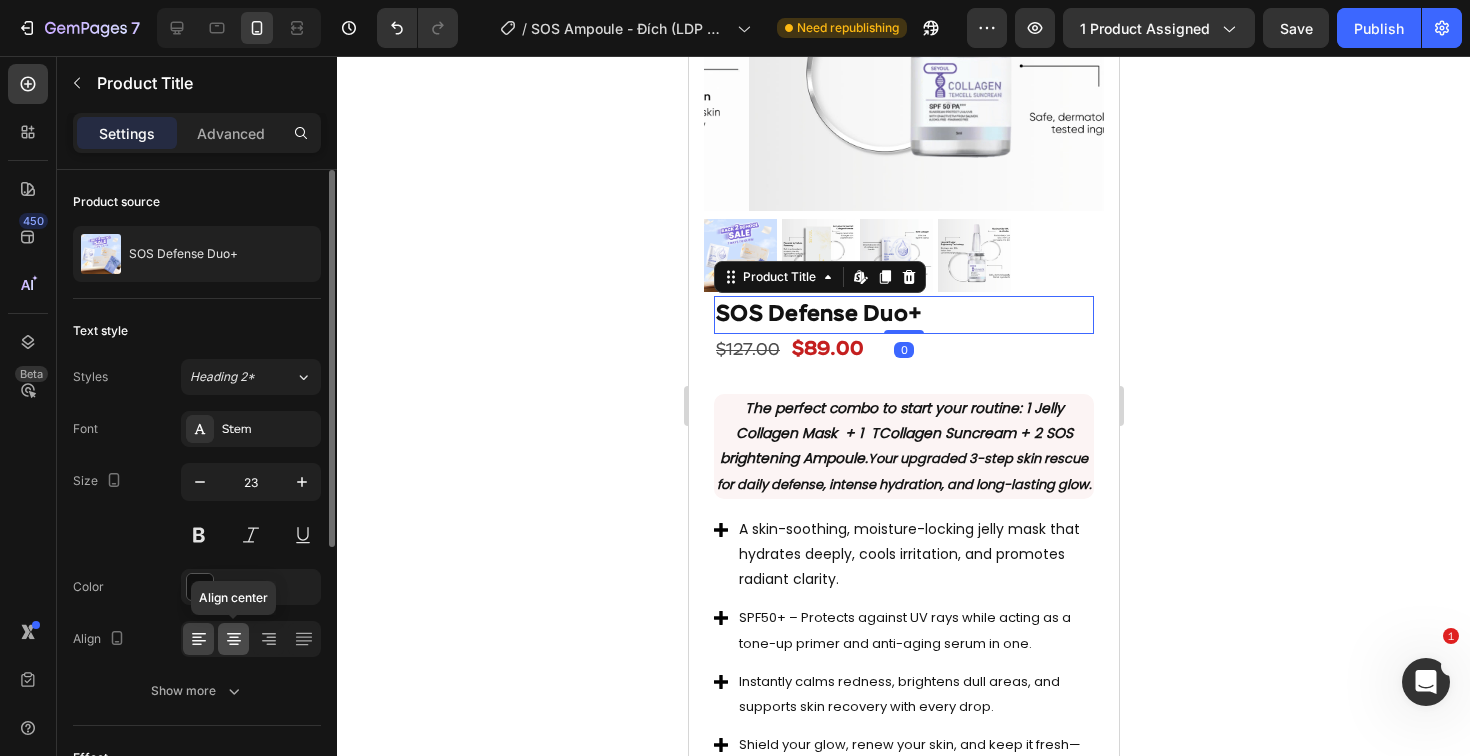 click 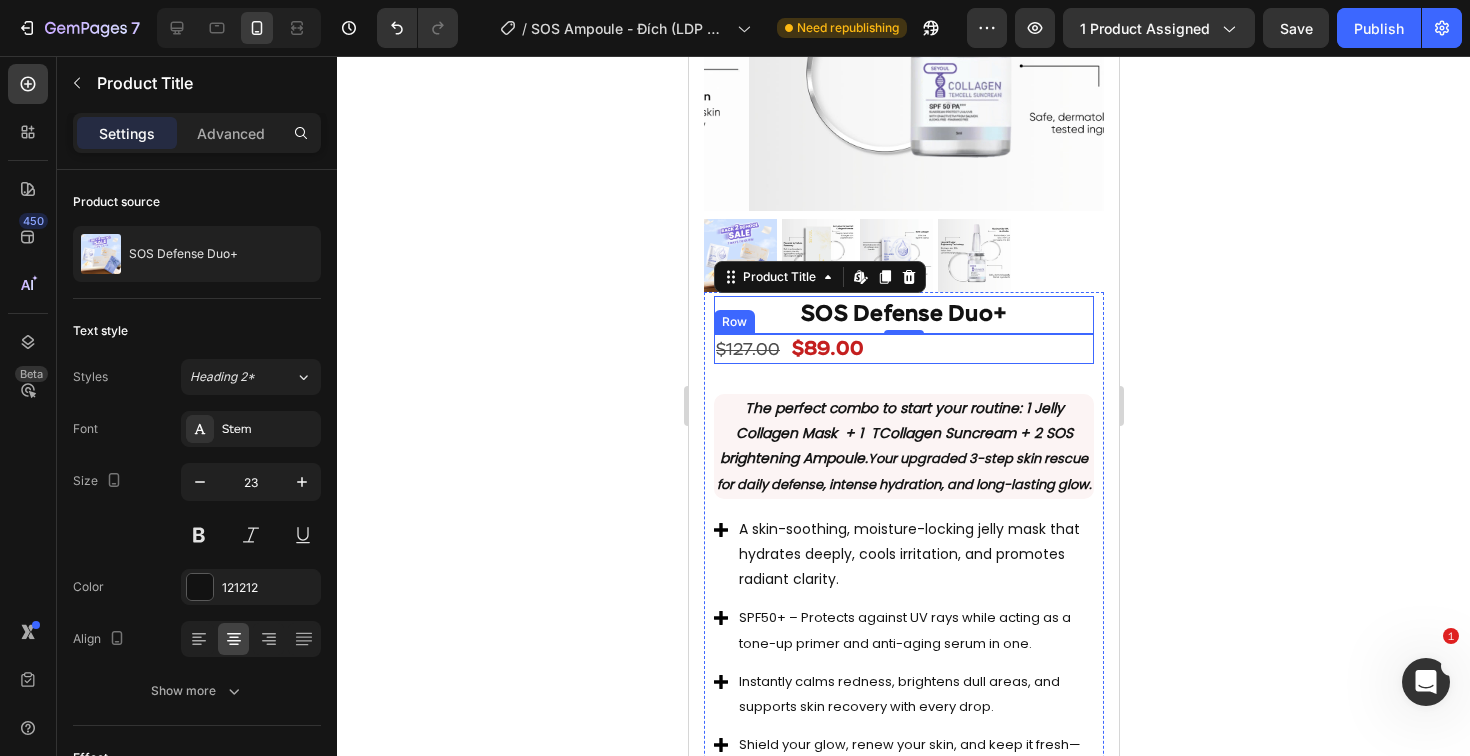 click on "$127.00 Product Price Product Price $89.00 Product Price Product Price Row" at bounding box center [903, 349] 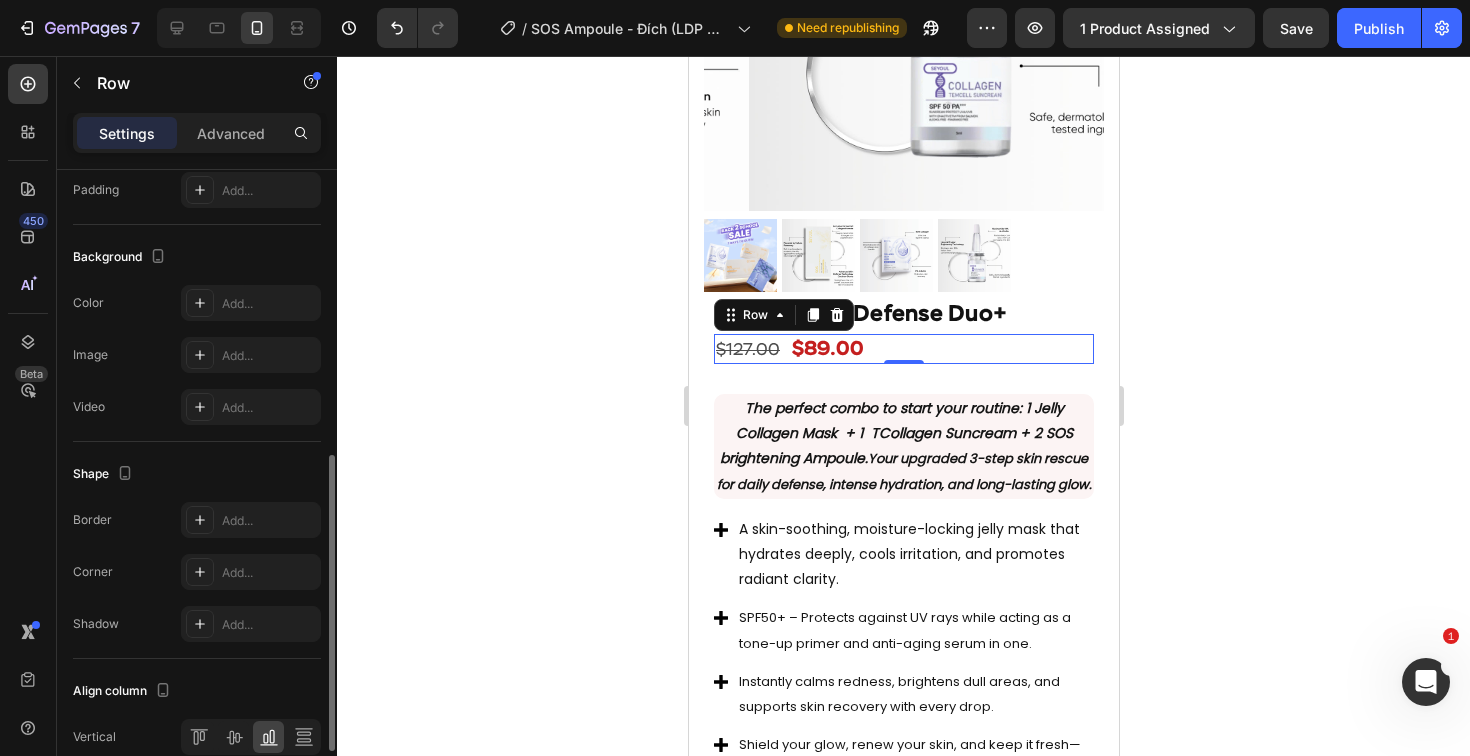scroll, scrollTop: 753, scrollLeft: 0, axis: vertical 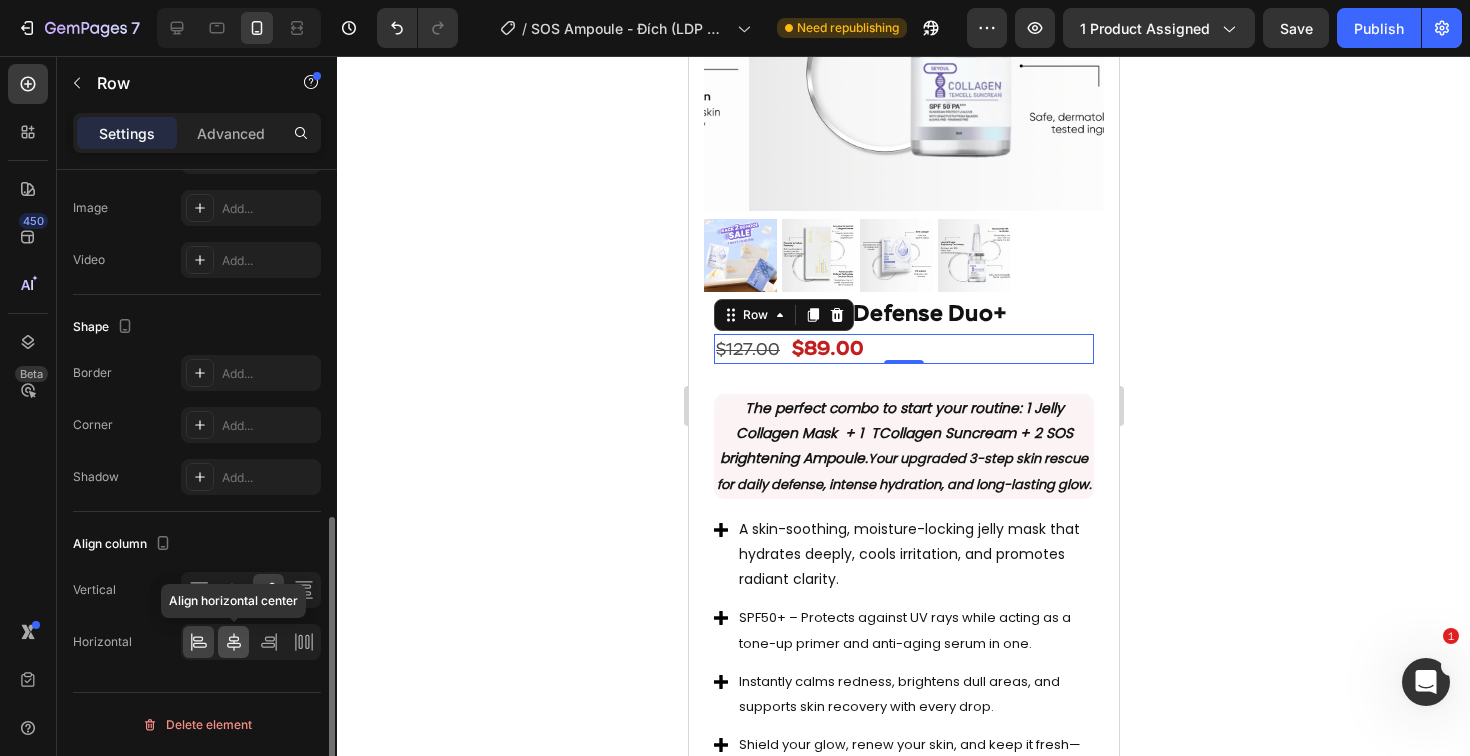 click 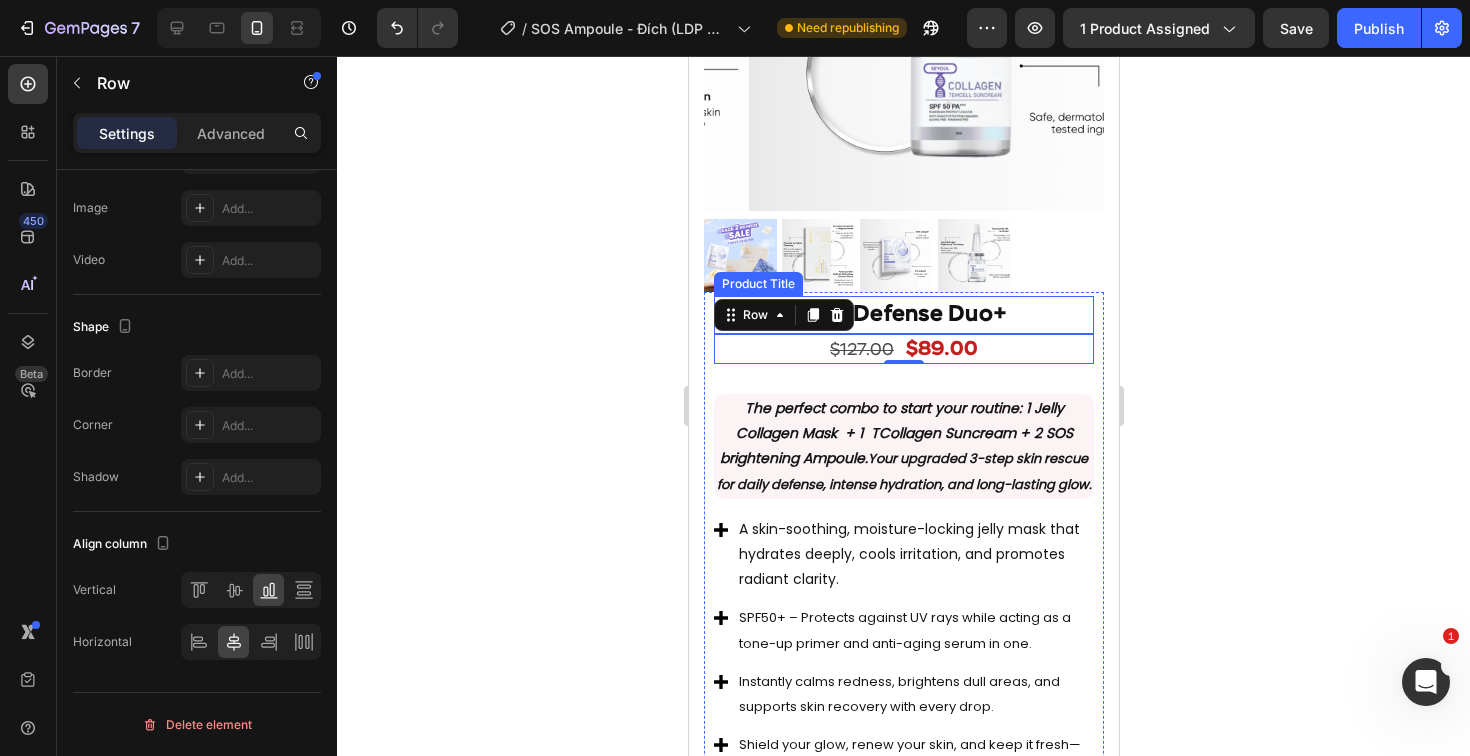 click on "SOS Defense Duo+" at bounding box center (903, 315) 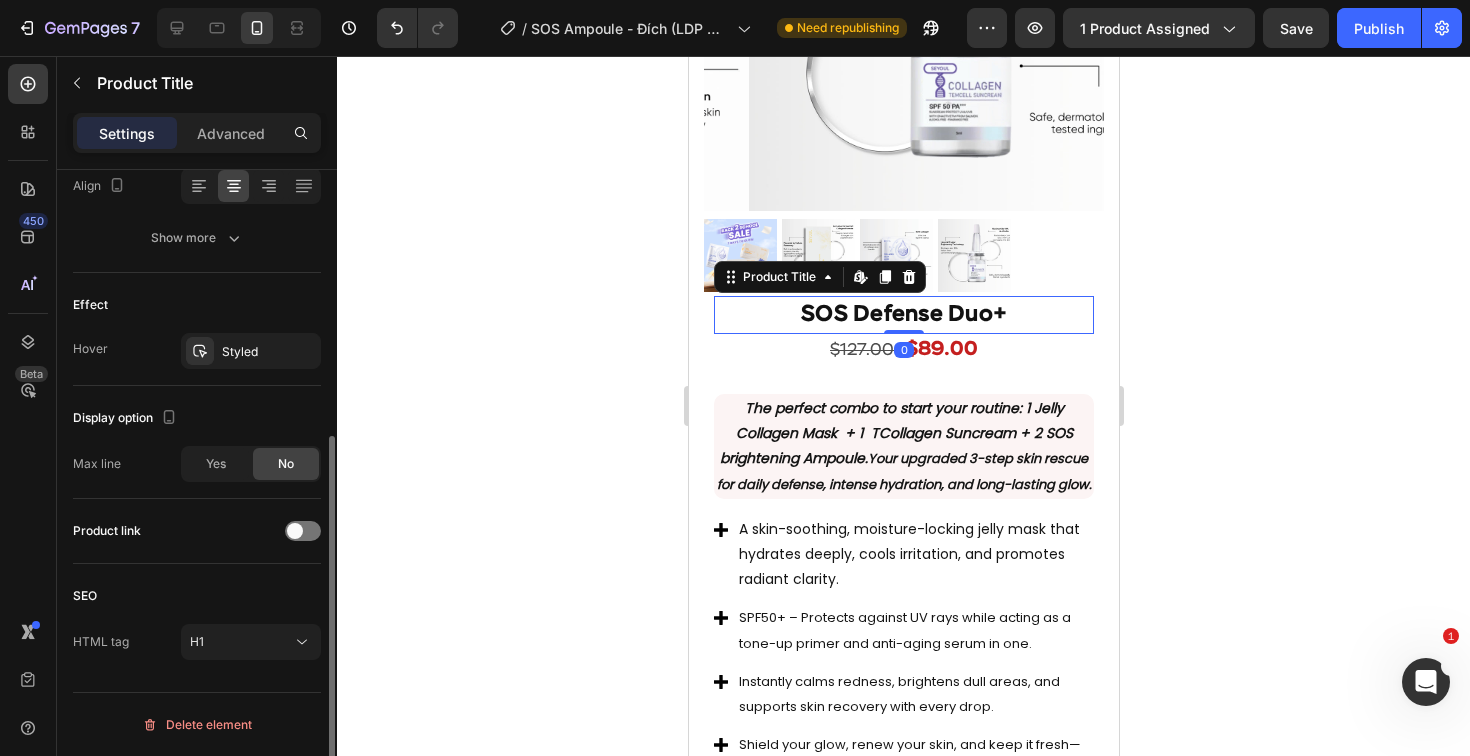 scroll, scrollTop: 0, scrollLeft: 0, axis: both 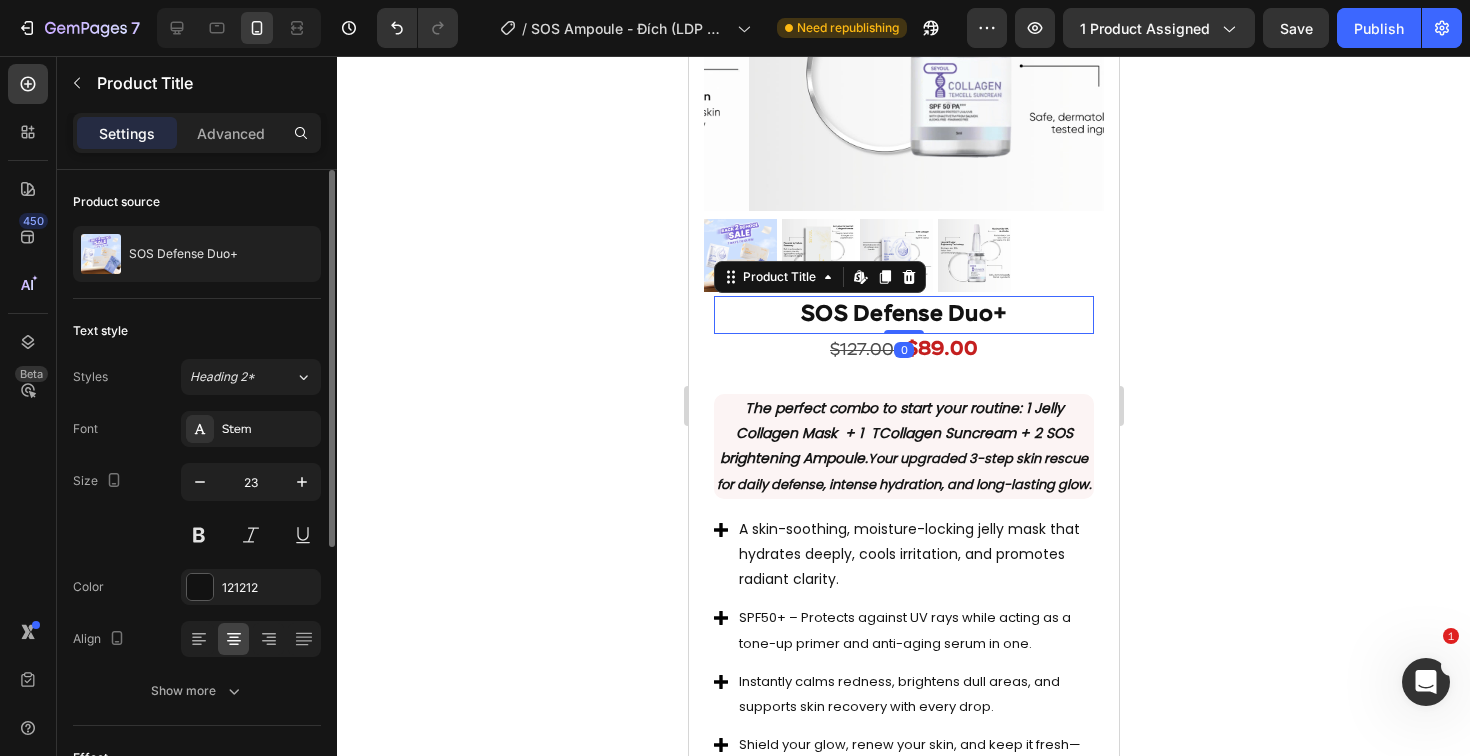 click on "SOS Defense Duo+" at bounding box center (903, 315) 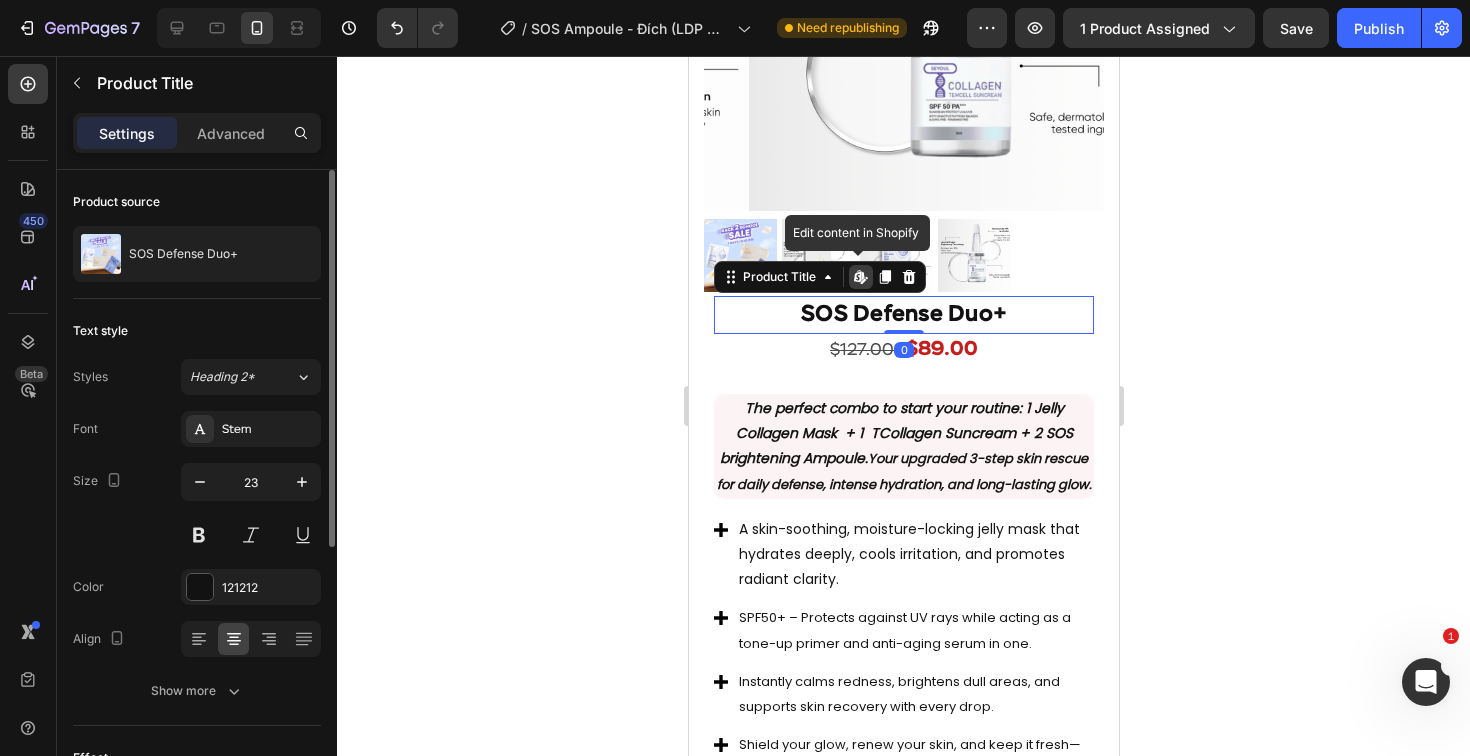 click on "SOS Defense Duo+" at bounding box center (903, 315) 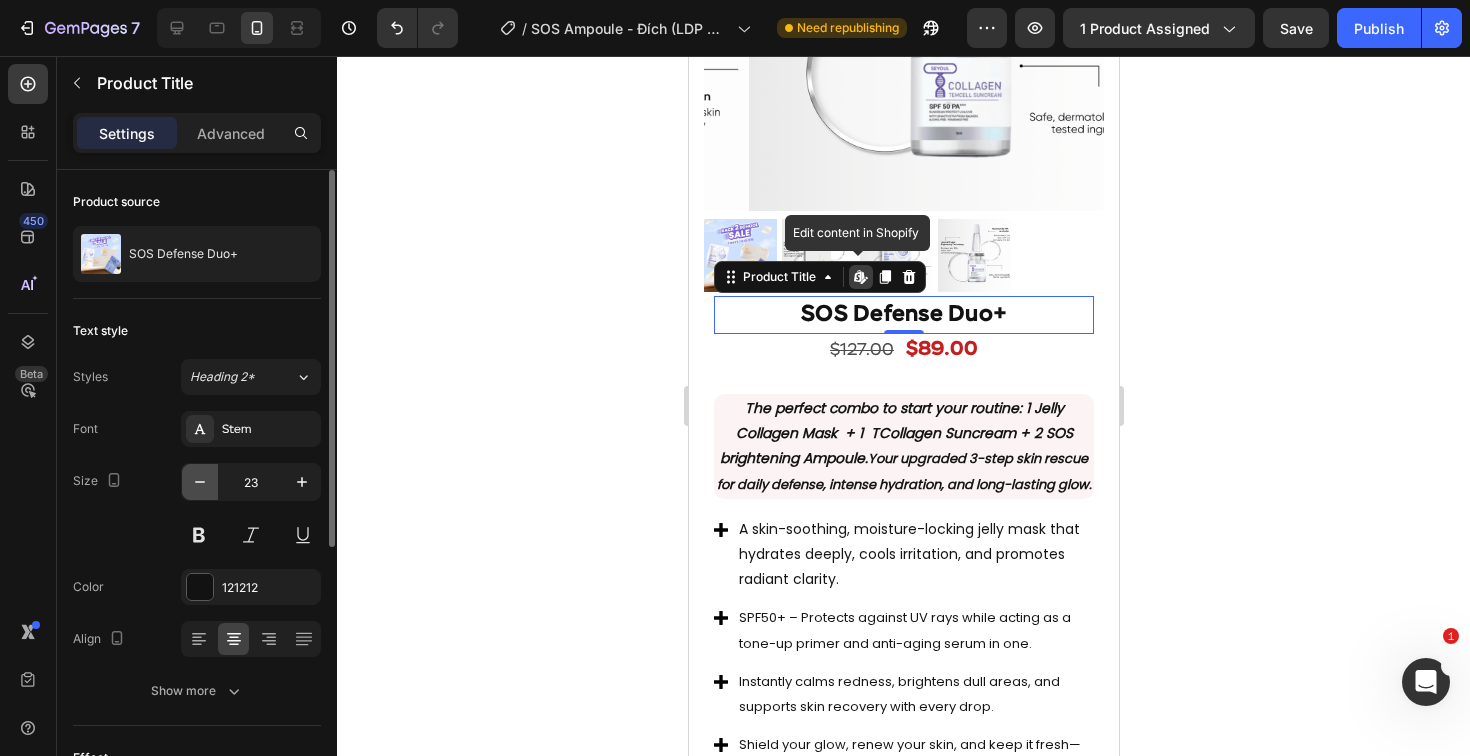 click at bounding box center (200, 482) 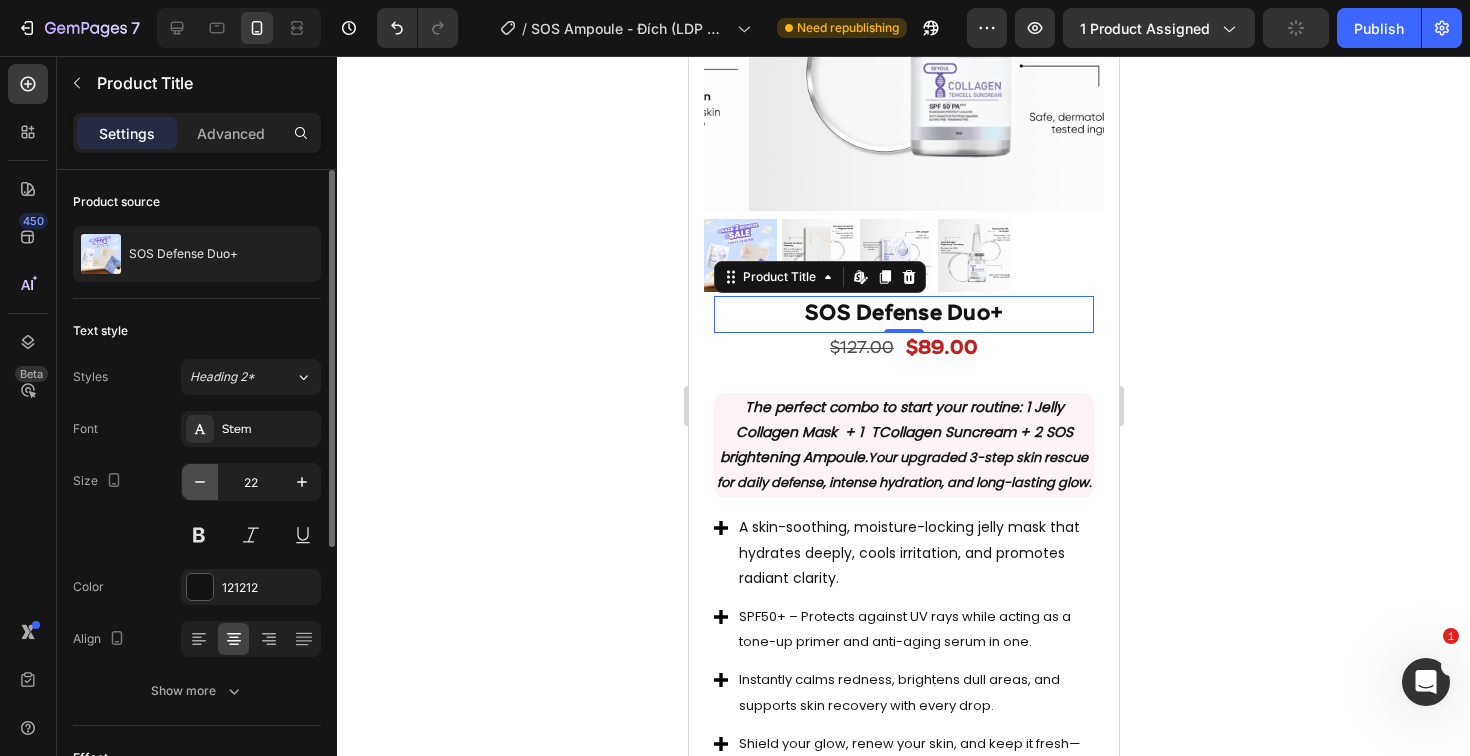 click at bounding box center [200, 482] 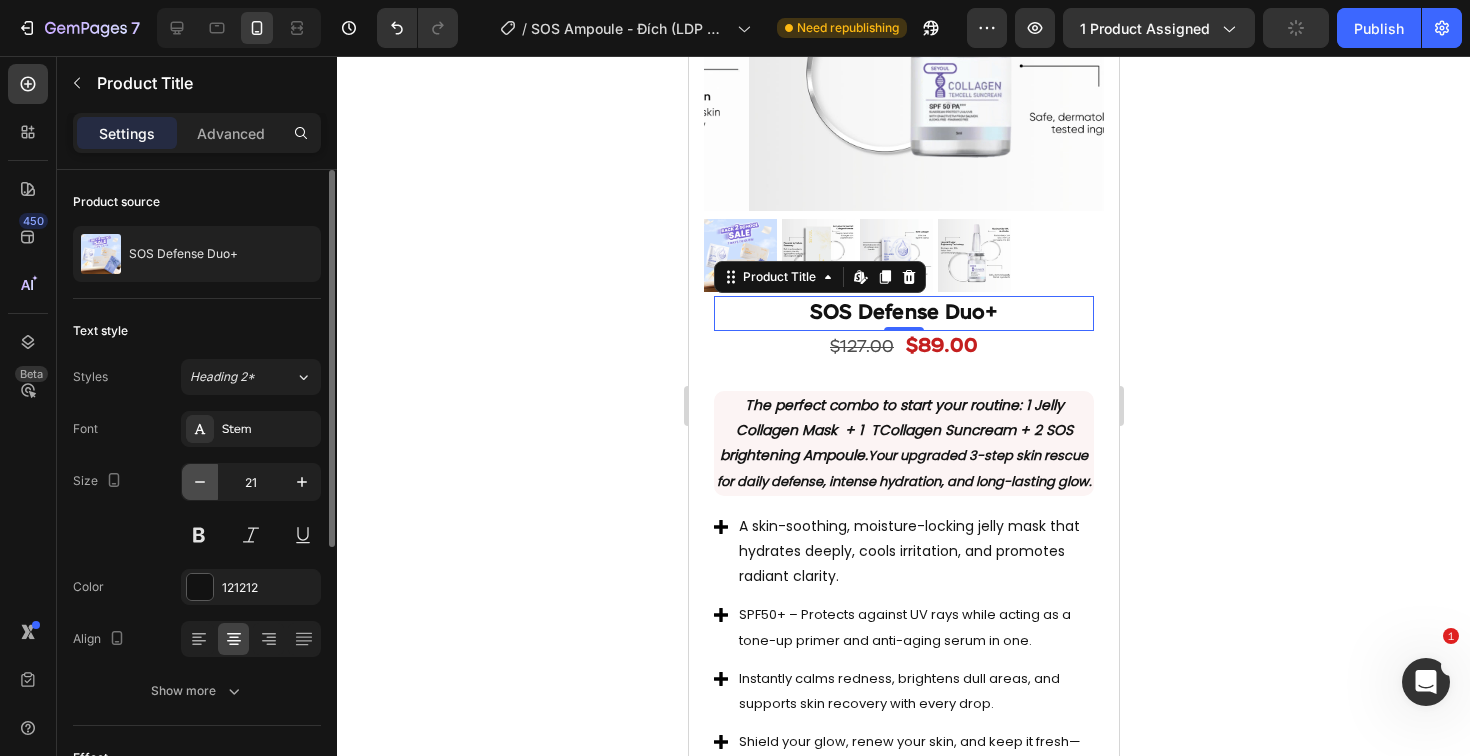 click at bounding box center (200, 482) 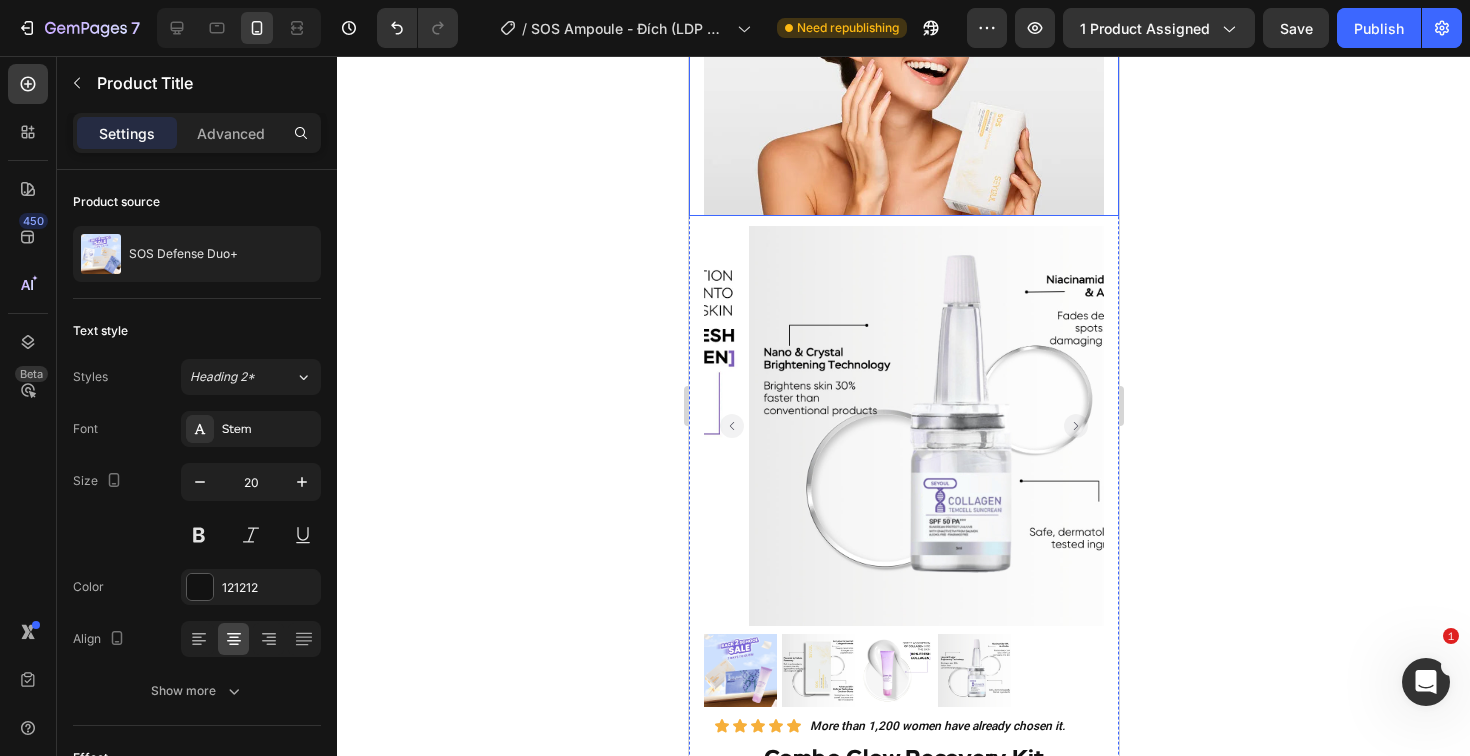 scroll, scrollTop: 2004, scrollLeft: 0, axis: vertical 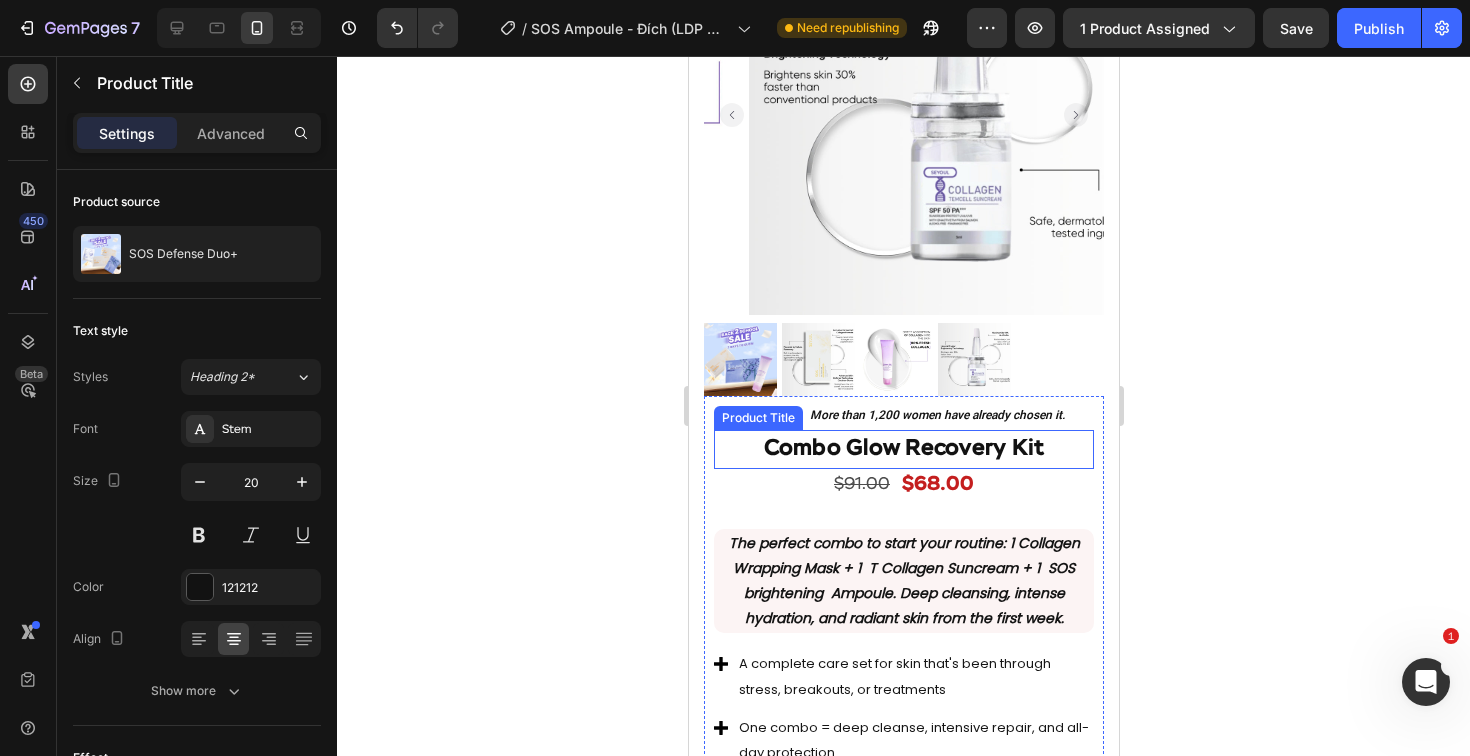 click on "Combo Glow Recovery Kit" at bounding box center (903, 449) 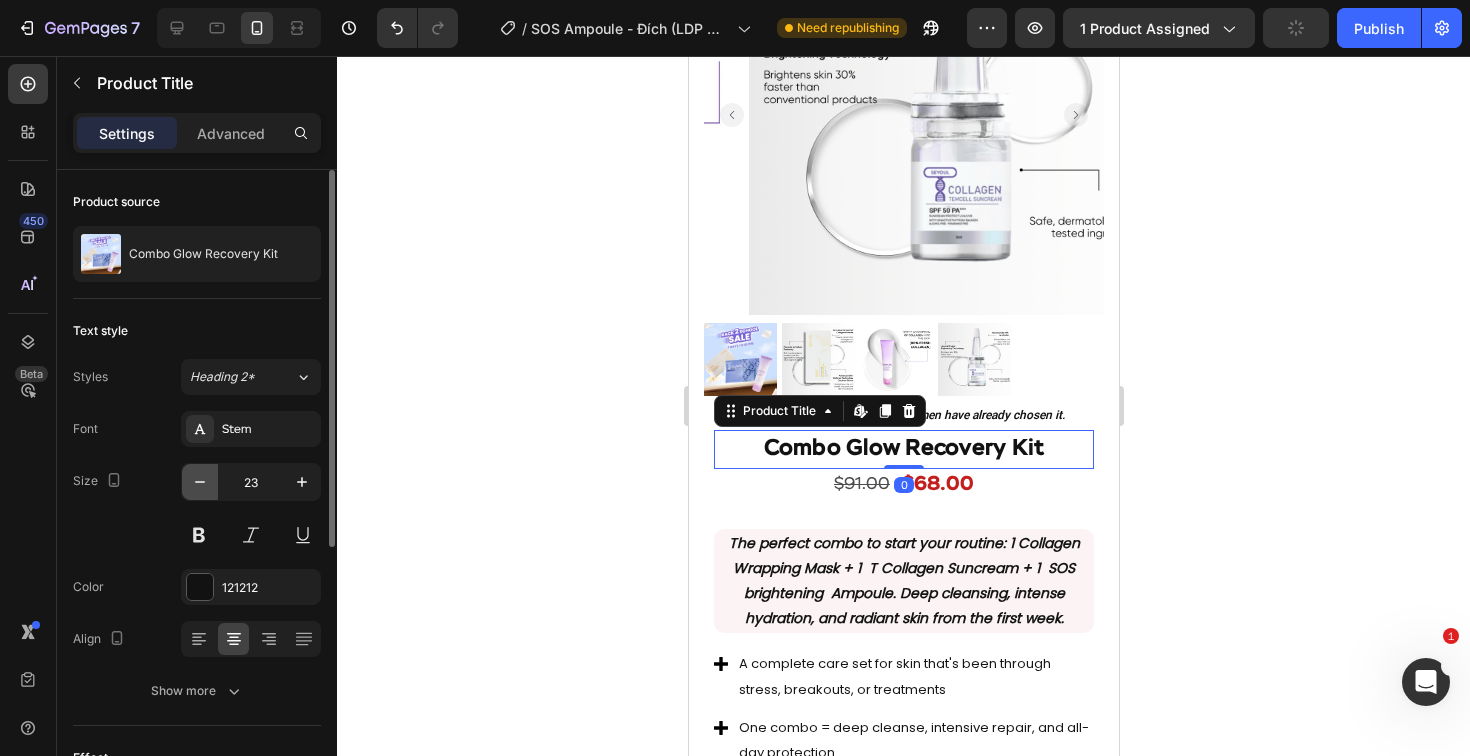 click 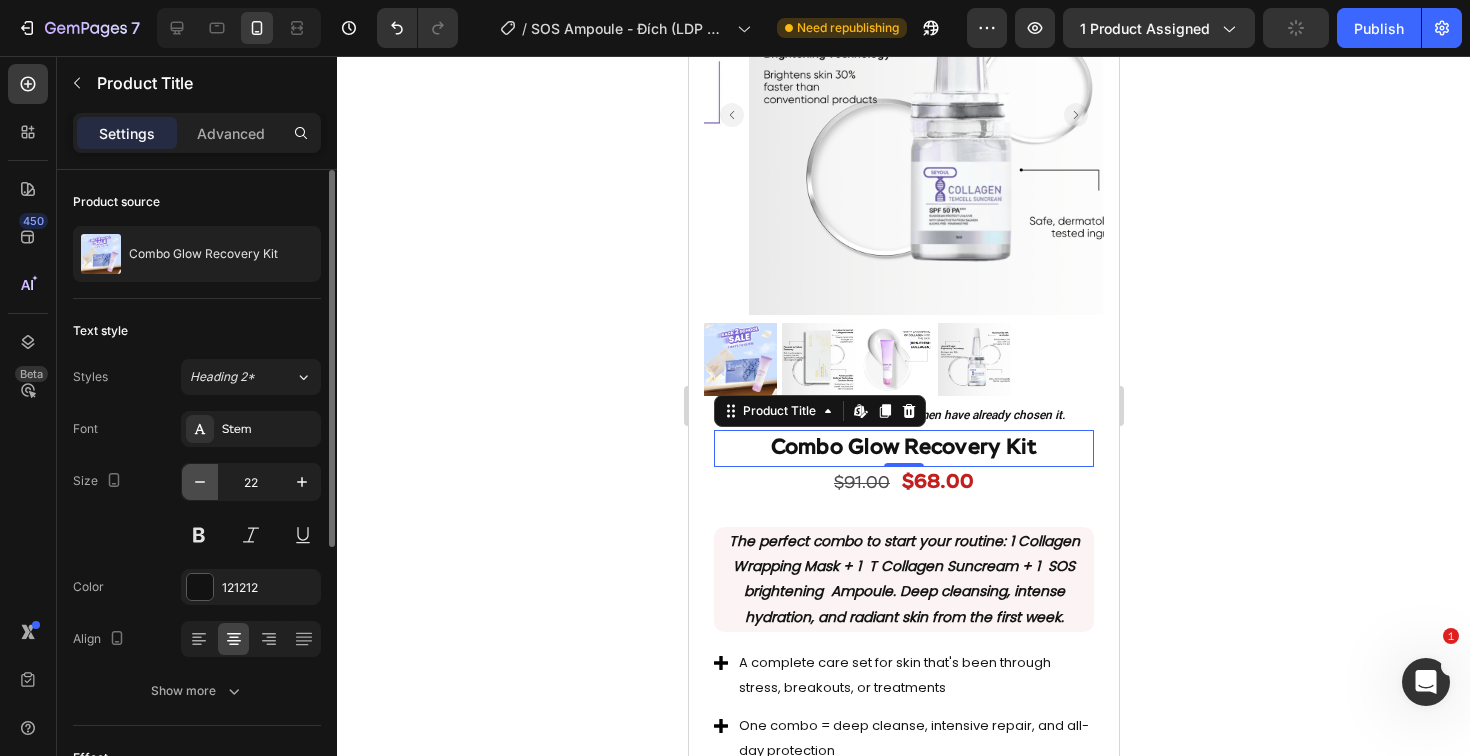 click 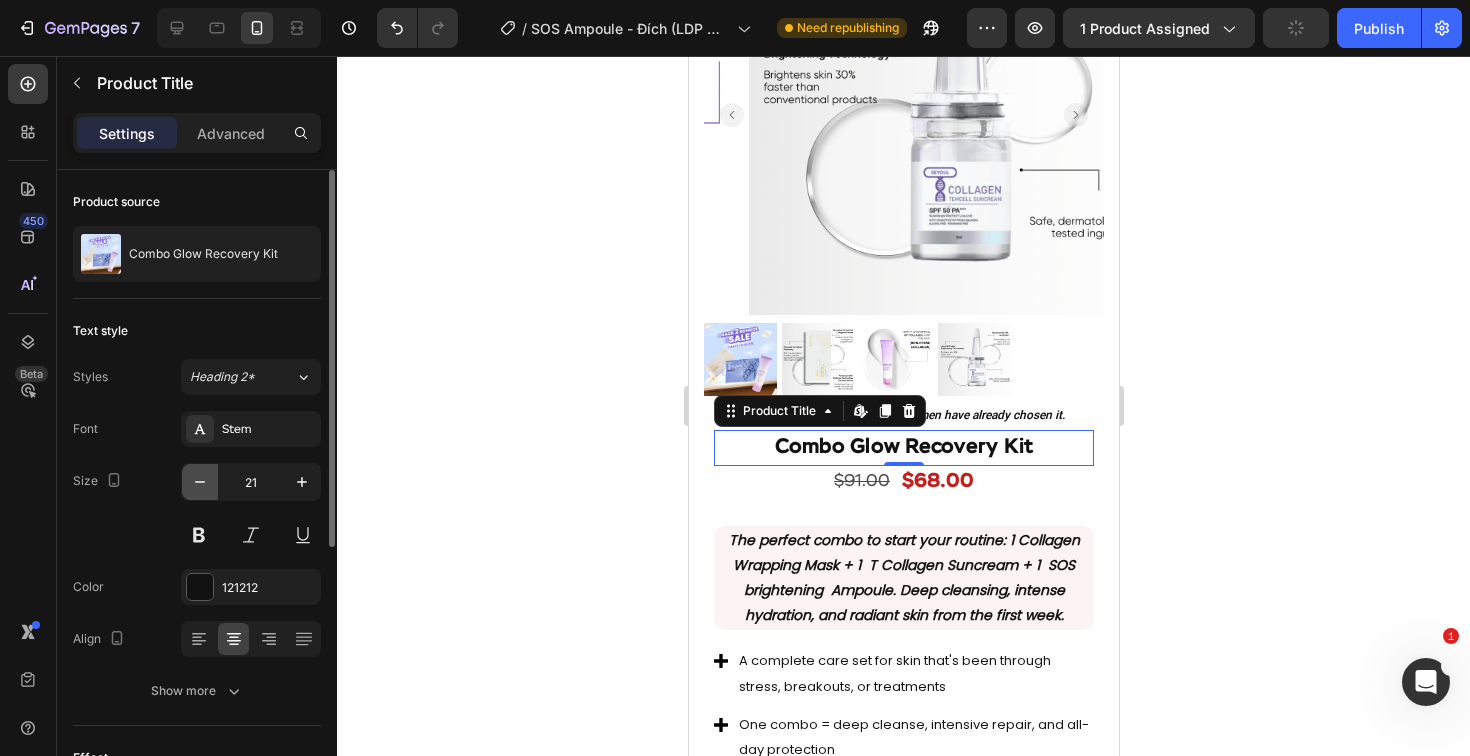 click 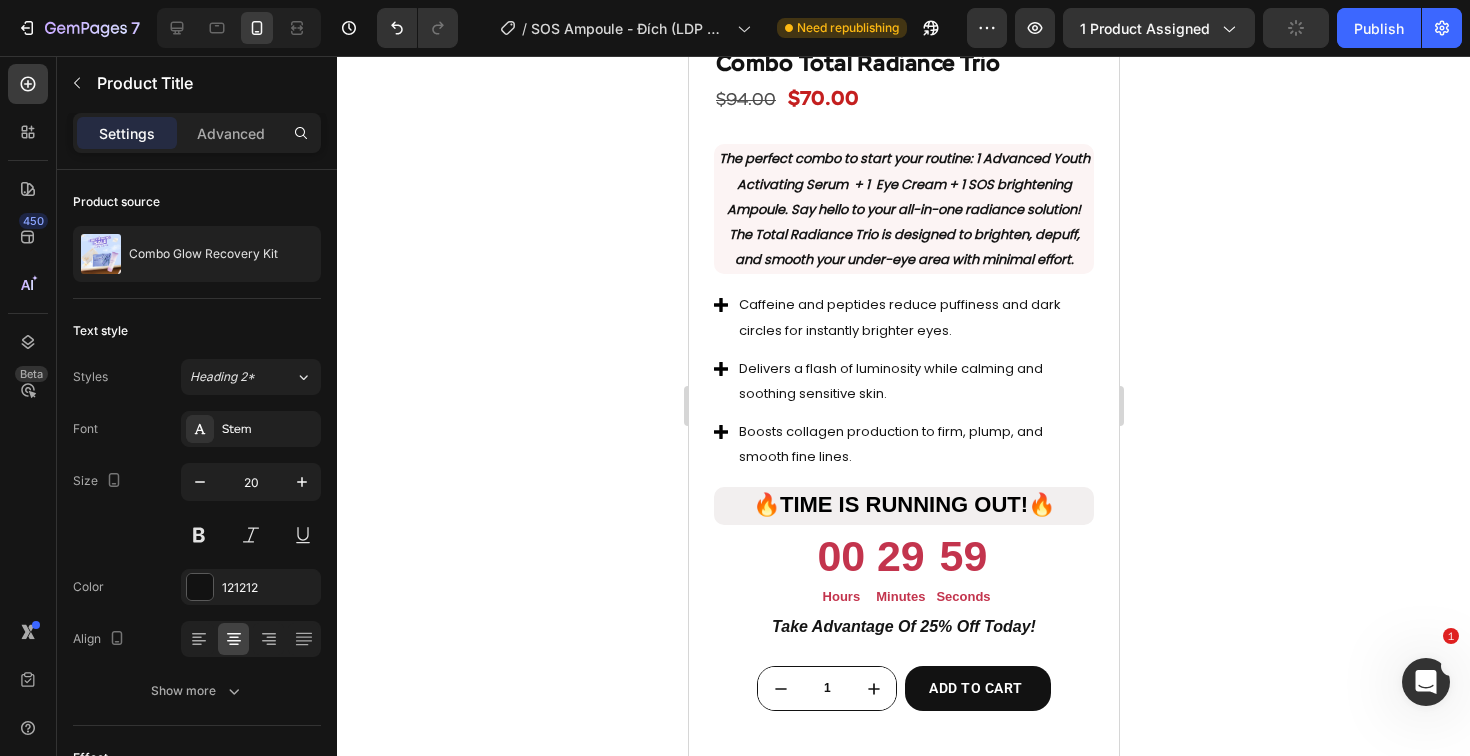 scroll, scrollTop: 6980, scrollLeft: 0, axis: vertical 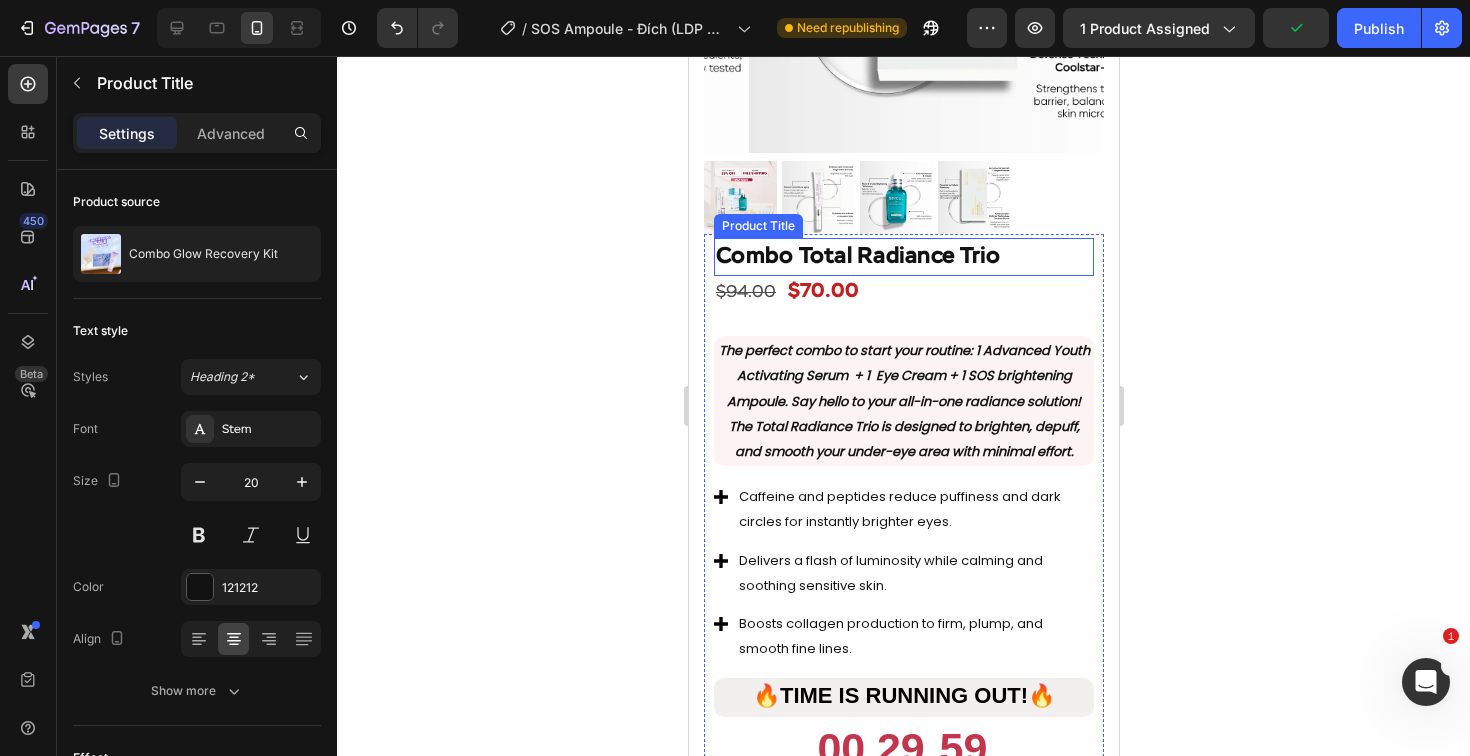 click on "Combo Total Radiance Trio" at bounding box center (903, 257) 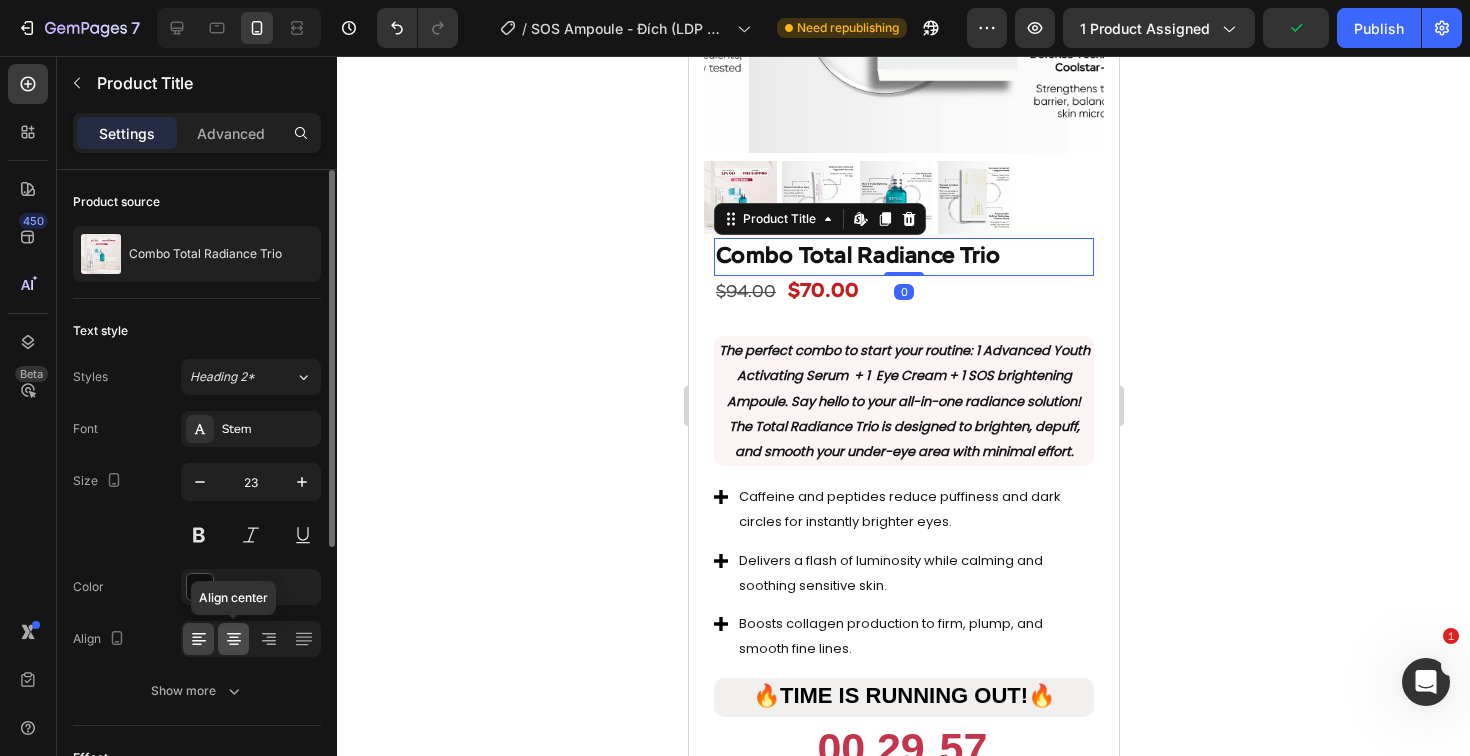 click 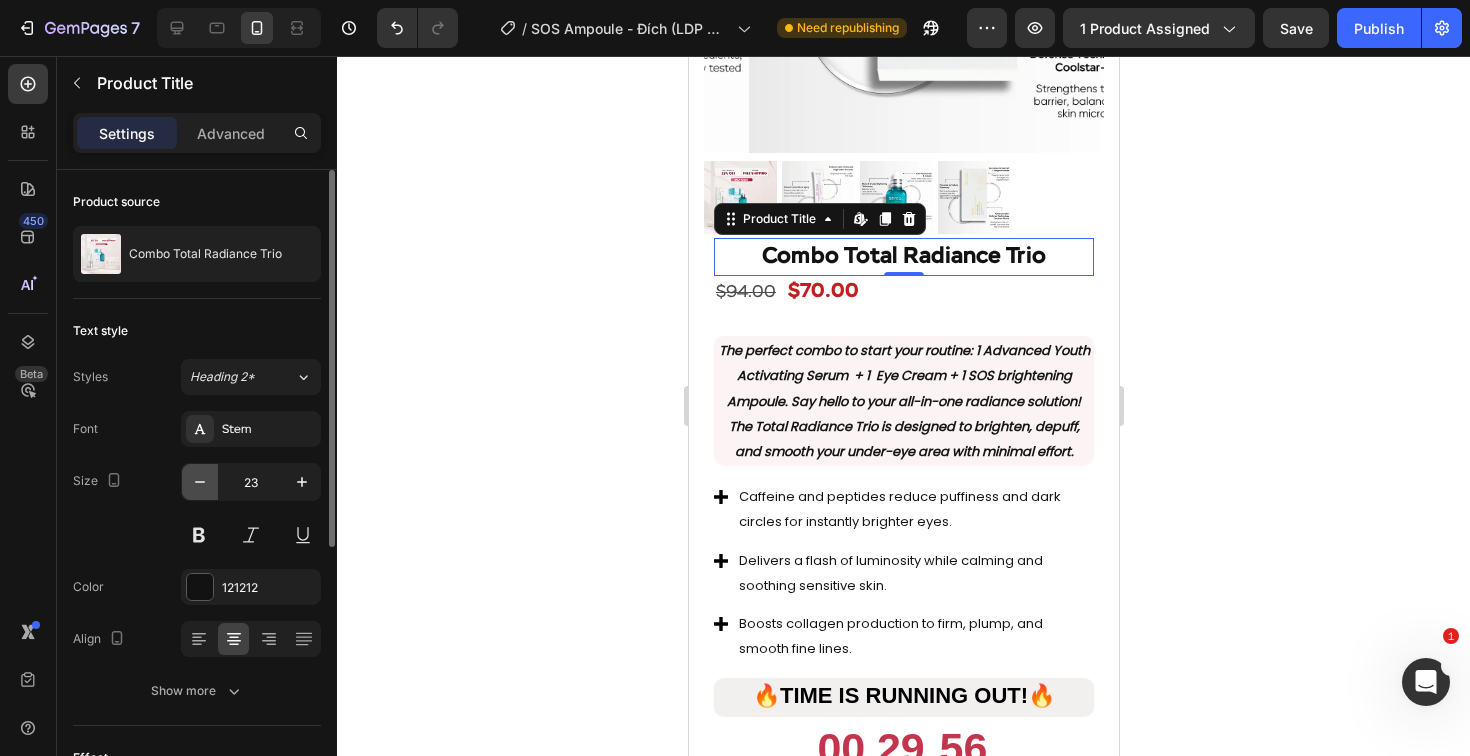 click at bounding box center (200, 482) 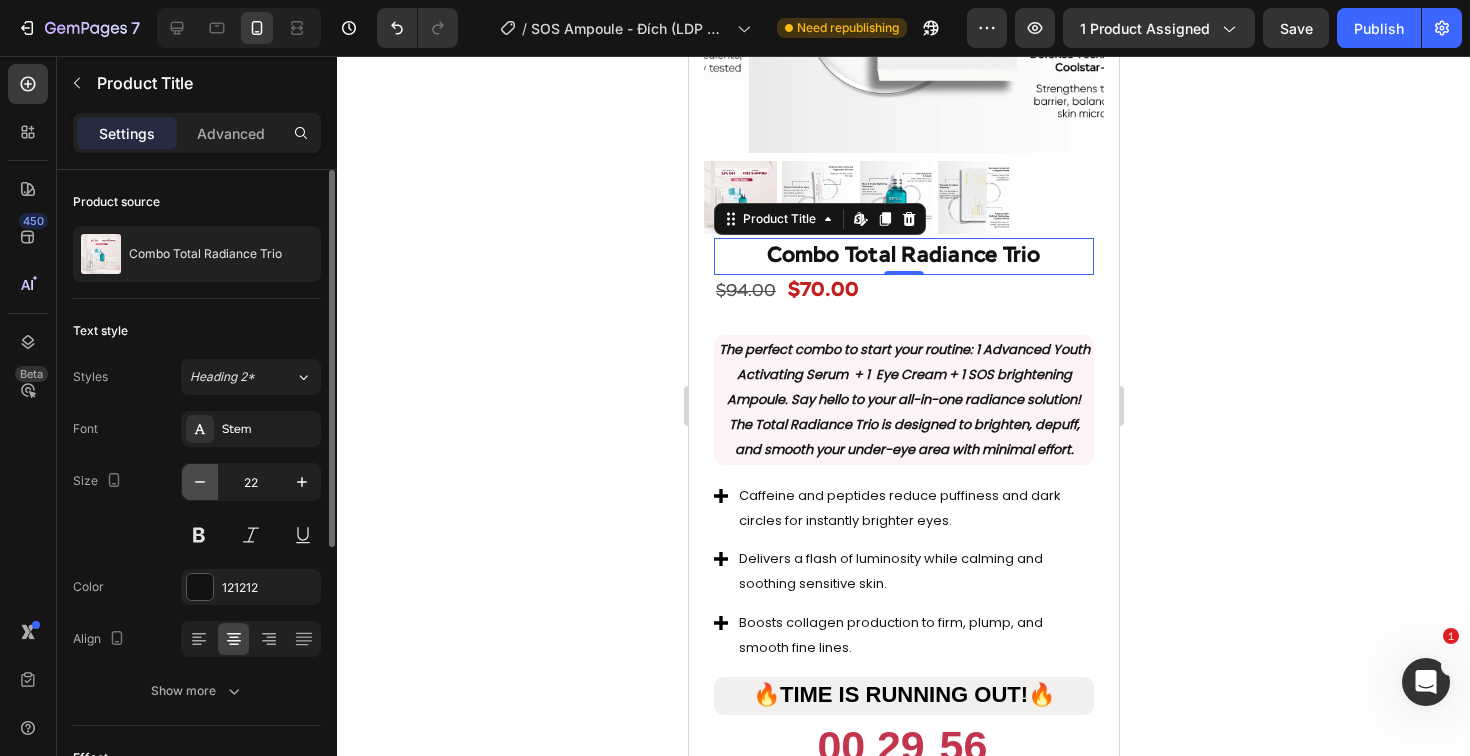 click at bounding box center [200, 482] 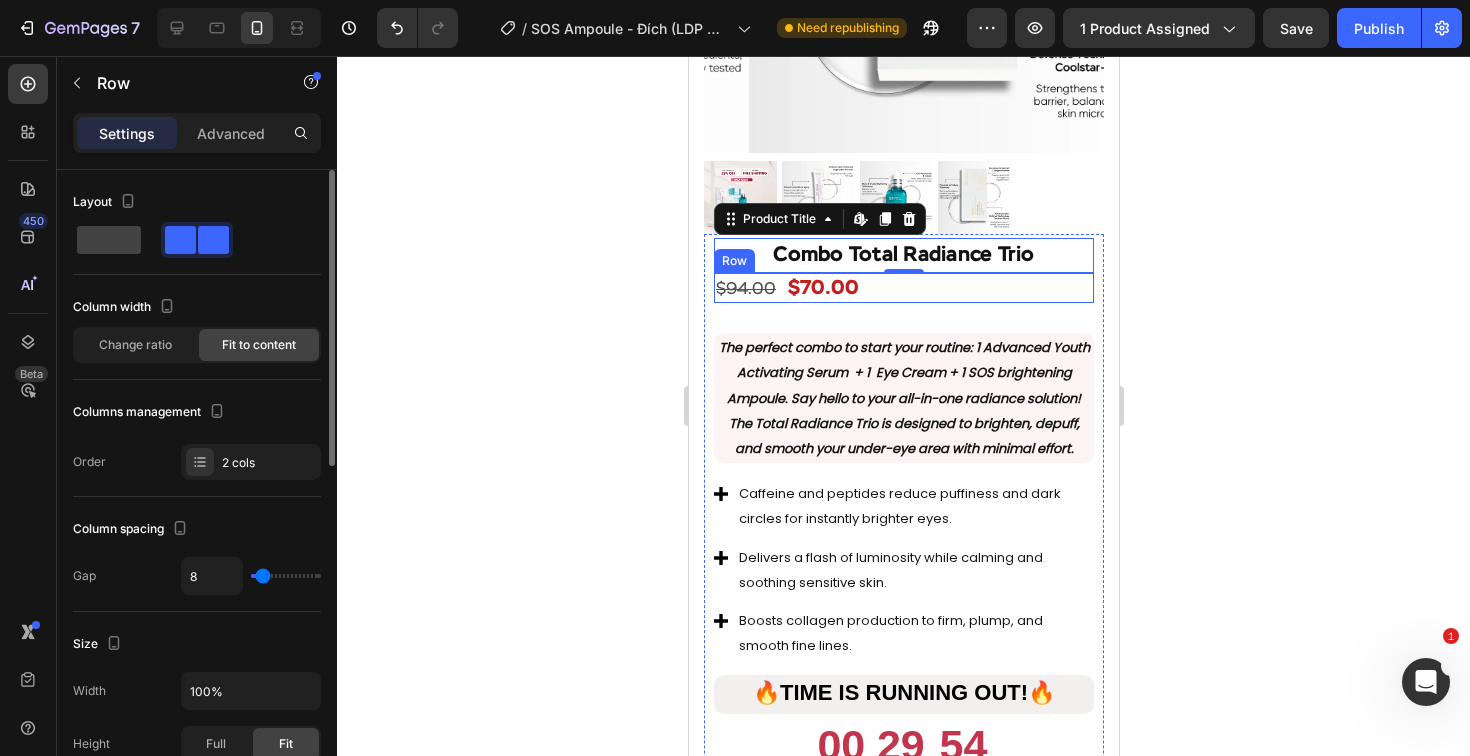 click on "$94.00 Product Price Product Price $70.00 Product Price Product Price Row" at bounding box center [903, 288] 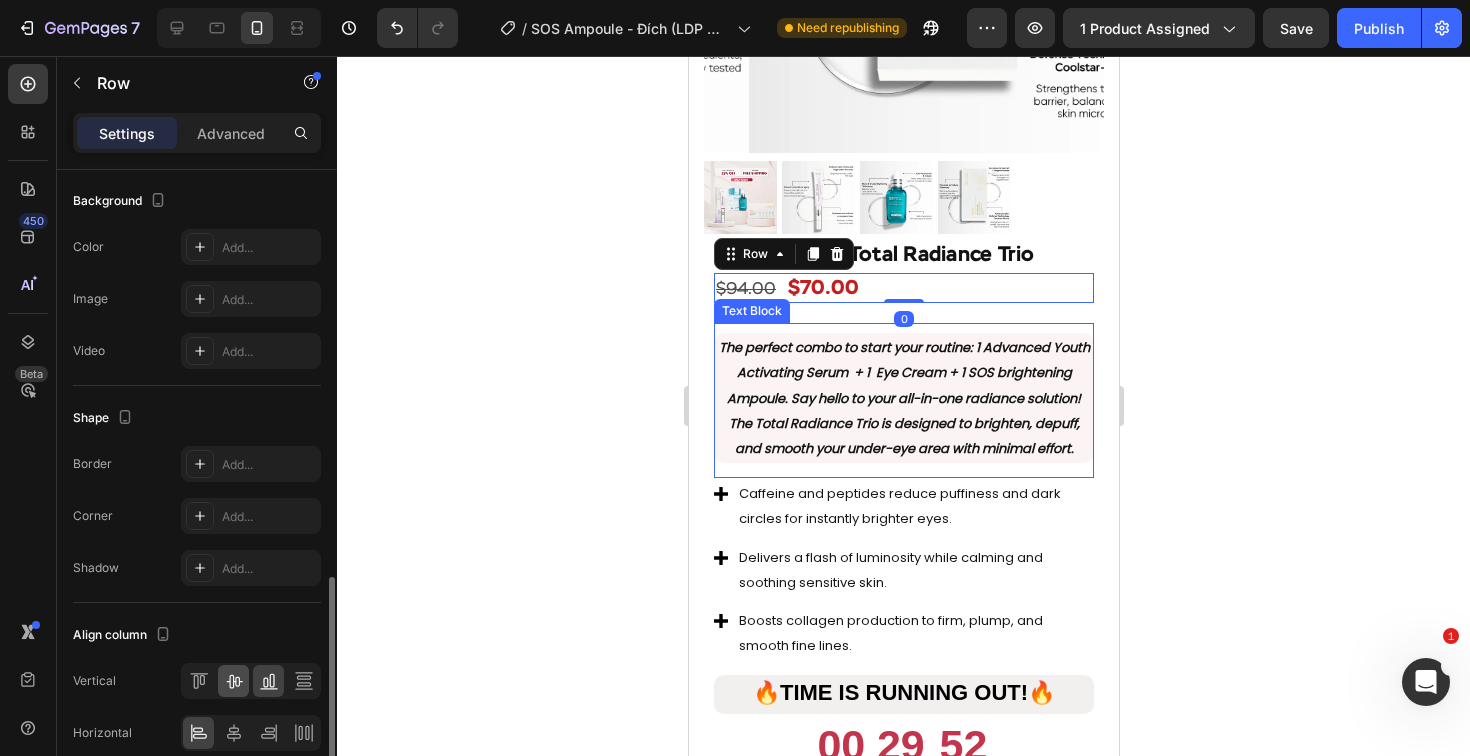 scroll, scrollTop: 753, scrollLeft: 0, axis: vertical 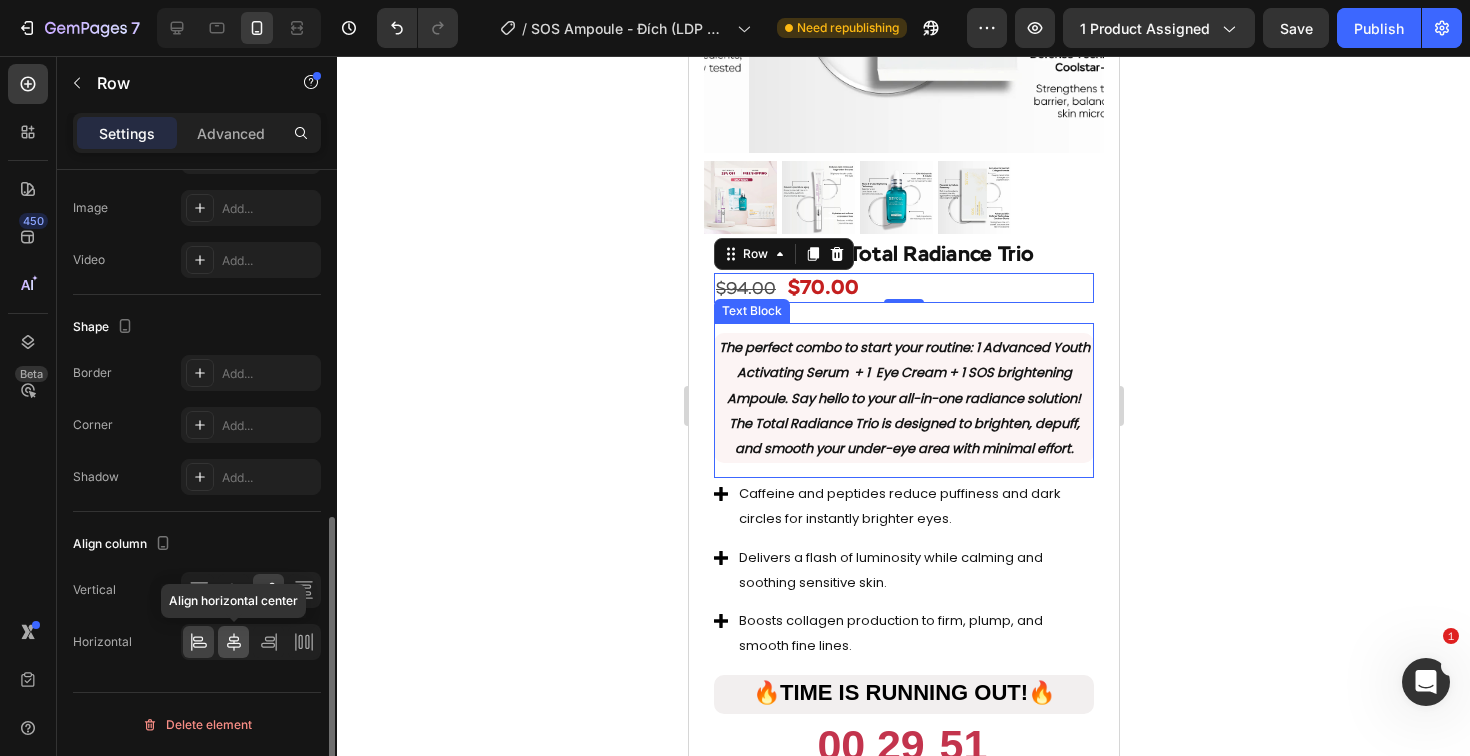 click 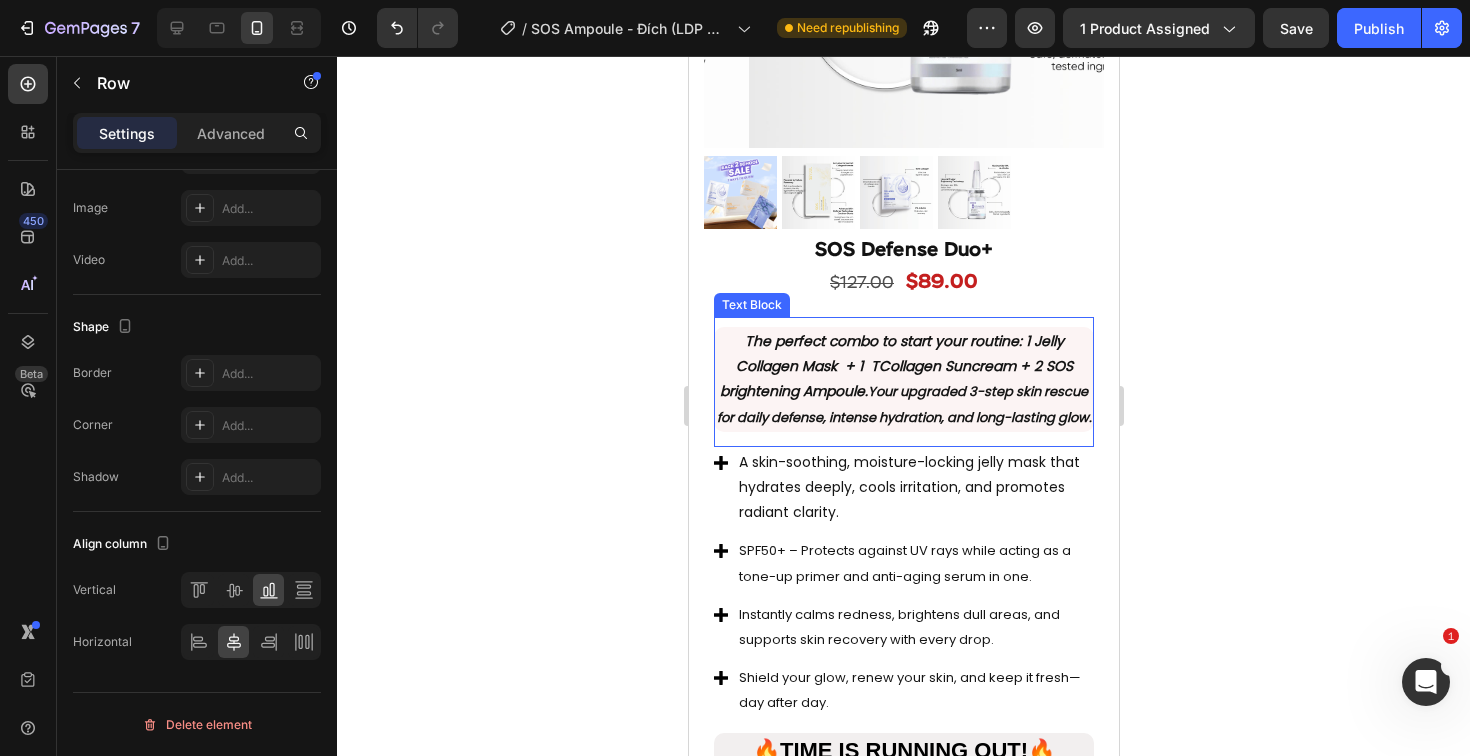 scroll, scrollTop: 4630, scrollLeft: 0, axis: vertical 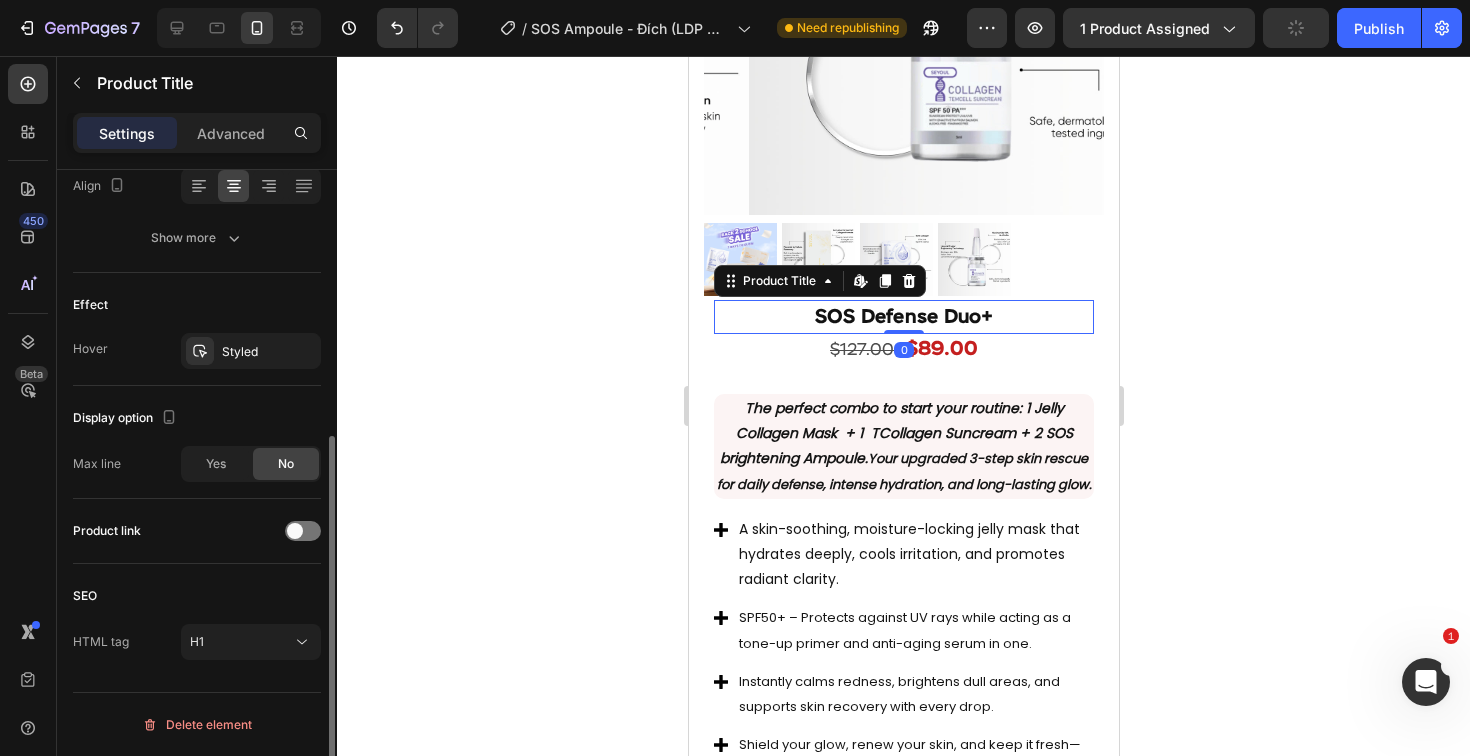 click on "SOS Defense Duo+" at bounding box center [903, 317] 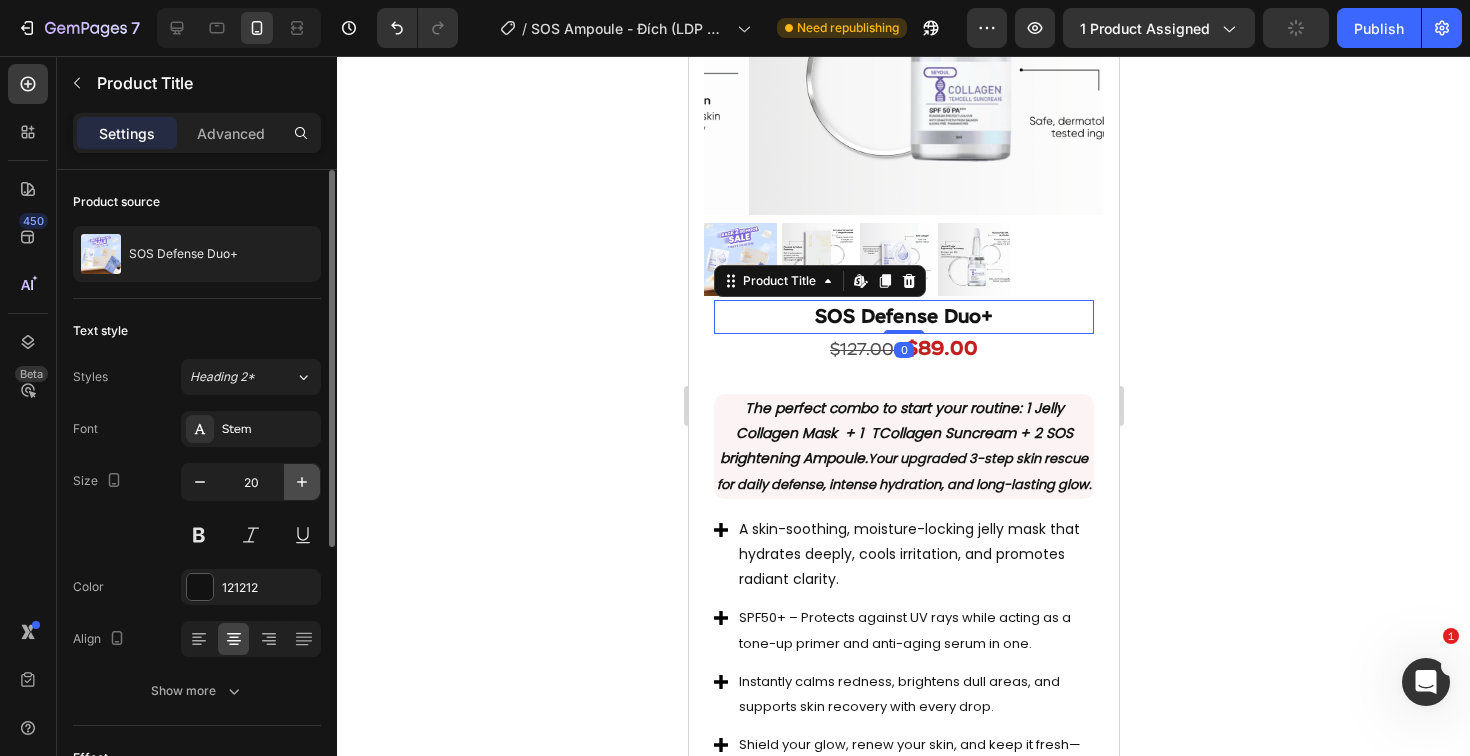 click at bounding box center [302, 482] 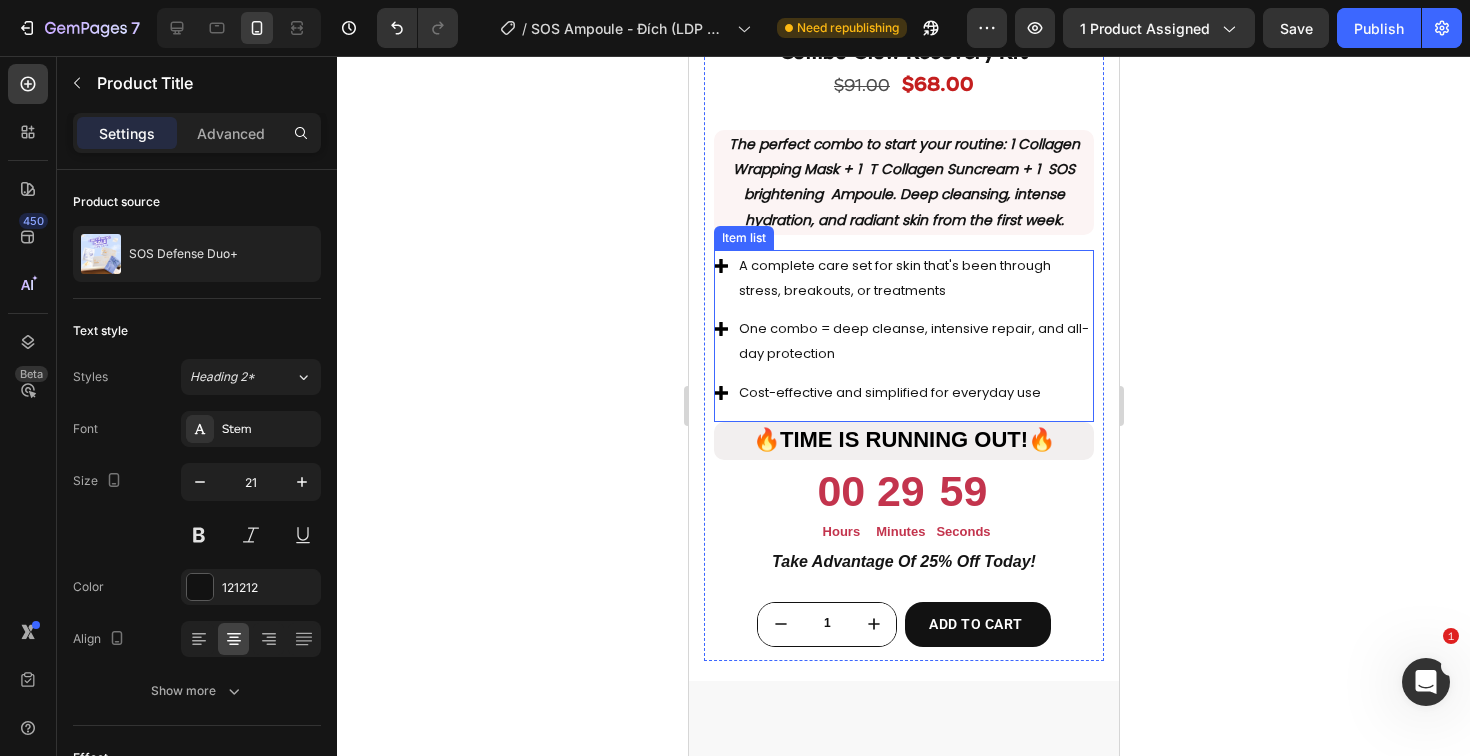 scroll, scrollTop: 2052, scrollLeft: 0, axis: vertical 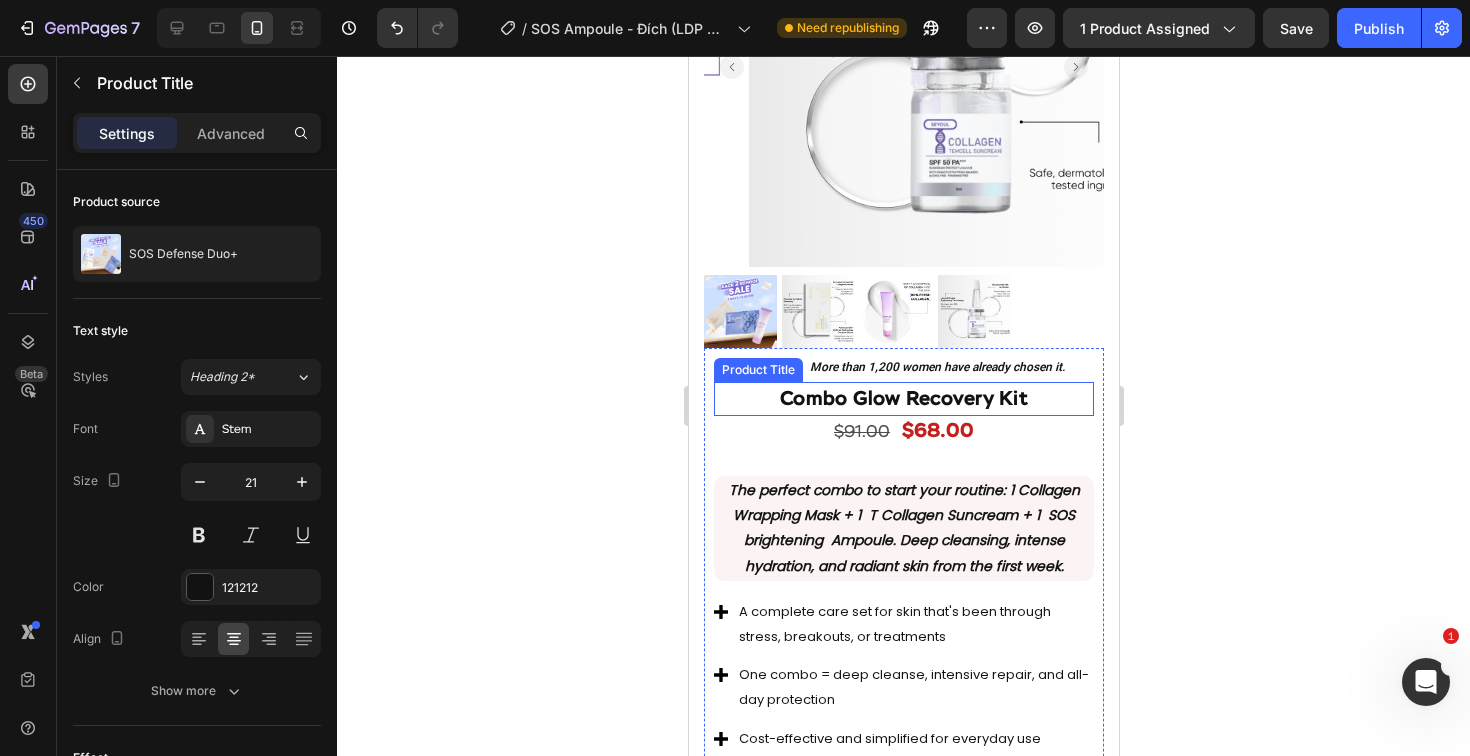 click on "Combo Glow Recovery Kit" at bounding box center (903, 399) 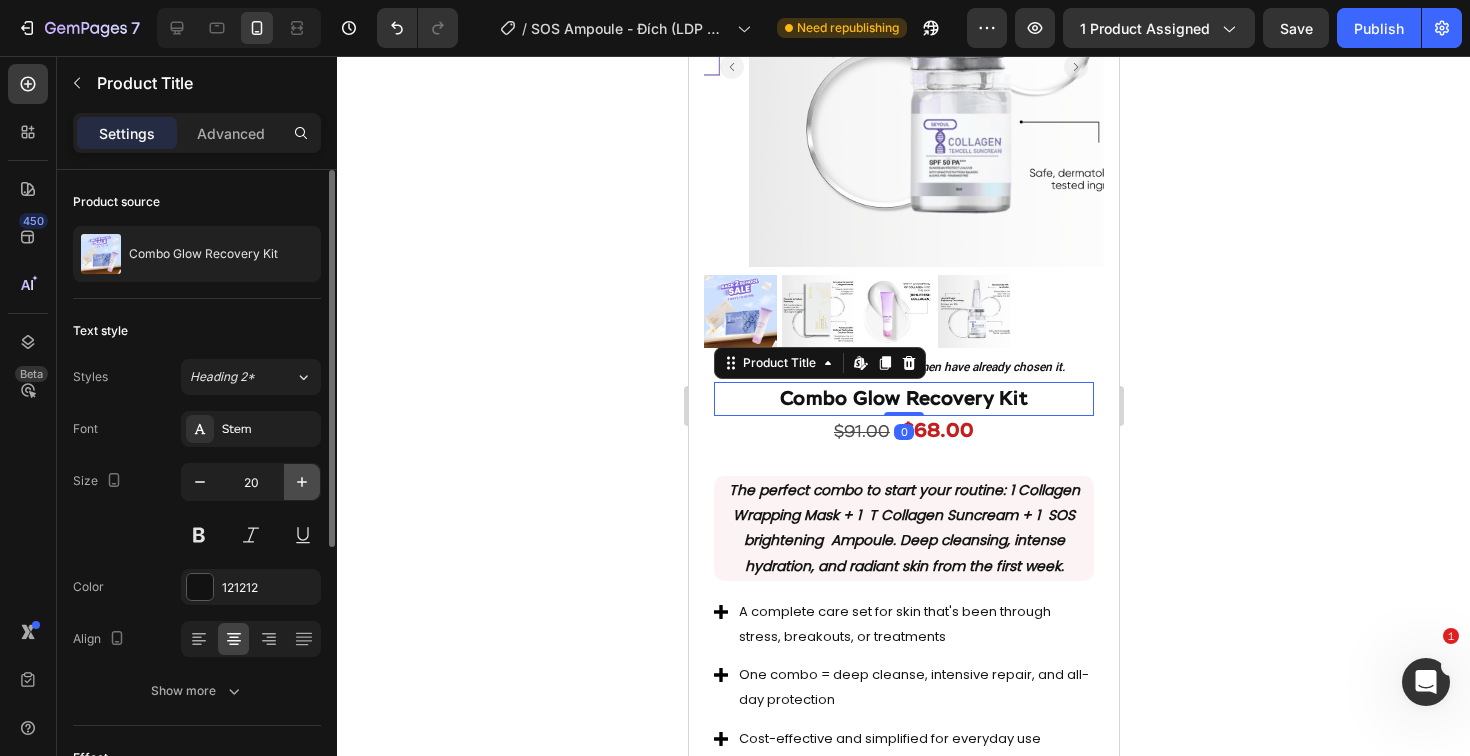 click 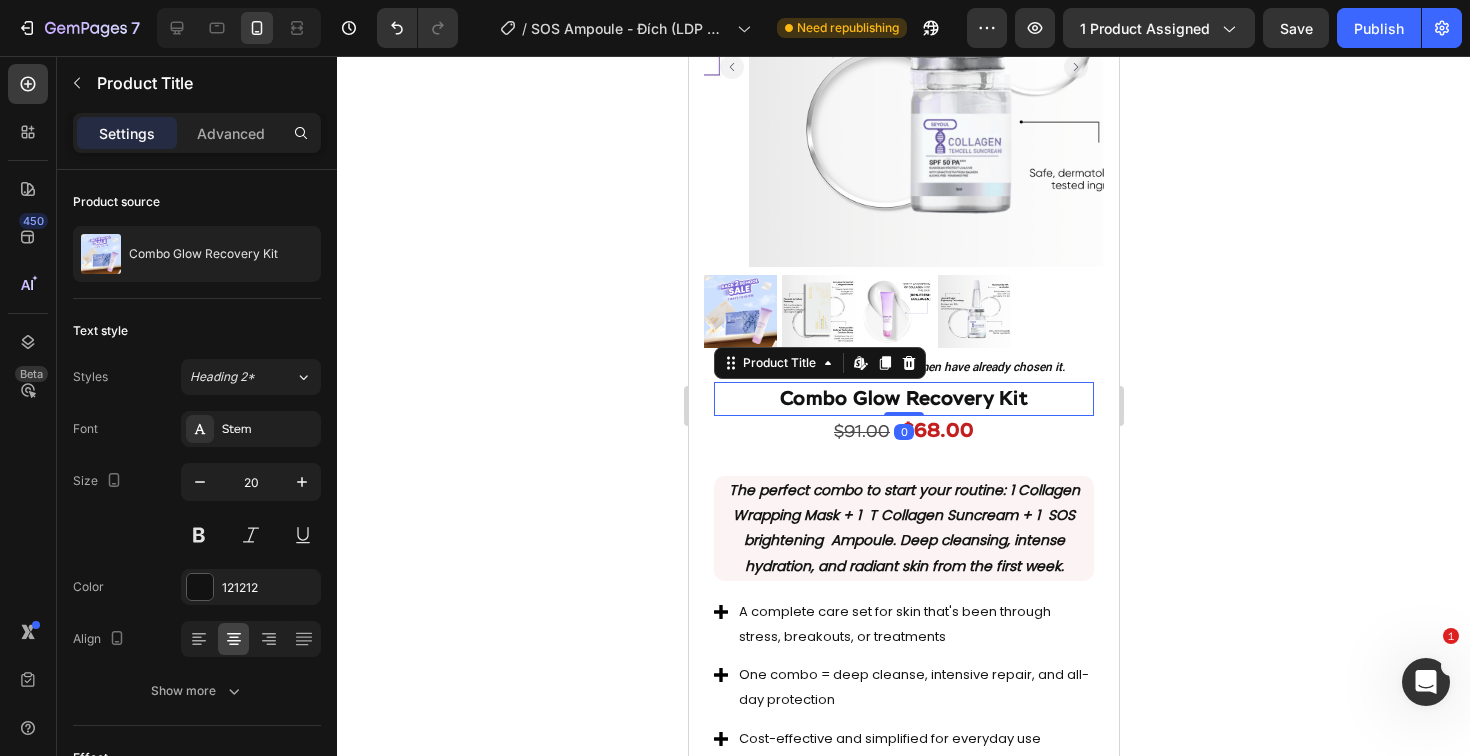 type on "21" 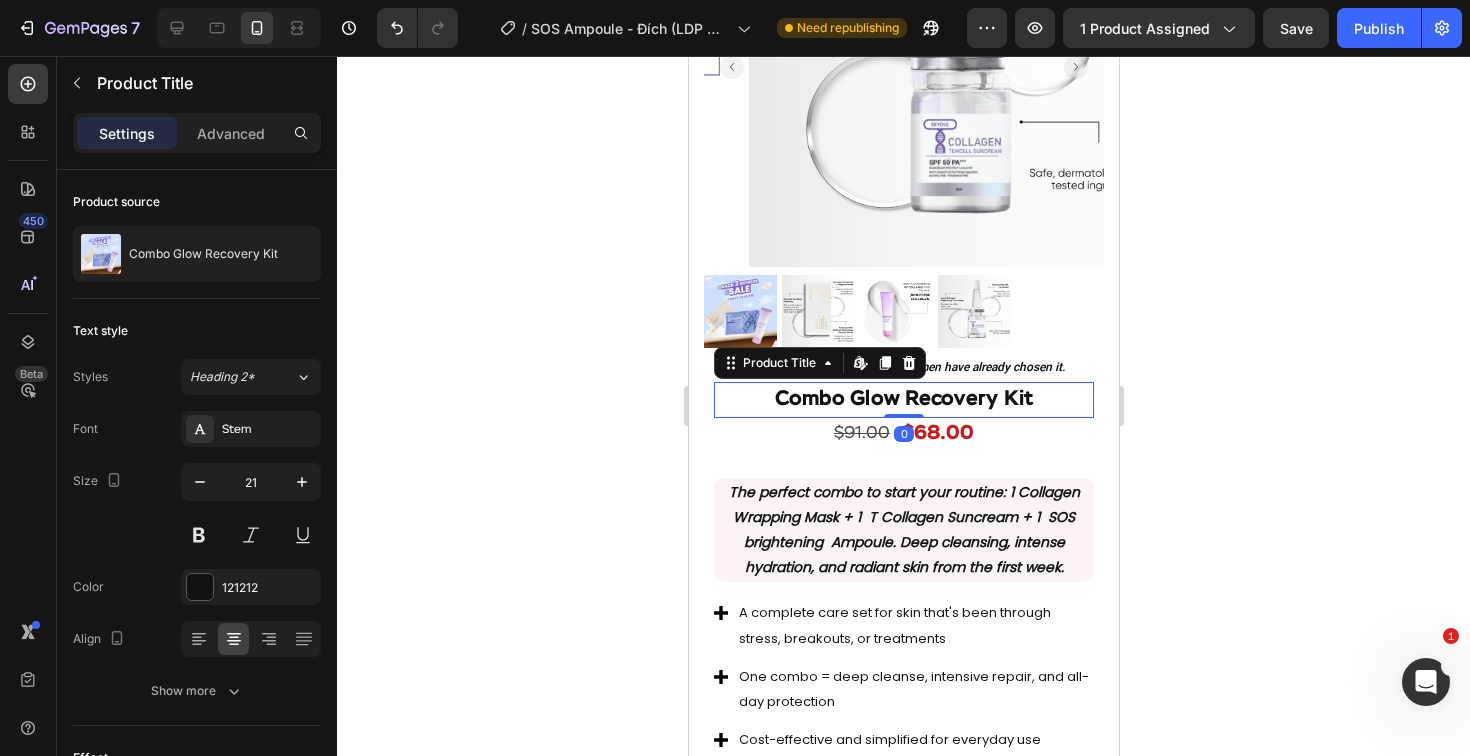 click 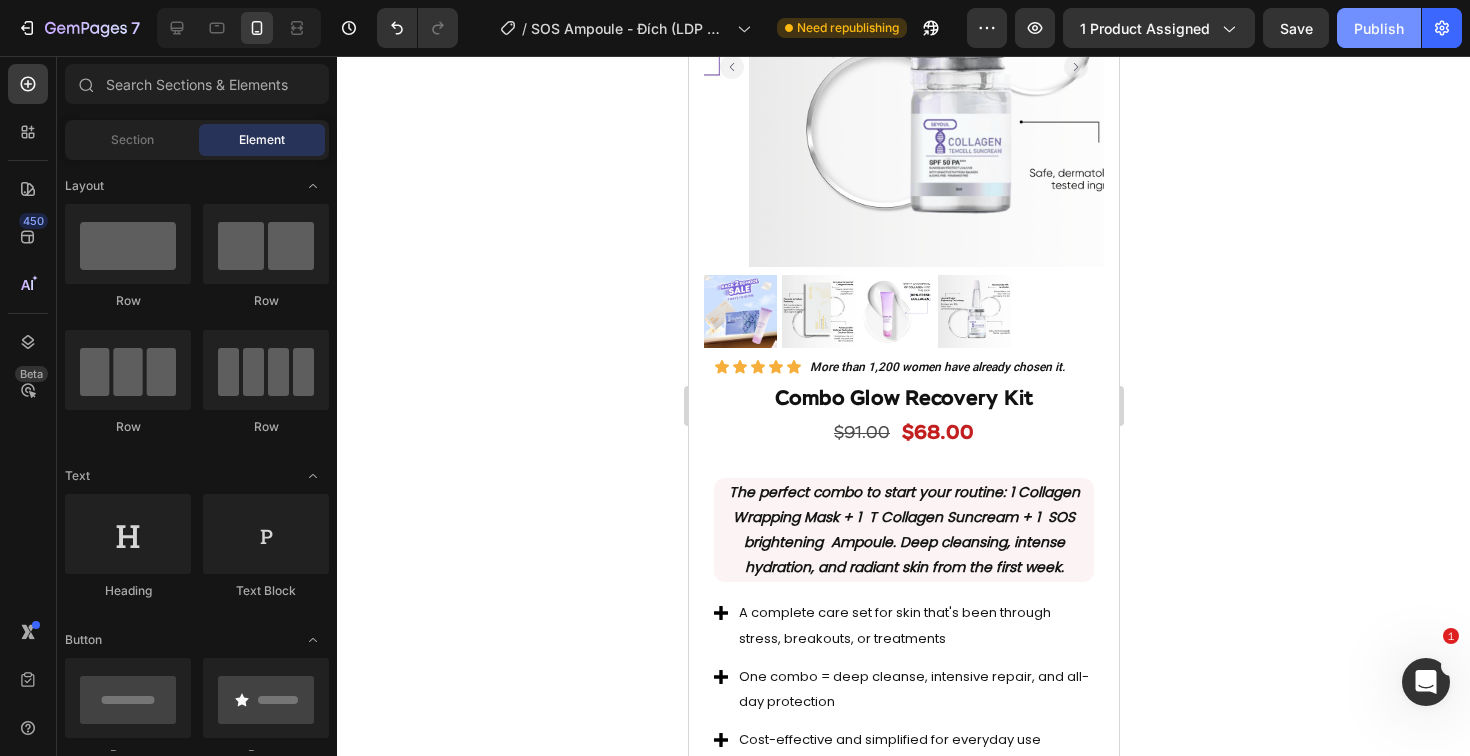 click on "Publish" 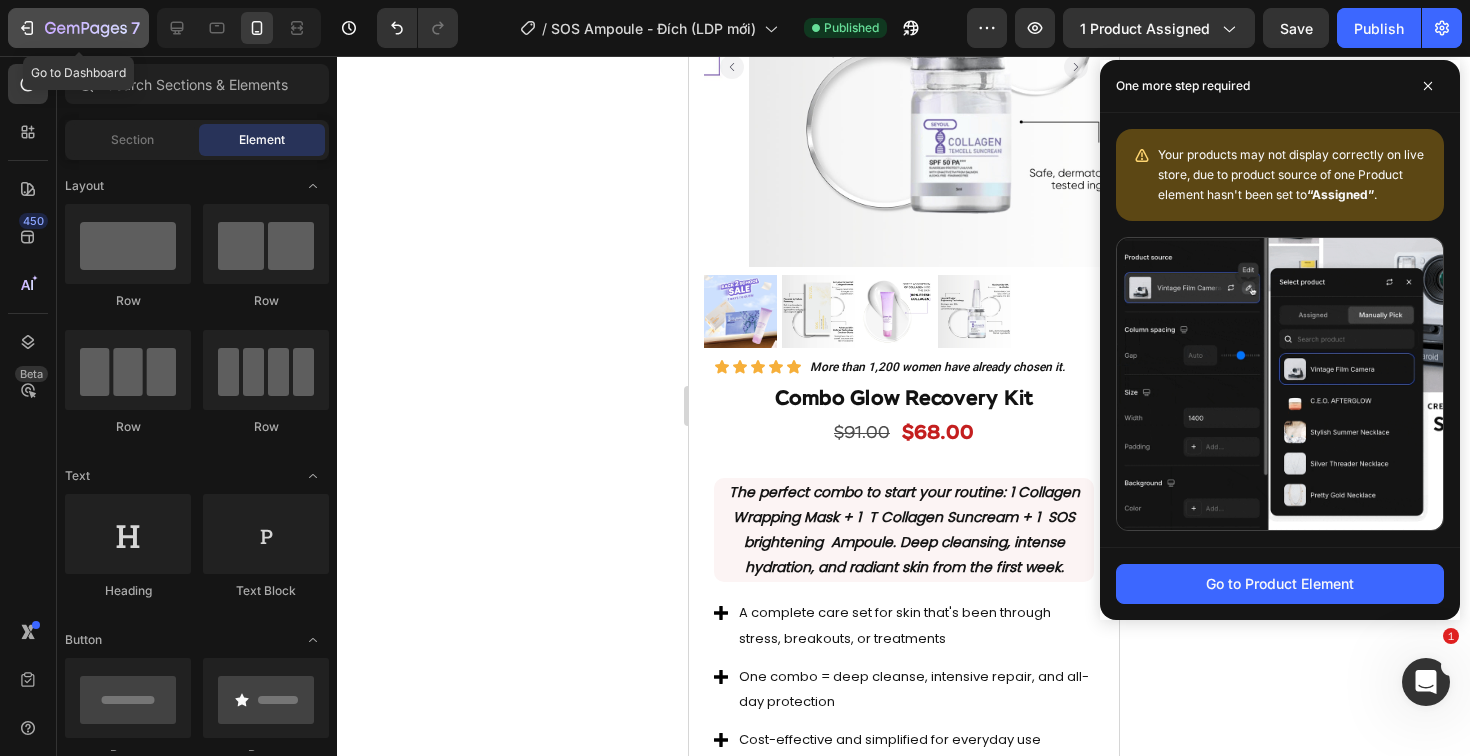 click 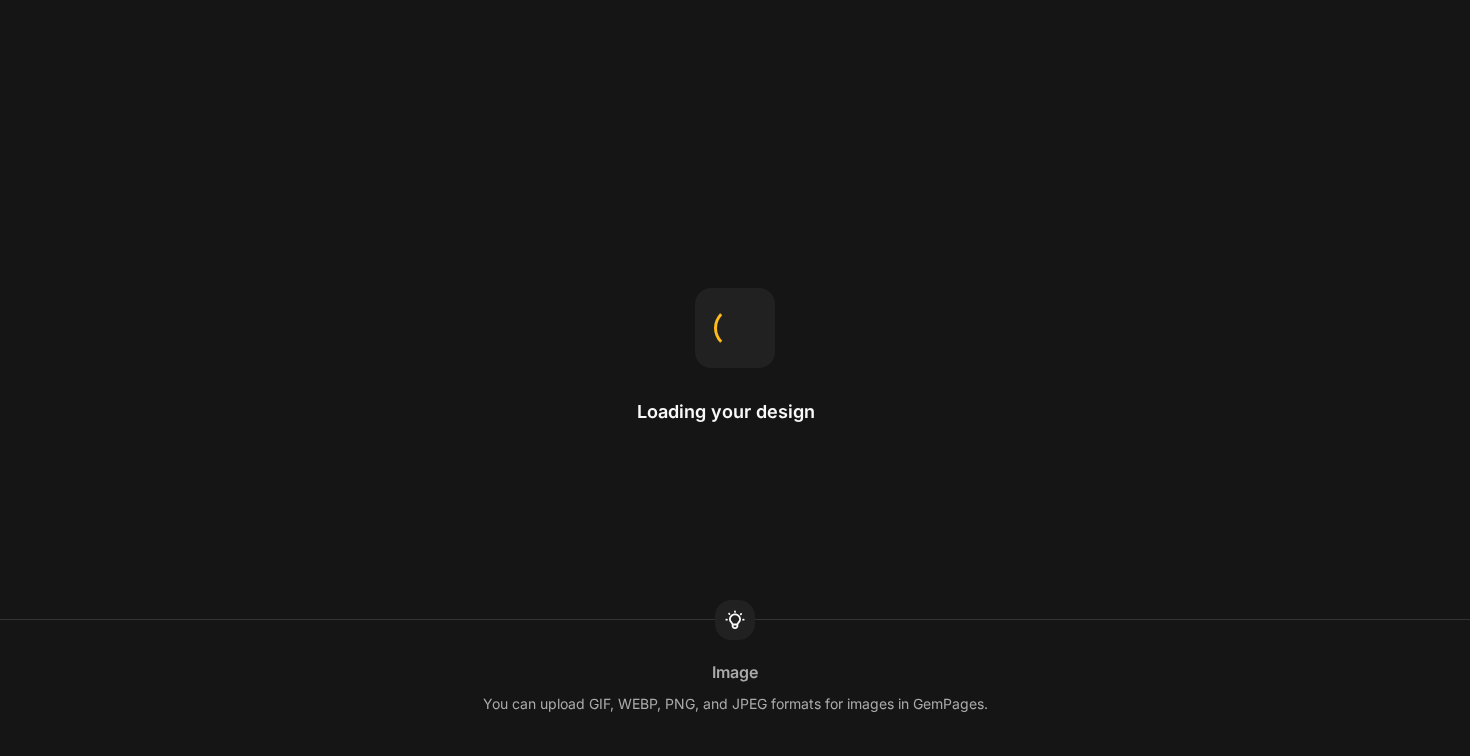 scroll, scrollTop: 0, scrollLeft: 0, axis: both 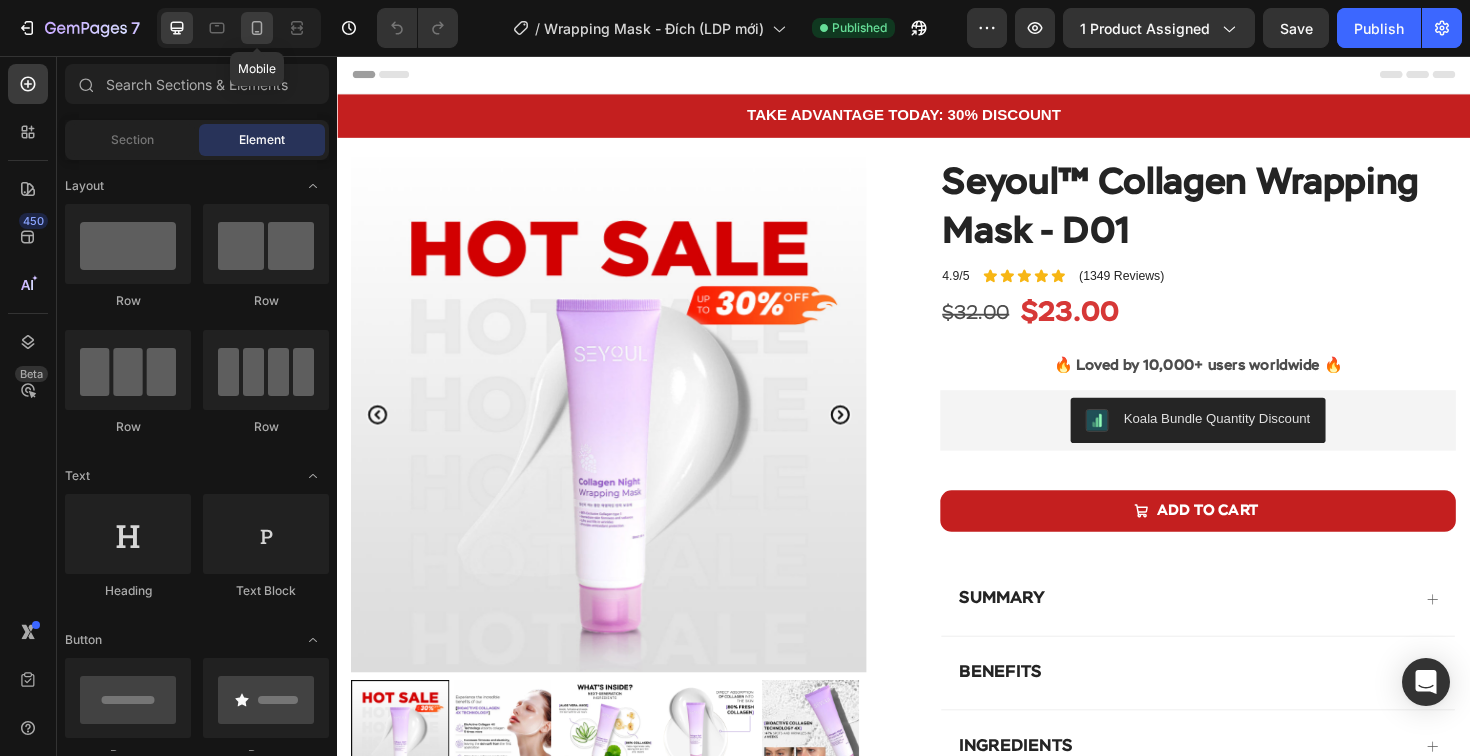 click 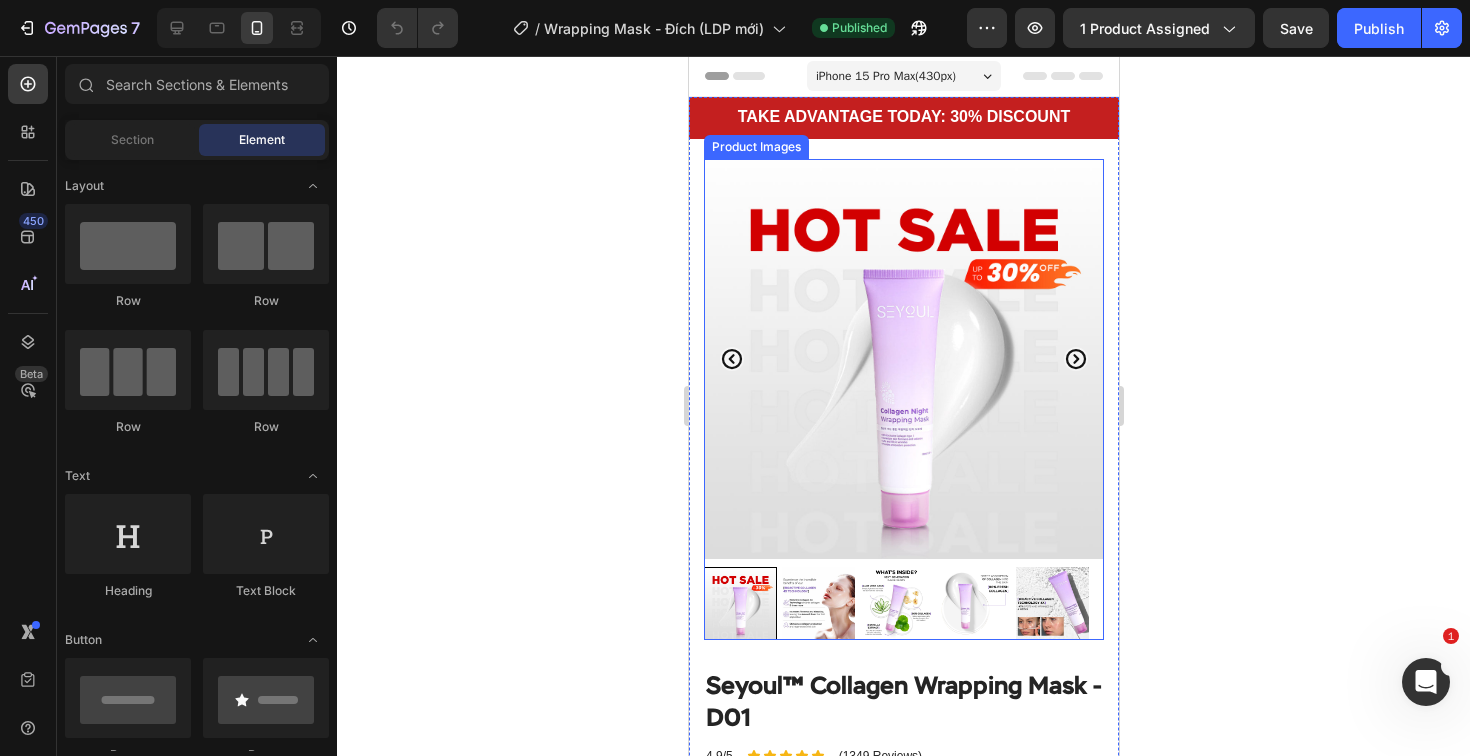 scroll, scrollTop: 0, scrollLeft: 0, axis: both 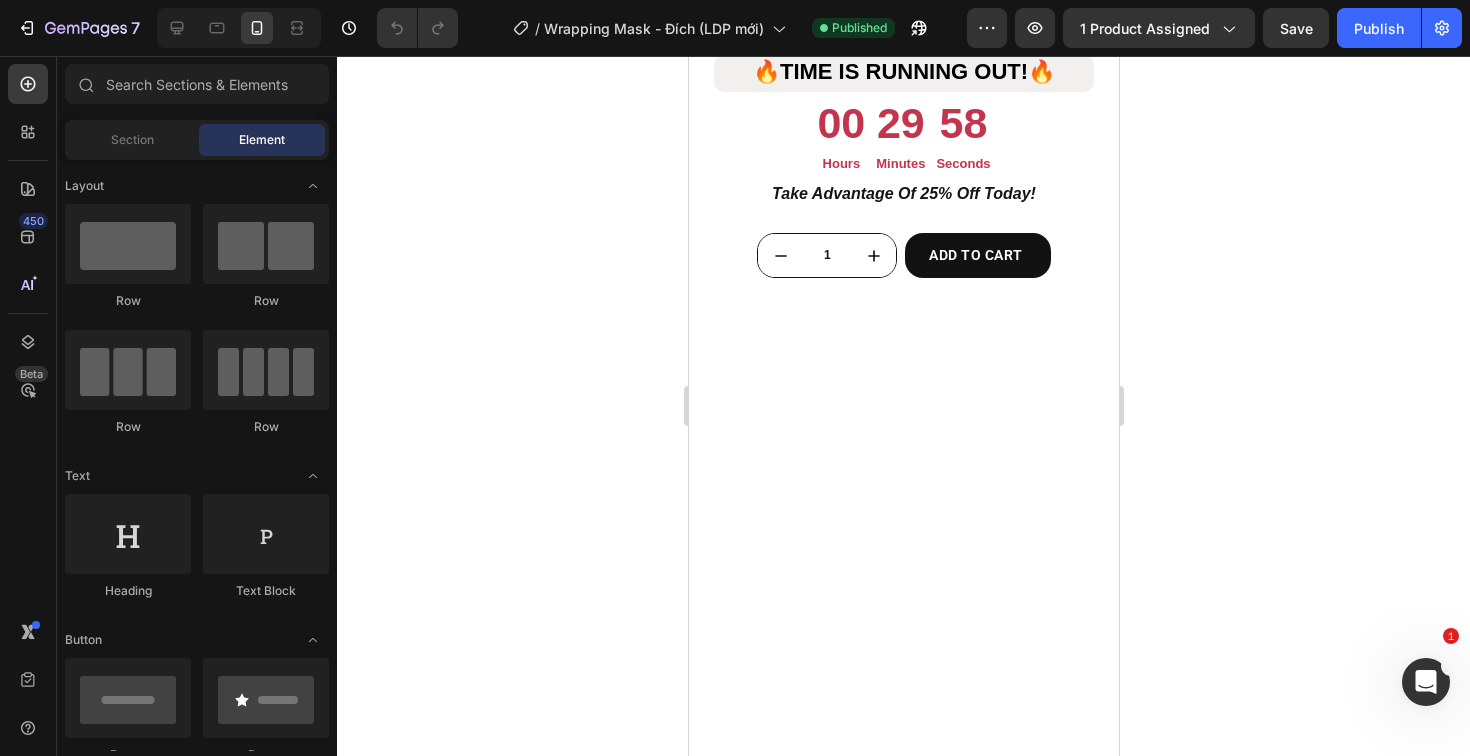 click on "The perfect combo to start your routine : 1 Collagen Wrapping Mask + 1  TCollagen Suncream + 1  SOS brightening  Ampoule. Deep cleansing, intense hydration, and radiant skin from the first week." at bounding box center (903, -186) 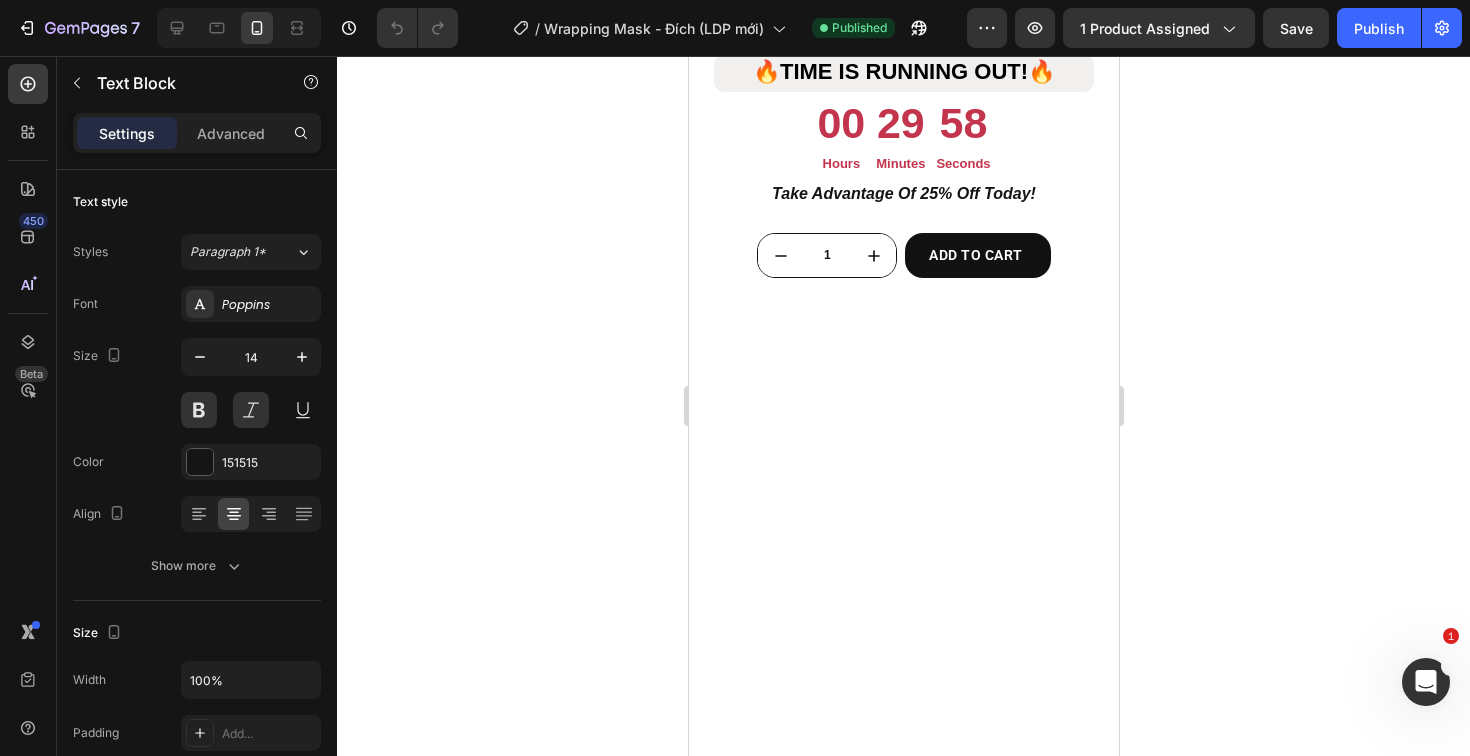 click on "The perfect combo to start your routine : 1 Collagen Wrapping Mask + 1  TCollagen Suncream + 1  SOS brightening  Ampoule. Deep cleansing, intense hydration, and radiant skin from the first week." at bounding box center [903, -186] 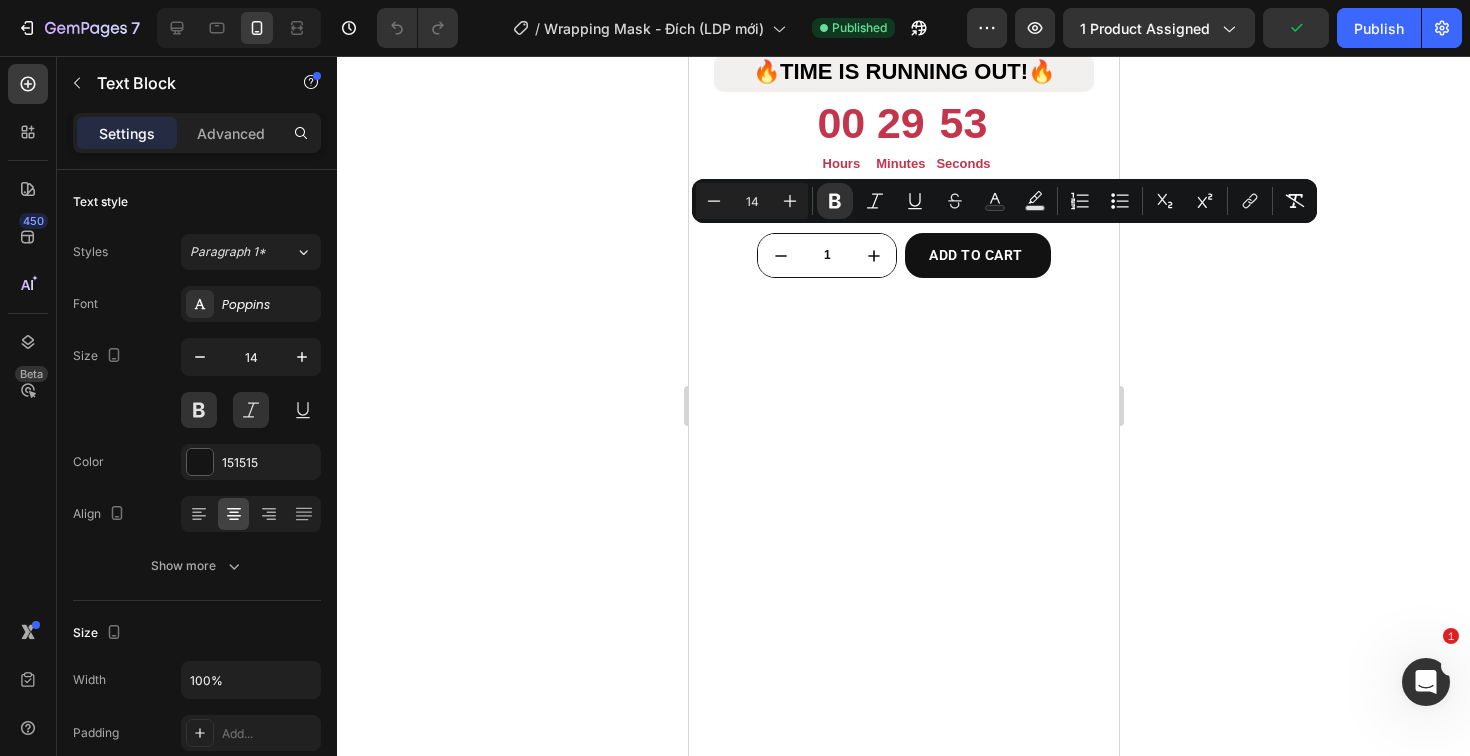 click 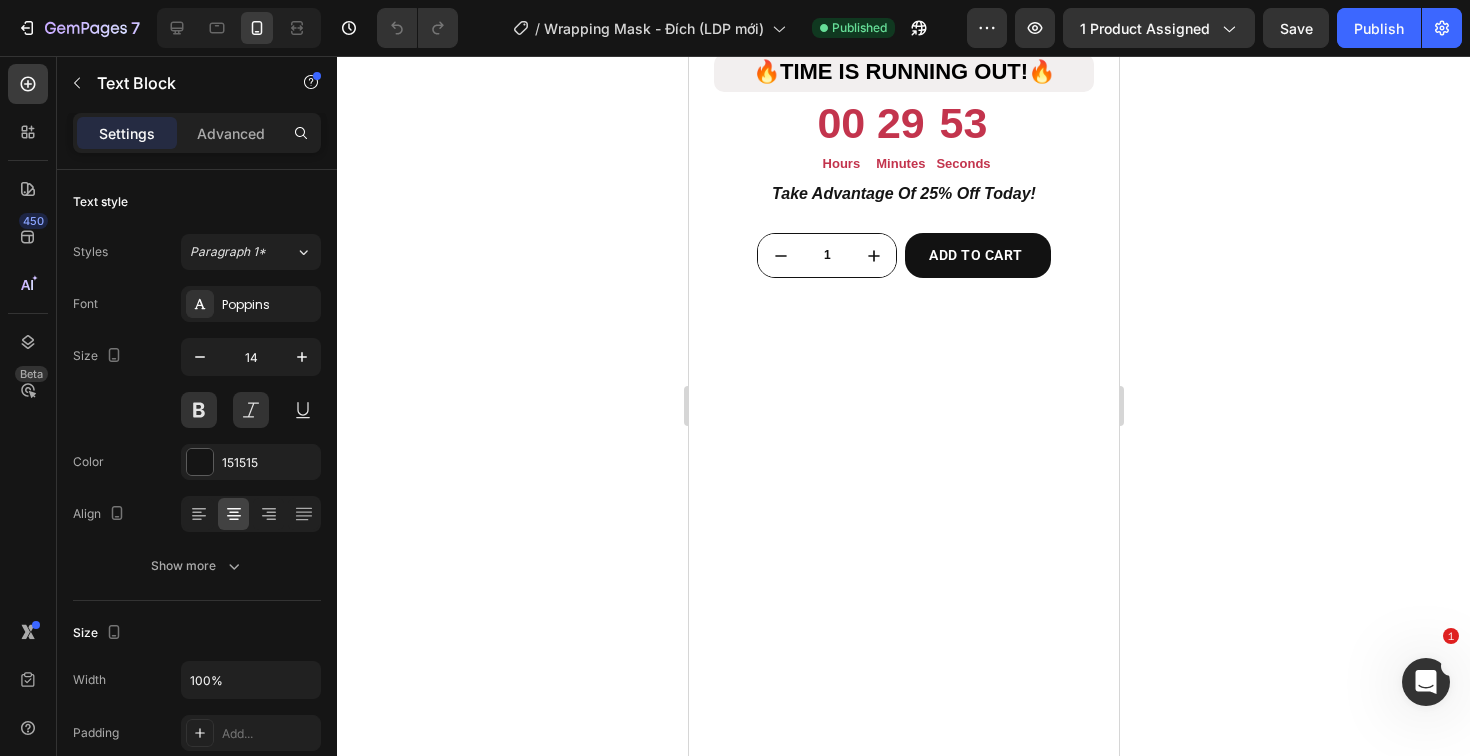 click on "The perfect combo to start your routine : 1 Collagen Wrapping Mask + 1  TCollagen Suncream + 1  SOS brightening  Ampoule. Deep cleansing, intense hydration, and radiant skin from the first week." at bounding box center [903, -186] 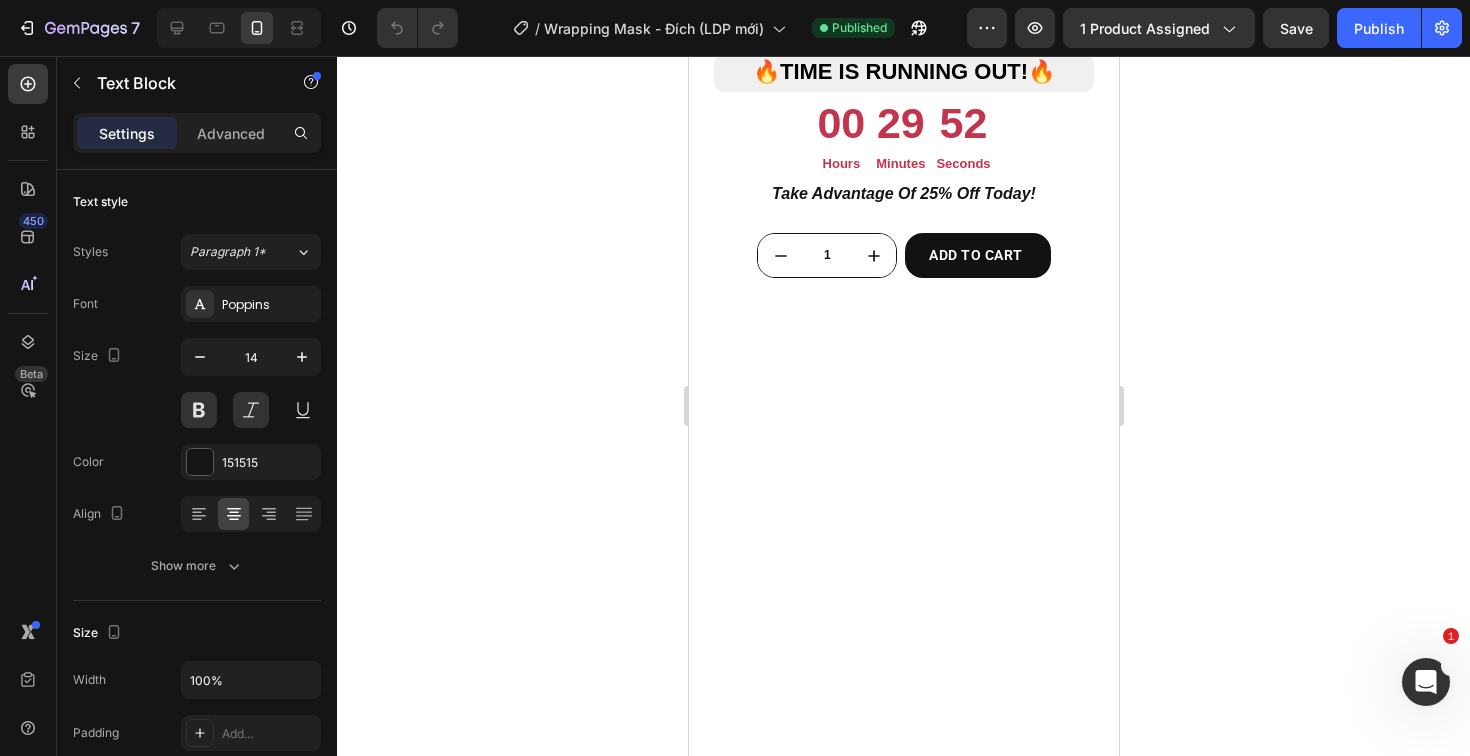 click on "The perfect combo to start your routine : 1 Collagen Wrapping Mask + 1  TCollagen Suncream + 1  SOS brightening  Ampoule. Deep cleansing, intense hydration, and radiant skin from the first week." at bounding box center (903, -186) 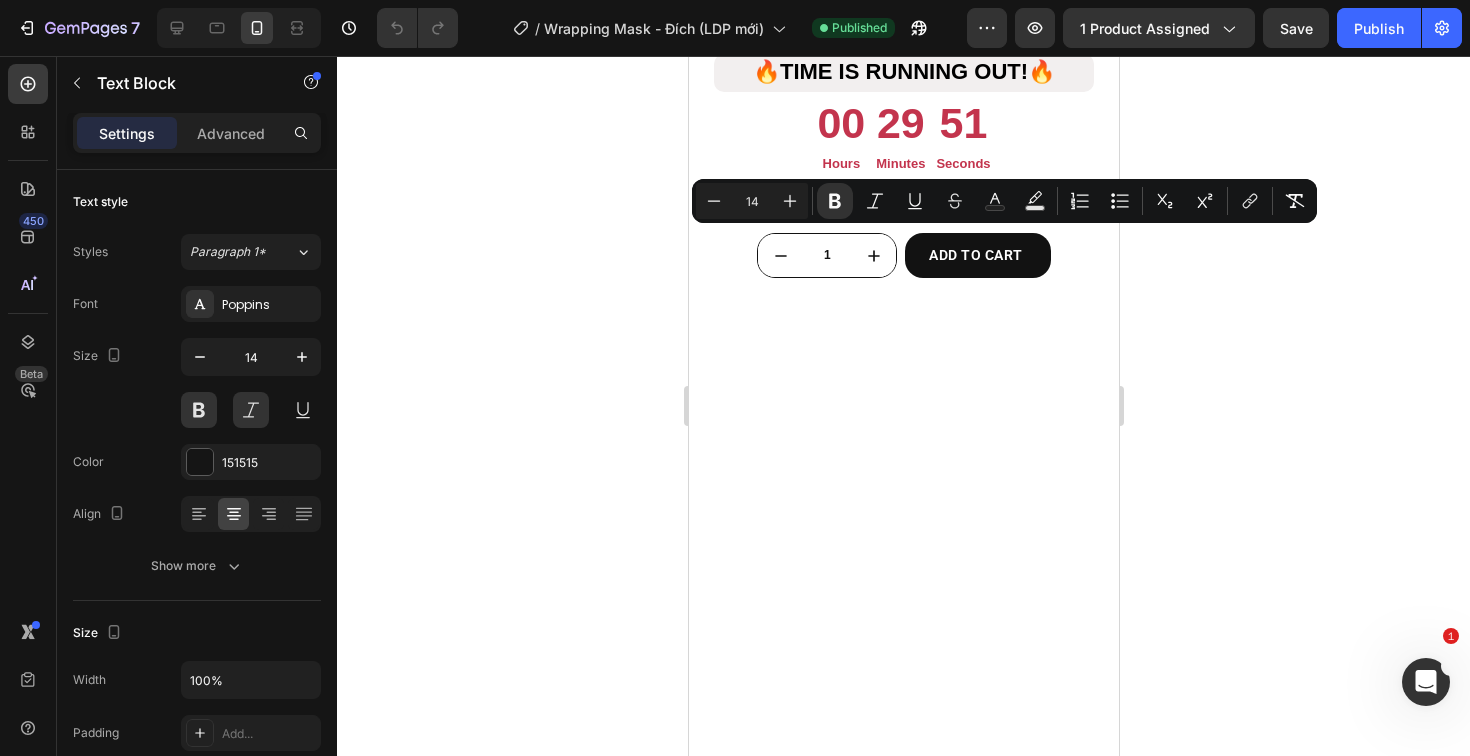 click 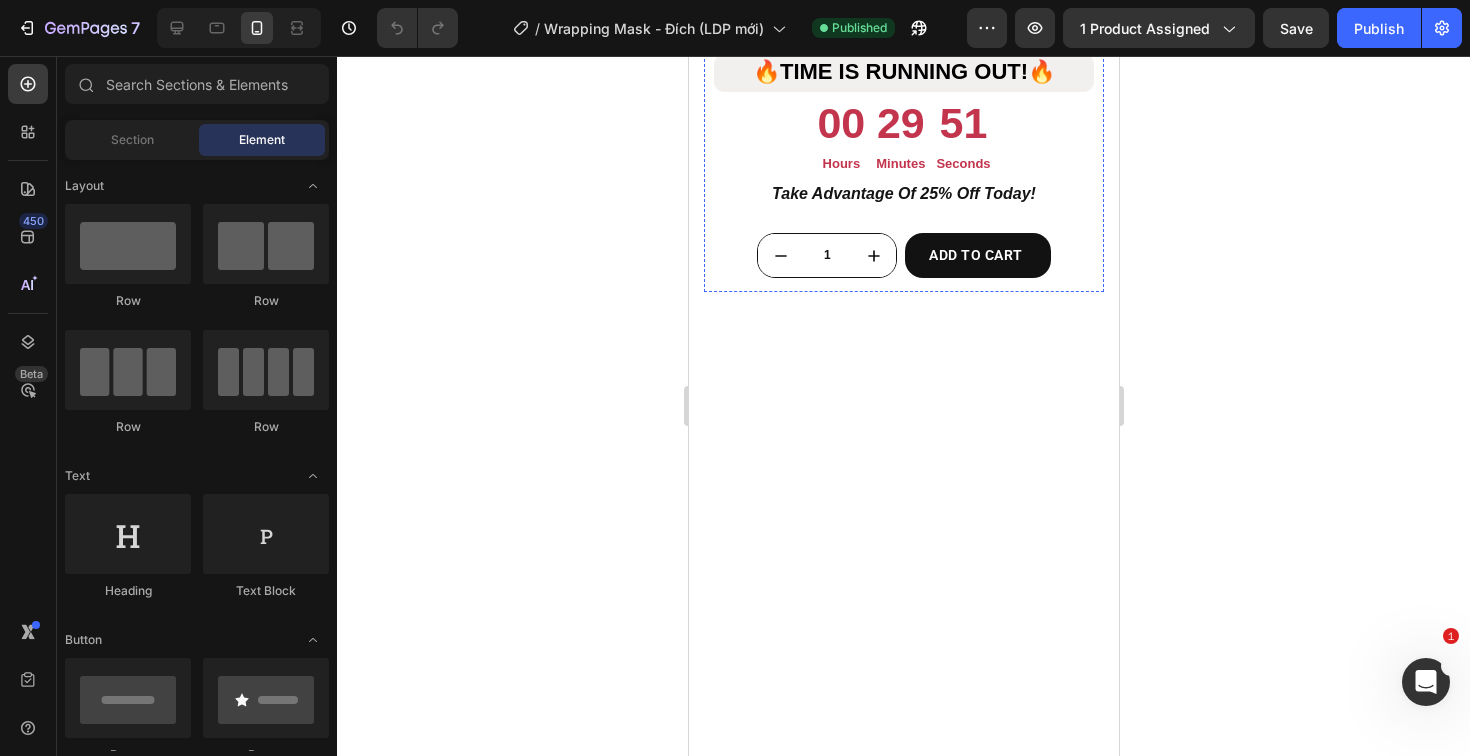 click on "A complete care set for skin that's been through stress, breakouts, or treatments" at bounding box center (915, -90) 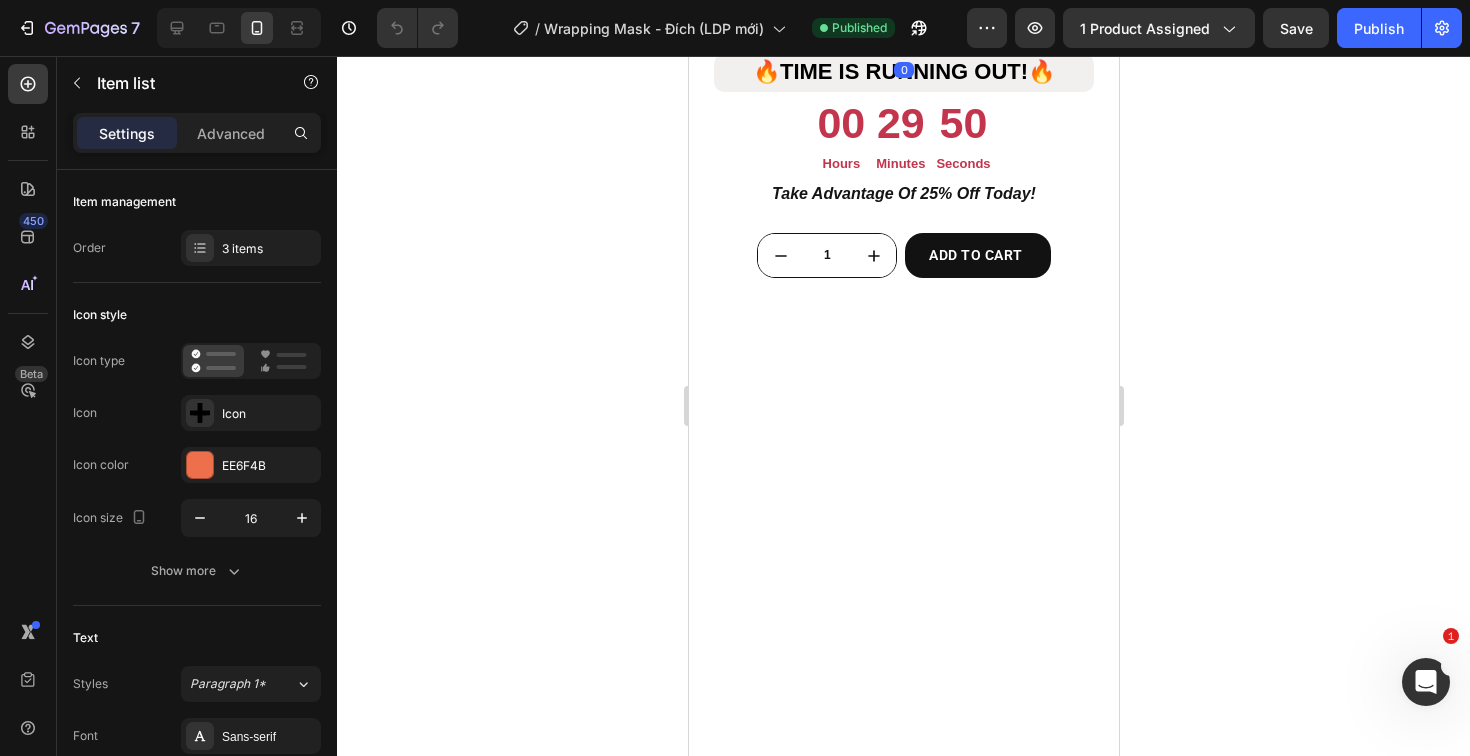 click on "A complete care set for skin that's been through stress, breakouts, or treatments" at bounding box center (915, -90) 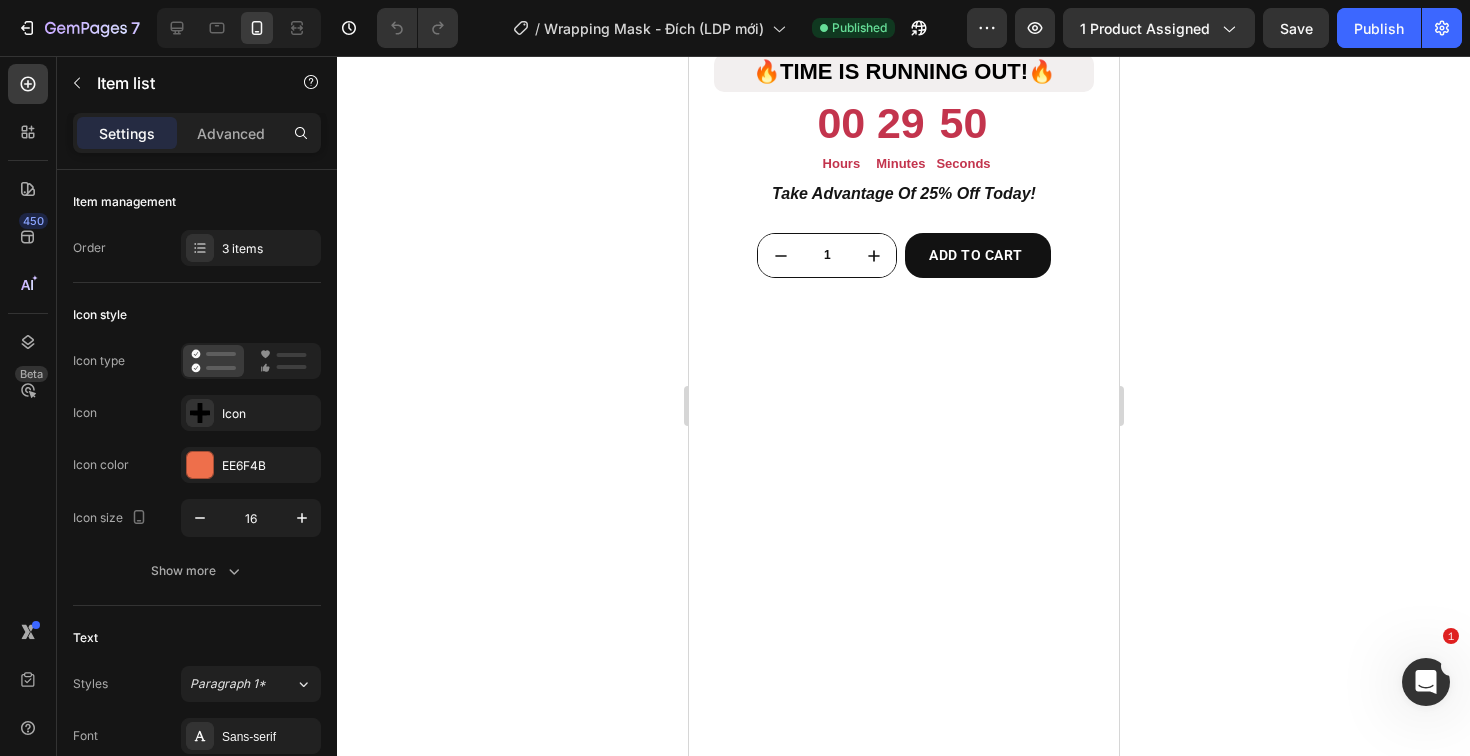 click on "A complete care set for skin that's been through stress, breakouts, or treatments" at bounding box center (915, -90) 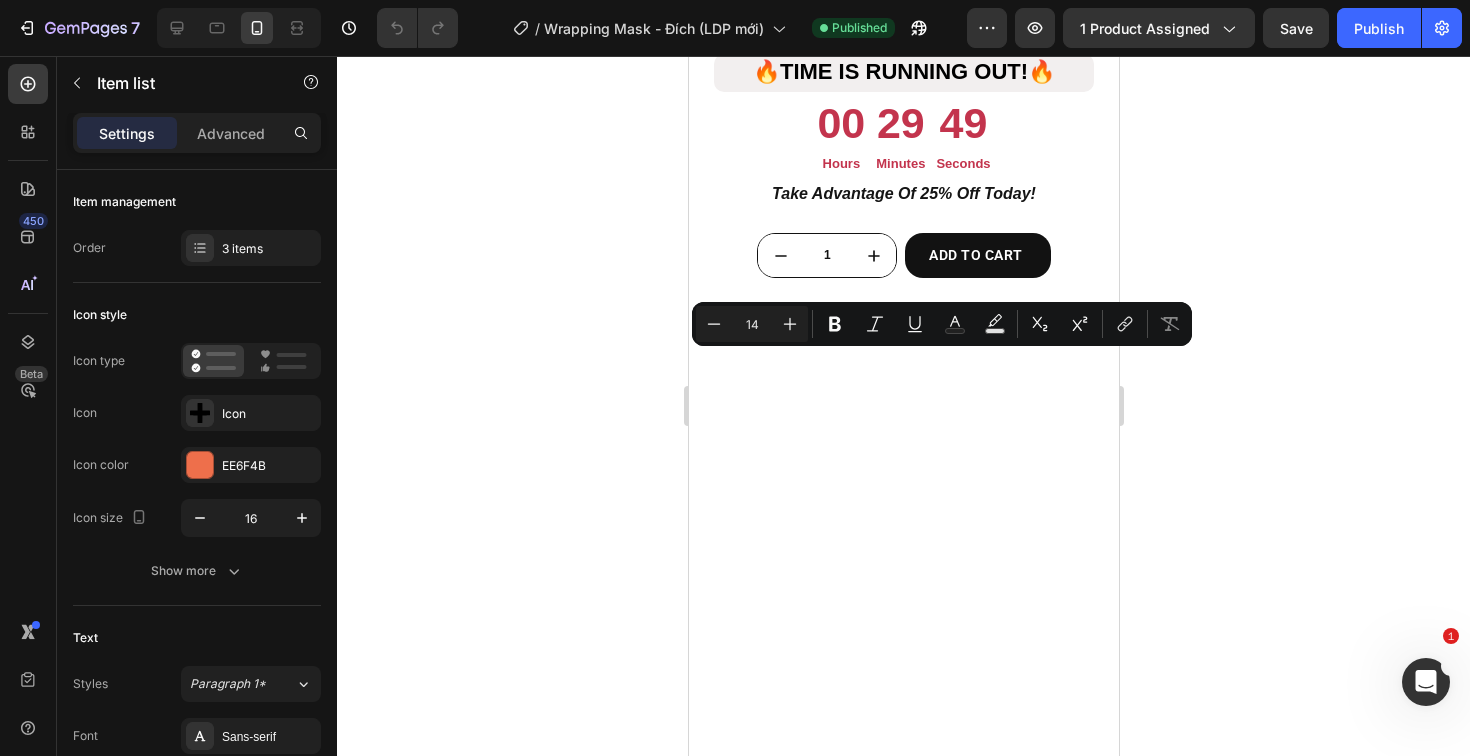 click 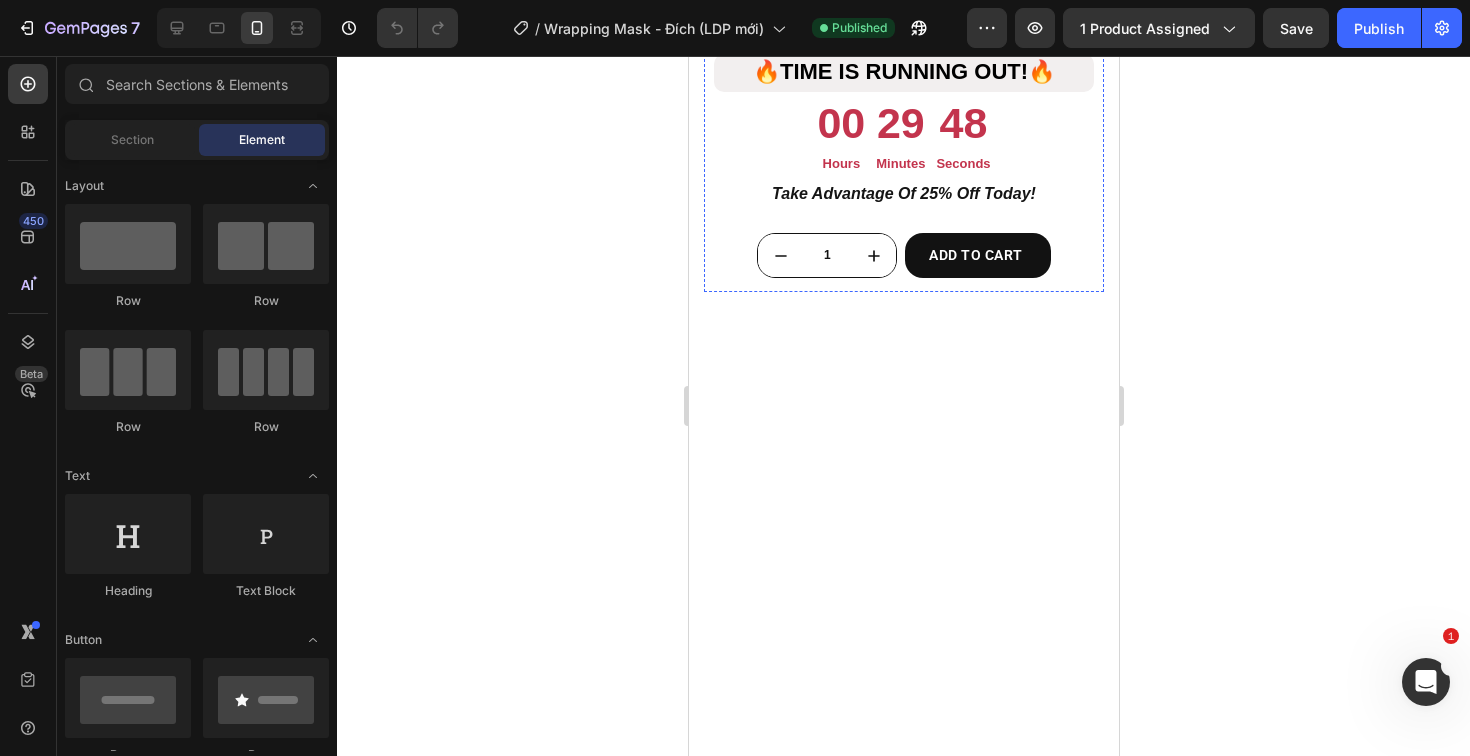 click on "A complete care set for skin that's been through stress, breakouts, or treatments" at bounding box center (915, -90) 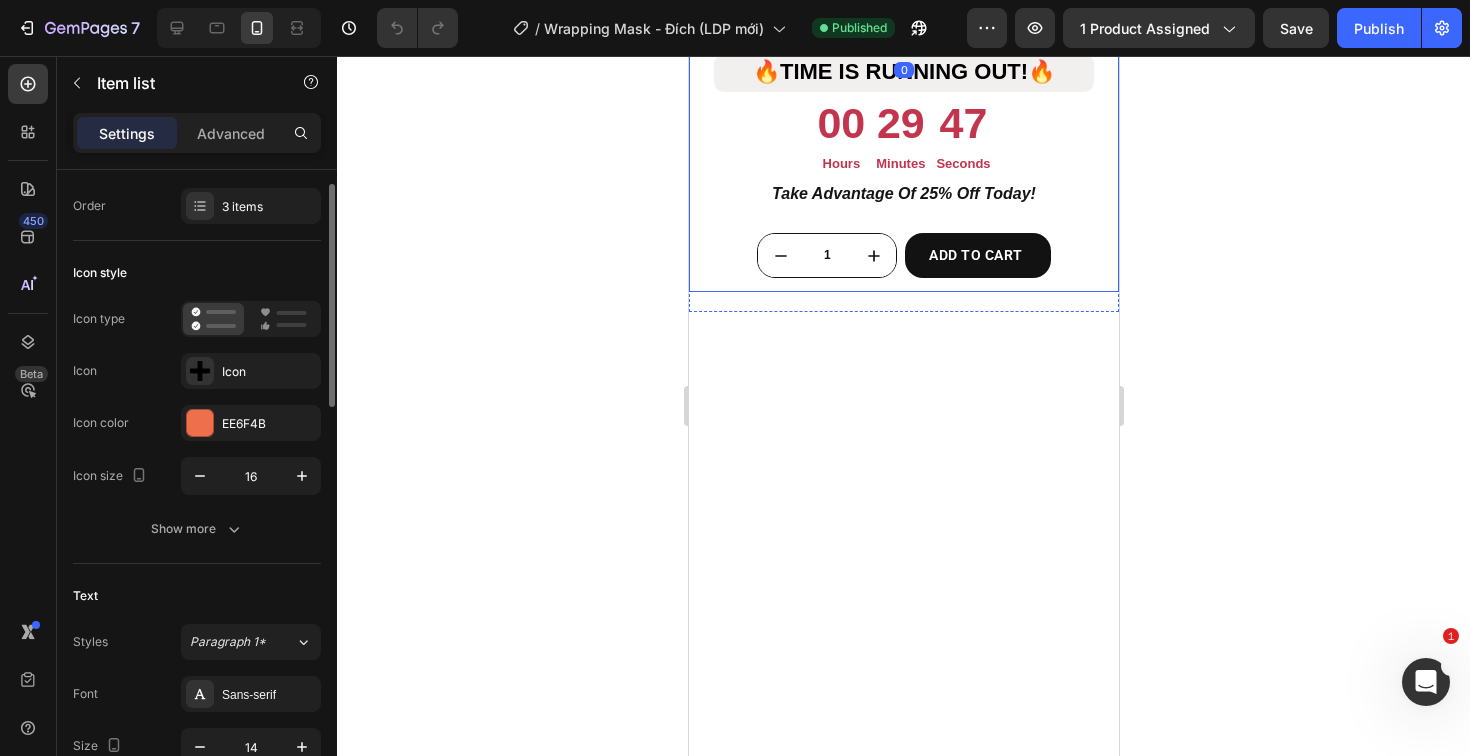 scroll, scrollTop: 191, scrollLeft: 0, axis: vertical 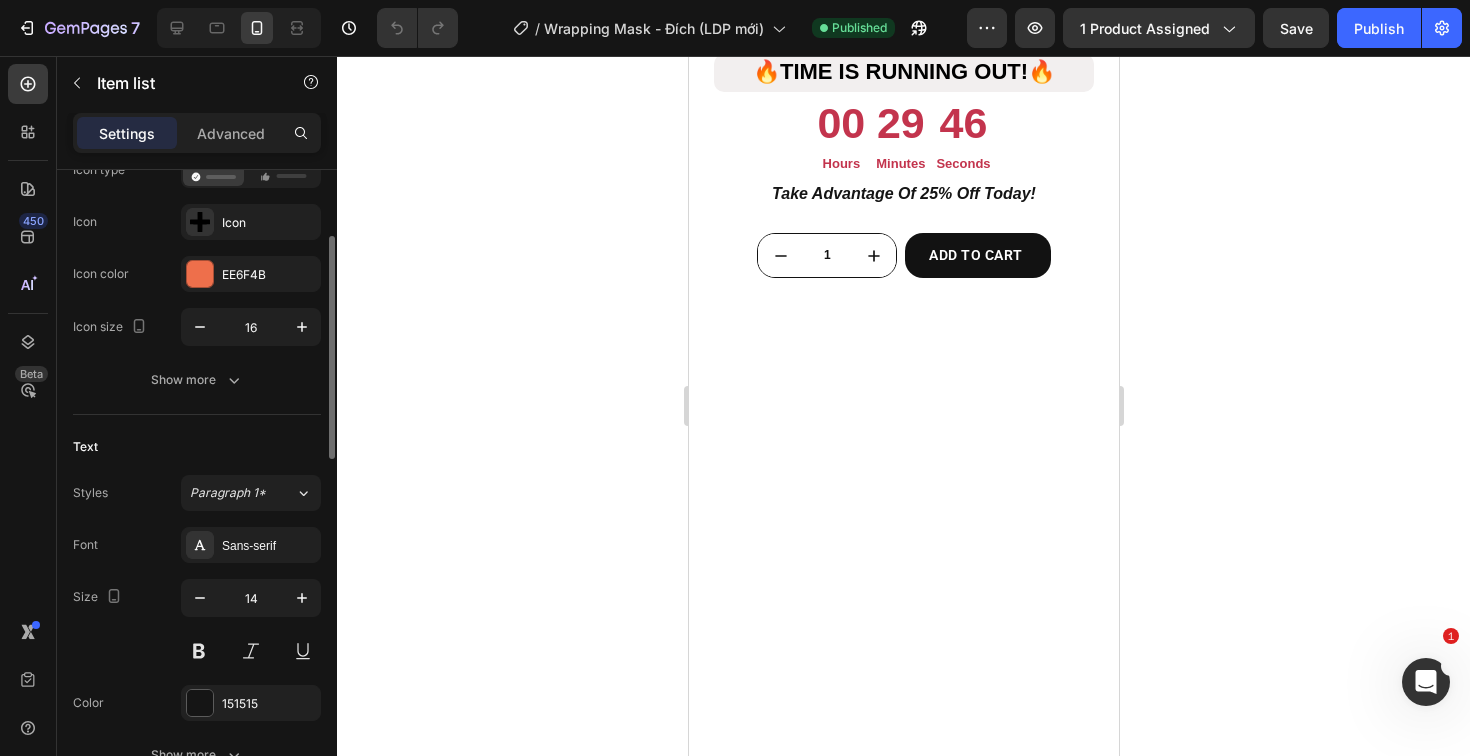click on "A complete care set for skin that's been through stress, breakouts, or treatments" at bounding box center (903, -90) 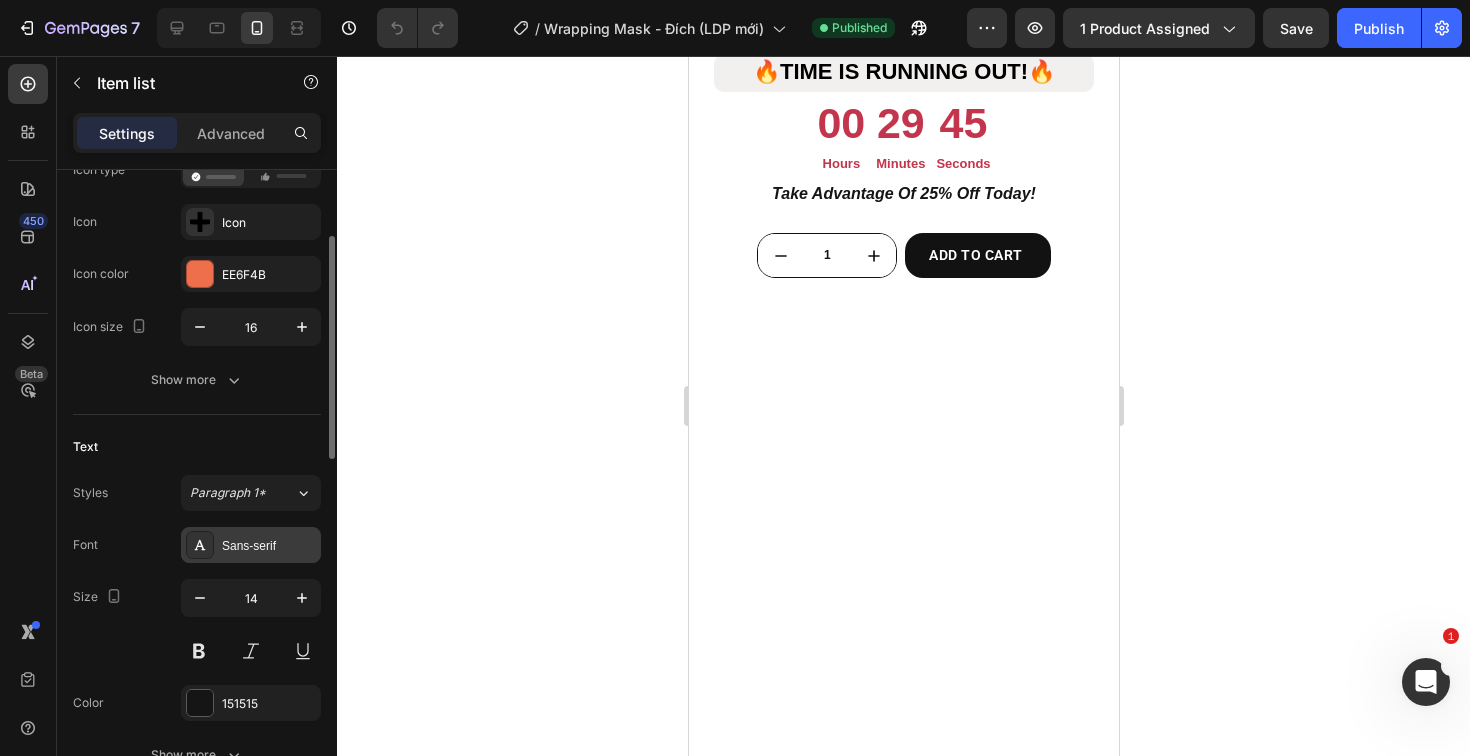 click on "Sans-serif" at bounding box center [251, 545] 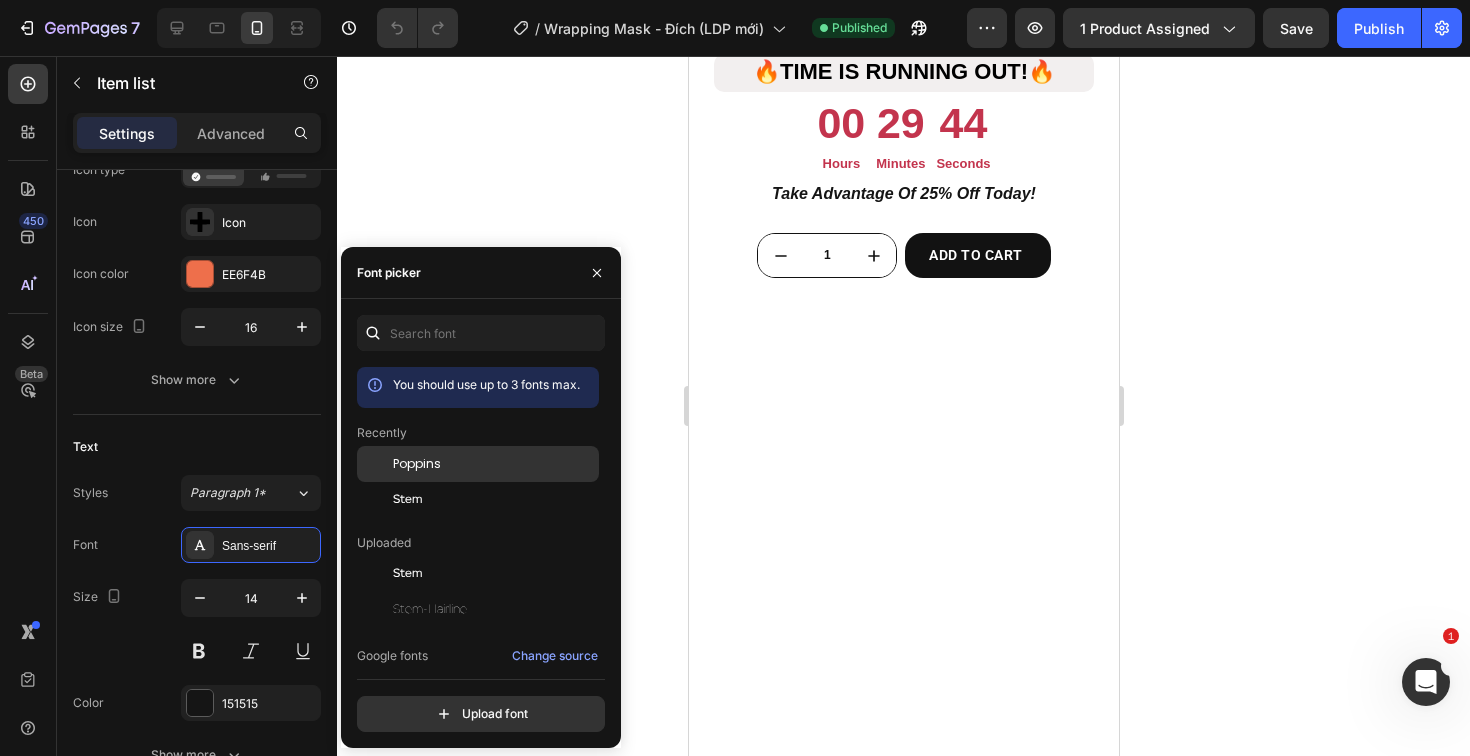 click on "Poppins" at bounding box center [494, 464] 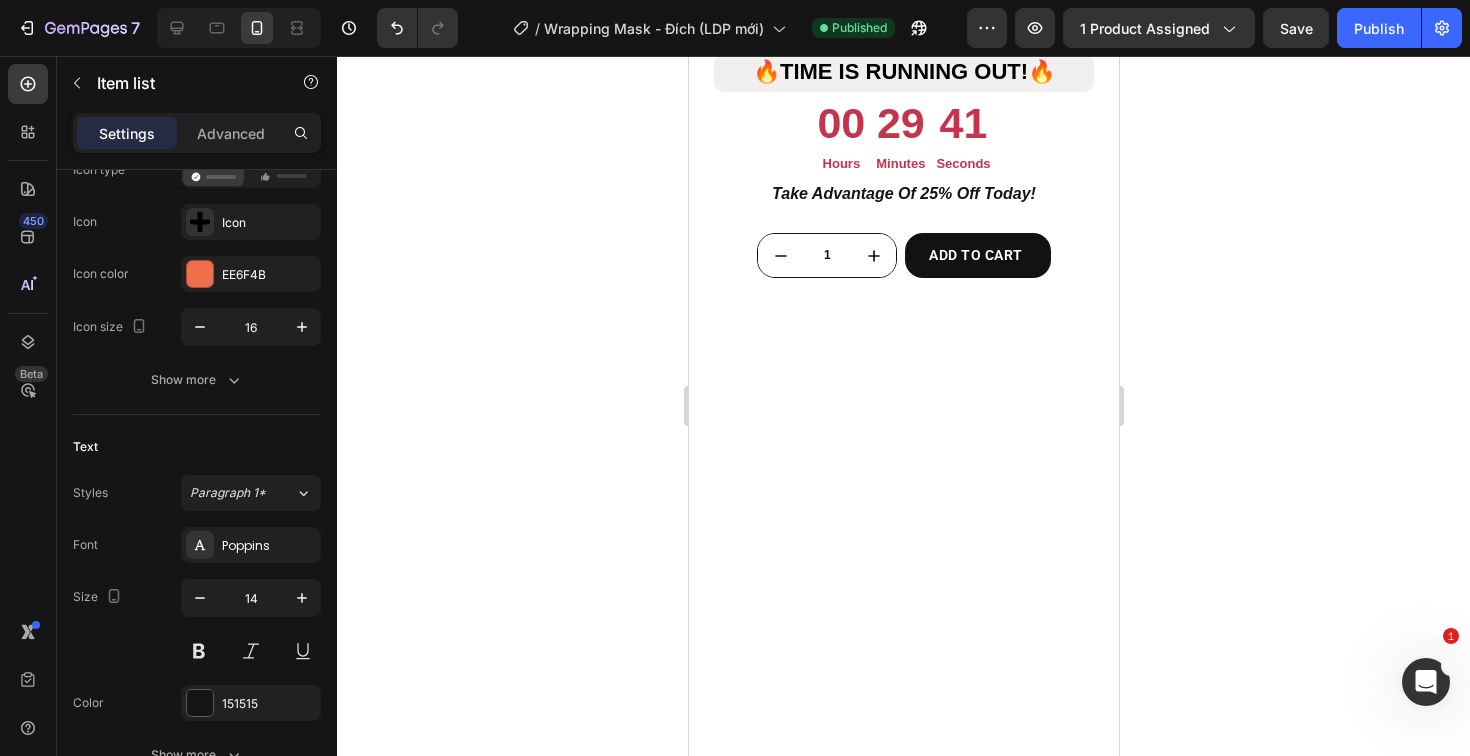 click on "A complete care set for skin that's been through stress, breakouts, or treatments" at bounding box center (915, -90) 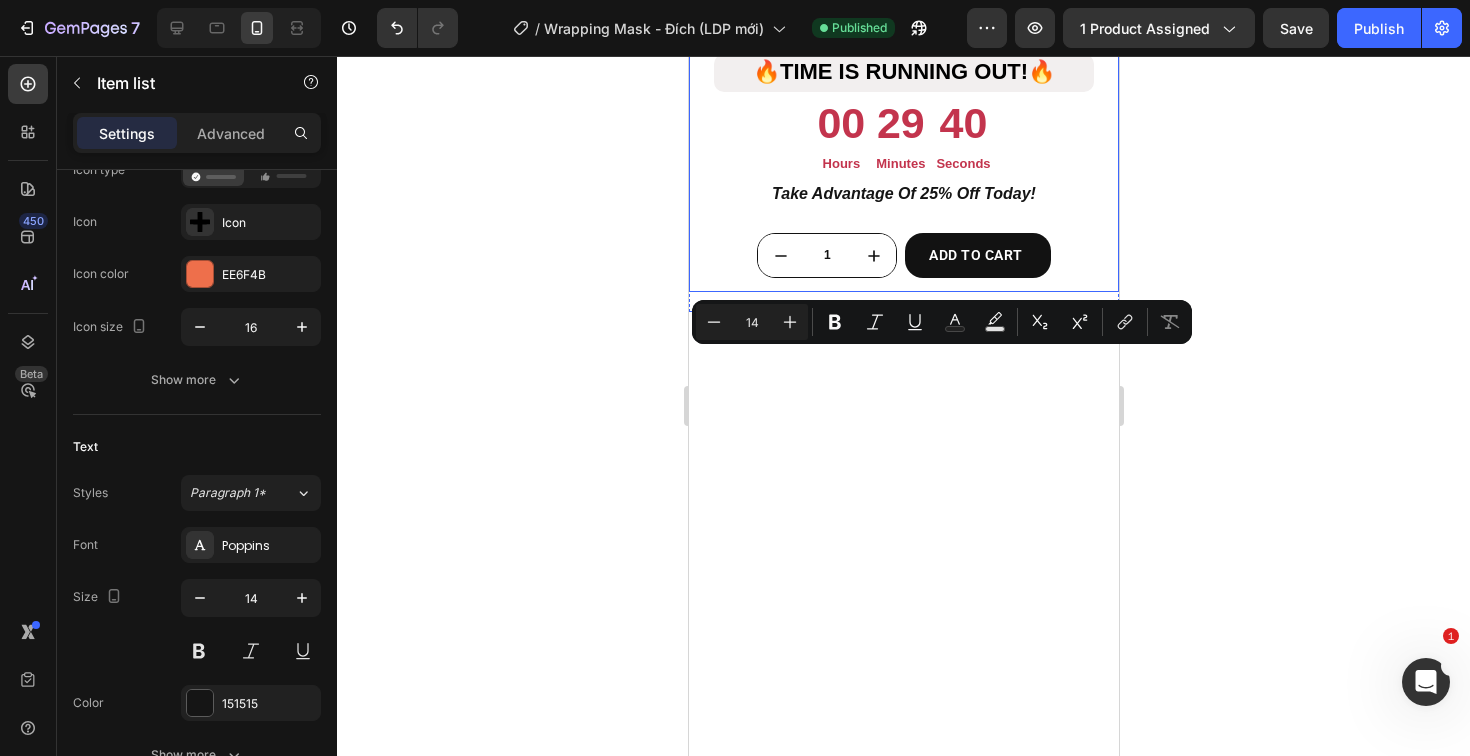 click 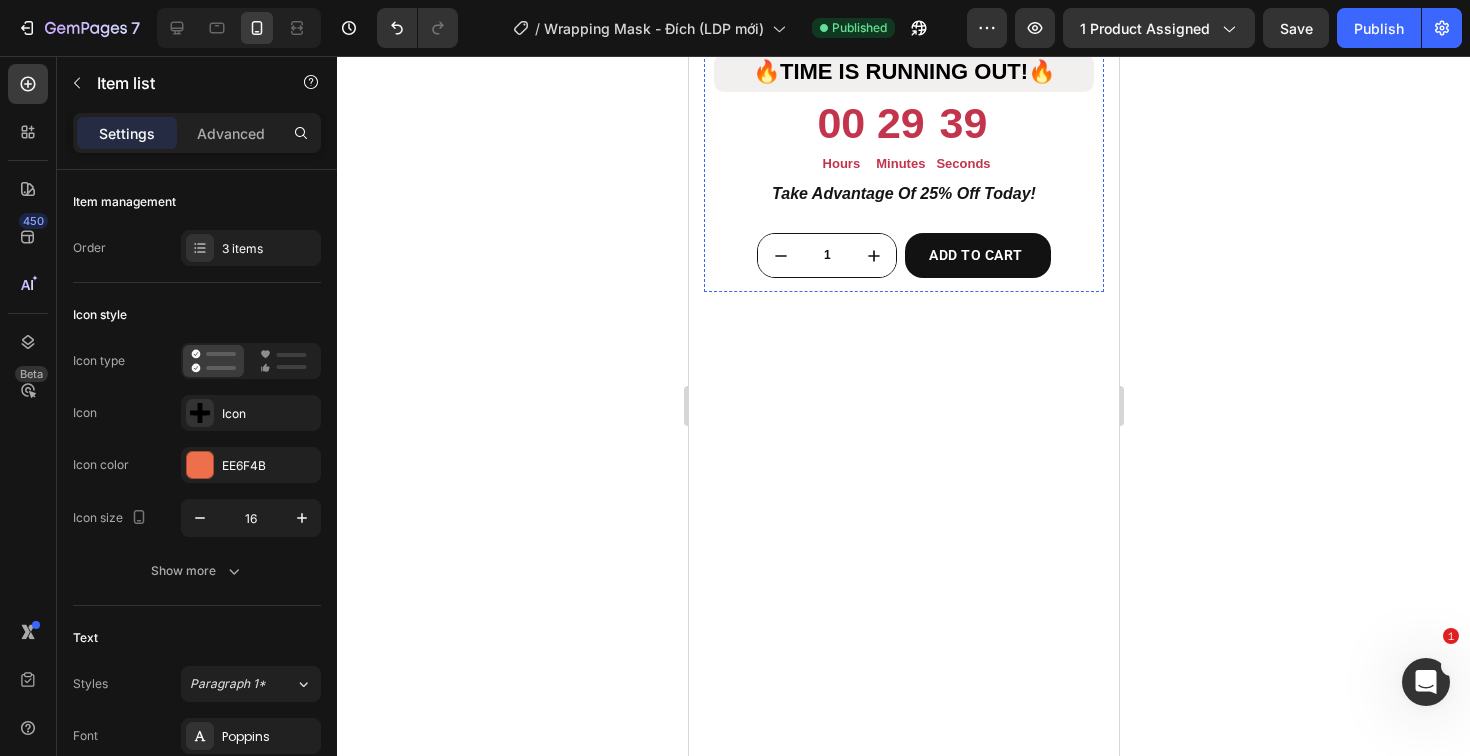click on "A complete care set for skin that's been through stress, breakouts, or treatments" at bounding box center [915, -90] 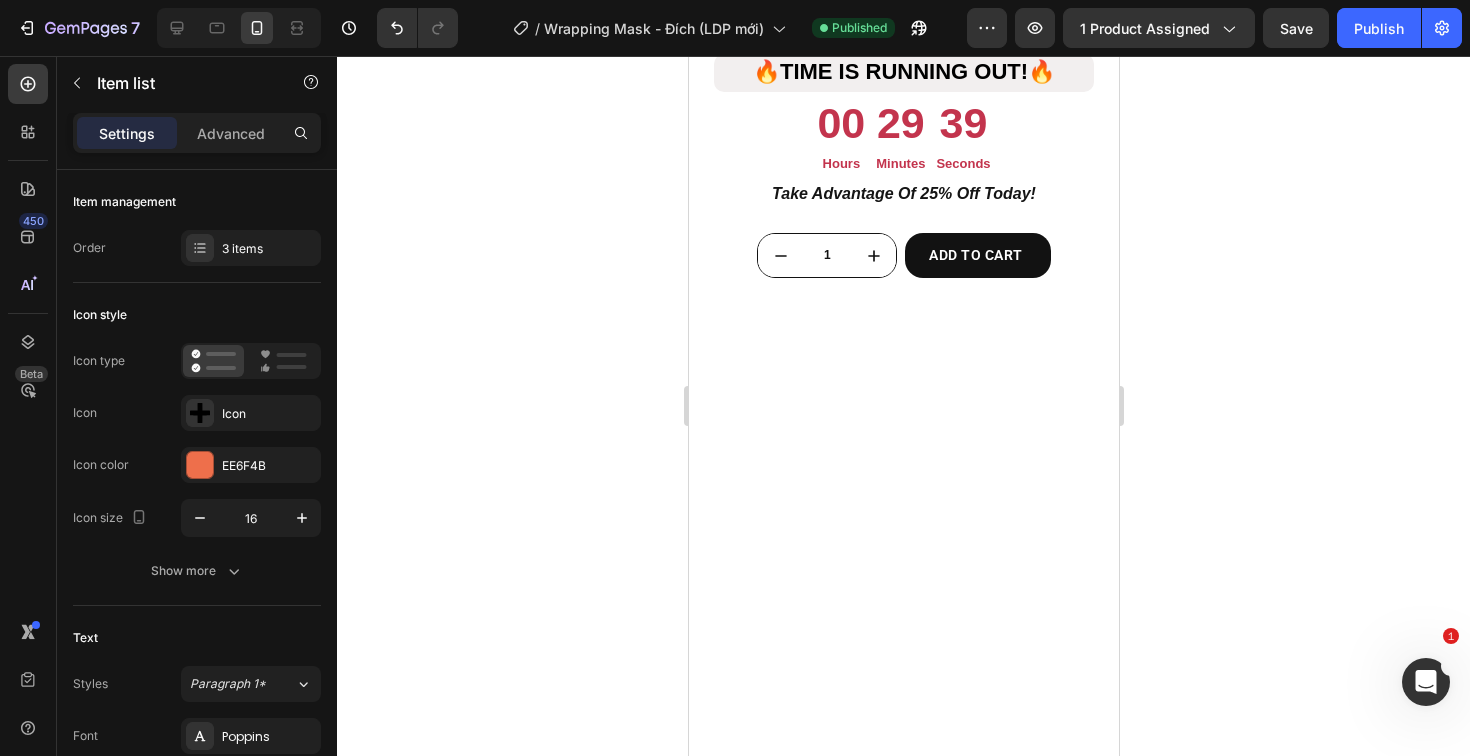 click on "A complete care set for skin that's been through stress, breakouts, or treatments" at bounding box center (915, -90) 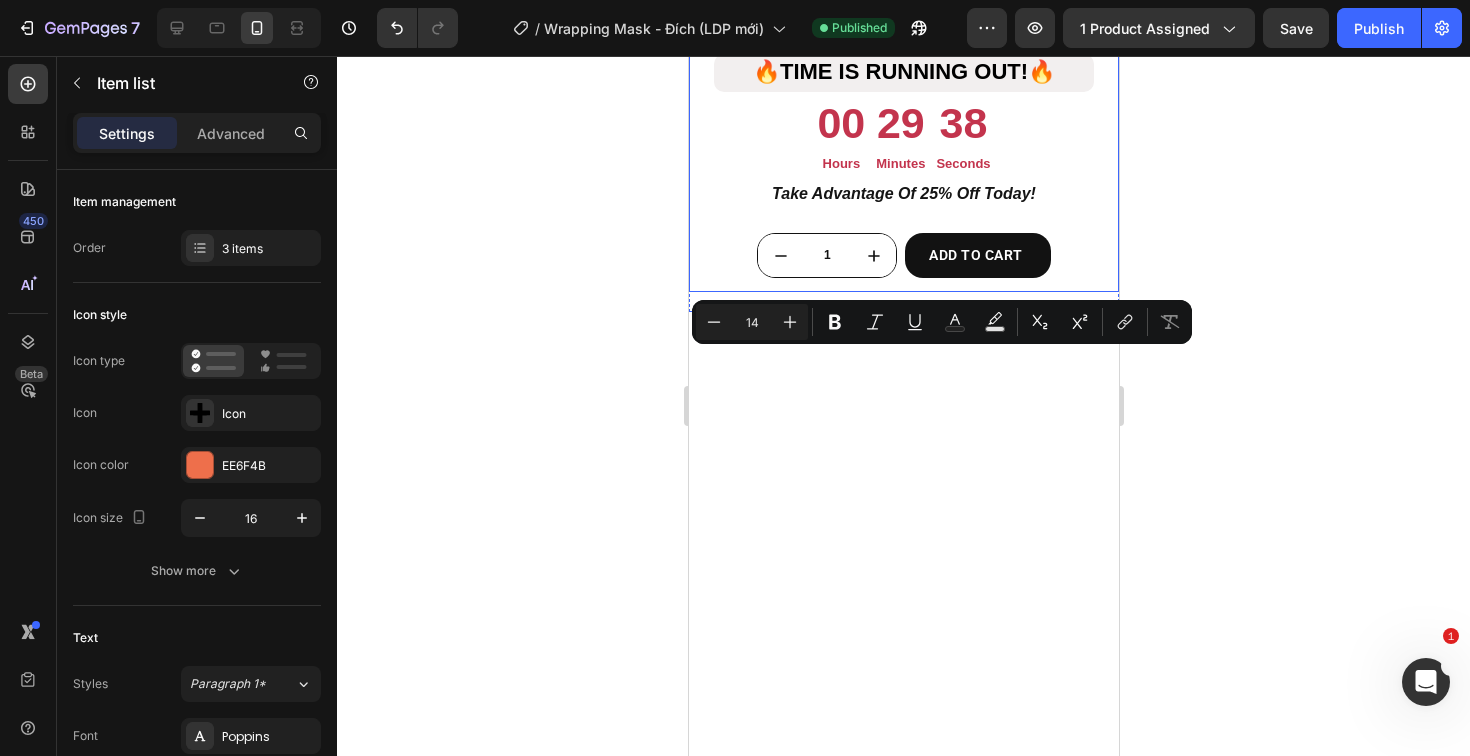 click 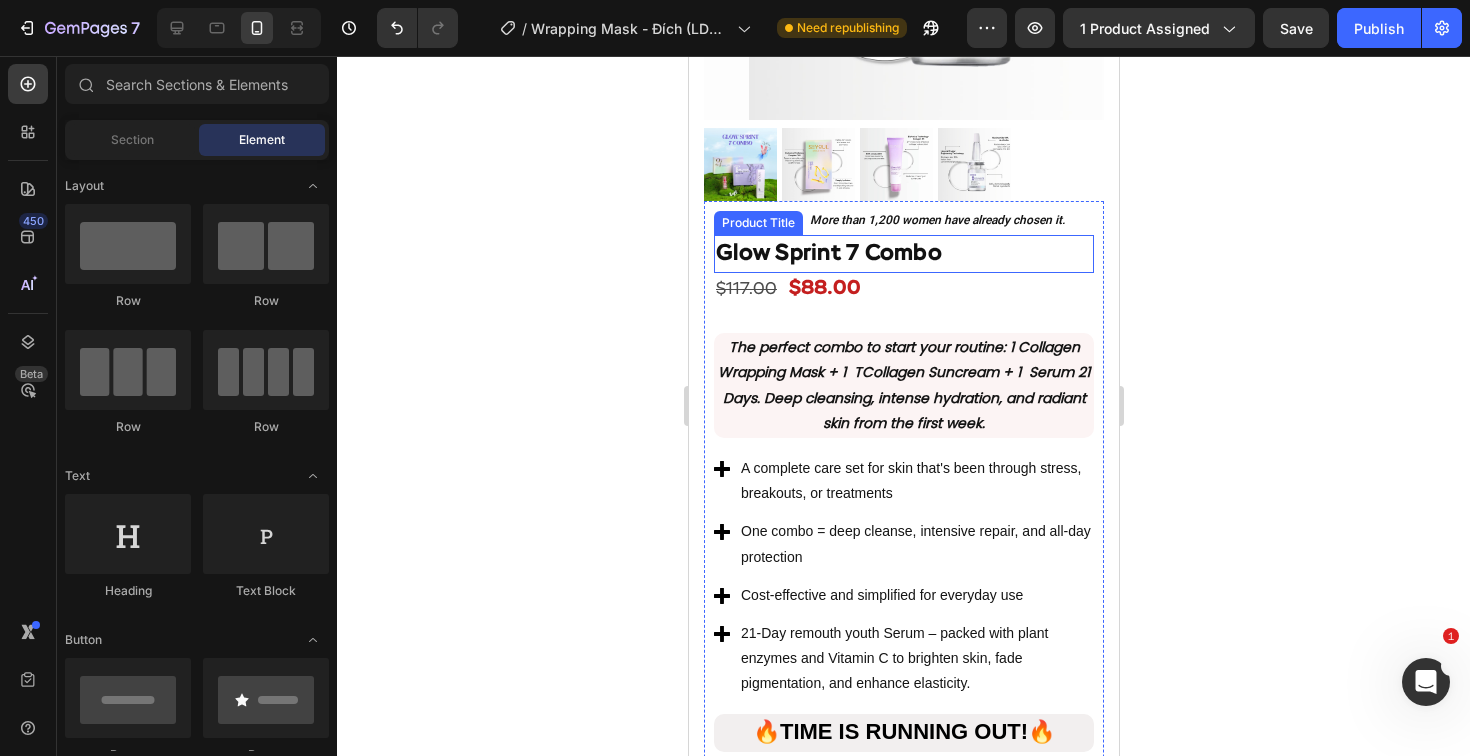 scroll, scrollTop: 4495, scrollLeft: 0, axis: vertical 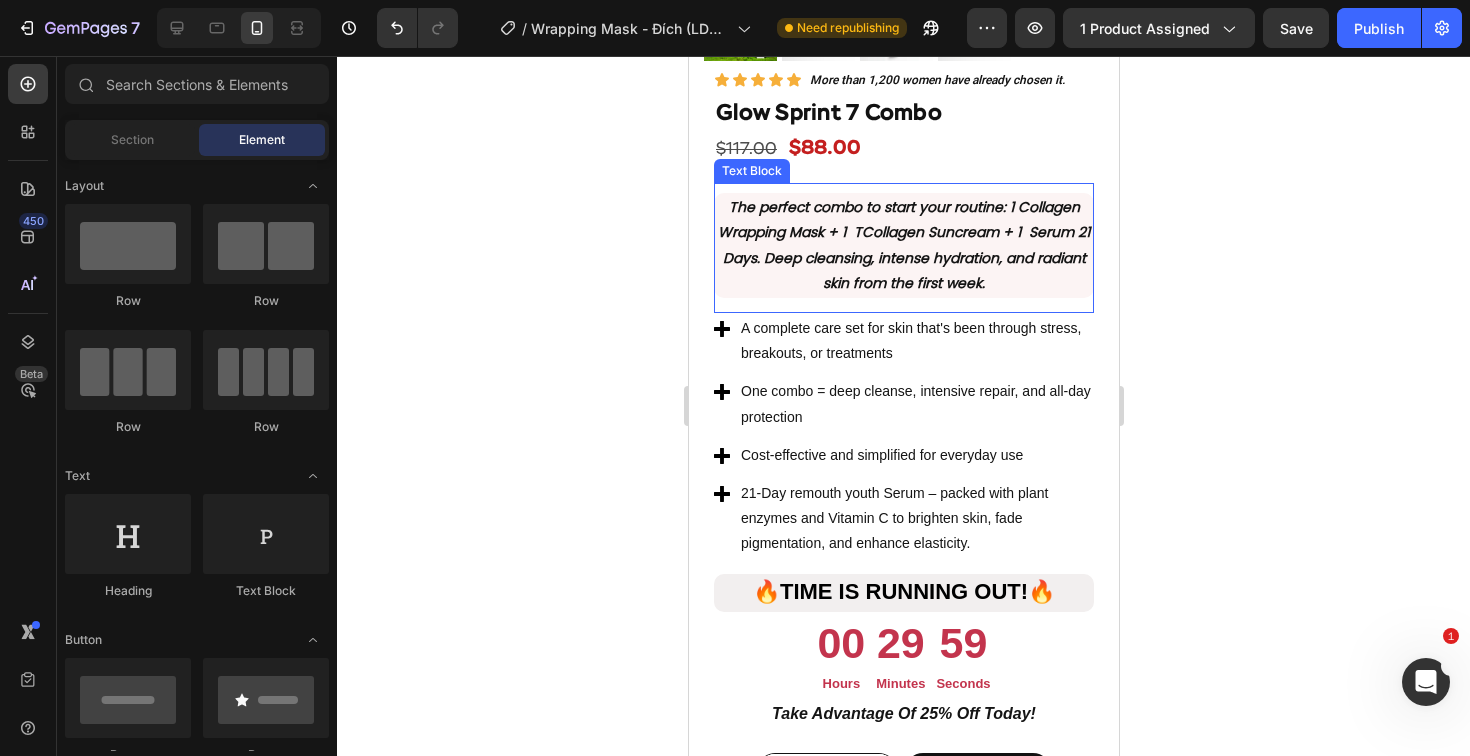 click on "The perfect combo to start your routine : 1 Collagen Wrapping Mask + 1  TCollagen Suncream + 1  Serum 21 Days. Deep cleansing, intense hydration, and radiant skin from the first week." at bounding box center [903, 245] 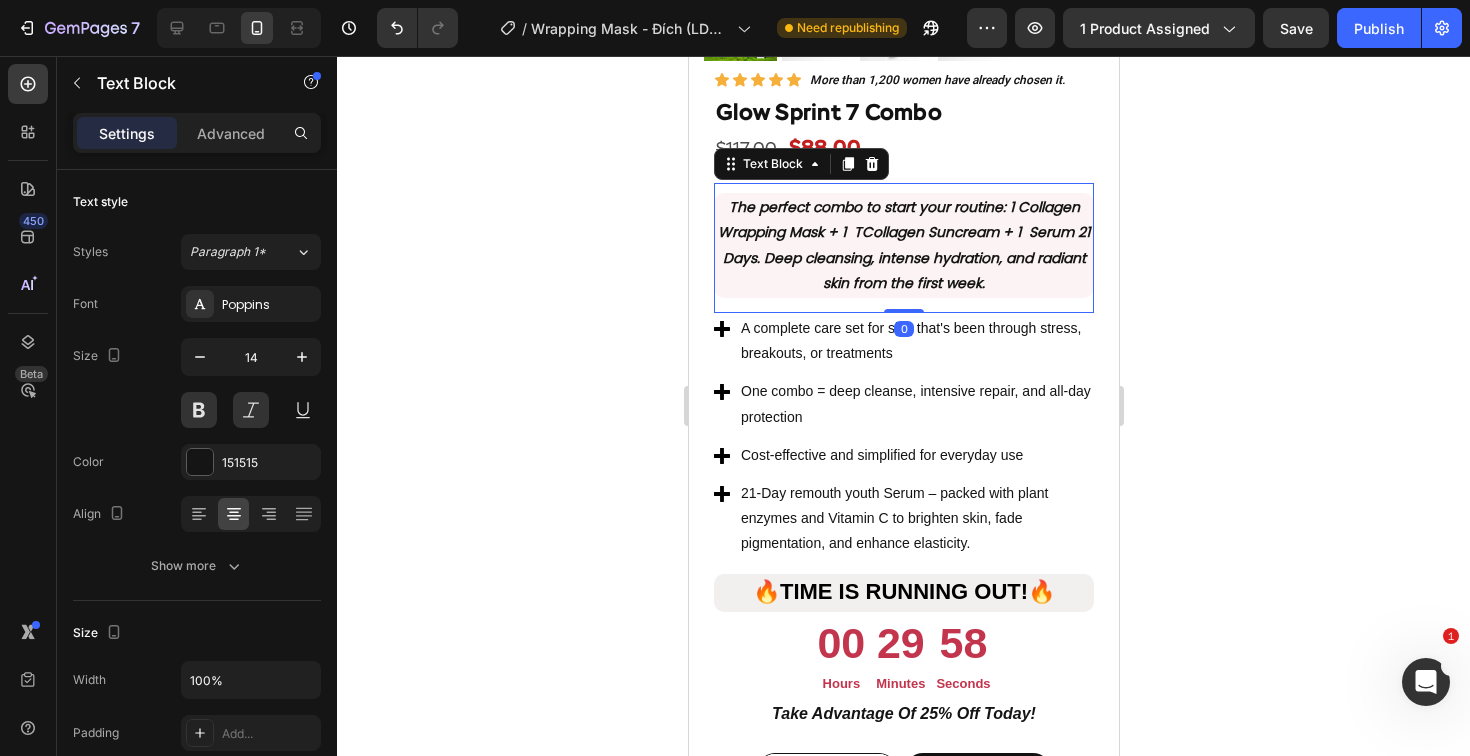 click on "The perfect combo to start your routine : 1 Collagen Wrapping Mask + 1  TCollagen Suncream + 1  Serum 21 Days. Deep cleansing, intense hydration, and radiant skin from the first week." at bounding box center [903, 245] 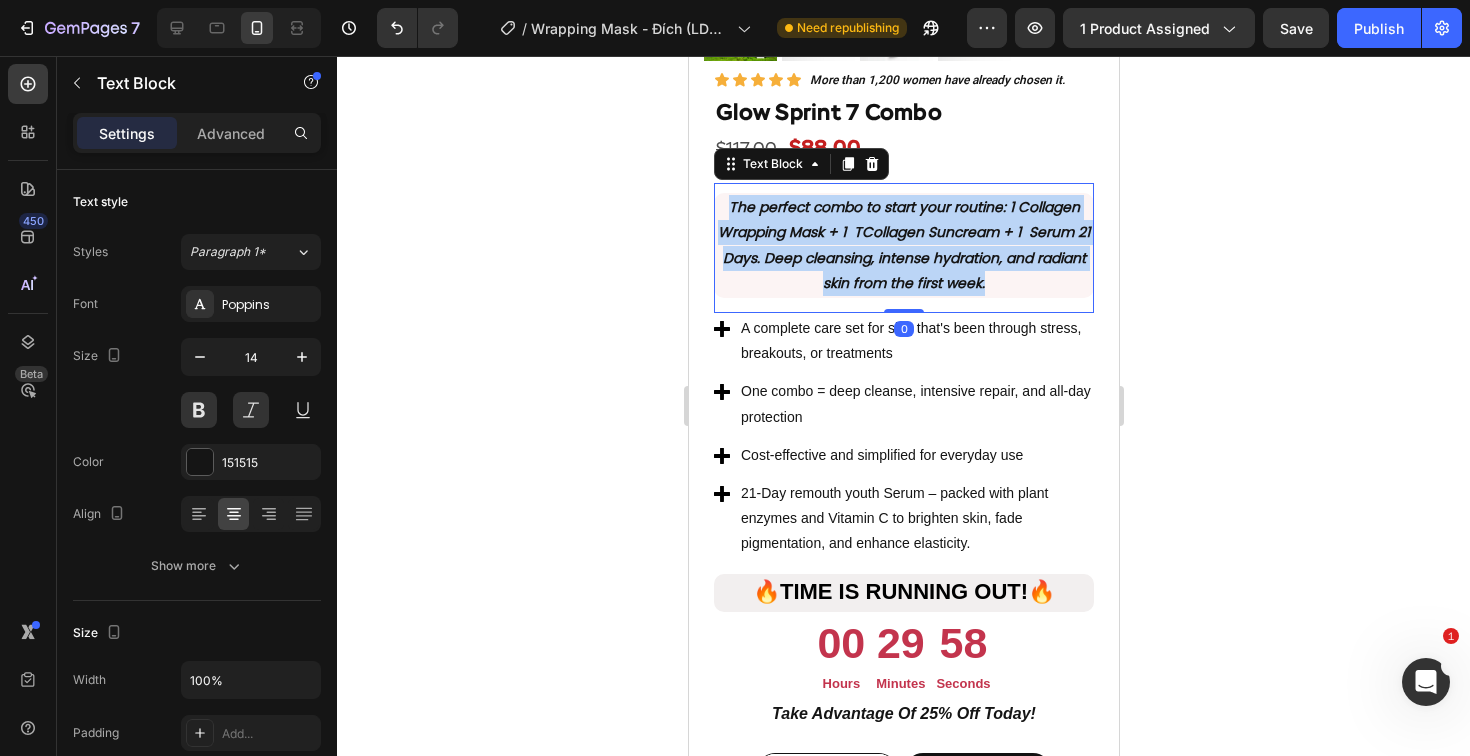 click on "The perfect combo to start your routine : 1 Collagen Wrapping Mask + 1  TCollagen Suncream + 1  Serum 21 Days. Deep cleansing, intense hydration, and radiant skin from the first week." at bounding box center (903, 245) 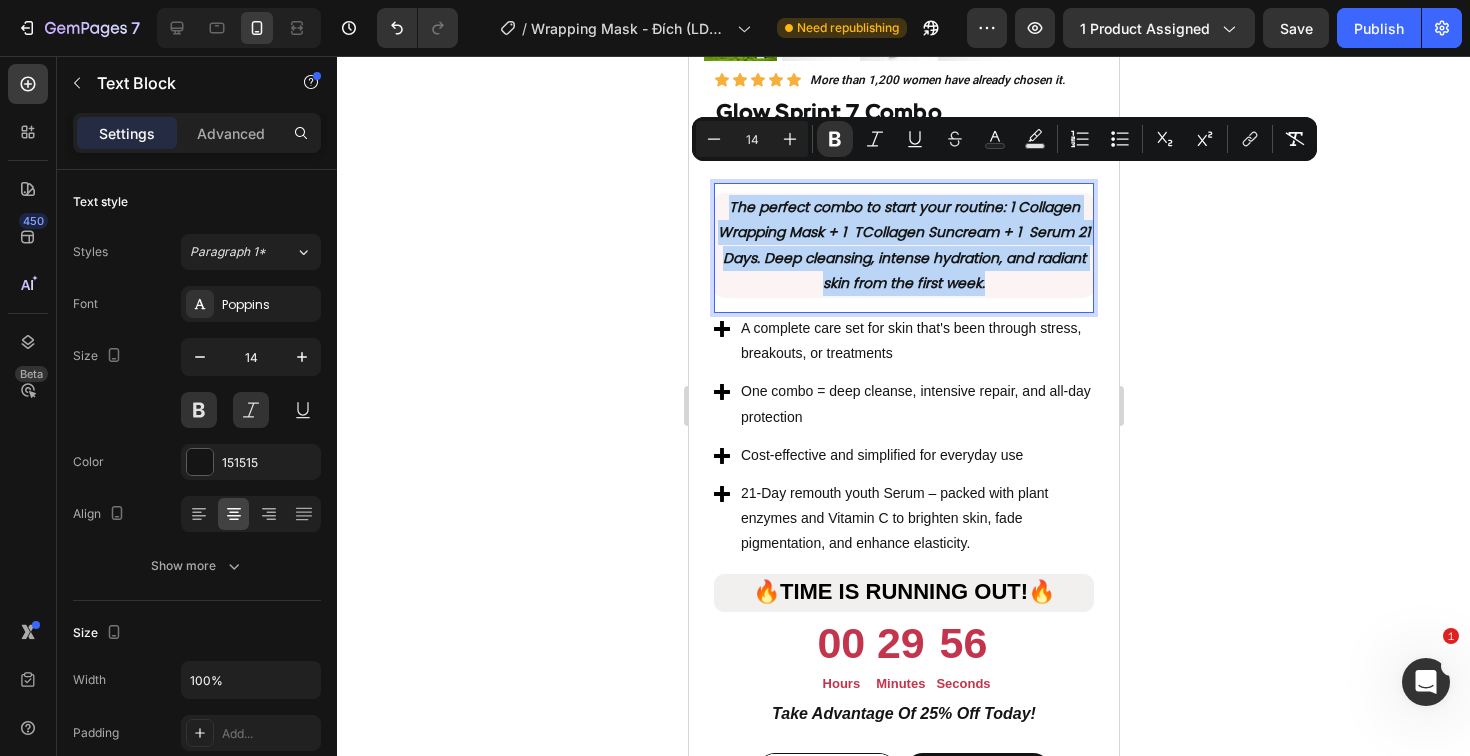 click on "The perfect combo to start your routine : 1 Collagen Wrapping Mask + 1  TCollagen Suncream + 1  Serum 21 Days. Deep cleansing, intense hydration, and radiant skin from the first week." at bounding box center [903, 245] 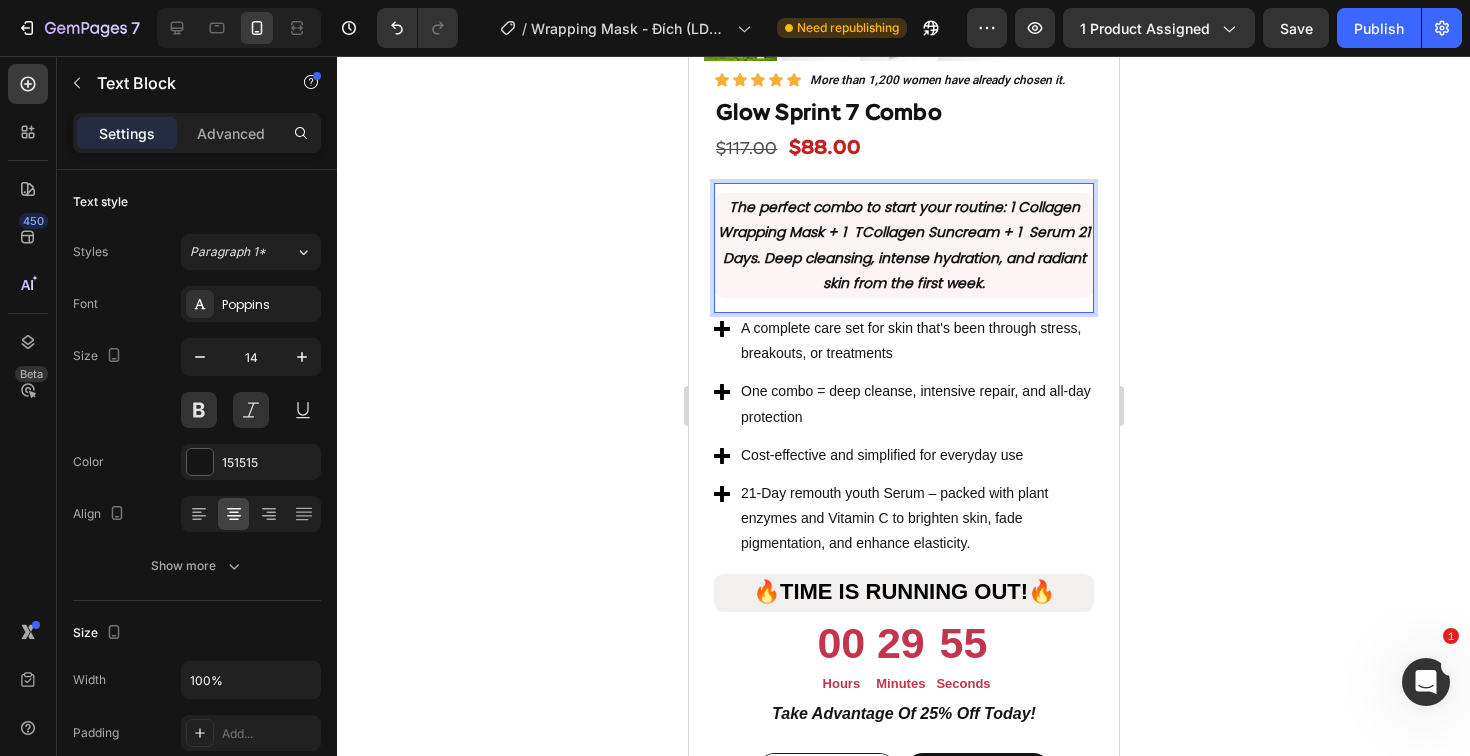 click on "The perfect combo to start your routine : 1 Collagen Wrapping Mask + 1  TCollagen Suncream + 1  Serum 21 Days. Deep cleansing, intense hydration, and radiant skin from the first week." at bounding box center [903, 245] 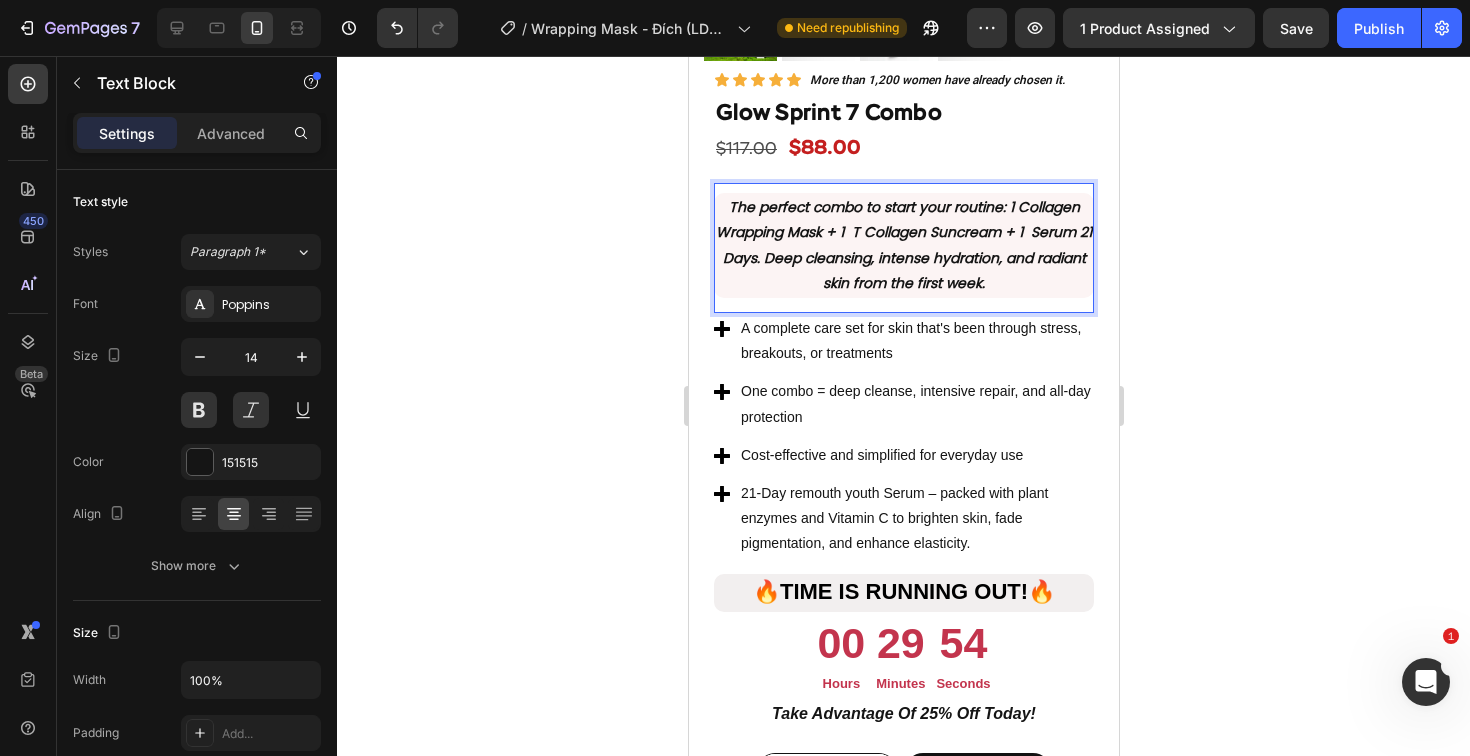 click 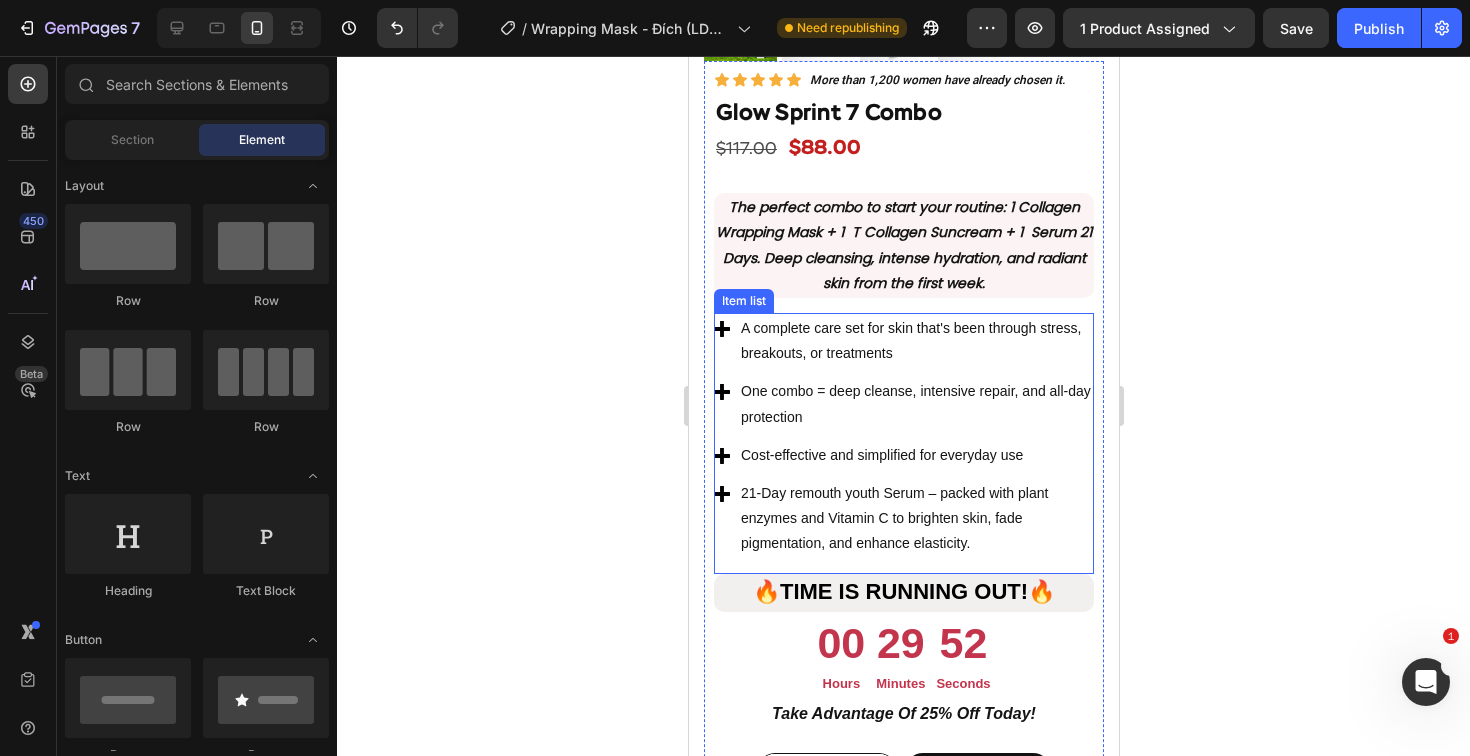 click on "A complete care set for skin that's been through stress, breakouts, or treatments" at bounding box center [915, 341] 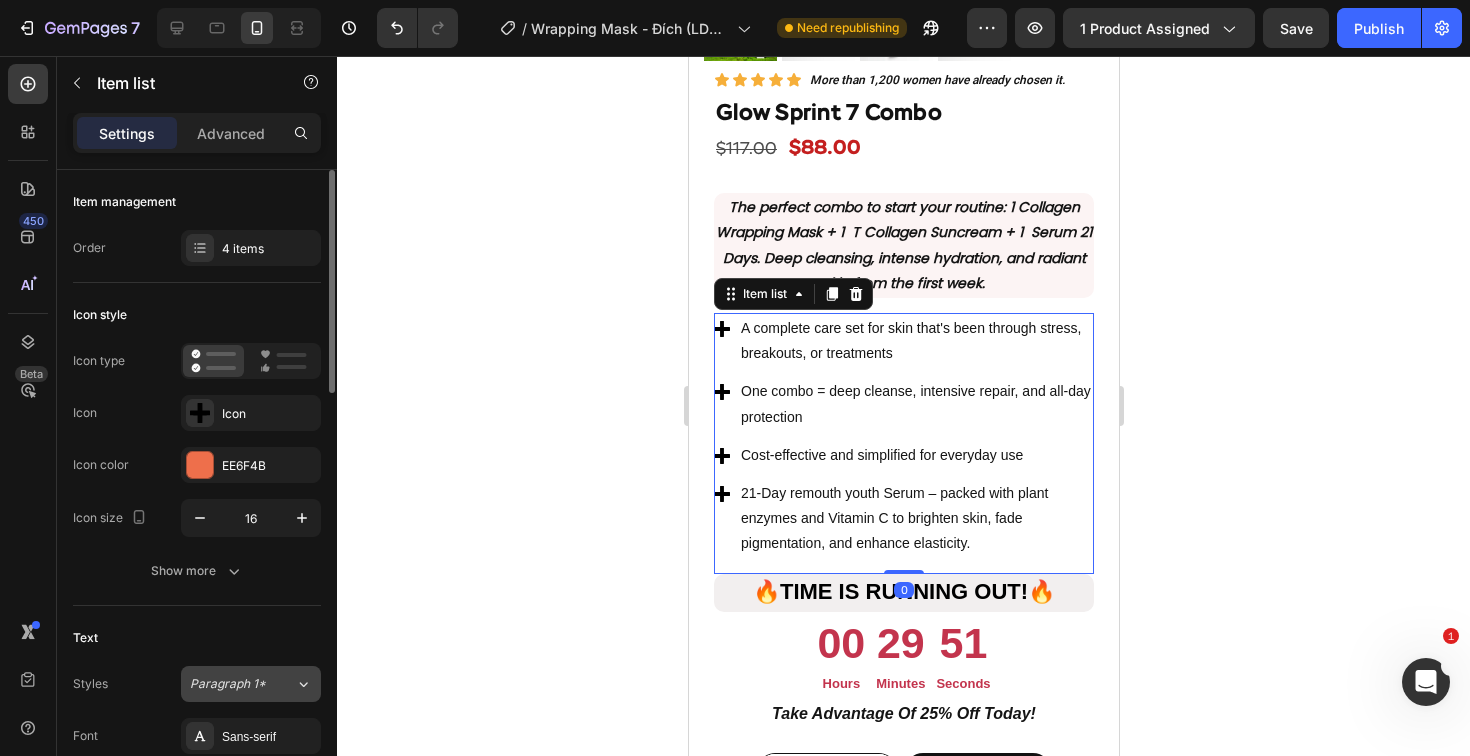 scroll, scrollTop: 55, scrollLeft: 0, axis: vertical 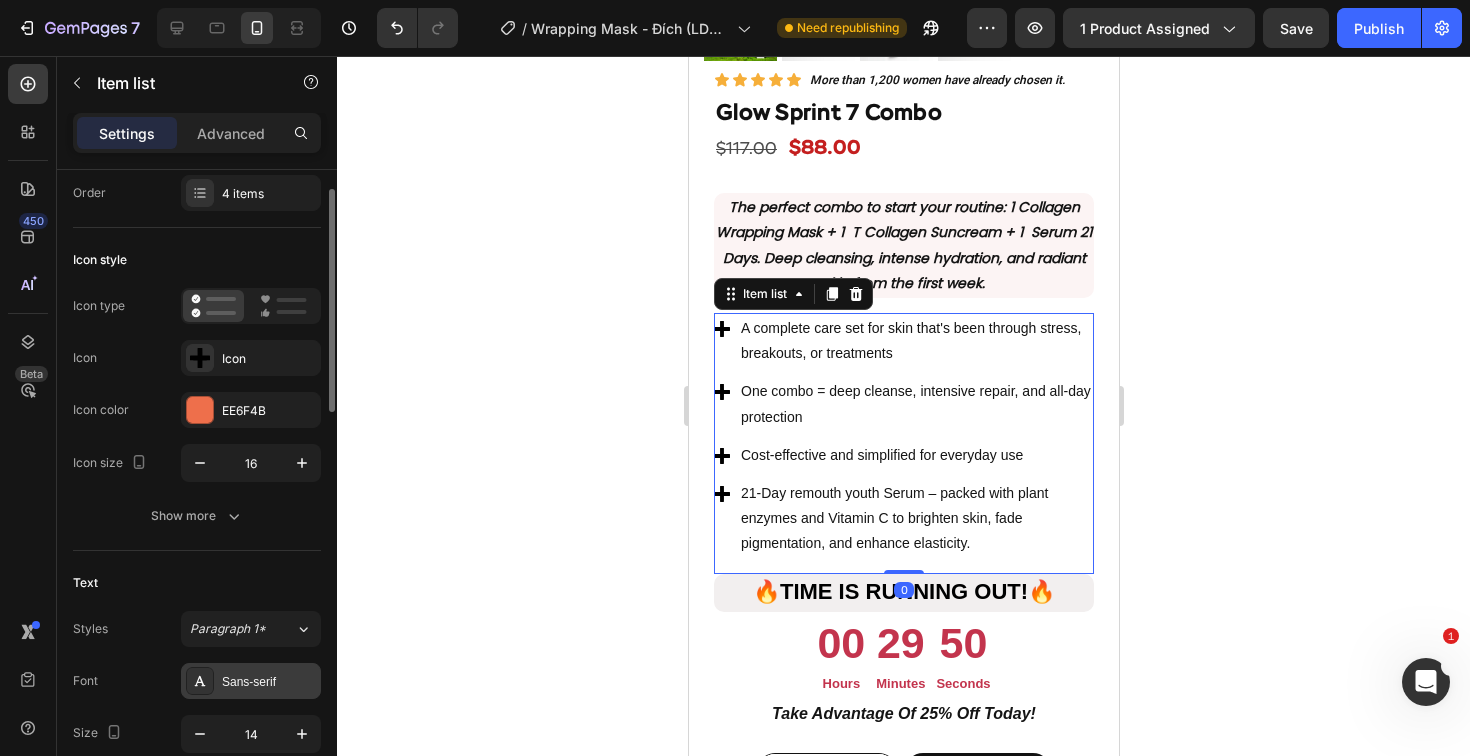 click on "Sans-serif" at bounding box center (251, 681) 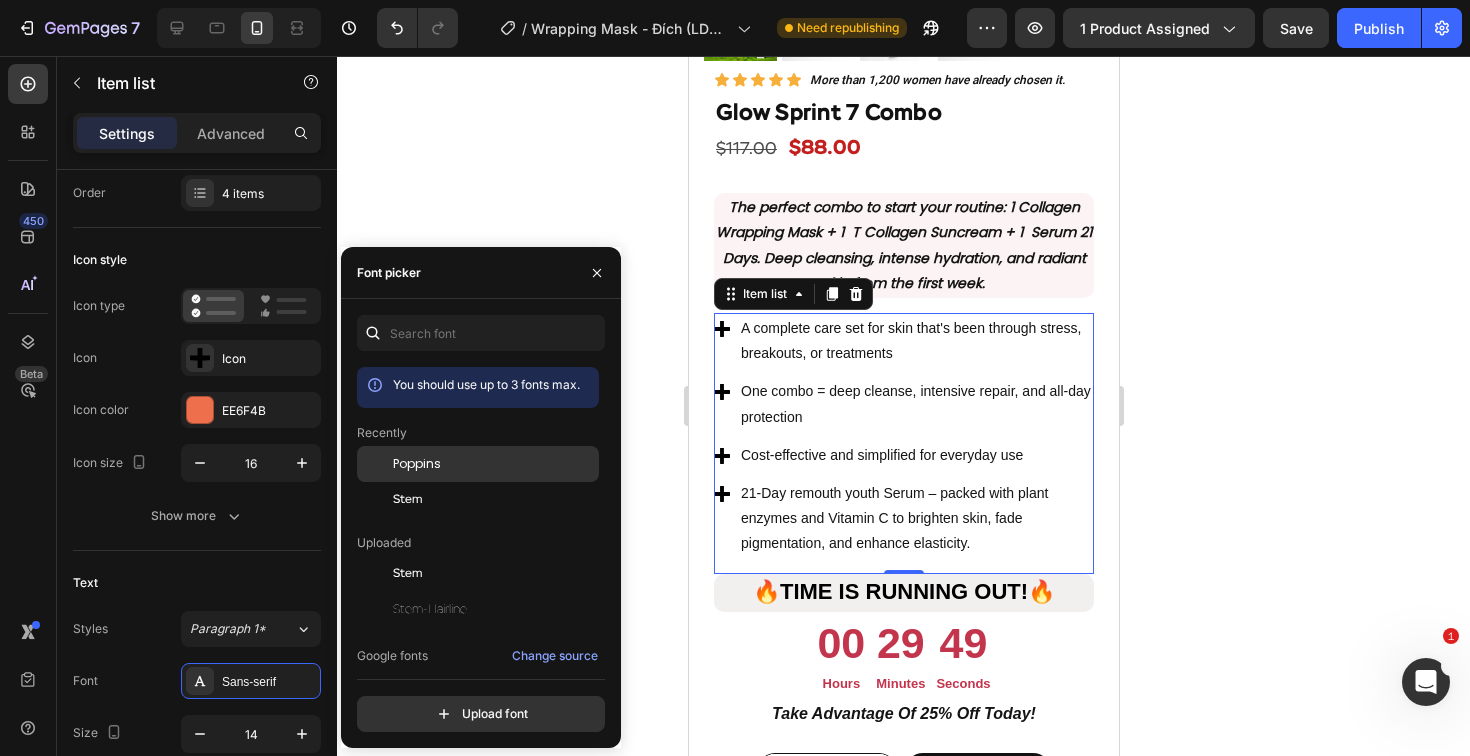 click on "Poppins" at bounding box center [417, 464] 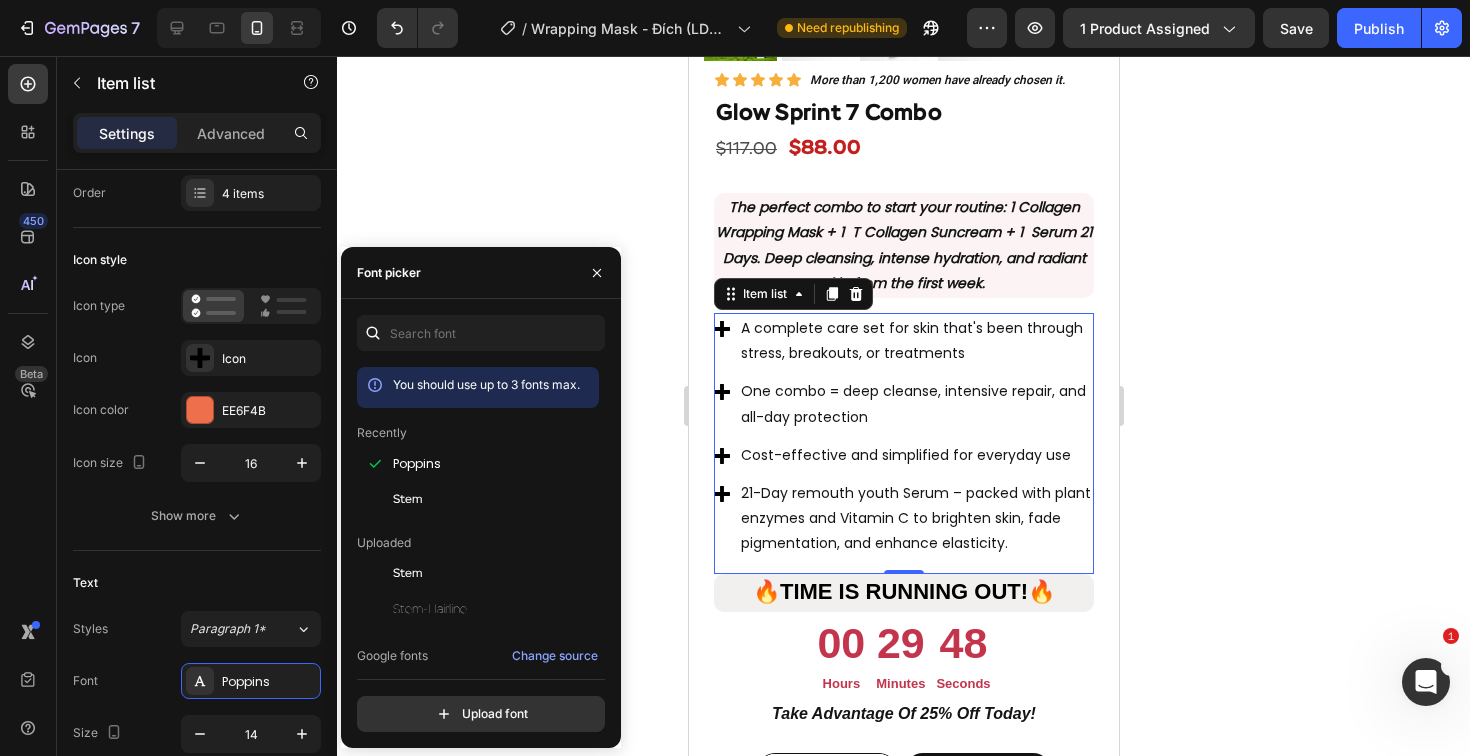 click on "A complete care set for skin that's been through stress, breakouts, or treatments" at bounding box center [915, 341] 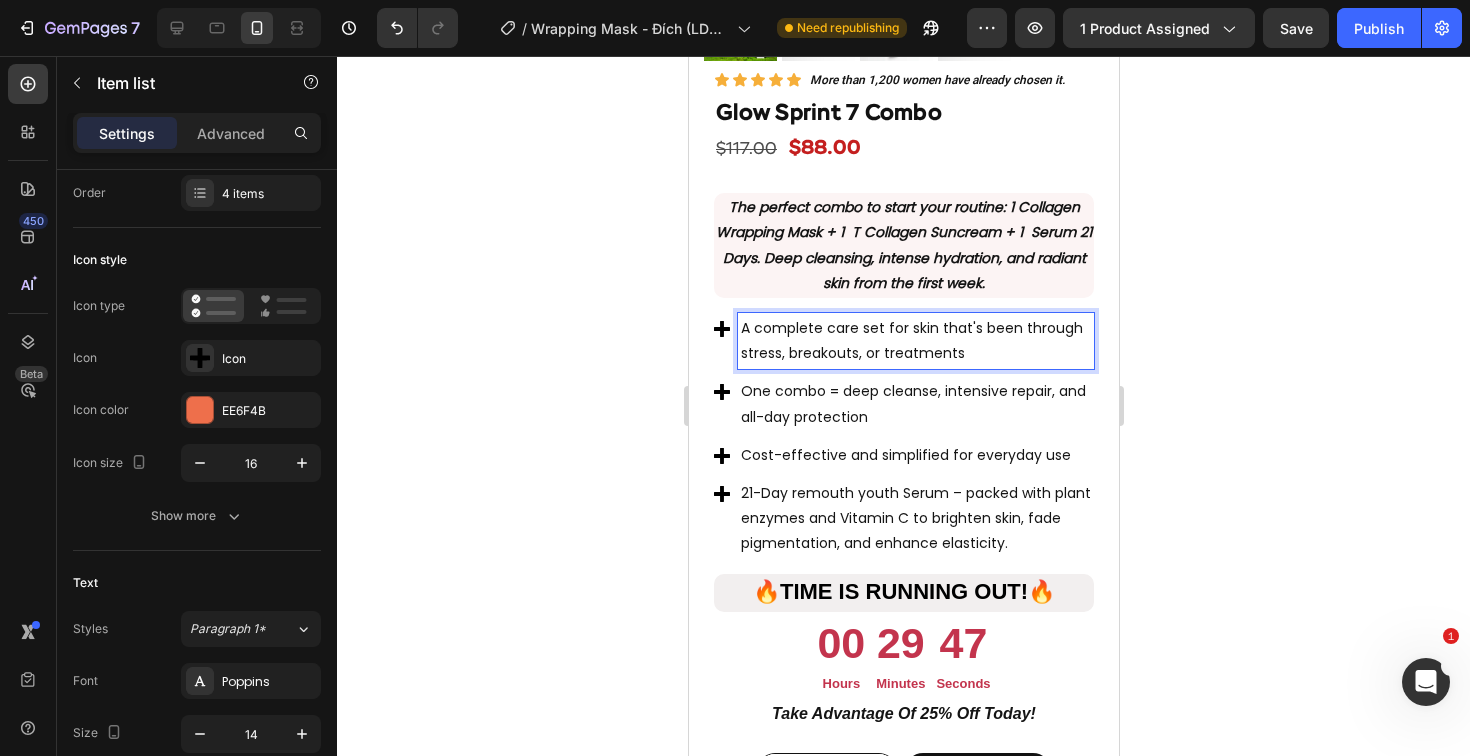 click on "A complete care set for skin that's been through stress, breakouts, or treatments" at bounding box center [915, 341] 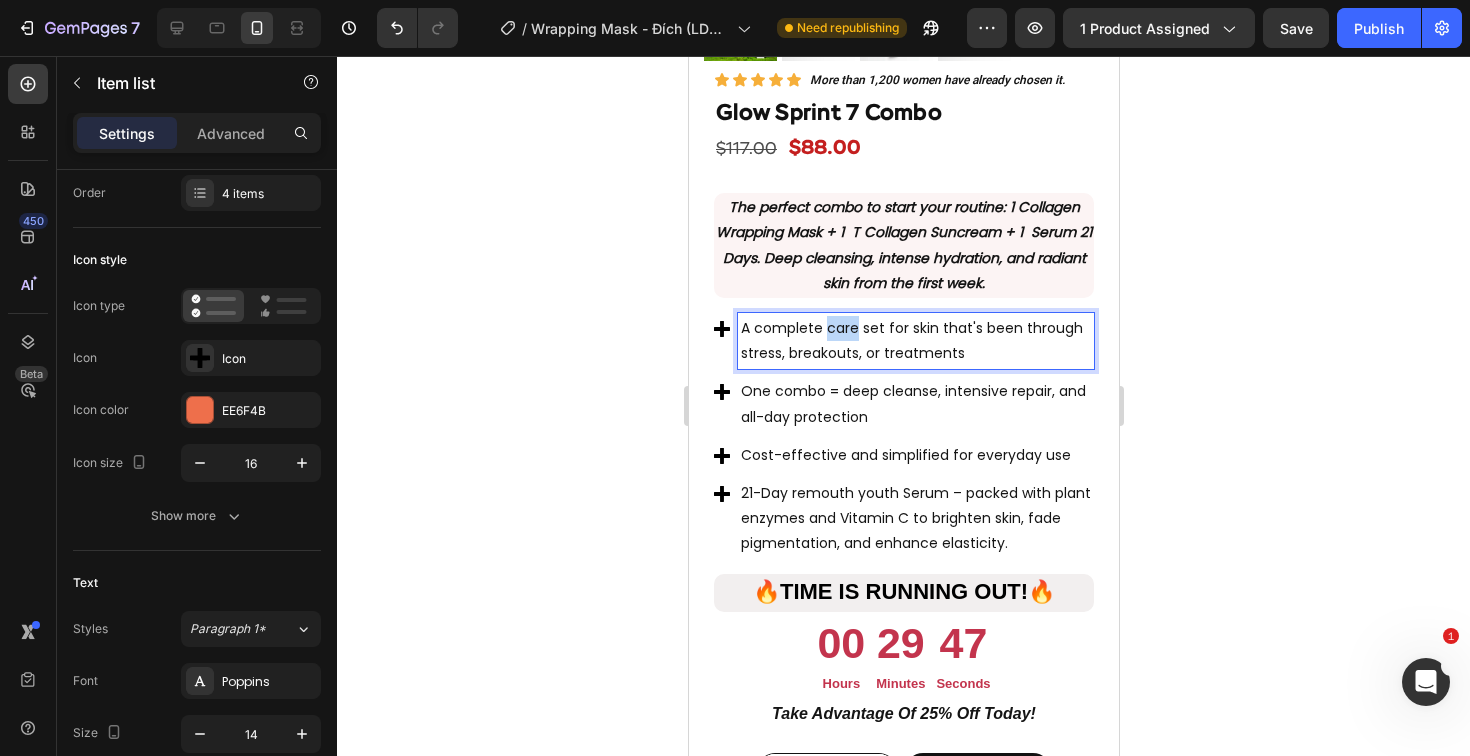click on "A complete care set for skin that's been through stress, breakouts, or treatments" at bounding box center (915, 341) 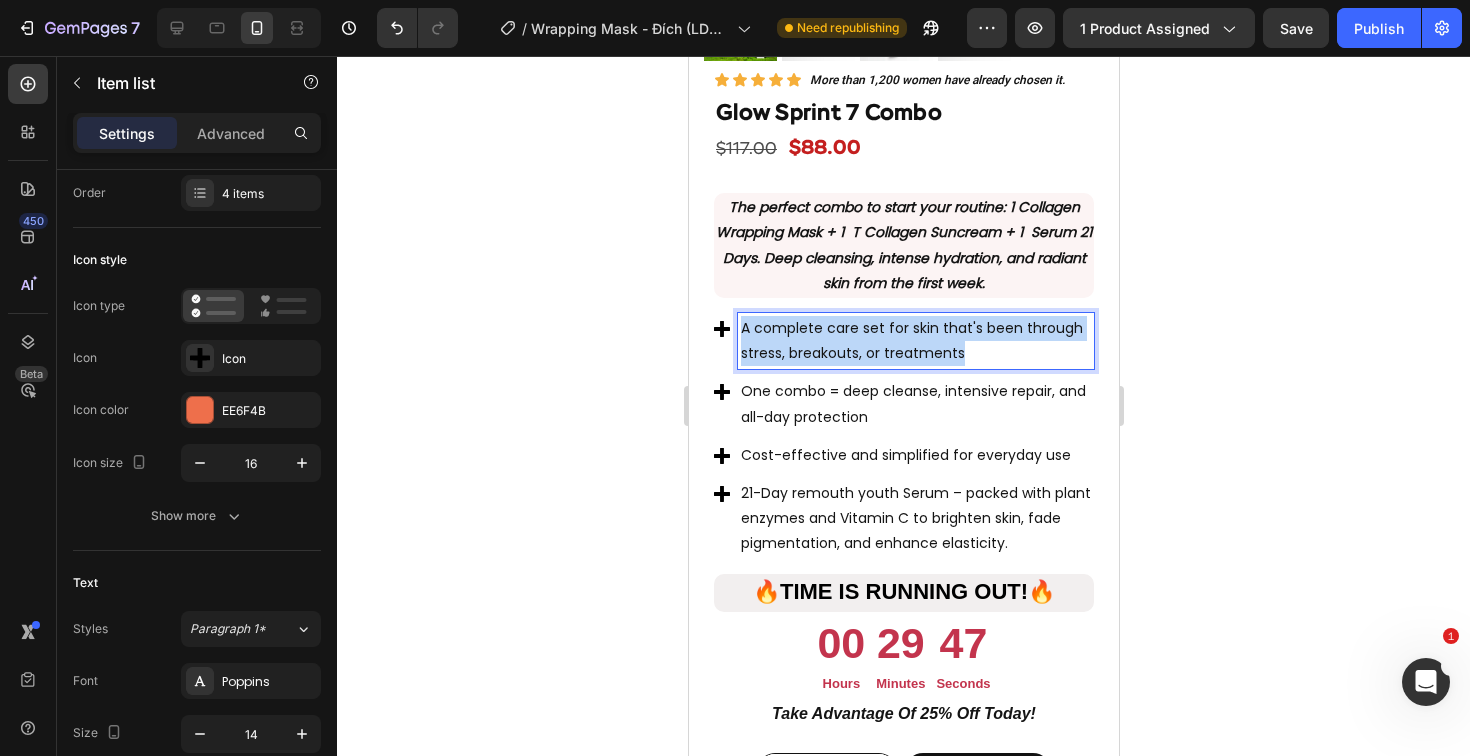 click on "A complete care set for skin that's been through stress, breakouts, or treatments" at bounding box center (915, 341) 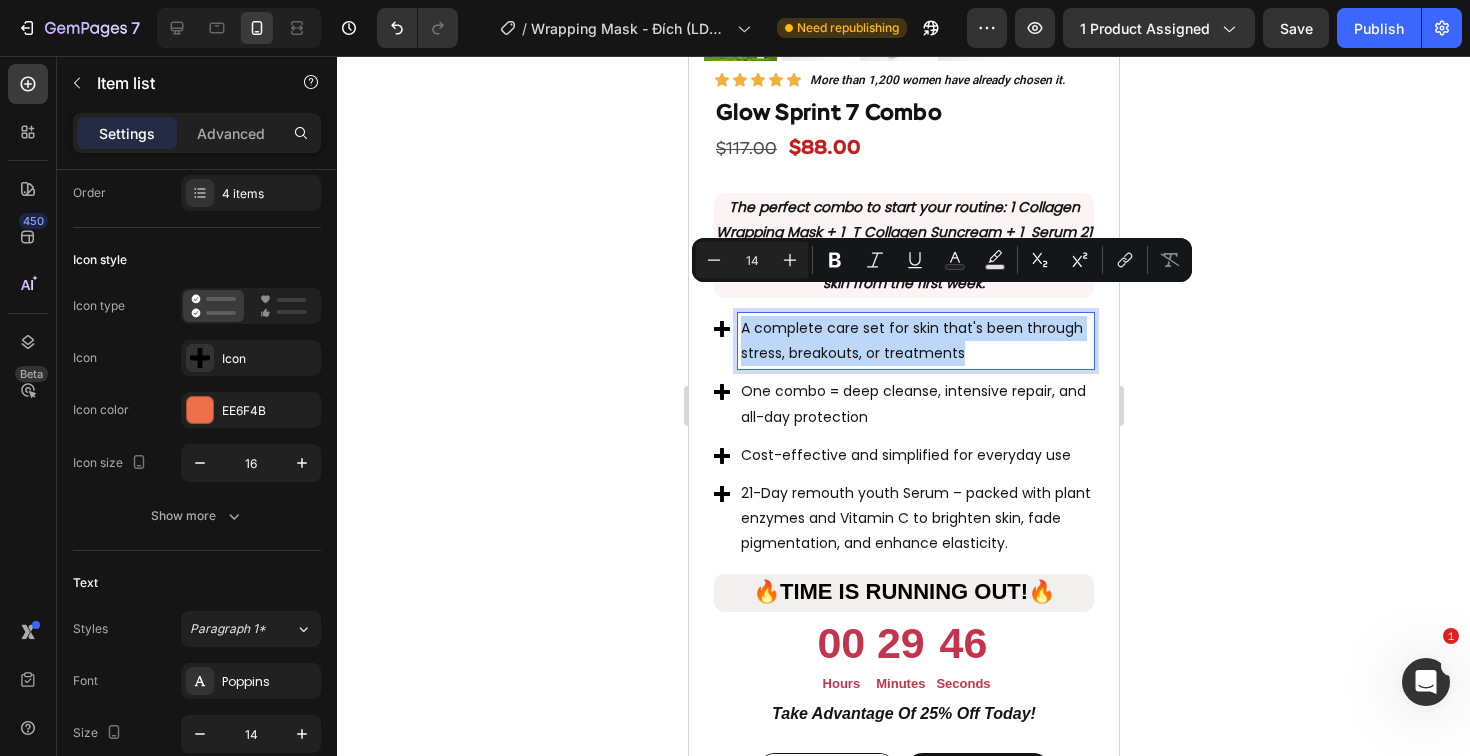 click on "One combo = deep cleanse, intensive repair, and all-day protection" at bounding box center [915, 404] 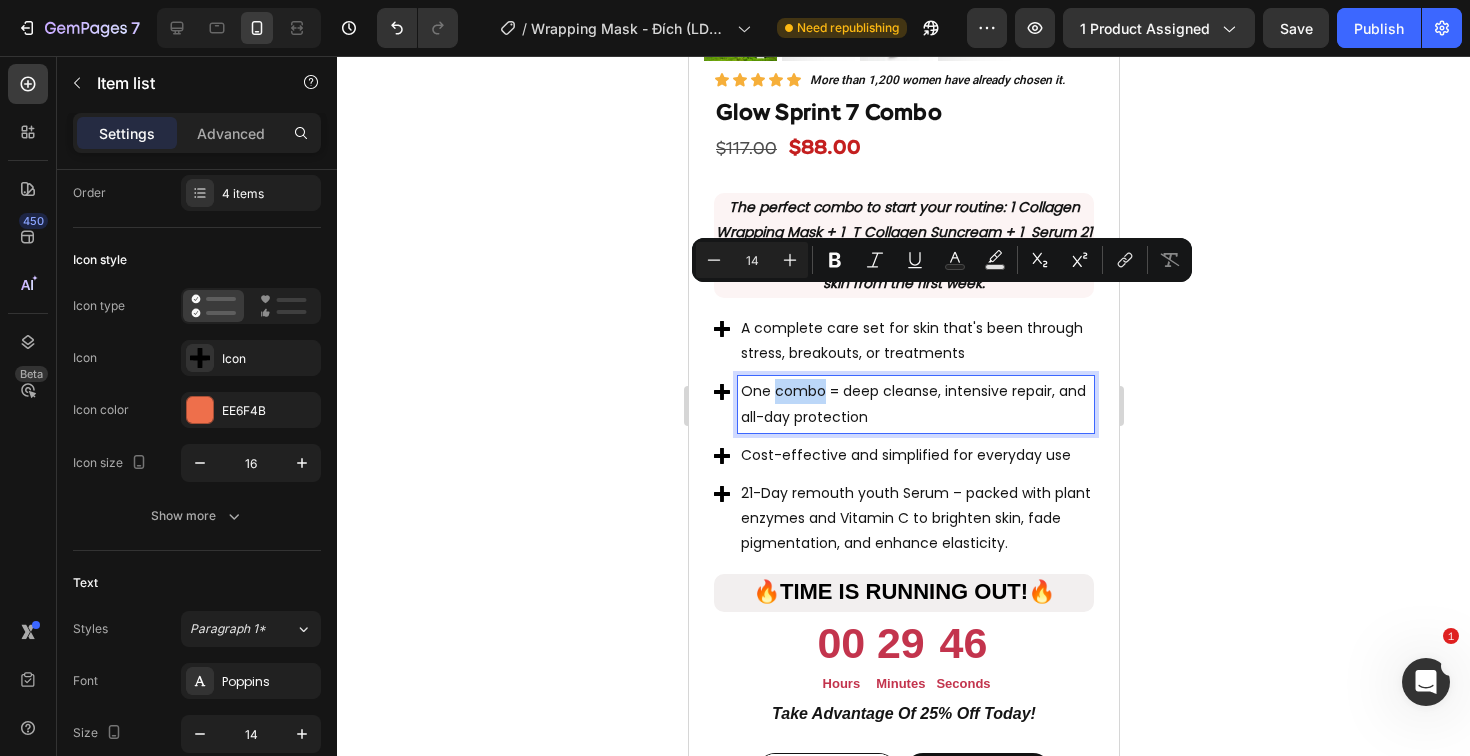 click on "One combo = deep cleanse, intensive repair, and all-day protection" at bounding box center (915, 404) 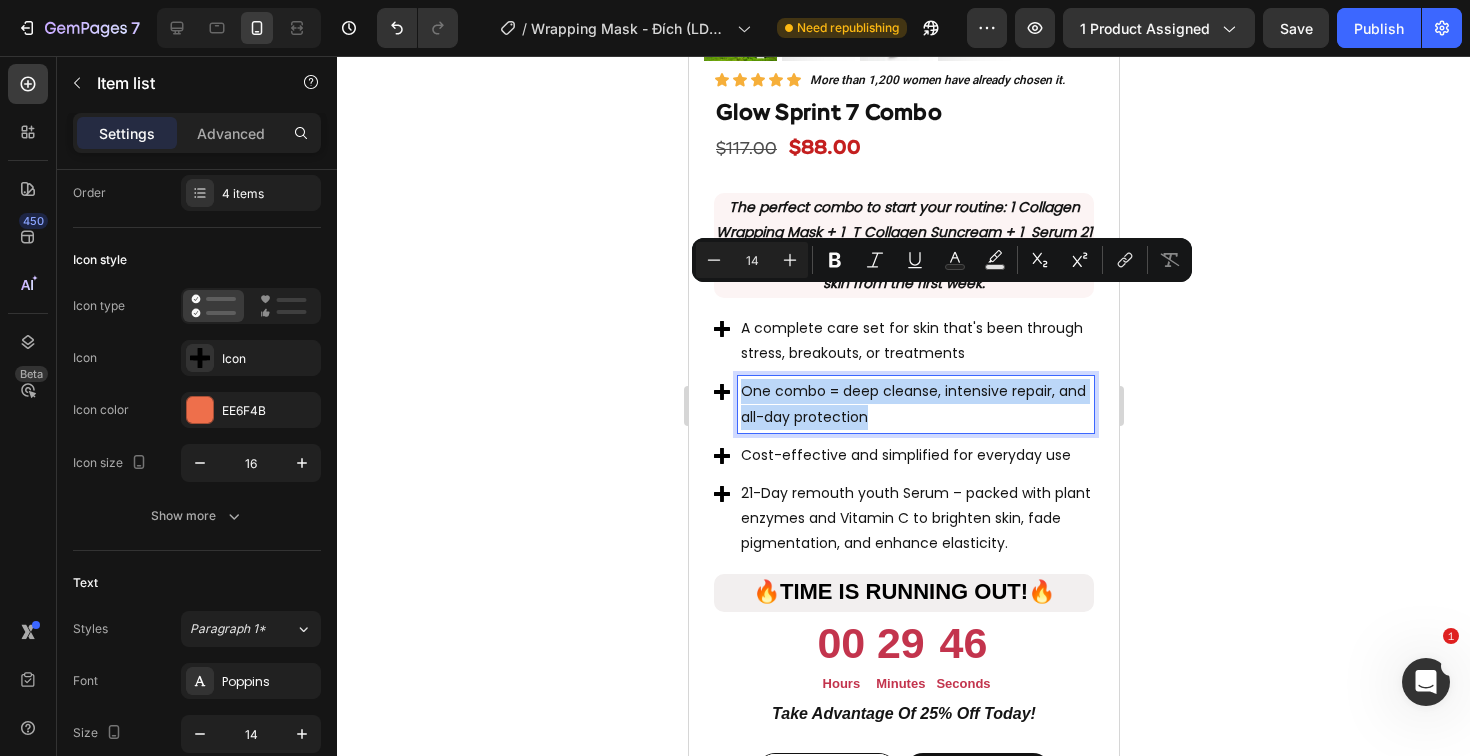 click on "One combo = deep cleanse, intensive repair, and all-day protection" at bounding box center [915, 404] 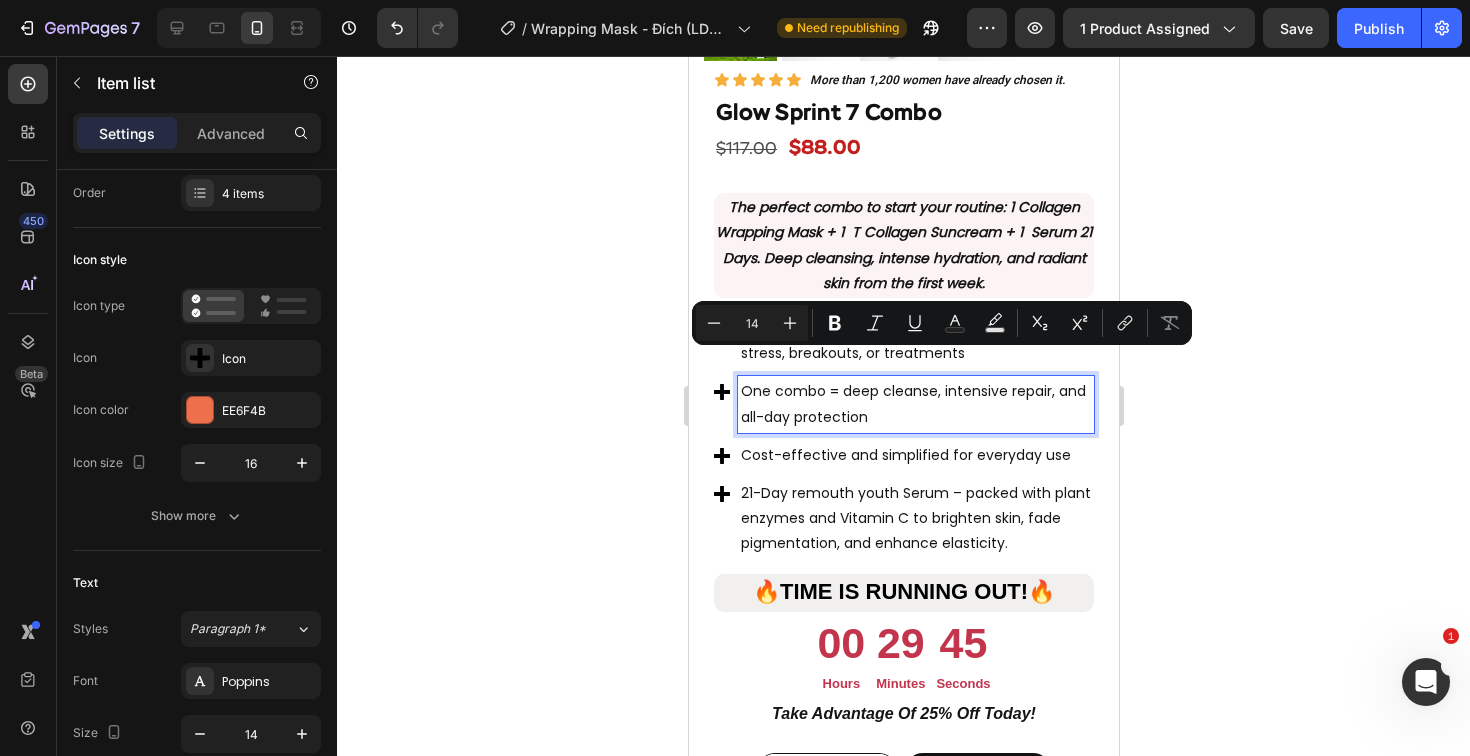 click on "Cost-effective and simplified for everyday use" at bounding box center [915, 455] 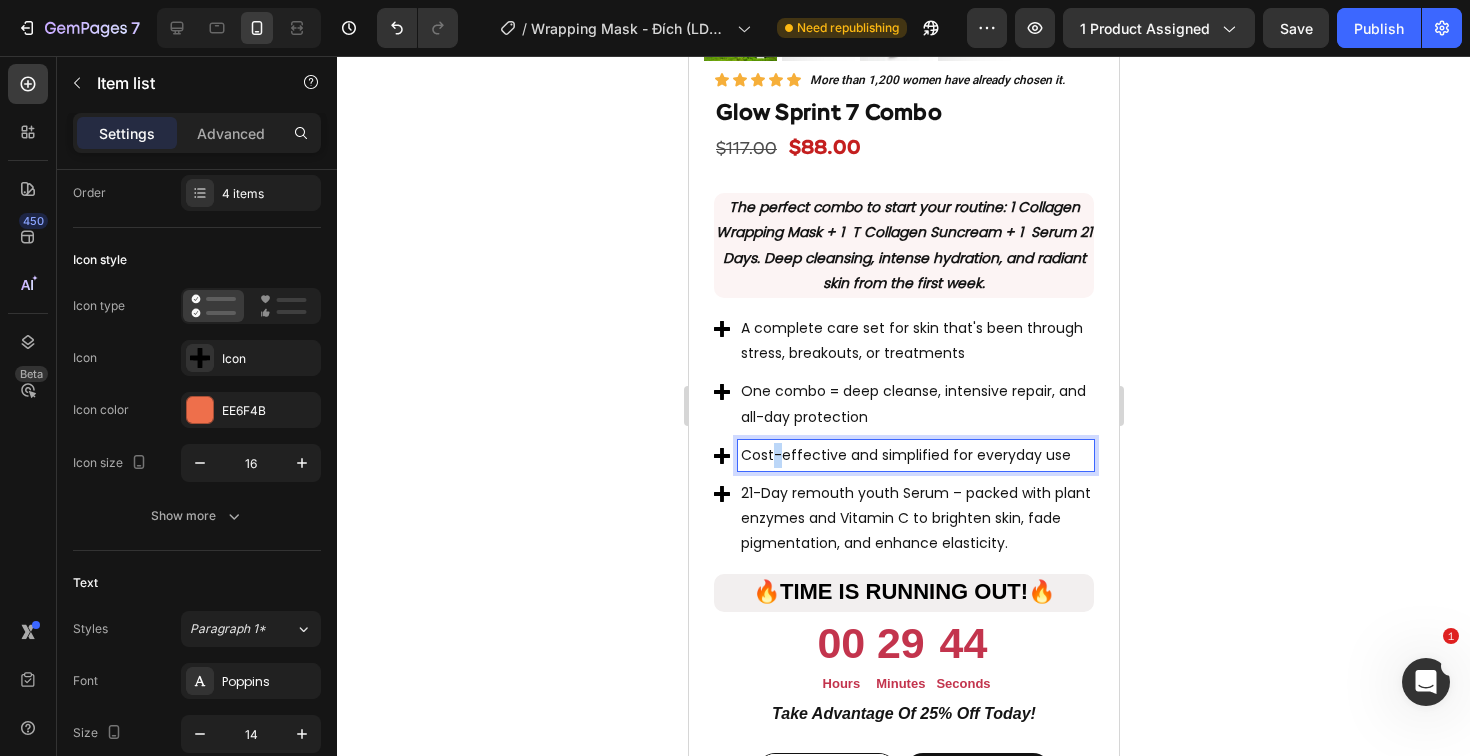 click on "Cost-effective and simplified for everyday use" at bounding box center [915, 455] 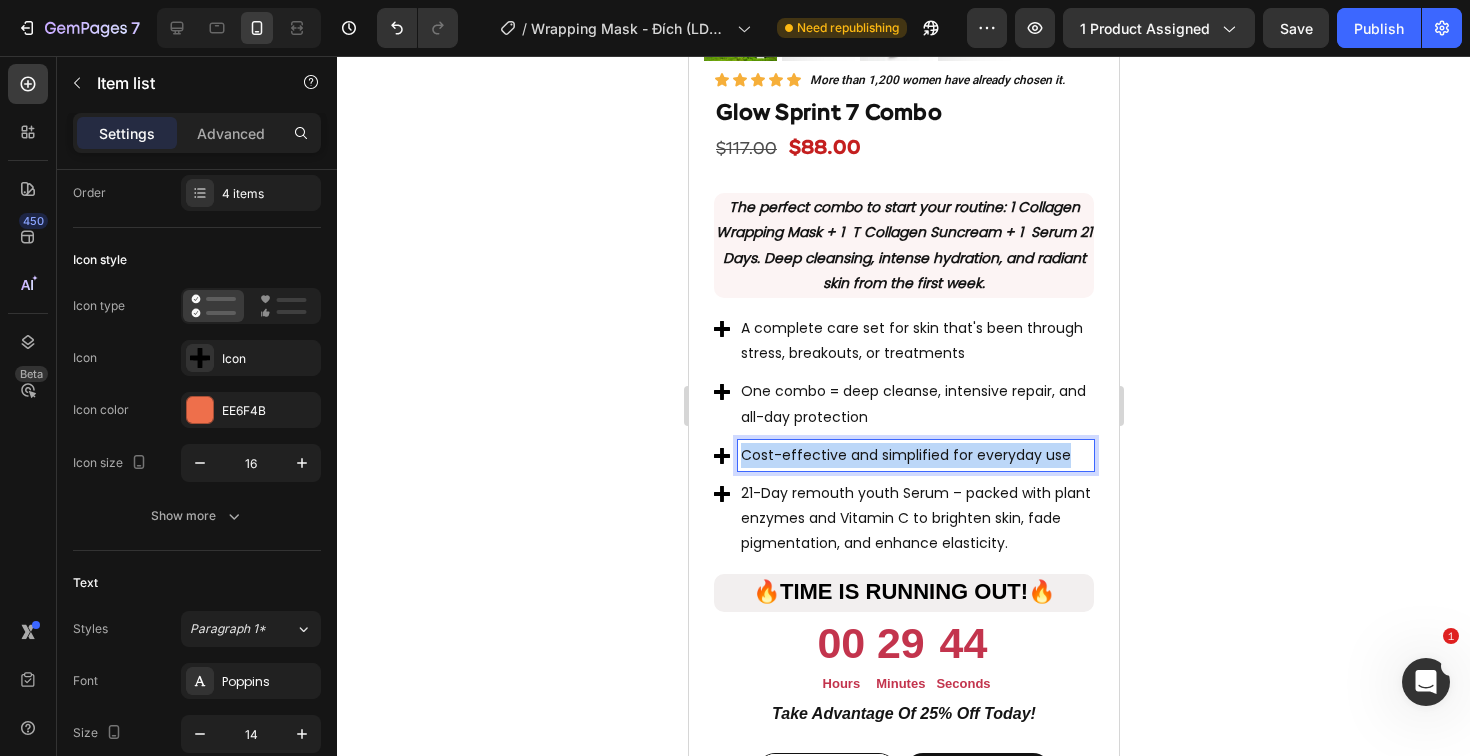 click on "Cost-effective and simplified for everyday use" at bounding box center (915, 455) 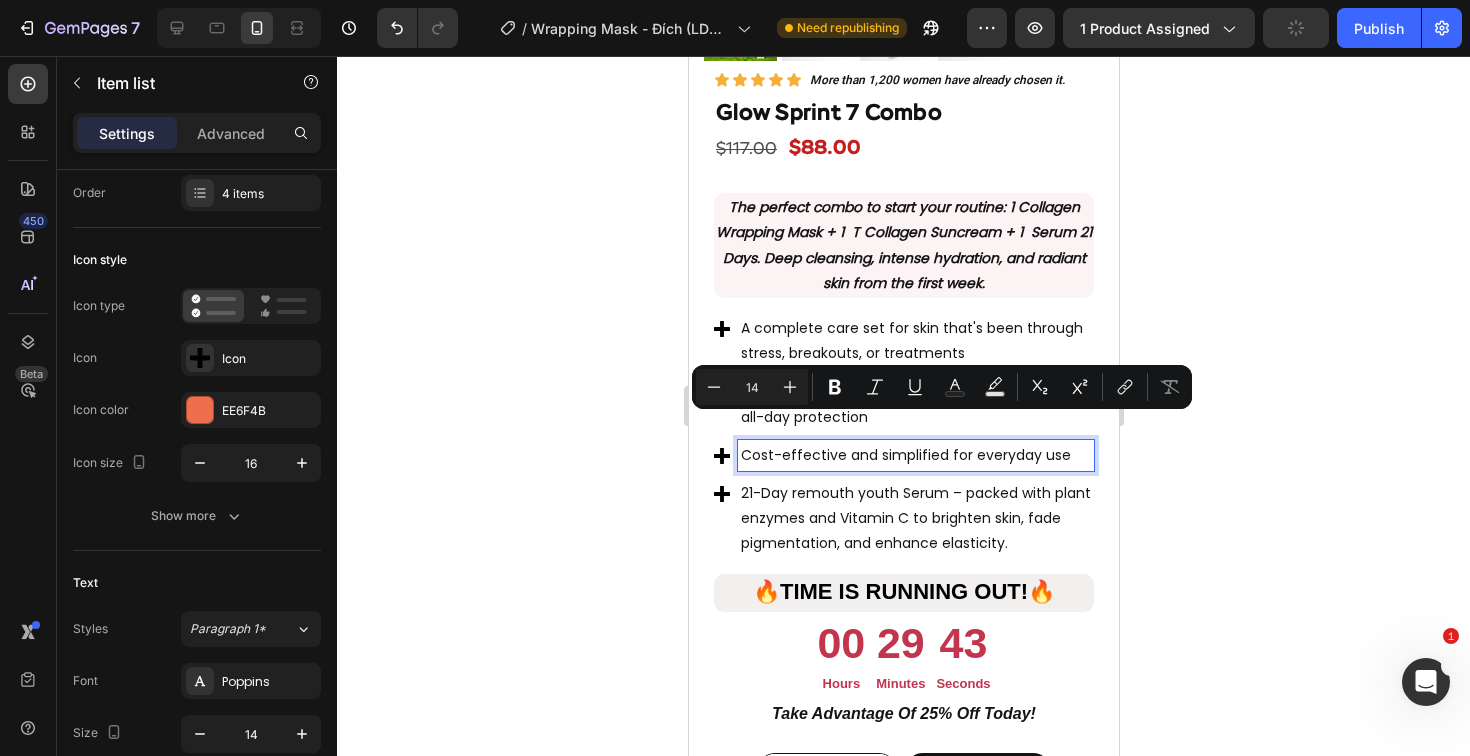 click on "21-Day remouth youth Serum – packed with plant enzymes and Vitamin C to brighten skin, fade pigmentation, and enhance elasticity." at bounding box center (915, 518) 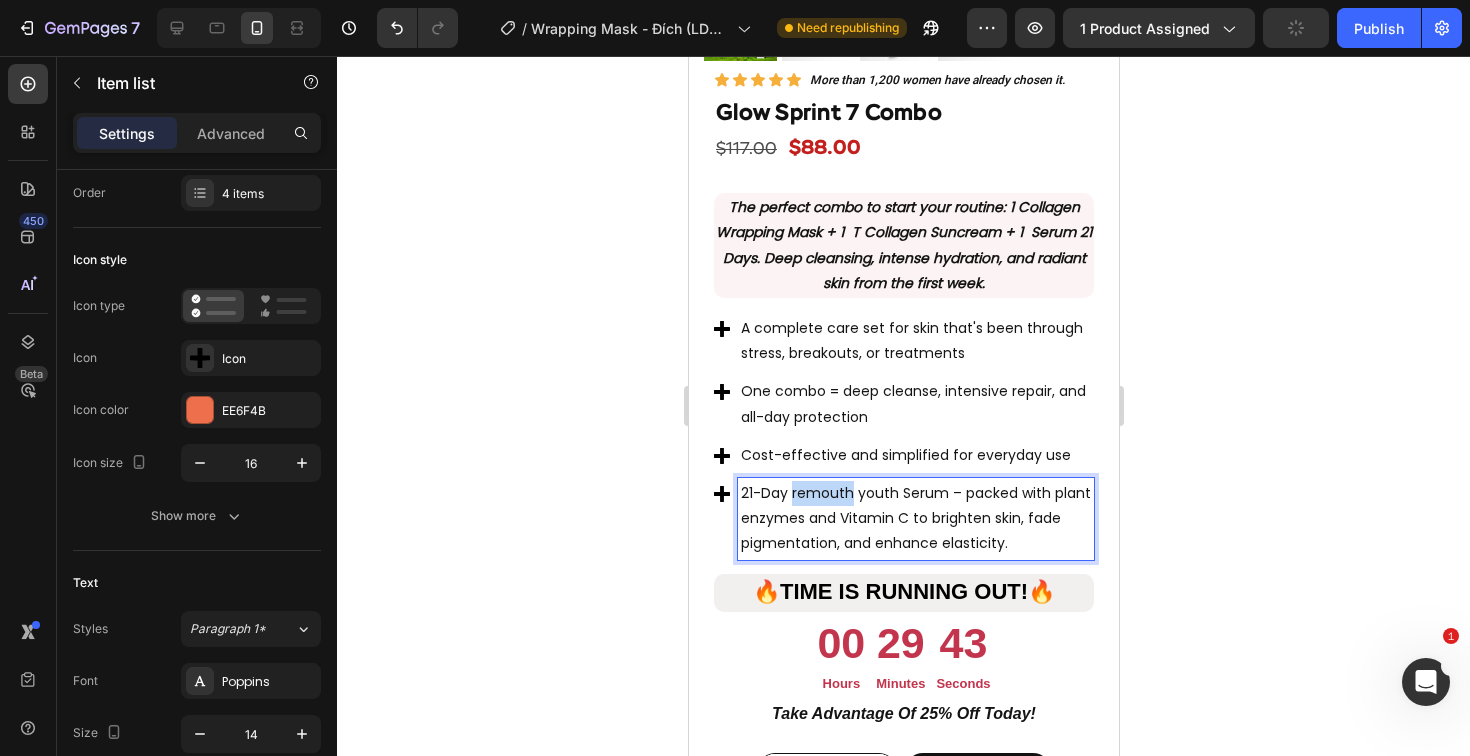click on "21-Day remouth youth Serum – packed with plant enzymes and Vitamin C to brighten skin, fade pigmentation, and enhance elasticity." at bounding box center (915, 518) 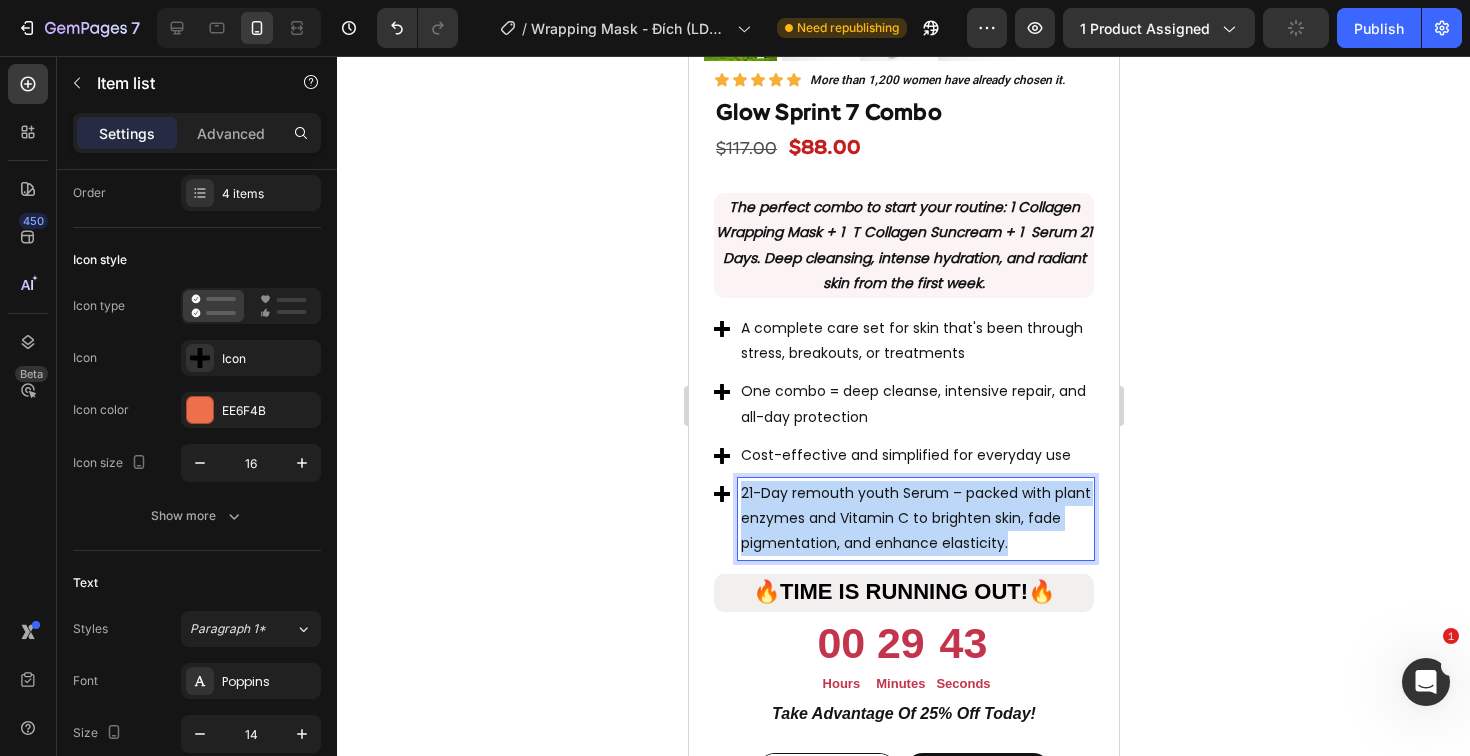 click on "21-Day remouth youth Serum – packed with plant enzymes and Vitamin C to brighten skin, fade pigmentation, and enhance elasticity." at bounding box center [915, 518] 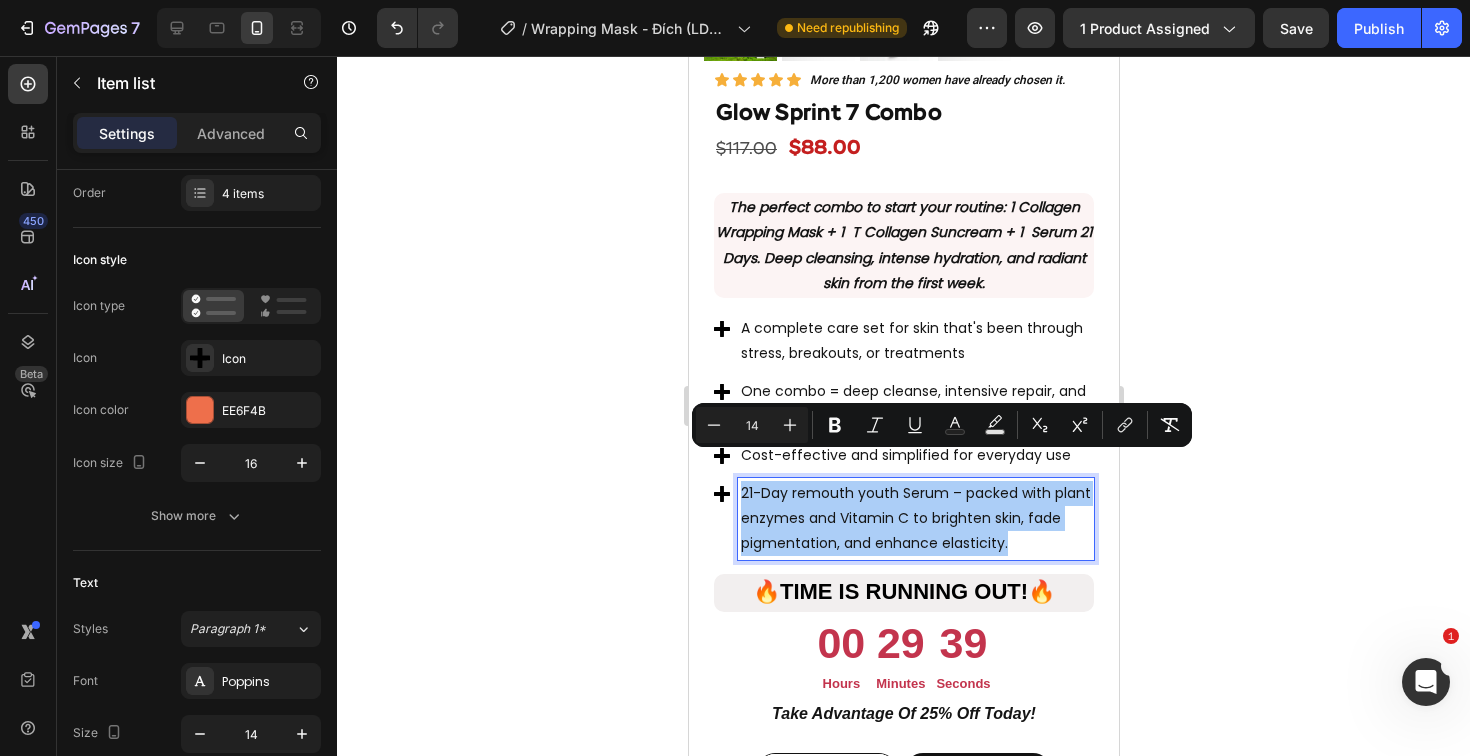 click 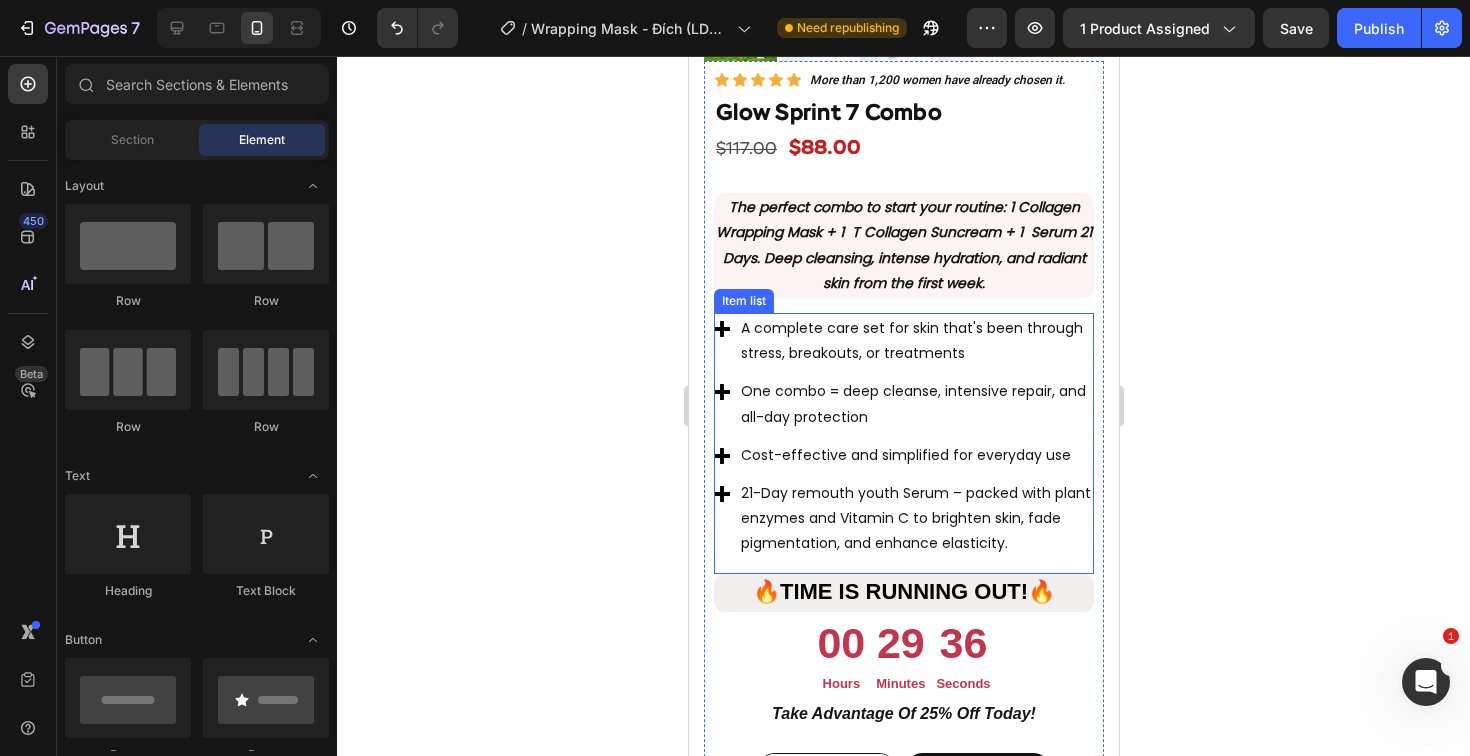 click on "A complete care set for skin that's been through stress, breakouts, or treatments" at bounding box center [903, 341] 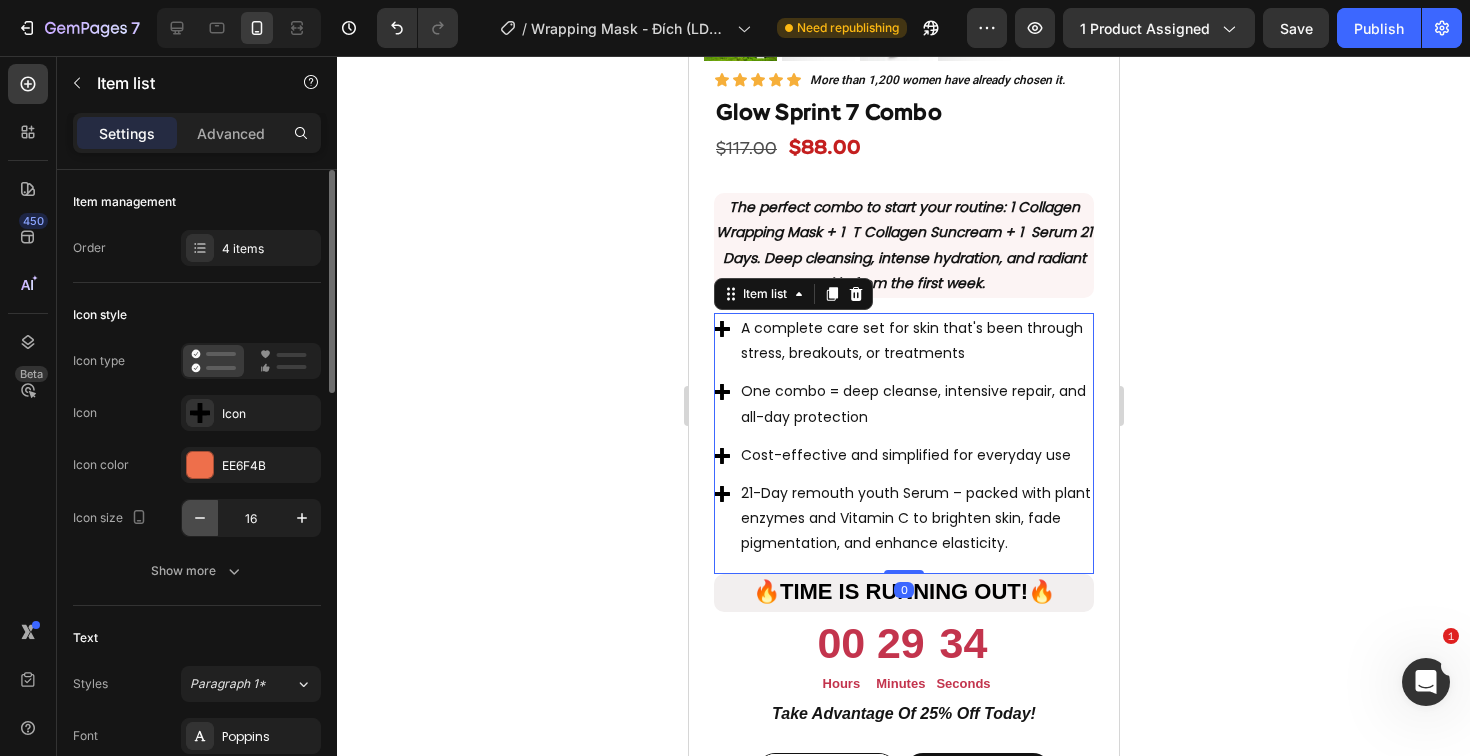 click 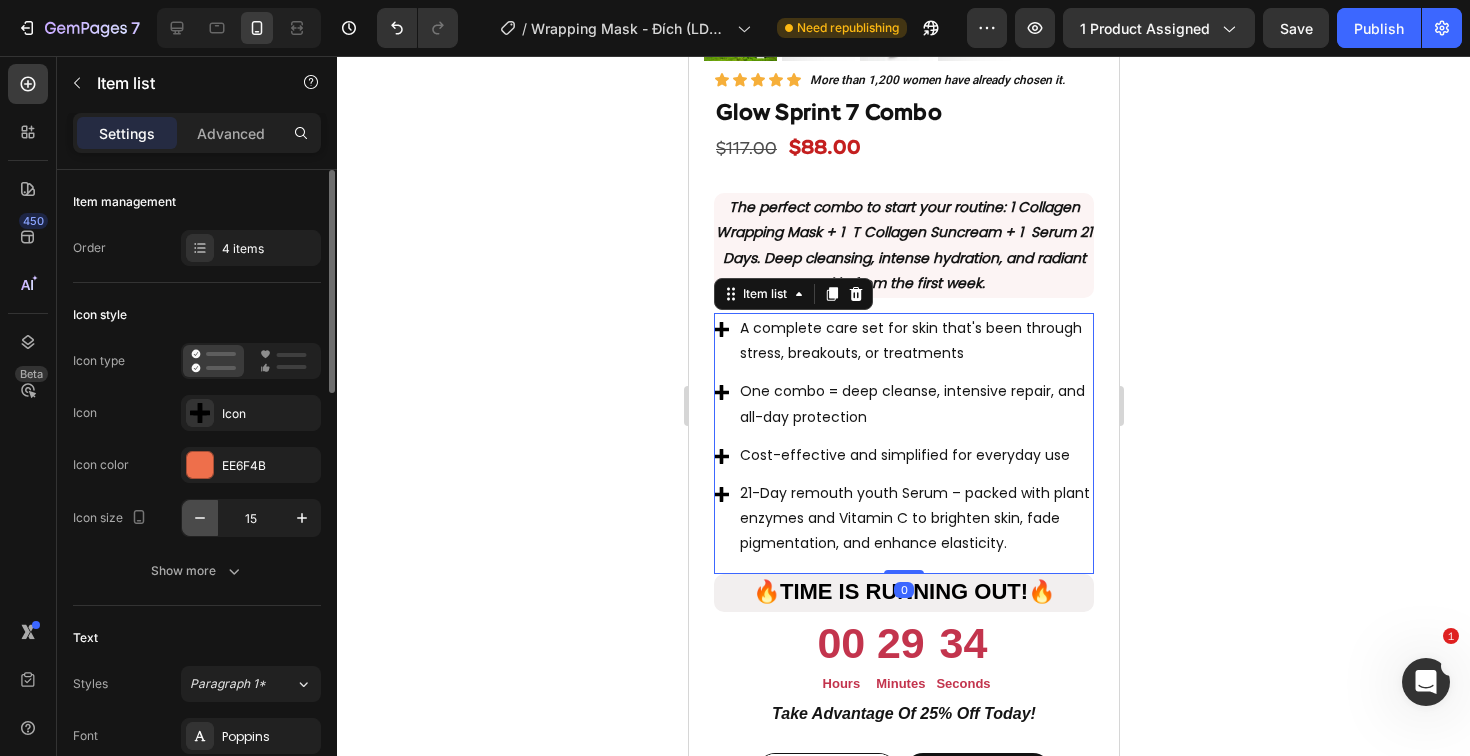 click 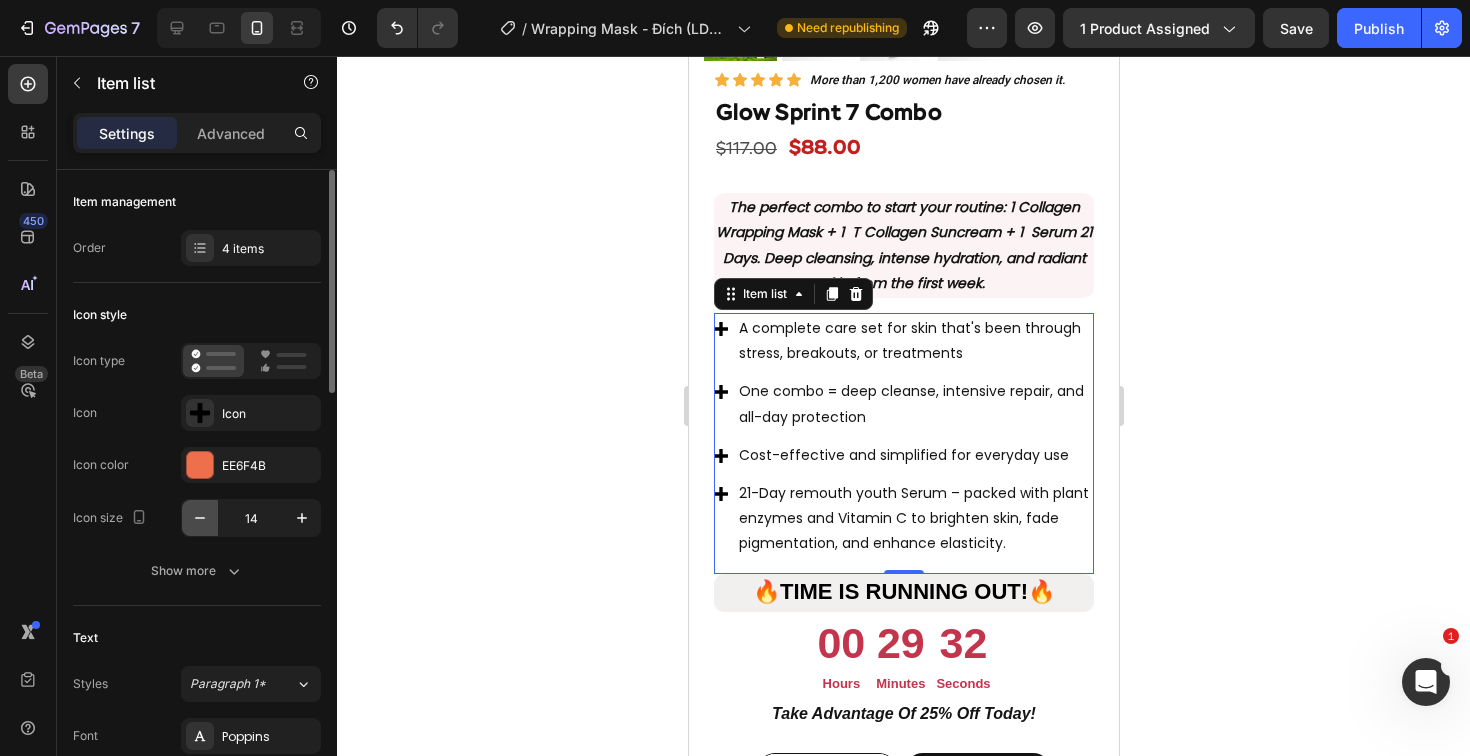 click 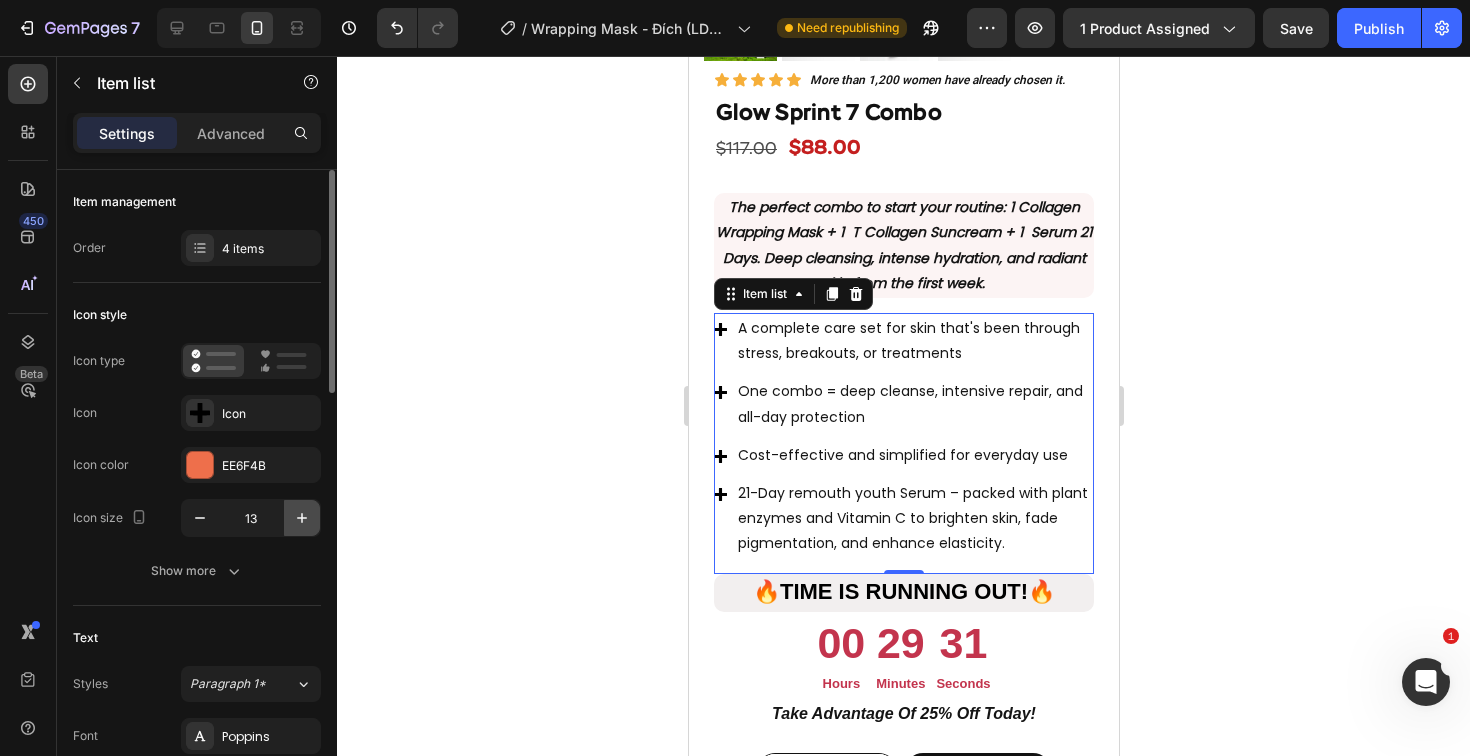 click at bounding box center [302, 518] 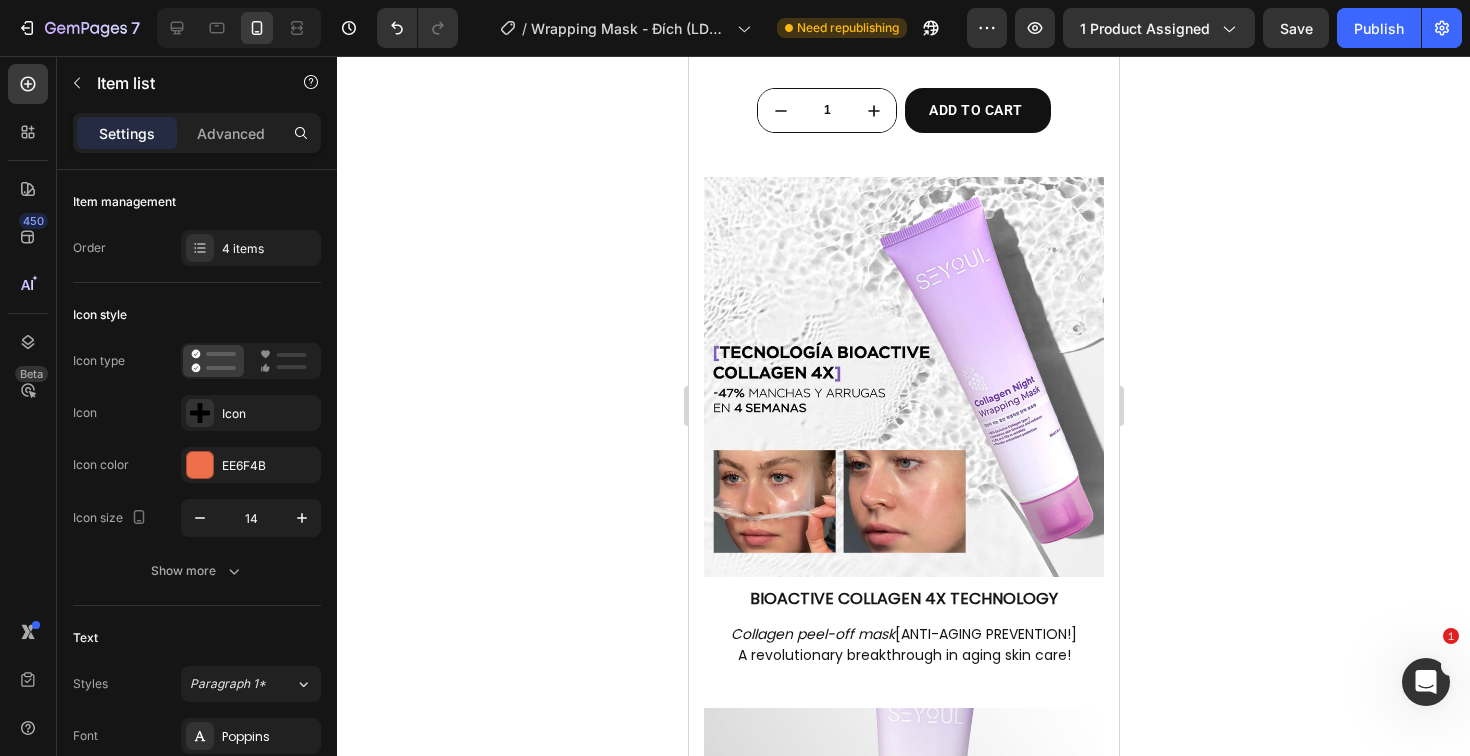 scroll, scrollTop: 2205, scrollLeft: 0, axis: vertical 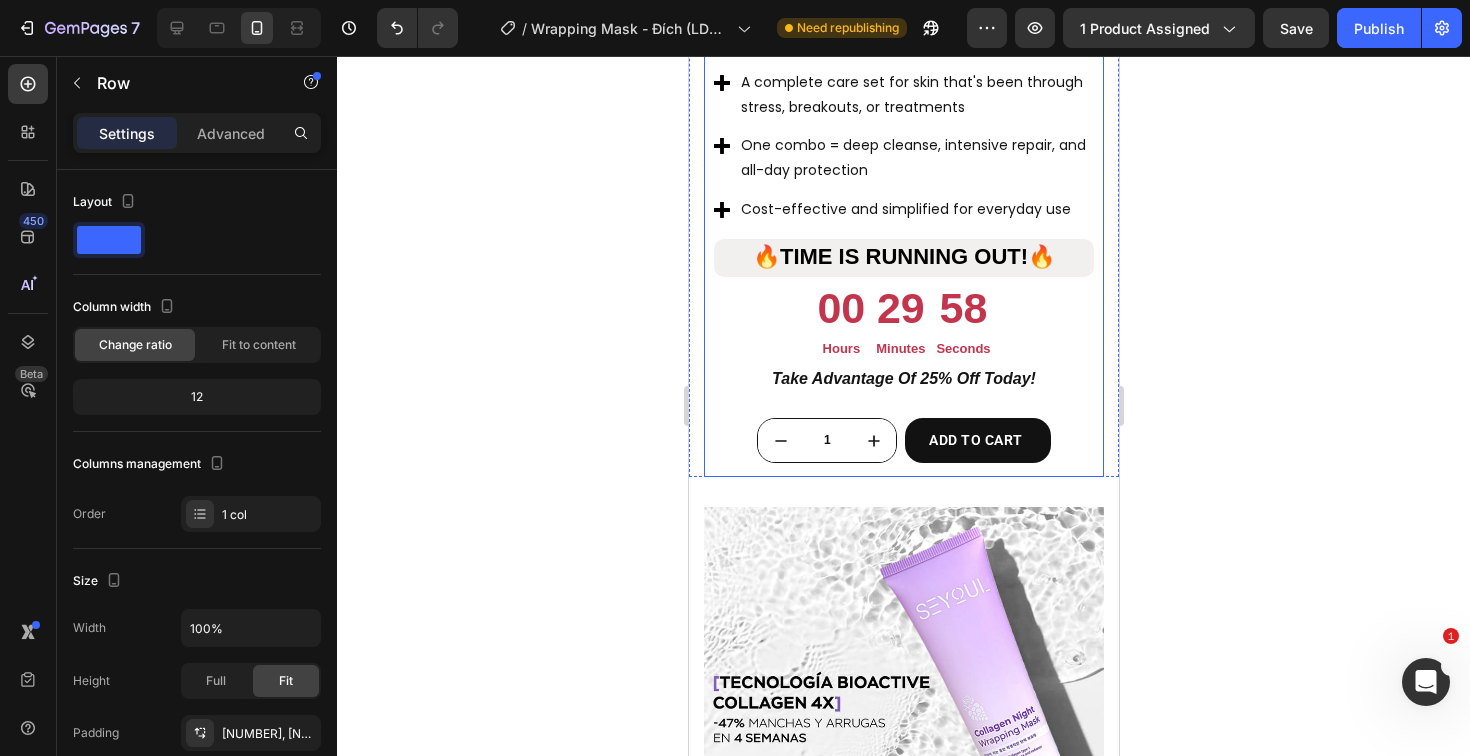 click on "Icon Icon Icon Icon
Icon Icon List More than 1,200 women have already chosen it. Text Block Row Combo Glow Recovery Kit Product Title $91.00 Product Price Product Price $68.00 Product Price Product Price Row Exclusive offer for HOTSALE week Text block The perfect combo to start your routine : 1 Collagen Jelly Mask + 1  Advanced Youth Activating Serum  + 1 Cleansing Oil. Deep cleansing, intense hydration, and radiant skin from the first week. Text block
Deep cleansing  and gentle without drying out
Intense hydration  and  immediate soothing effect
Evens skin tone and  reduces light spots
Prevents premature aging Item list The perfect combo to start your routine : 1 Collagen Wrapping Mask + 1  TCollagen Suncream + 1  SOS brightening  Ampoule. Deep cleansing, intense hydration, and radiant skin from the first week. Text Block Row
A complete care set for skin that's been through stress, breakouts, or treatments
Item list 🔥 🔥 1" at bounding box center [903, 145] 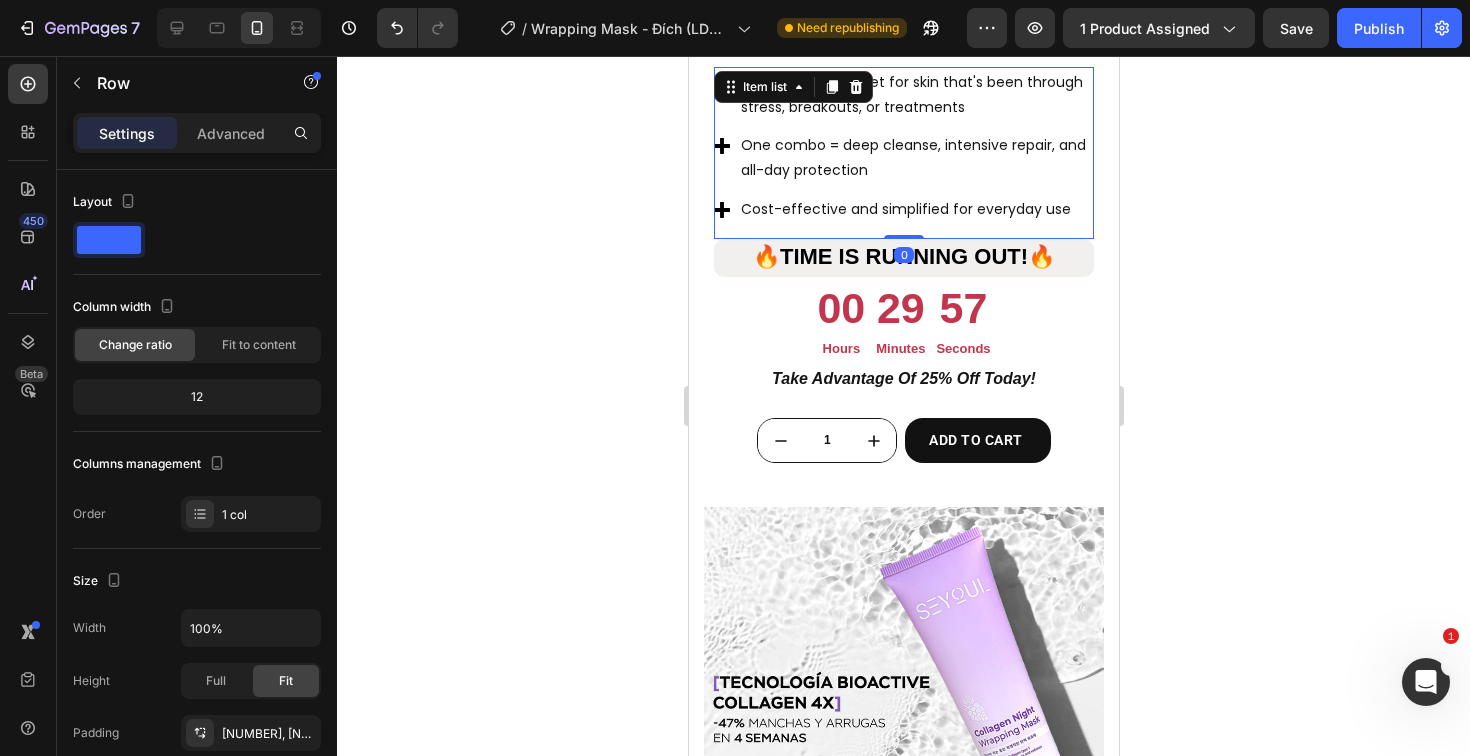 click on "One combo = deep cleanse, intensive repair, and all-day protection" at bounding box center (903, 158) 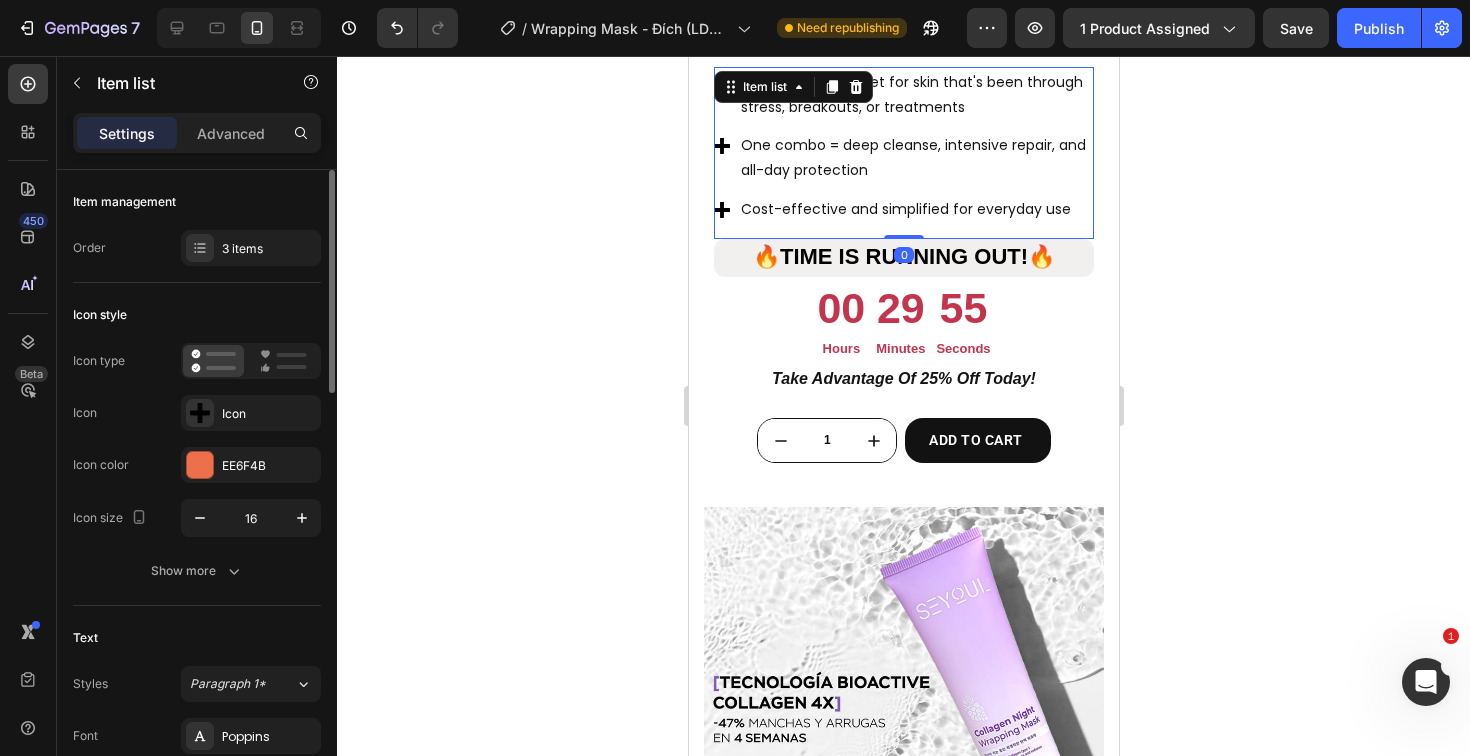 click on "Icon size 16" at bounding box center [197, 518] 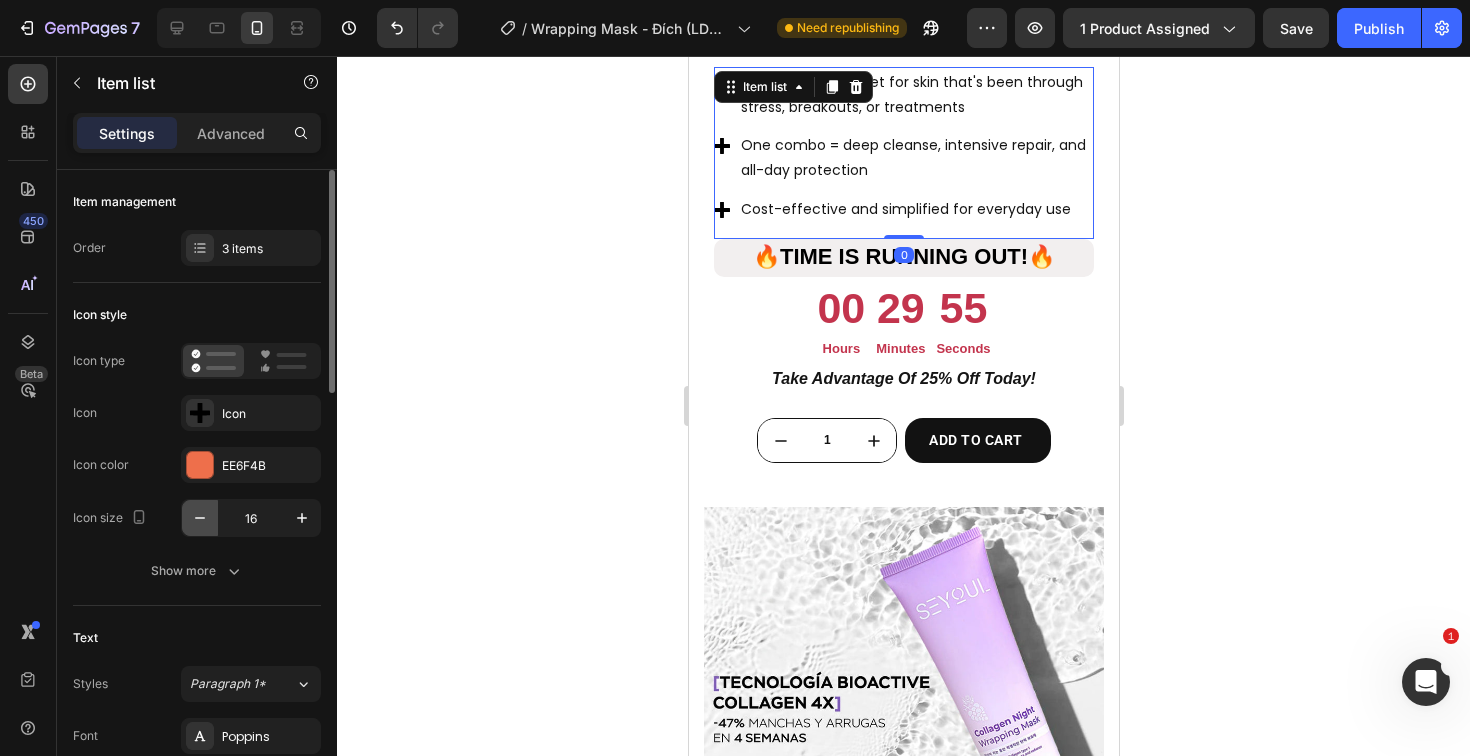 click at bounding box center (200, 518) 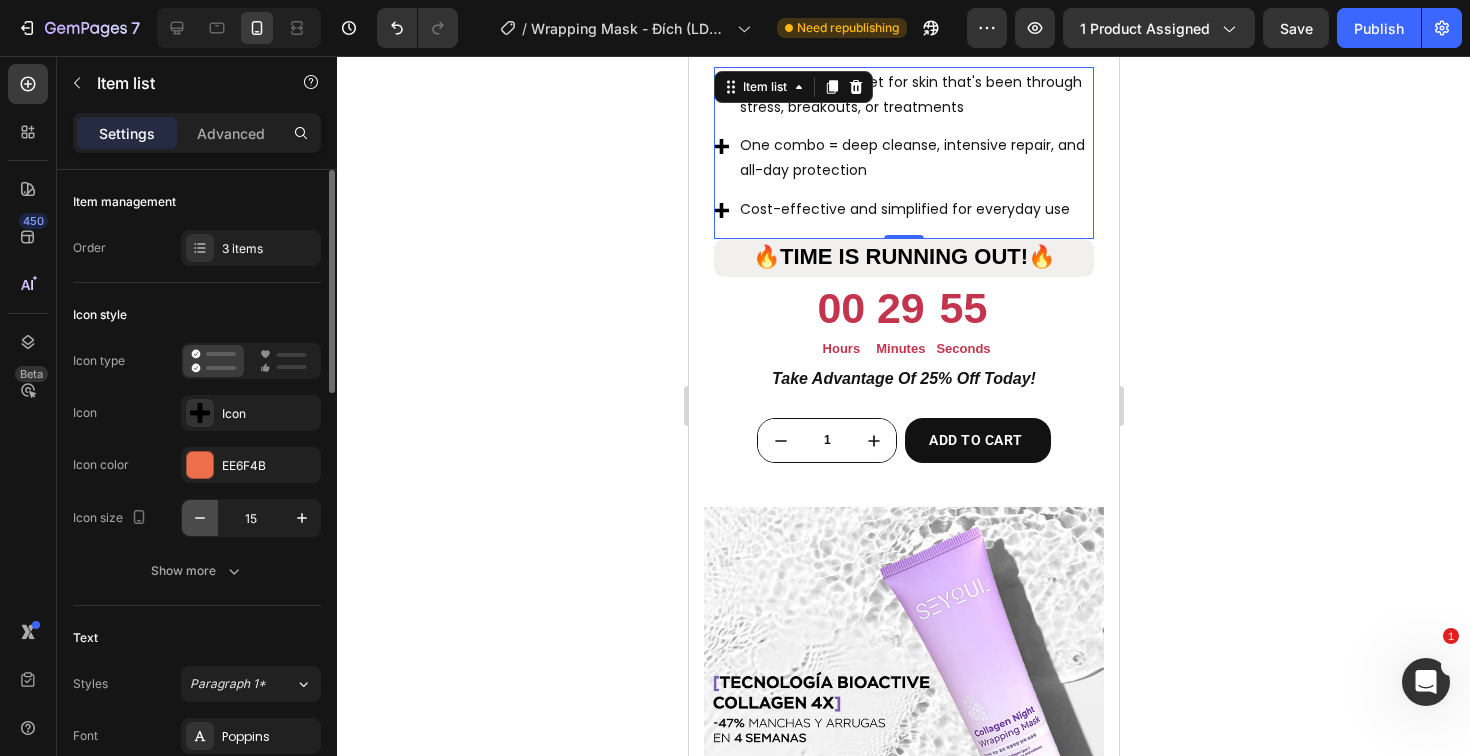 click at bounding box center [200, 518] 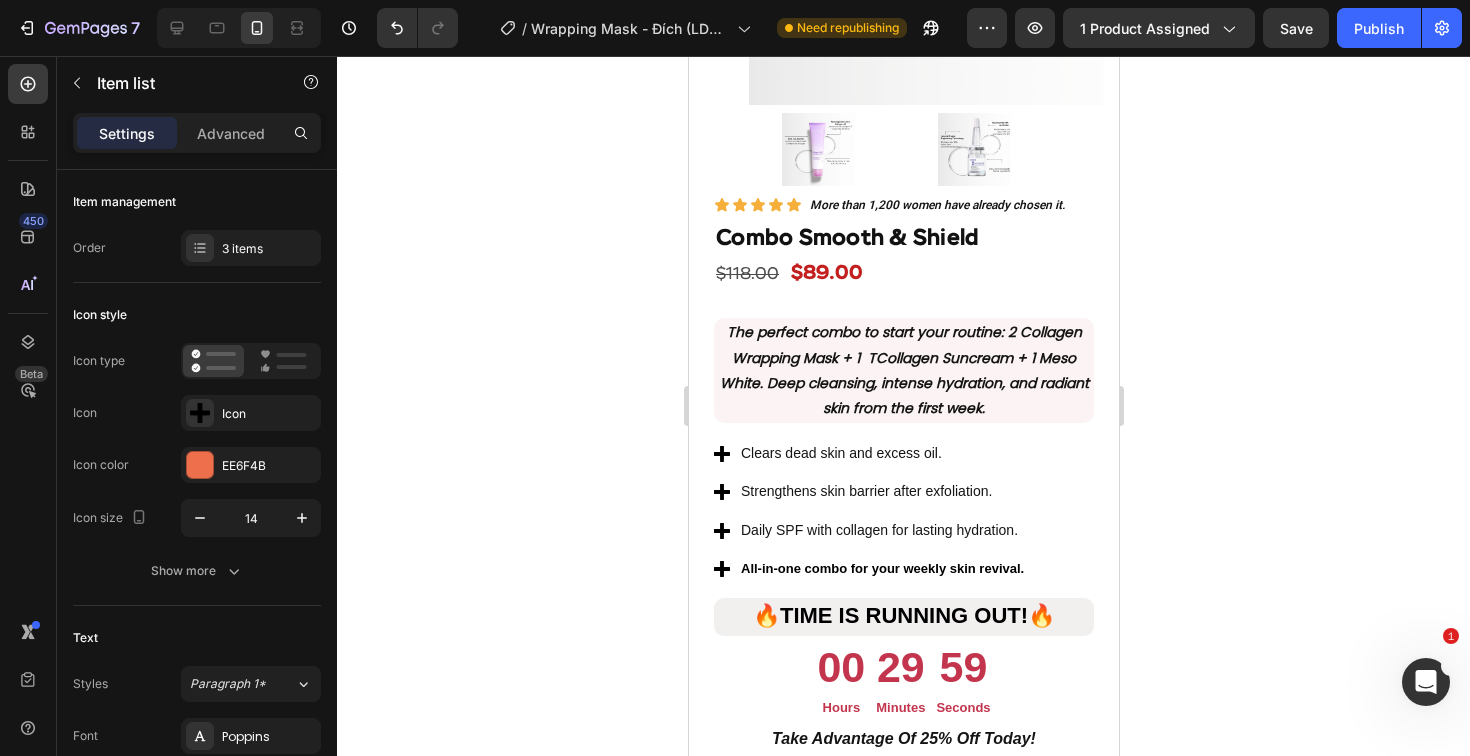 scroll, scrollTop: 6362, scrollLeft: 0, axis: vertical 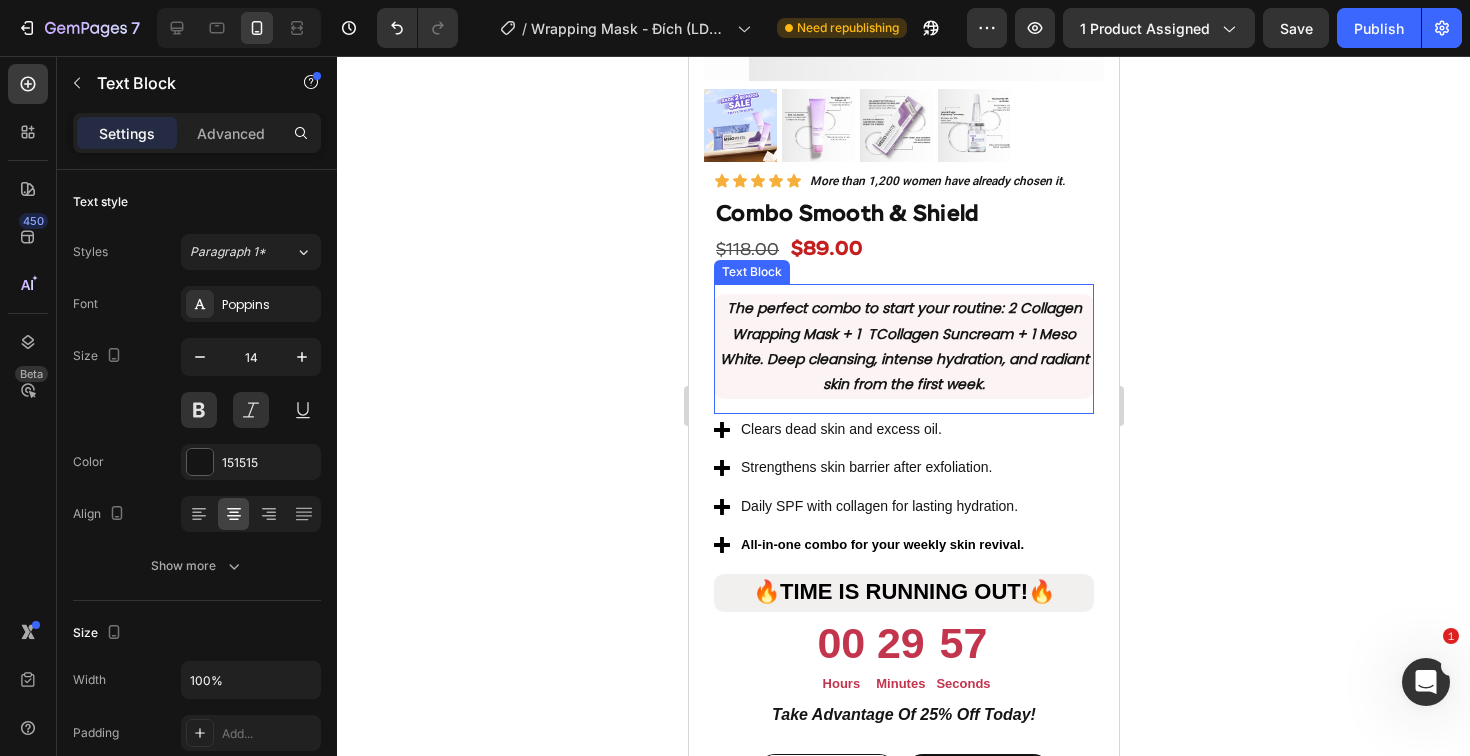 click on "The perfect combo to start your routine : 2 Collagen Wrapping Mask + 1  TCollagen Suncream + 1 Meso White. Deep cleansing, intense hydration, and radiant skin from the first week." at bounding box center [903, 346] 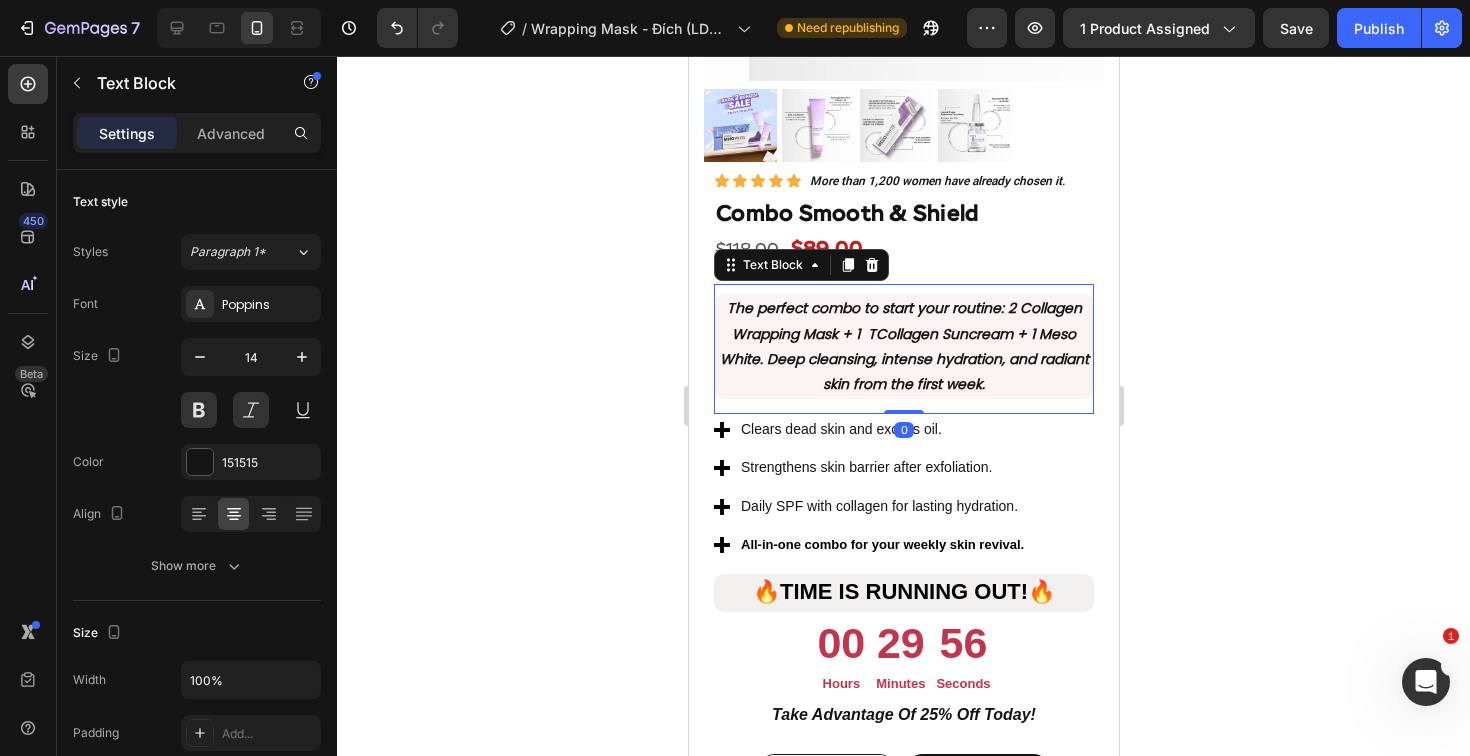 click on "The perfect combo to start your routine : 2 Collagen Wrapping Mask + 1  TCollagen Suncream + 1 Meso White. Deep cleansing, intense hydration, and radiant skin from the first week." at bounding box center (903, 346) 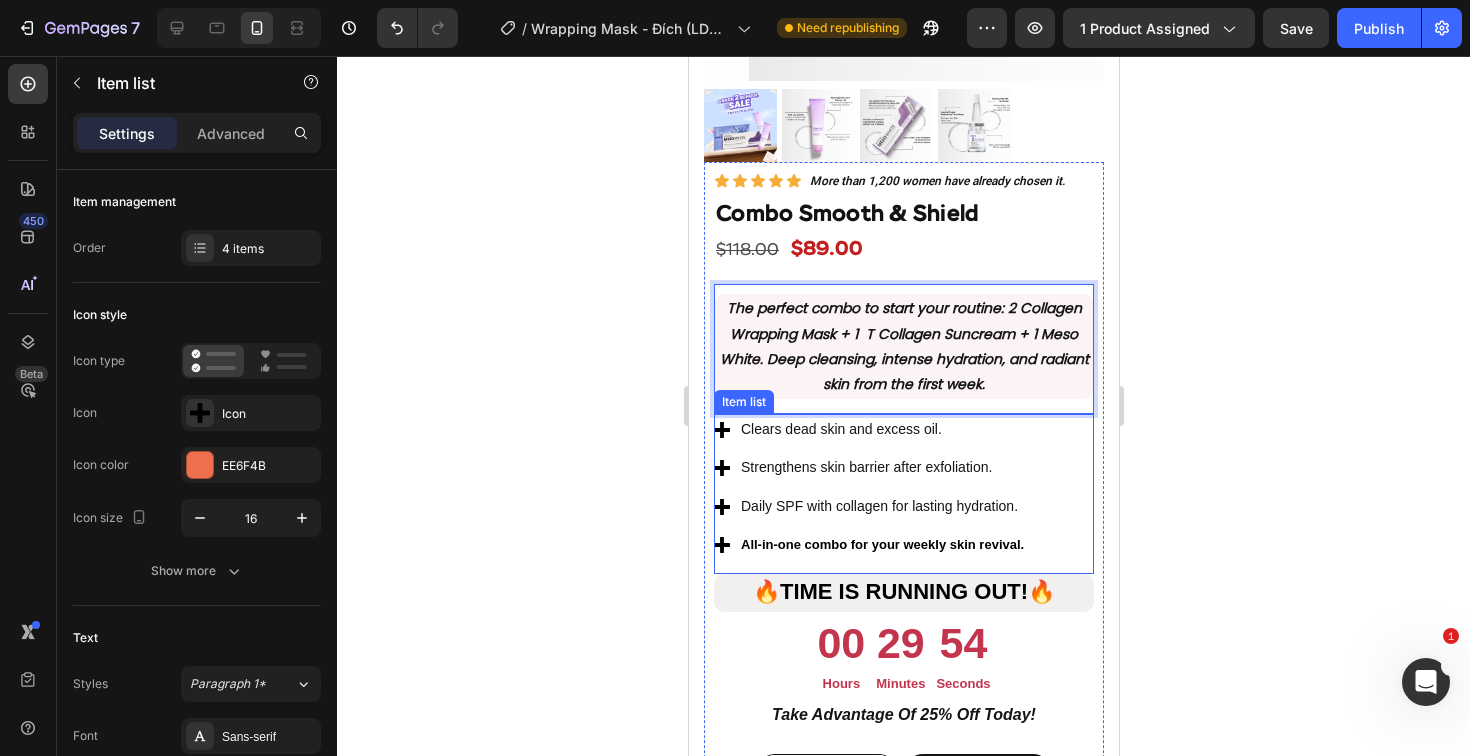 click on "Clears dead skin and excess oil." at bounding box center (881, 429) 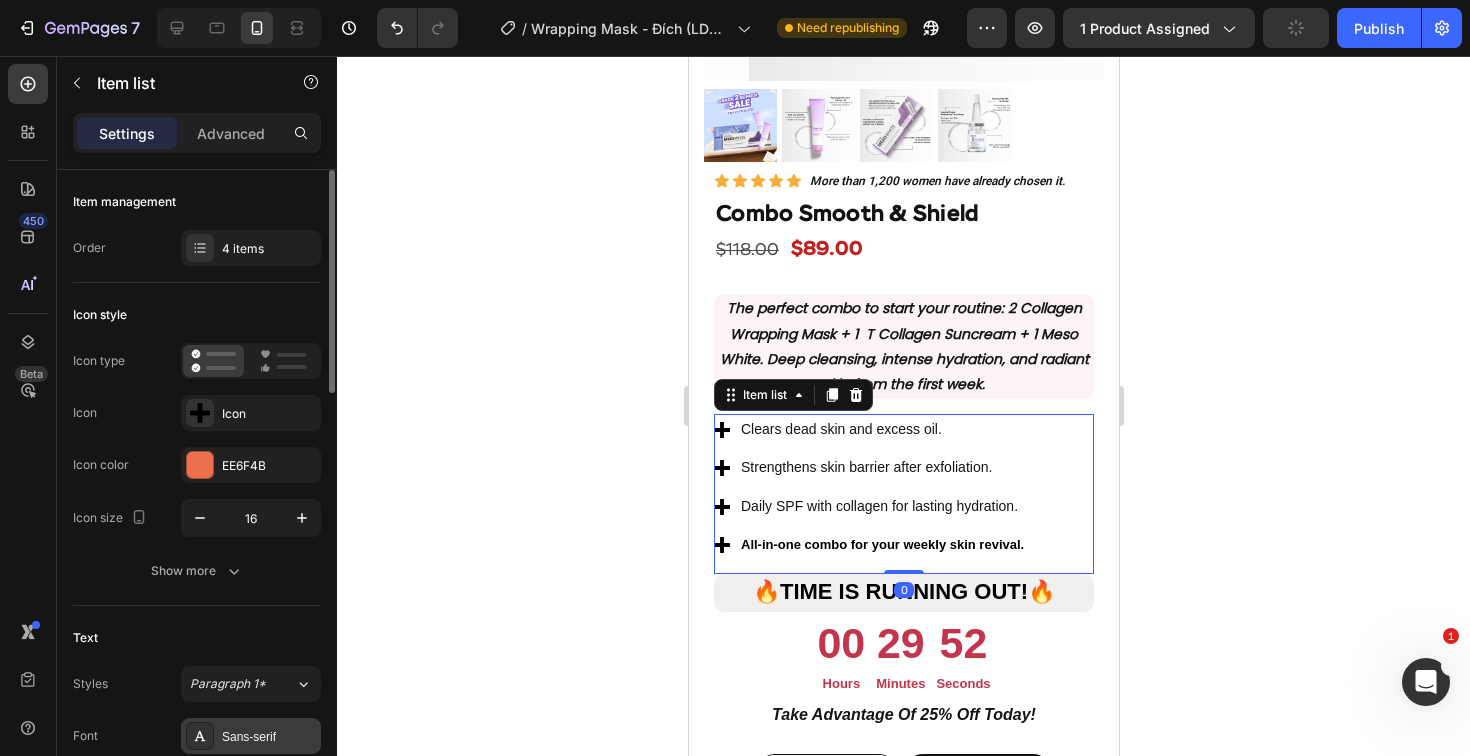 click on "Sans-serif" at bounding box center [251, 736] 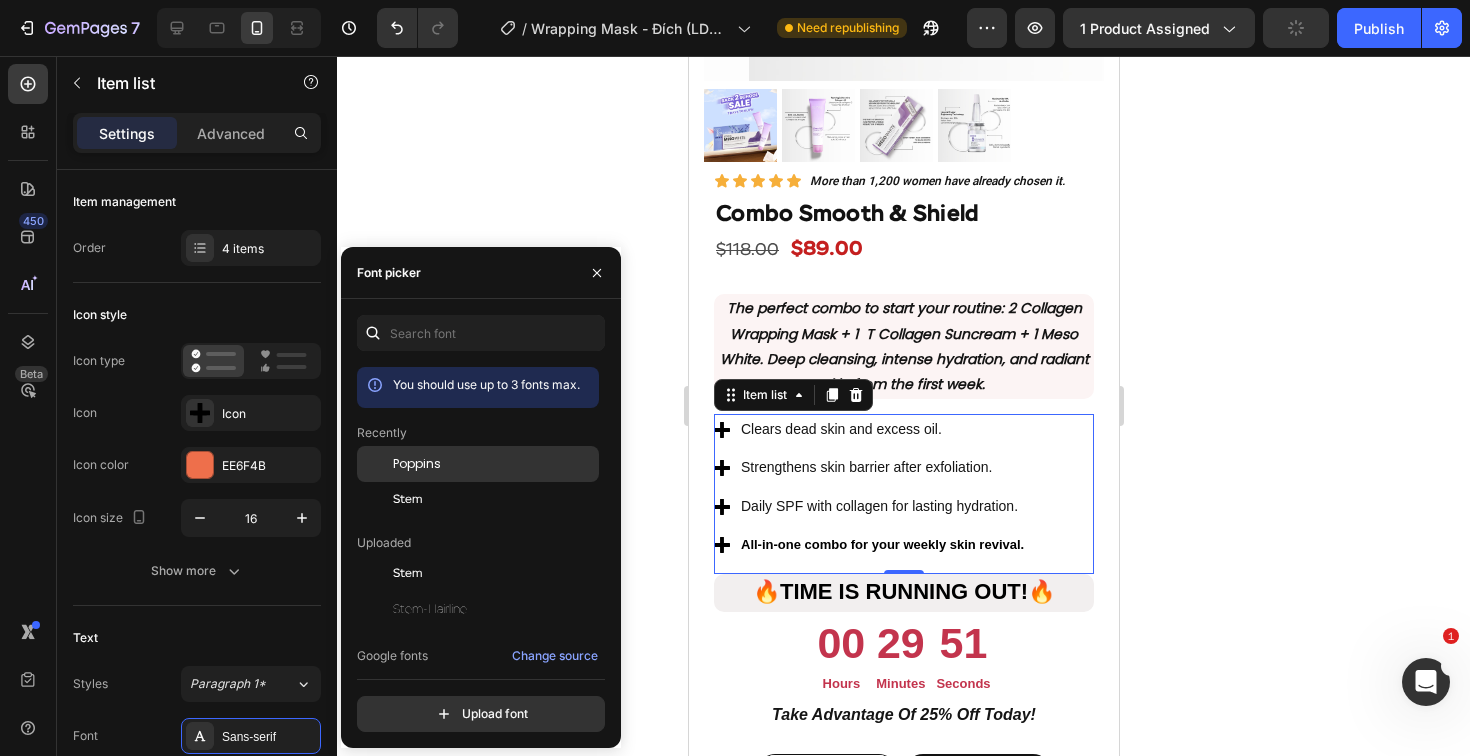 click on "Poppins" at bounding box center [417, 464] 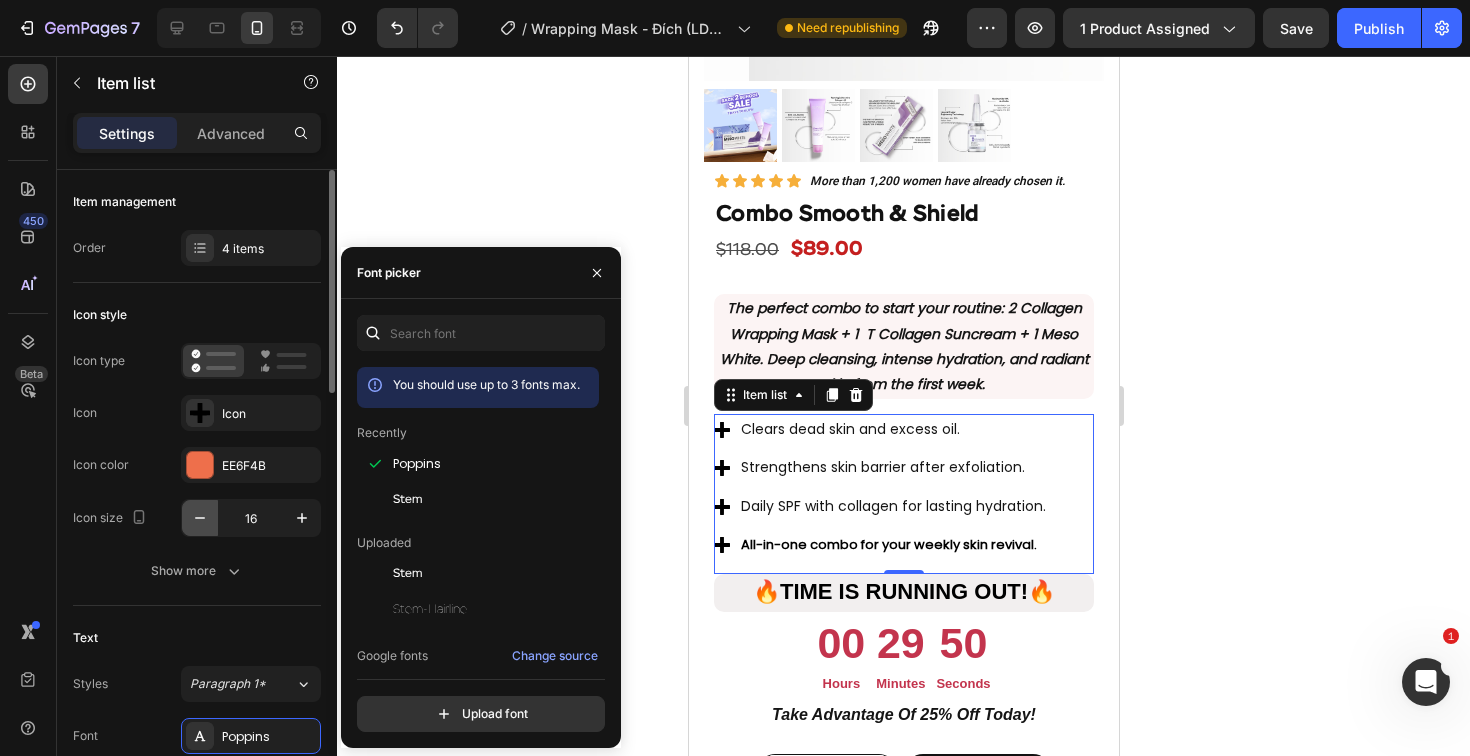 click 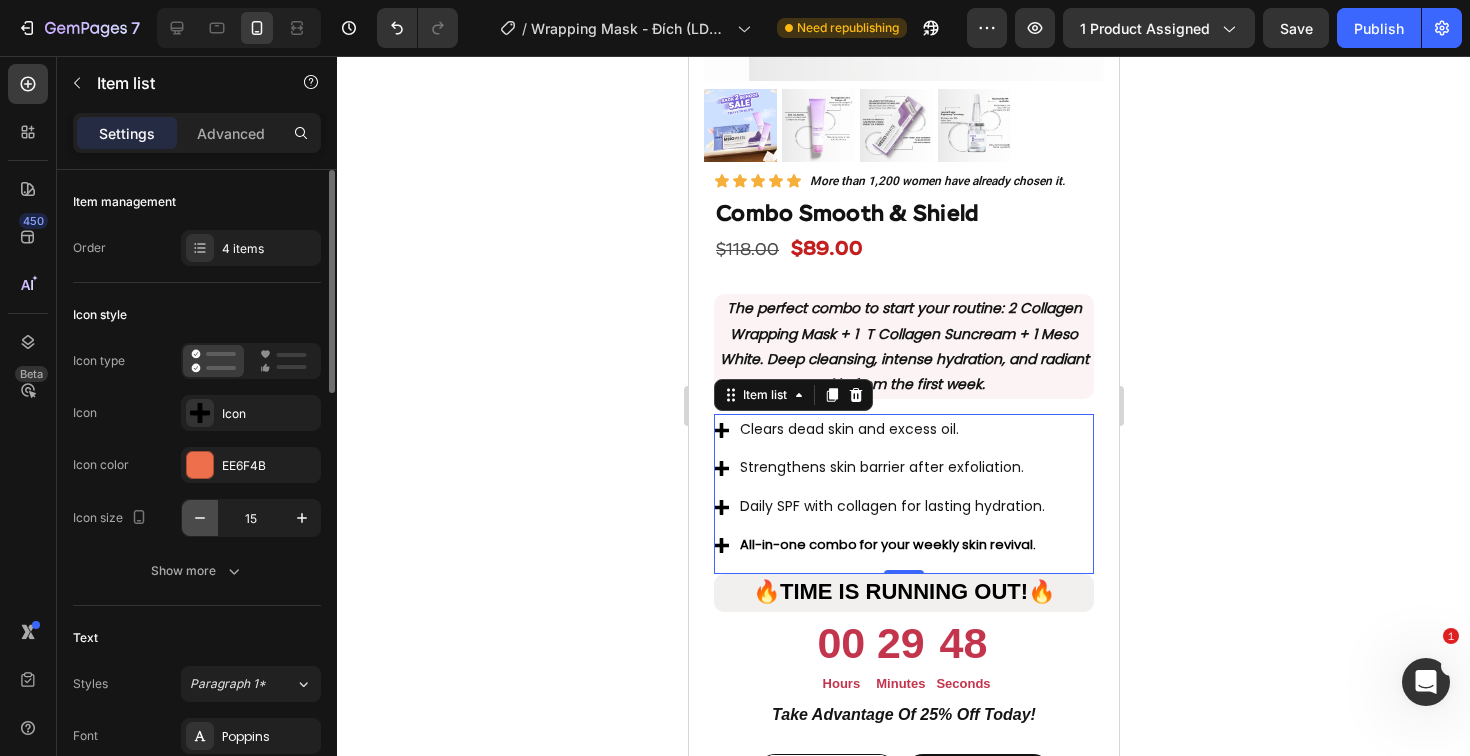 click 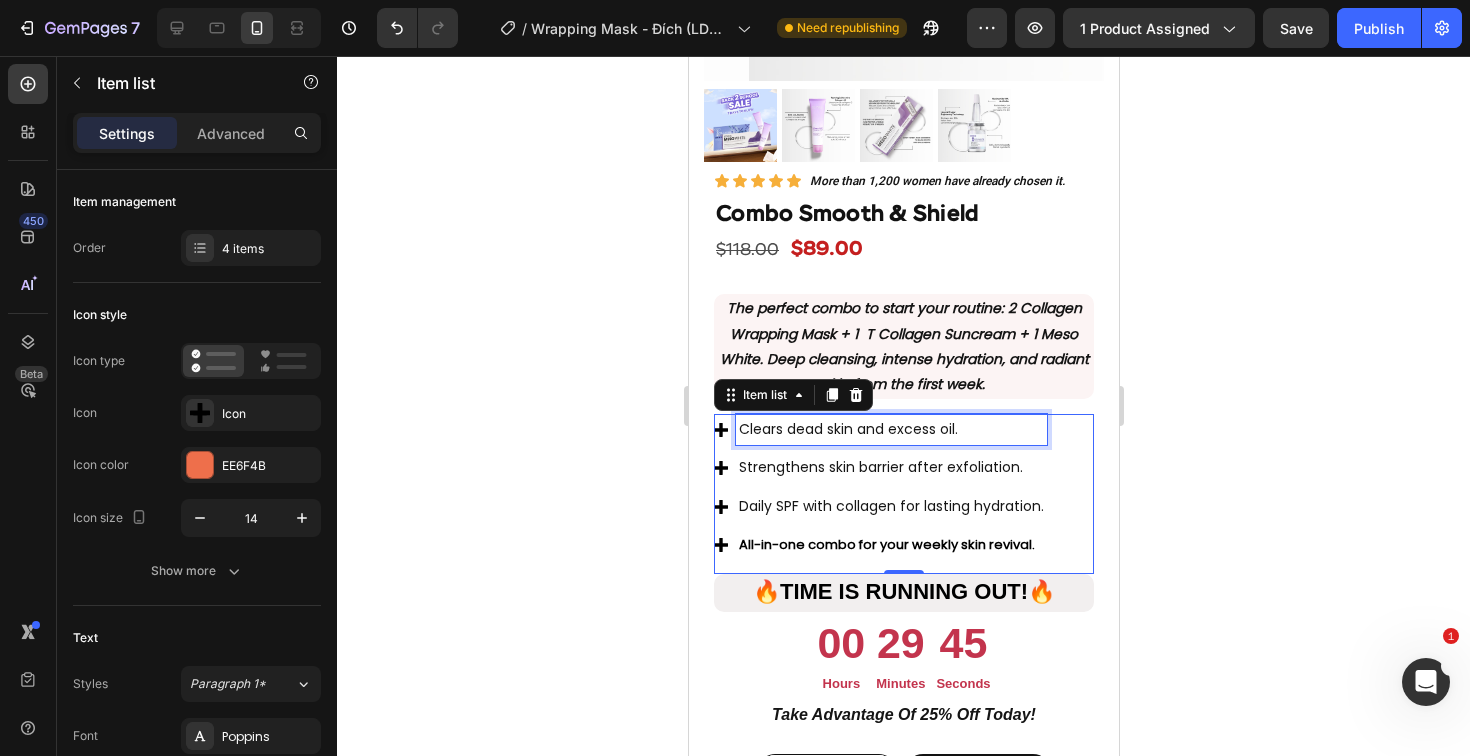 click on "Clears dead skin and excess oil." at bounding box center (890, 429) 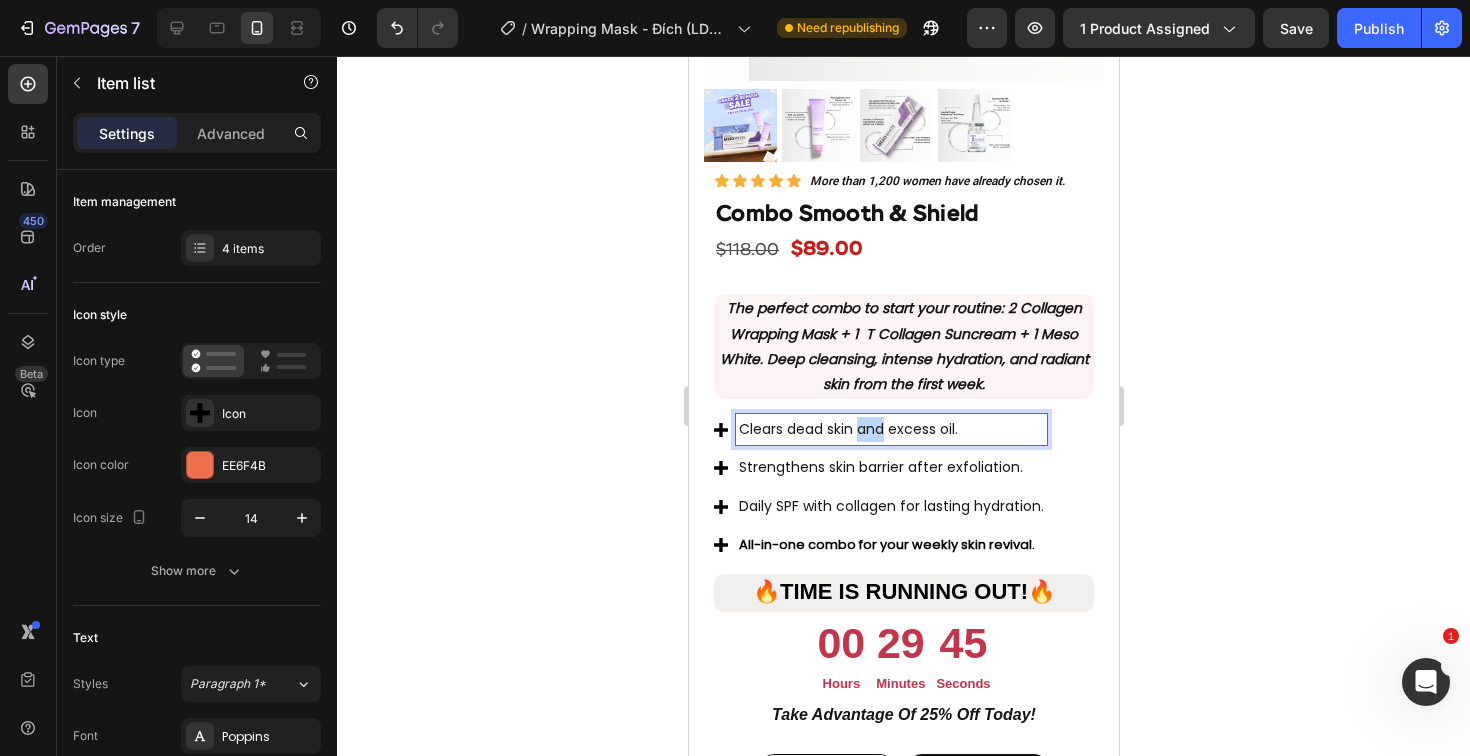 click on "Clears dead skin and excess oil." at bounding box center [890, 429] 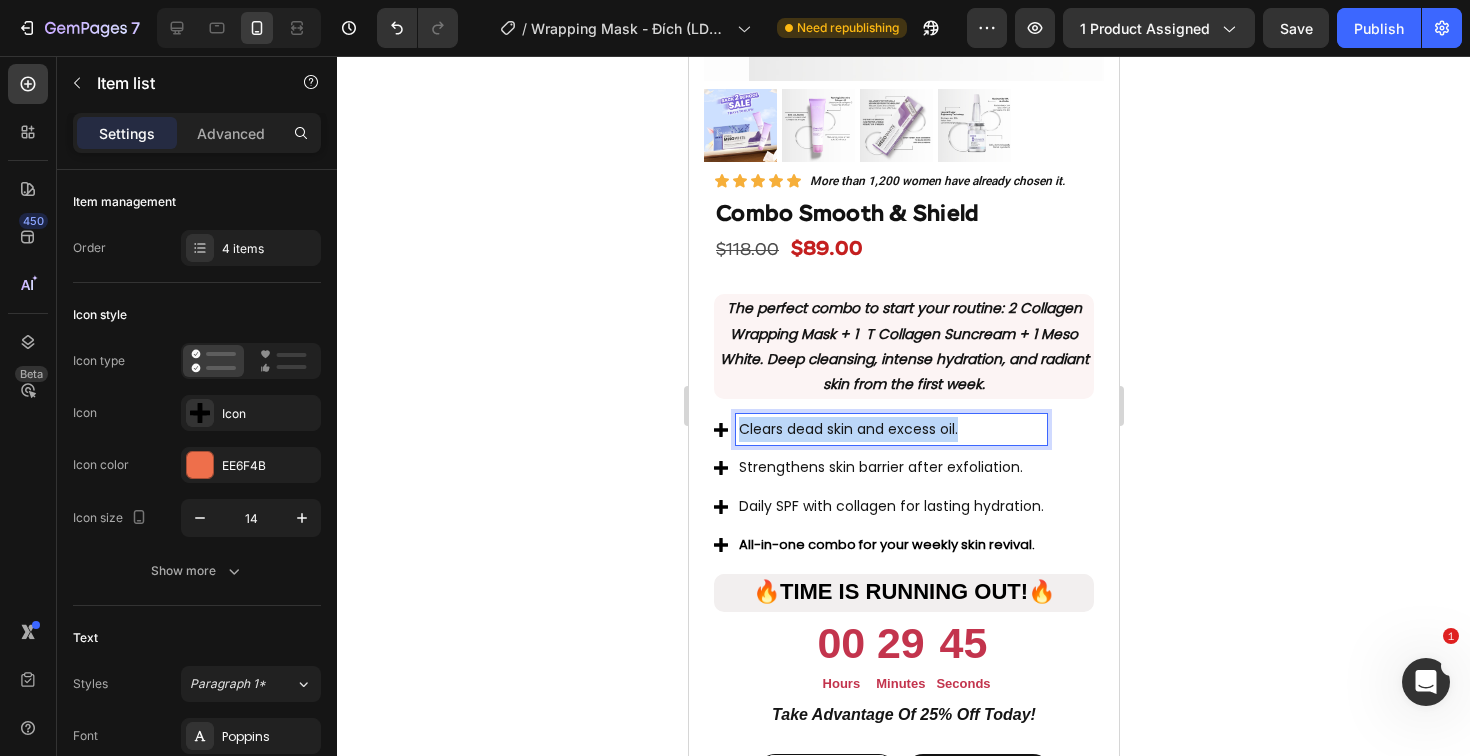 click on "Clears dead skin and excess oil." at bounding box center (890, 429) 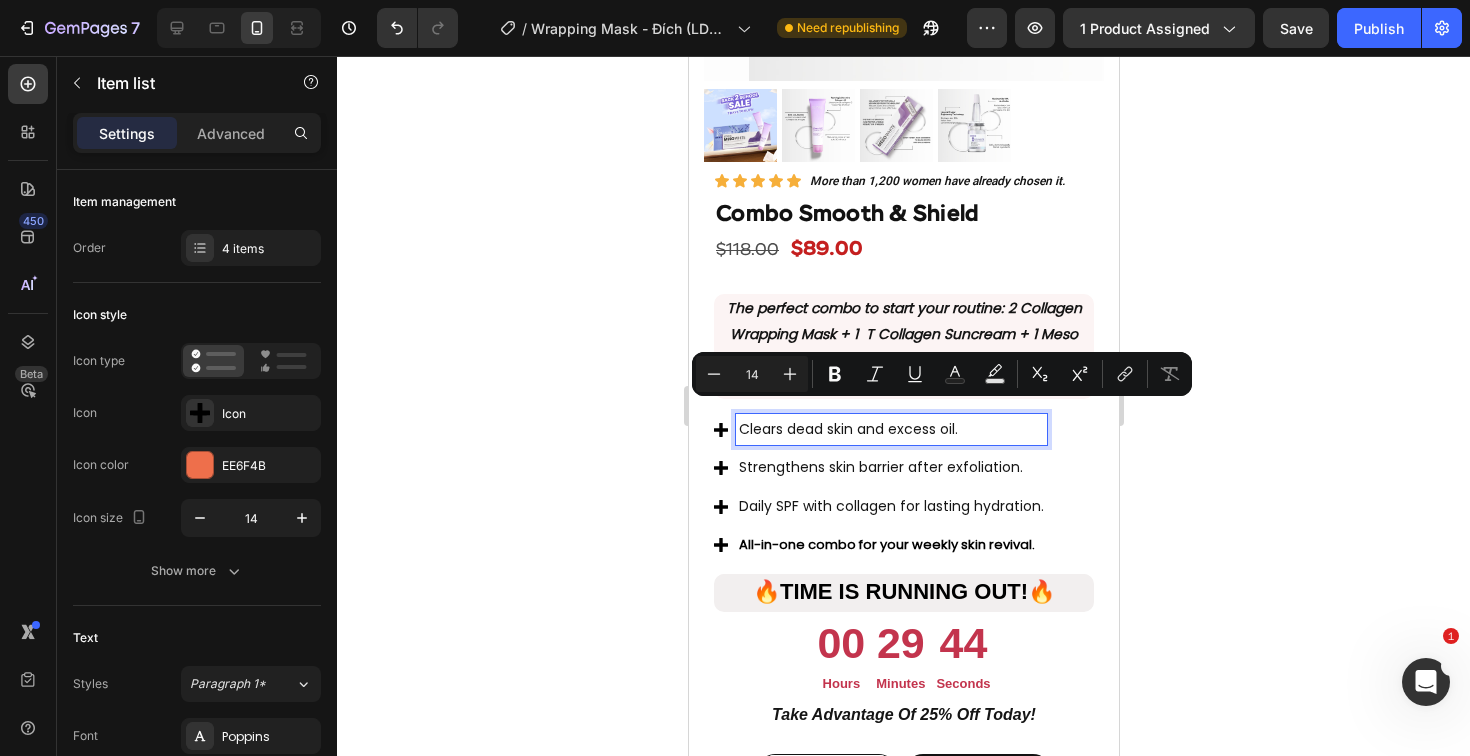 click on "Strengthens skin barrier after exfoliation." at bounding box center [890, 467] 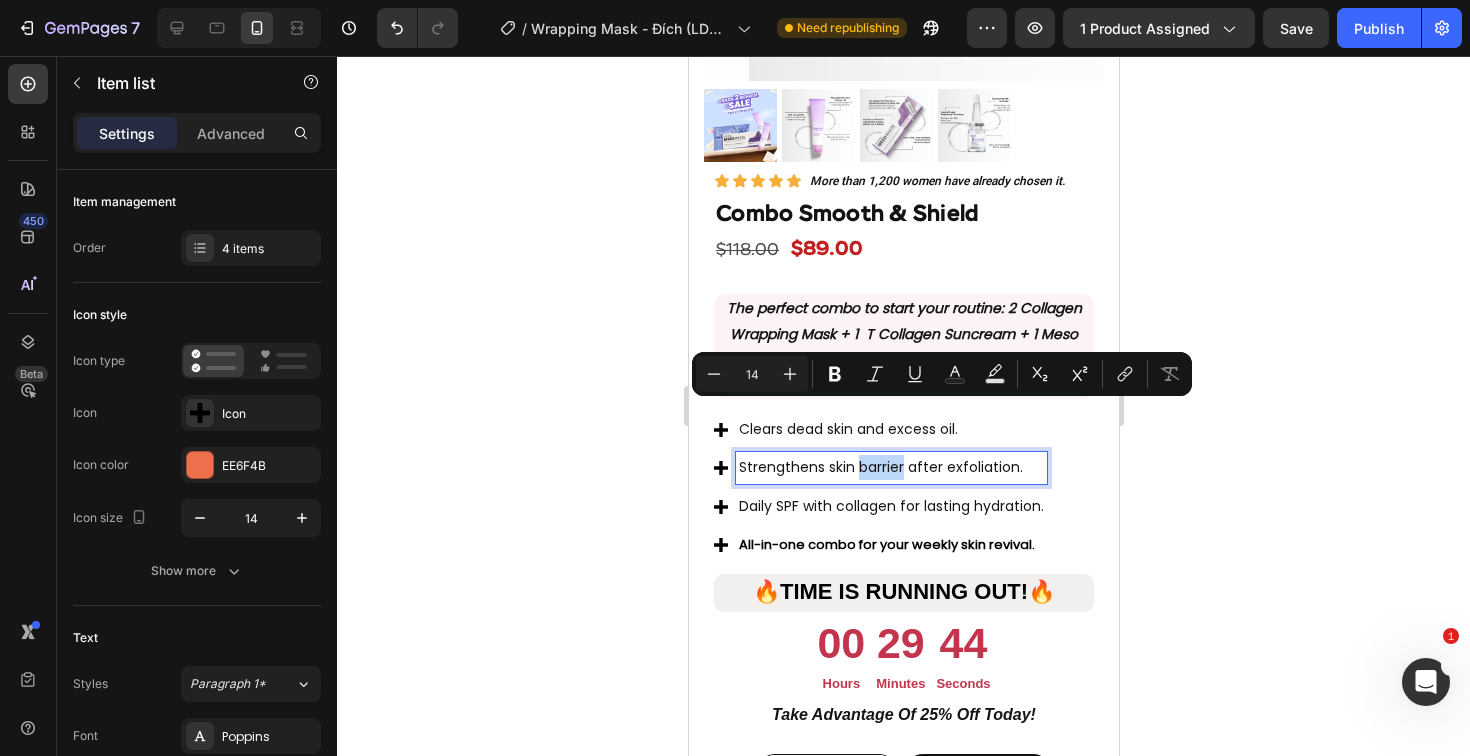 click on "Strengthens skin barrier after exfoliation." at bounding box center [890, 467] 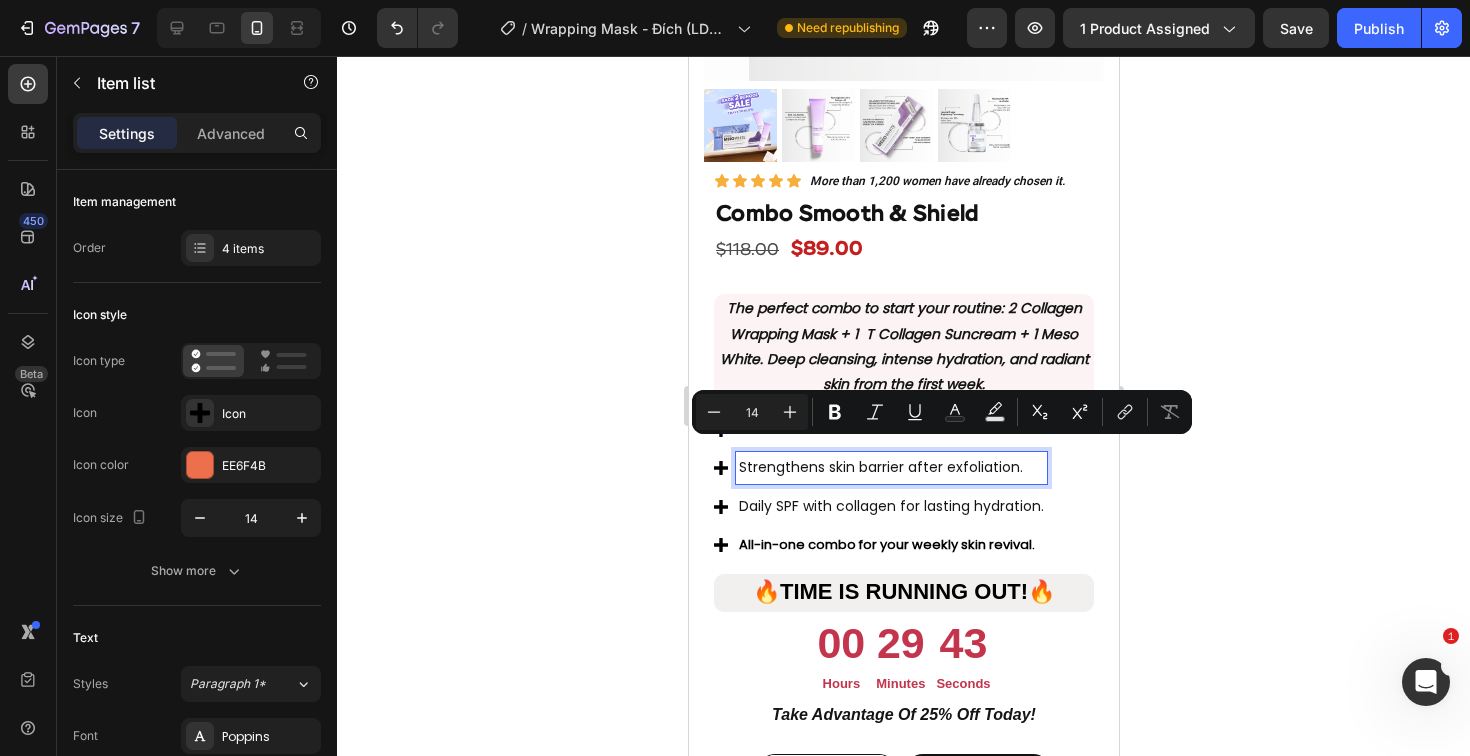 click on "Daily SPF with collagen for lasting hydration." at bounding box center (890, 506) 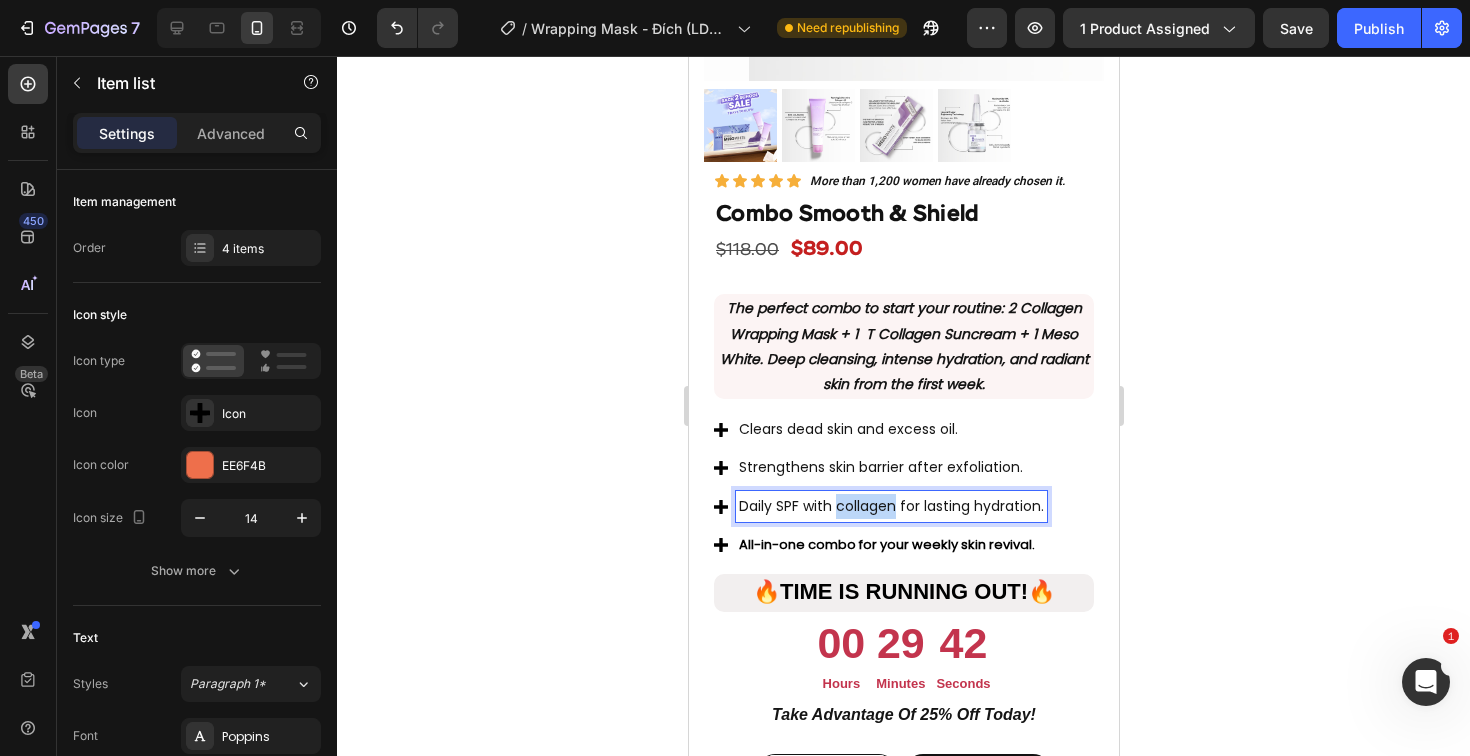click on "Daily SPF with collagen for lasting hydration." at bounding box center (890, 506) 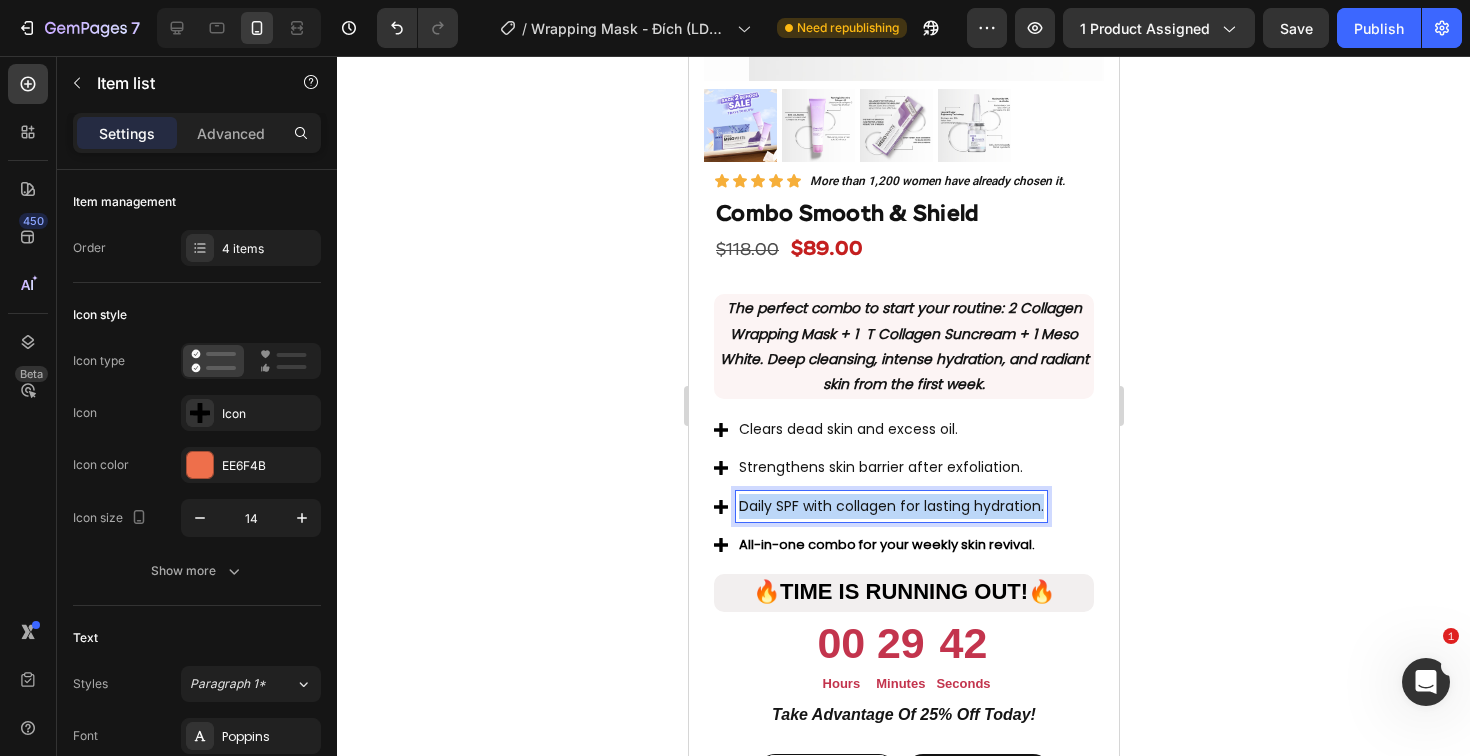 click on "Daily SPF with collagen for lasting hydration." at bounding box center [890, 506] 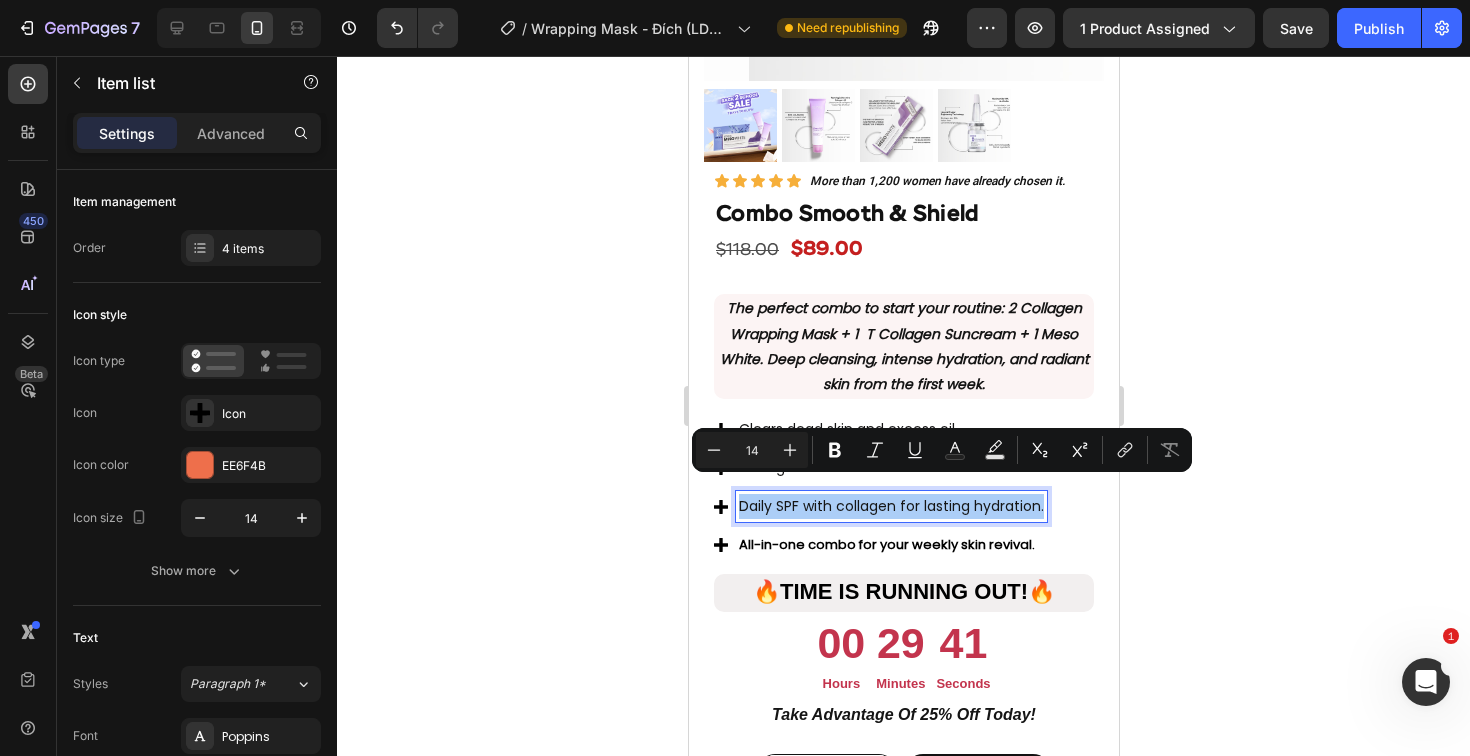 click 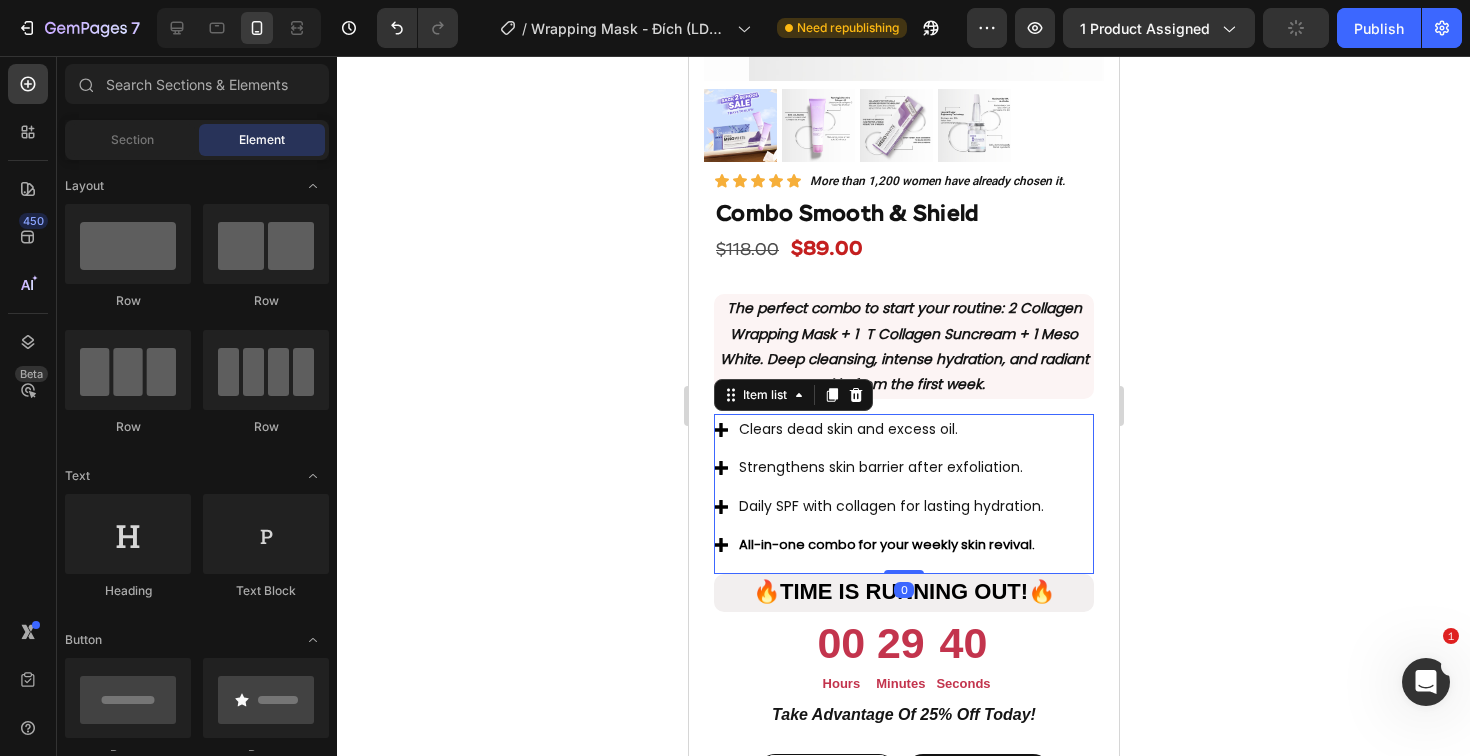 click on "All-in-one combo for your weekly skin revival." at bounding box center (886, 544) 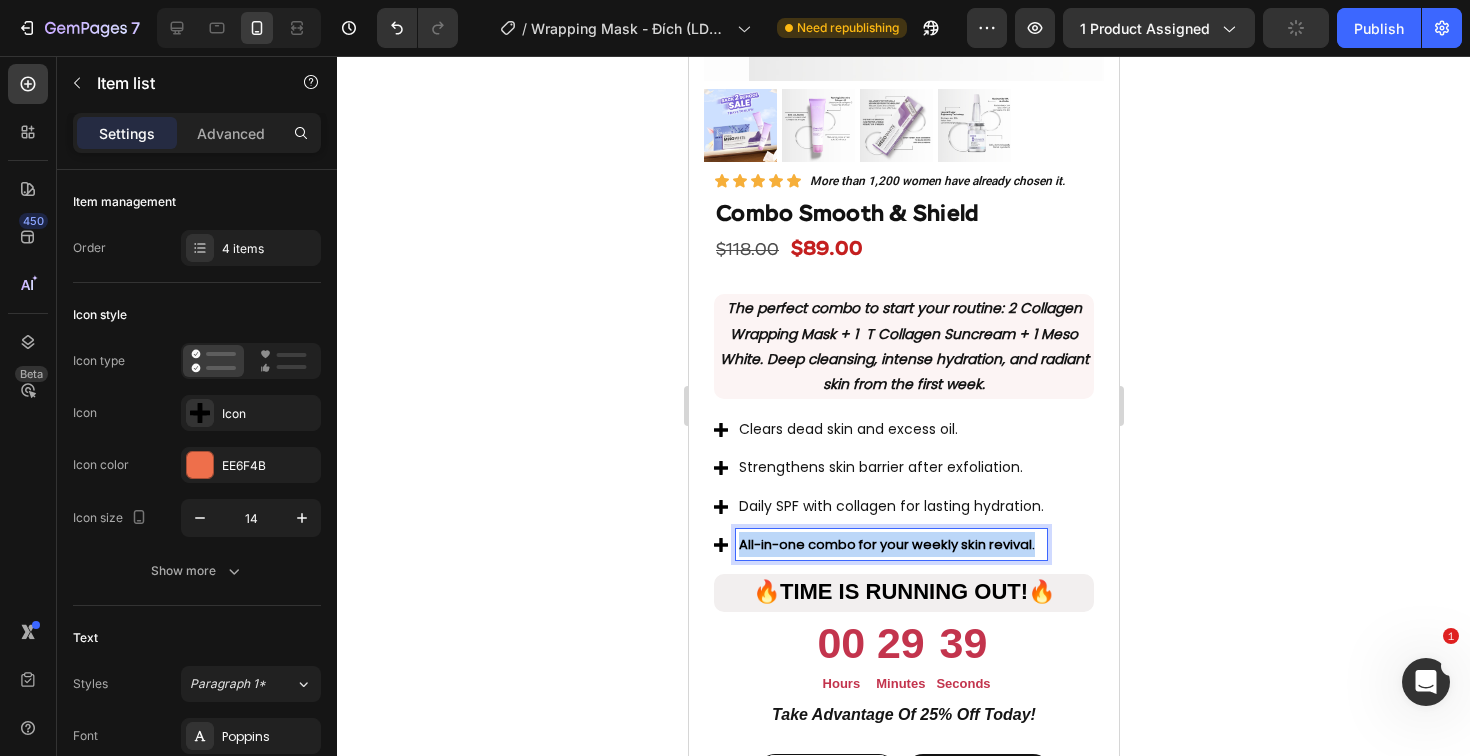 click on "All-in-one combo for your weekly skin revival." at bounding box center (886, 544) 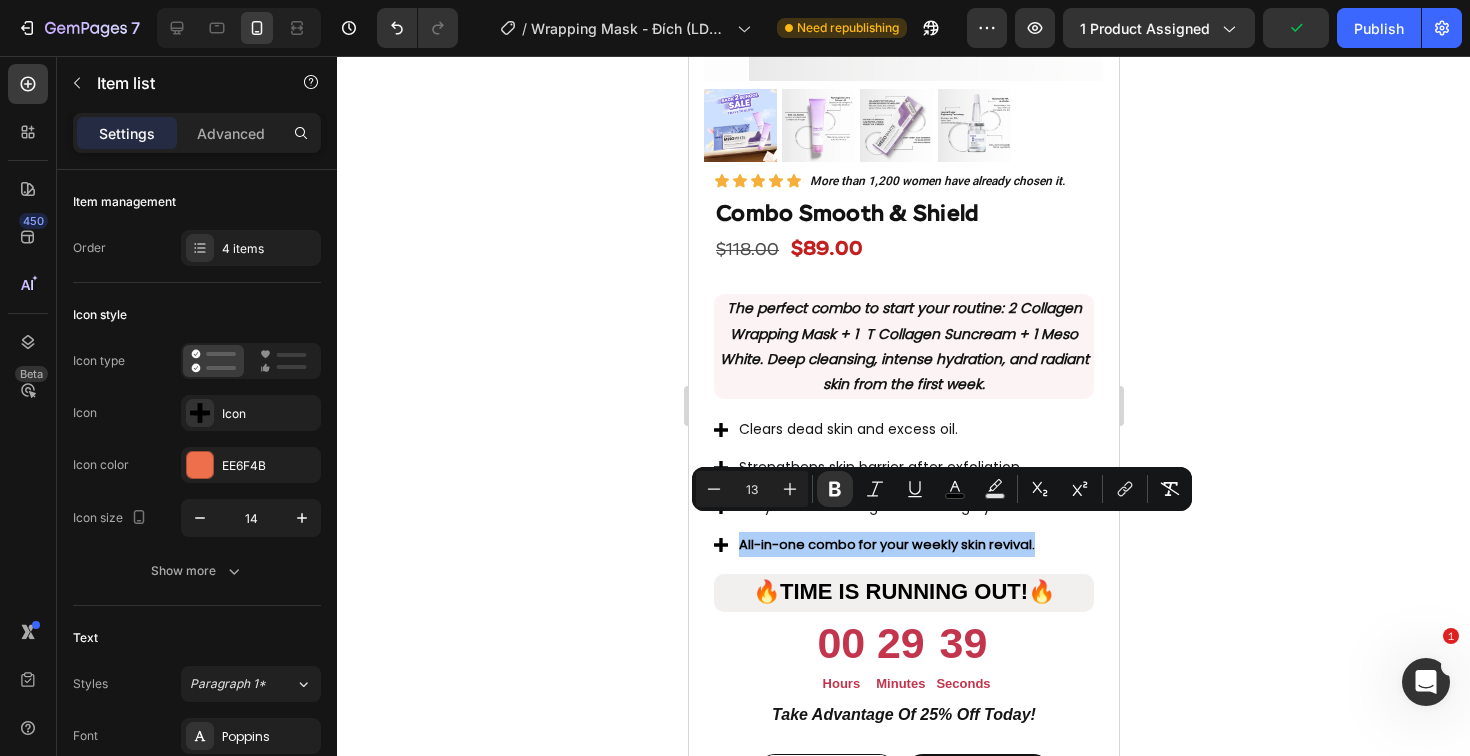 click 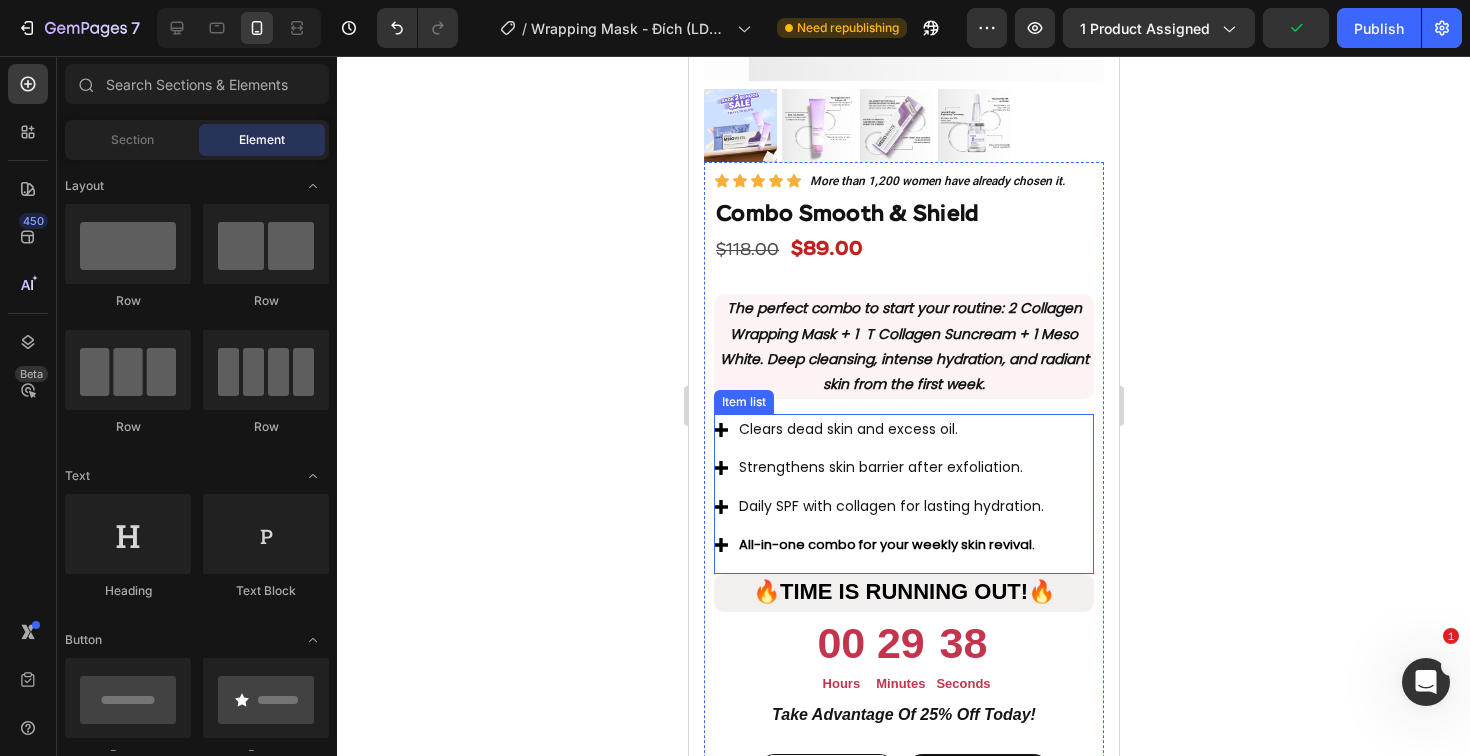 click on "All-in-one combo for your weekly skin revival." at bounding box center [890, 544] 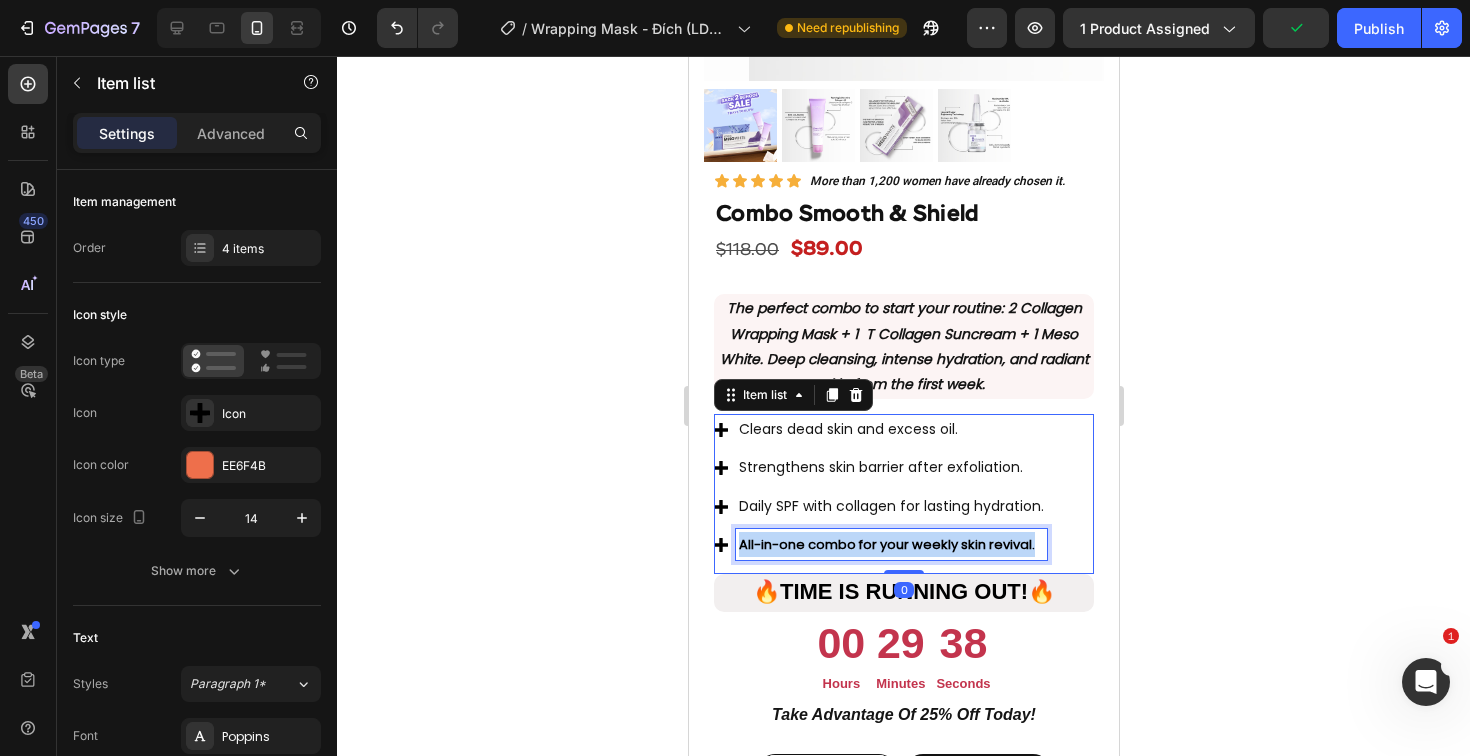 click on "All-in-one combo for your weekly skin revival." at bounding box center (890, 544) 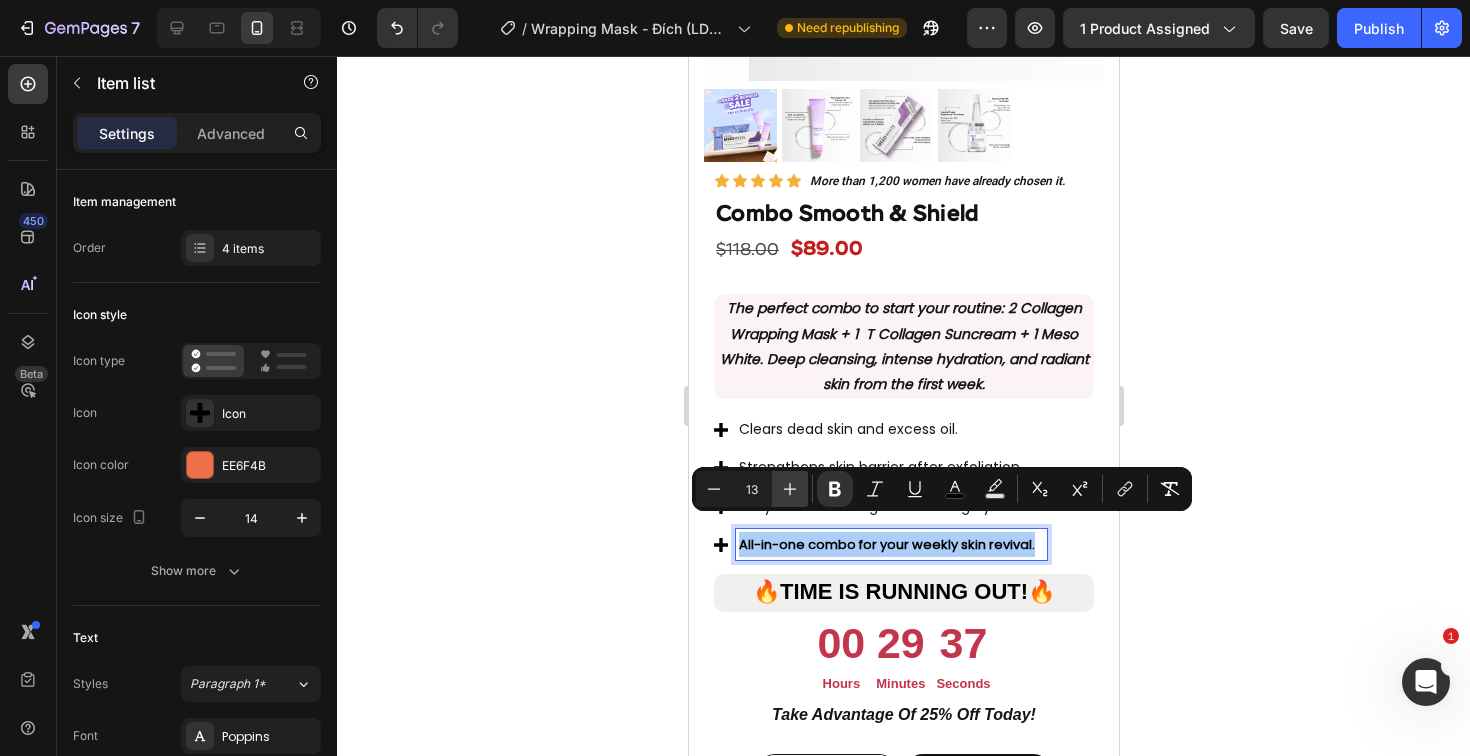 click 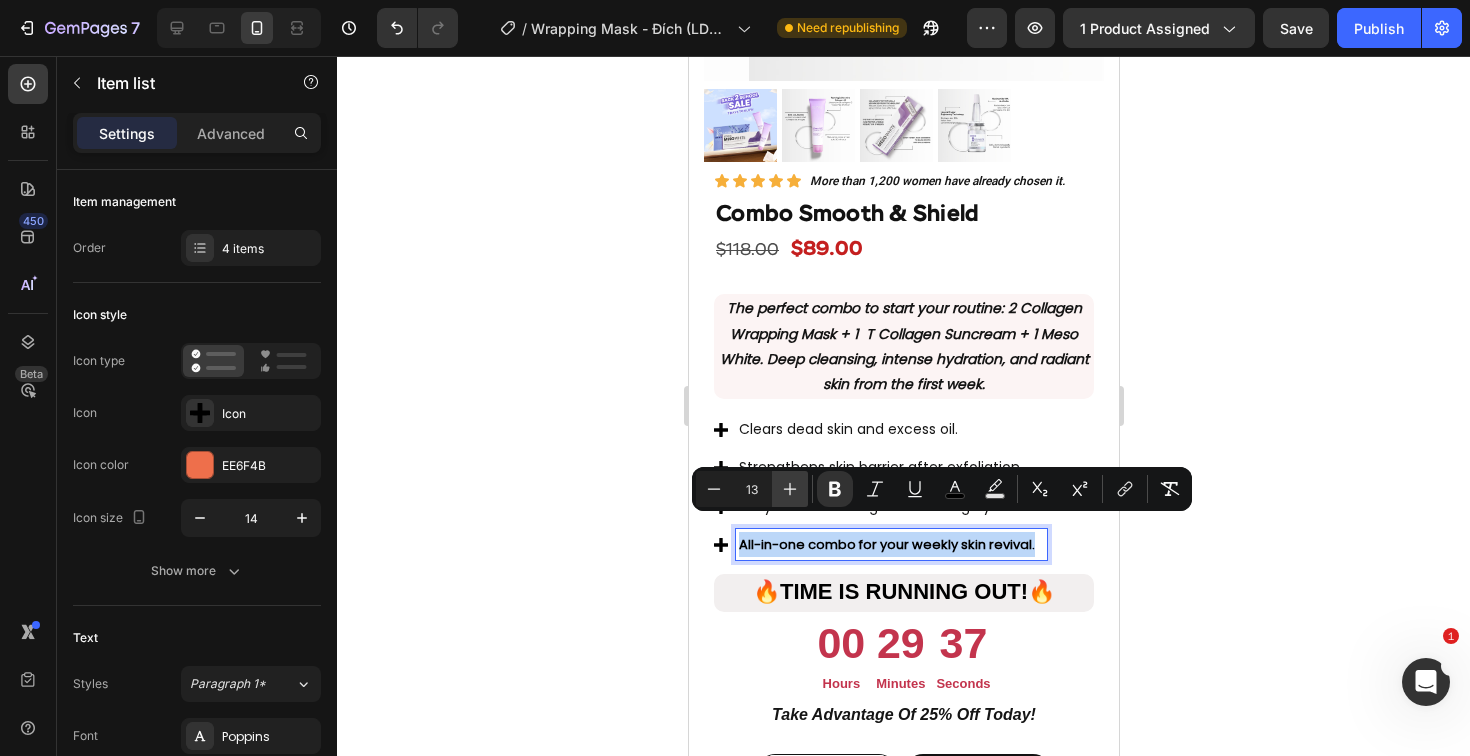 type on "14" 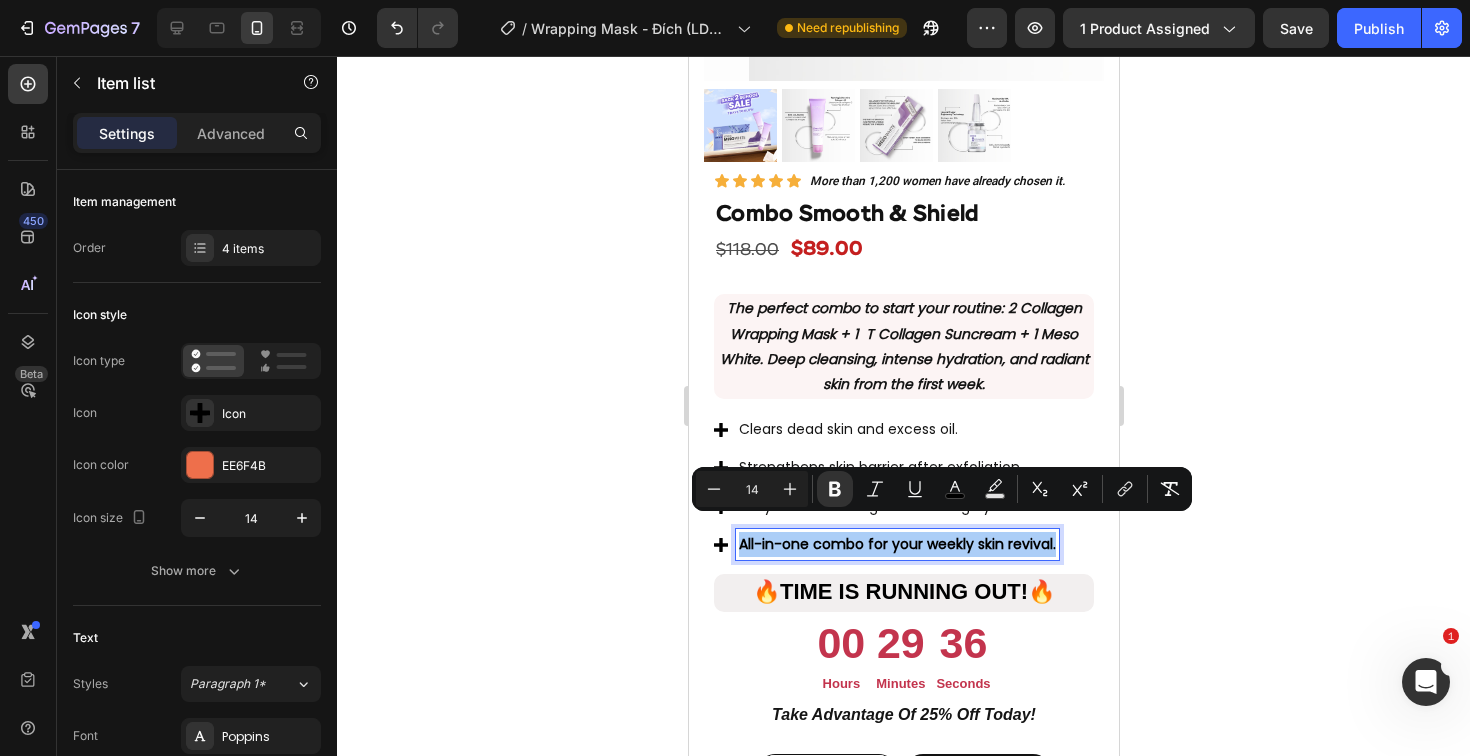 click 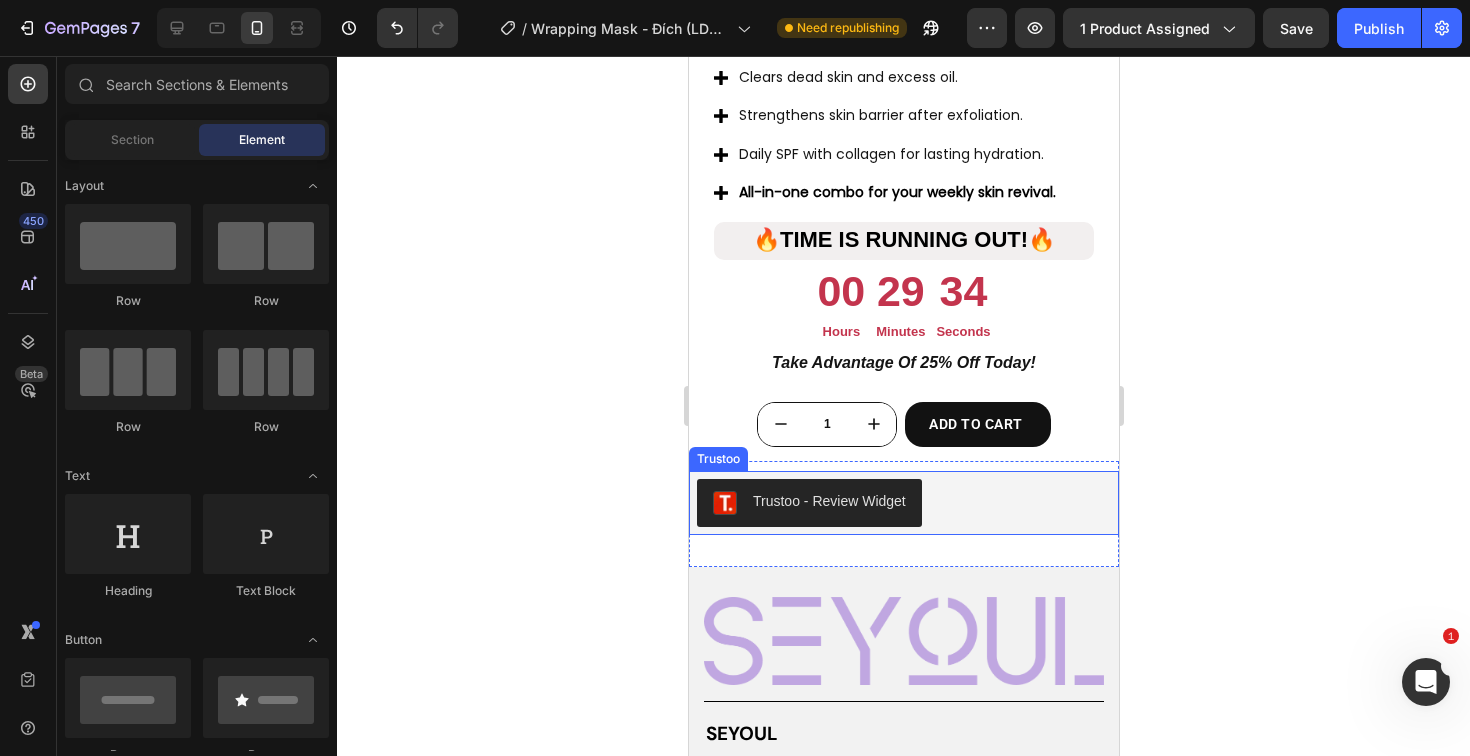 scroll, scrollTop: 6947, scrollLeft: 0, axis: vertical 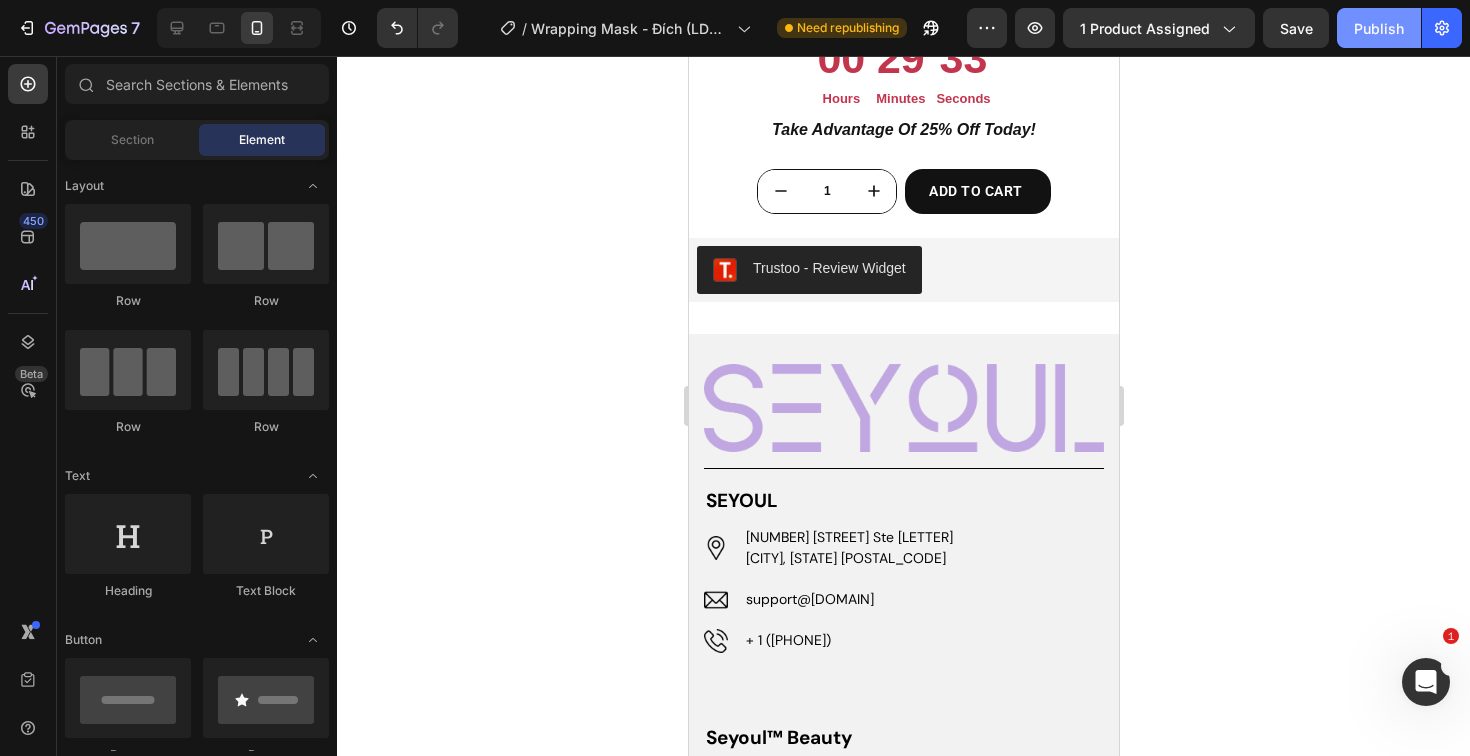 click on "Publish" 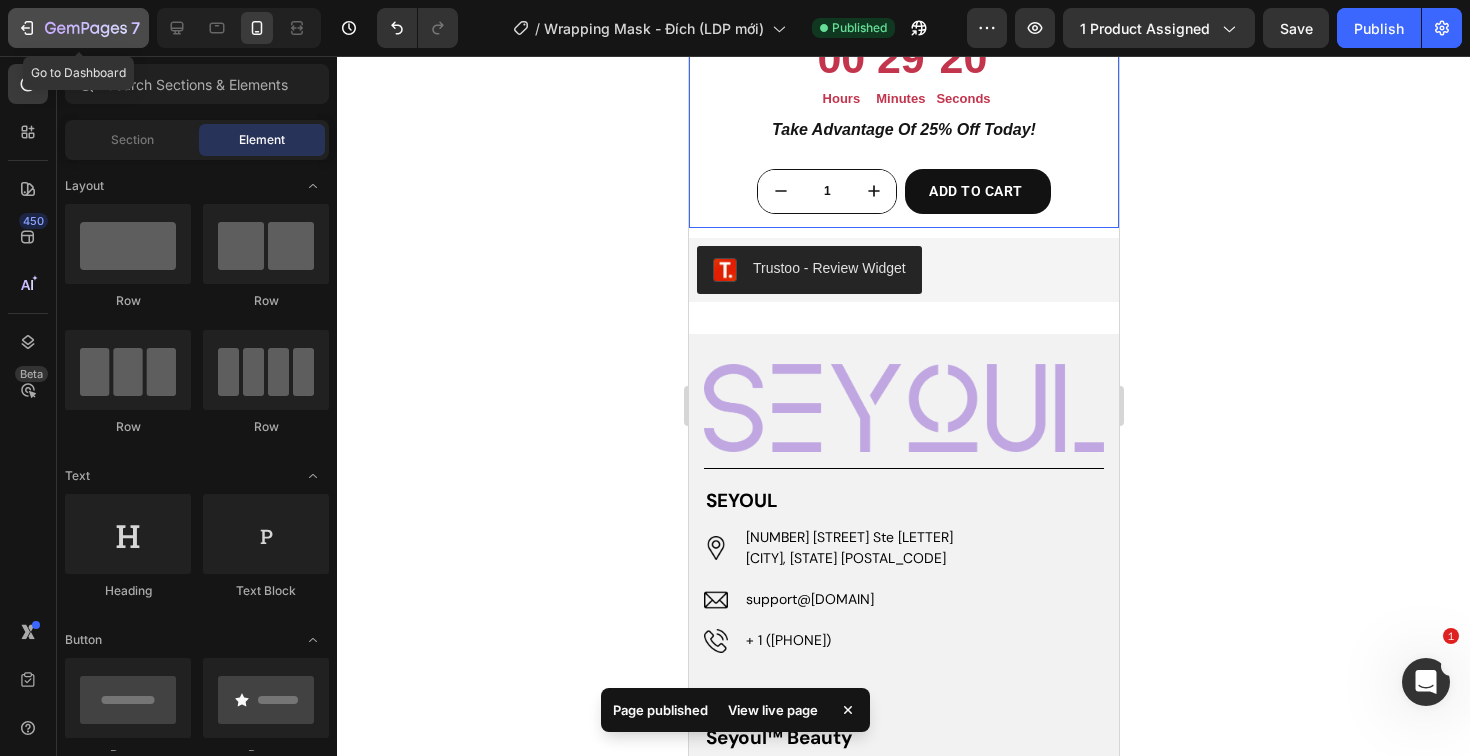 click 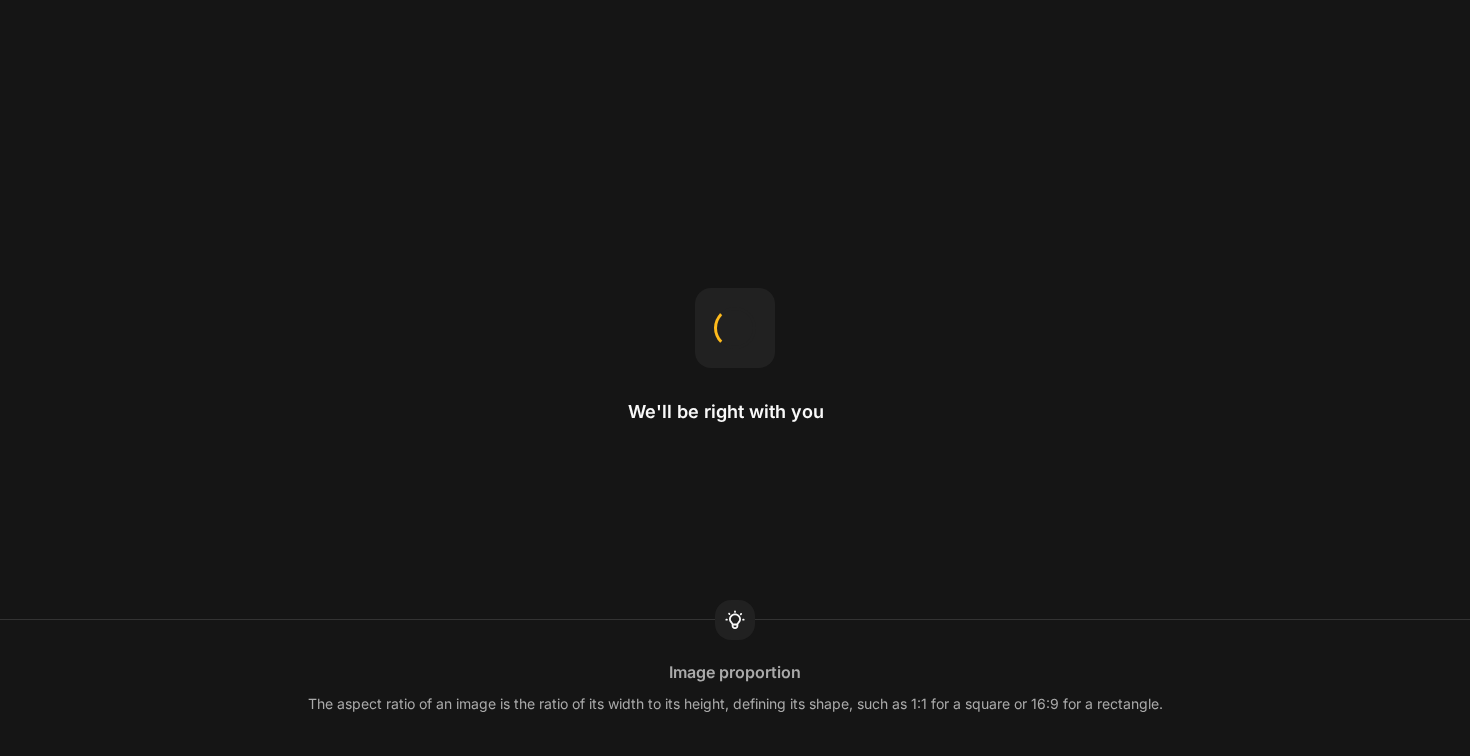 scroll, scrollTop: 0, scrollLeft: 0, axis: both 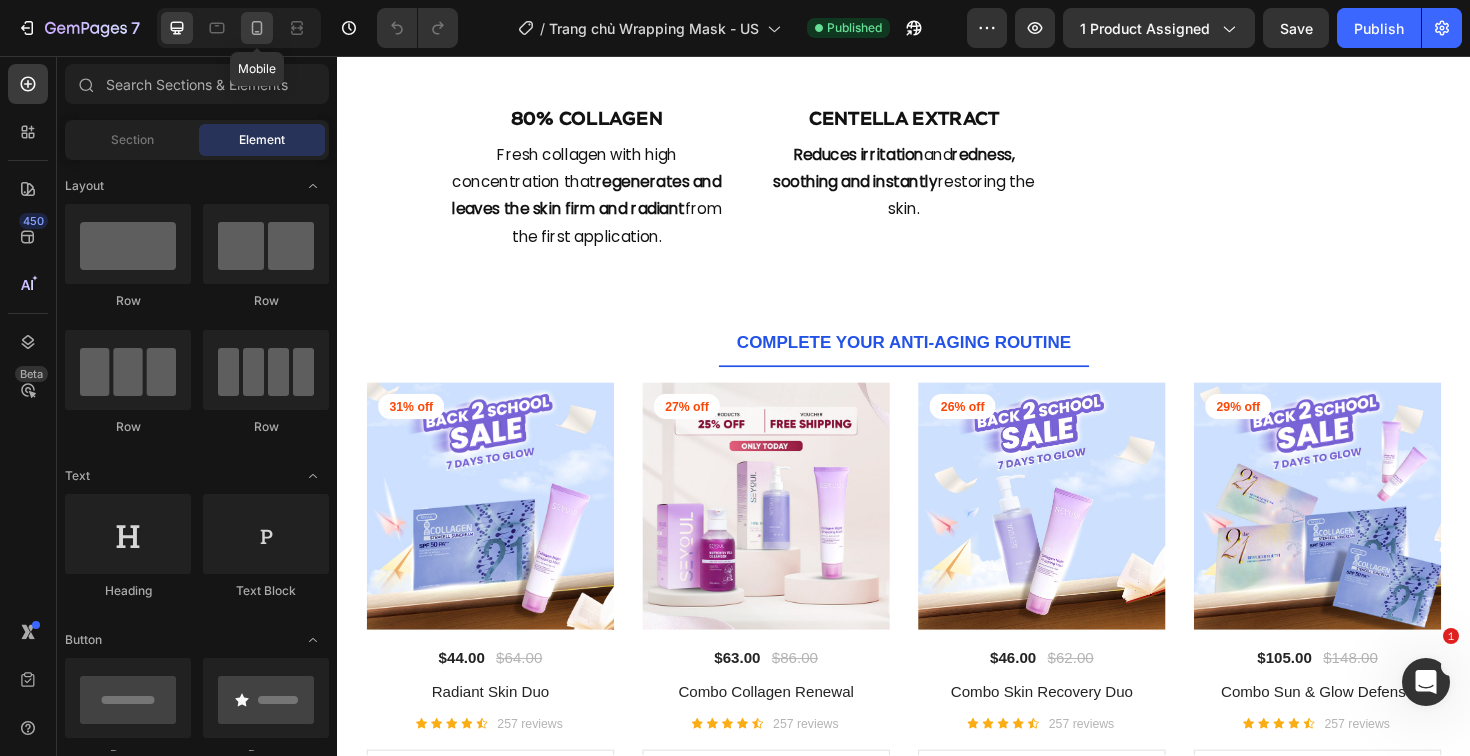 click 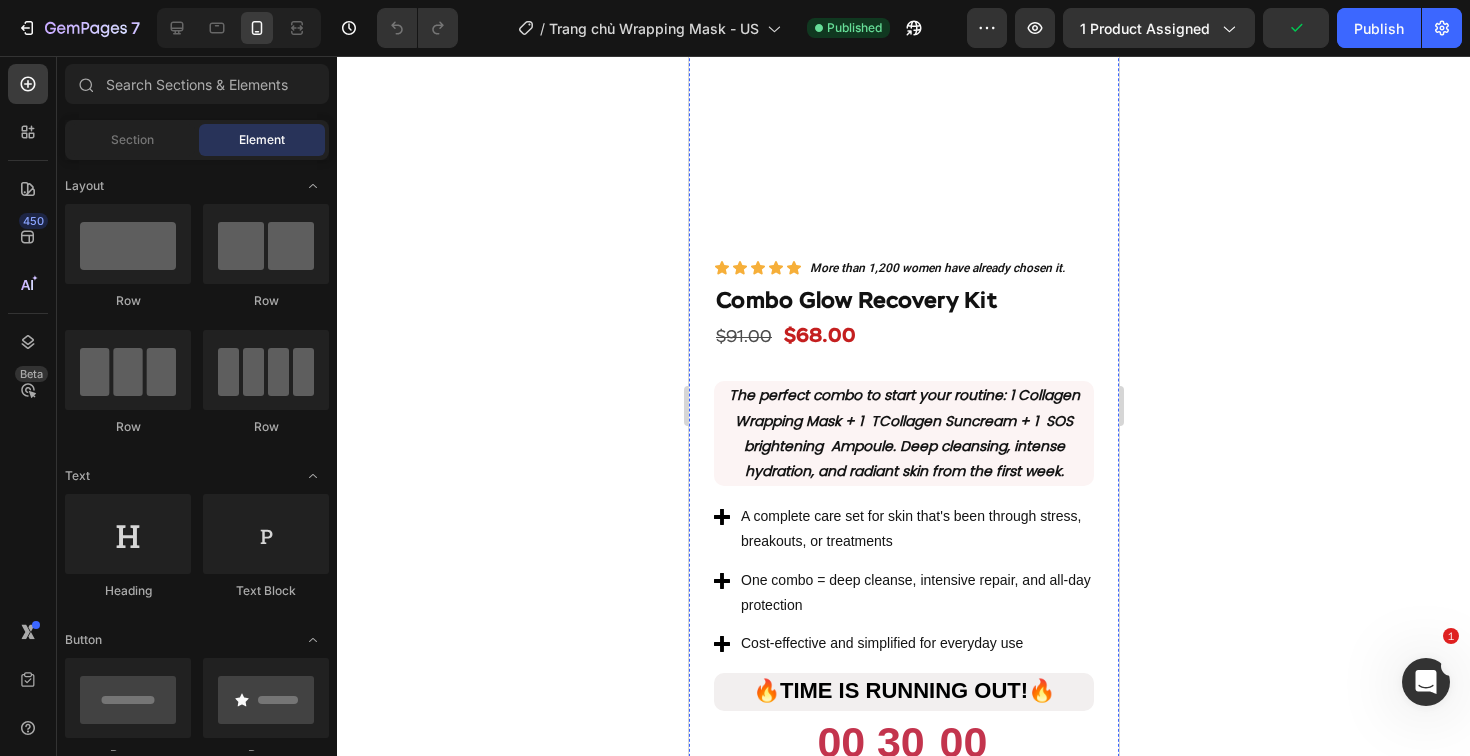 scroll, scrollTop: 2064, scrollLeft: 0, axis: vertical 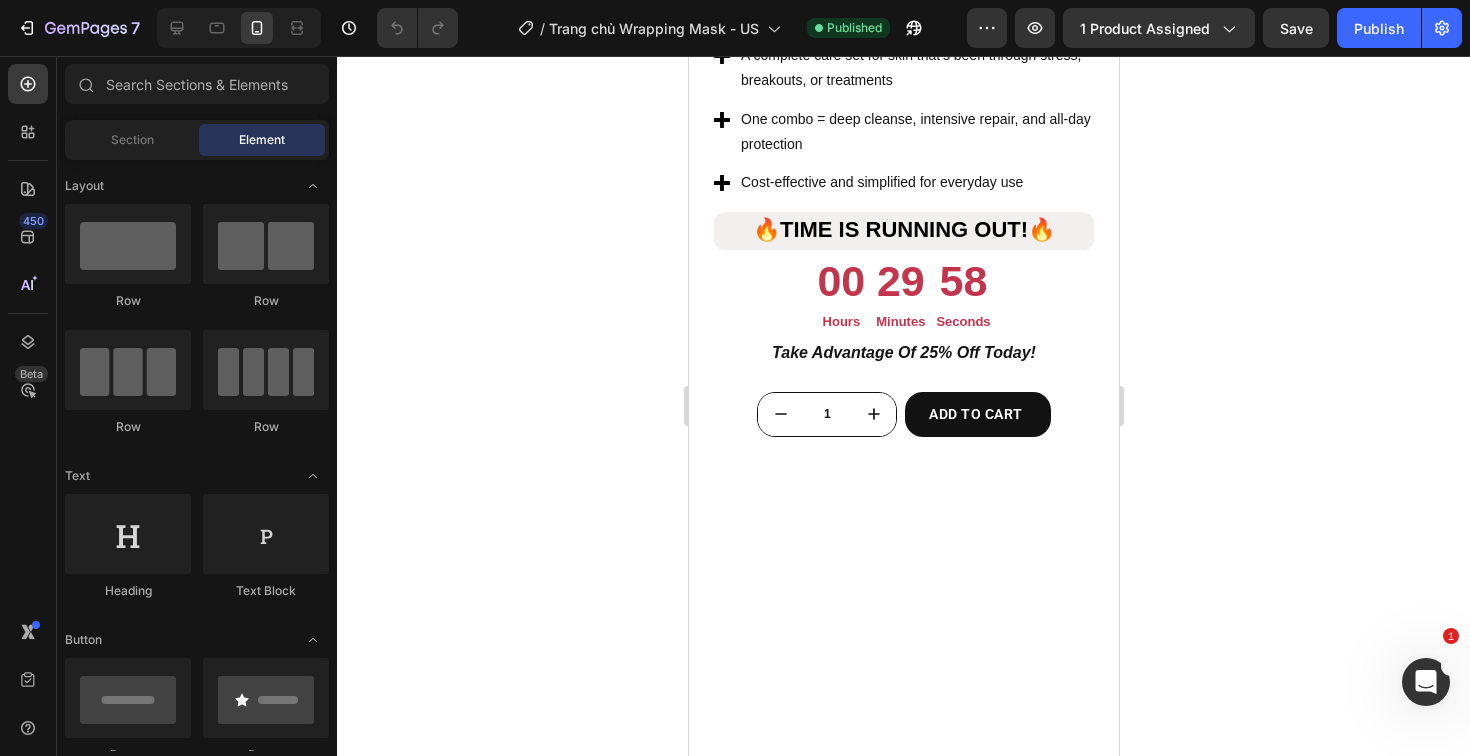 click on "The perfect combo to start your routine : 1 Collagen Wrapping Mask + 1  TCollagen Suncream + 1  SOS brightening  Ampoule. Deep cleansing, intense hydration, and radiant skin from the first week." at bounding box center (903, -28) 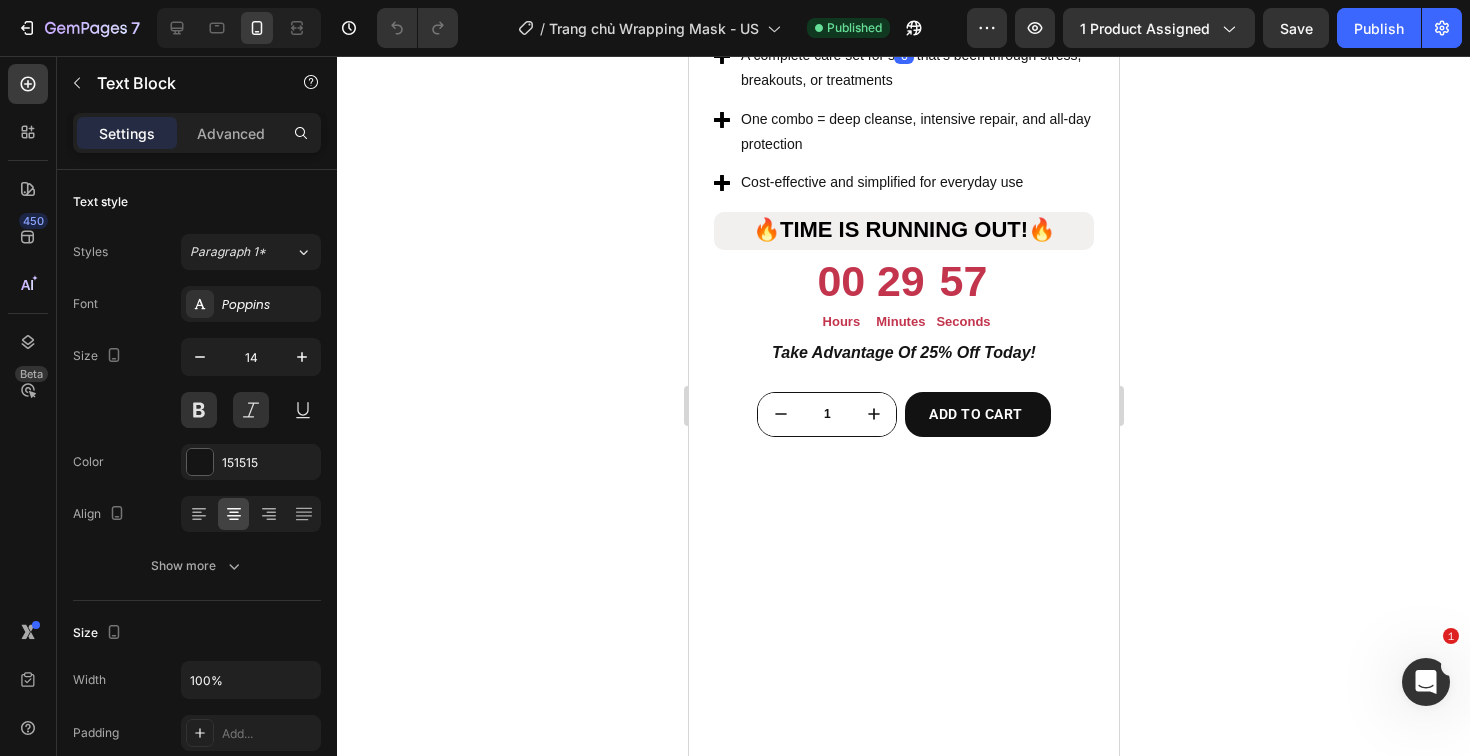 click on "The perfect combo to start your routine : 1 Collagen Wrapping Mask + 1  TCollagen Suncream + 1  SOS brightening  Ampoule. Deep cleansing, intense hydration, and radiant skin from the first week." at bounding box center (903, -28) 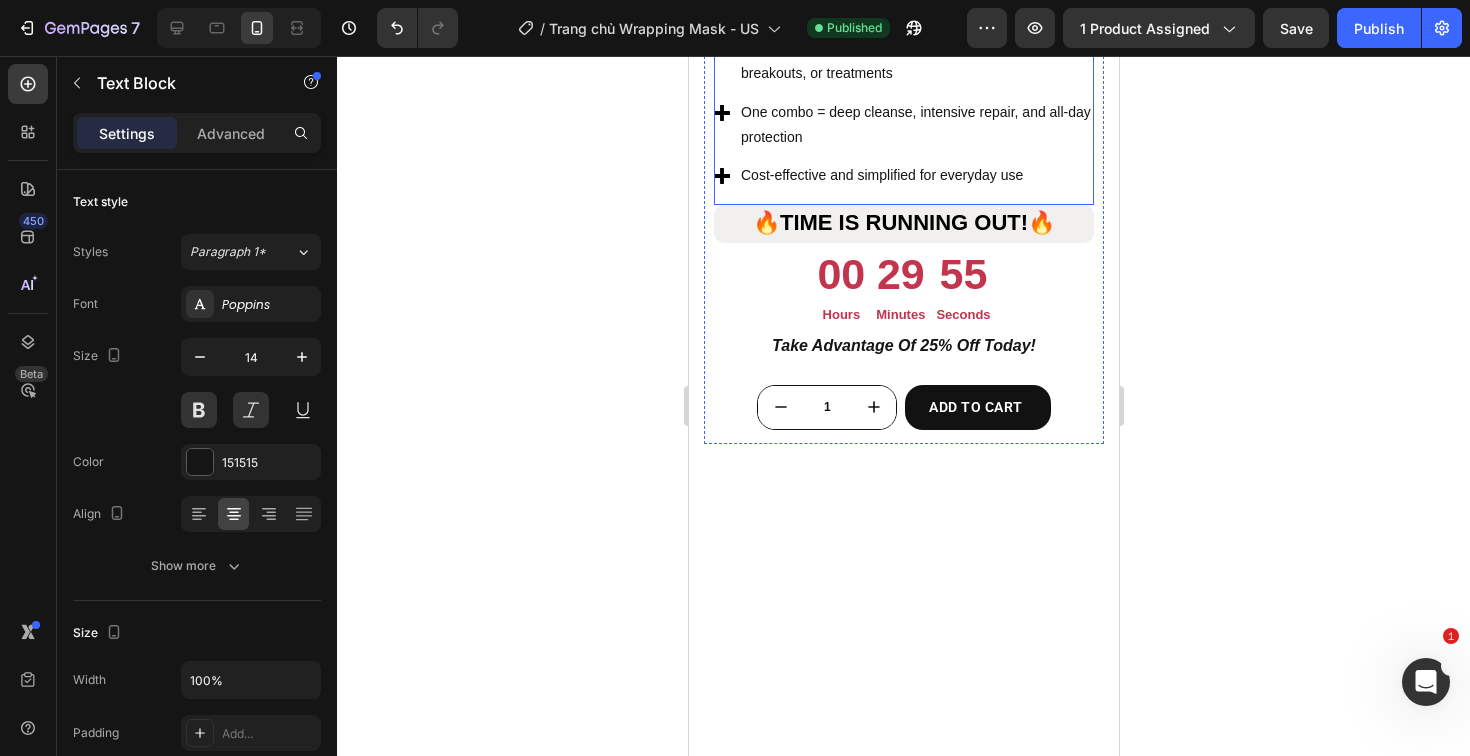 scroll, scrollTop: 2072, scrollLeft: 0, axis: vertical 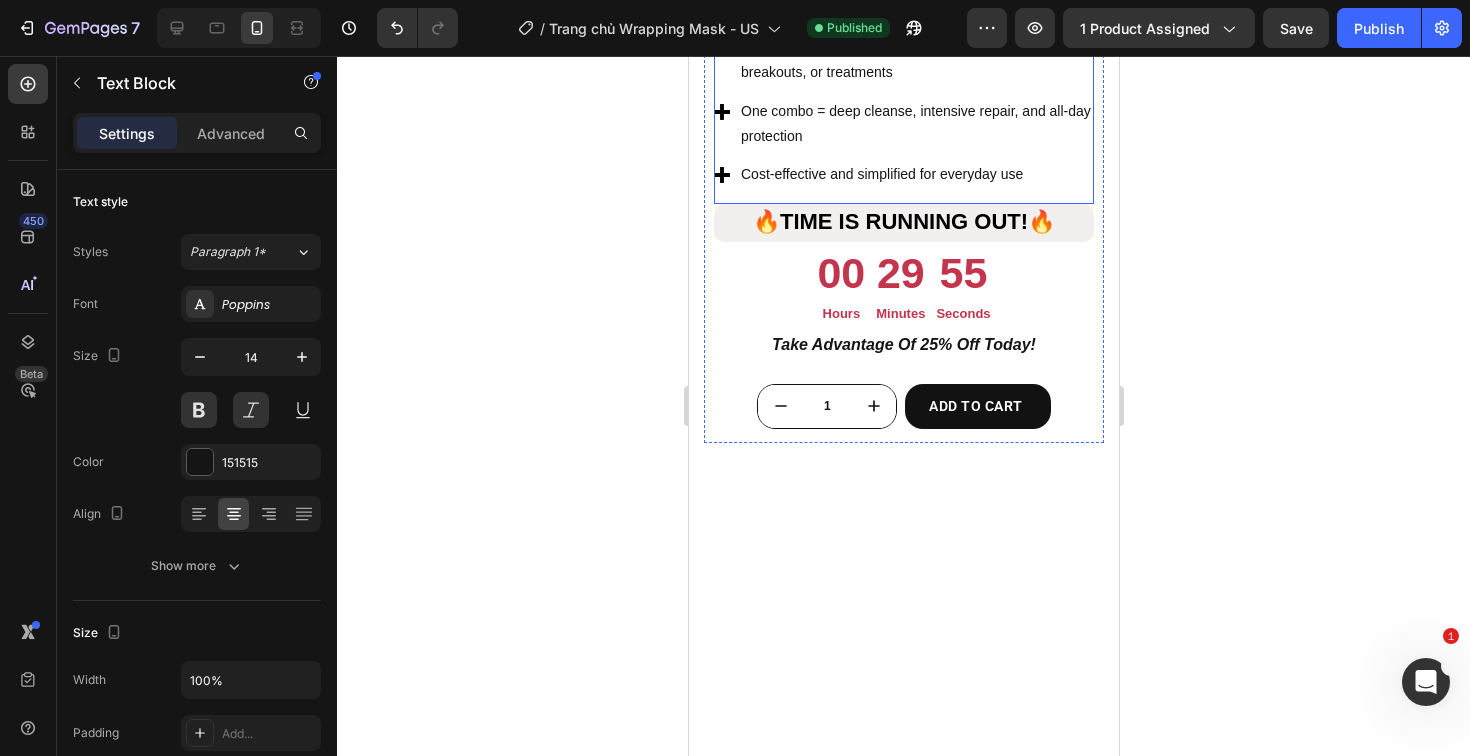 click on "A complete care set for skin that's been through stress, breakouts, or treatments" at bounding box center [915, 60] 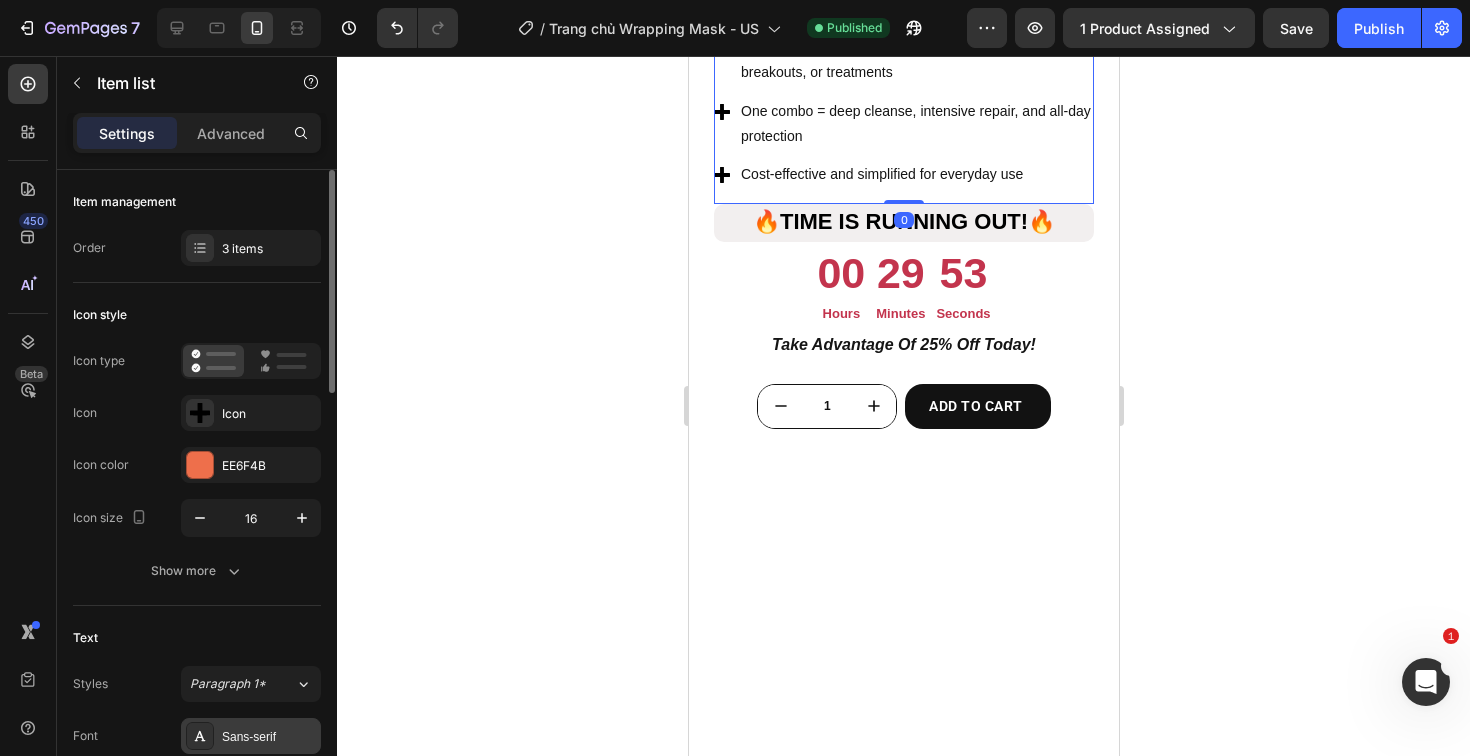 click on "Sans-serif" at bounding box center (269, 737) 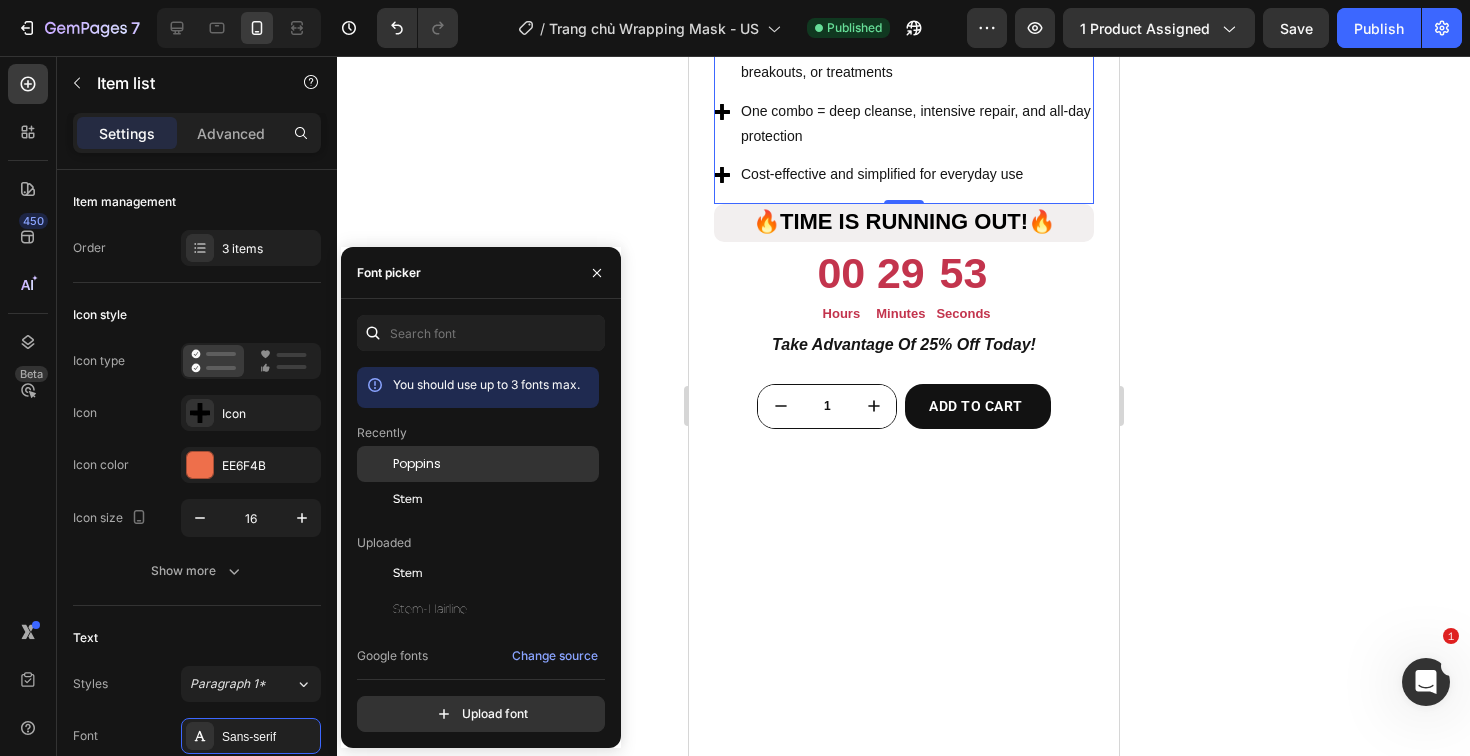 click on "Poppins" at bounding box center (417, 464) 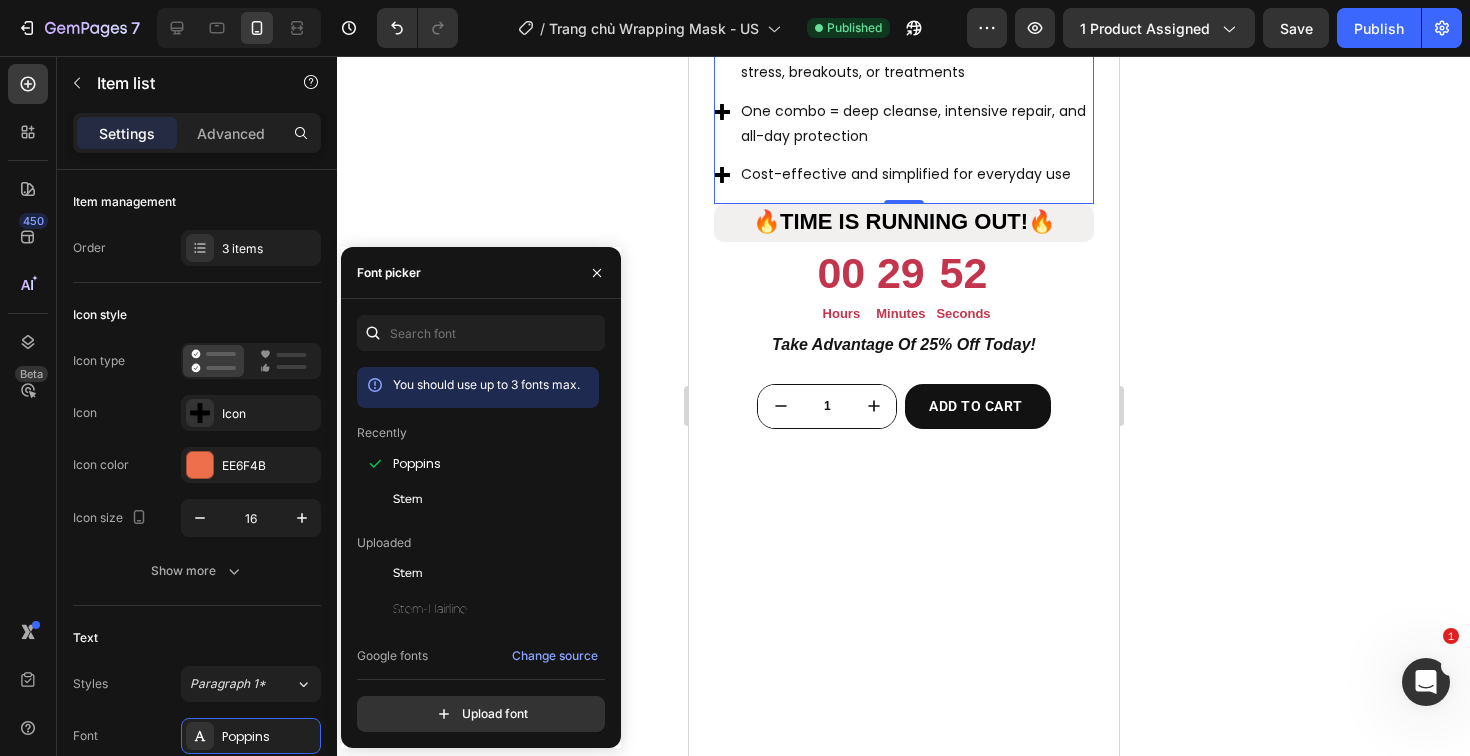 click 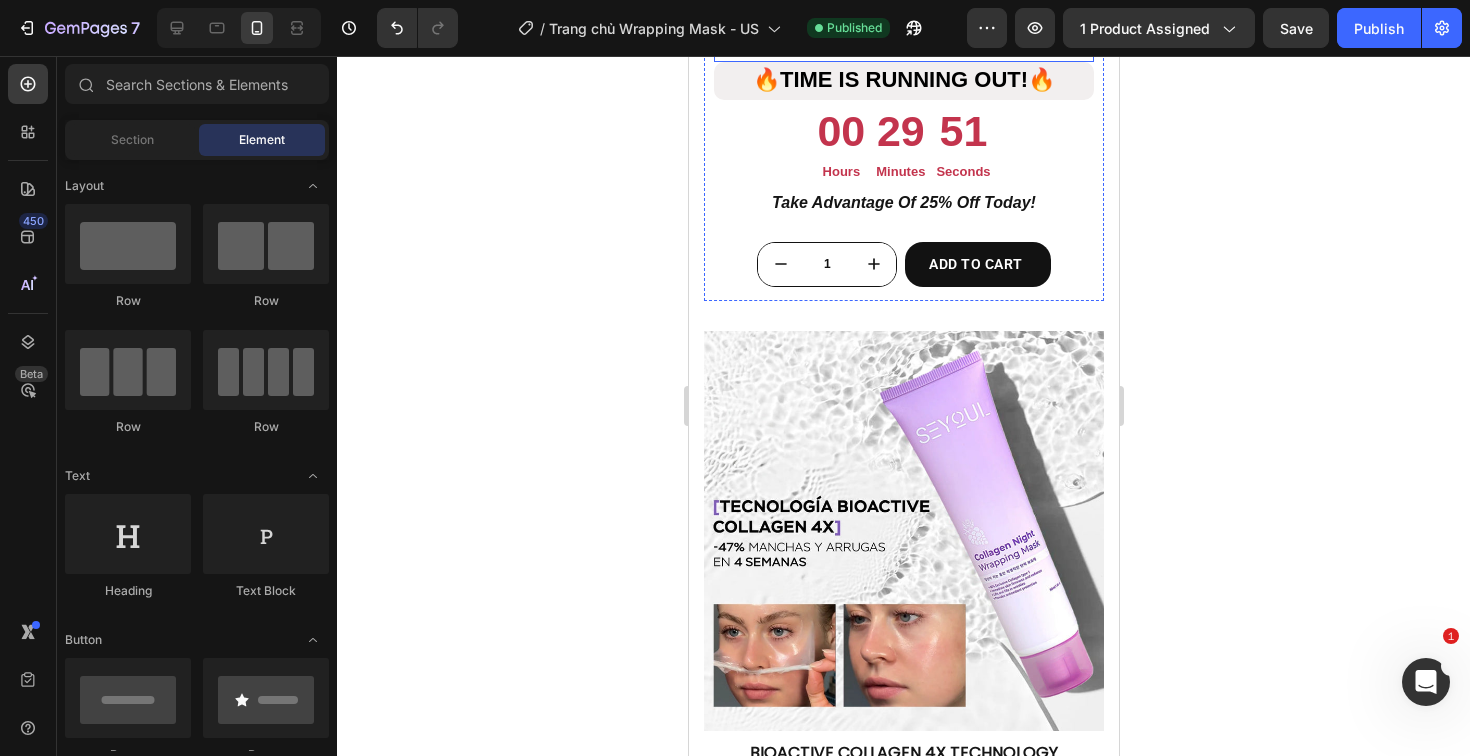 scroll, scrollTop: 2259, scrollLeft: 0, axis: vertical 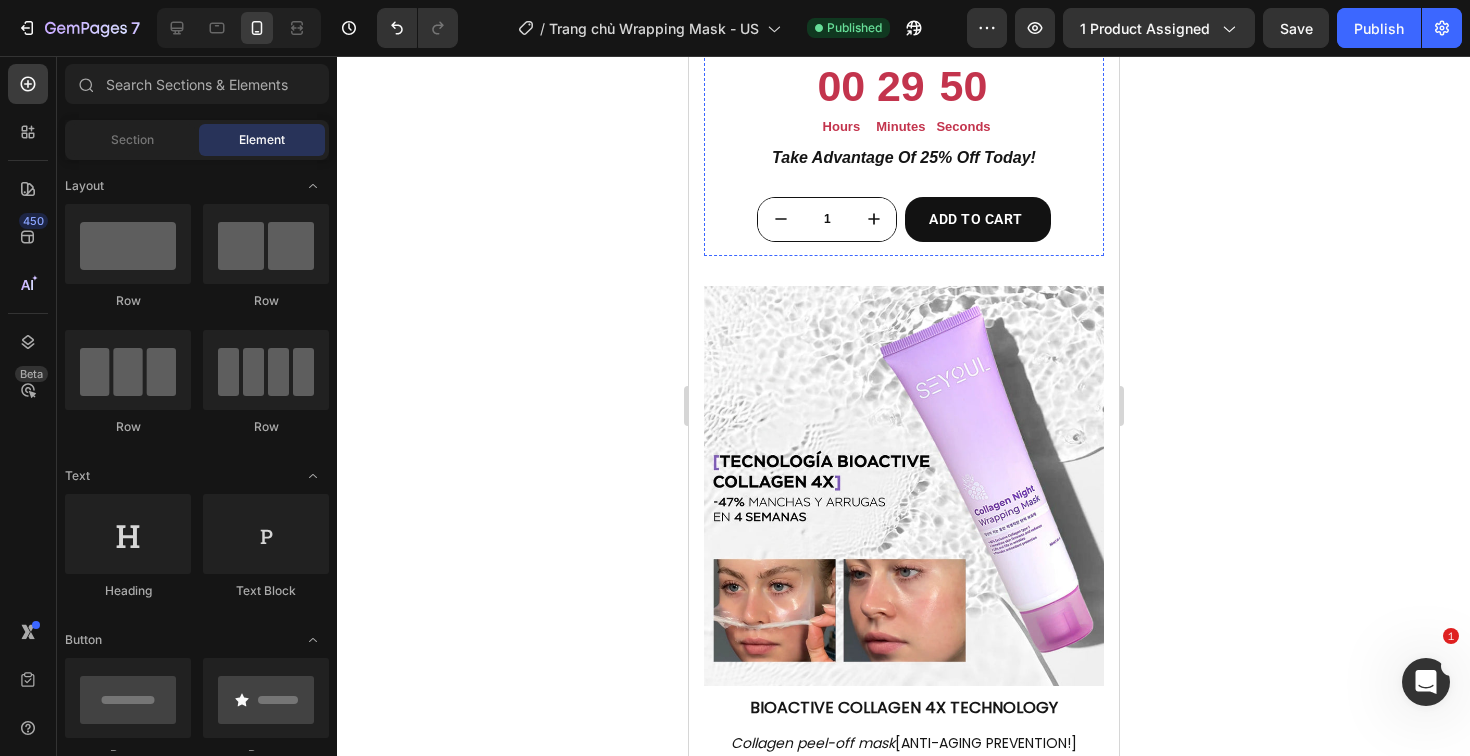 click on "One combo = deep cleanse, intensive repair, and all-day protection" at bounding box center [915, -63] 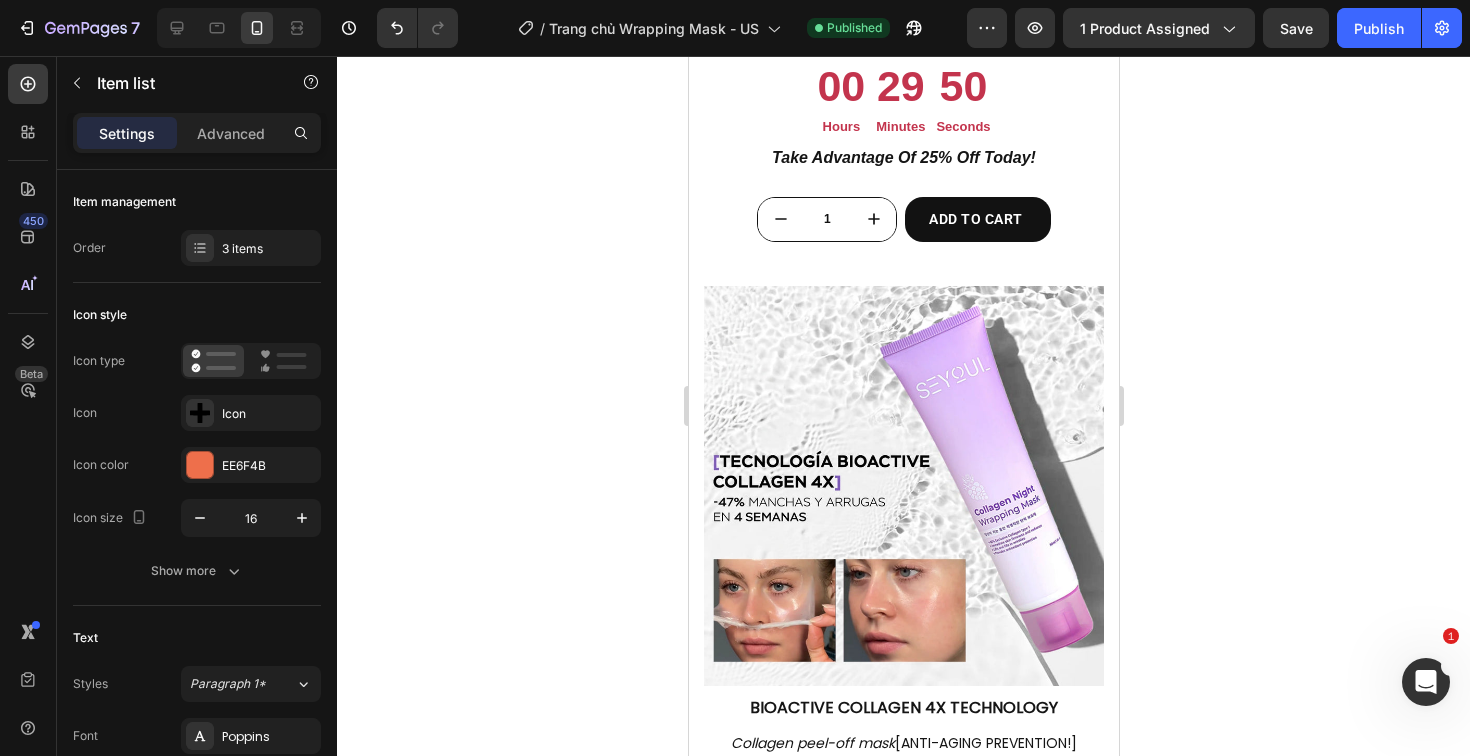 click on "One combo = deep cleanse, intensive repair, and all-day protection" at bounding box center (915, -63) 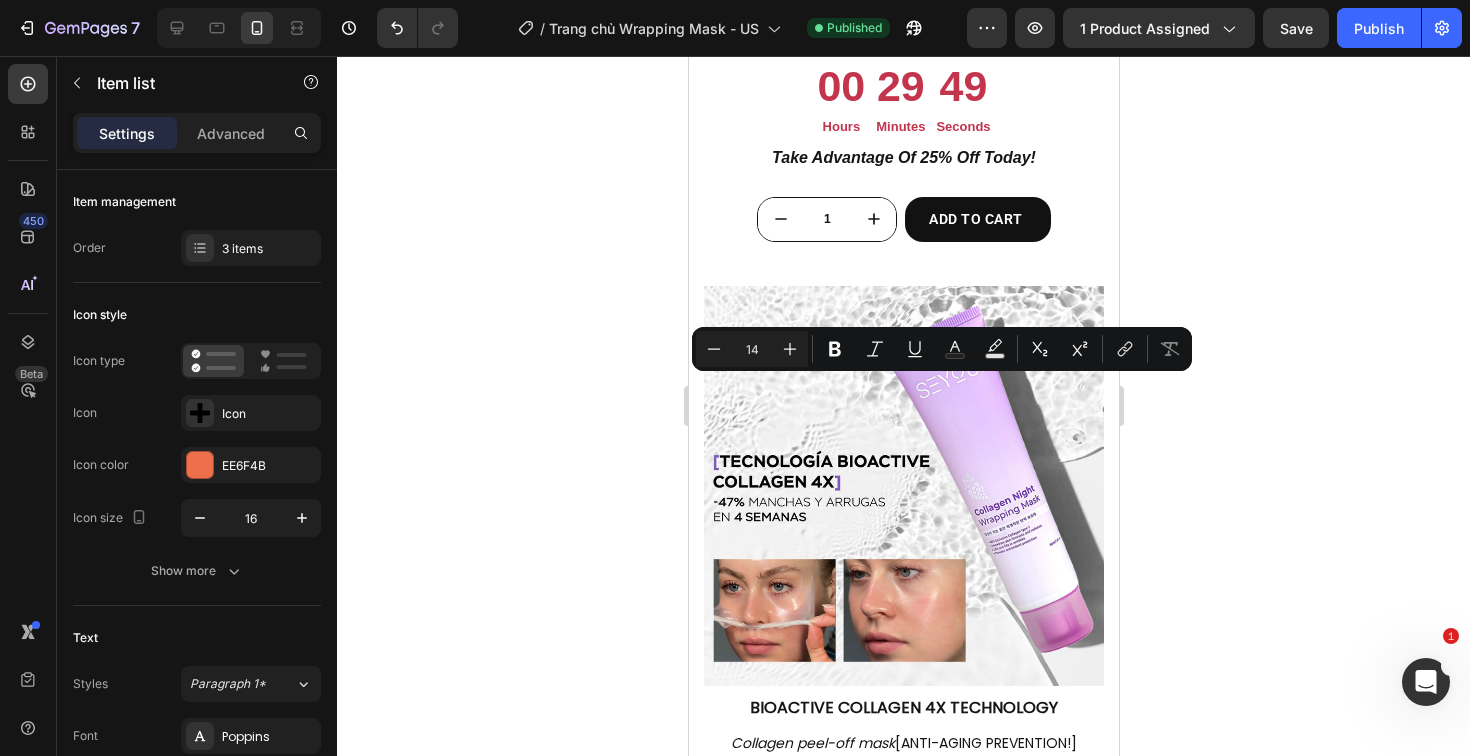 click 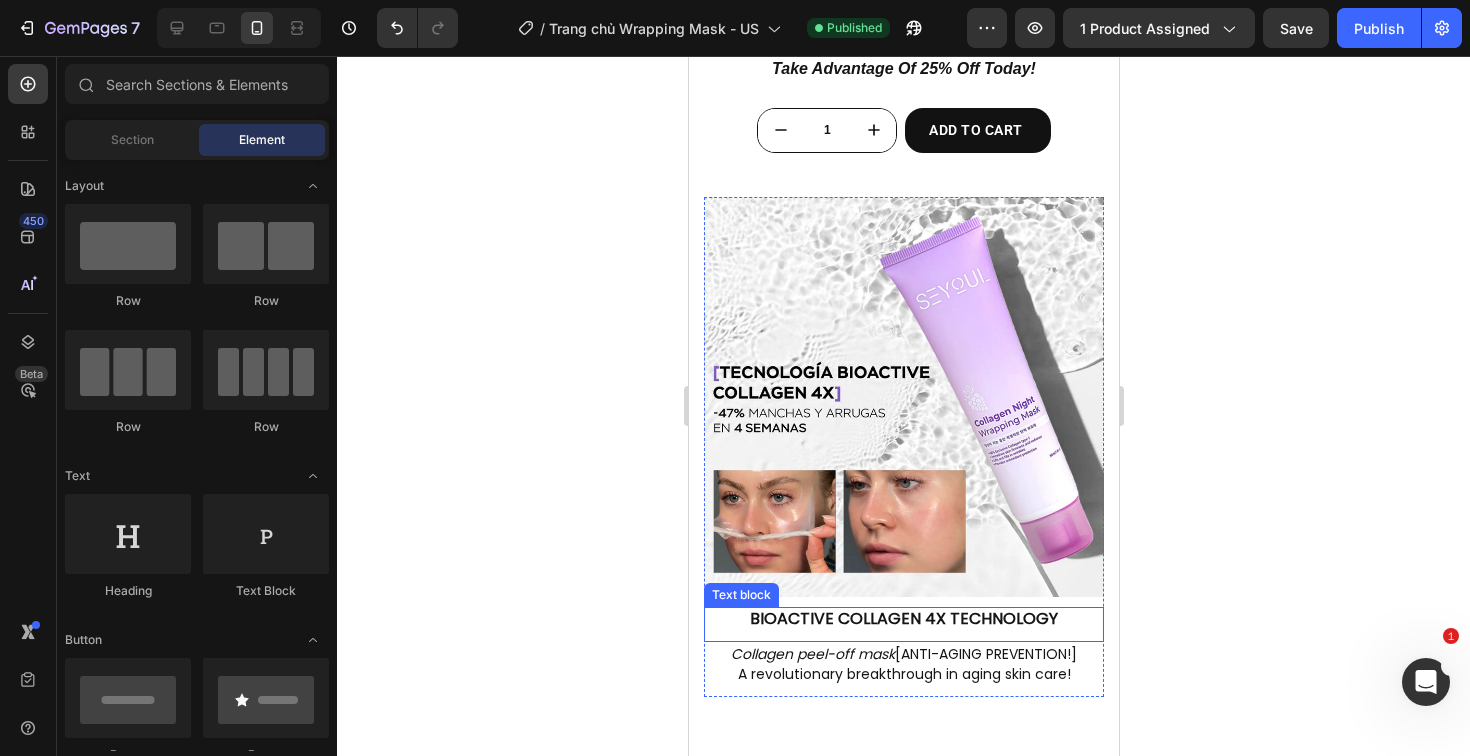 scroll, scrollTop: 2481, scrollLeft: 0, axis: vertical 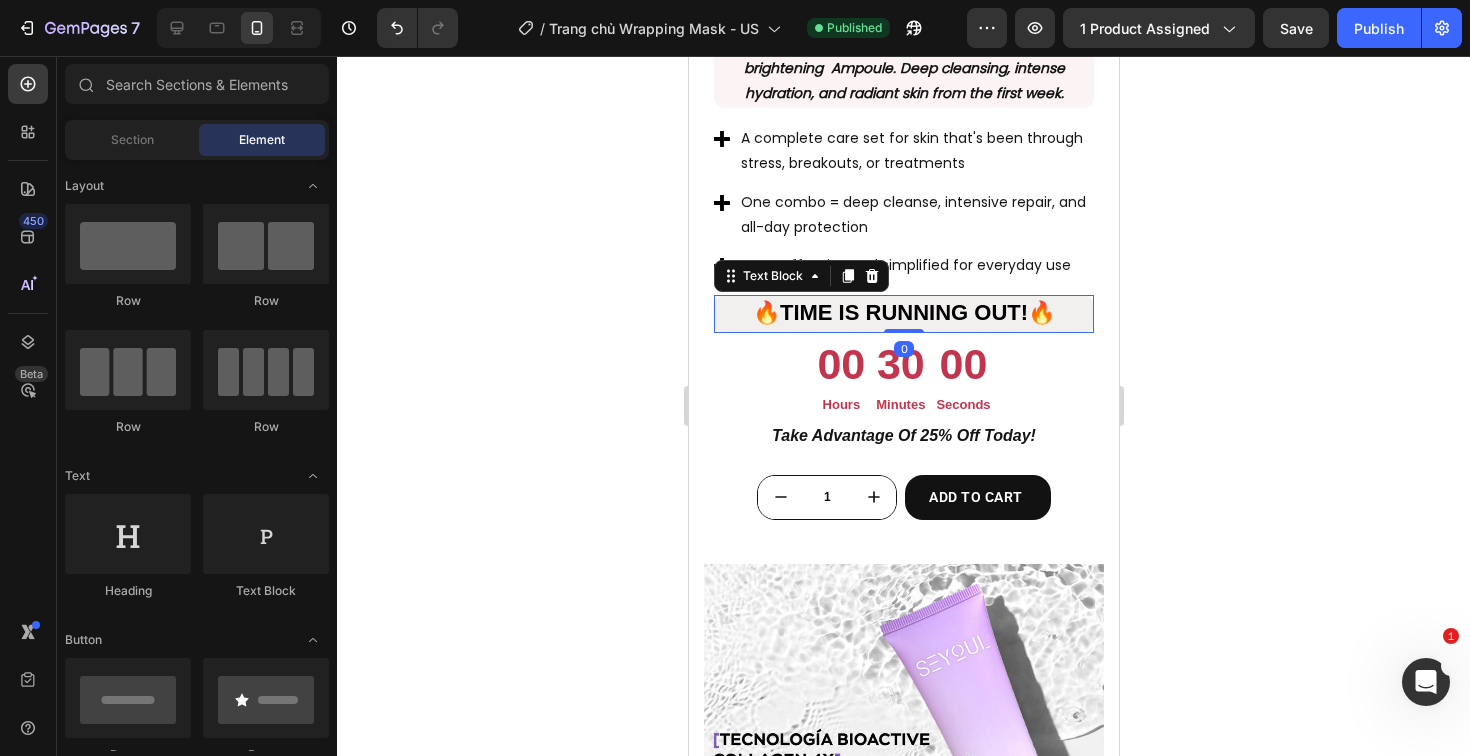 click on "Time is running out!" at bounding box center [903, 312] 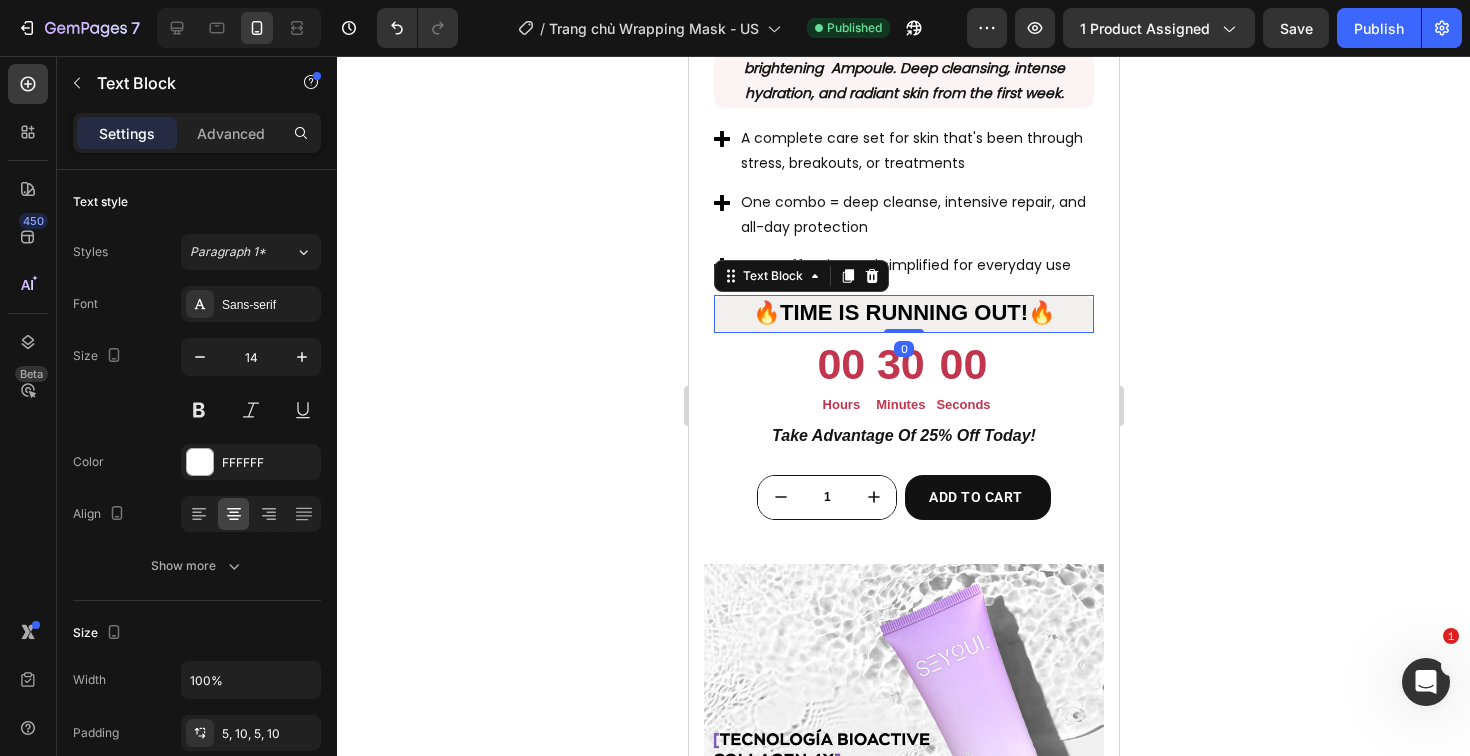 click on "Time is running out!" at bounding box center (903, 312) 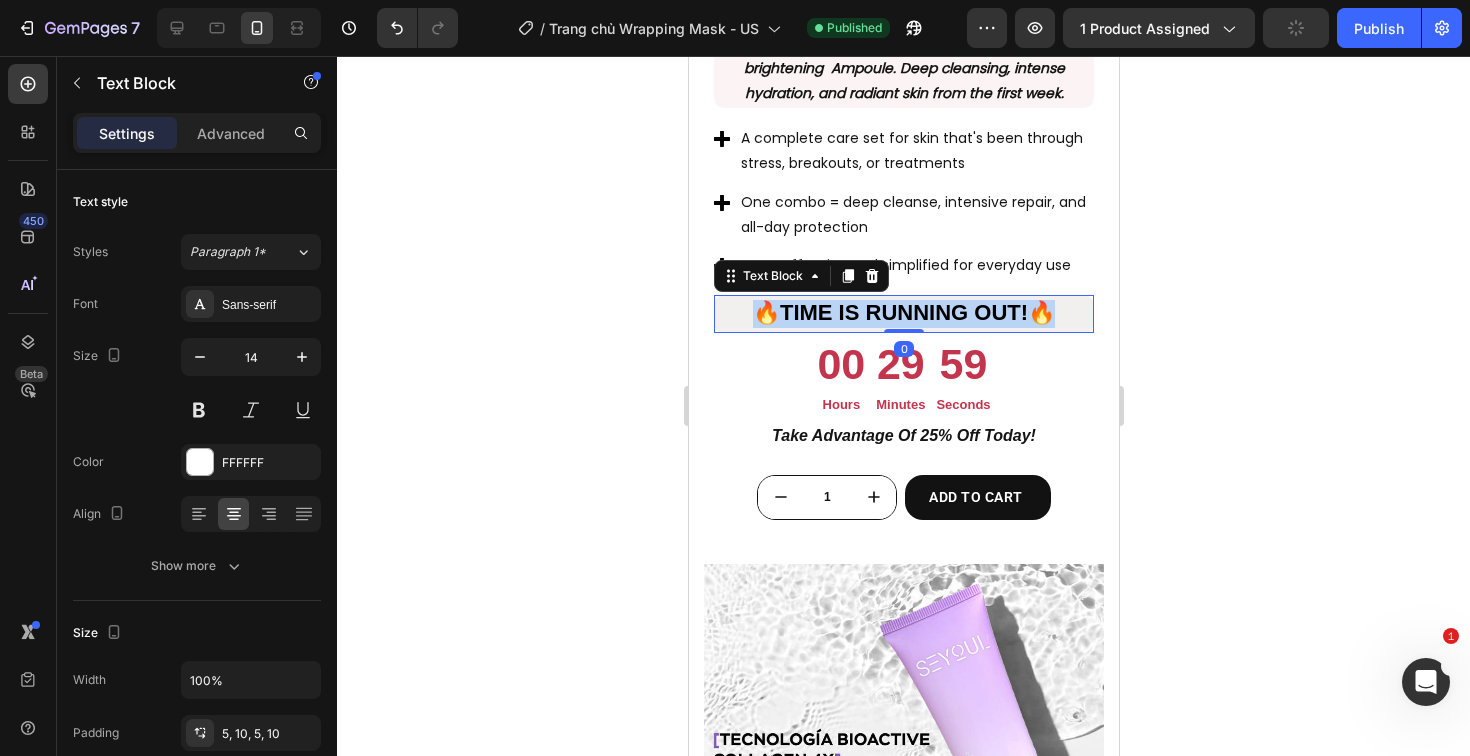click on "Time is running out!" at bounding box center [903, 312] 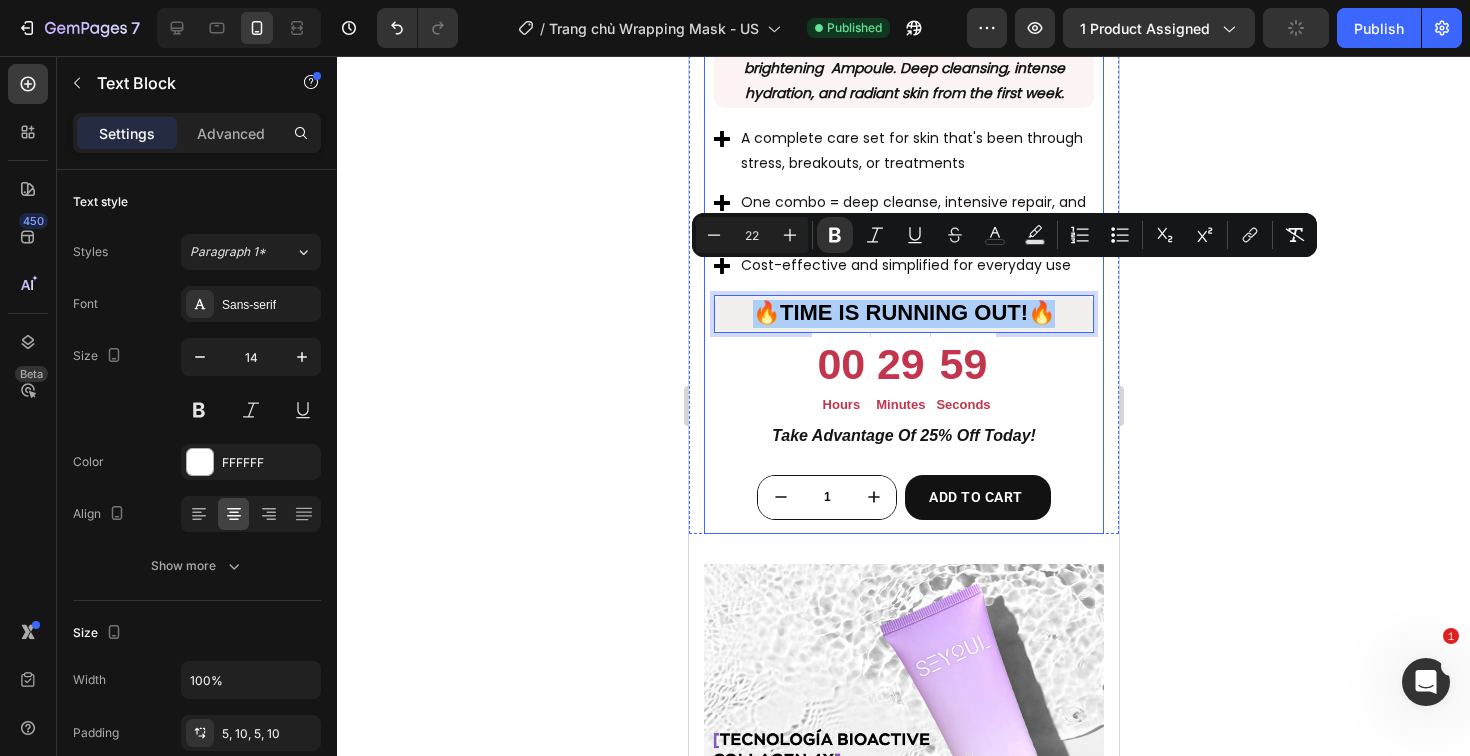 click 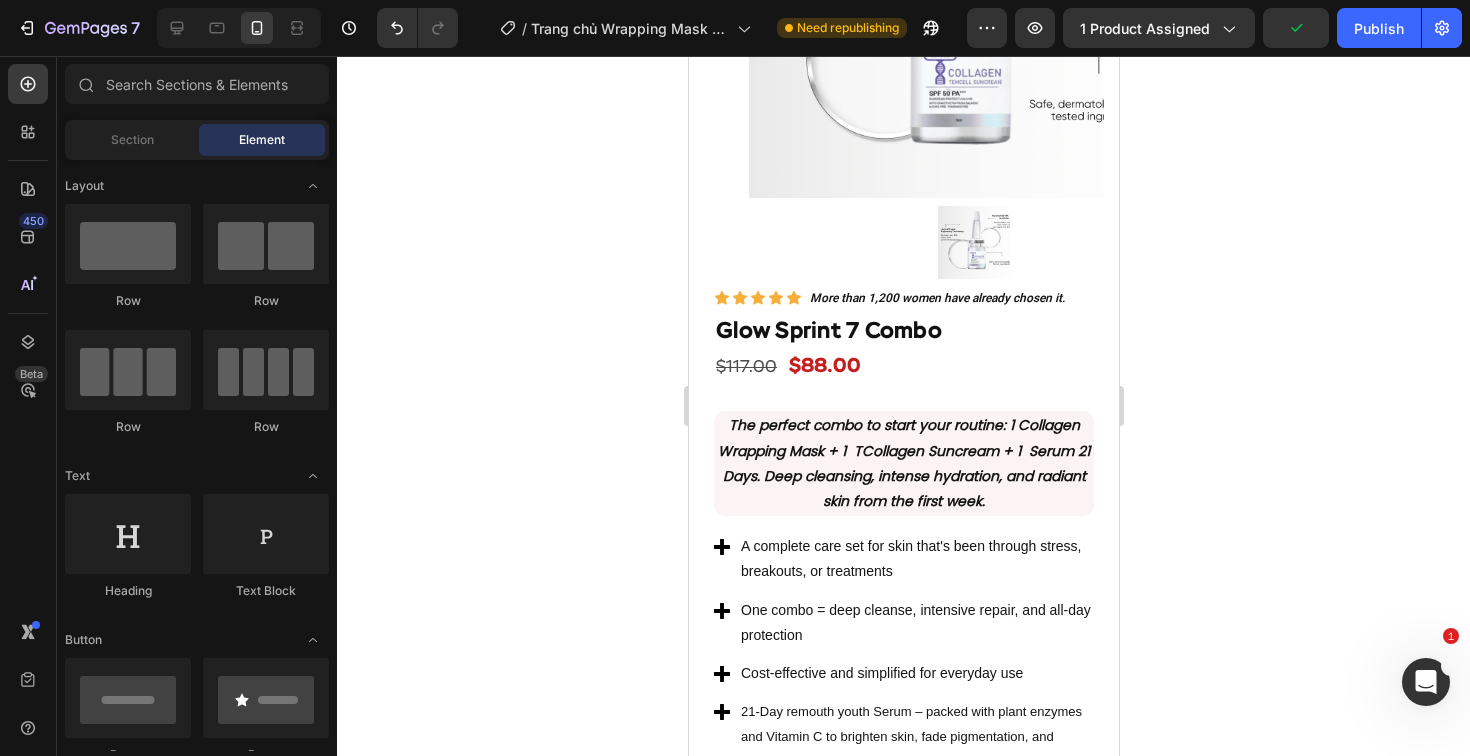 scroll, scrollTop: 4348, scrollLeft: 0, axis: vertical 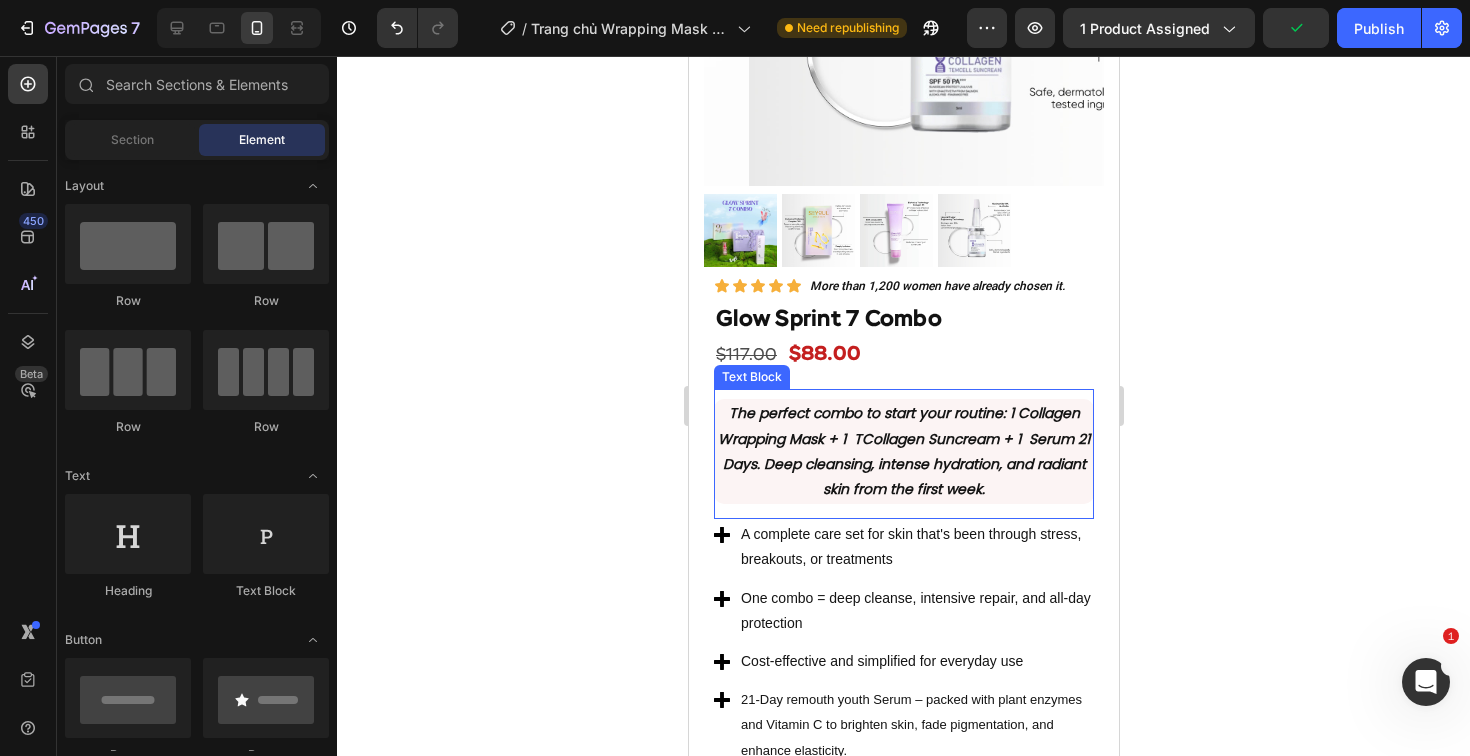 click on "The perfect combo to start your routine : 1 Collagen Wrapping Mask + 1  TCollagen Suncream + 1  Serum 21 Days. Deep cleansing, intense hydration, and radiant skin from the first week." at bounding box center (903, 451) 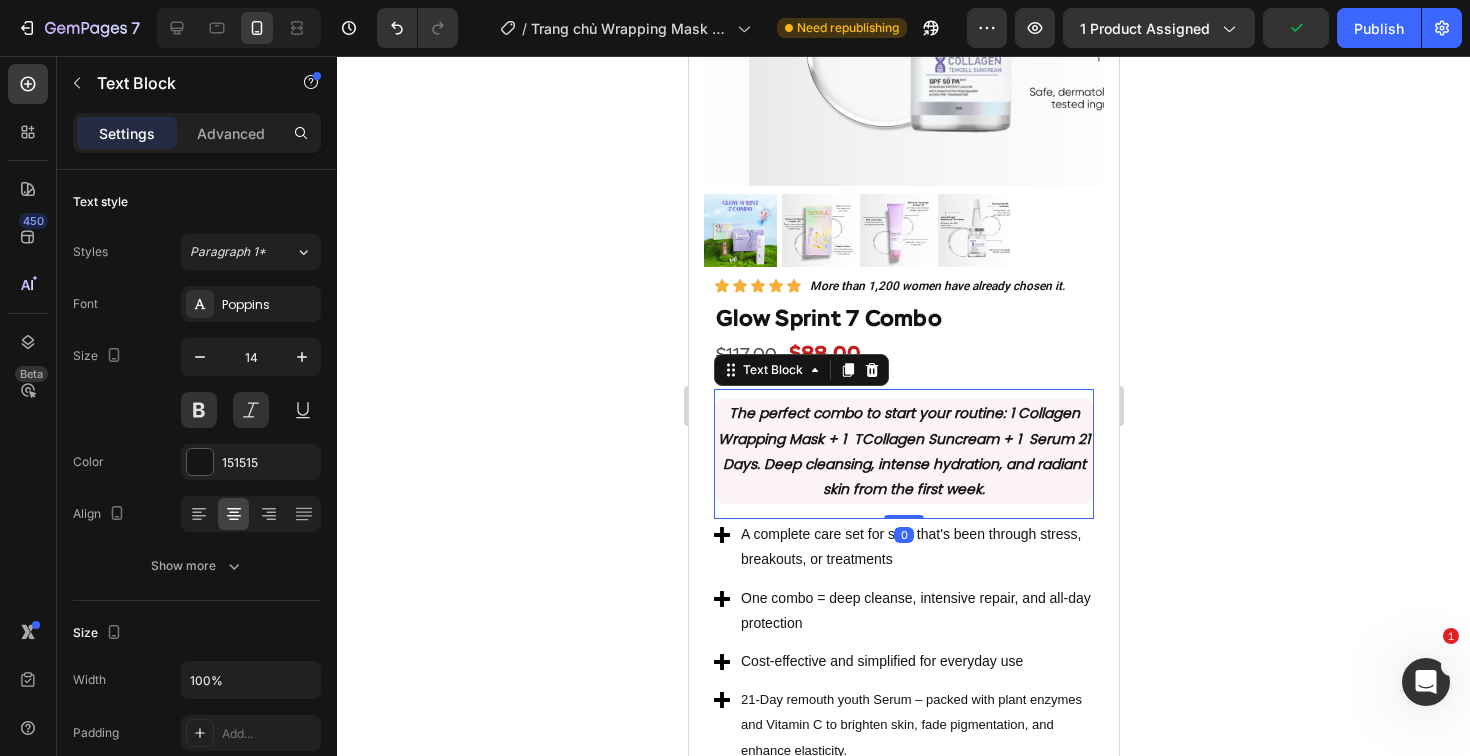 click on "The perfect combo to start your routine : 1 Collagen Wrapping Mask + 1  TCollagen Suncream + 1  Serum 21 Days. Deep cleansing, intense hydration, and radiant skin from the first week." at bounding box center [903, 451] 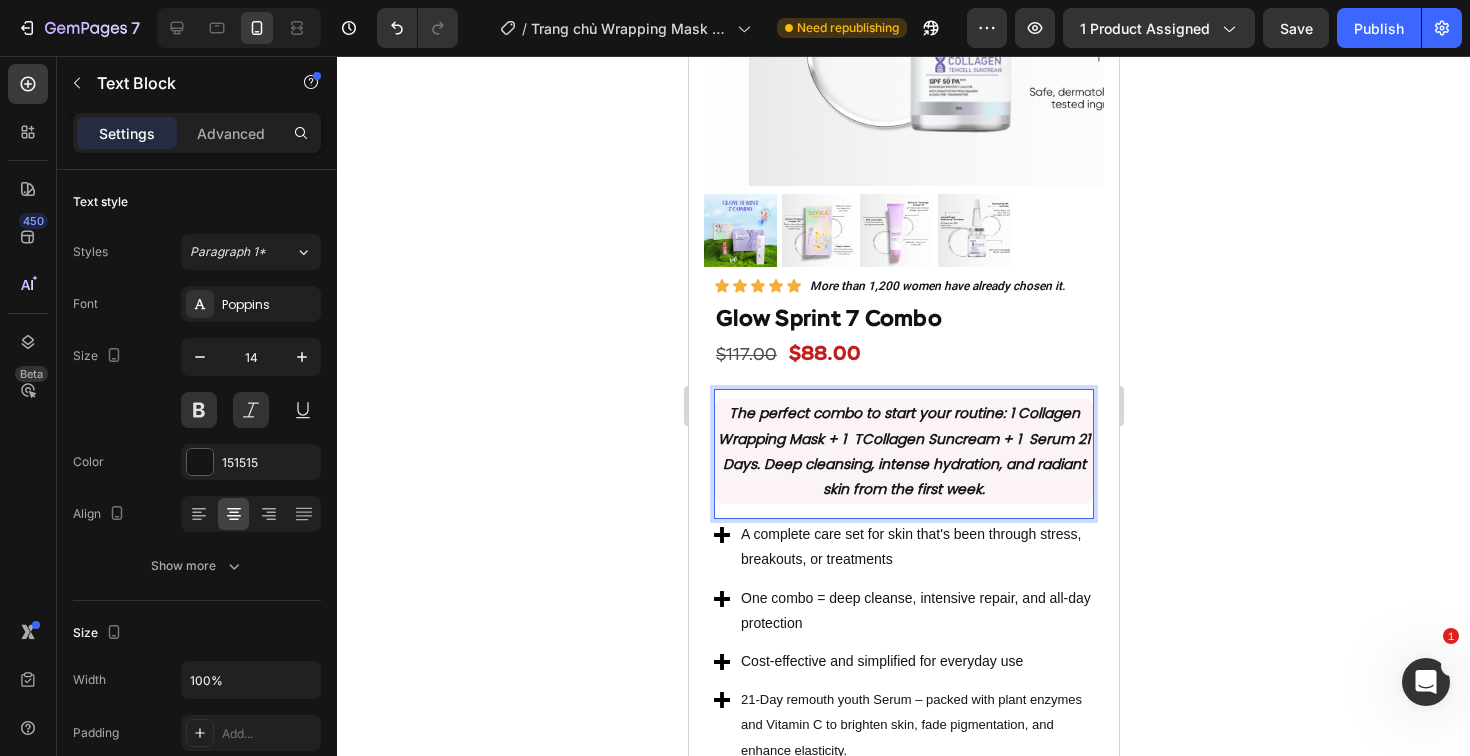 click on "The perfect combo to start your routine : 1 Collagen Wrapping Mask + 1  TCollagen Suncream + 1  Serum 21 Days. Deep cleansing, intense hydration, and radiant skin from the first week." at bounding box center [903, 451] 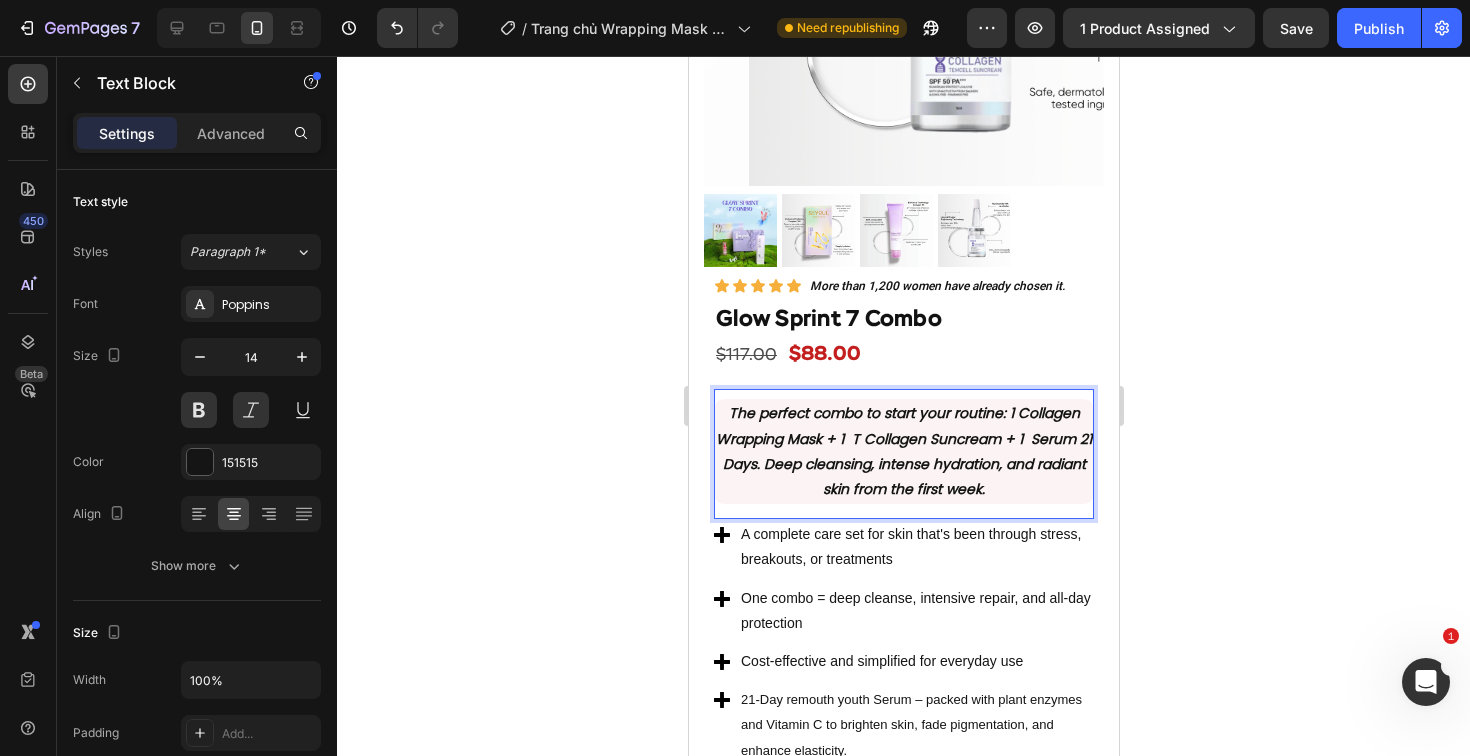 click 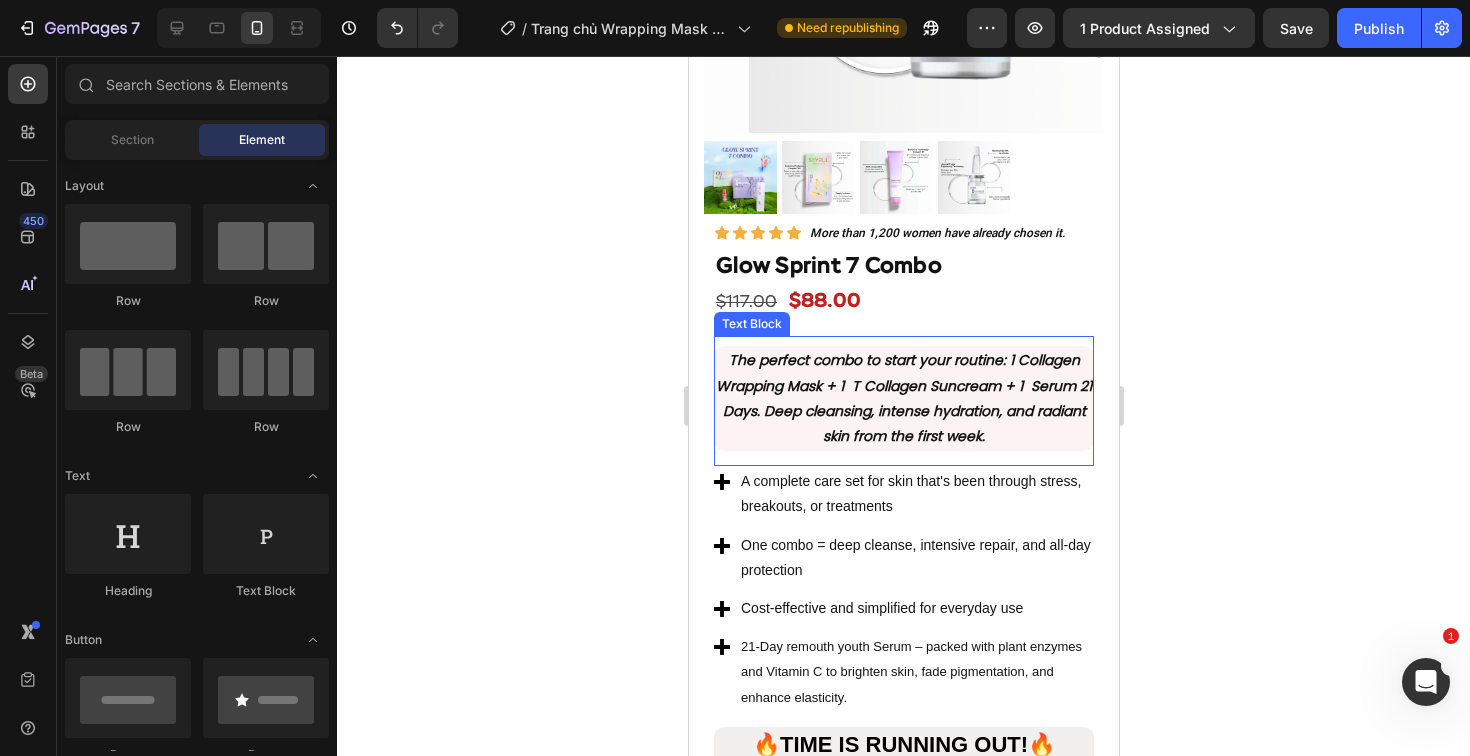 scroll, scrollTop: 4563, scrollLeft: 0, axis: vertical 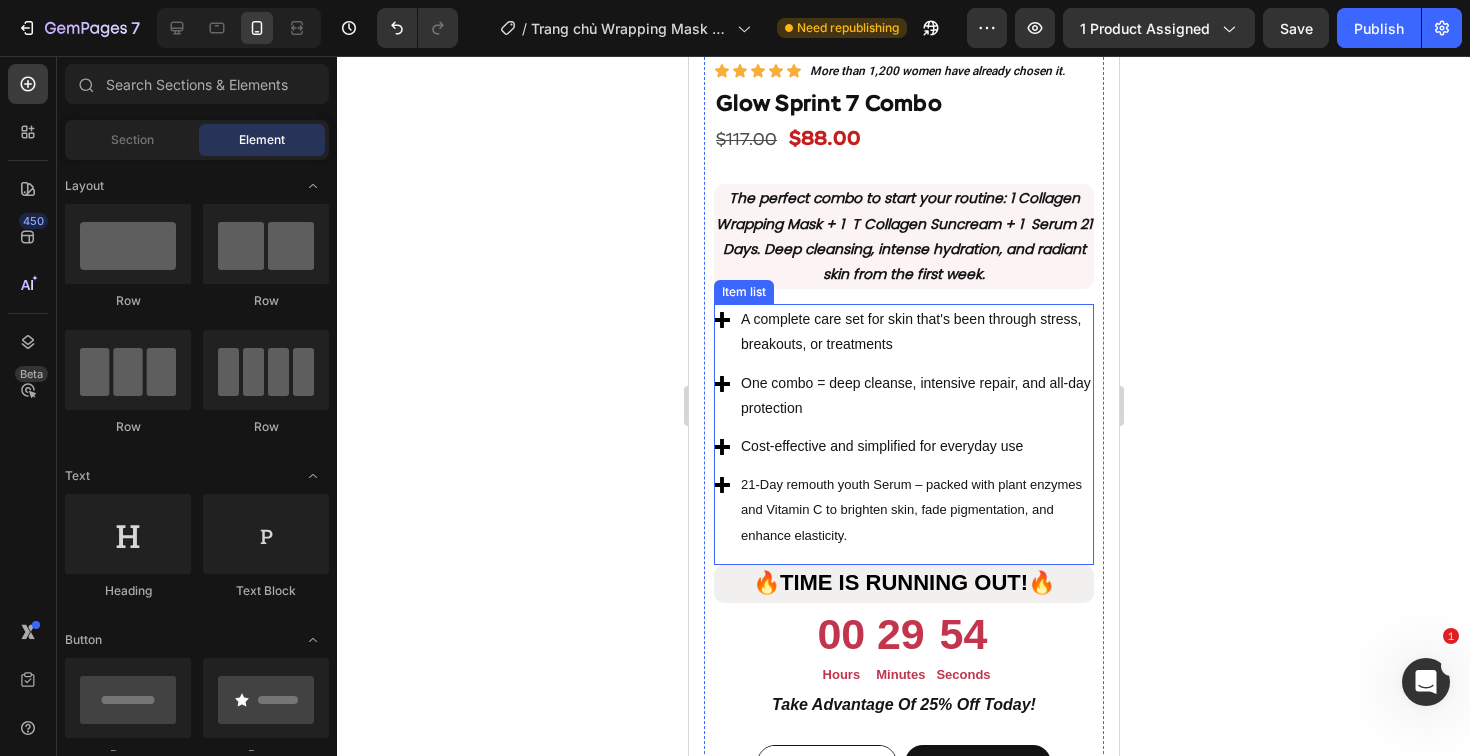 click on "A complete care set for skin that's been through stress, breakouts, or treatments" at bounding box center (915, 332) 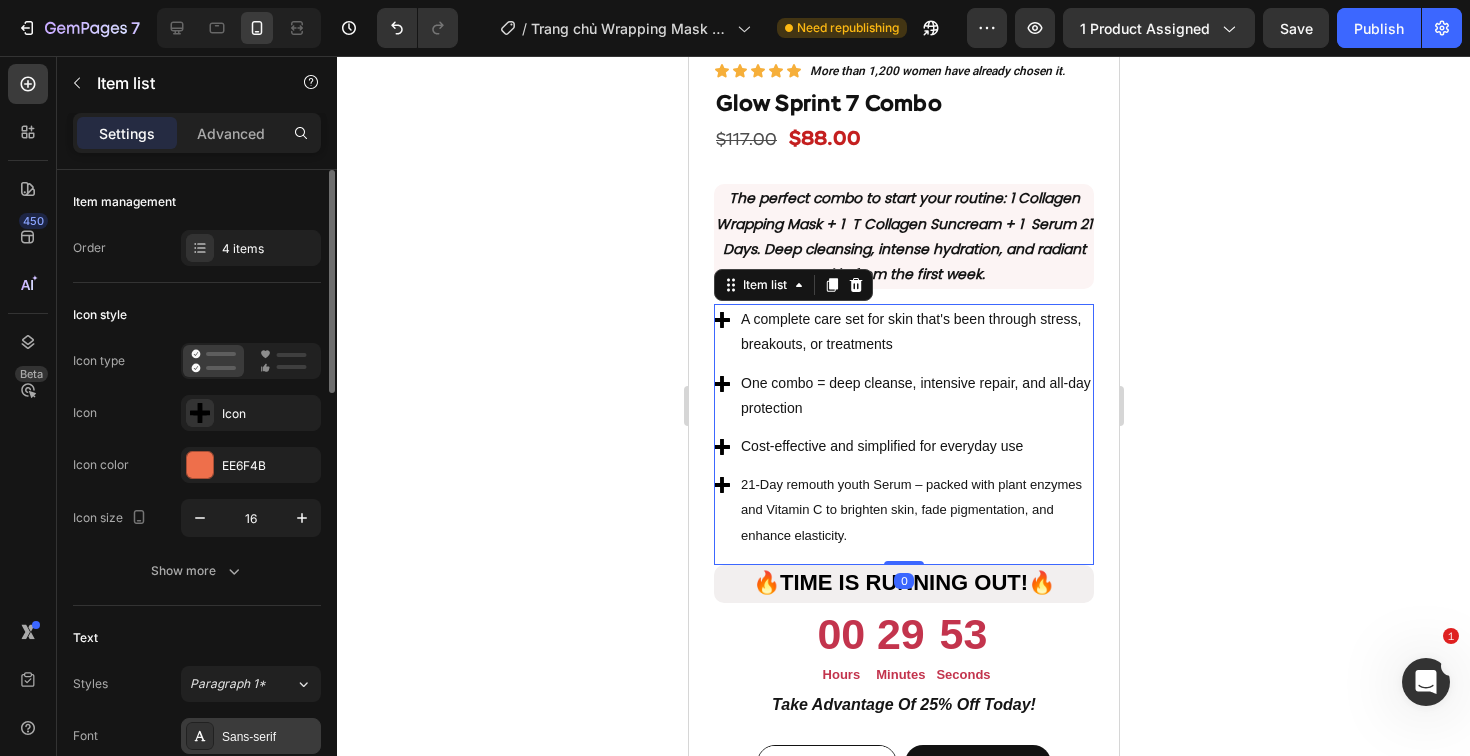 click on "Sans-serif" at bounding box center [251, 736] 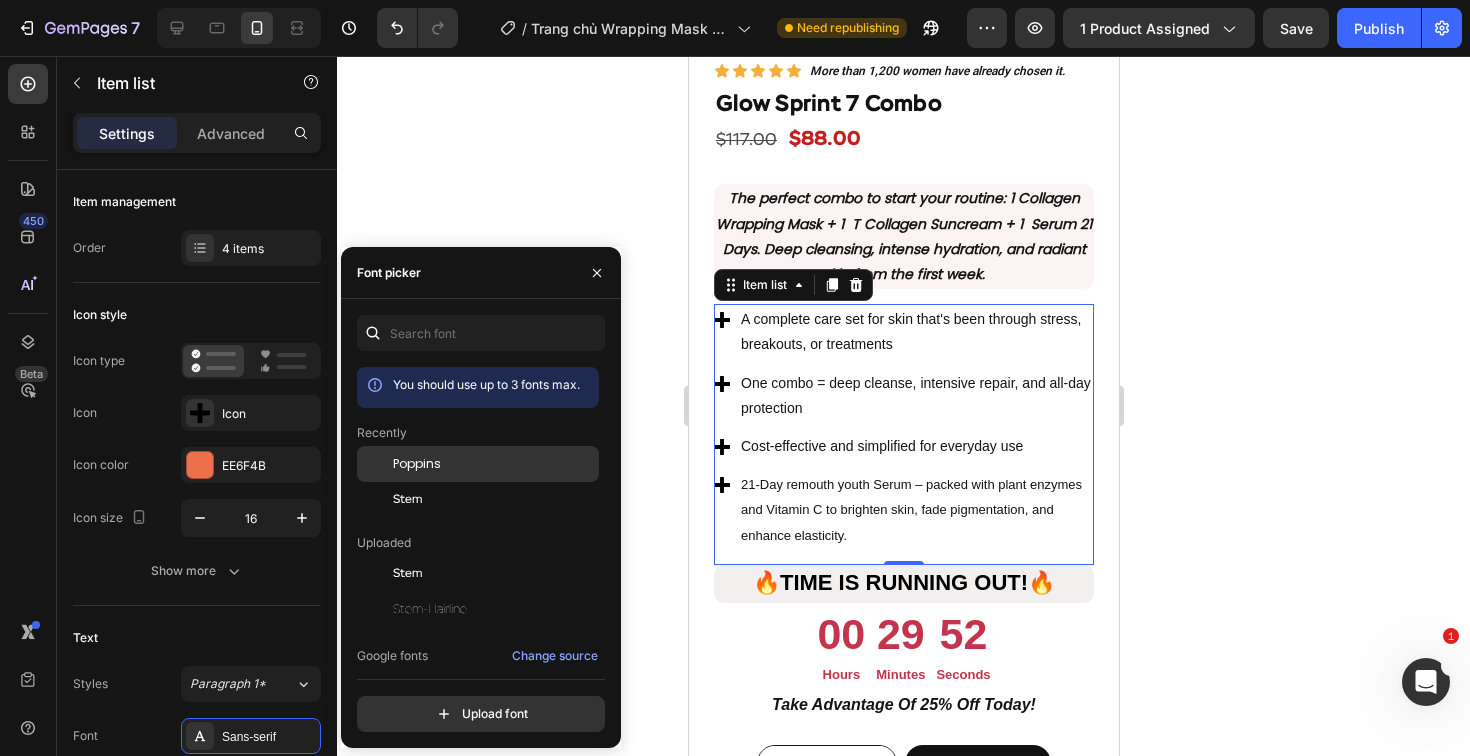 click on "Poppins" at bounding box center [417, 464] 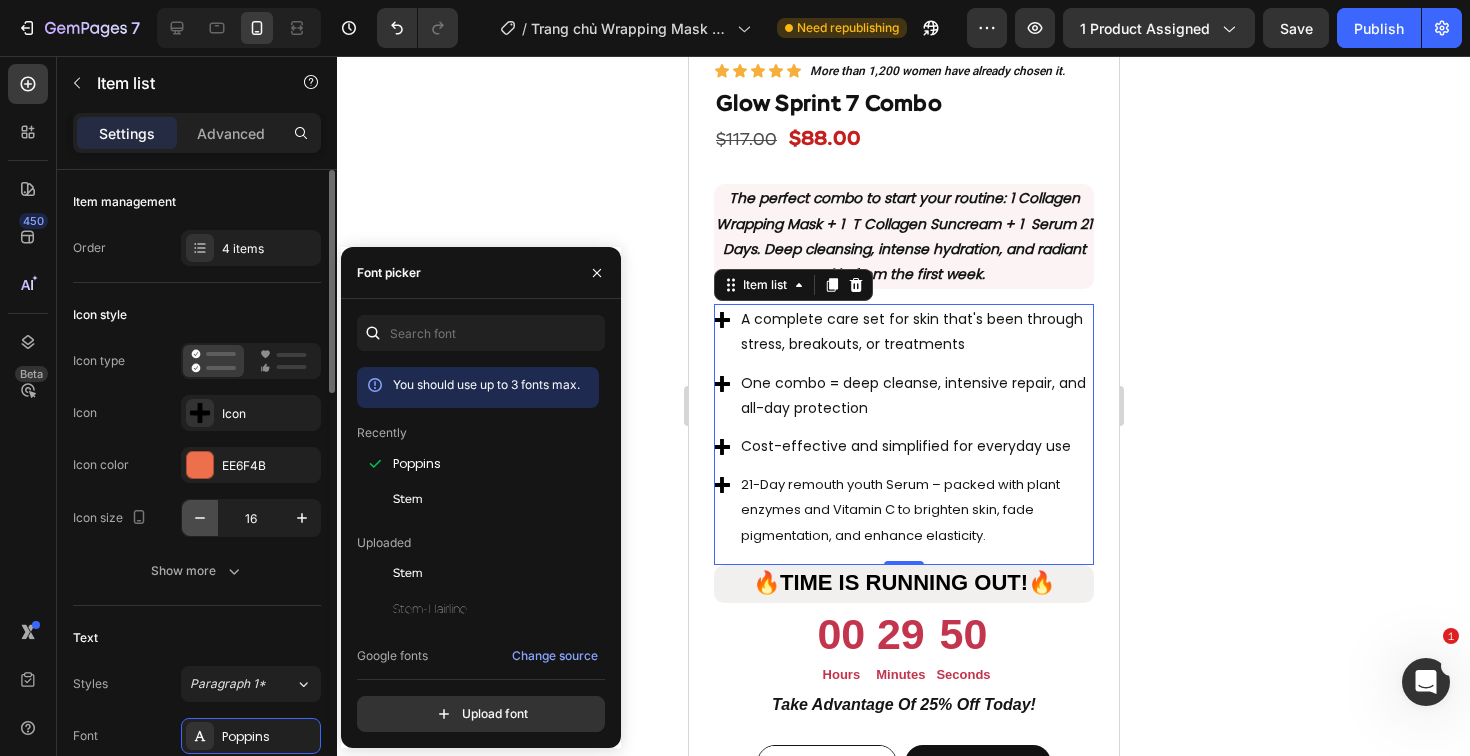 click 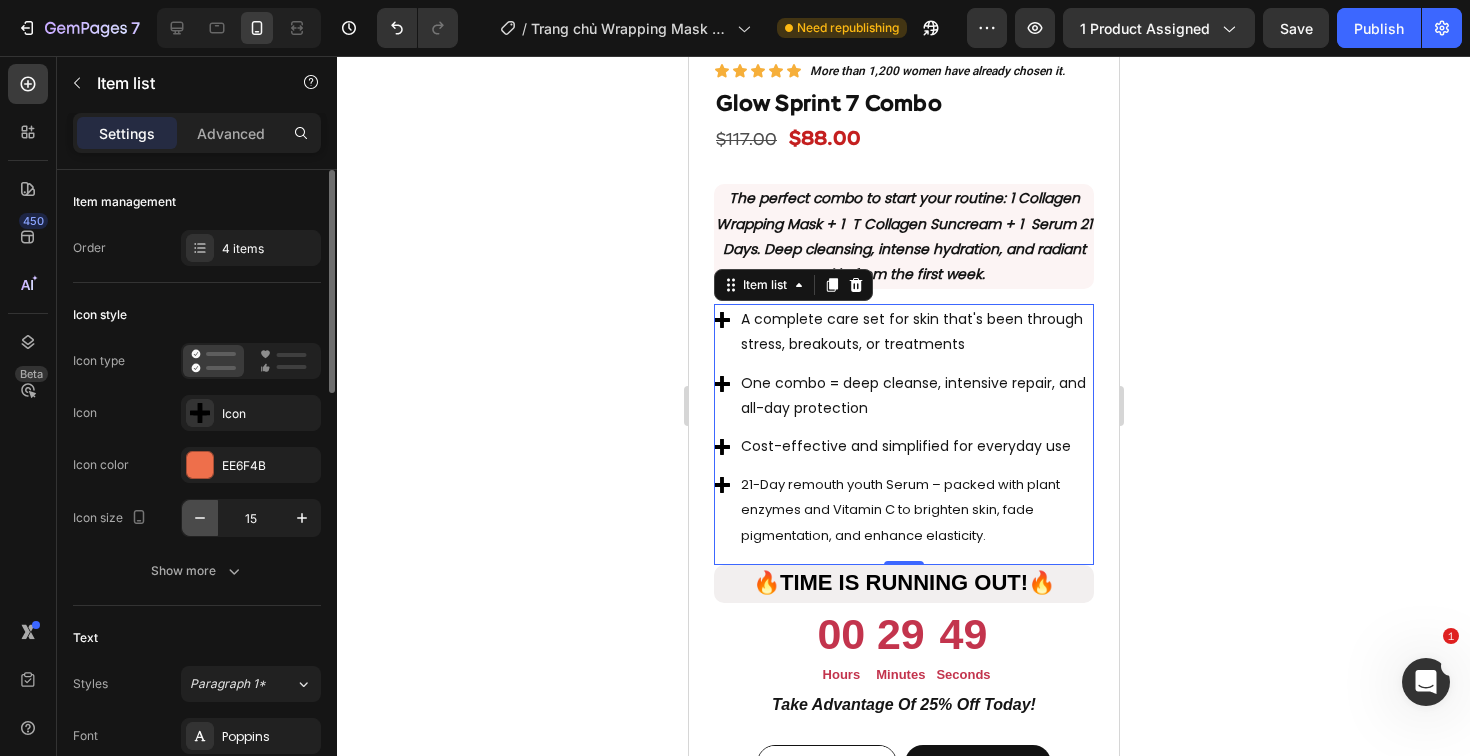 click 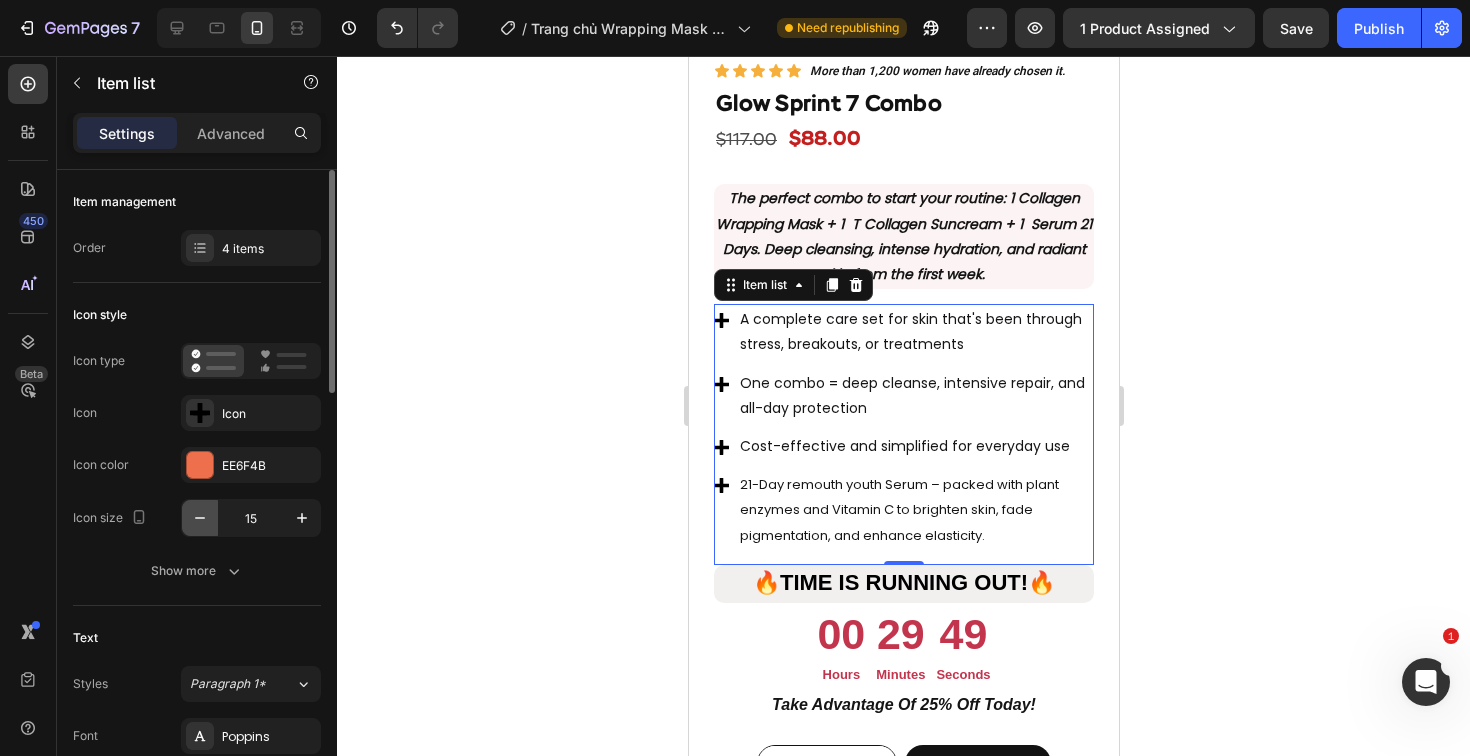 type on "14" 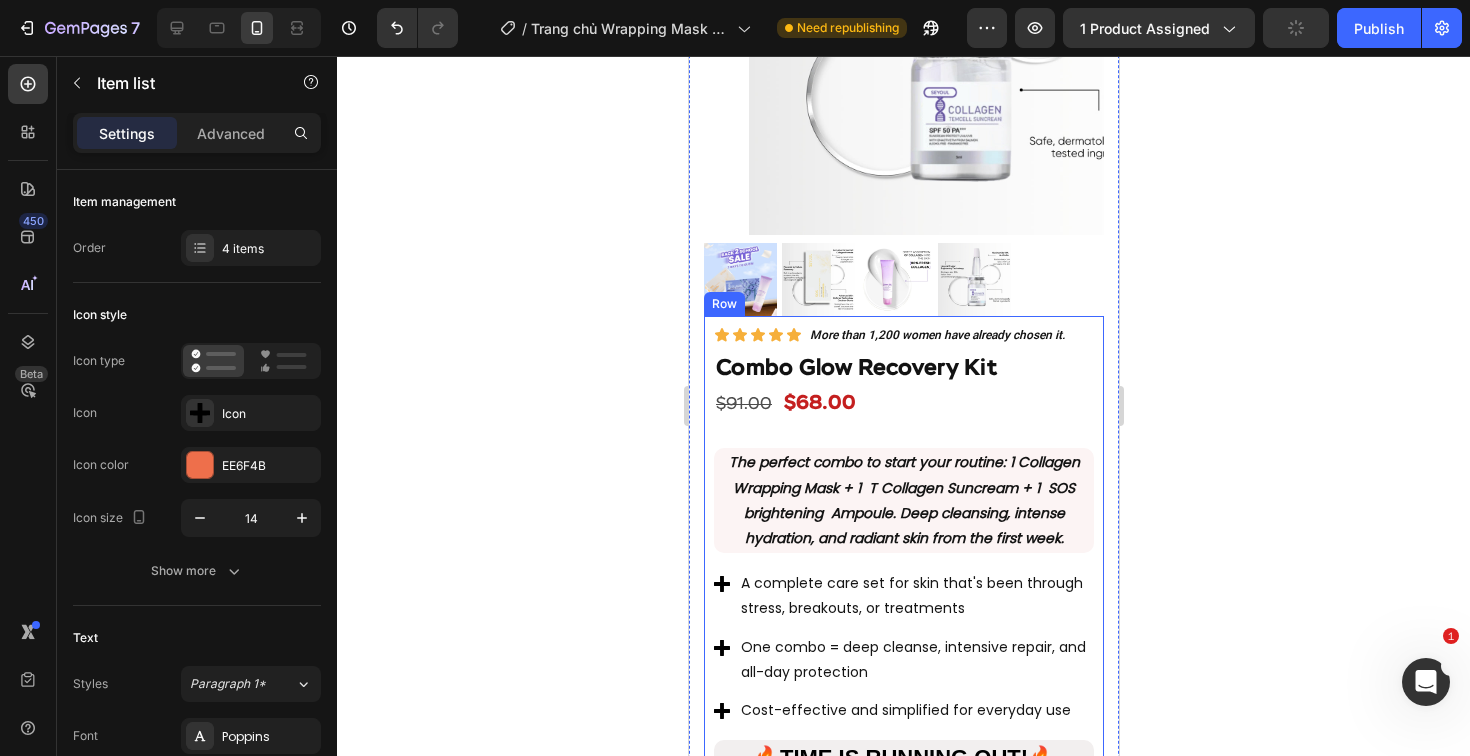 scroll, scrollTop: 2036, scrollLeft: 0, axis: vertical 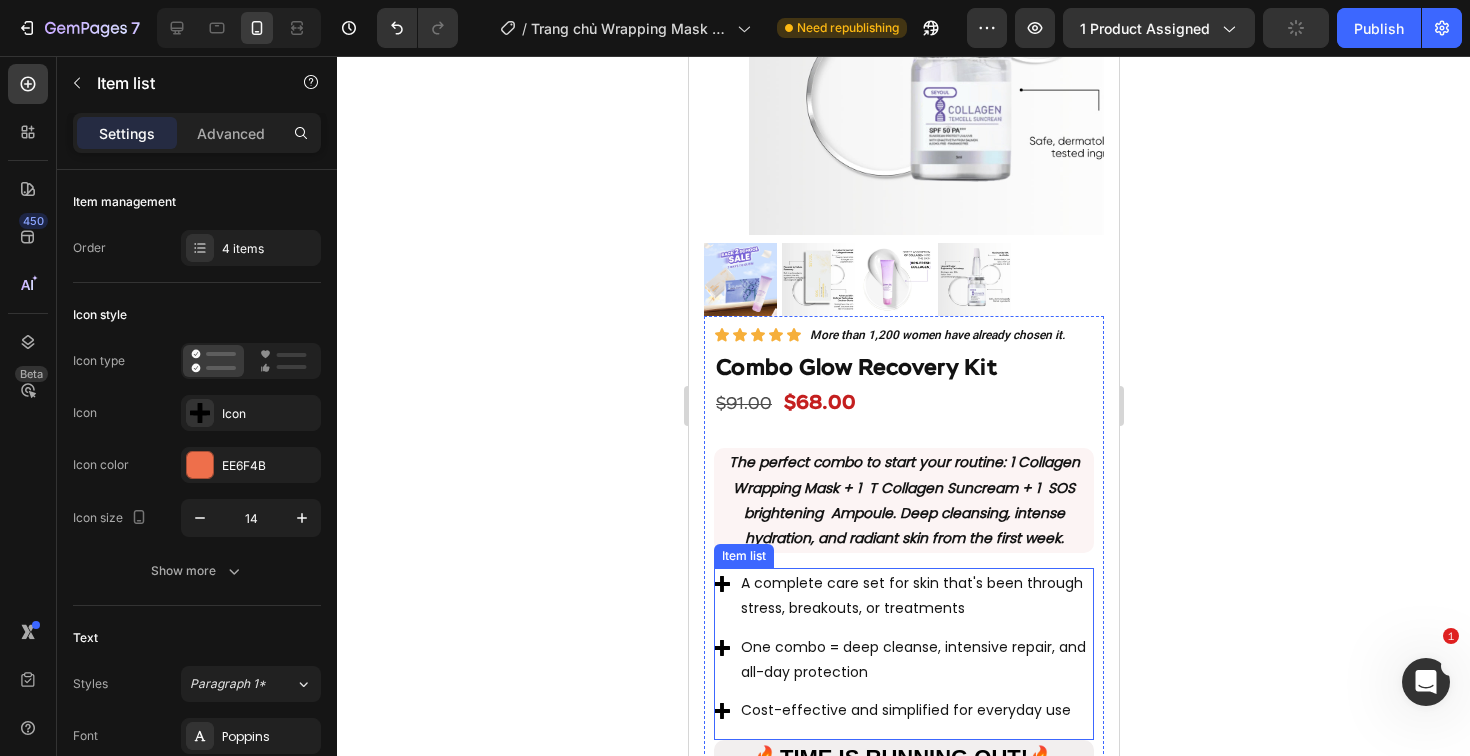 click on "A complete care set for skin that's been through stress, breakouts, or treatments" at bounding box center (903, 596) 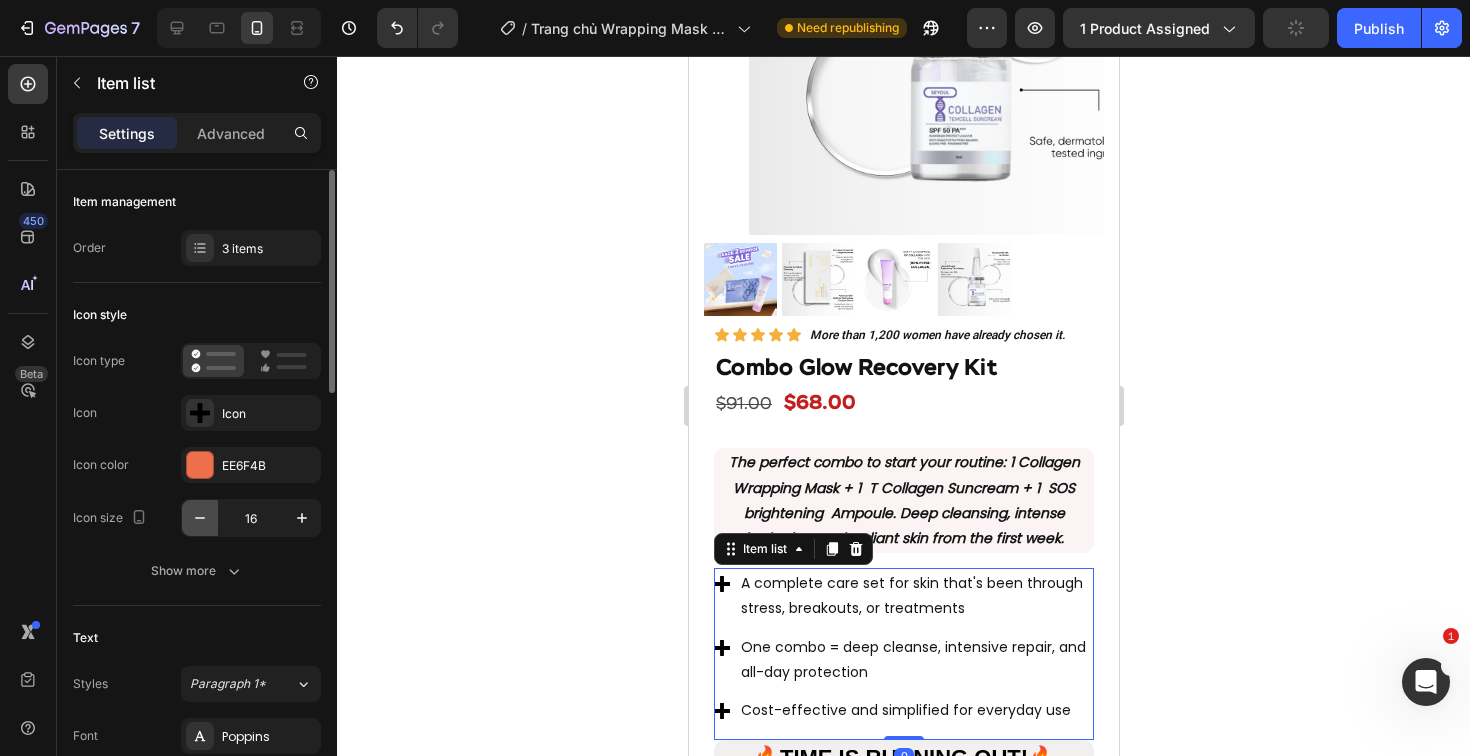 click 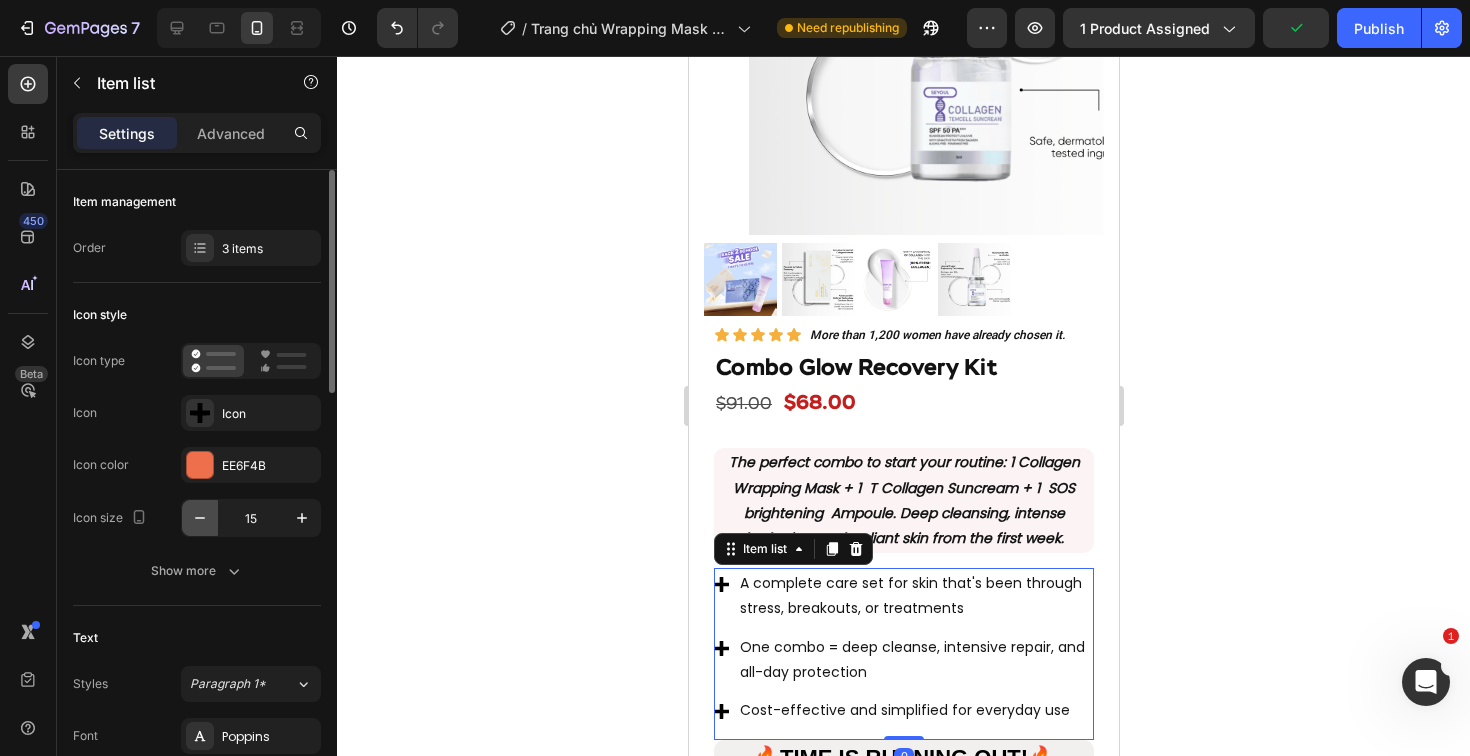 click 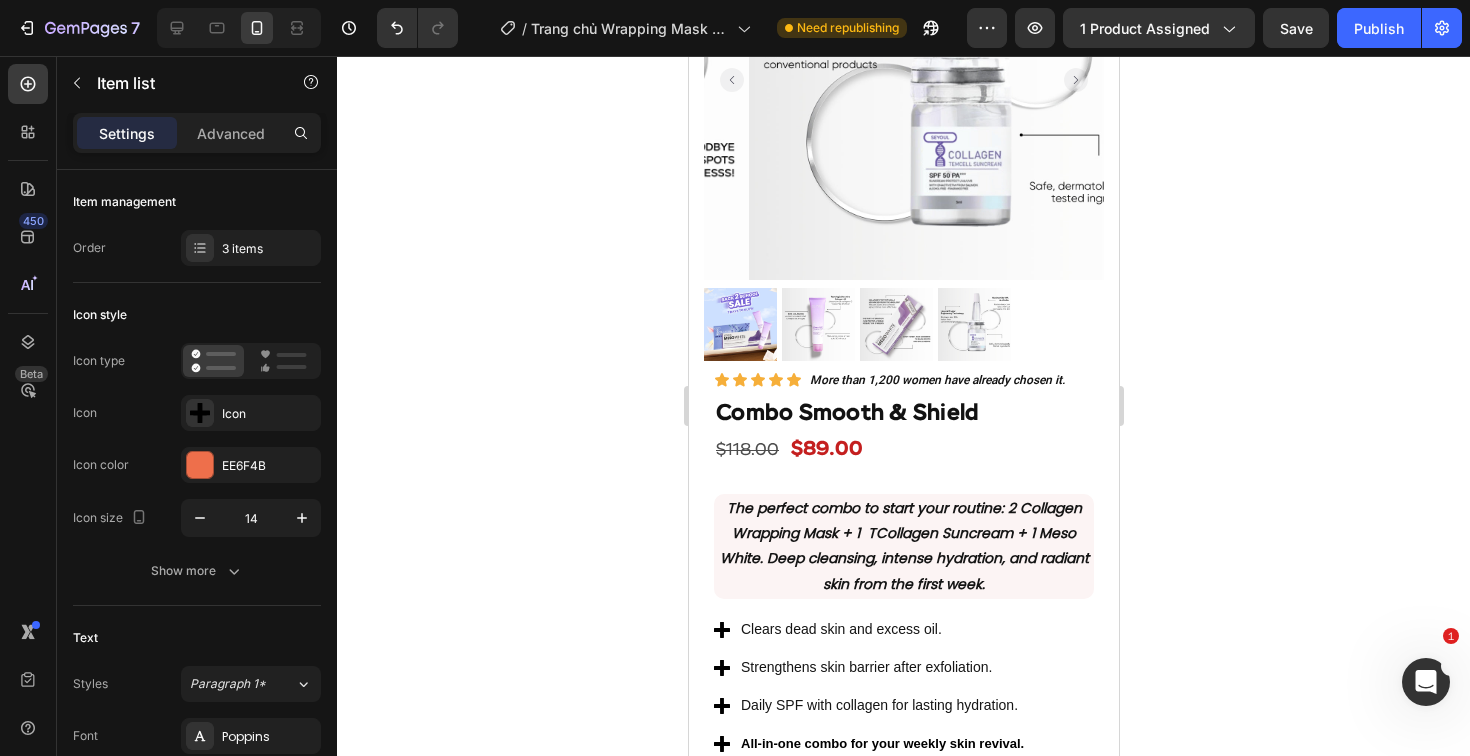 scroll, scrollTop: 6797, scrollLeft: 0, axis: vertical 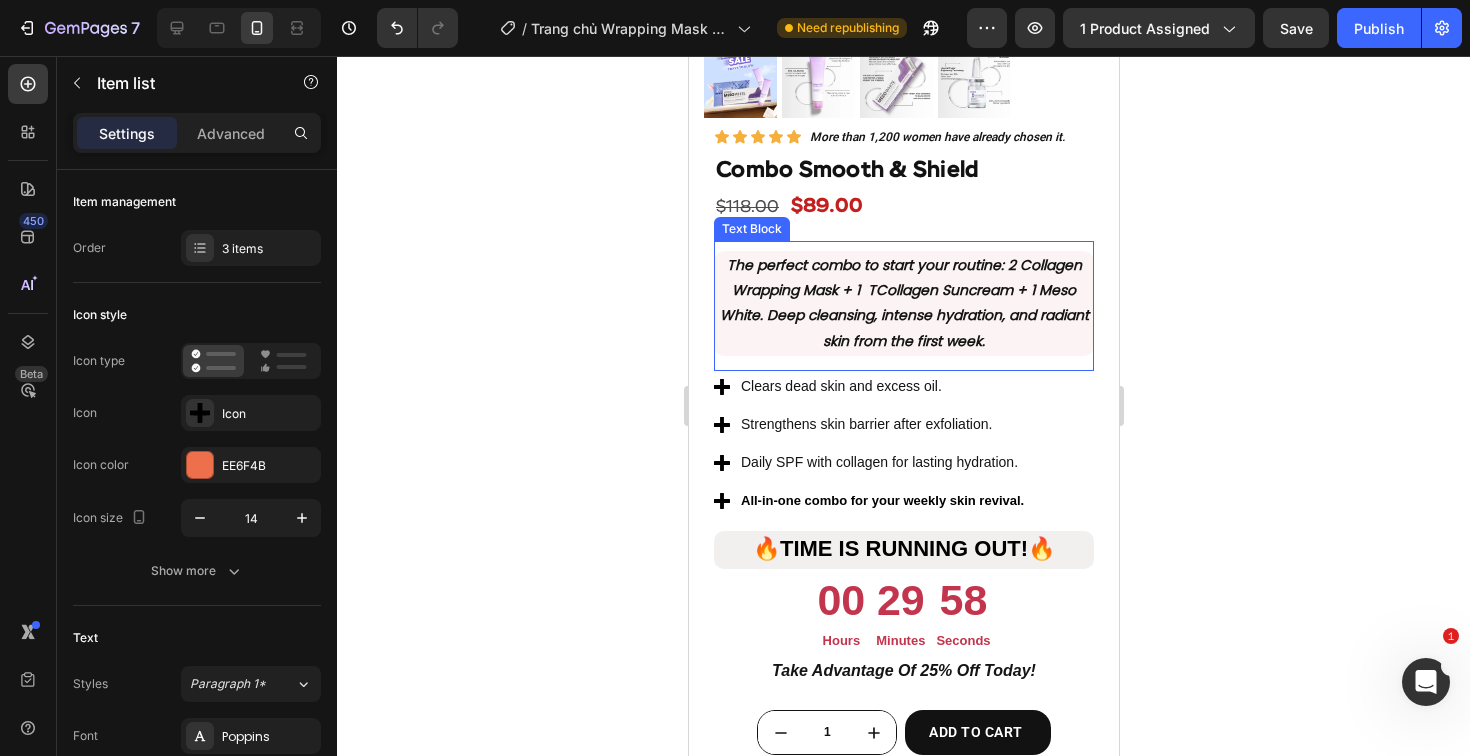 click on "The perfect combo to start your routine : 2 Collagen Wrapping Mask + 1  TCollagen Suncream + 1 Meso White. Deep cleansing, intense hydration, and radiant skin from the first week." at bounding box center [903, 303] 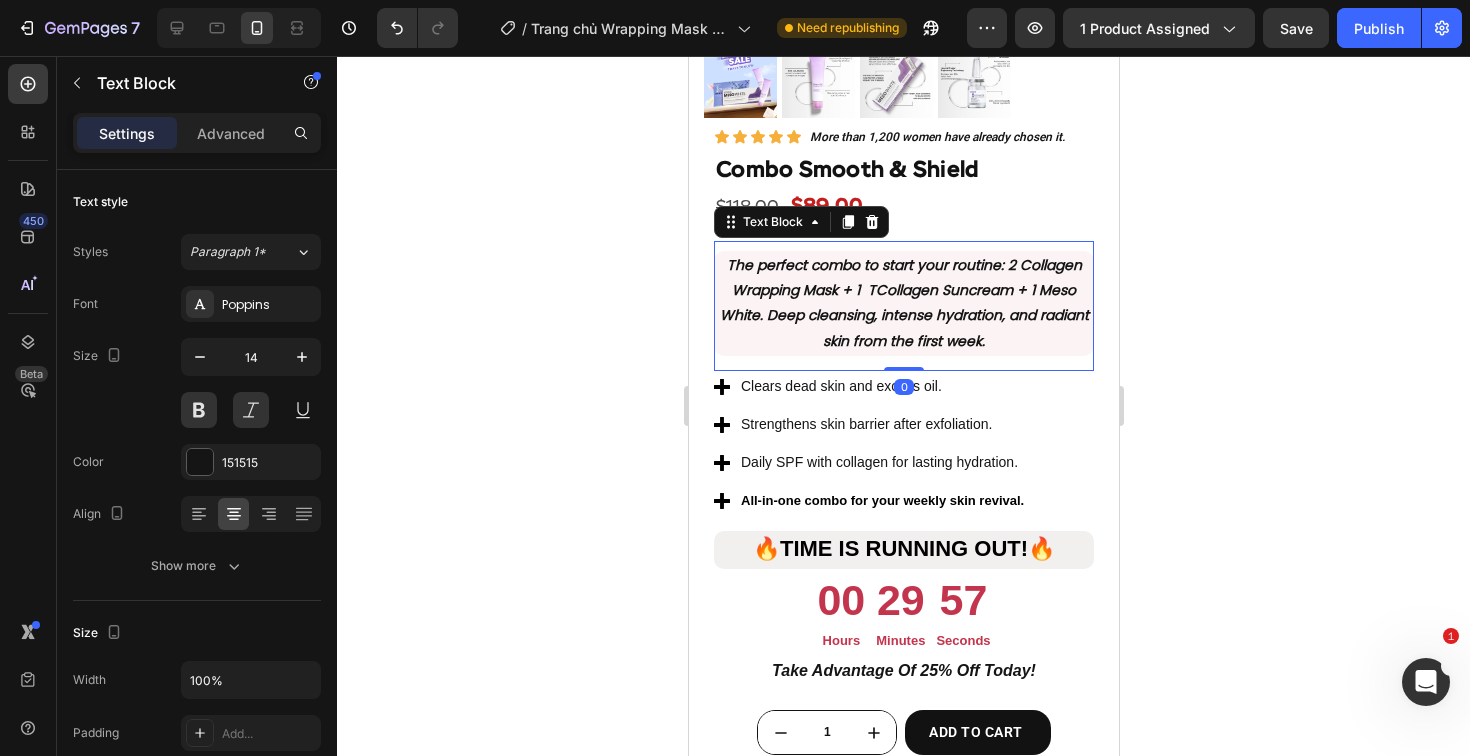click on "The perfect combo to start your routine : 2 Collagen Wrapping Mask + 1  TCollagen Suncream + 1 Meso White. Deep cleansing, intense hydration, and radiant skin from the first week." at bounding box center (903, 303) 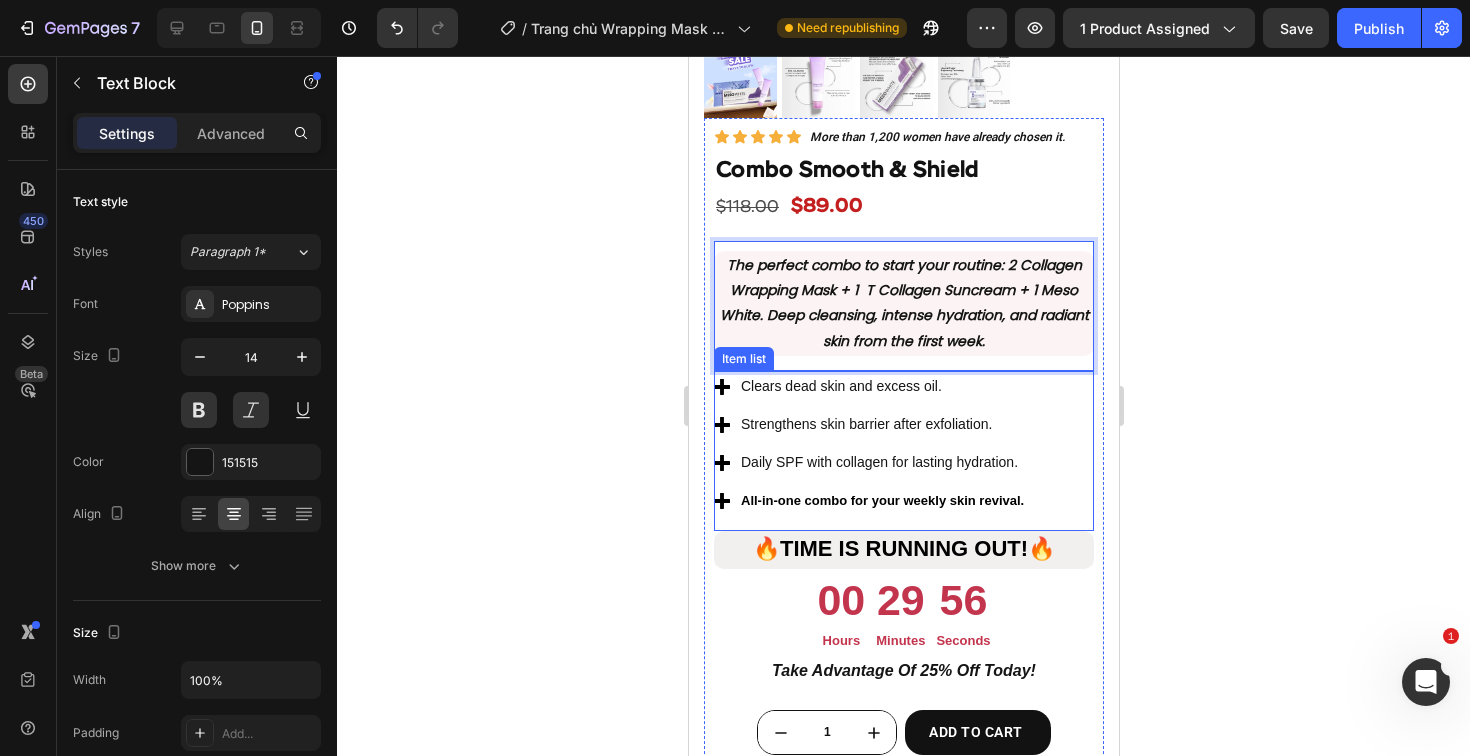 click on "Strengthens skin barrier after exfoliation." at bounding box center [881, 424] 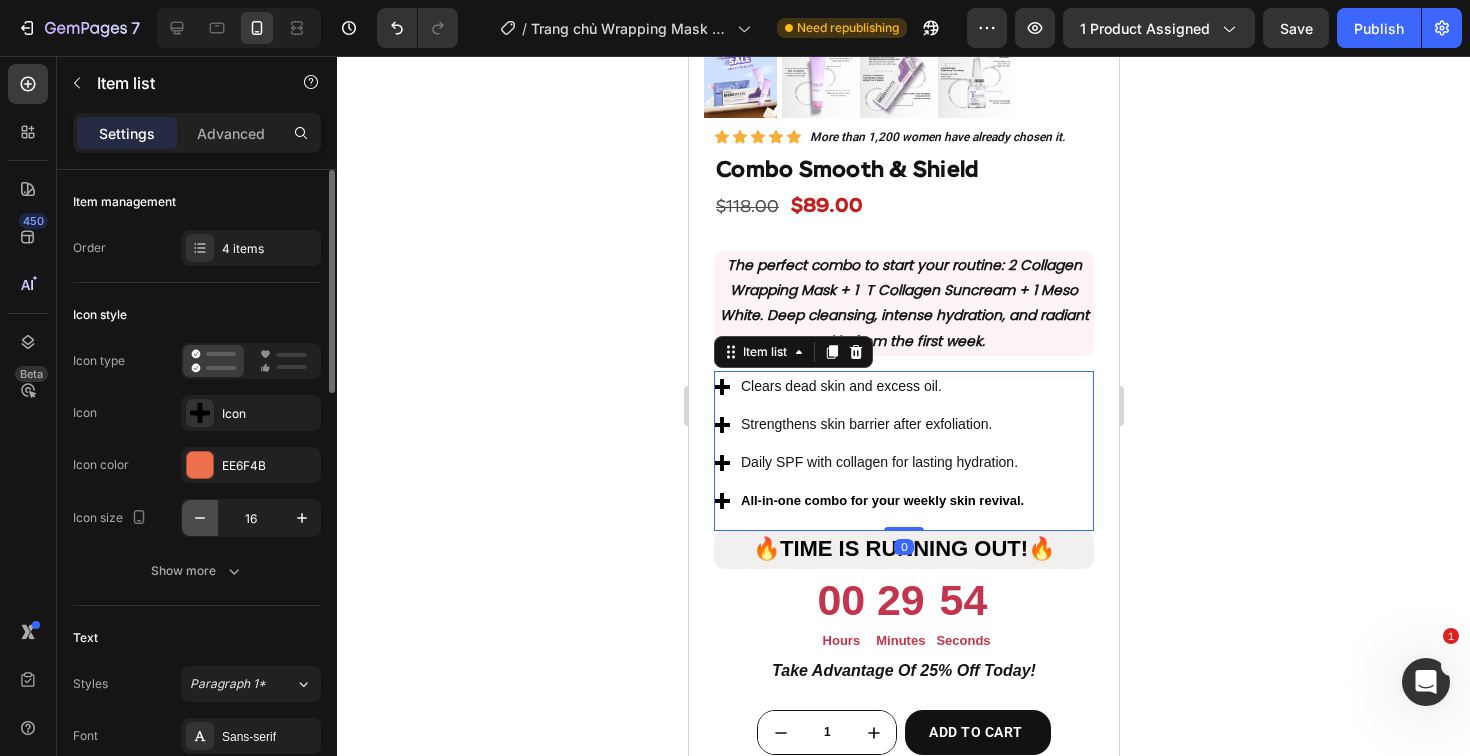 click 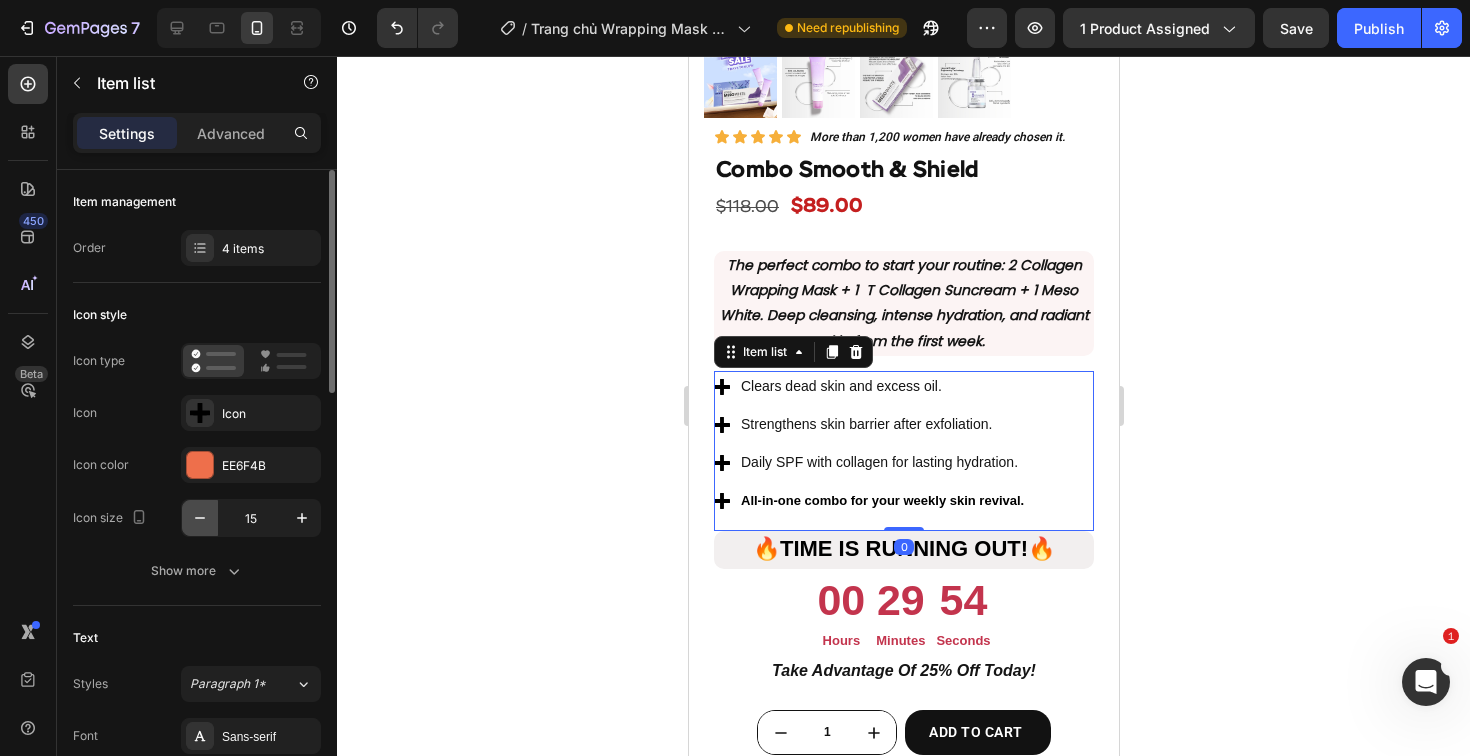 click 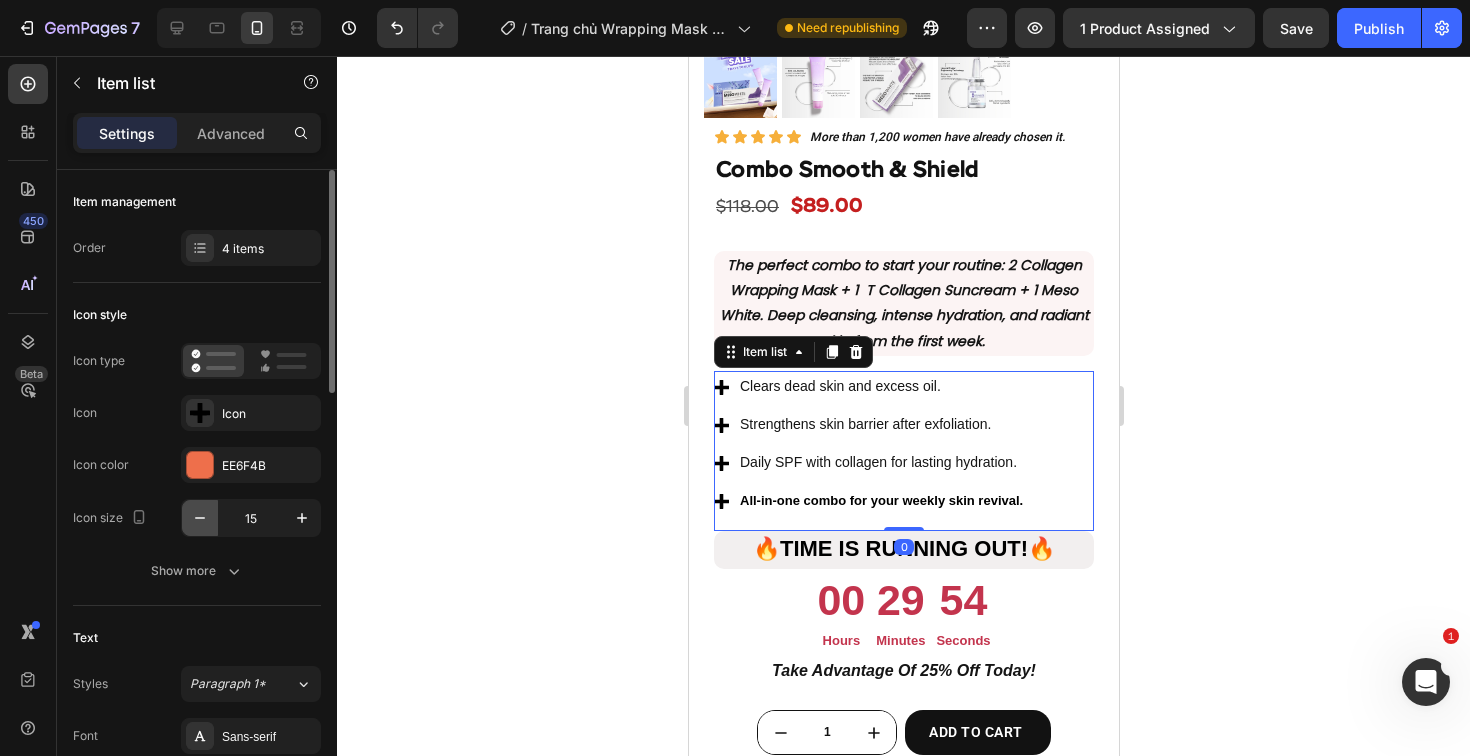 type on "14" 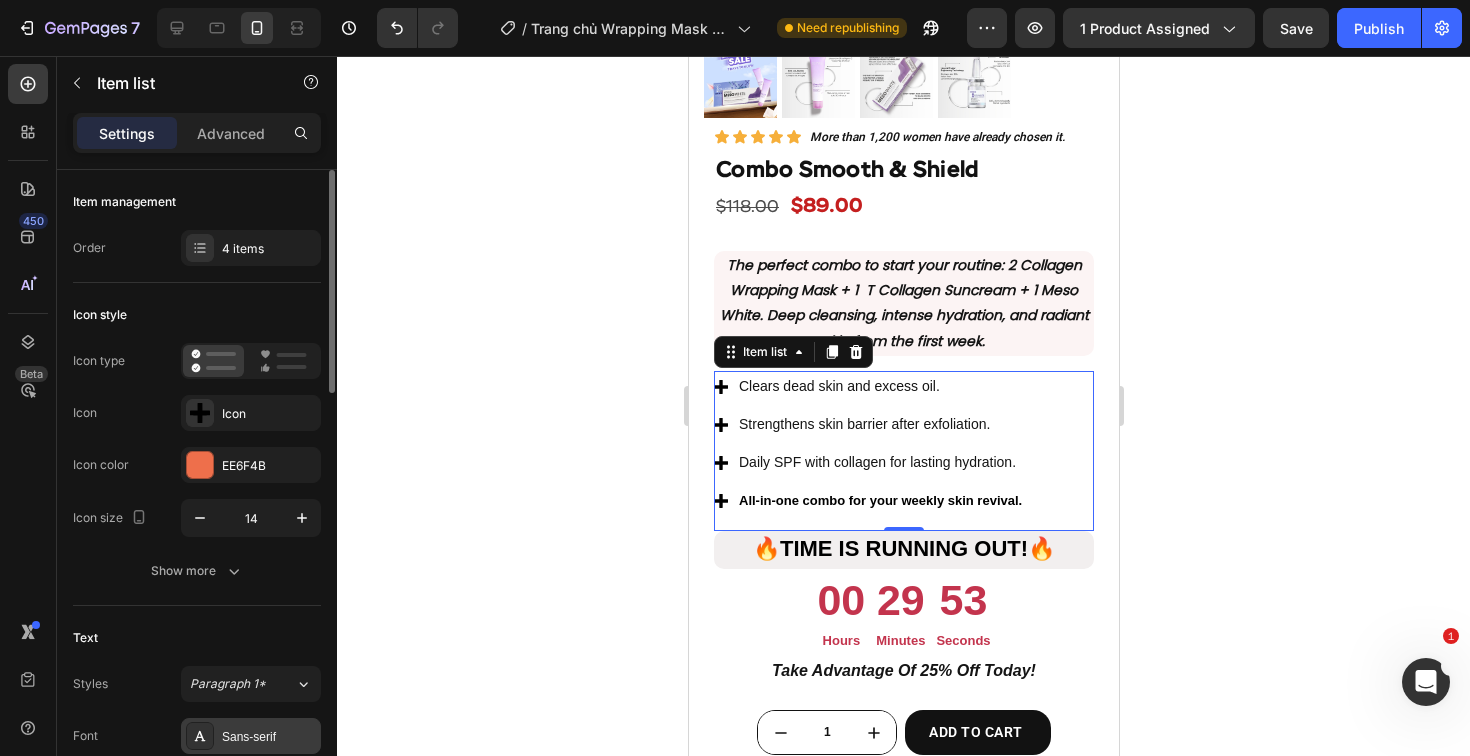 click on "Sans-serif" at bounding box center [269, 737] 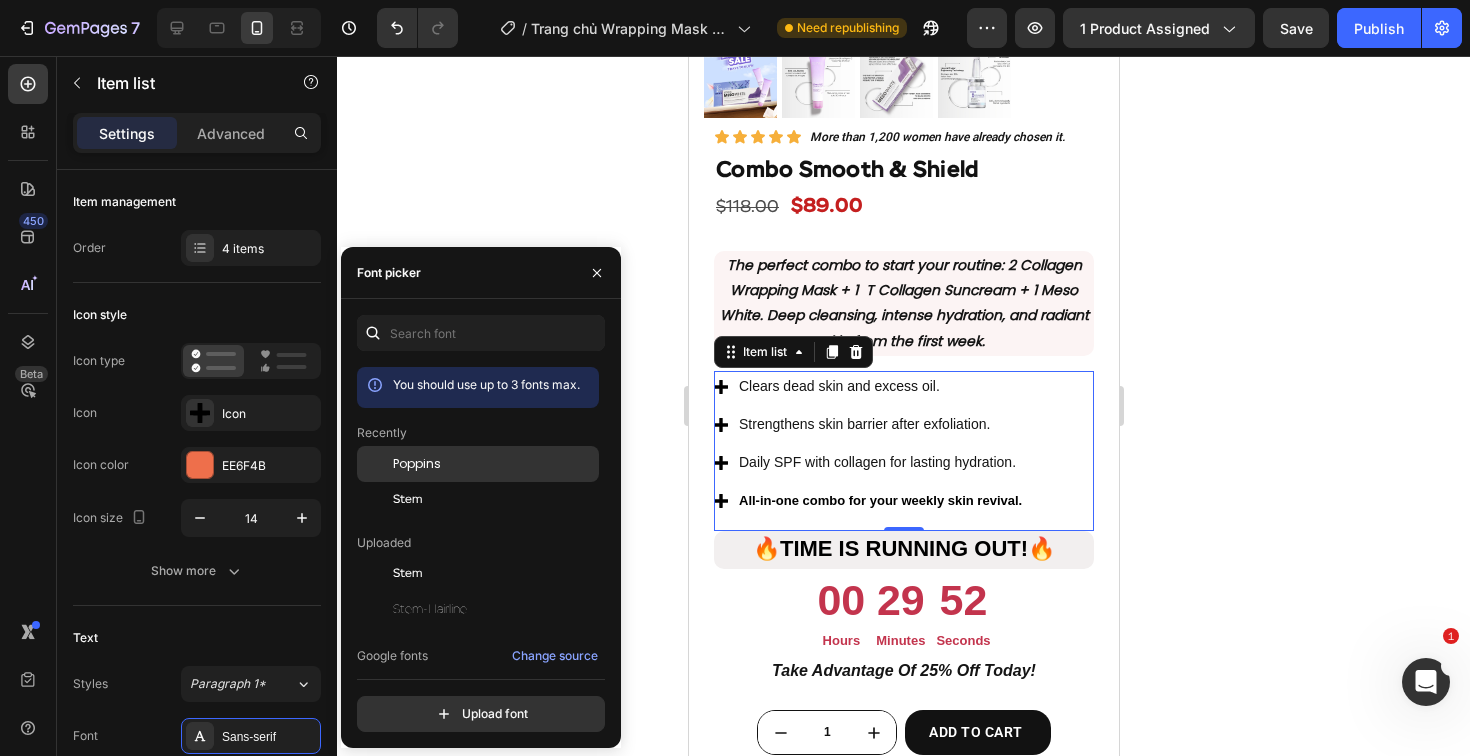 click on "Poppins" at bounding box center [417, 464] 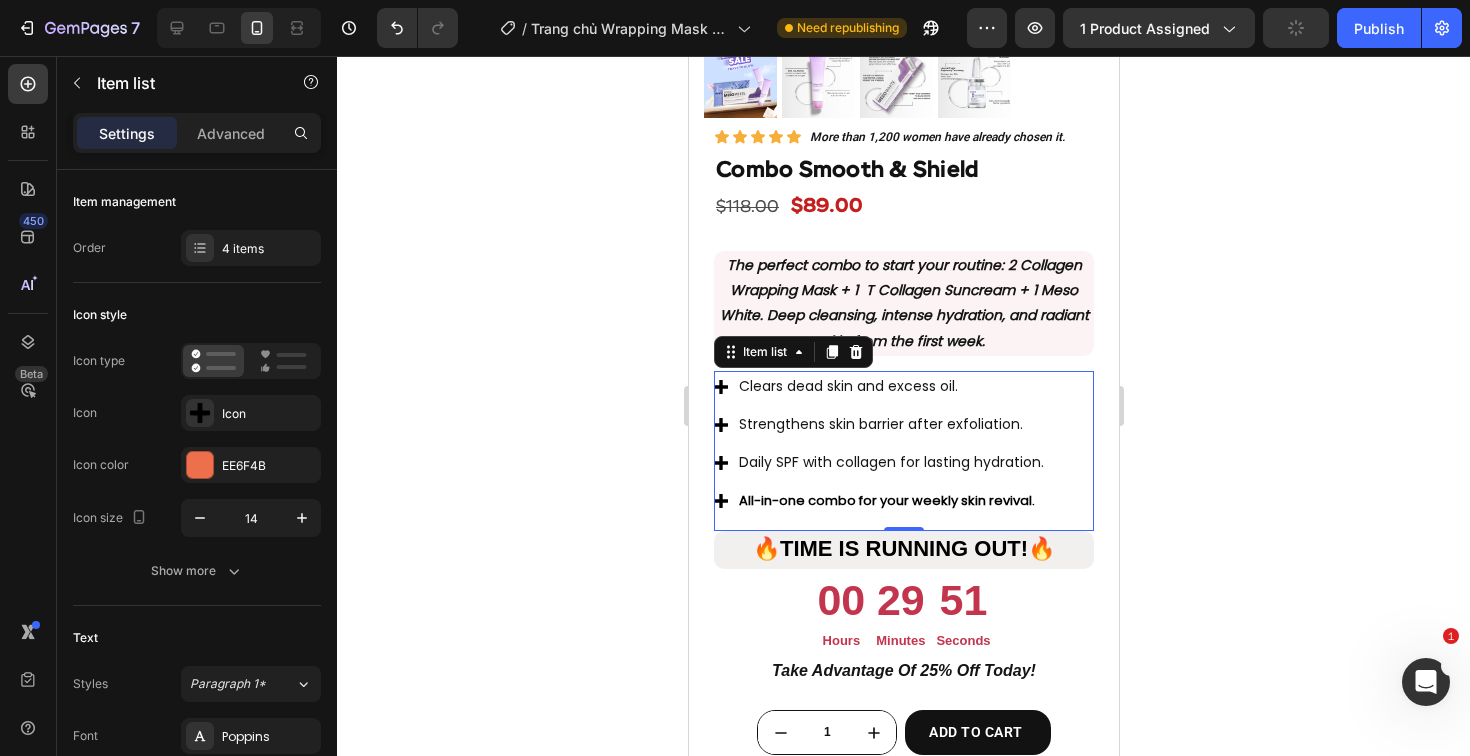 click 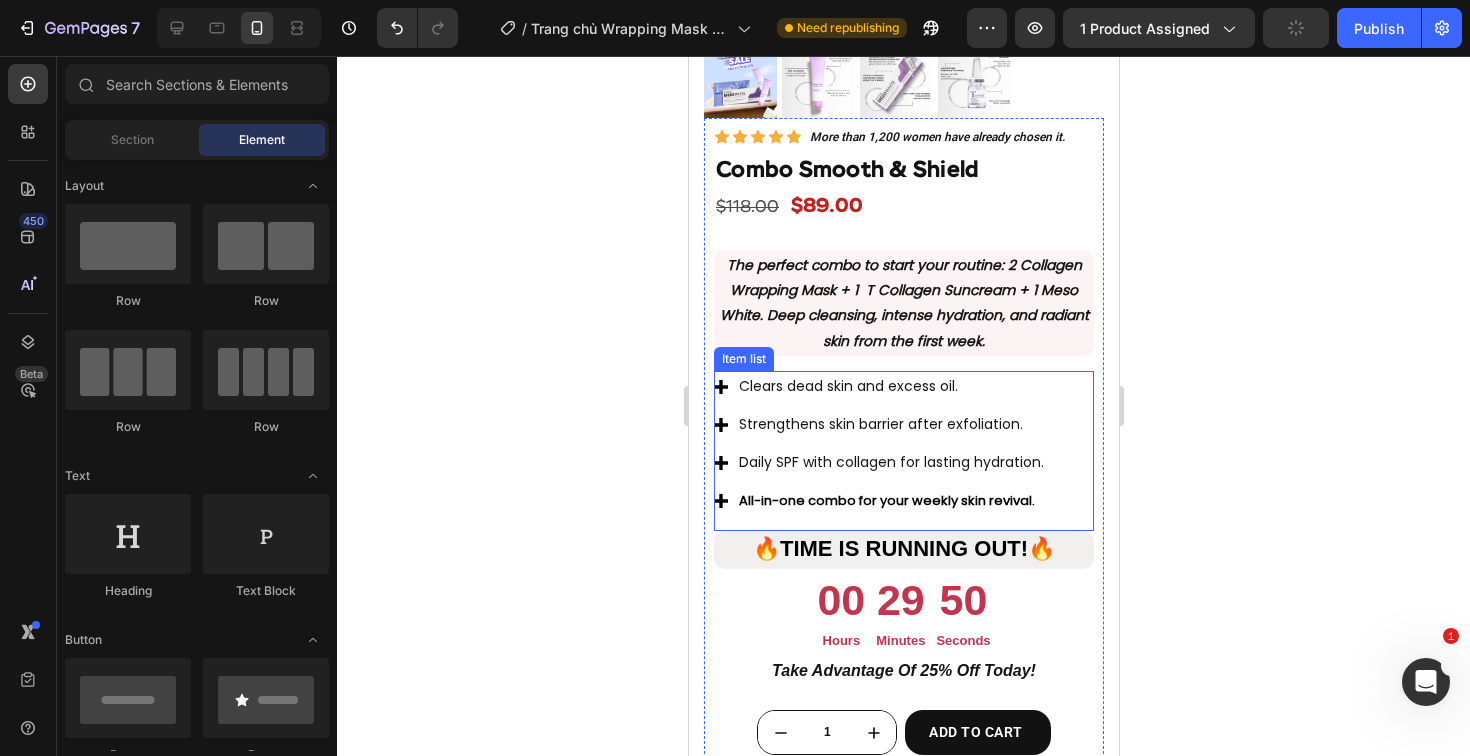 click on "Clears dead skin and excess oil.
Strengthens skin barrier after exfoliation.
Daily SPF with collagen for lasting hydration.
All-in-one combo for your weekly skin revival." at bounding box center [879, 444] 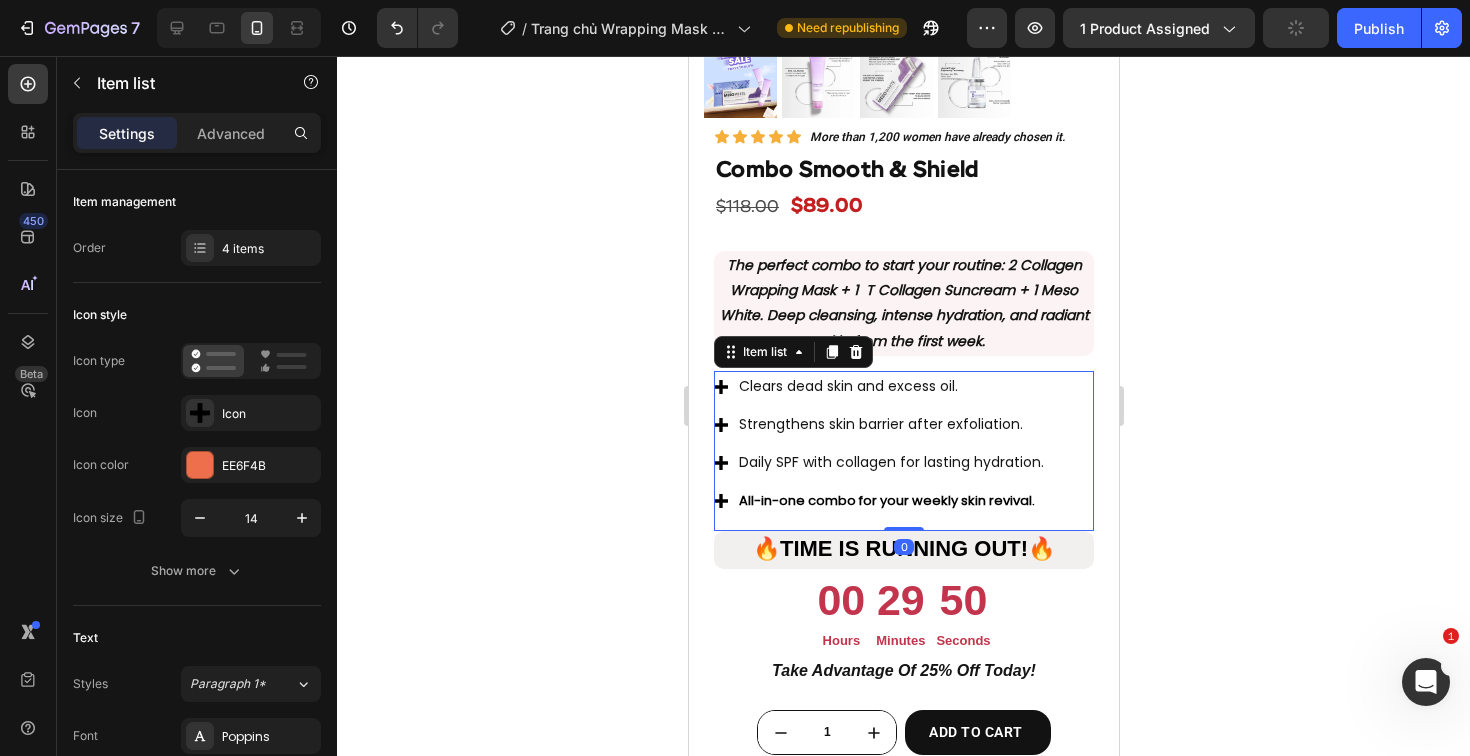 click on "All-in-one combo for your weekly skin revival." at bounding box center (886, 500) 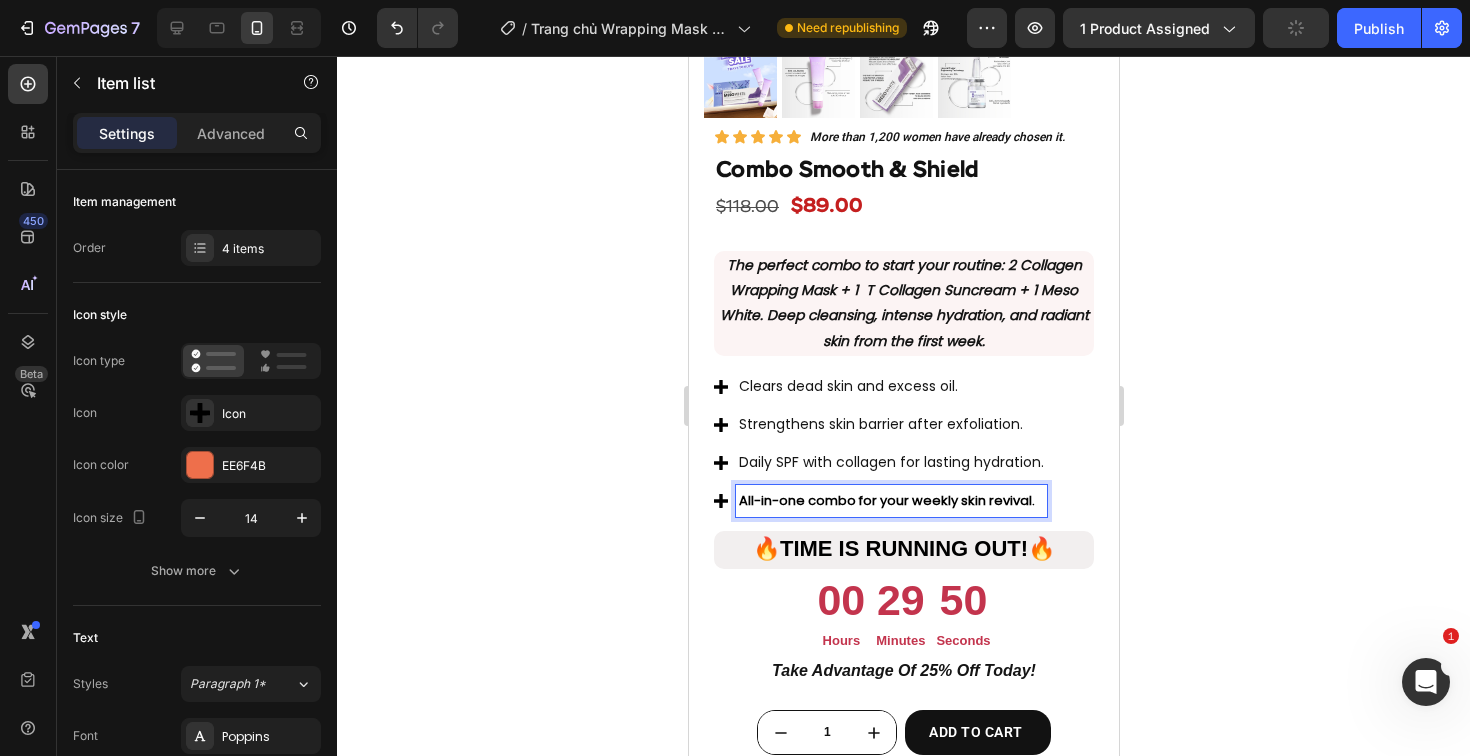 click on "All-in-one combo for your weekly skin revival." at bounding box center [886, 500] 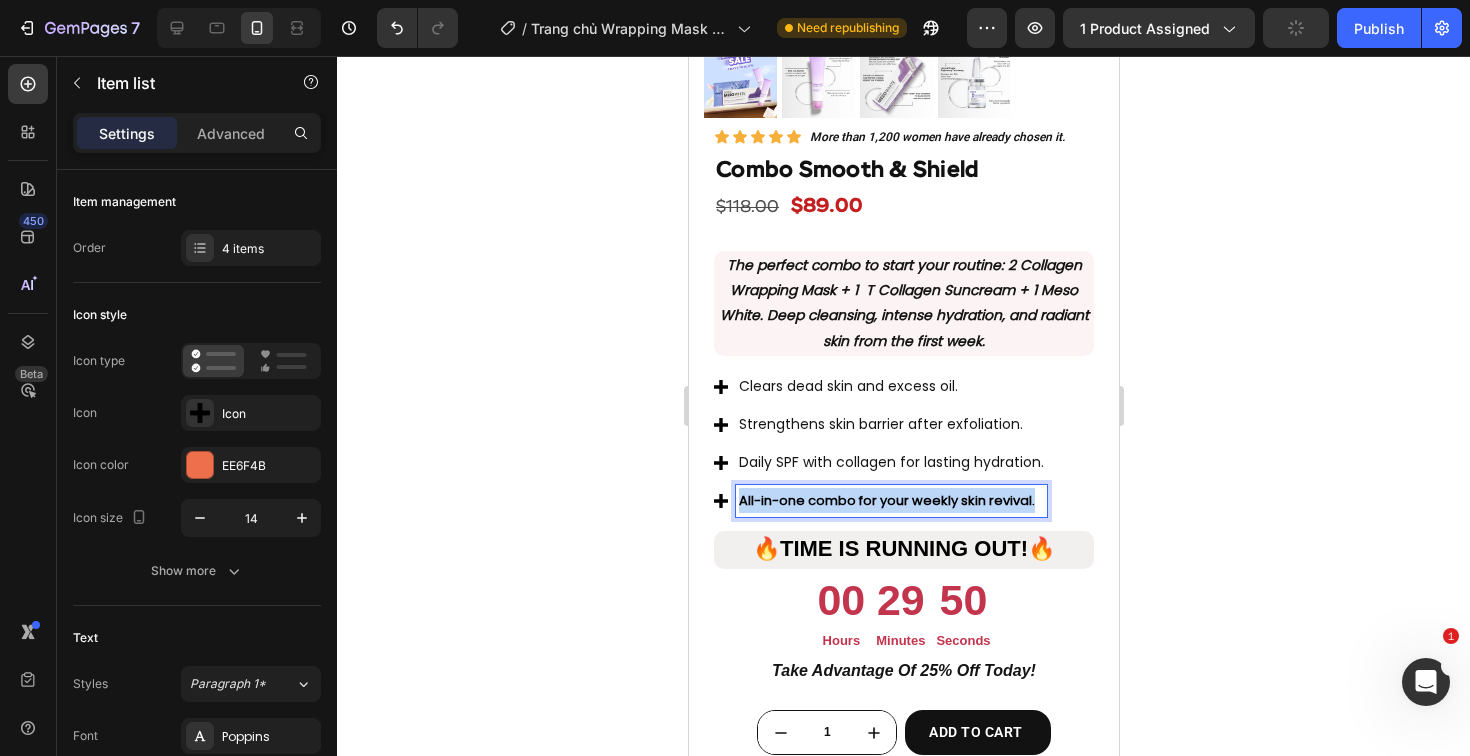 click on "All-in-one combo for your weekly skin revival." at bounding box center [886, 500] 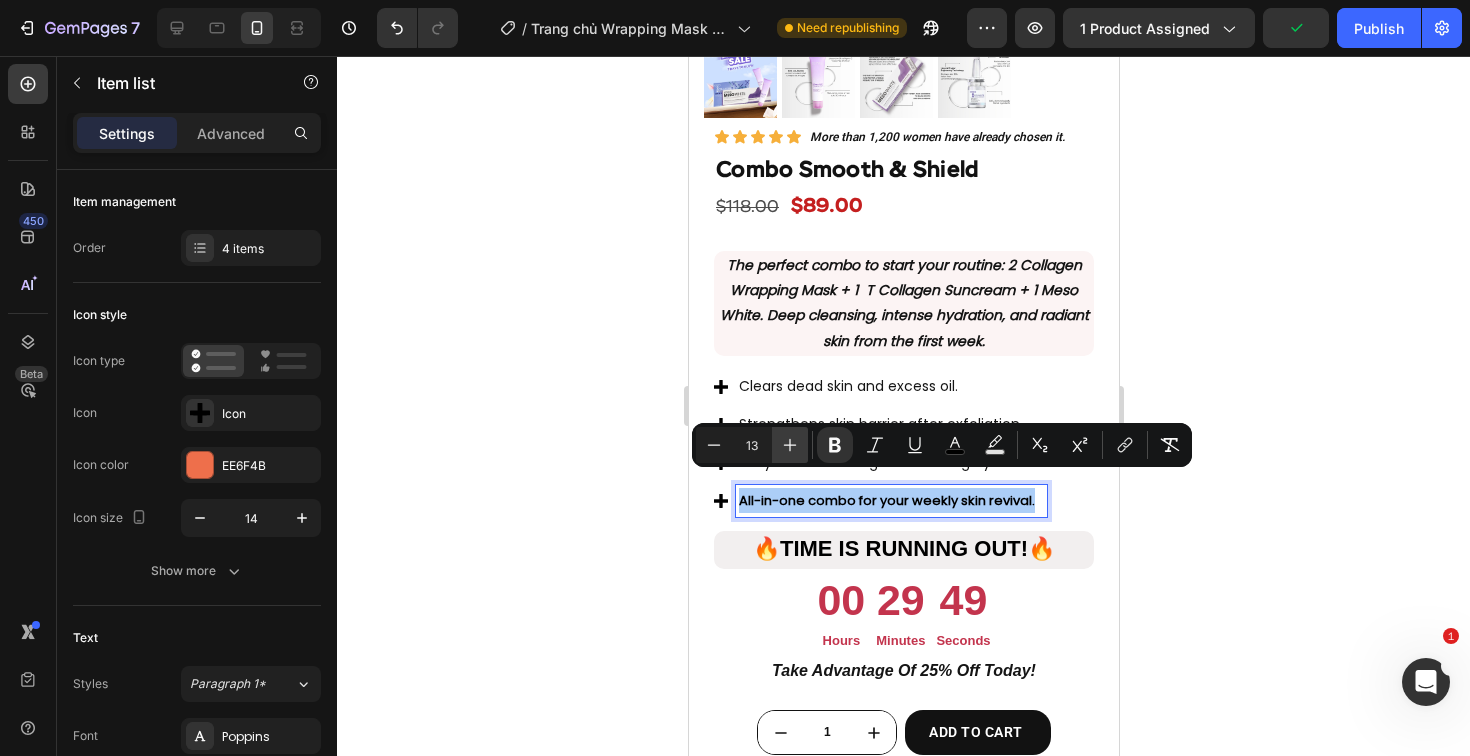 click 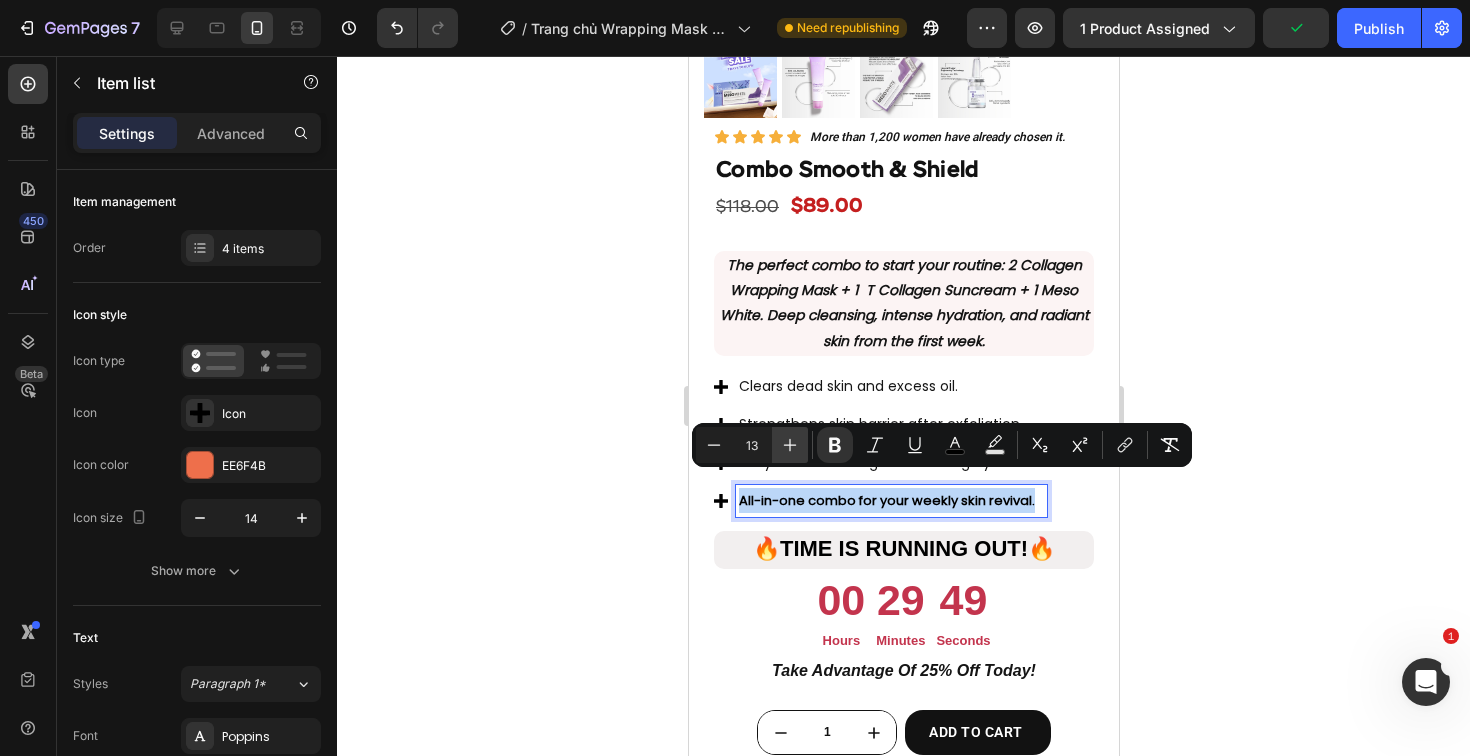 type on "14" 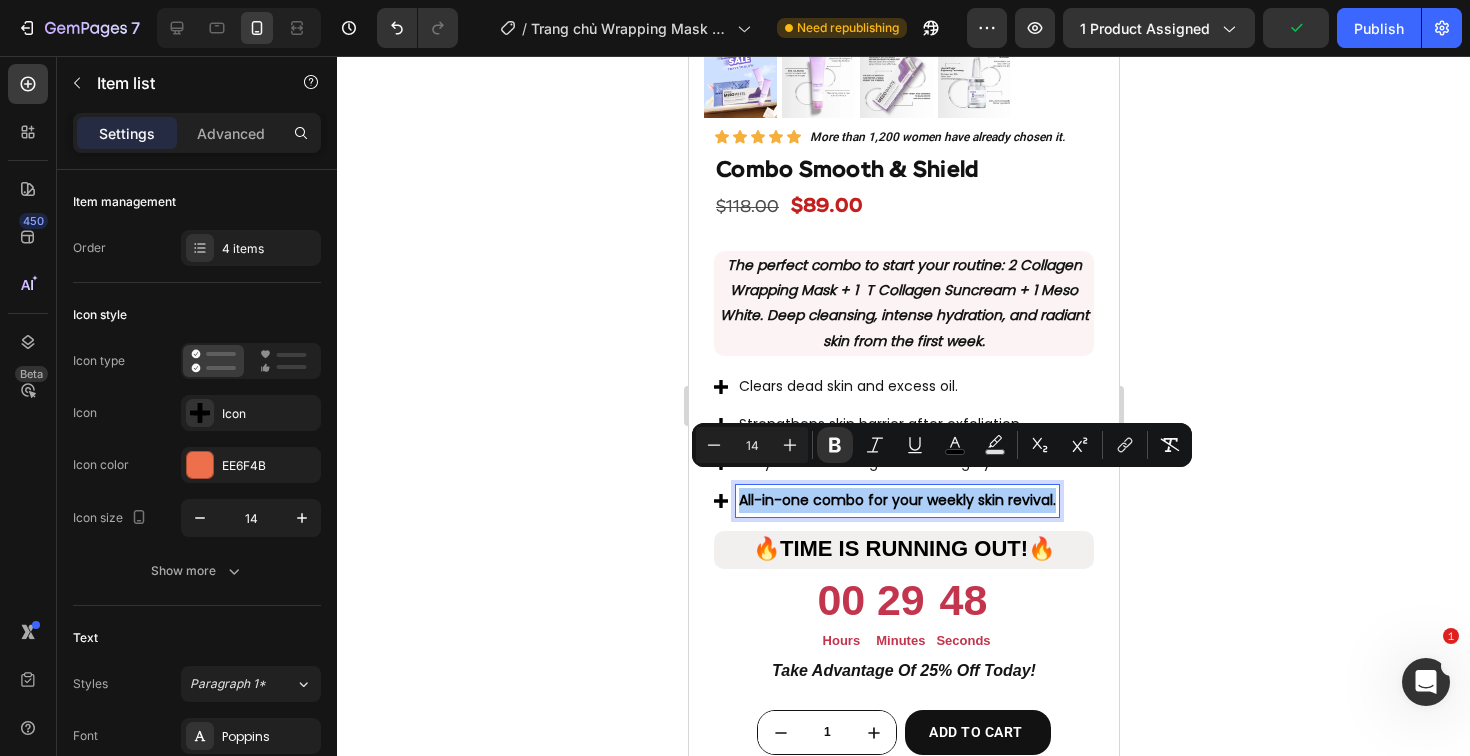 click 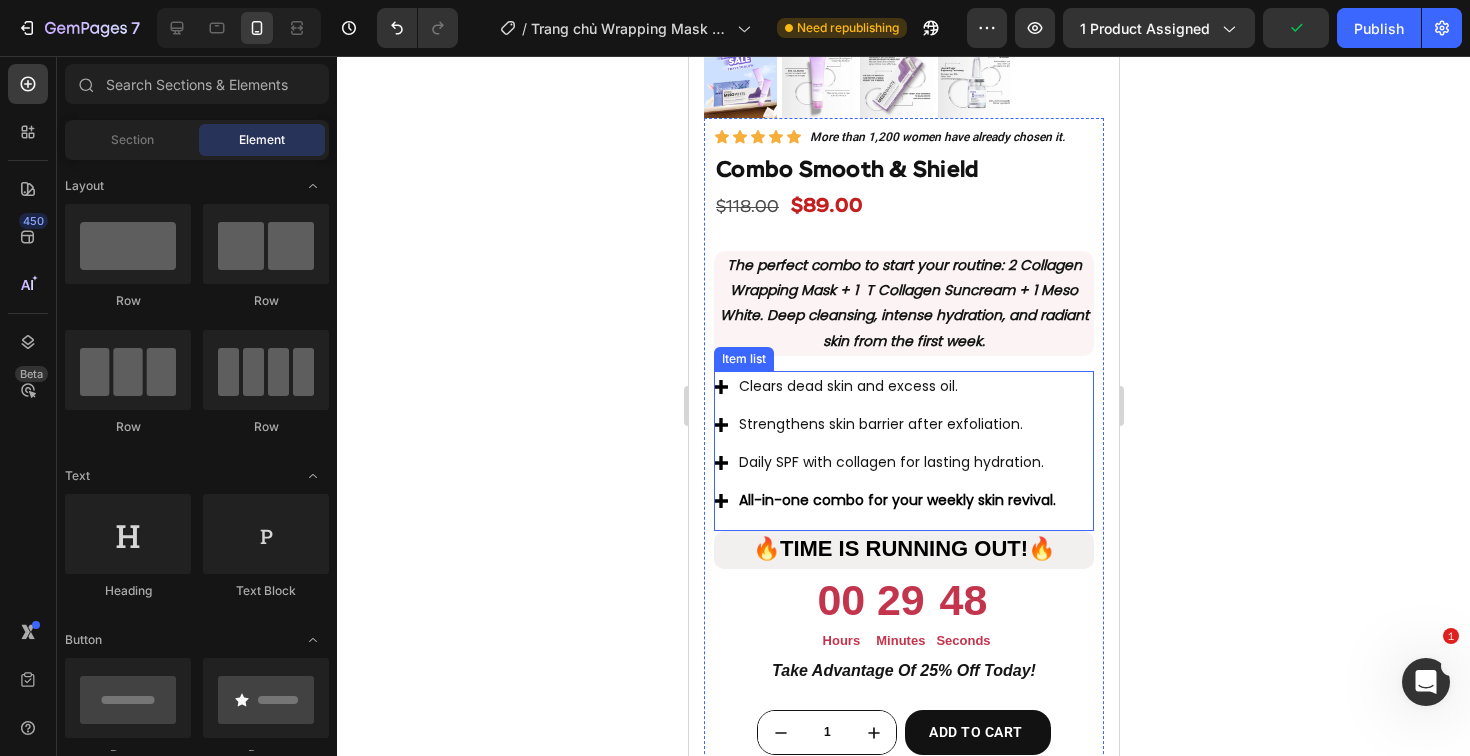 scroll, scrollTop: 7017, scrollLeft: 0, axis: vertical 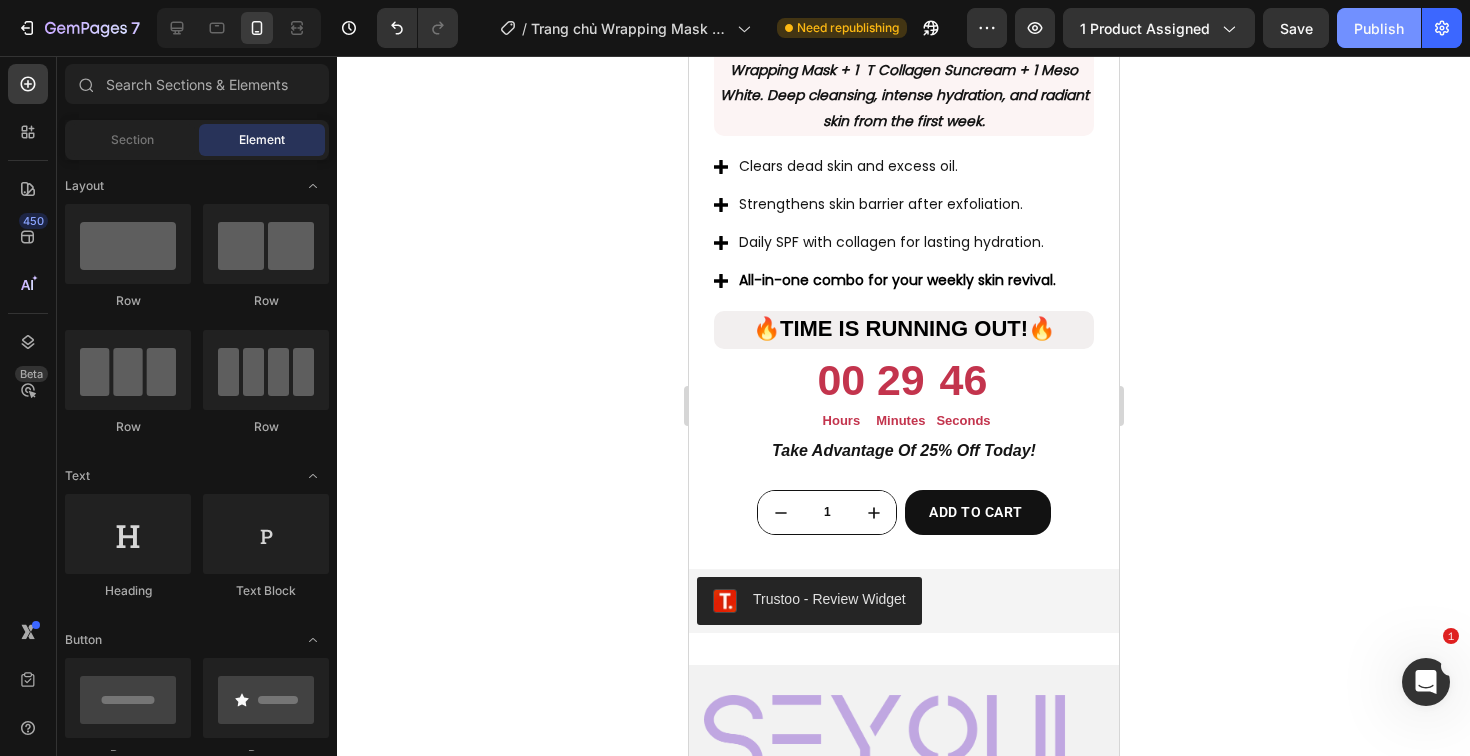 click on "Publish" at bounding box center (1379, 28) 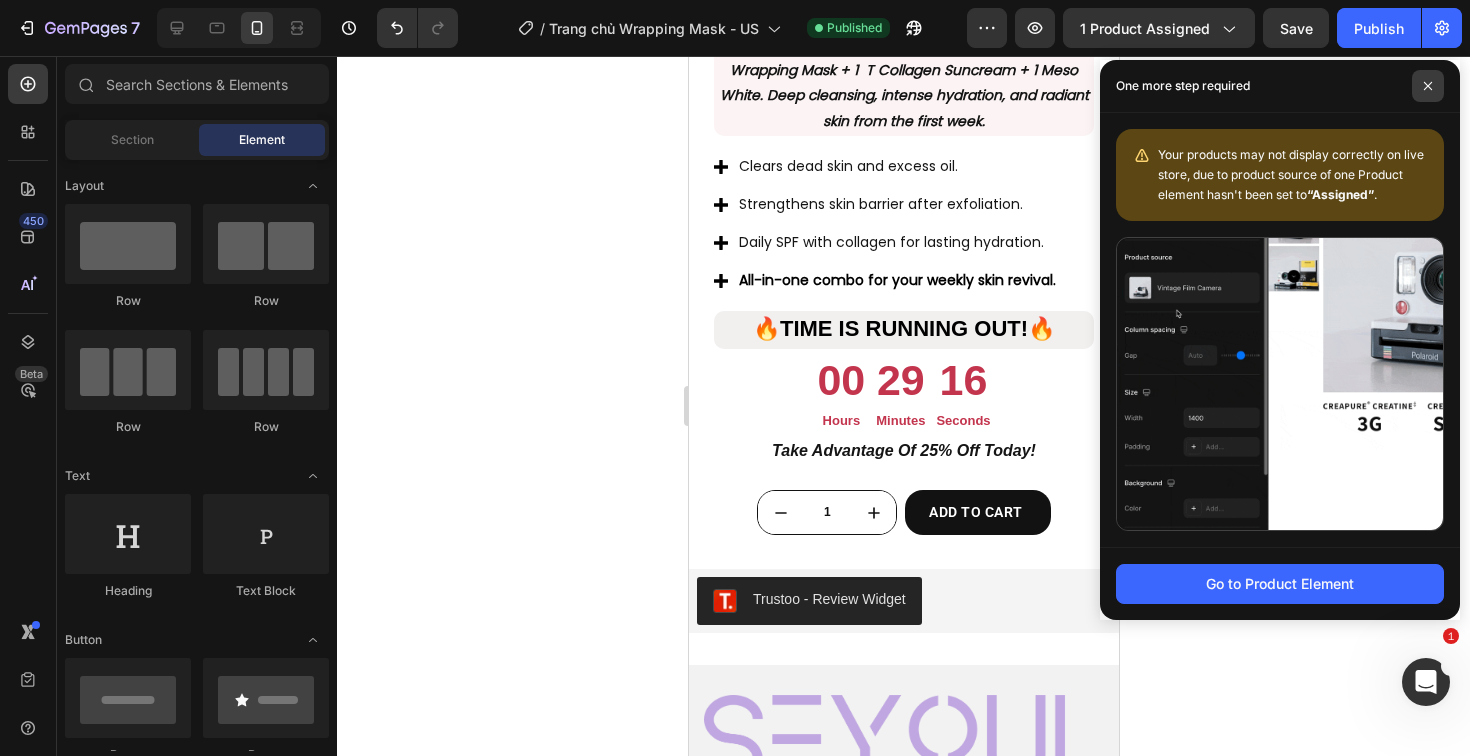 click at bounding box center [1428, 86] 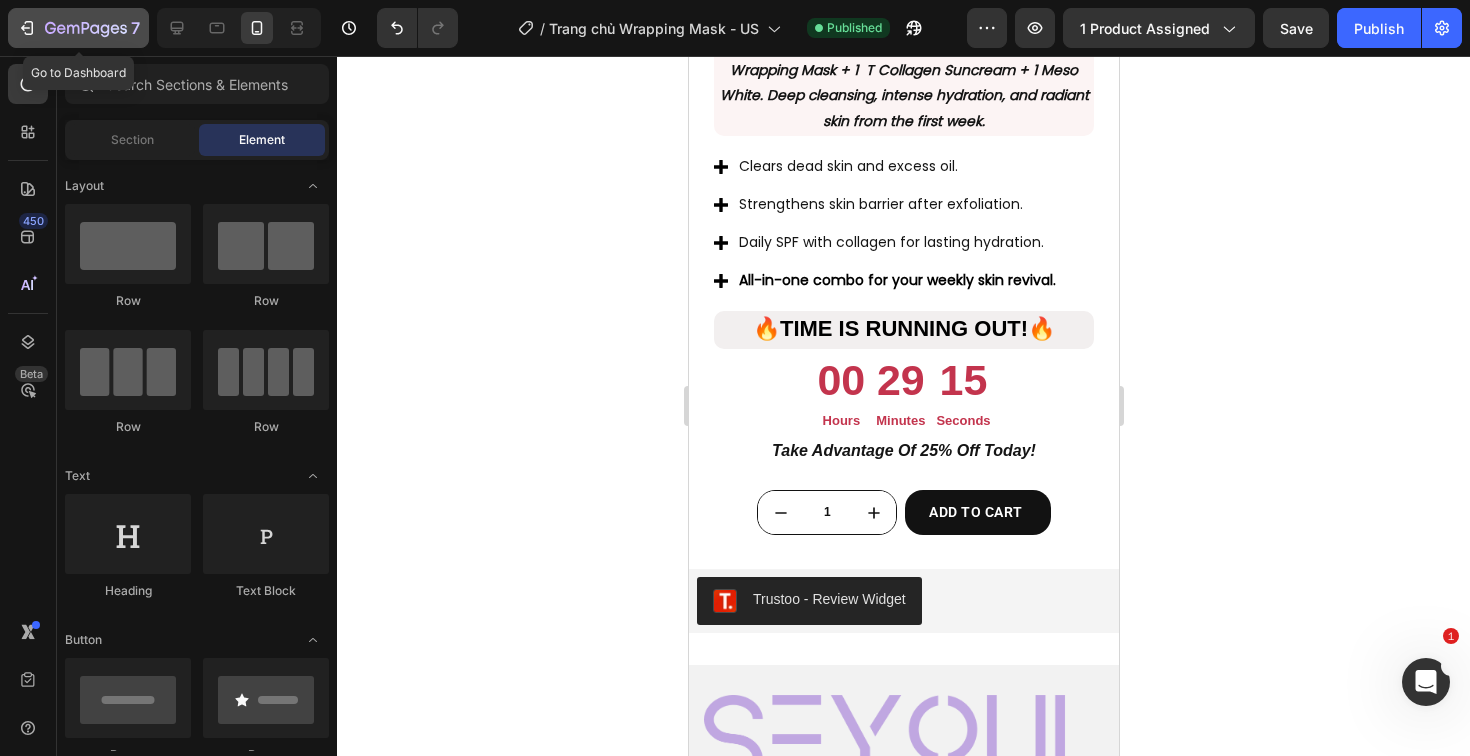 click 